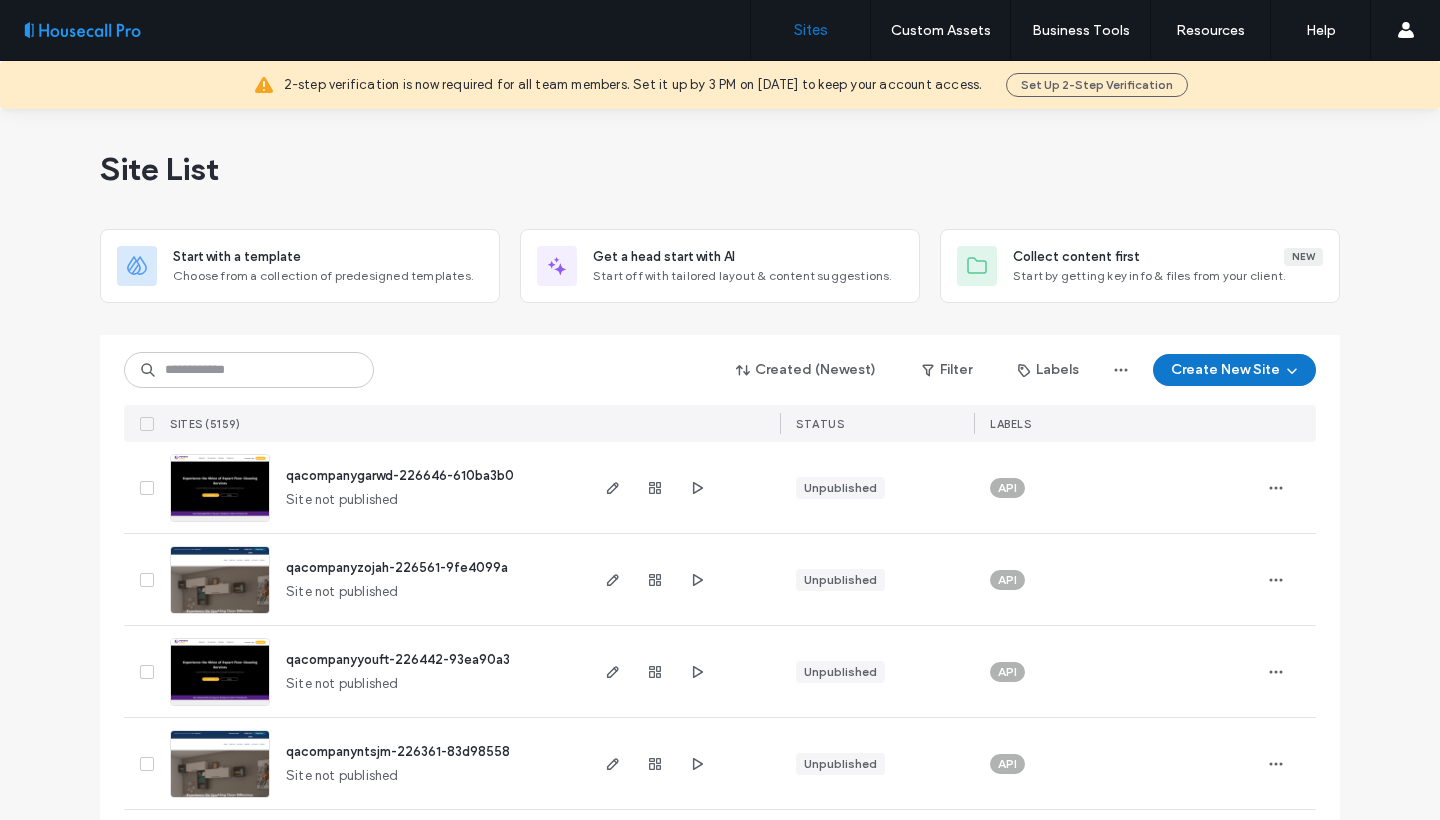 scroll, scrollTop: 0, scrollLeft: 0, axis: both 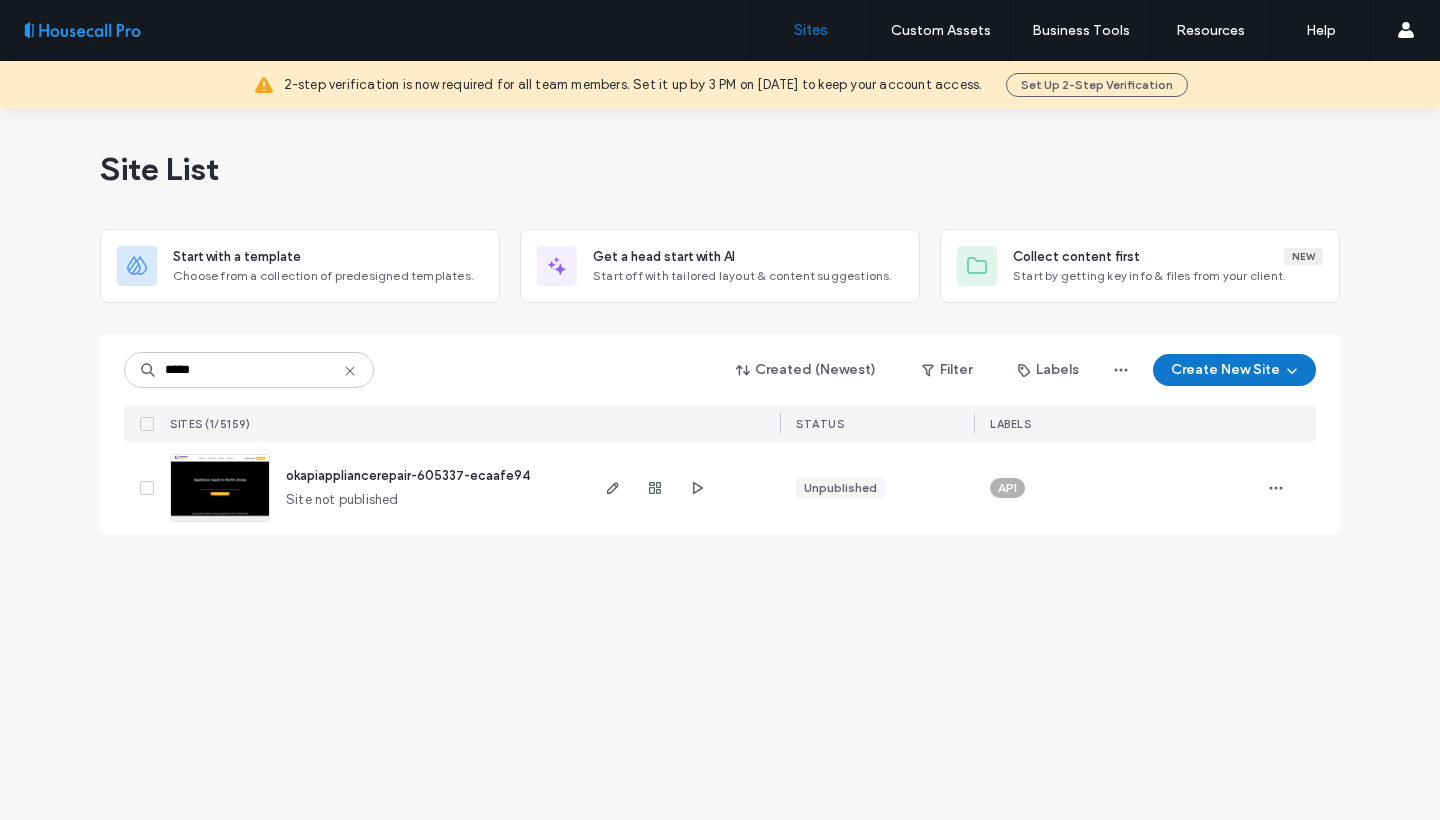 type on "*****" 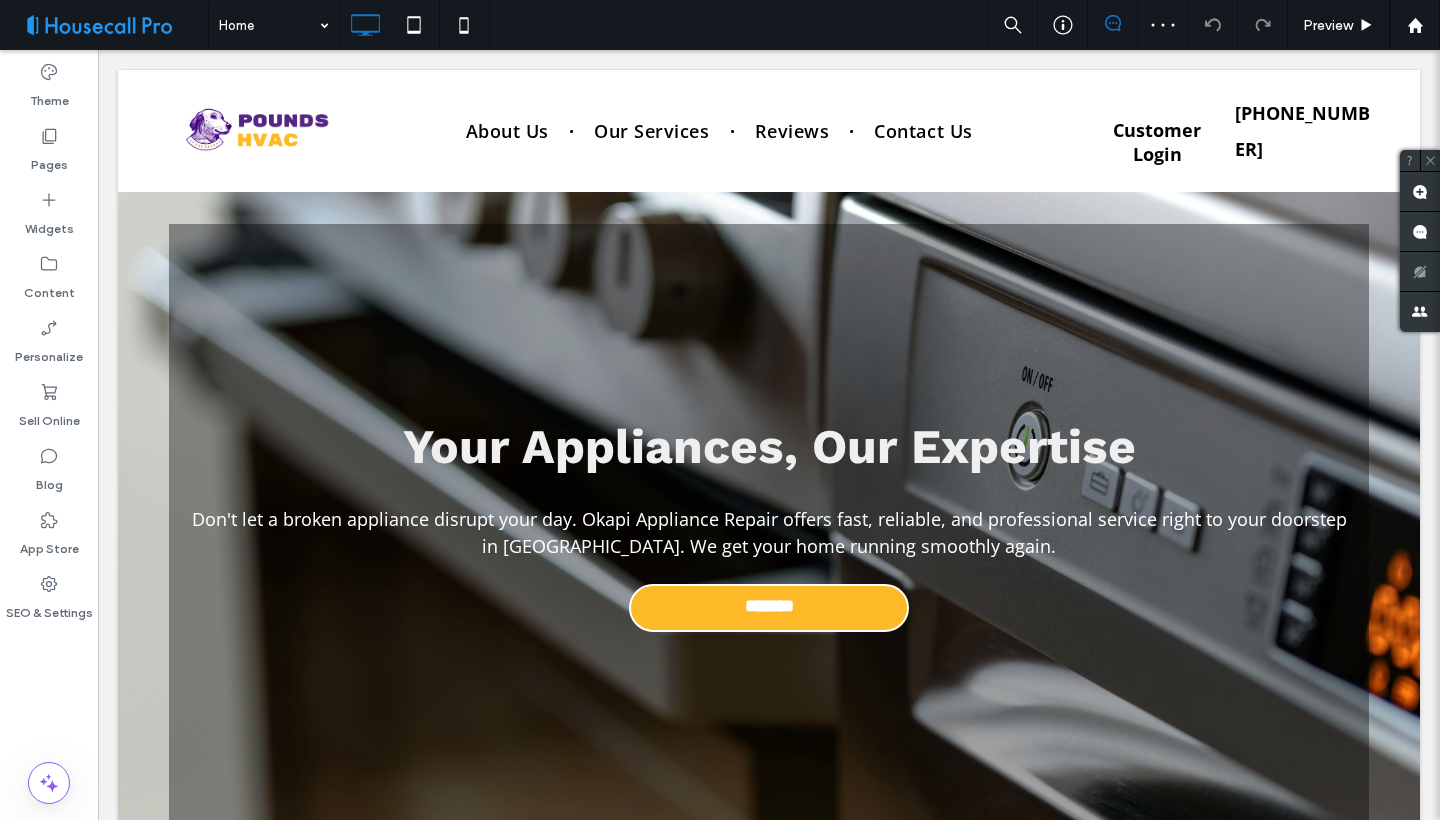 scroll, scrollTop: 366, scrollLeft: 0, axis: vertical 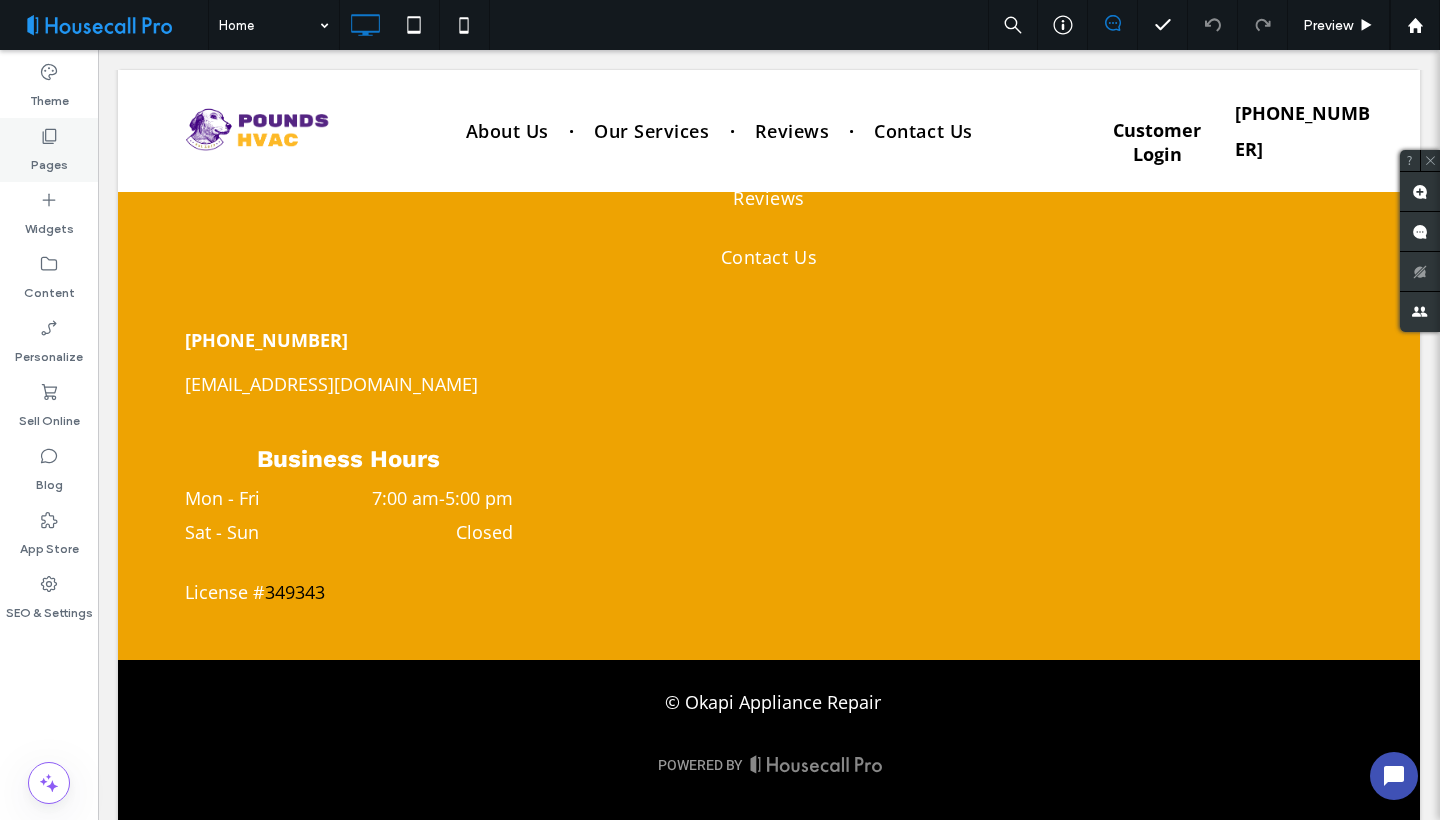 click on "Pages" at bounding box center [49, 150] 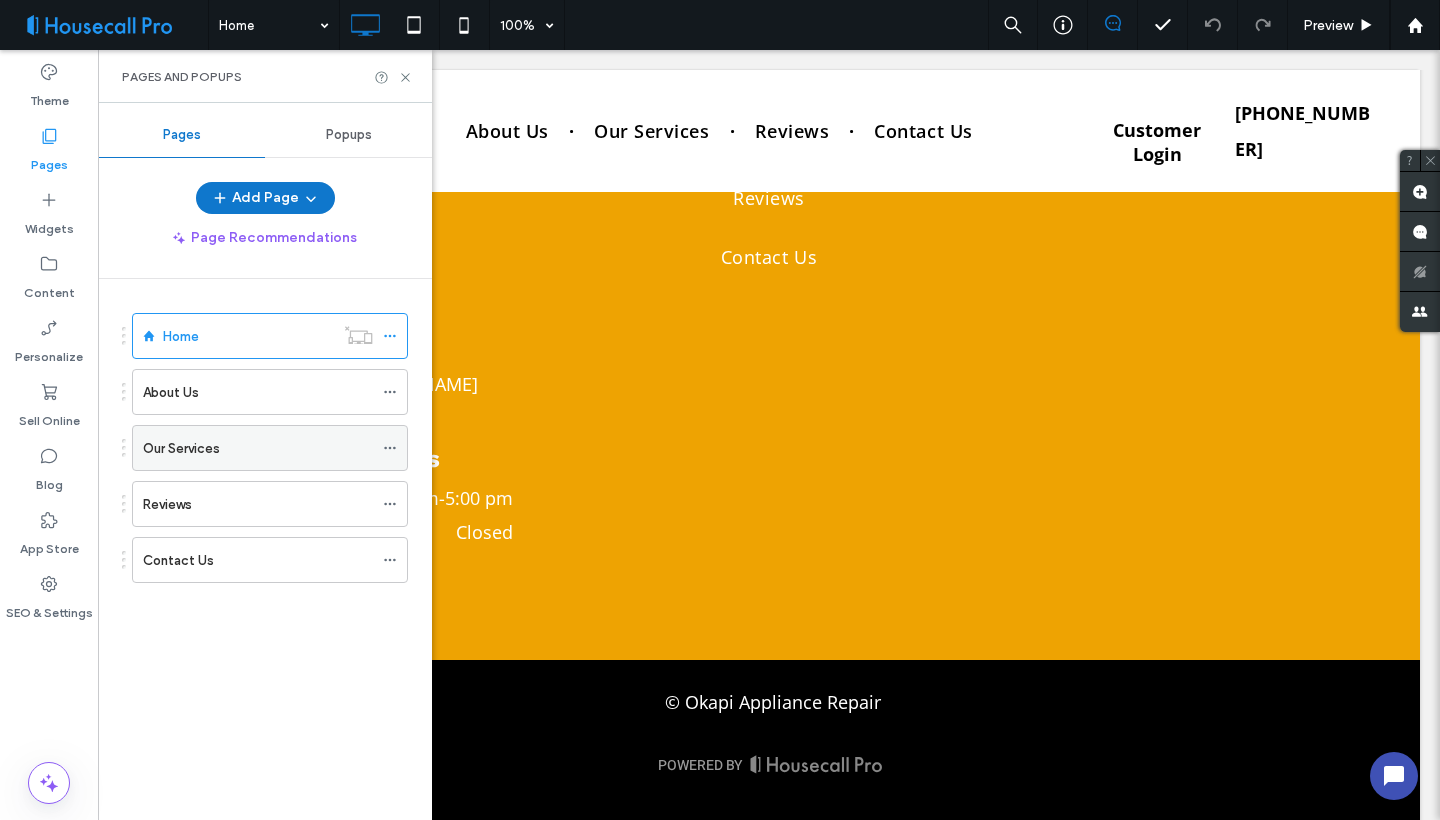 click on "Our Services" at bounding box center [258, 448] 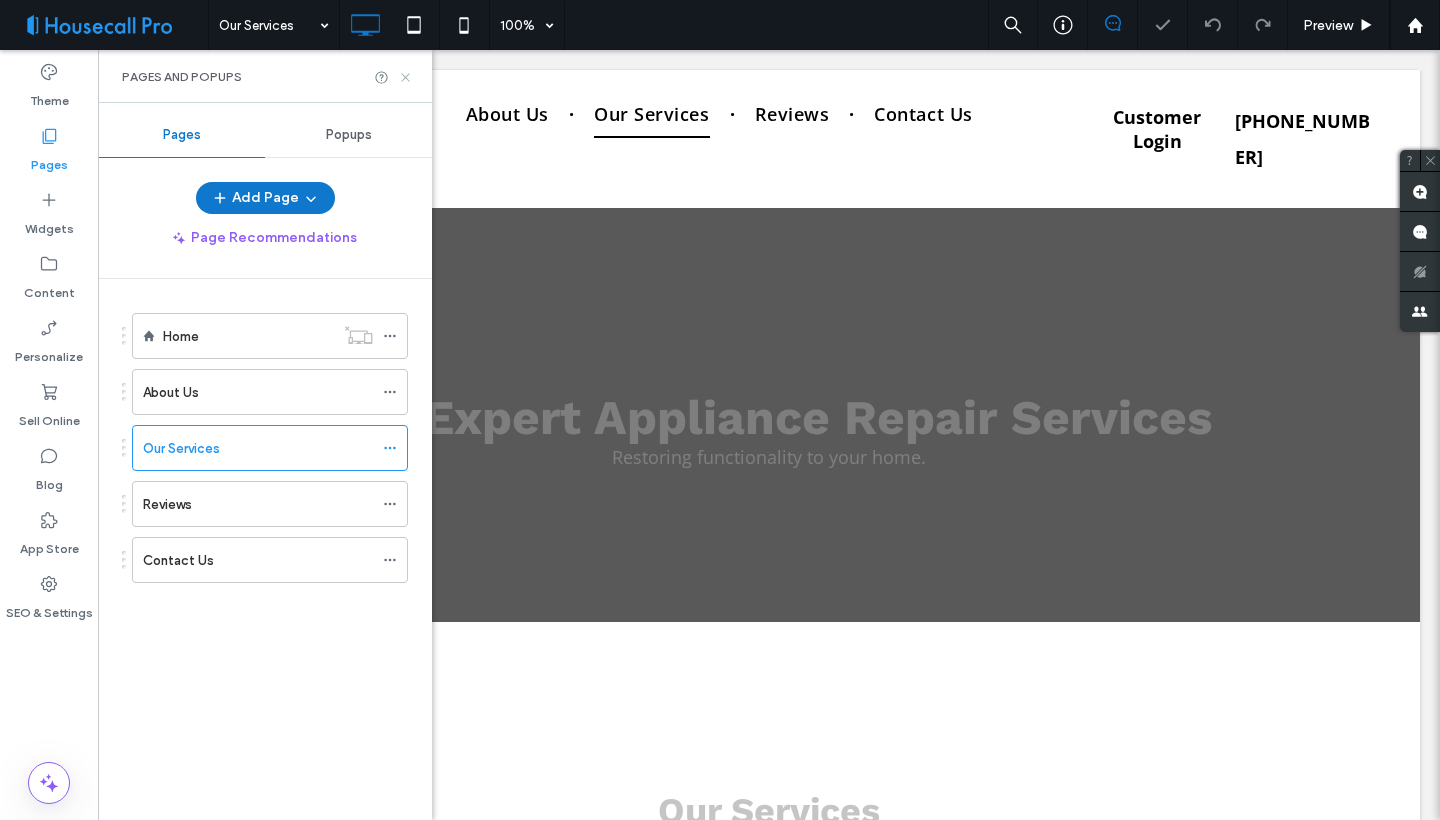 scroll, scrollTop: 0, scrollLeft: 0, axis: both 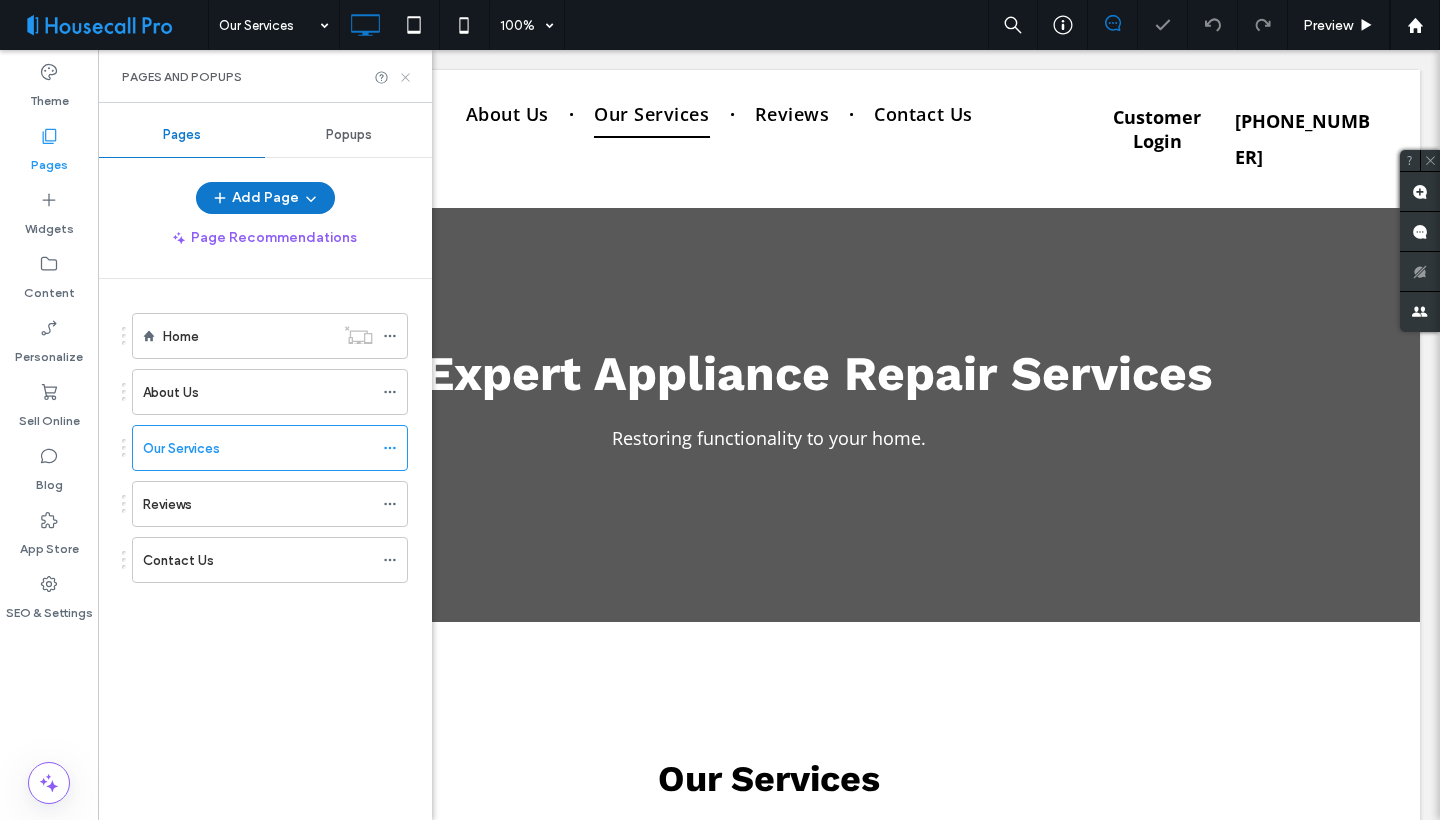 drag, startPoint x: 406, startPoint y: 77, endPoint x: 643, endPoint y: 359, distance: 368.3653 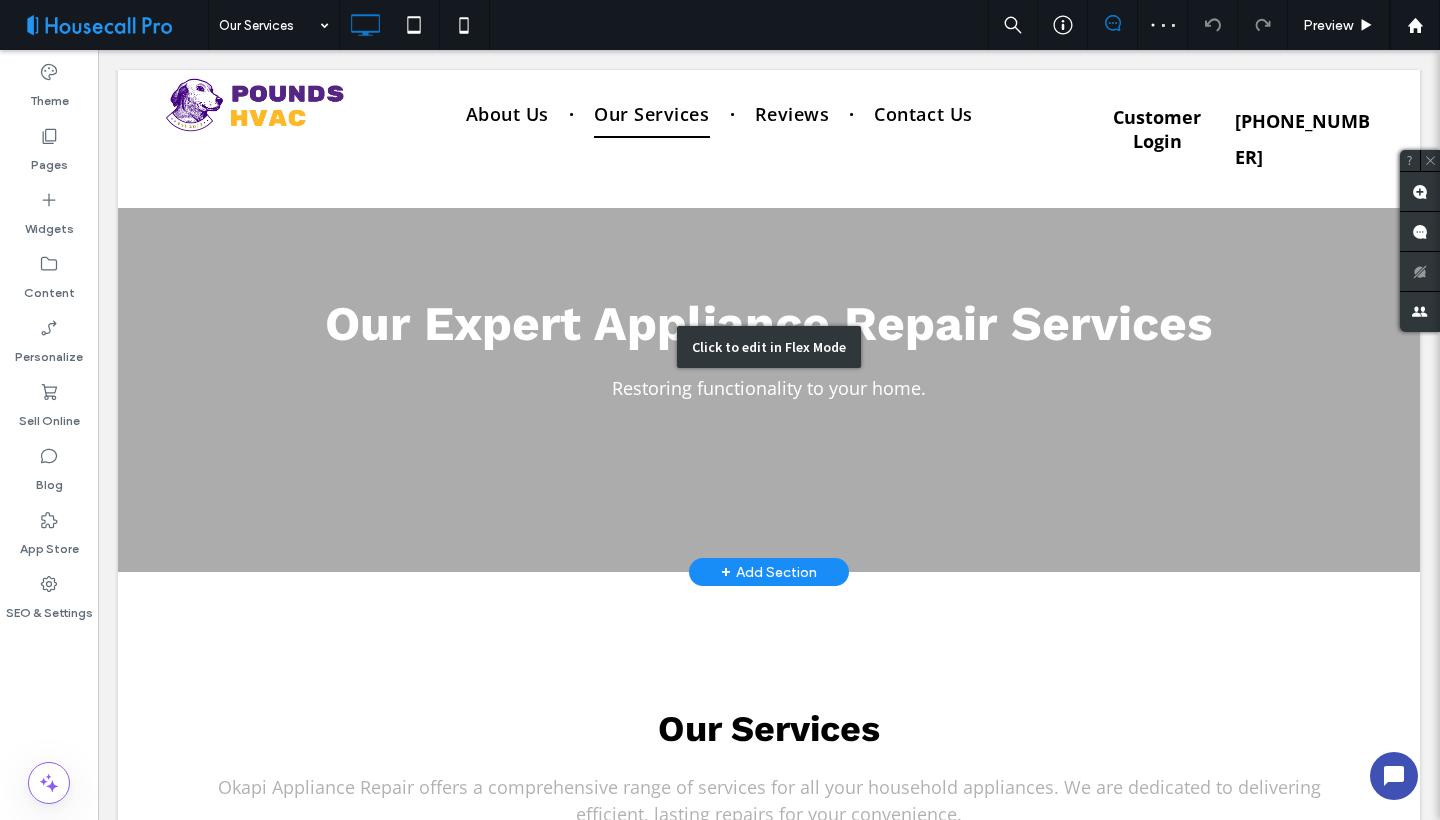 scroll, scrollTop: 182, scrollLeft: 0, axis: vertical 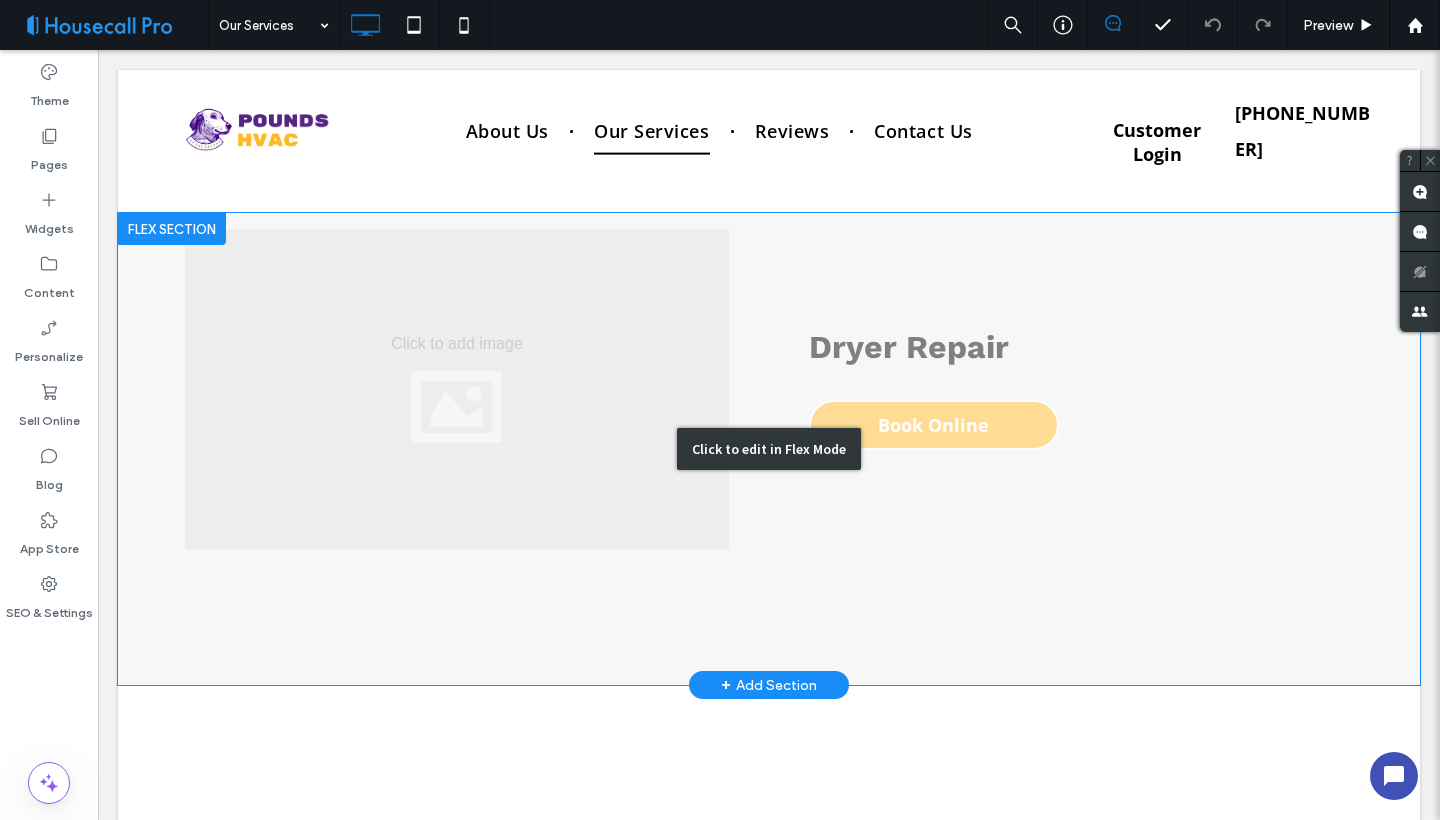 click on "Click to edit in Flex Mode" at bounding box center (769, 449) 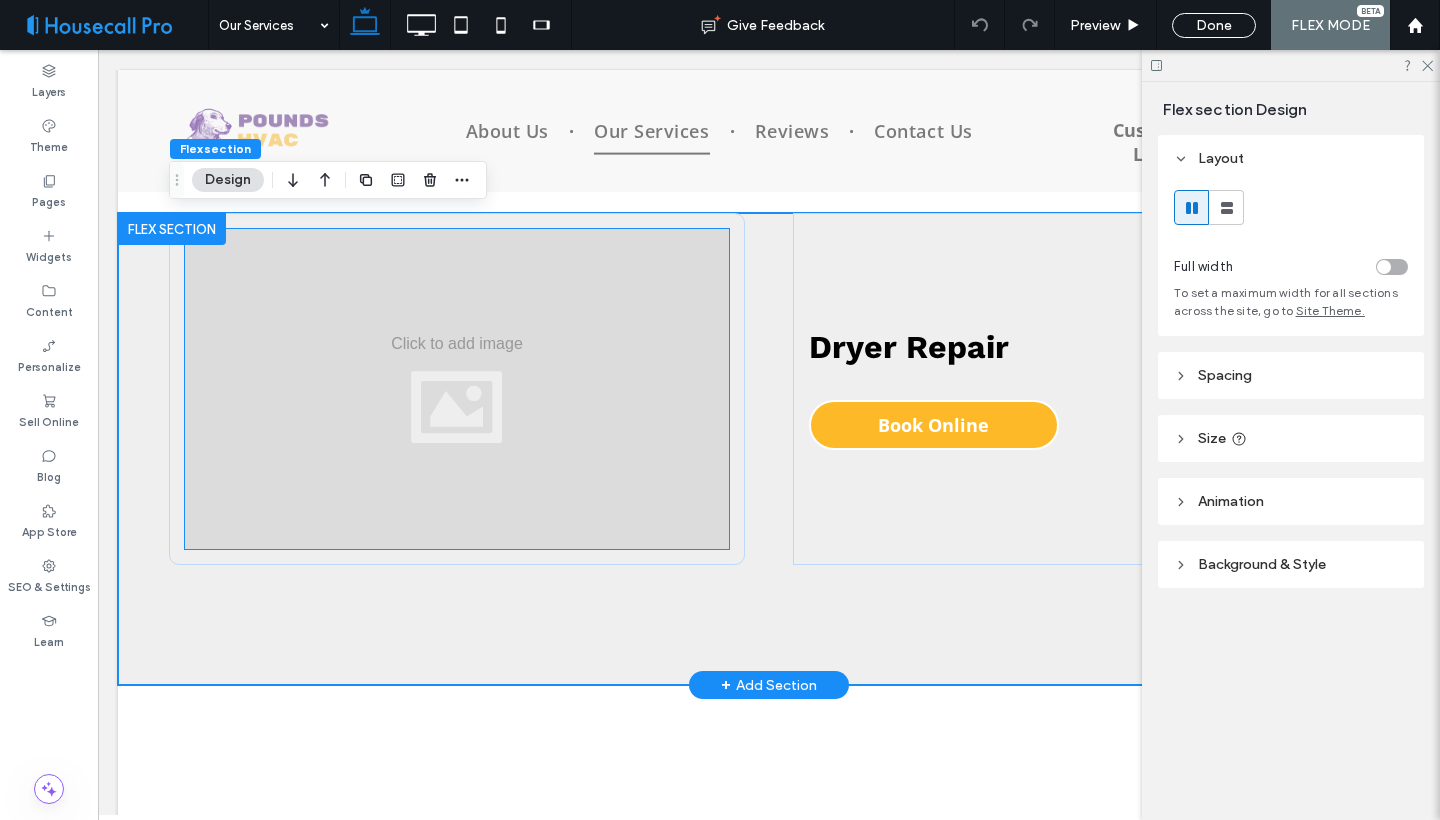click at bounding box center [457, 389] 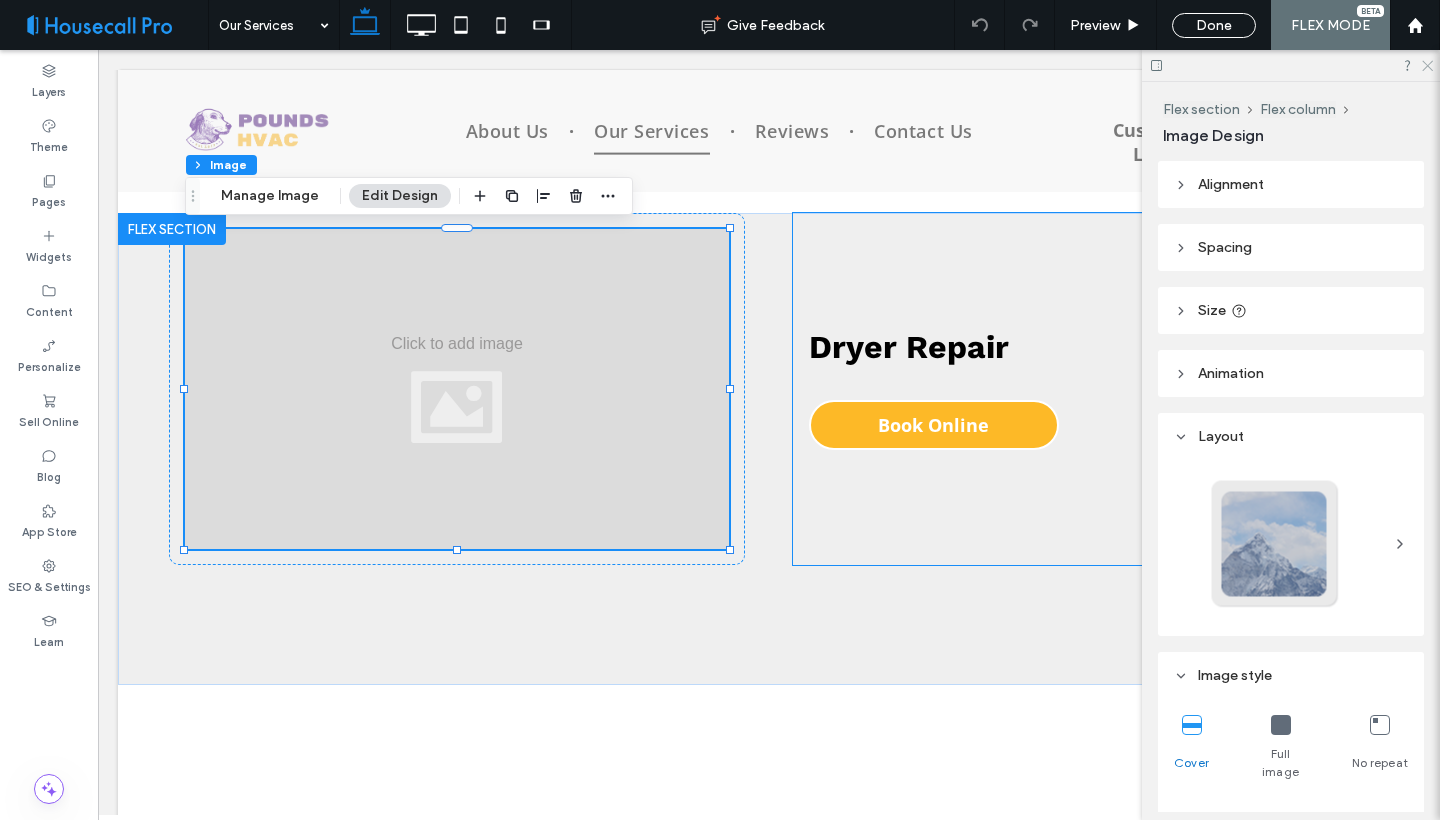 click 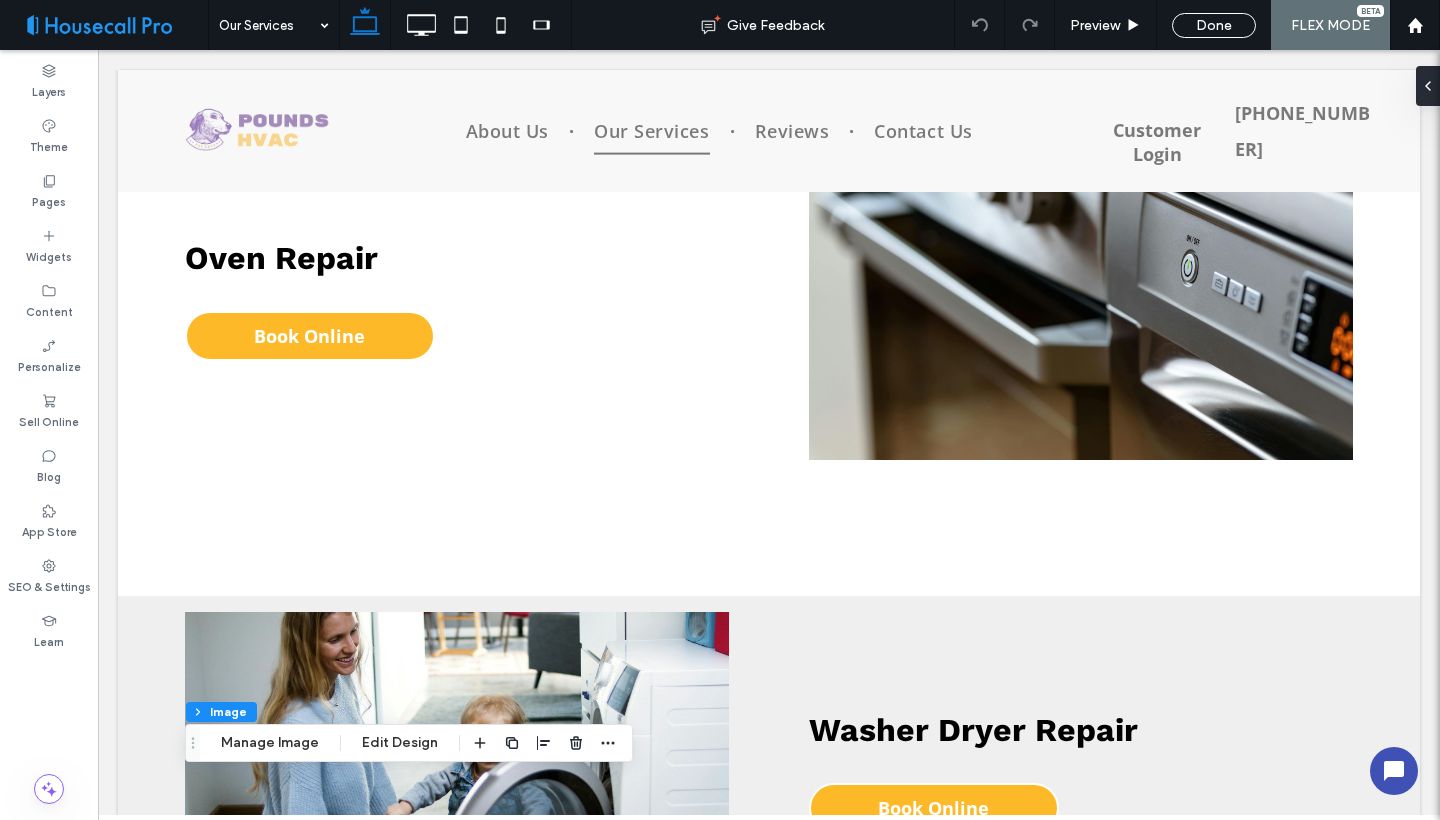 scroll, scrollTop: 734, scrollLeft: 0, axis: vertical 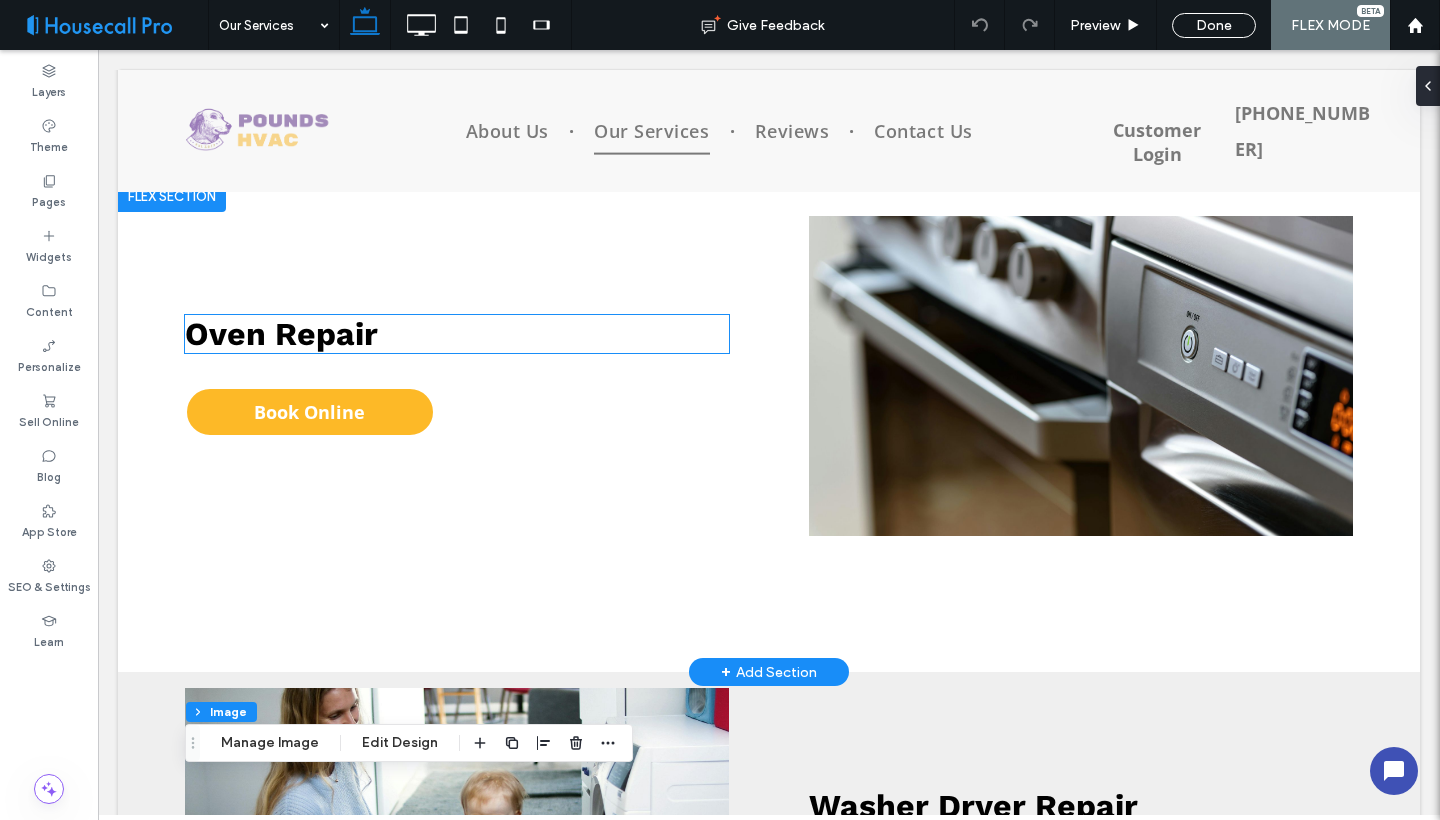click on "Oven Repair" at bounding box center [281, 334] 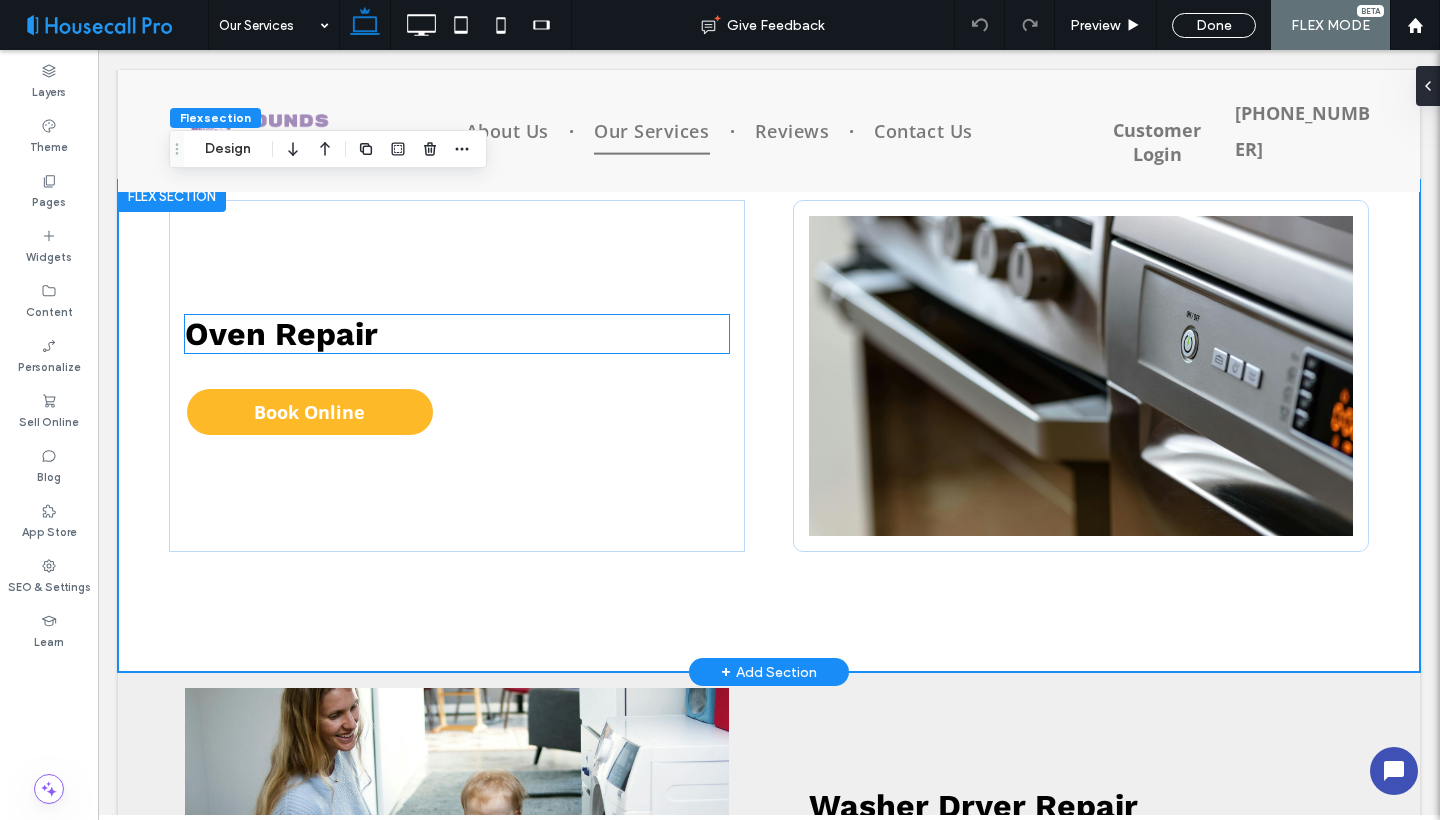 click on "Oven Repair" at bounding box center [281, 334] 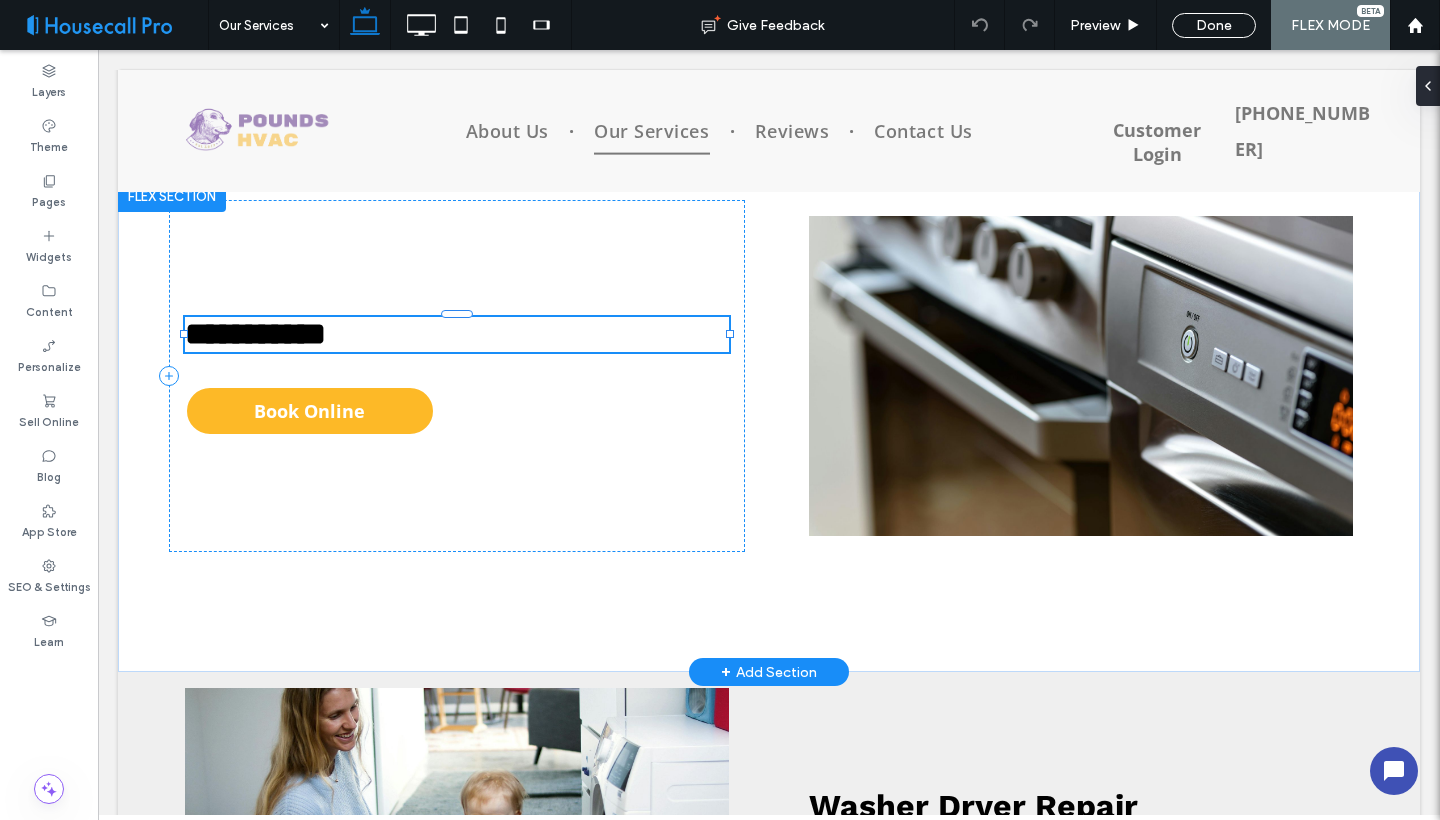 type on "*********" 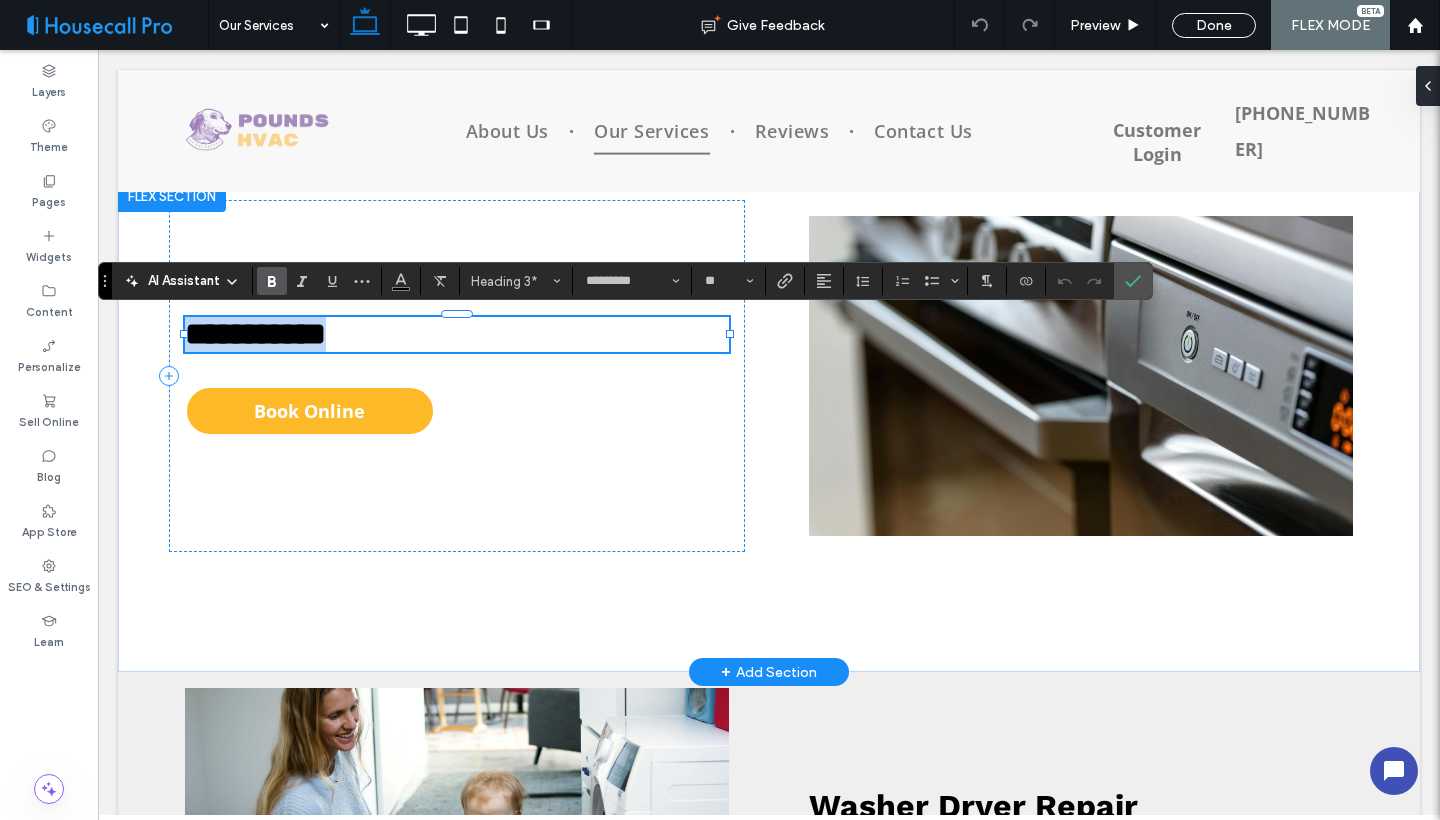 type 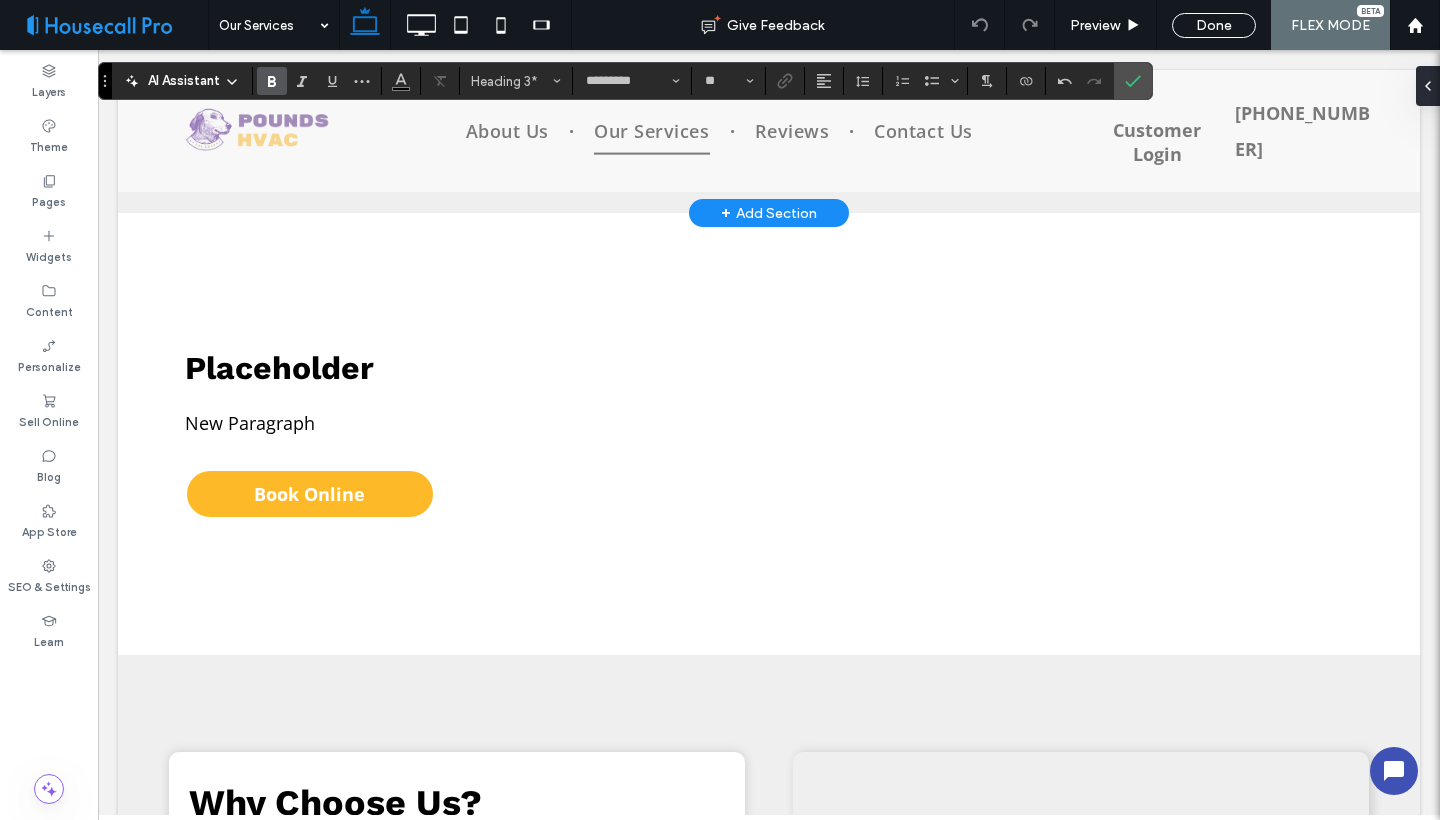 scroll, scrollTop: 2831, scrollLeft: 0, axis: vertical 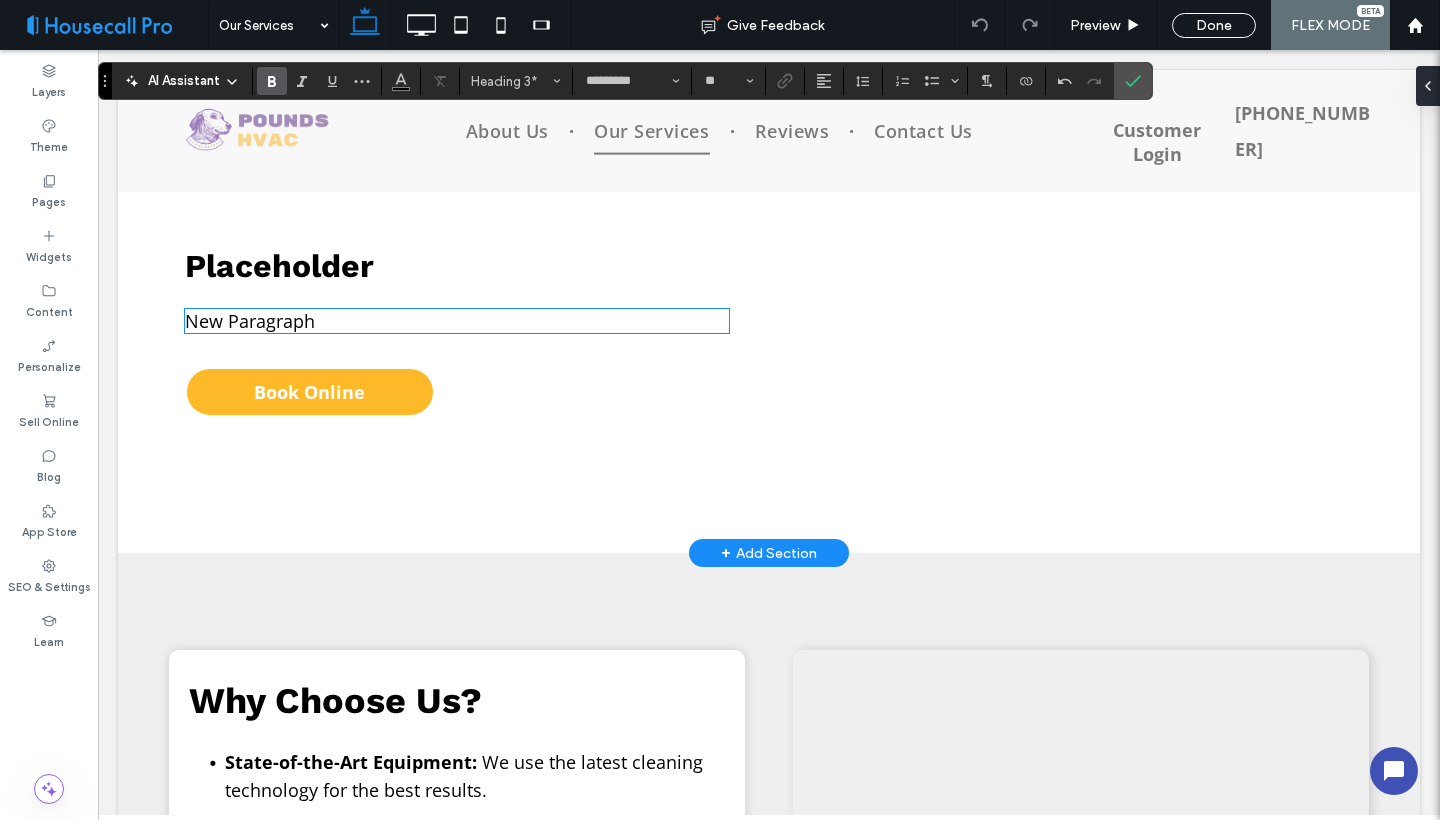 click on "New Paragraph" at bounding box center (457, 321) 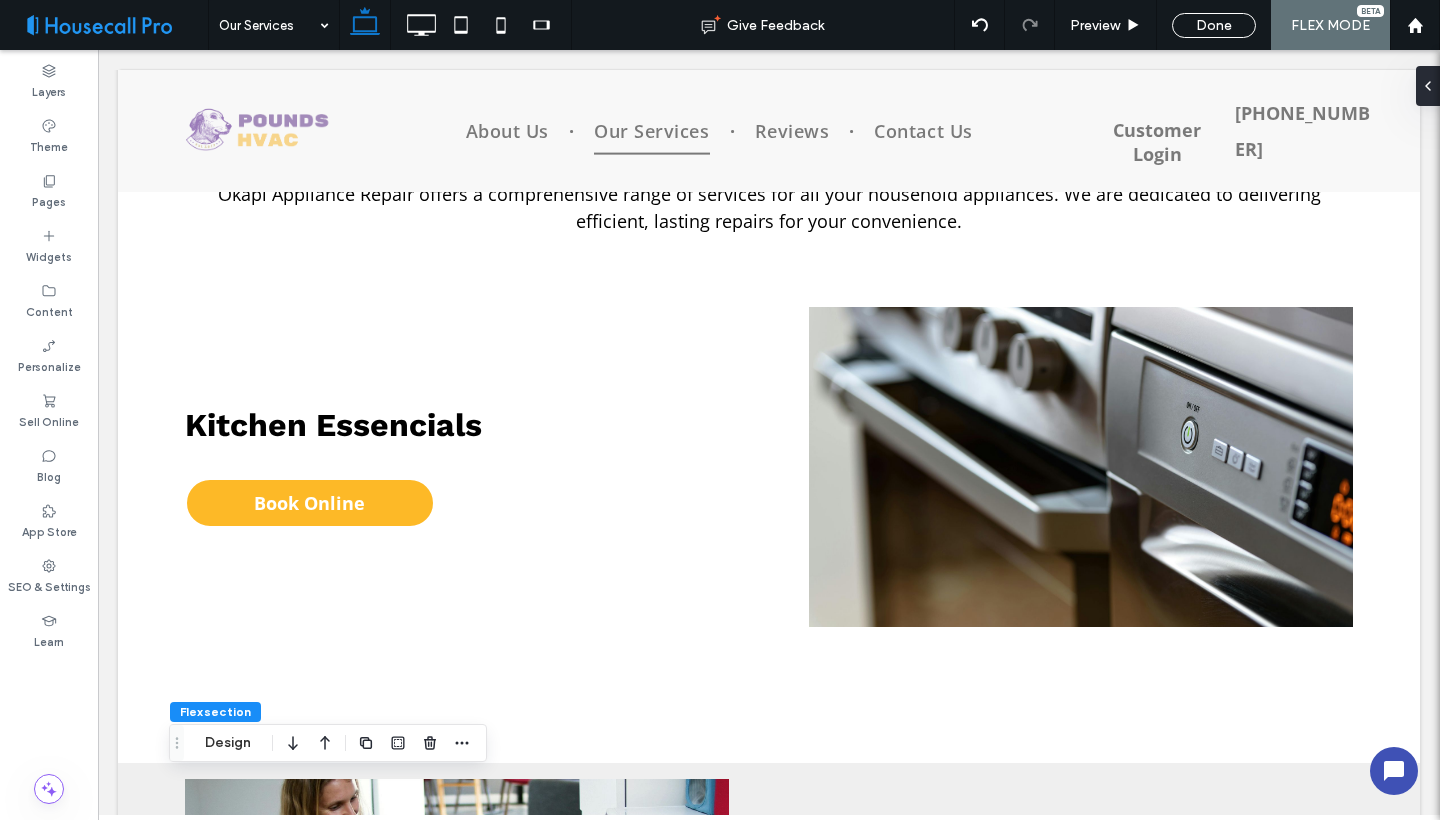 scroll, scrollTop: 648, scrollLeft: 0, axis: vertical 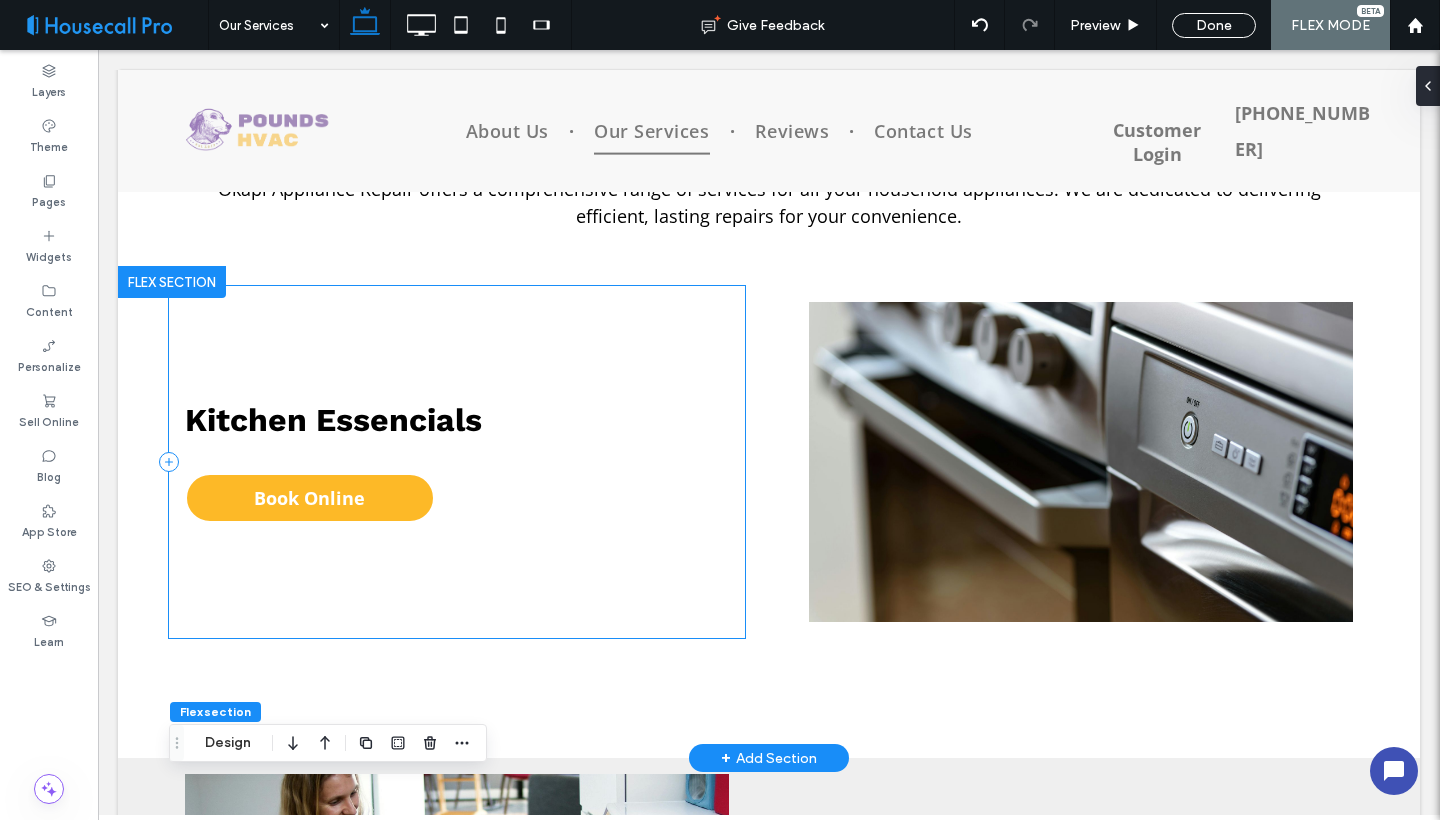 click on "Kitchen Essencials
Book Online" at bounding box center [457, 462] 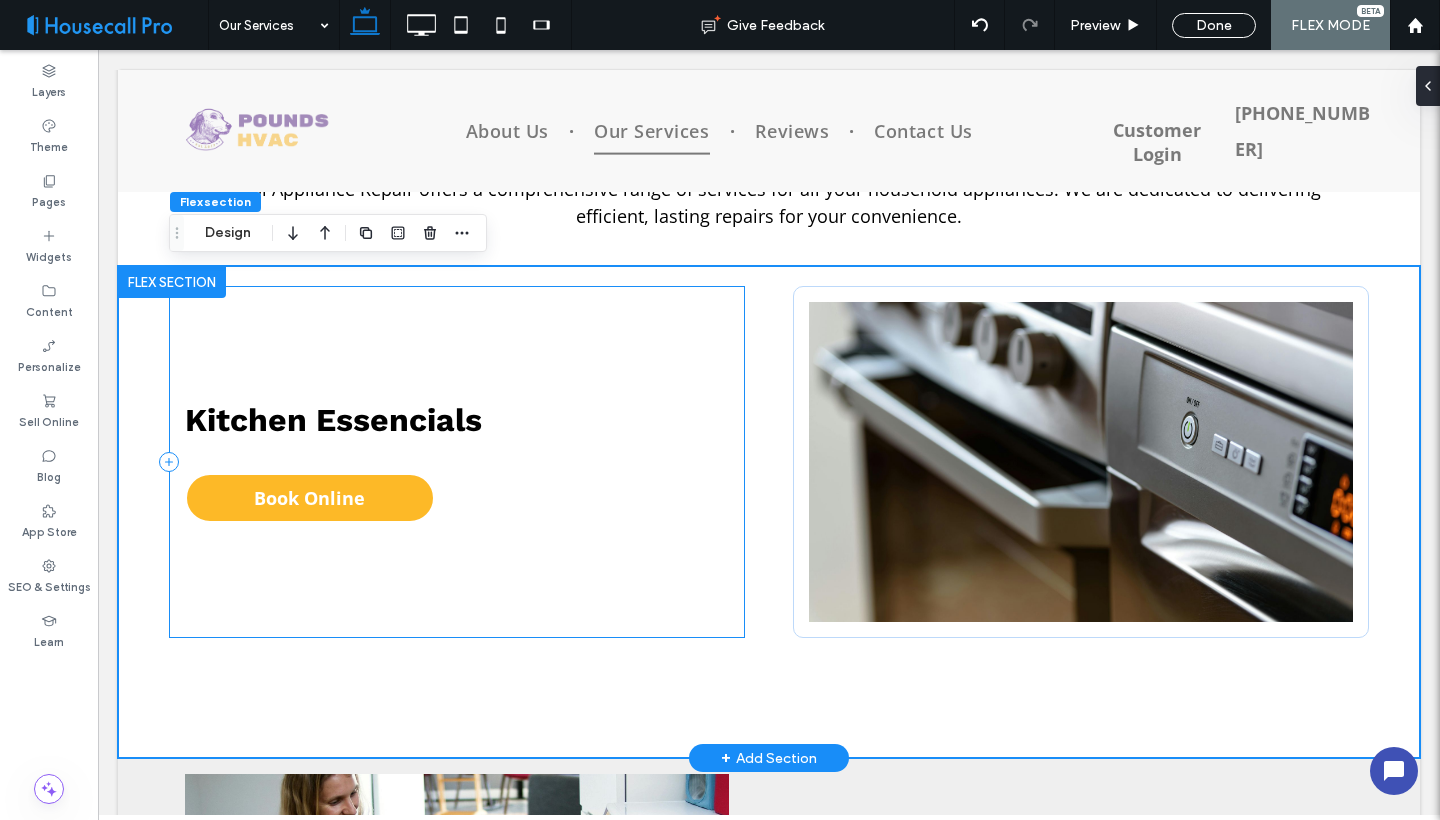 scroll, scrollTop: 184, scrollLeft: 0, axis: vertical 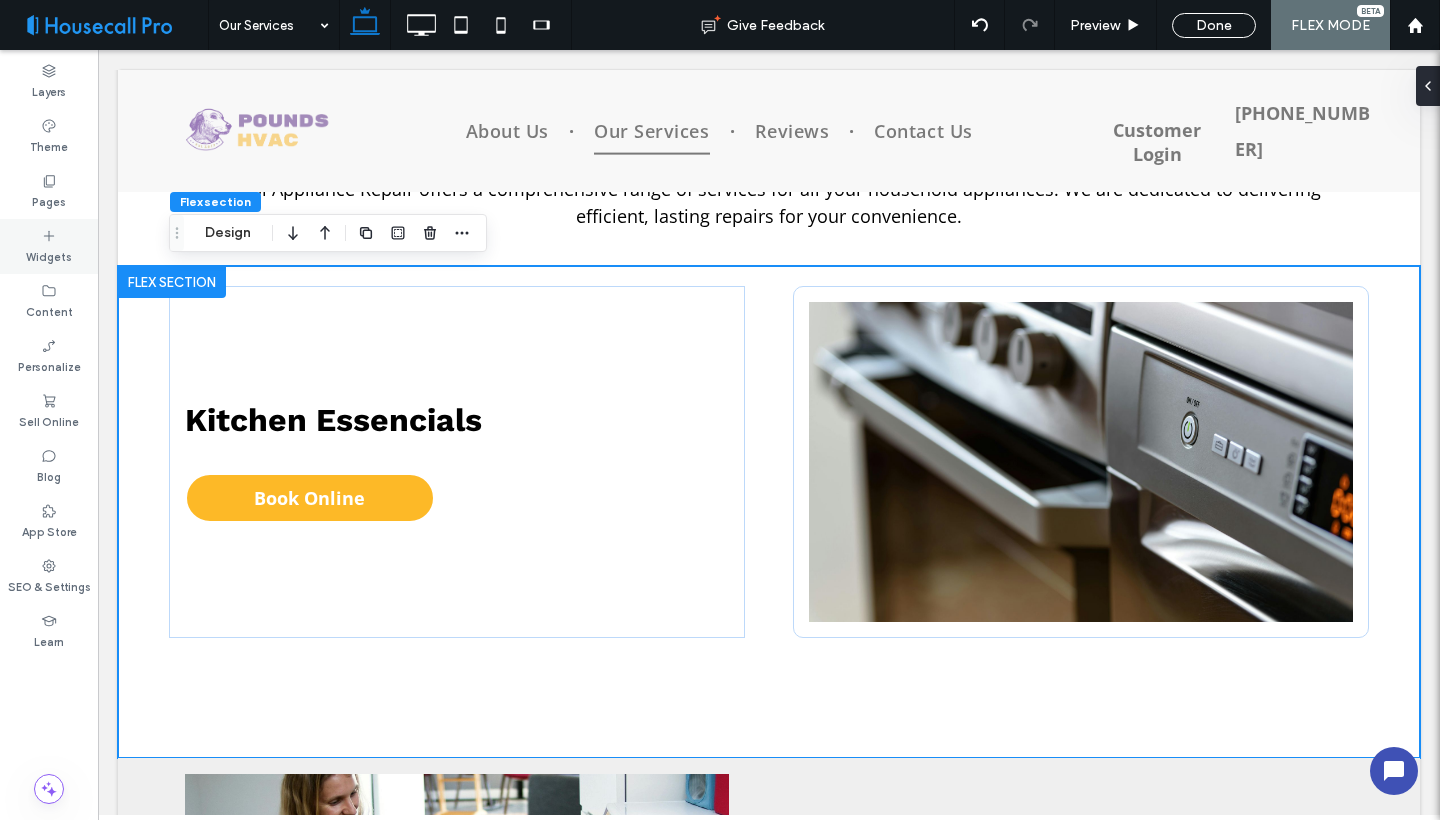 type on "*" 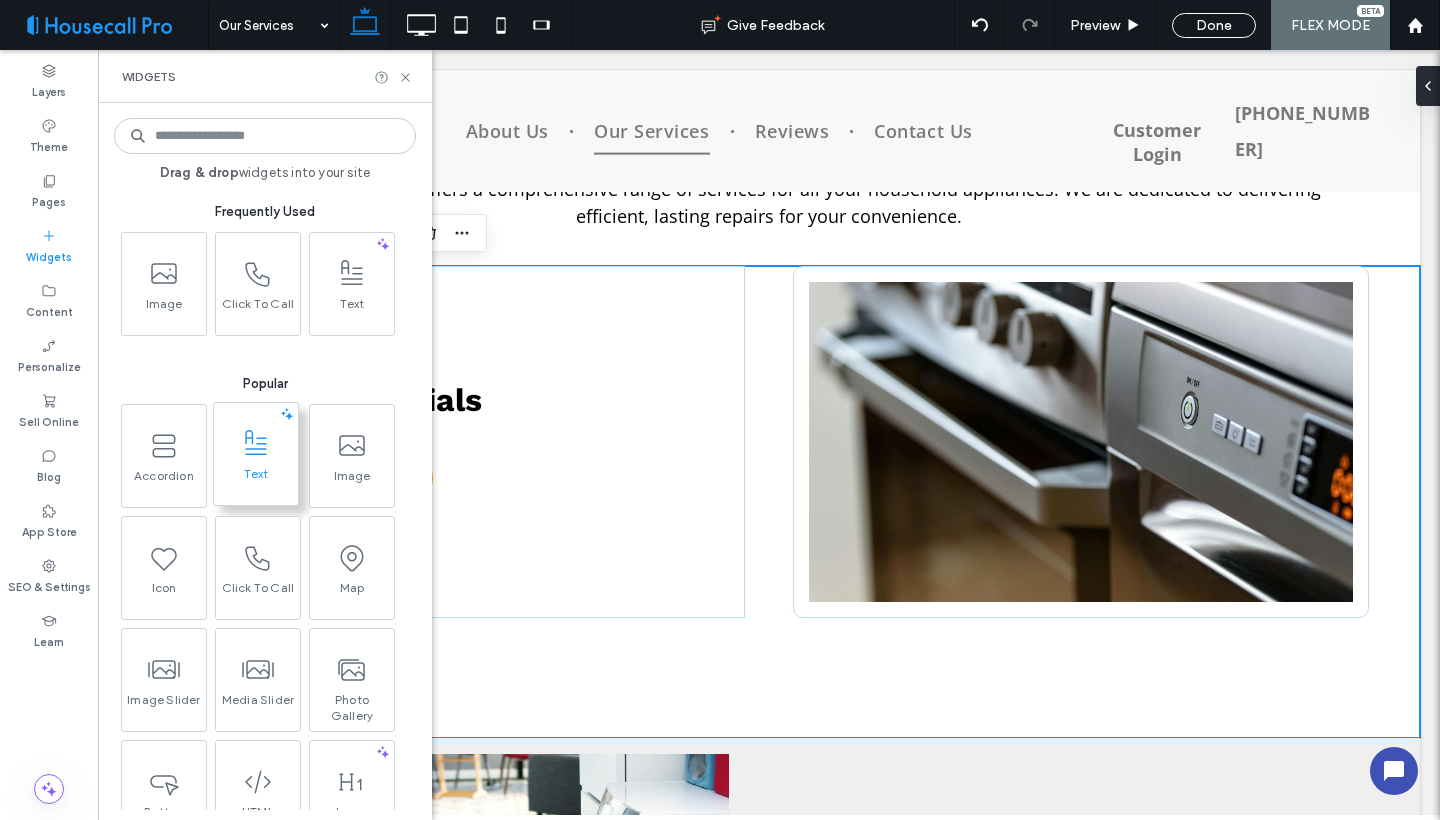 click on "Text" at bounding box center [256, 480] 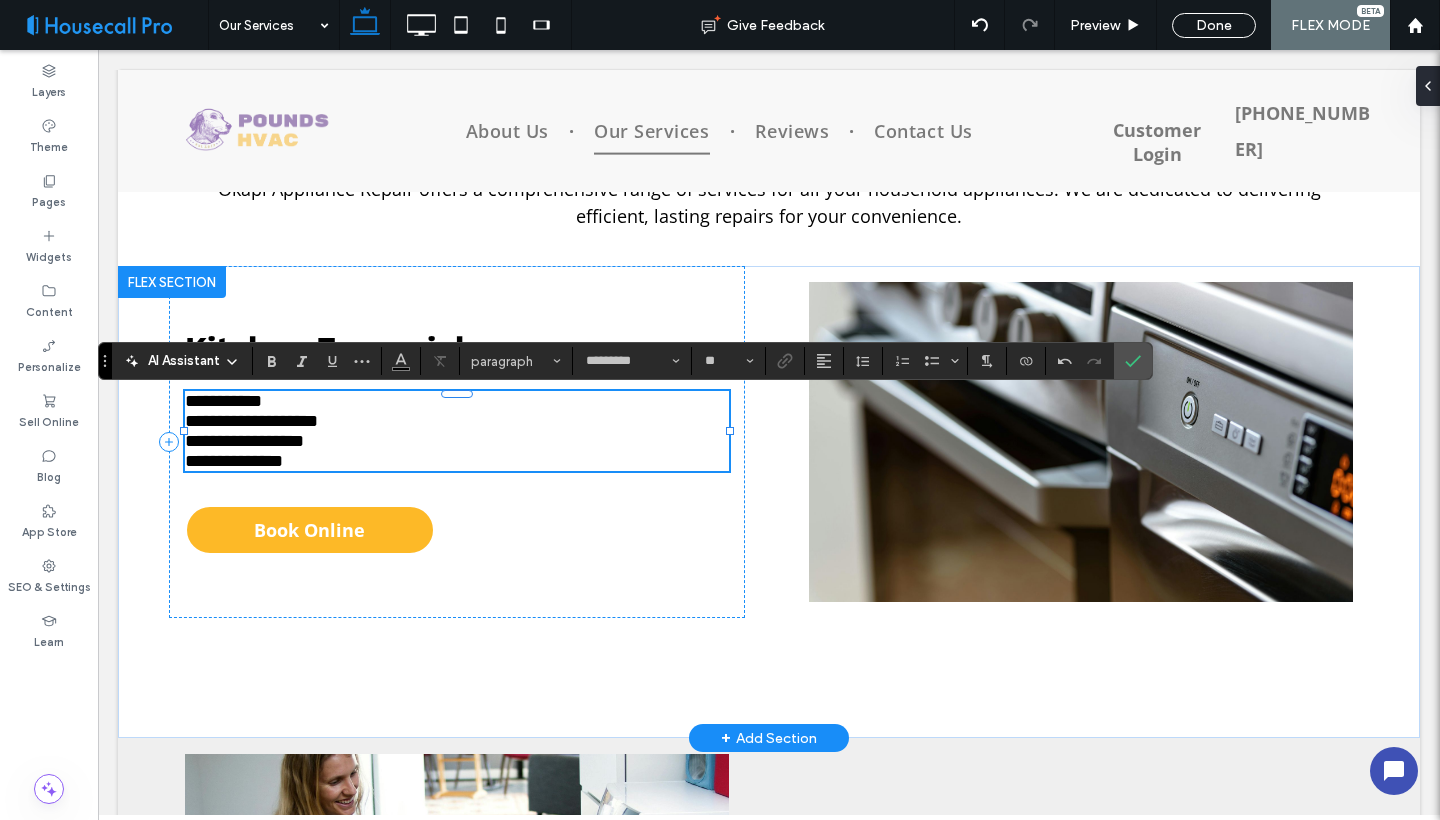 scroll, scrollTop: 23, scrollLeft: 0, axis: vertical 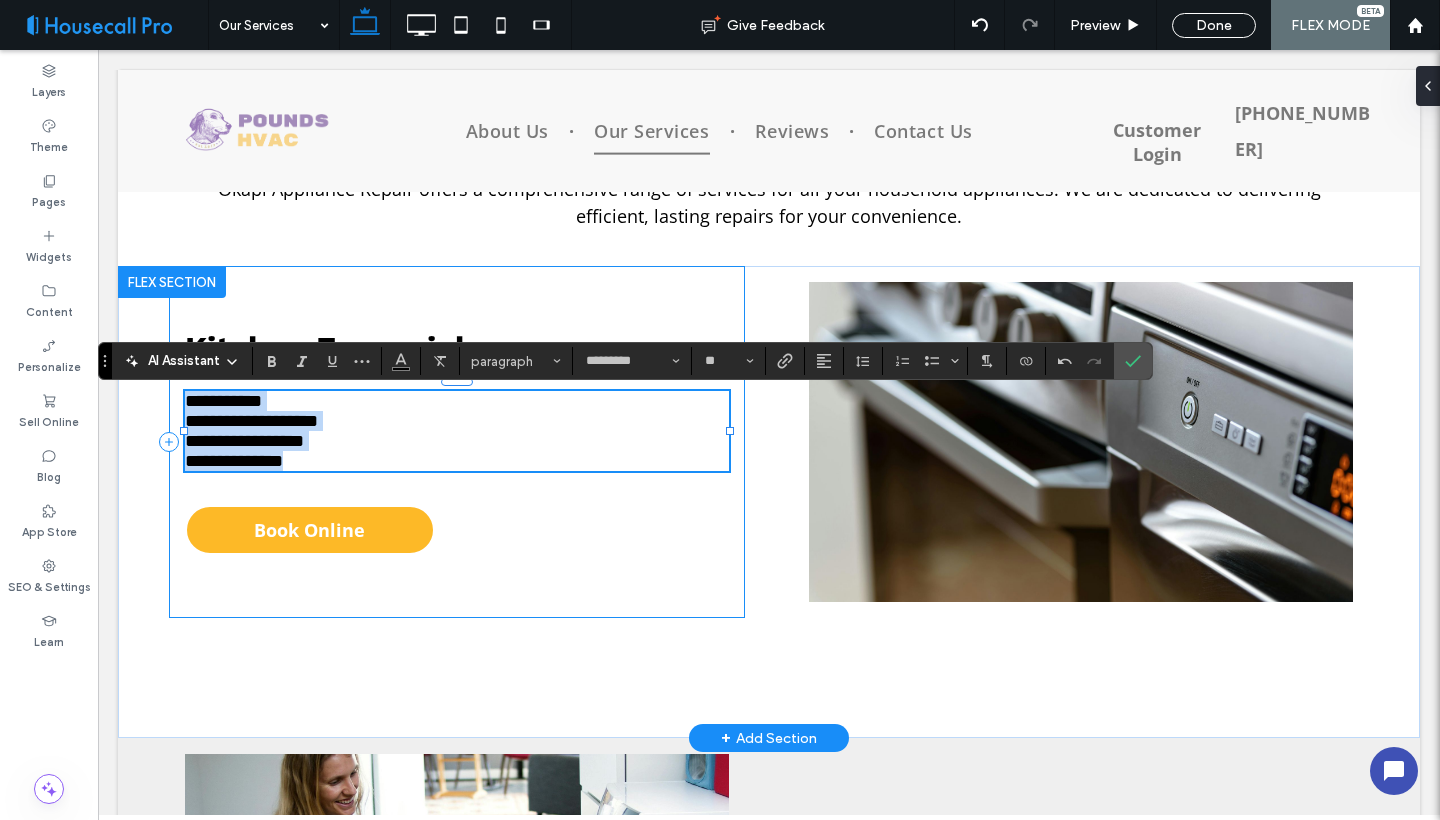 drag, startPoint x: 338, startPoint y: 467, endPoint x: 175, endPoint y: 379, distance: 185.23769 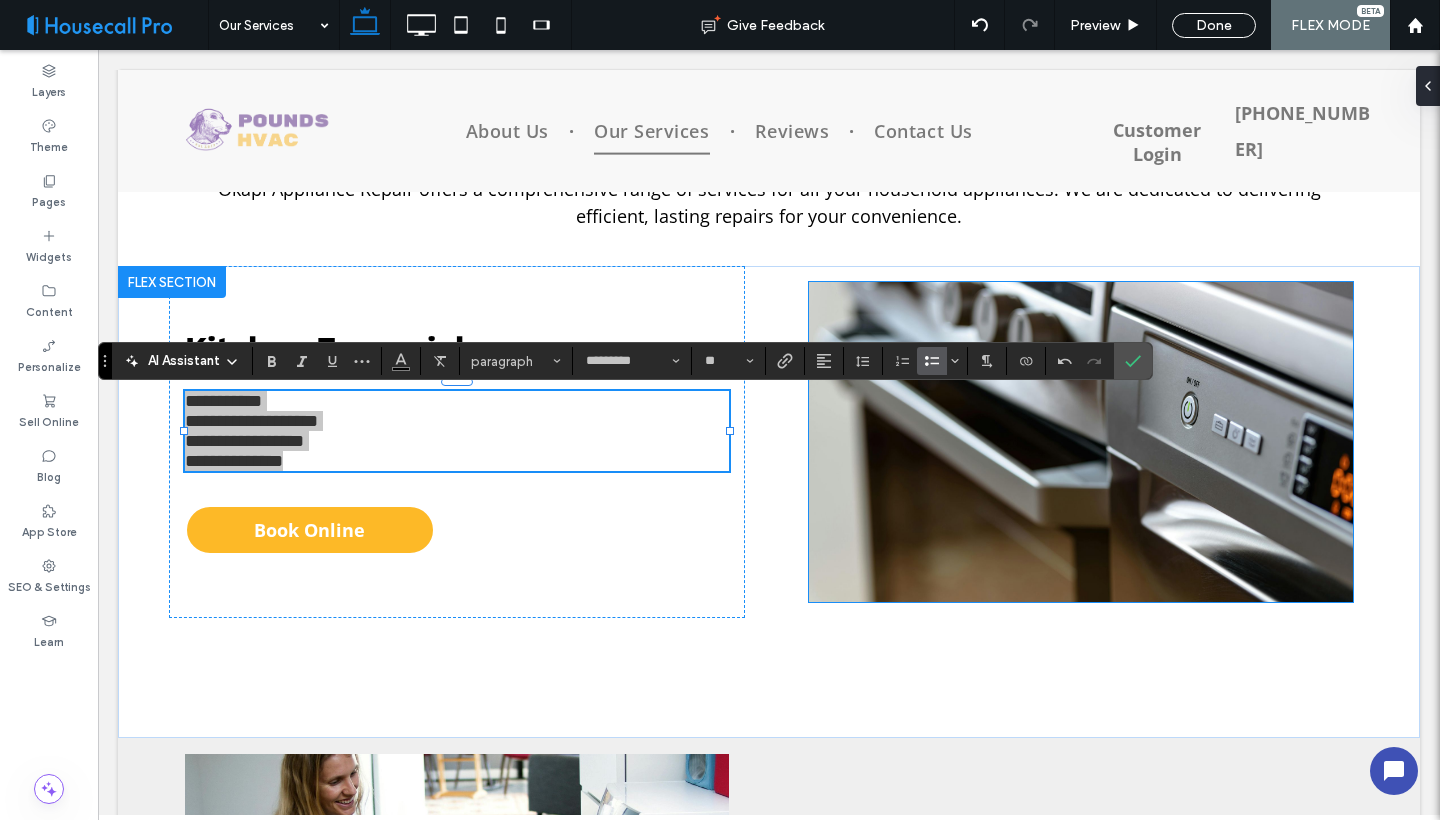 click 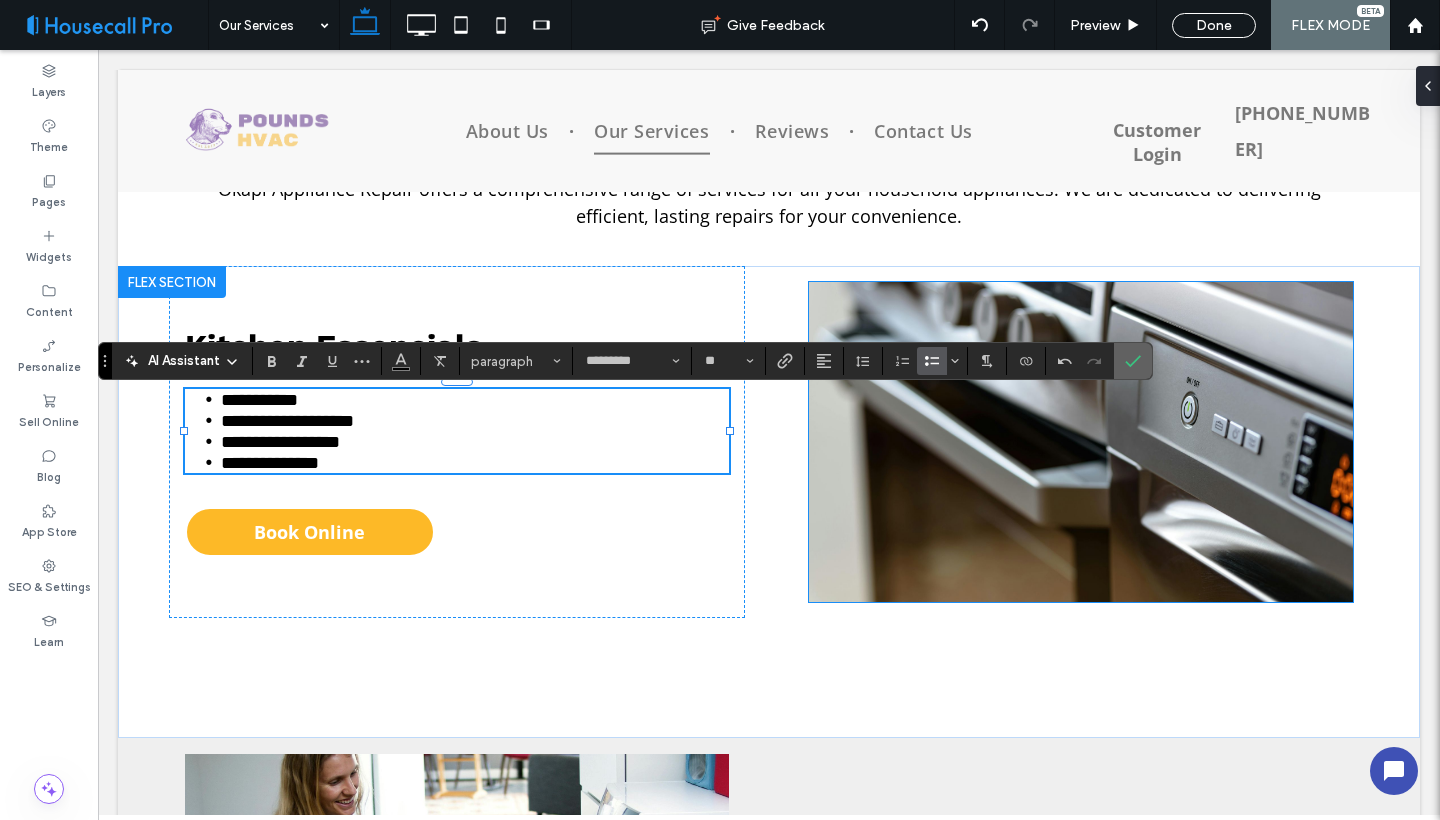click 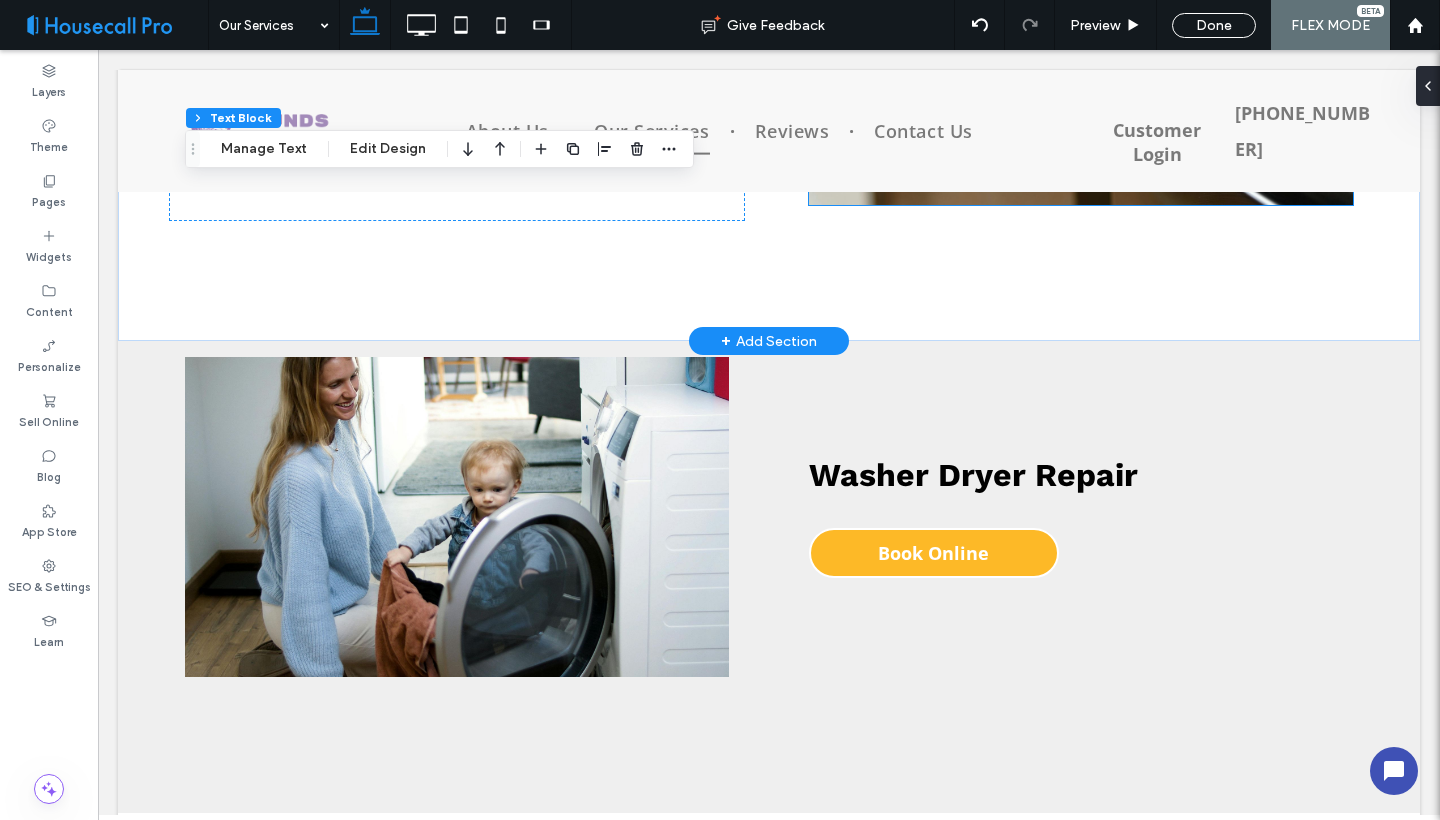 scroll, scrollTop: 1055, scrollLeft: 0, axis: vertical 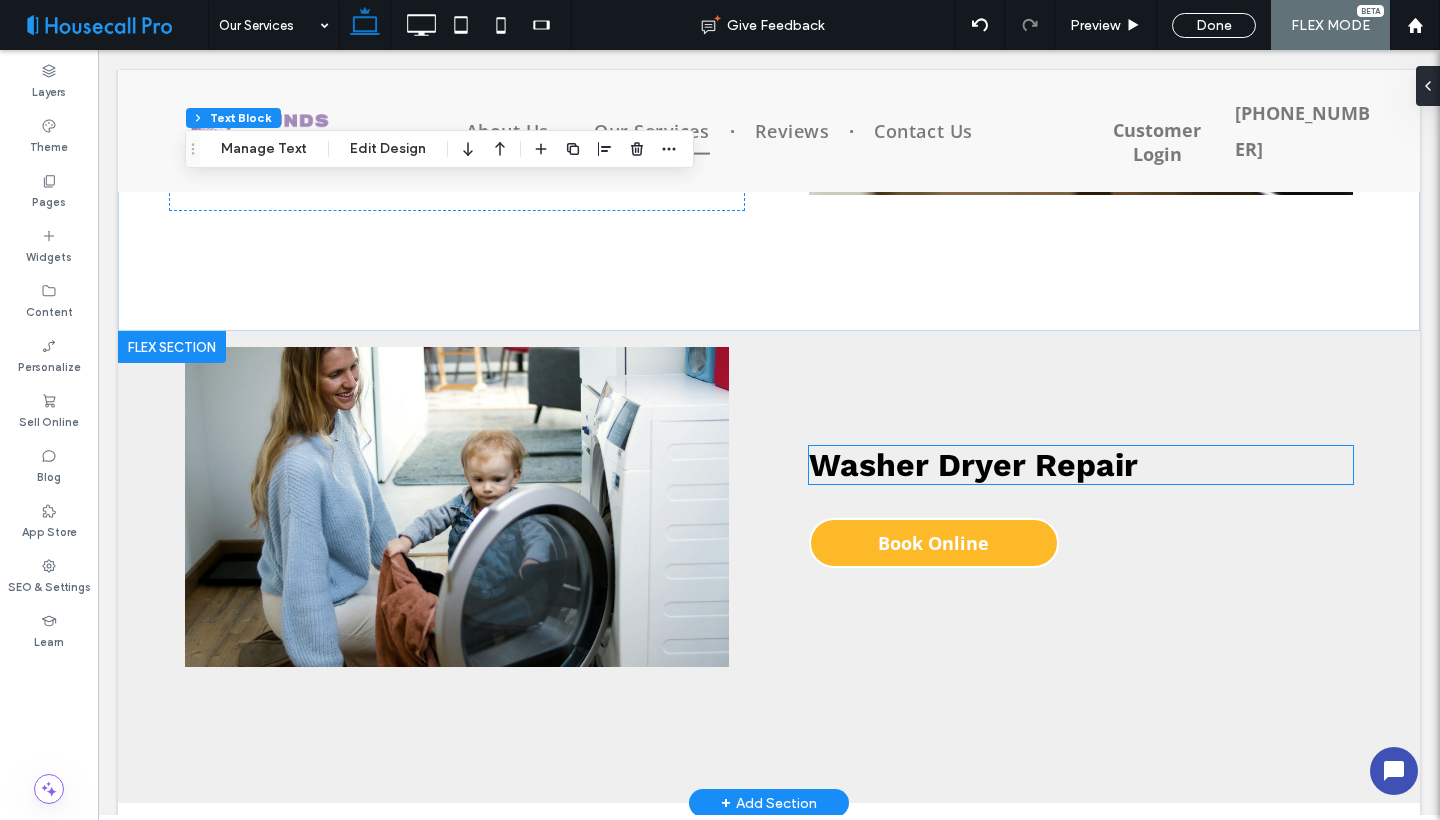 click on "Washer Dryer Repair" at bounding box center [973, 465] 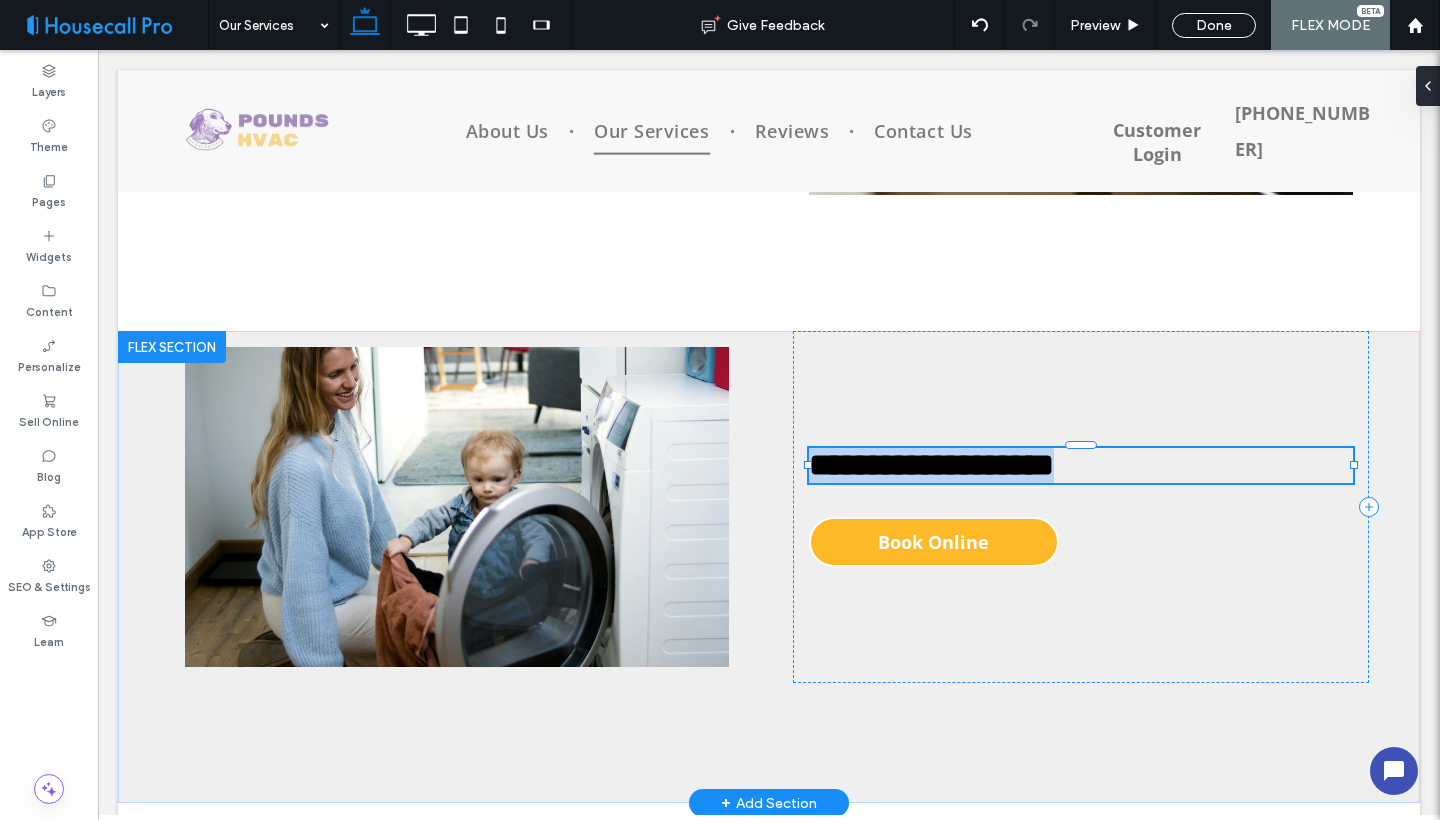 click on "**********" at bounding box center [931, 465] 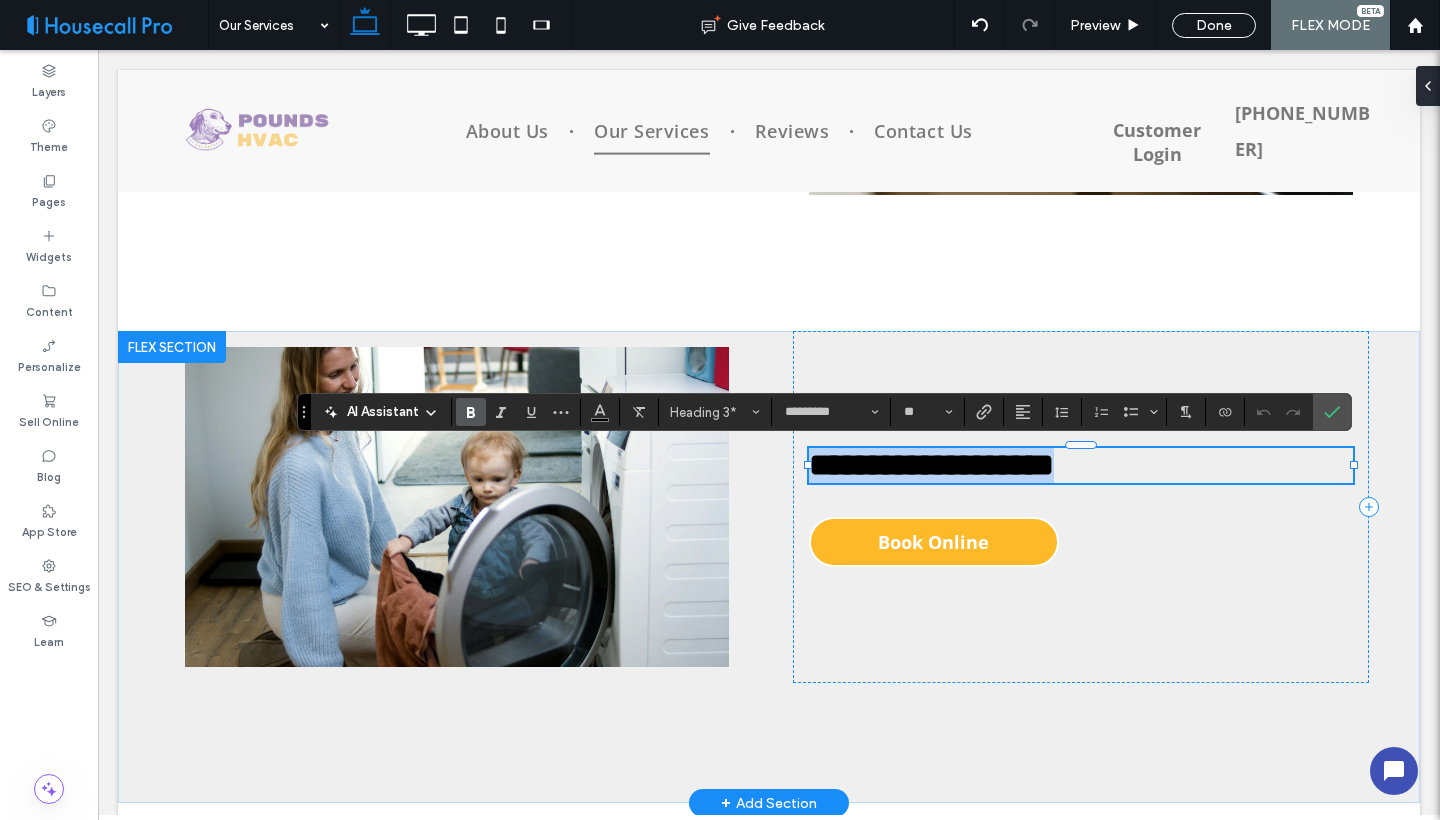 type 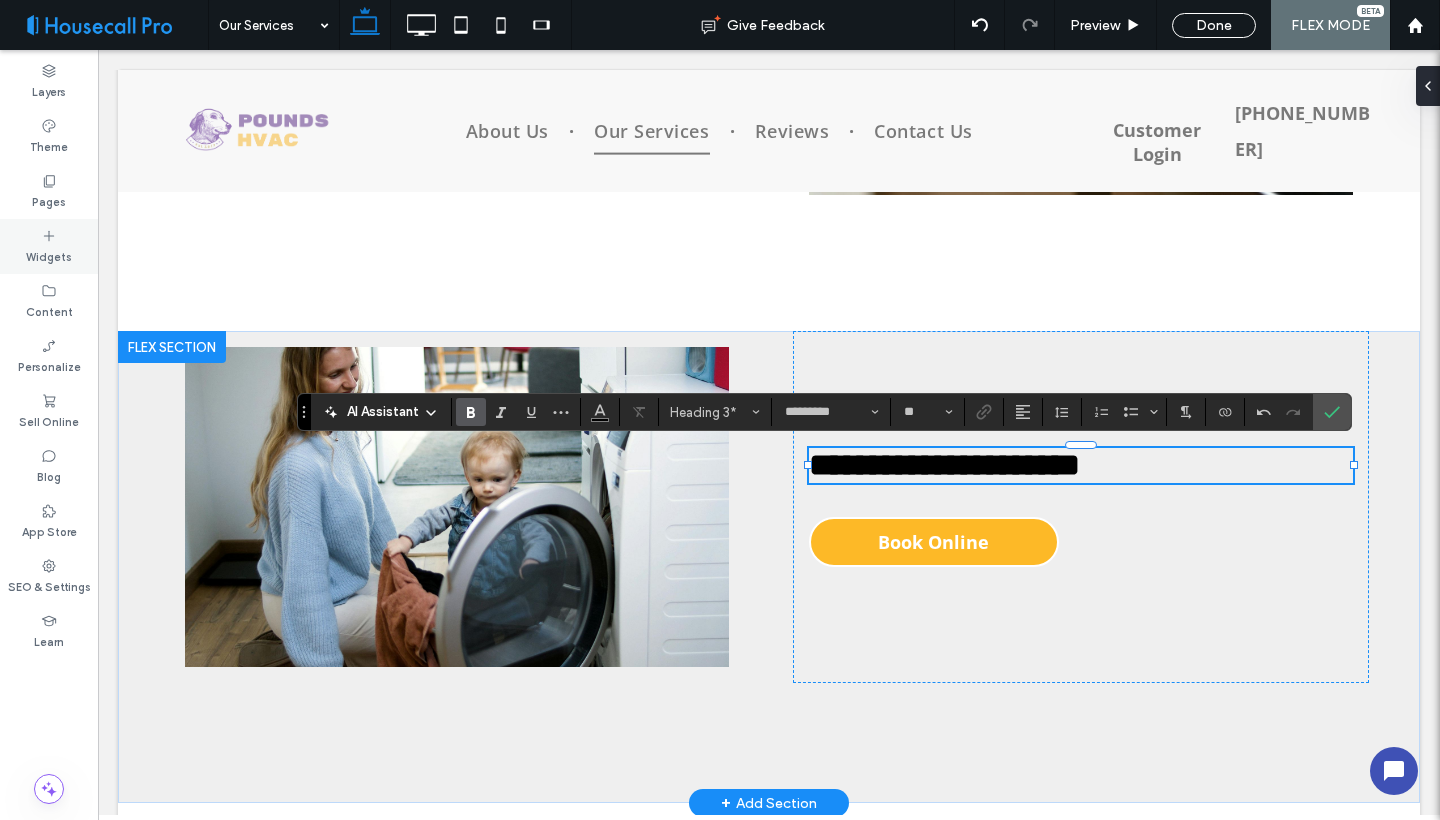 click on "Widgets" at bounding box center (49, 255) 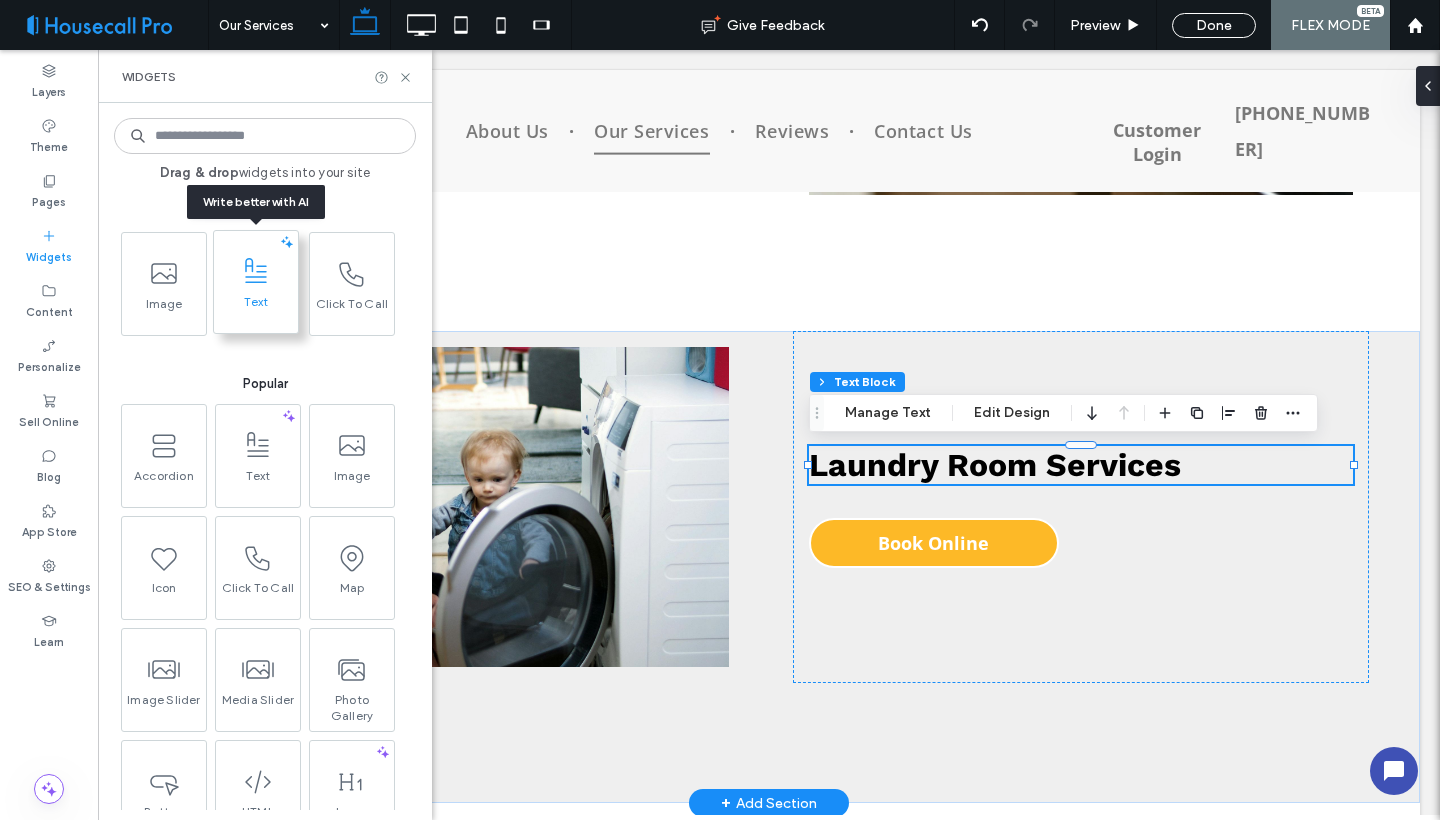 click at bounding box center (256, 271) 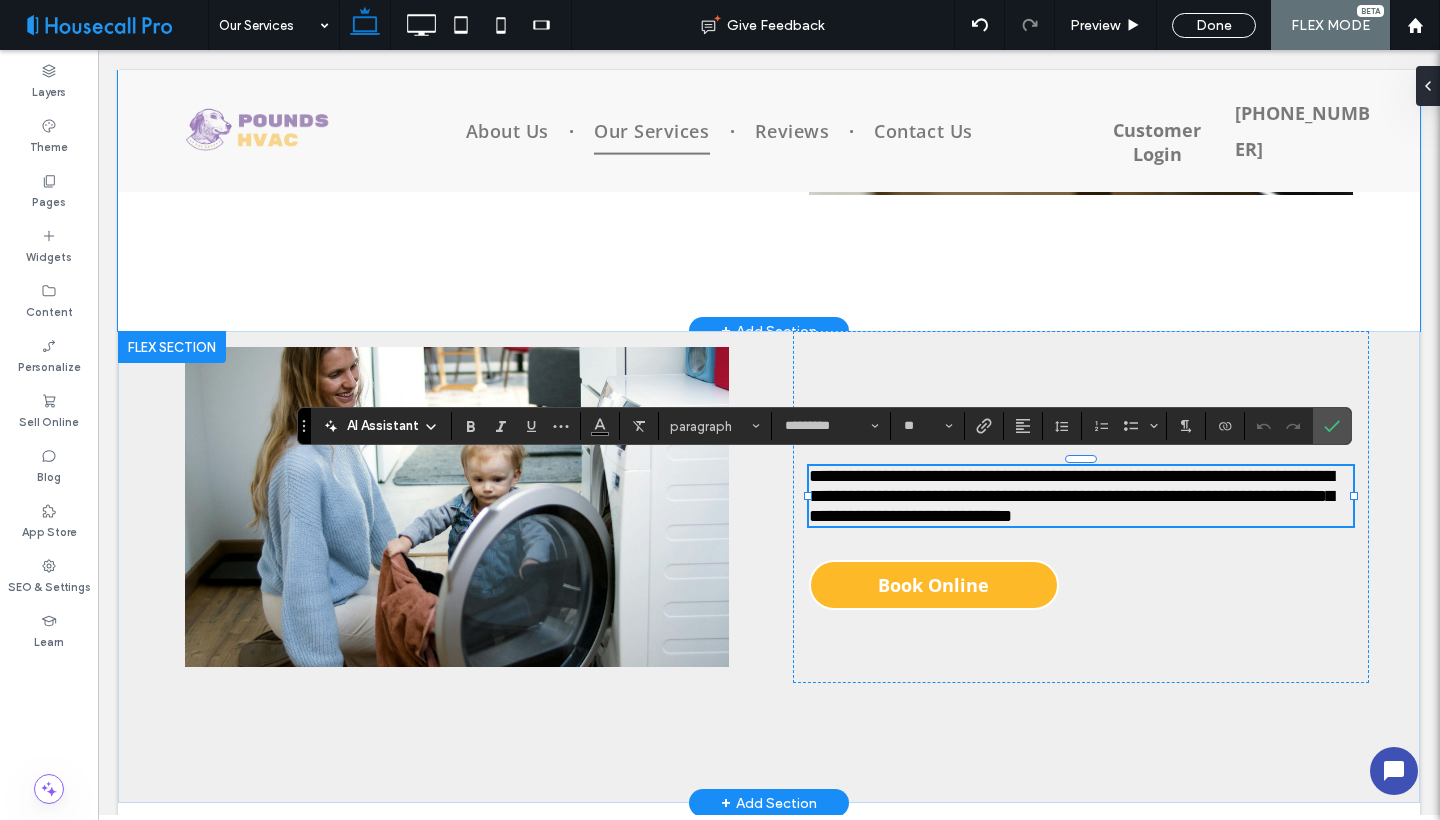 scroll, scrollTop: 23, scrollLeft: 0, axis: vertical 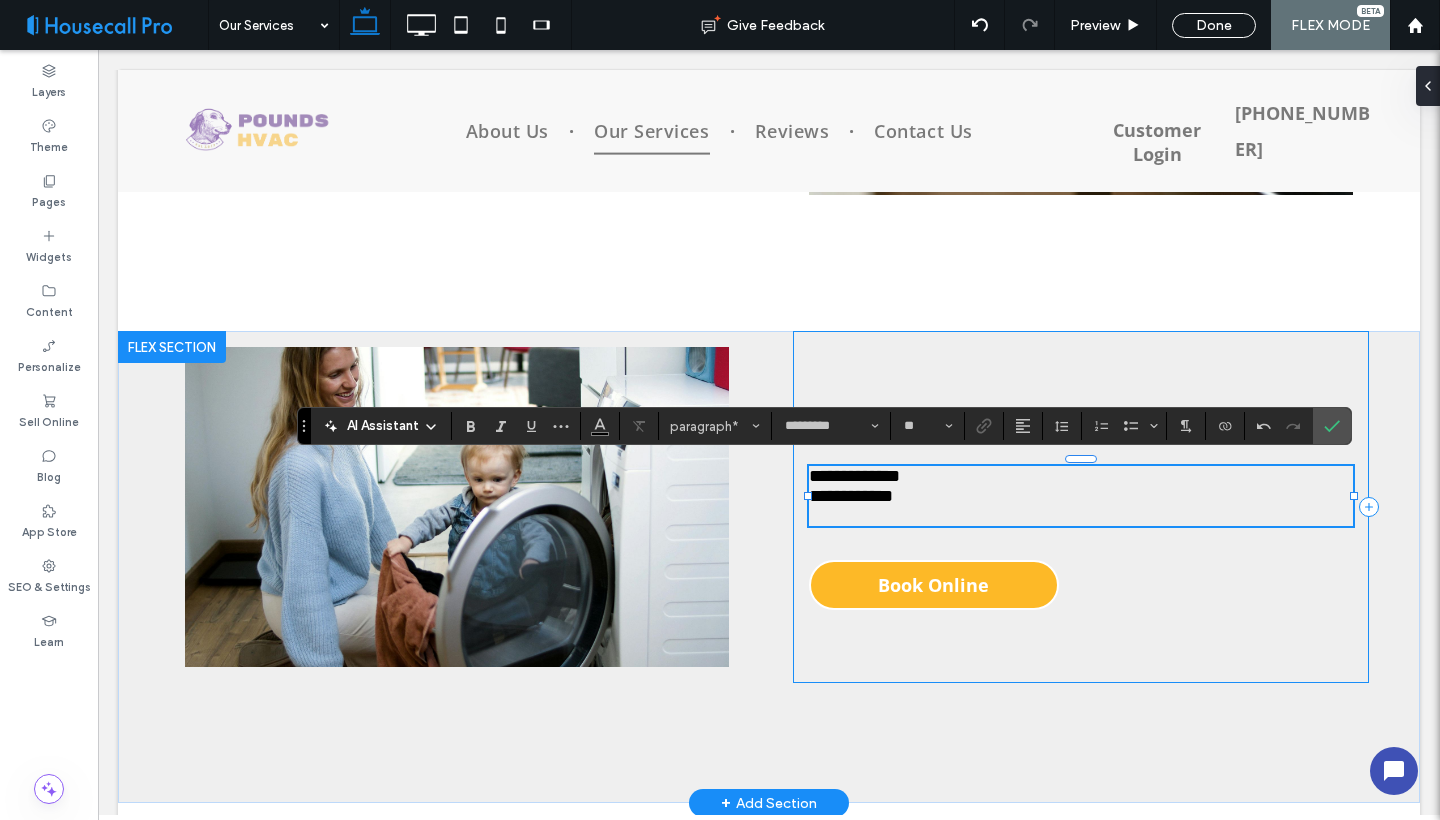 drag, startPoint x: 1110, startPoint y: 669, endPoint x: 1077, endPoint y: 628, distance: 52.63079 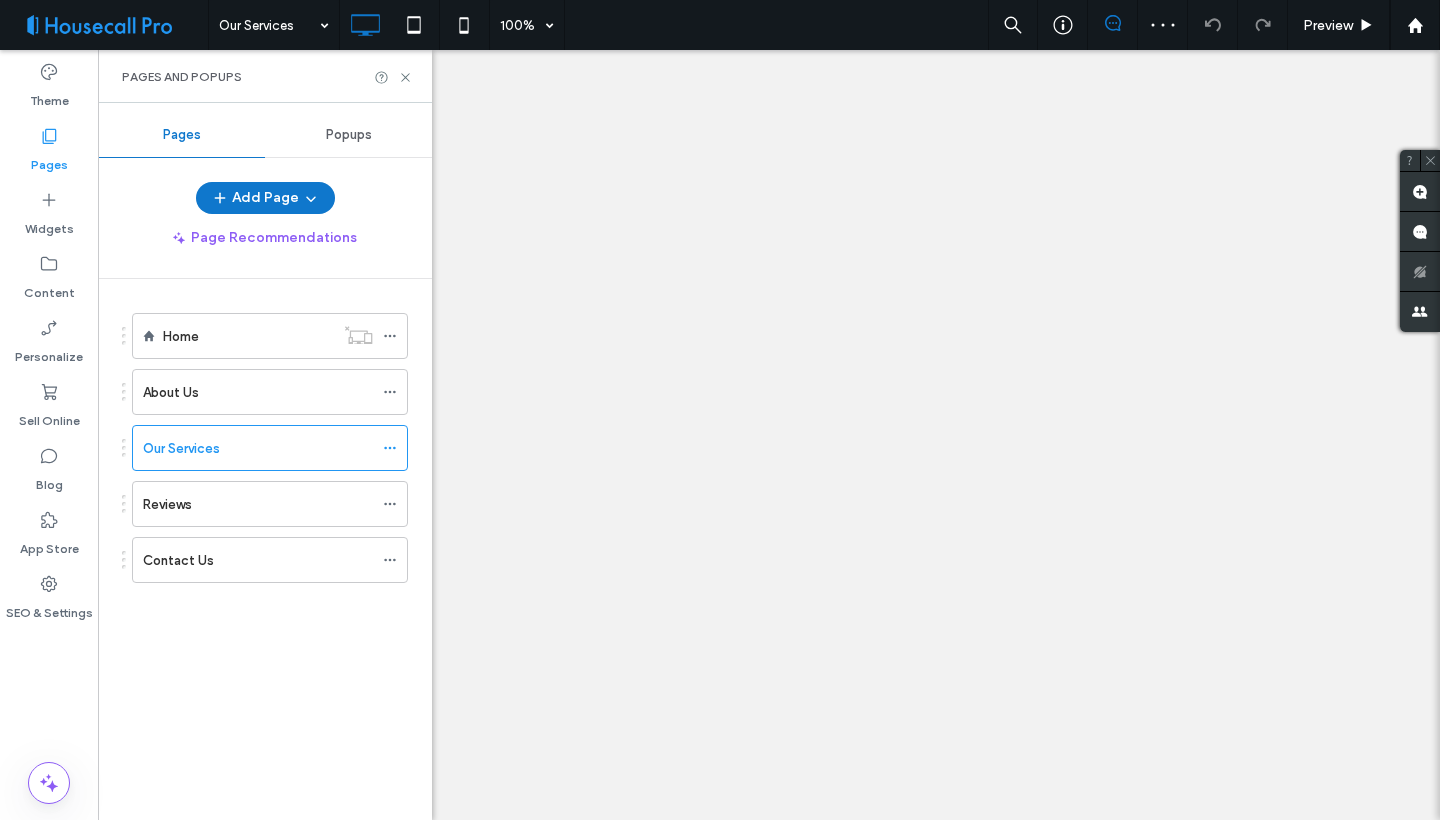 scroll, scrollTop: 0, scrollLeft: 0, axis: both 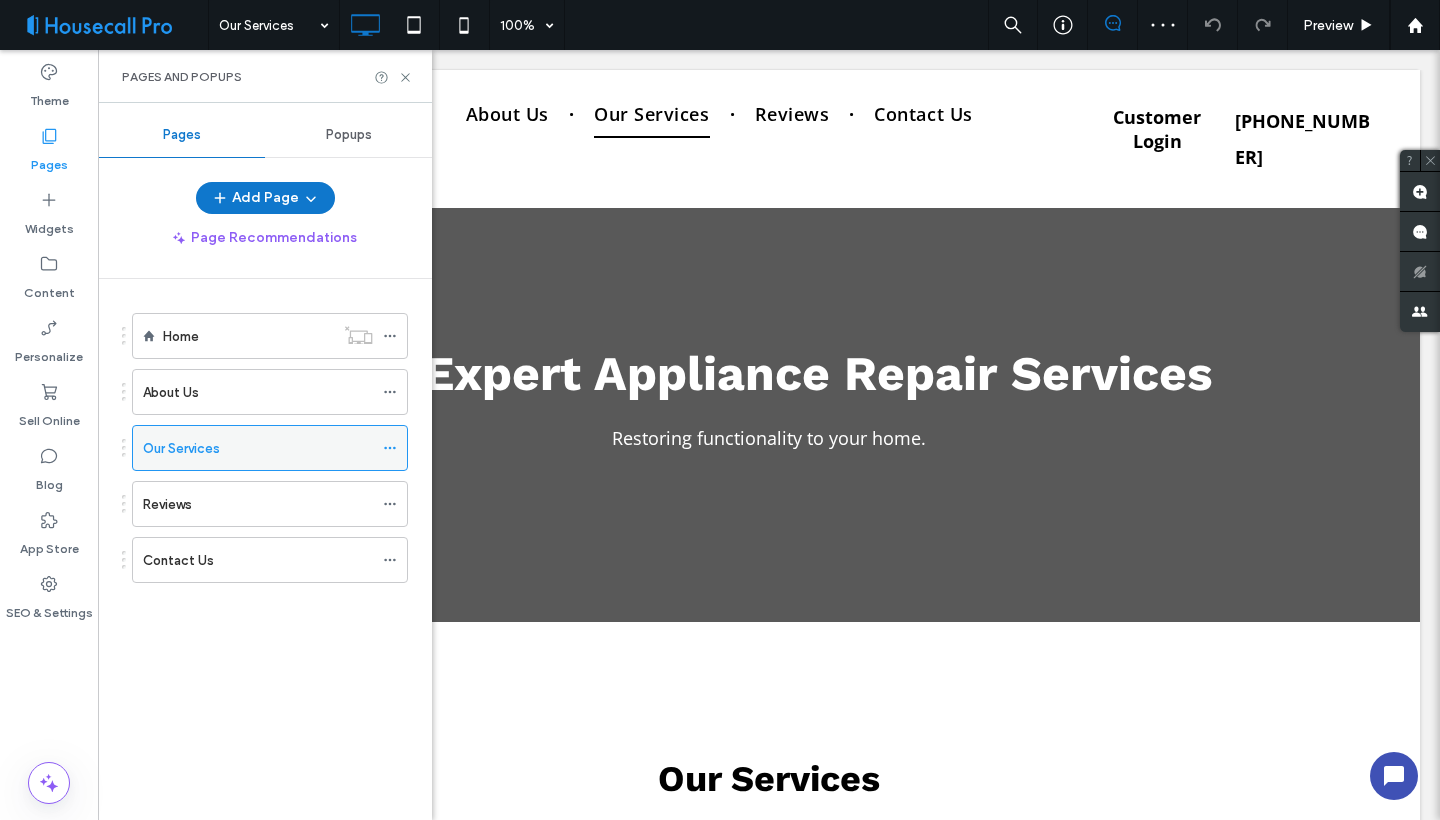 click on "Our Services" at bounding box center [258, 448] 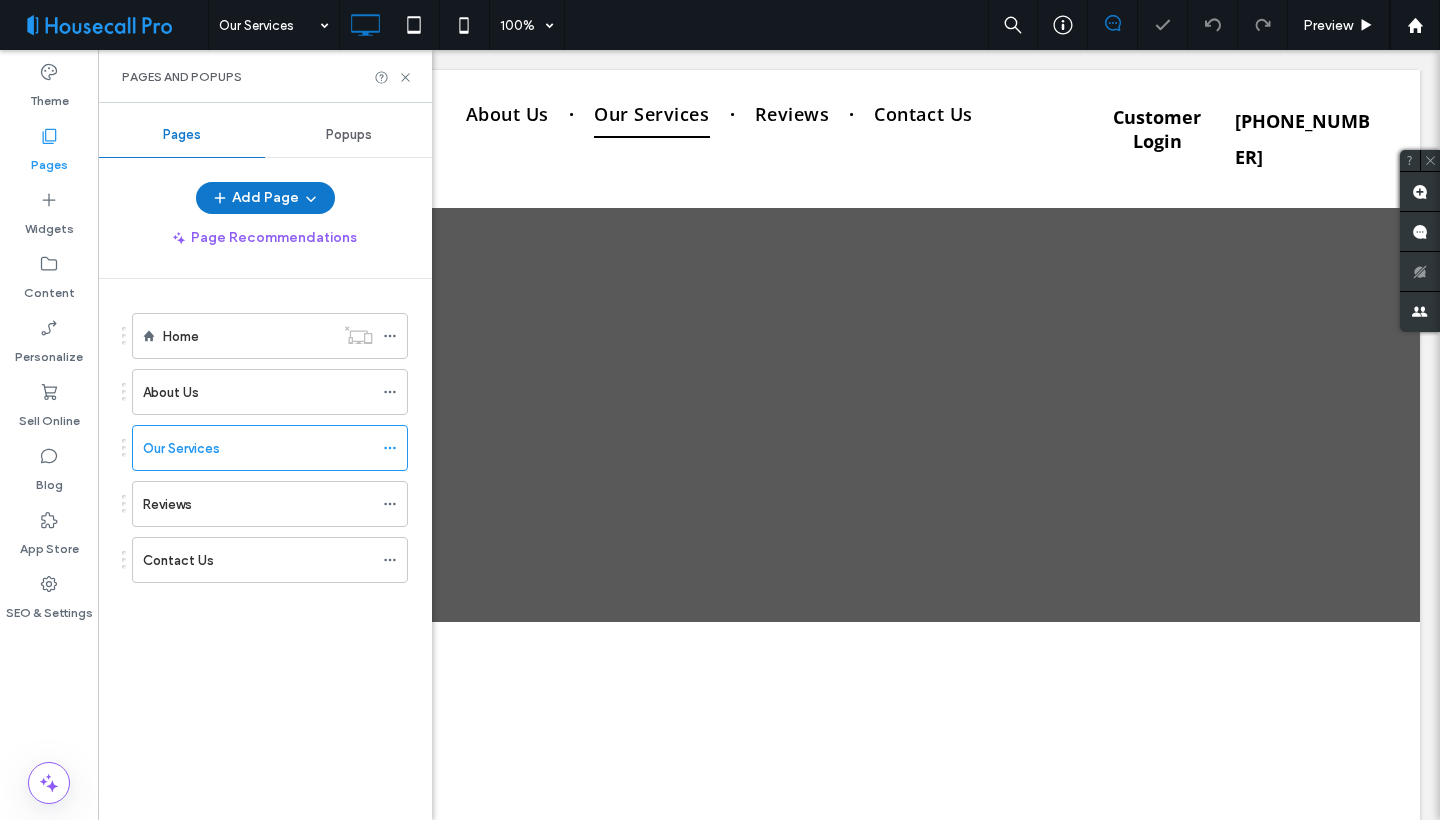 scroll, scrollTop: 0, scrollLeft: 0, axis: both 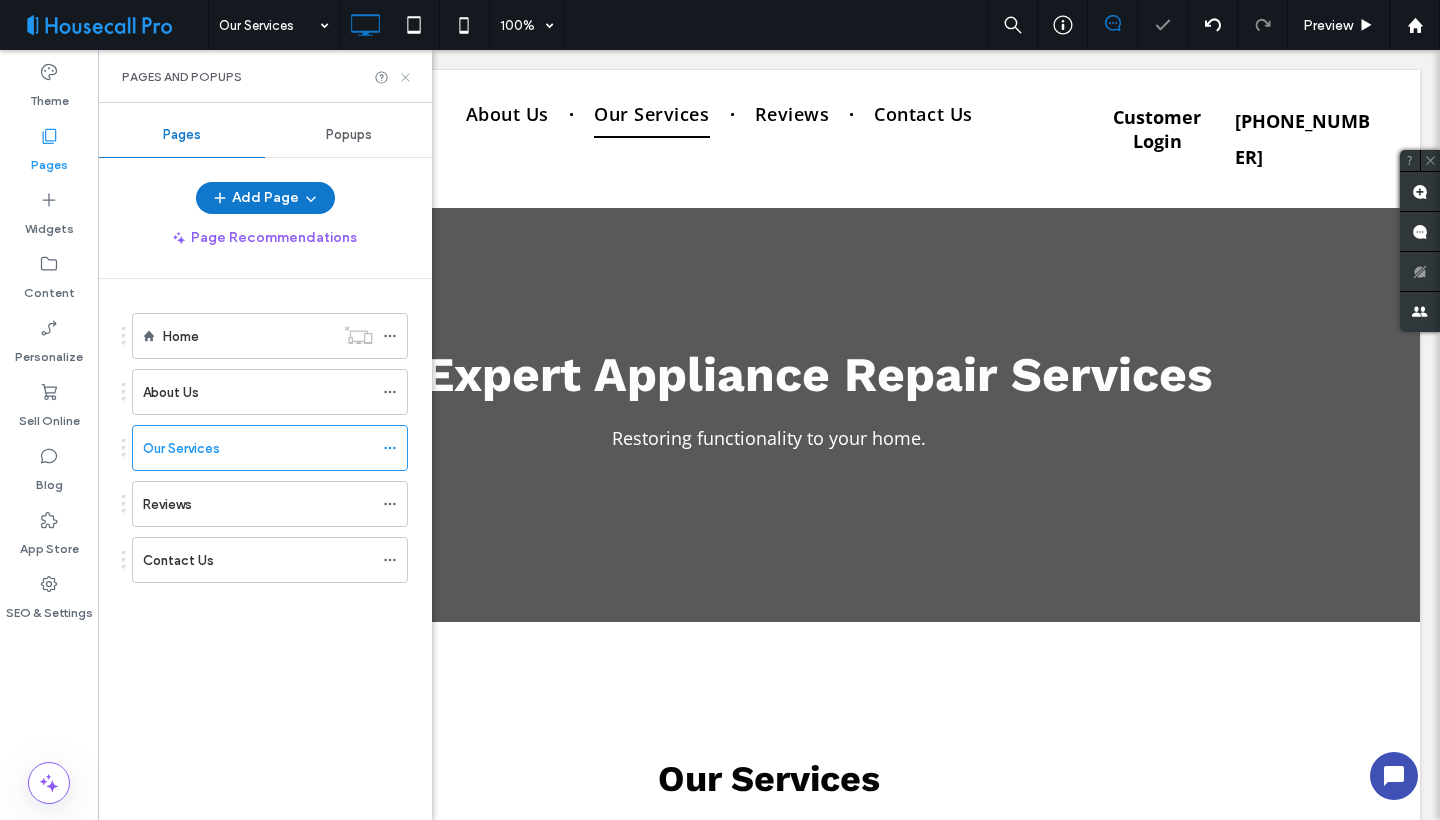 drag, startPoint x: 405, startPoint y: 78, endPoint x: 754, endPoint y: 442, distance: 504.2787 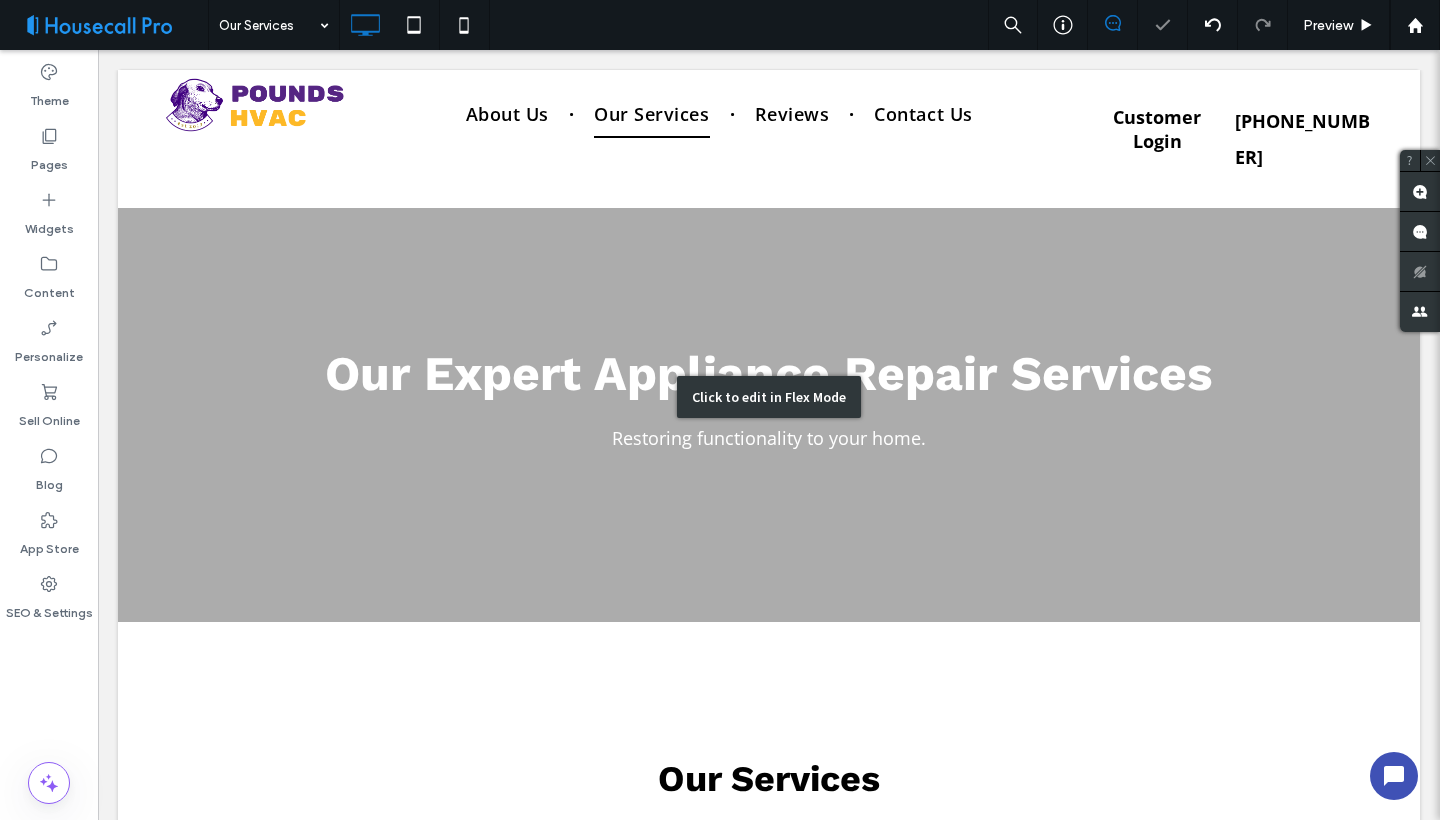 scroll, scrollTop: 0, scrollLeft: 0, axis: both 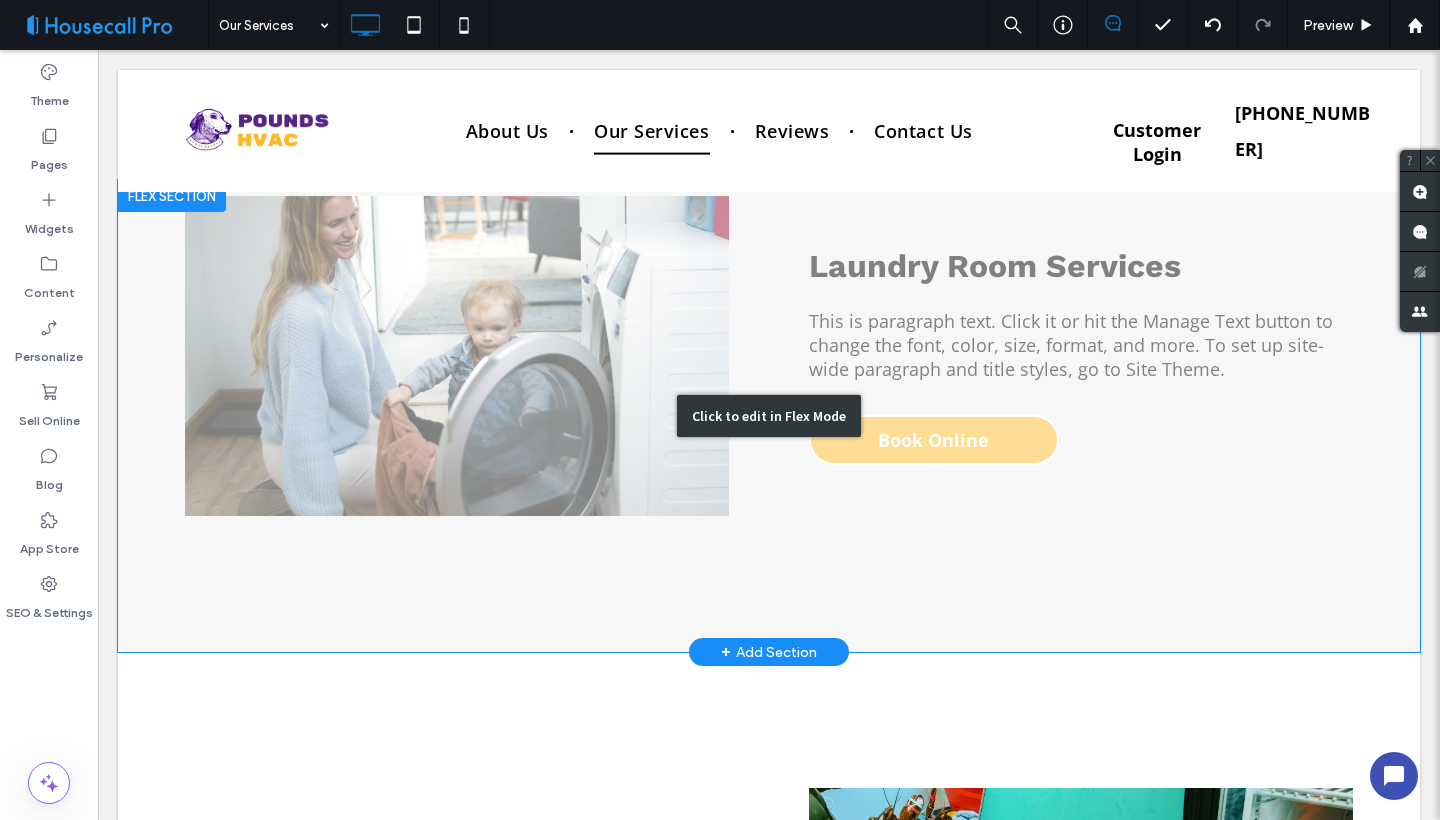 click on "Click to edit in Flex Mode" at bounding box center (769, 416) 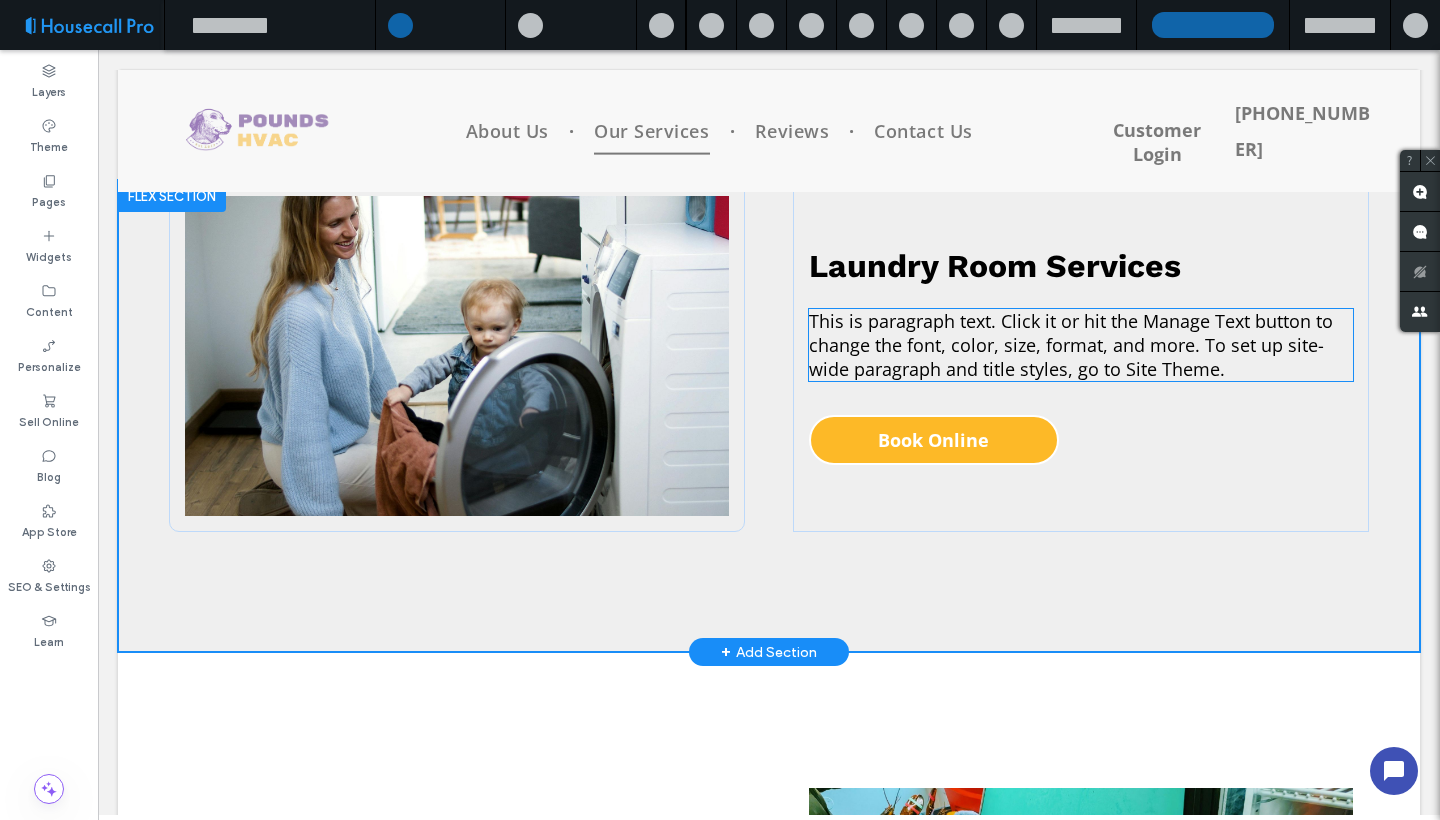 click on "This is paragraph text. Click it or hit the Manage Text button to change the font, color, size, format, and more. To set up site-wide paragraph and title styles, go to Site Theme." at bounding box center (1071, 345) 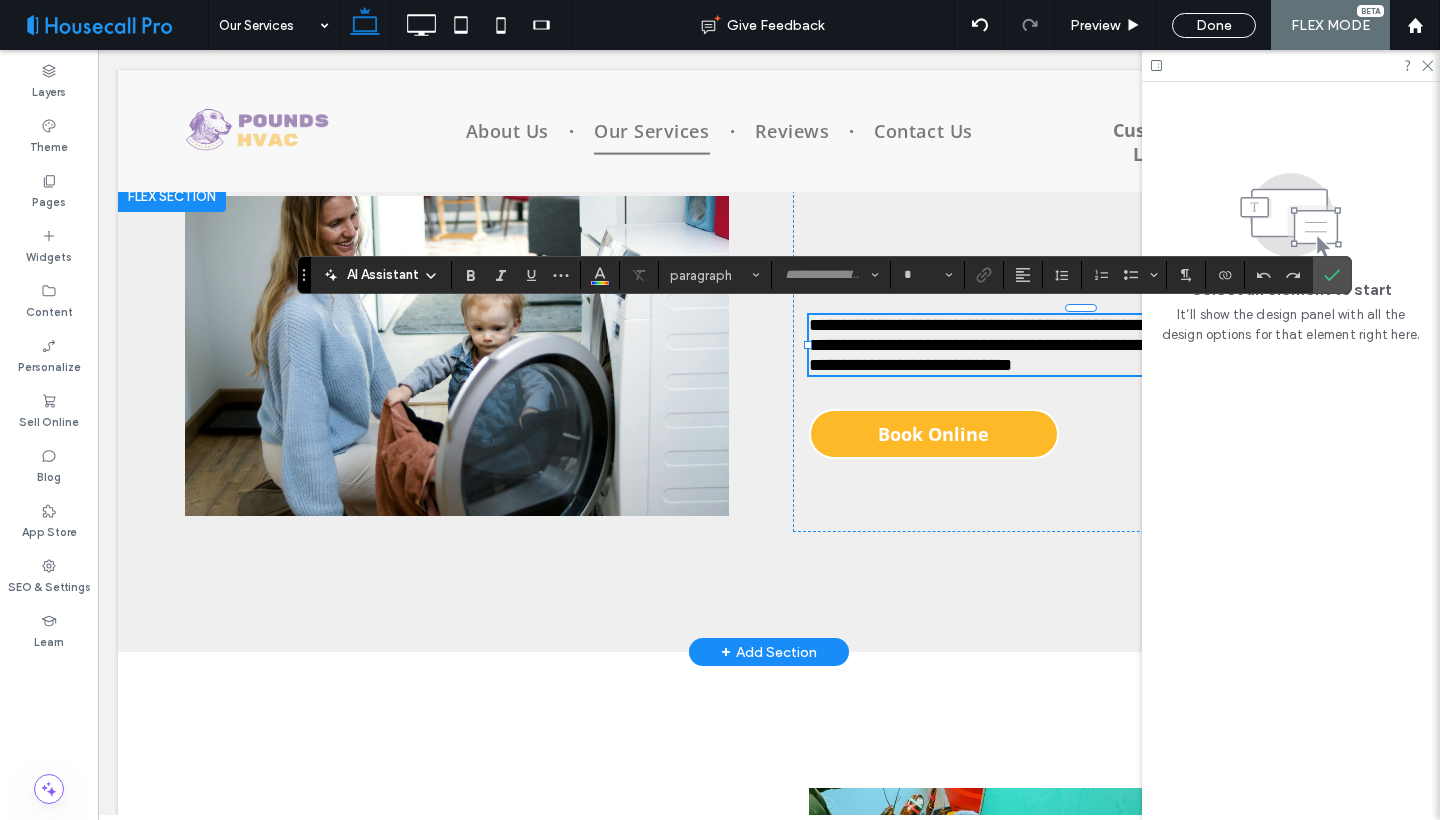 type on "*********" 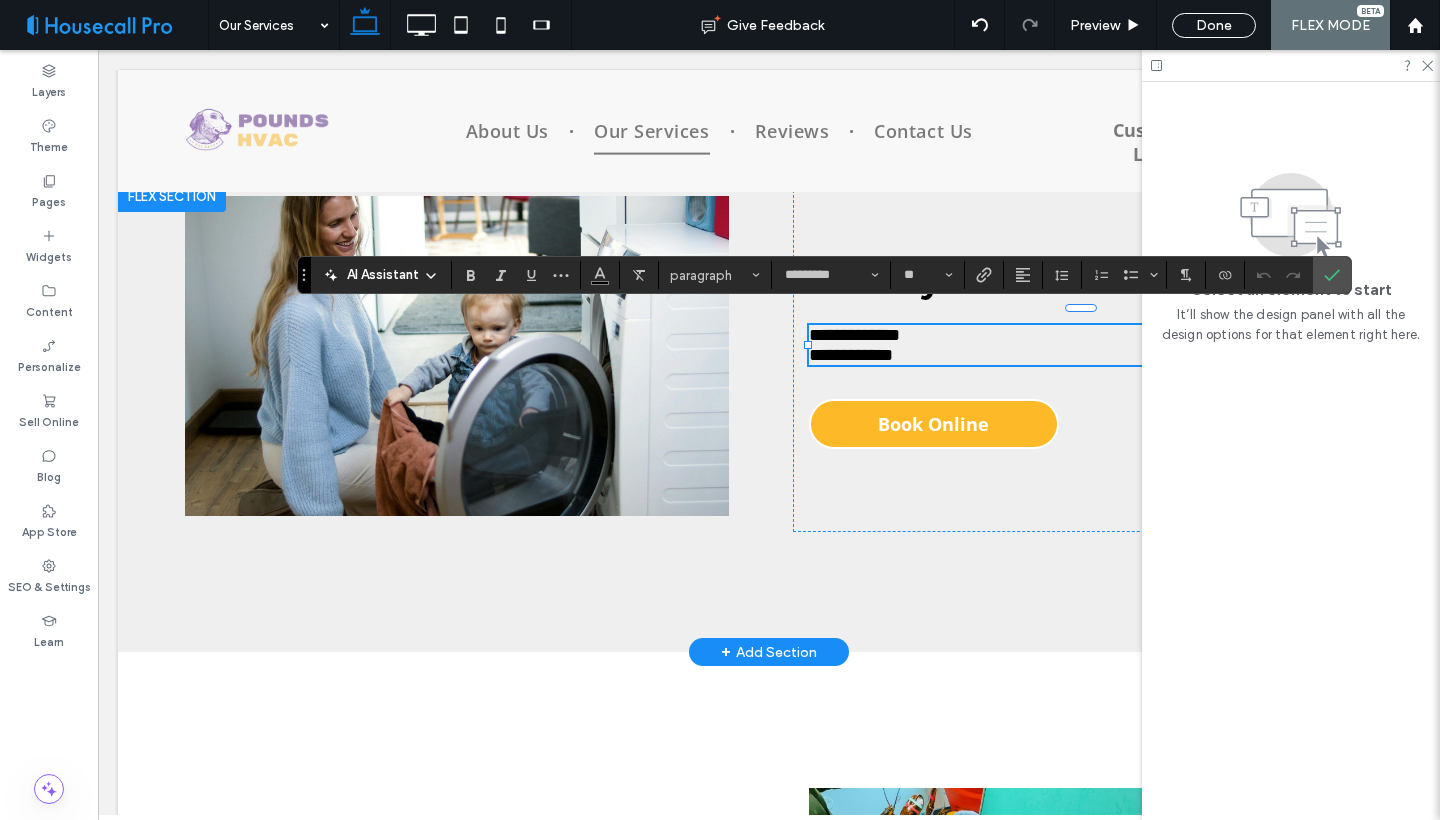 scroll, scrollTop: 23, scrollLeft: 0, axis: vertical 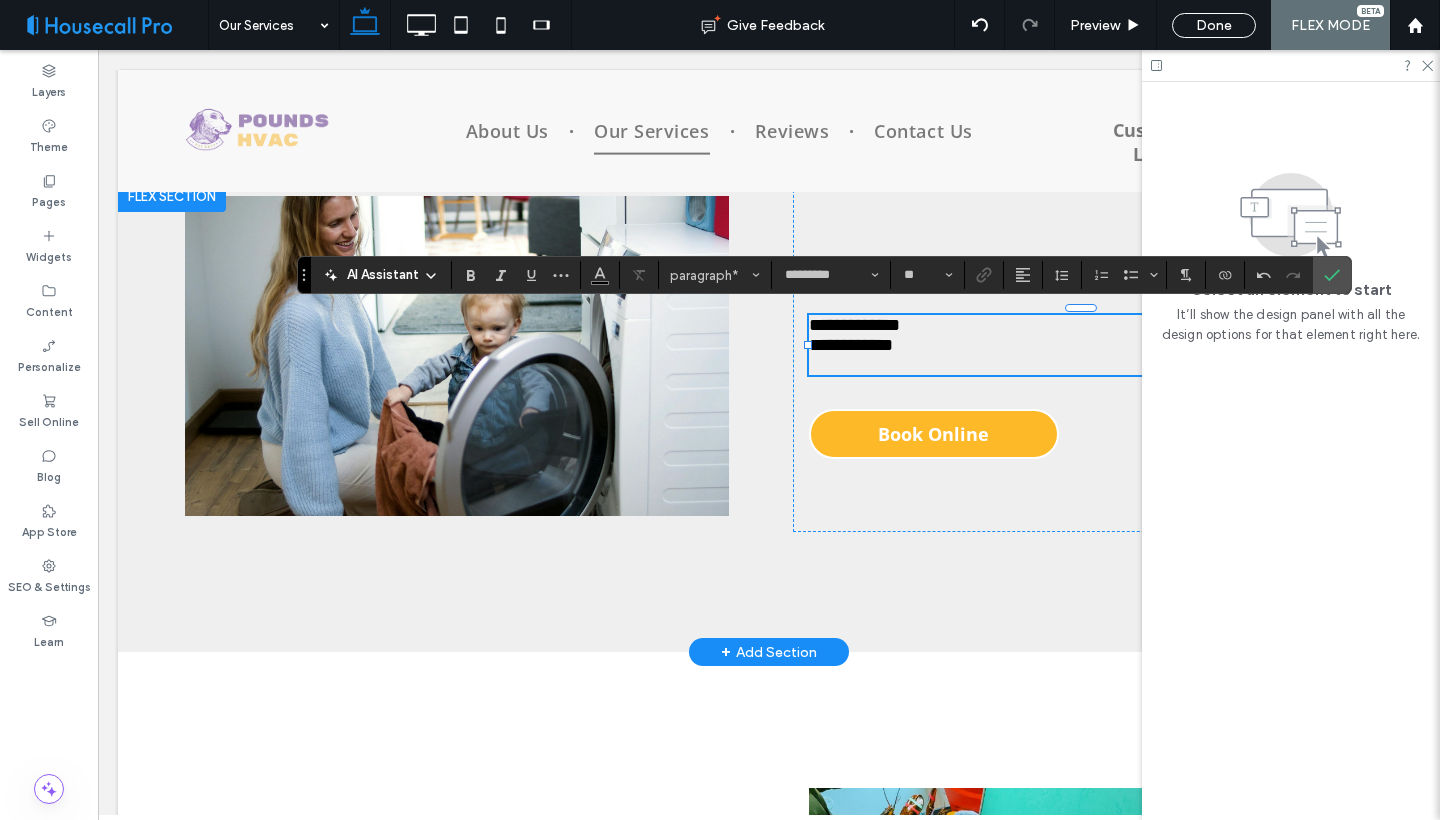 type 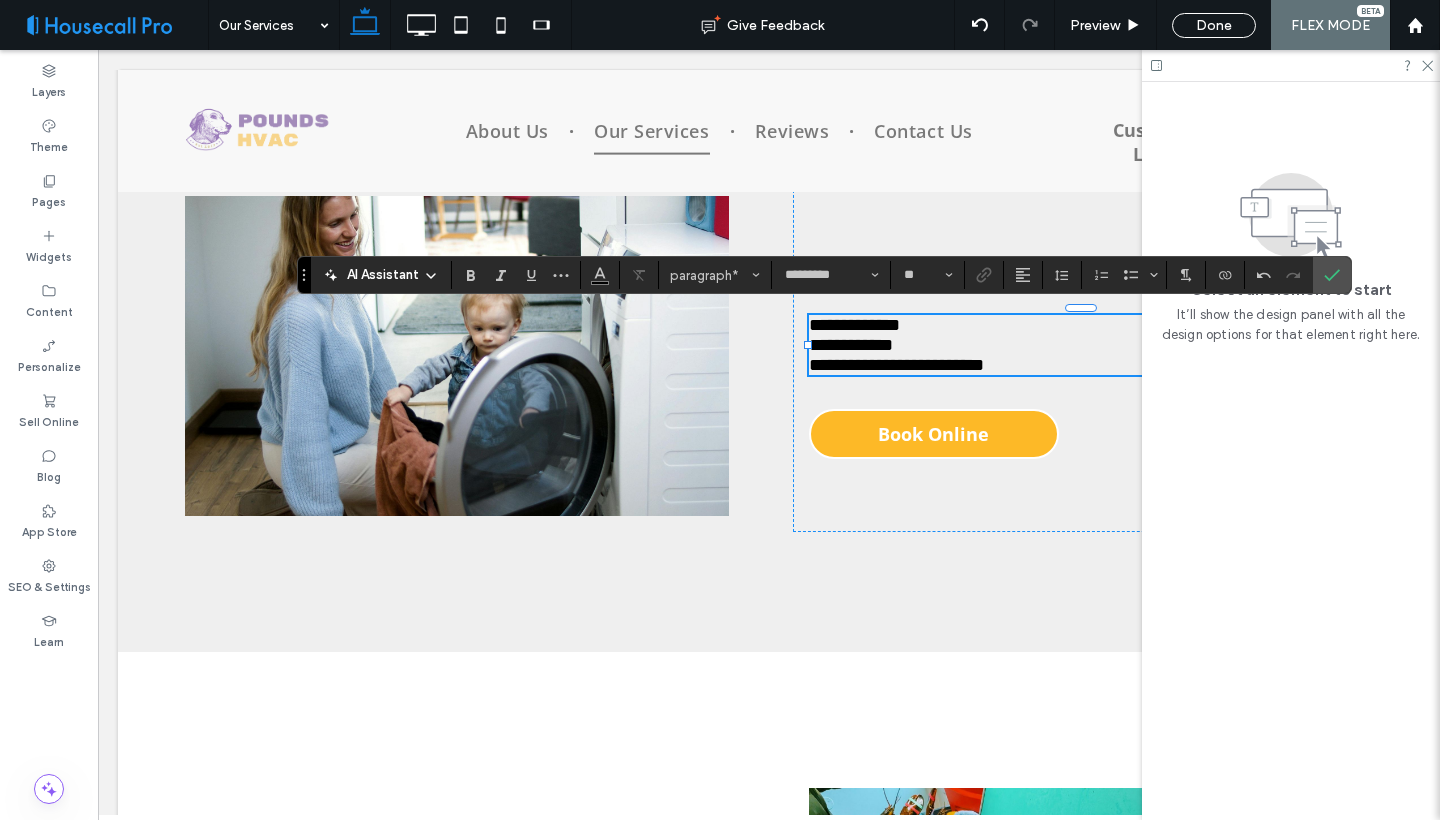 click at bounding box center (1291, 65) 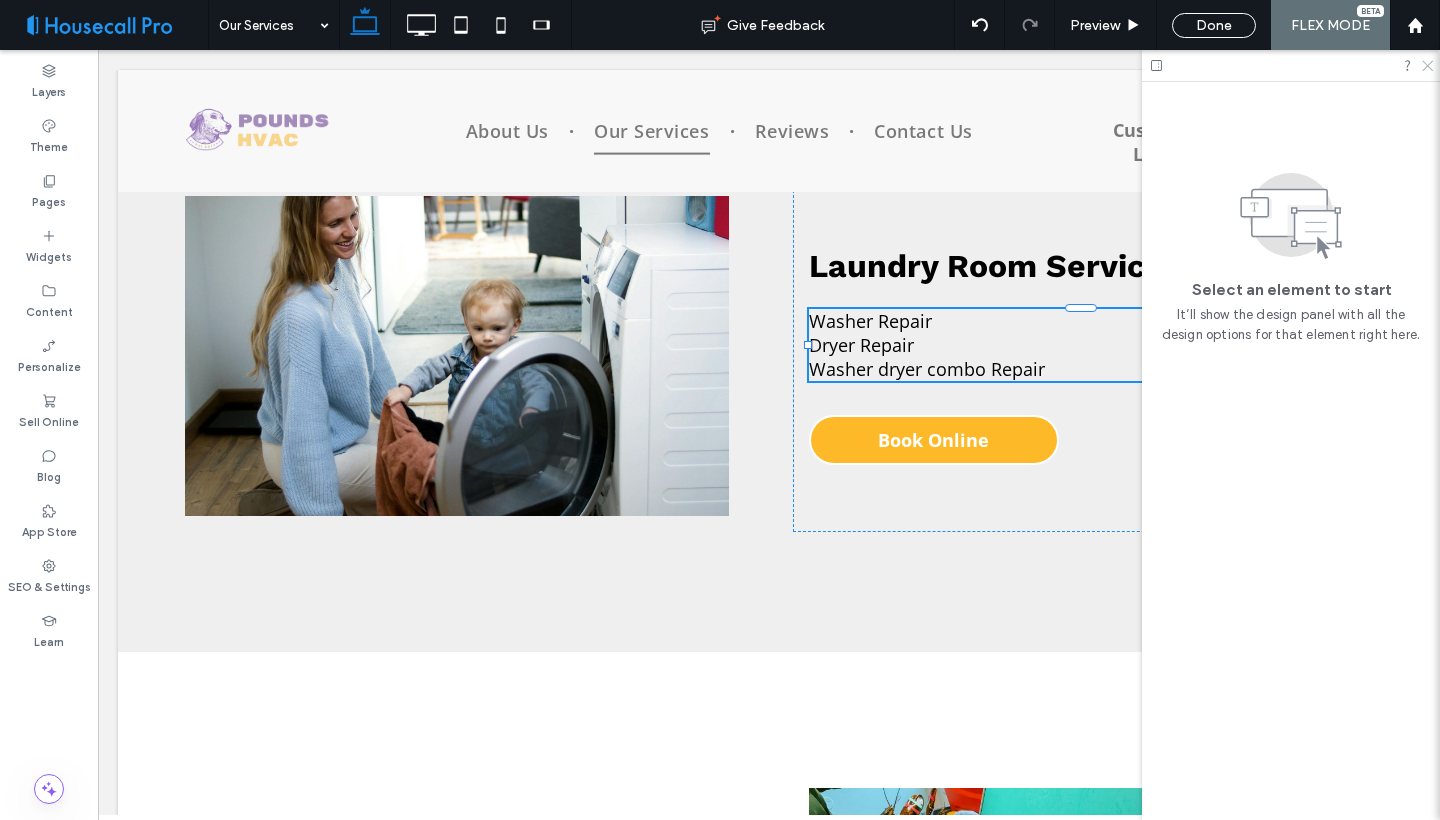 click 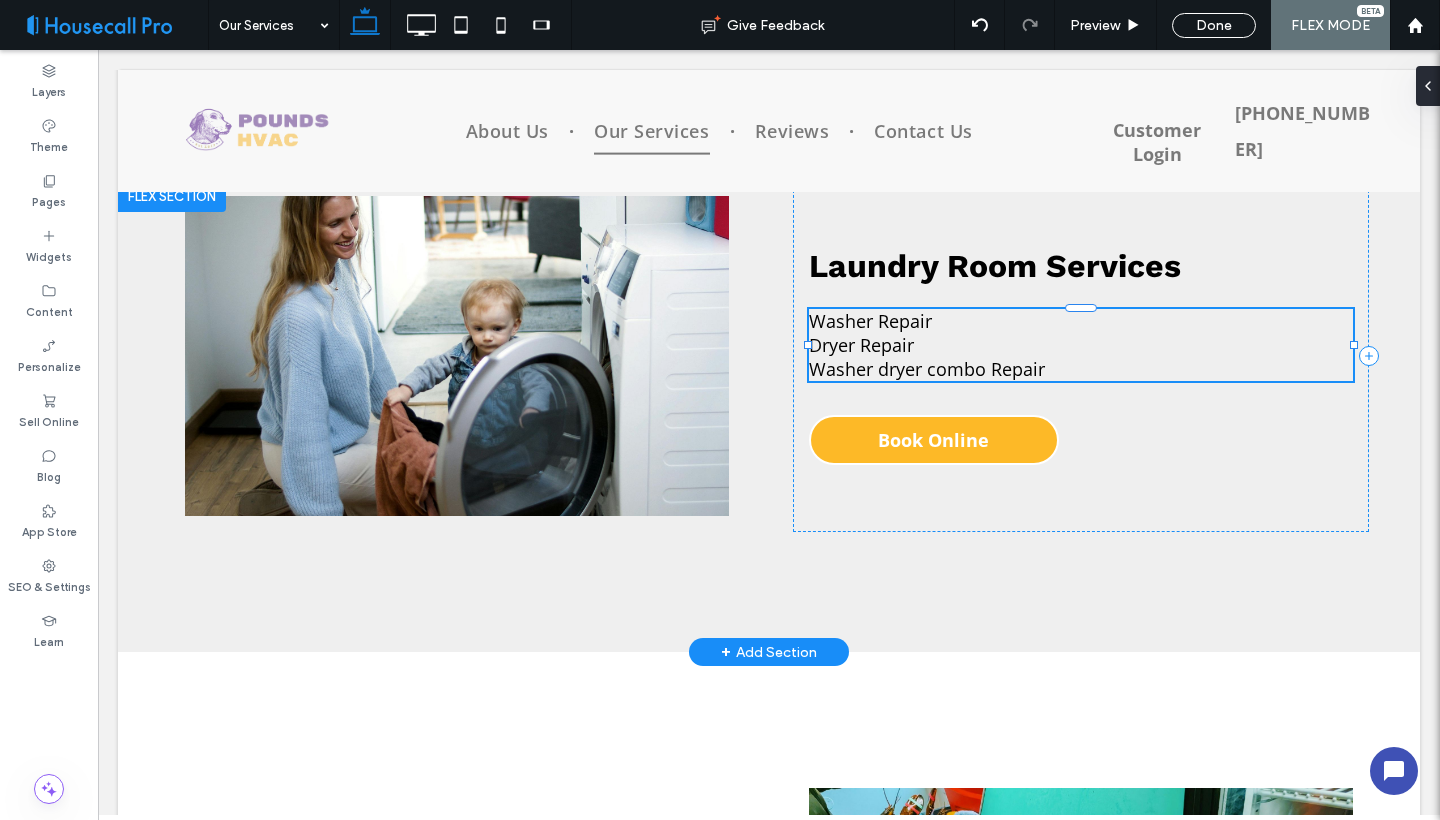 click on "Dryer Repair Washer dryer combo Repair" at bounding box center (1081, 357) 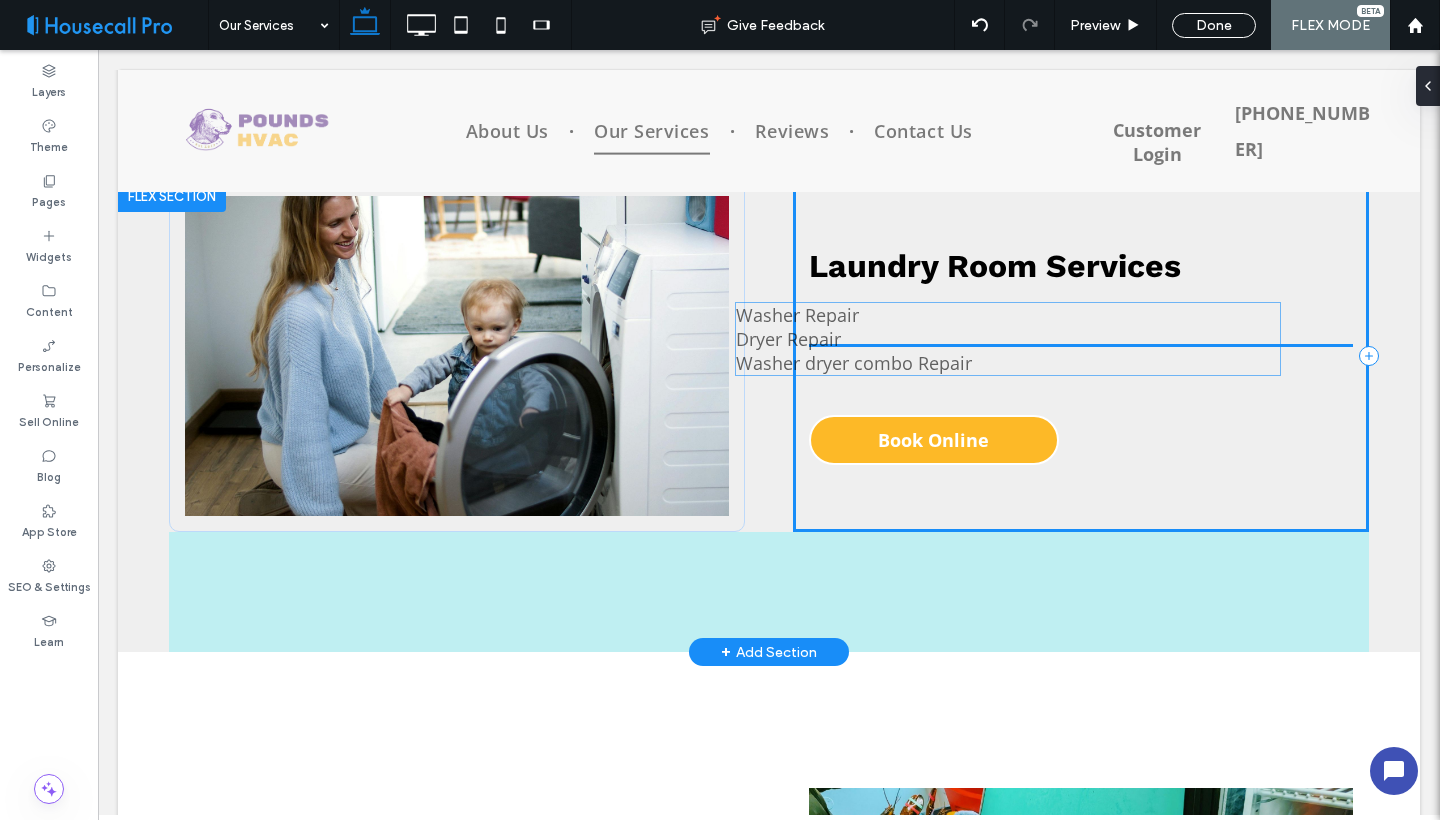 drag, startPoint x: 1050, startPoint y: 372, endPoint x: 979, endPoint y: 367, distance: 71.17584 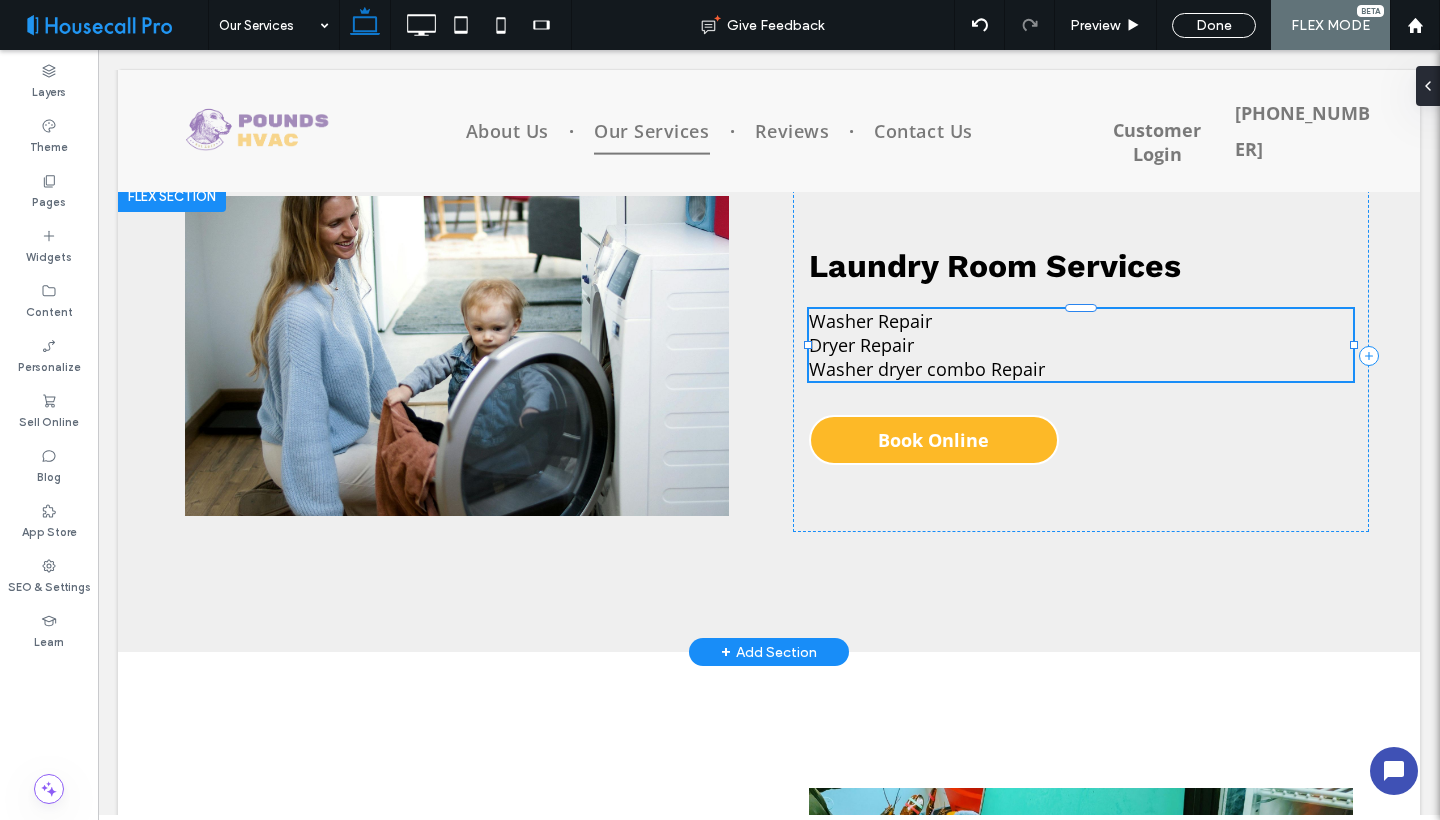 click on "Washer Repair" at bounding box center [870, 321] 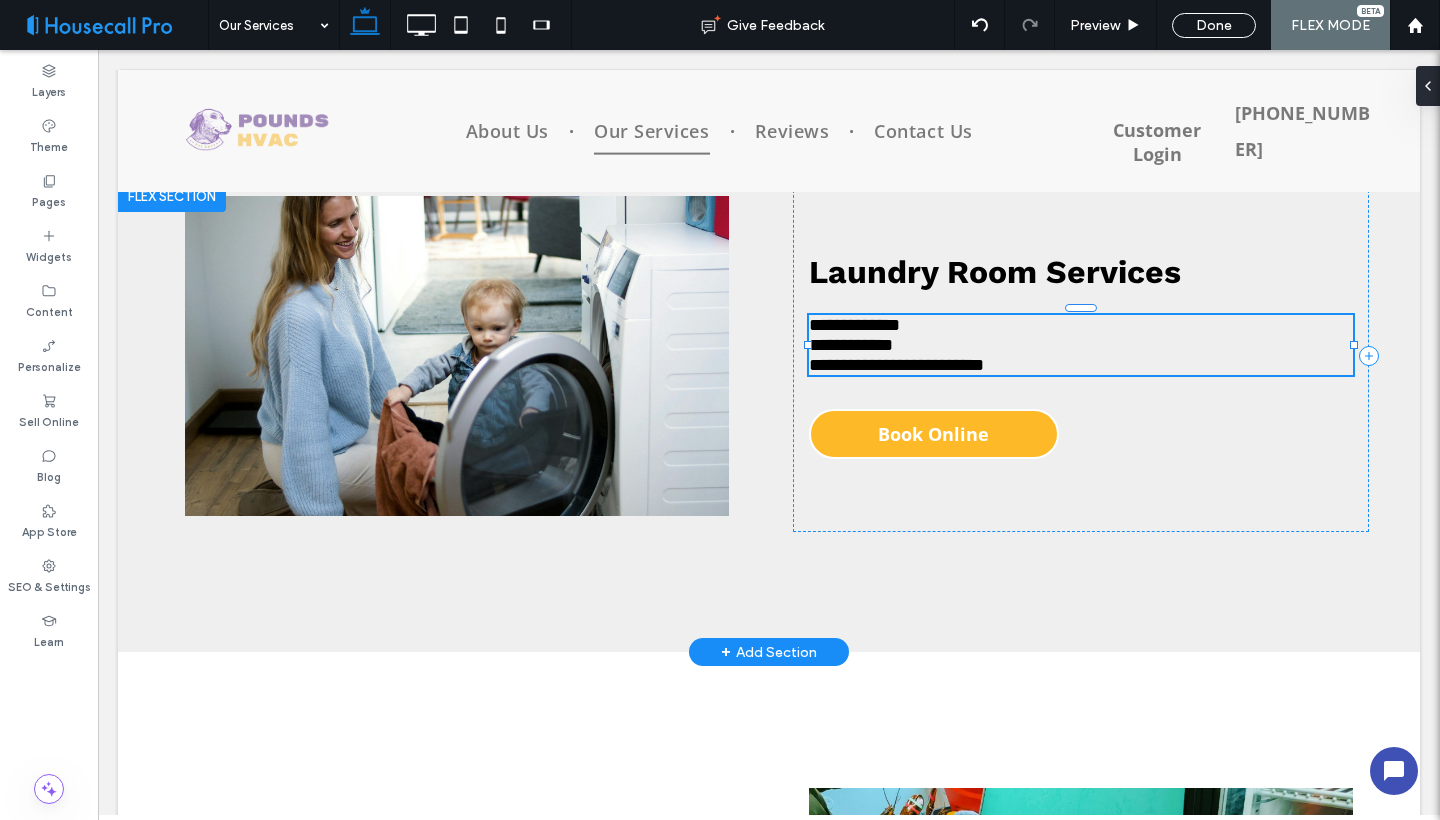 type on "*********" 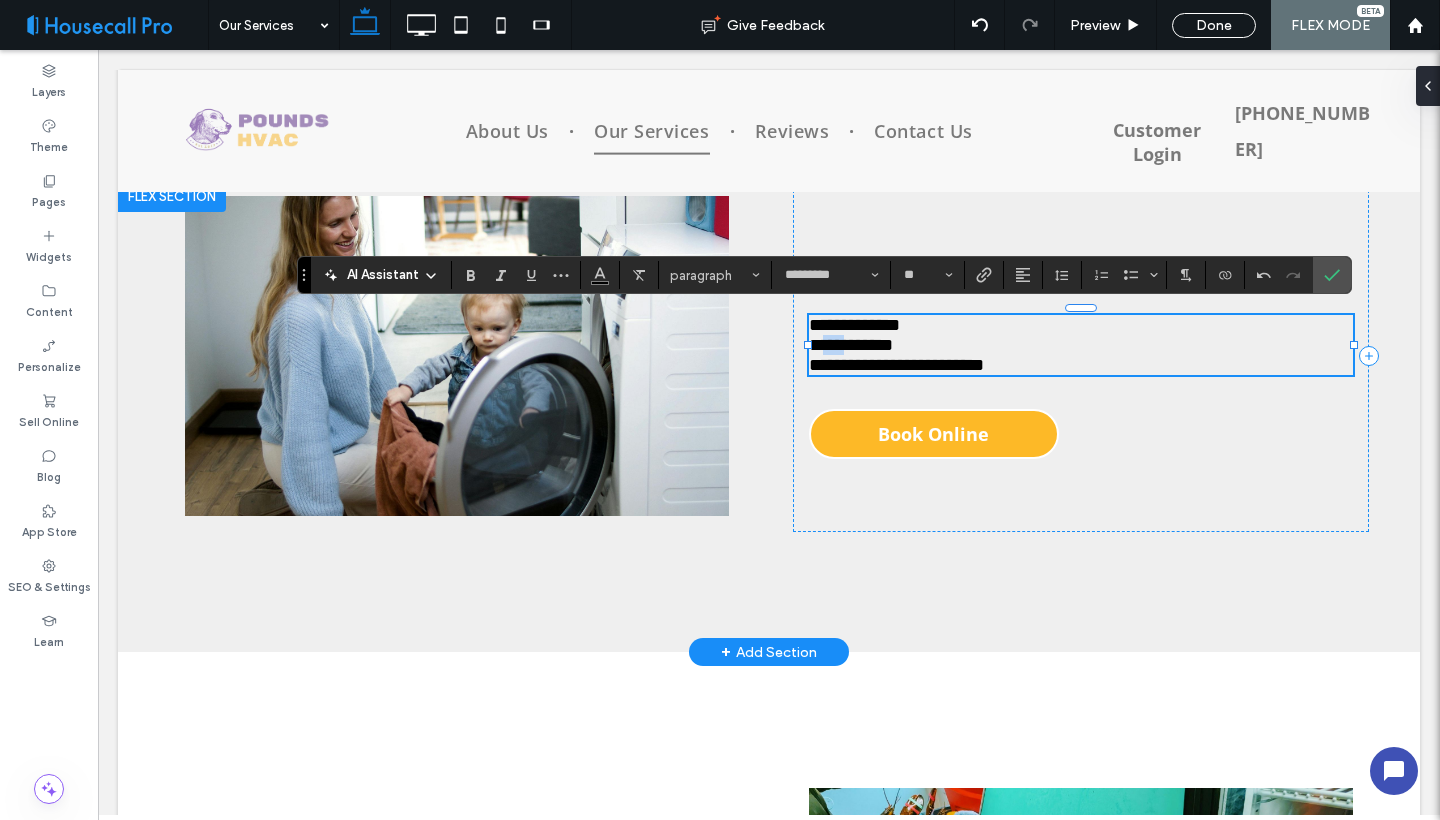 drag, startPoint x: 1041, startPoint y: 372, endPoint x: 852, endPoint y: 342, distance: 191.36613 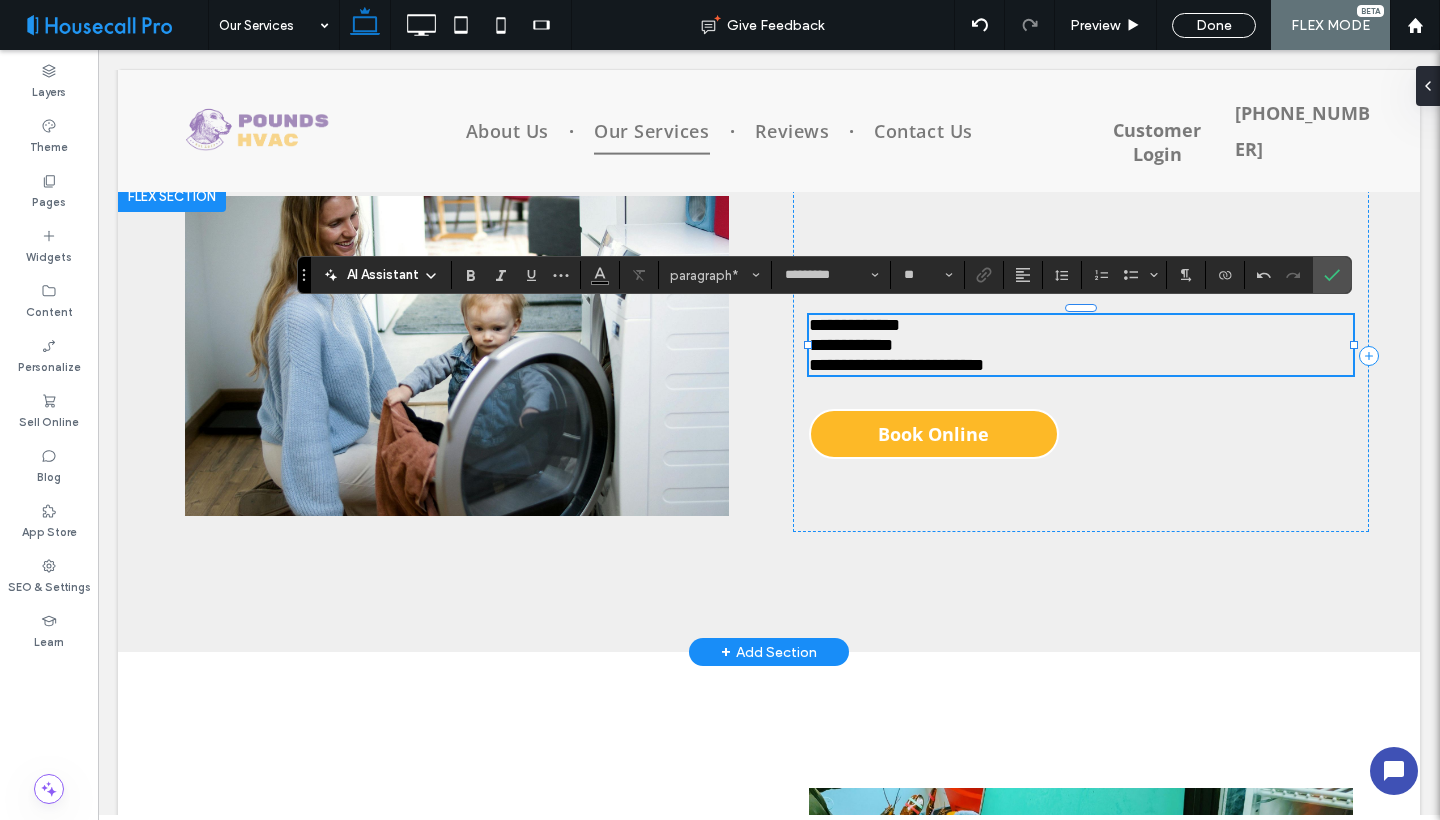 click on "**********" at bounding box center (854, 325) 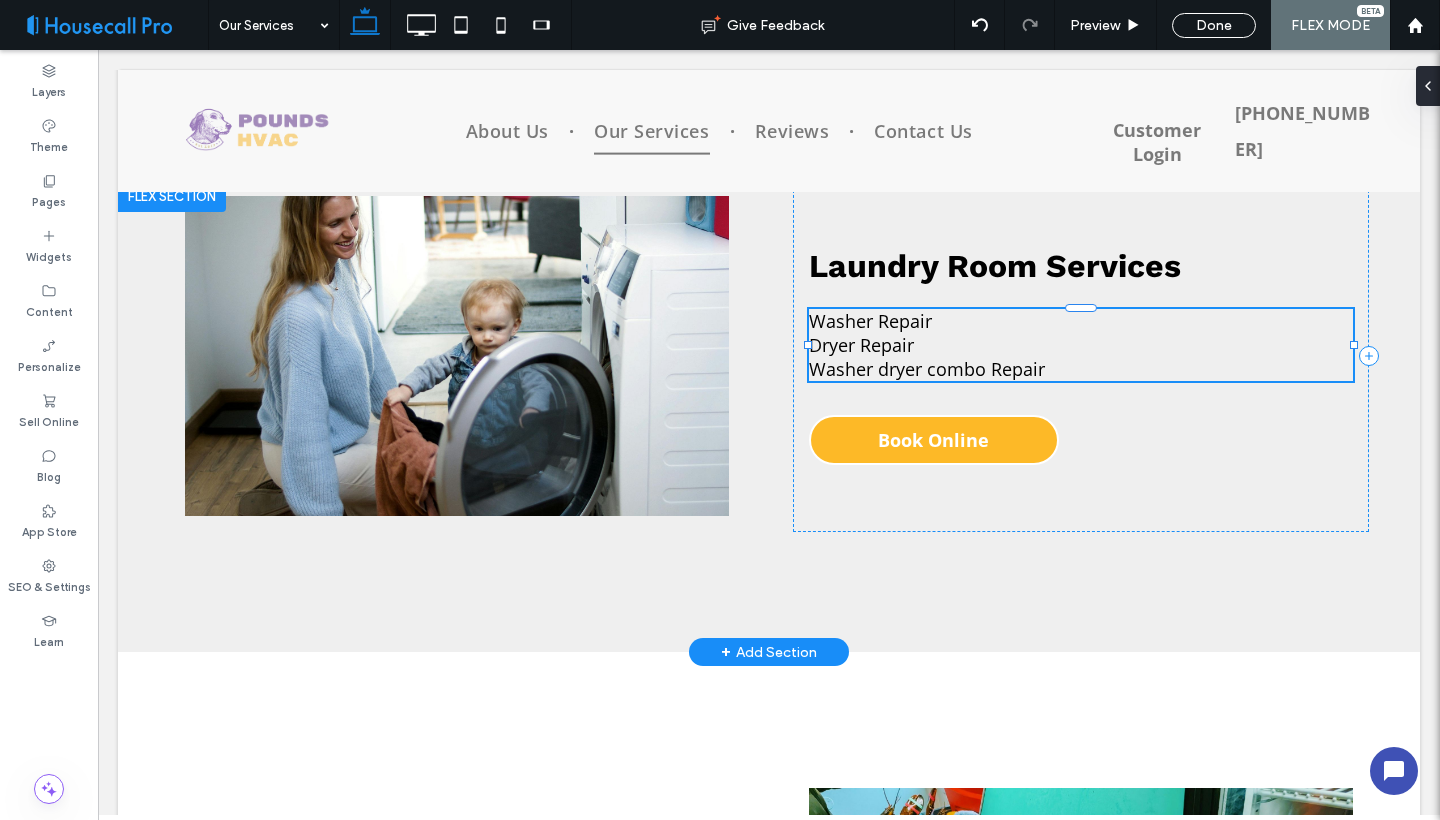 click on "Washer Repair" at bounding box center [870, 321] 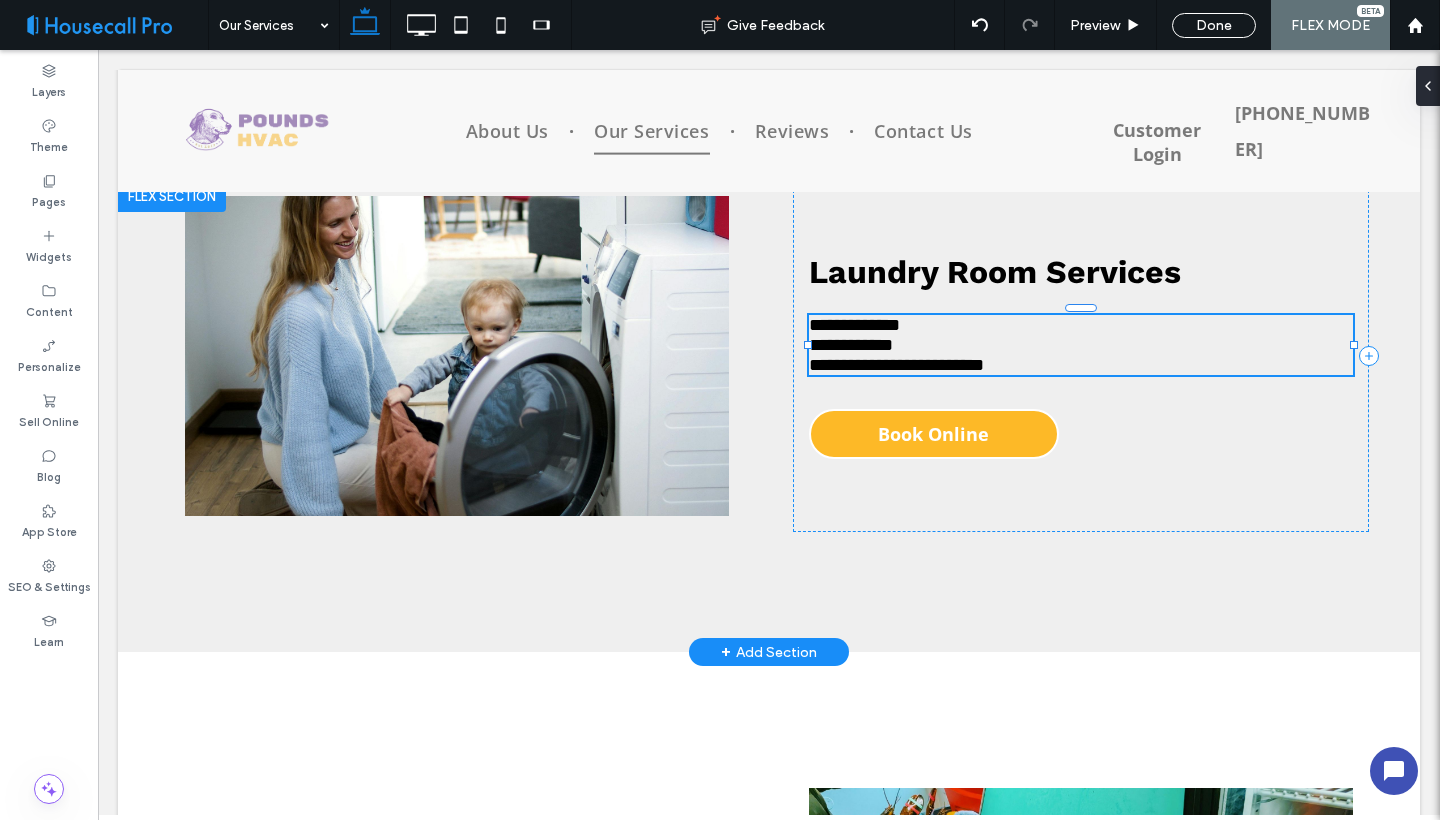 type on "*********" 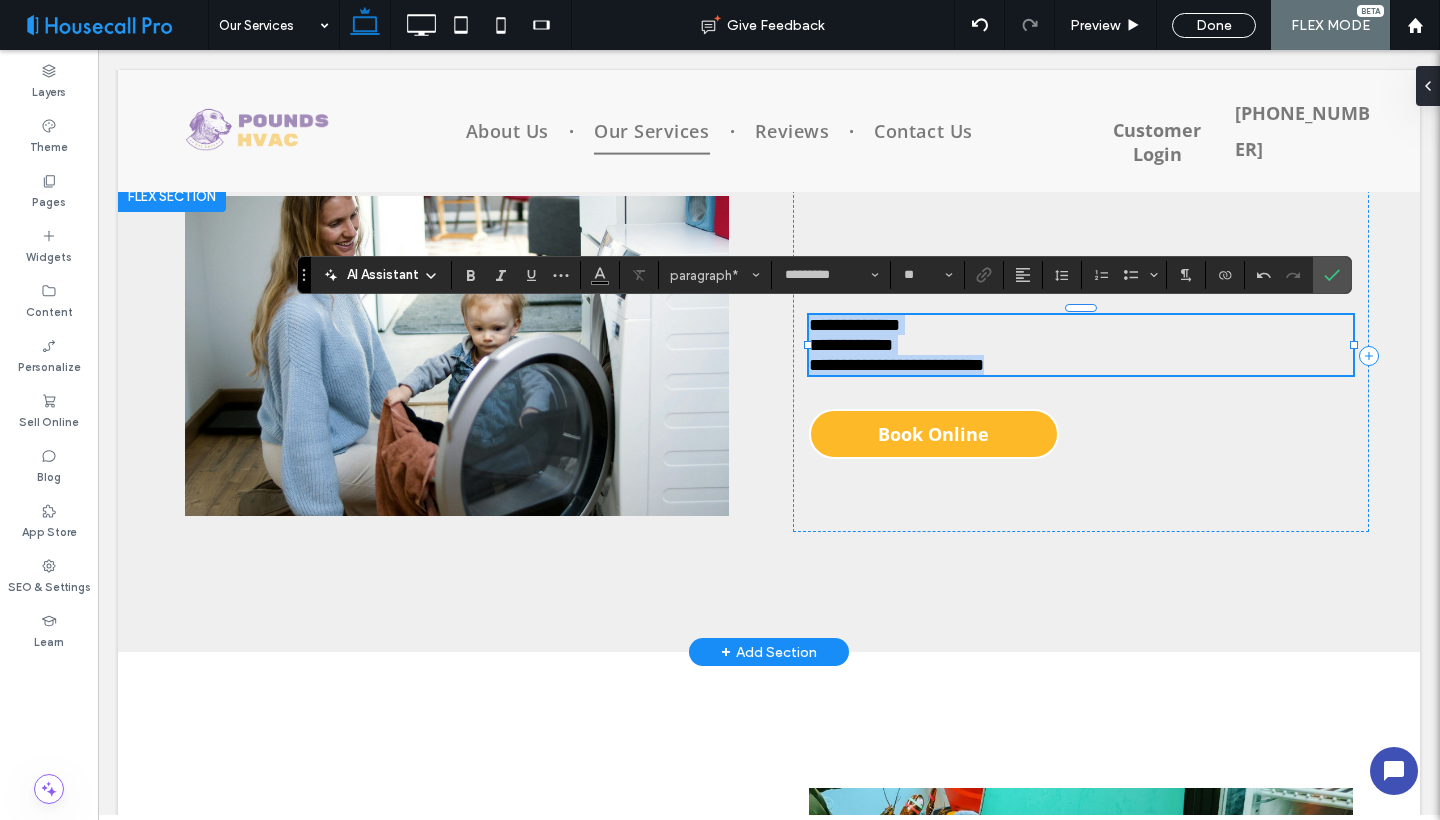 drag, startPoint x: 814, startPoint y: 321, endPoint x: 1080, endPoint y: 379, distance: 272.24988 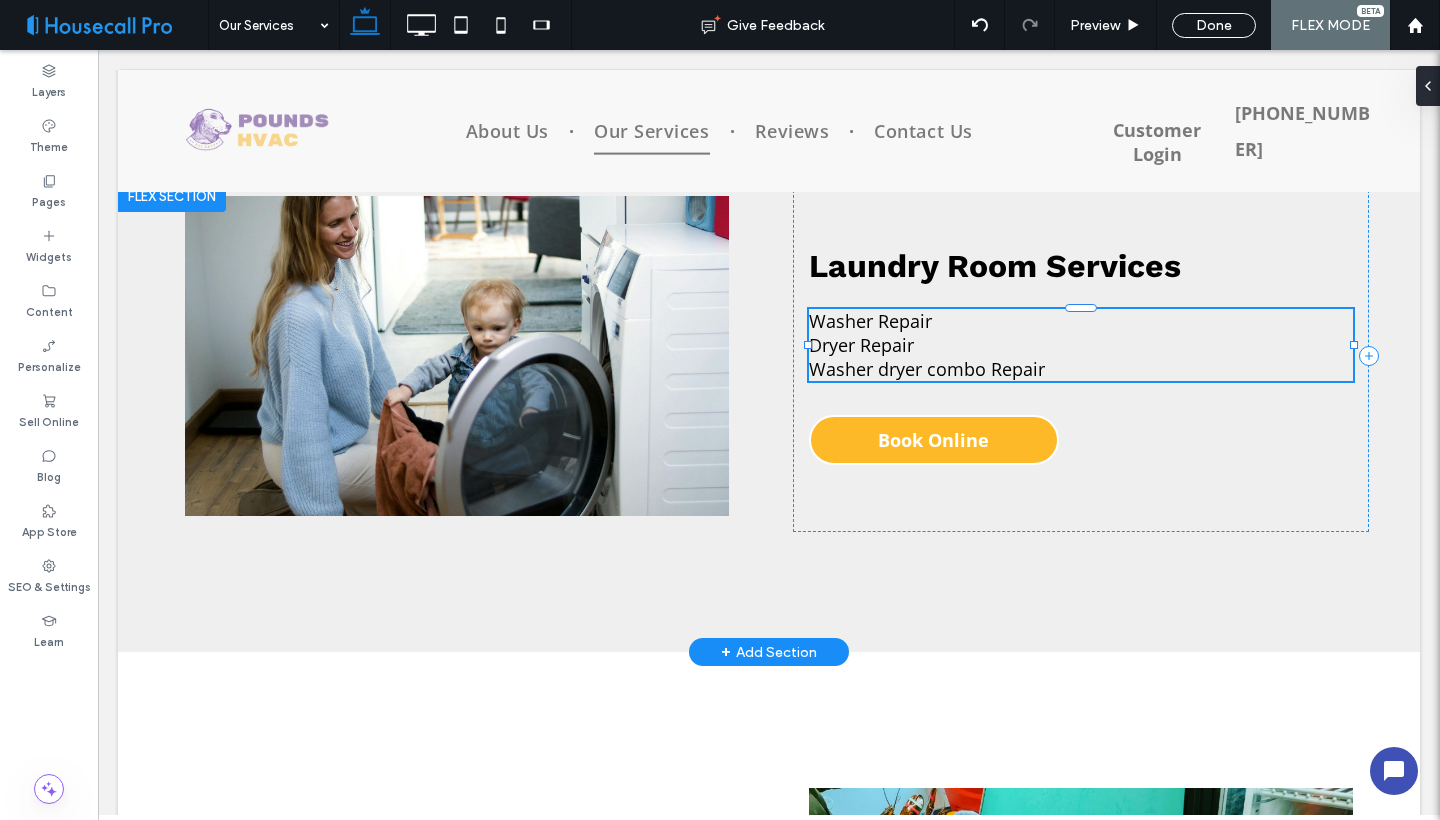 click on "Dryer Repair Washer dryer combo Repair" at bounding box center [927, 357] 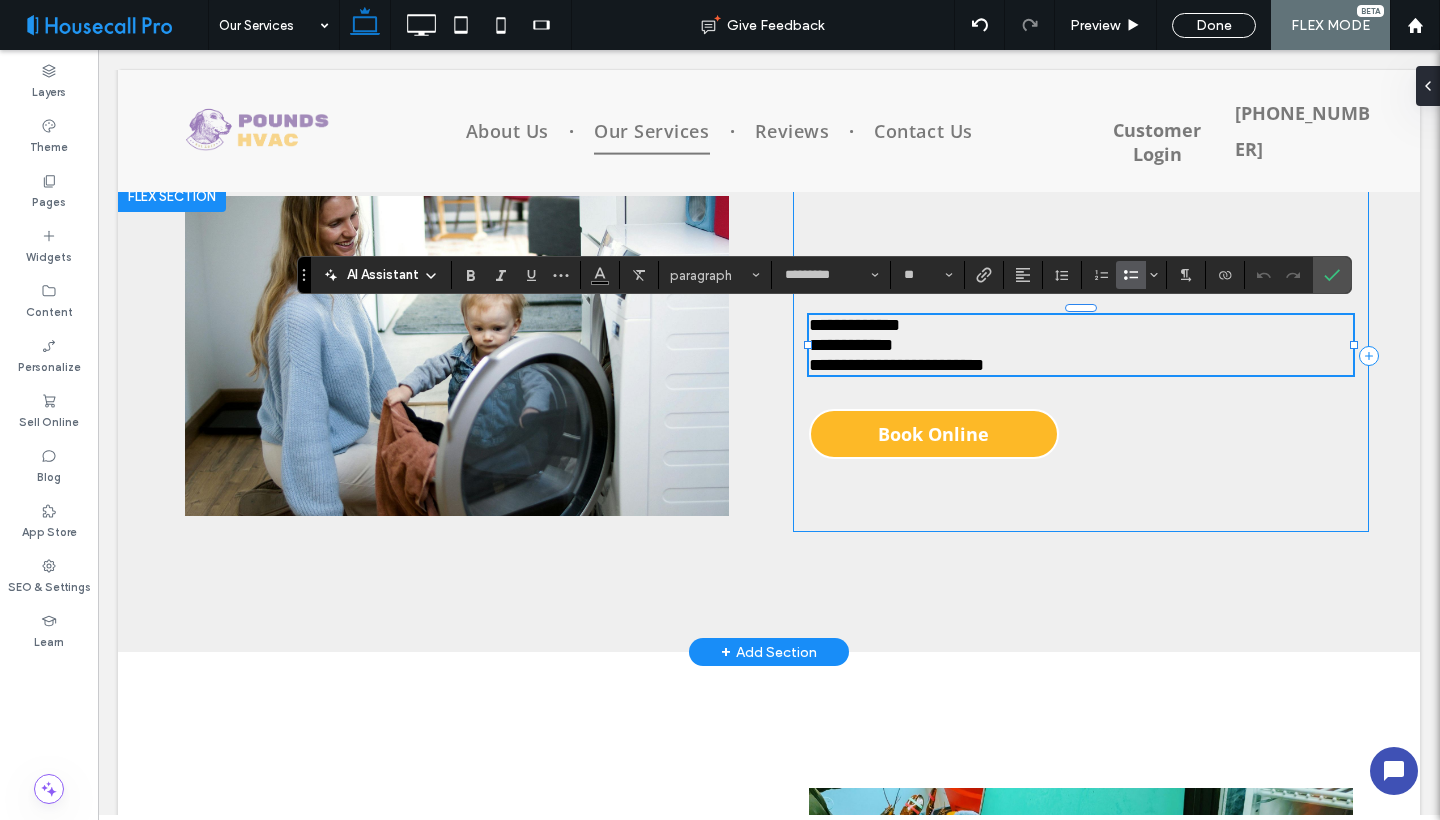 click 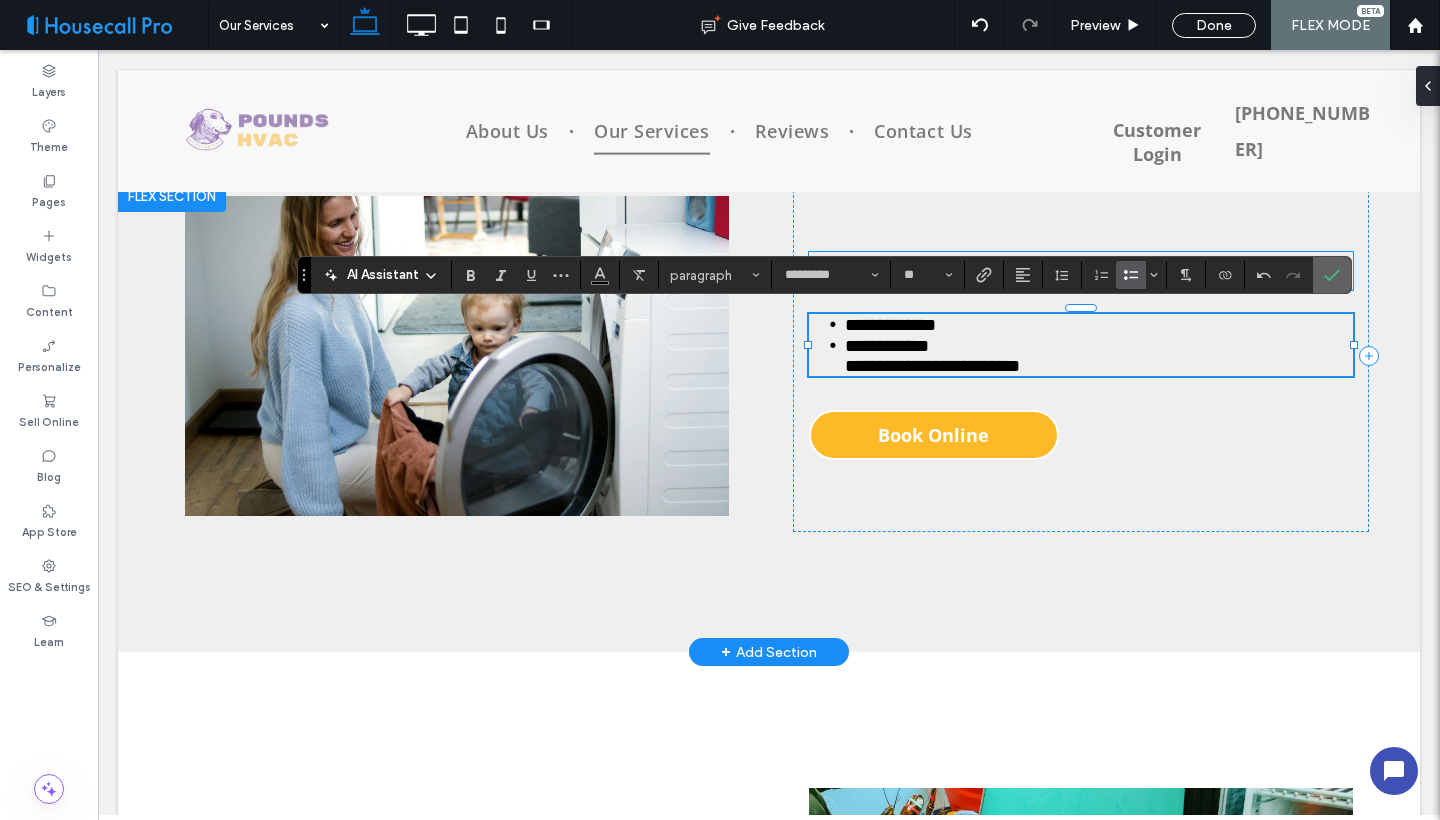 click 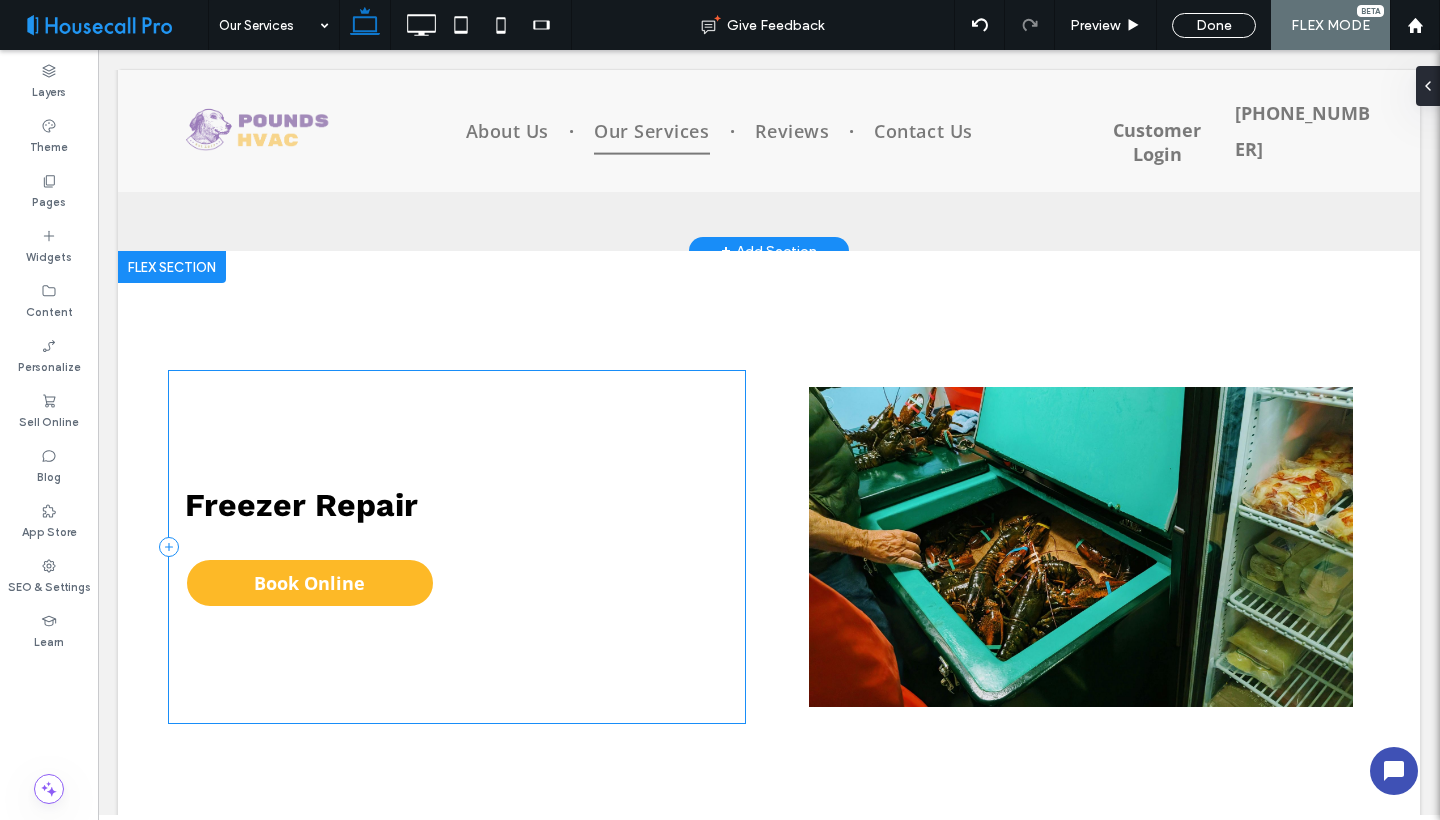 scroll, scrollTop: 1613, scrollLeft: 0, axis: vertical 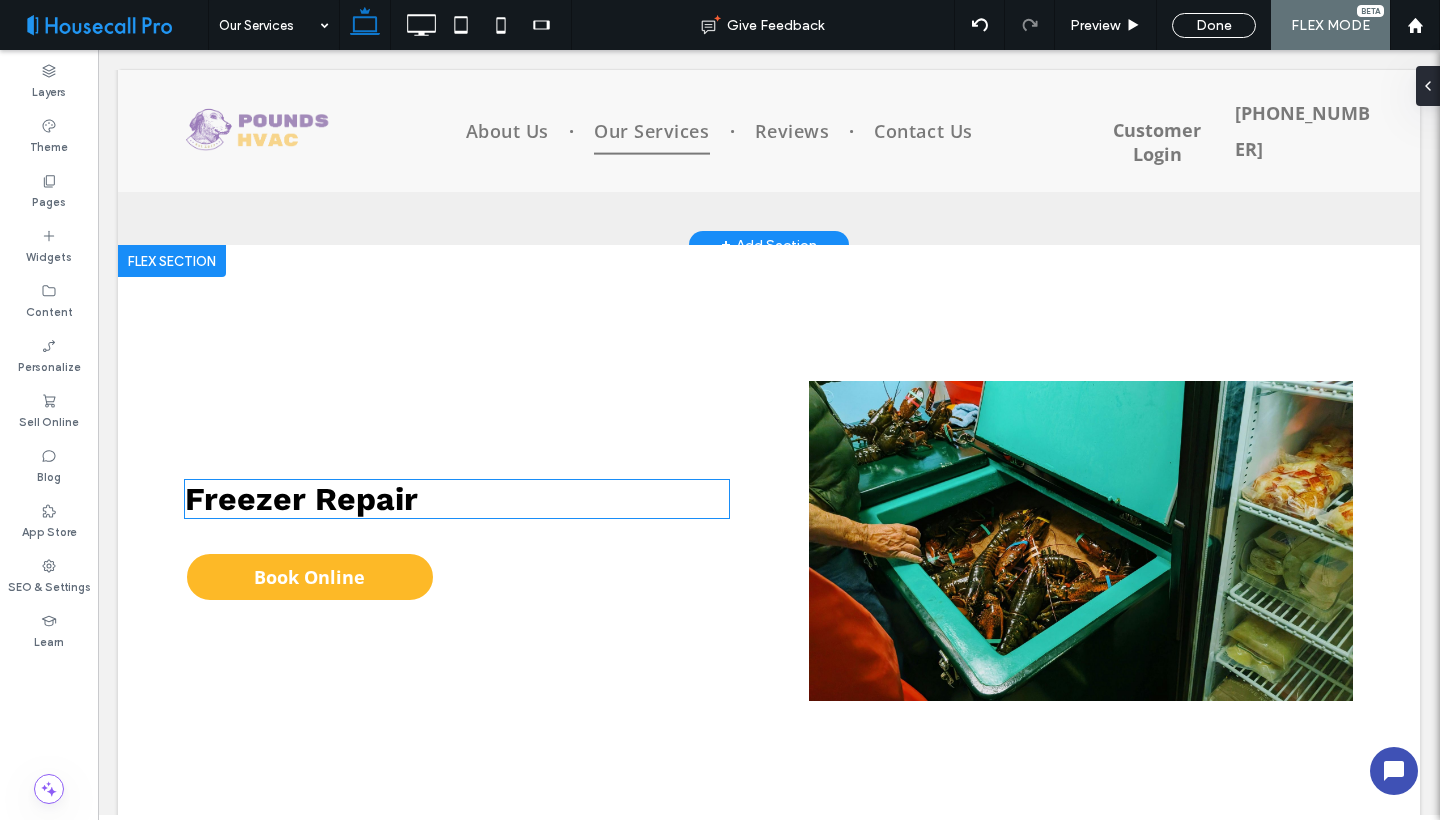 click on "Freezer Repair" at bounding box center [301, 499] 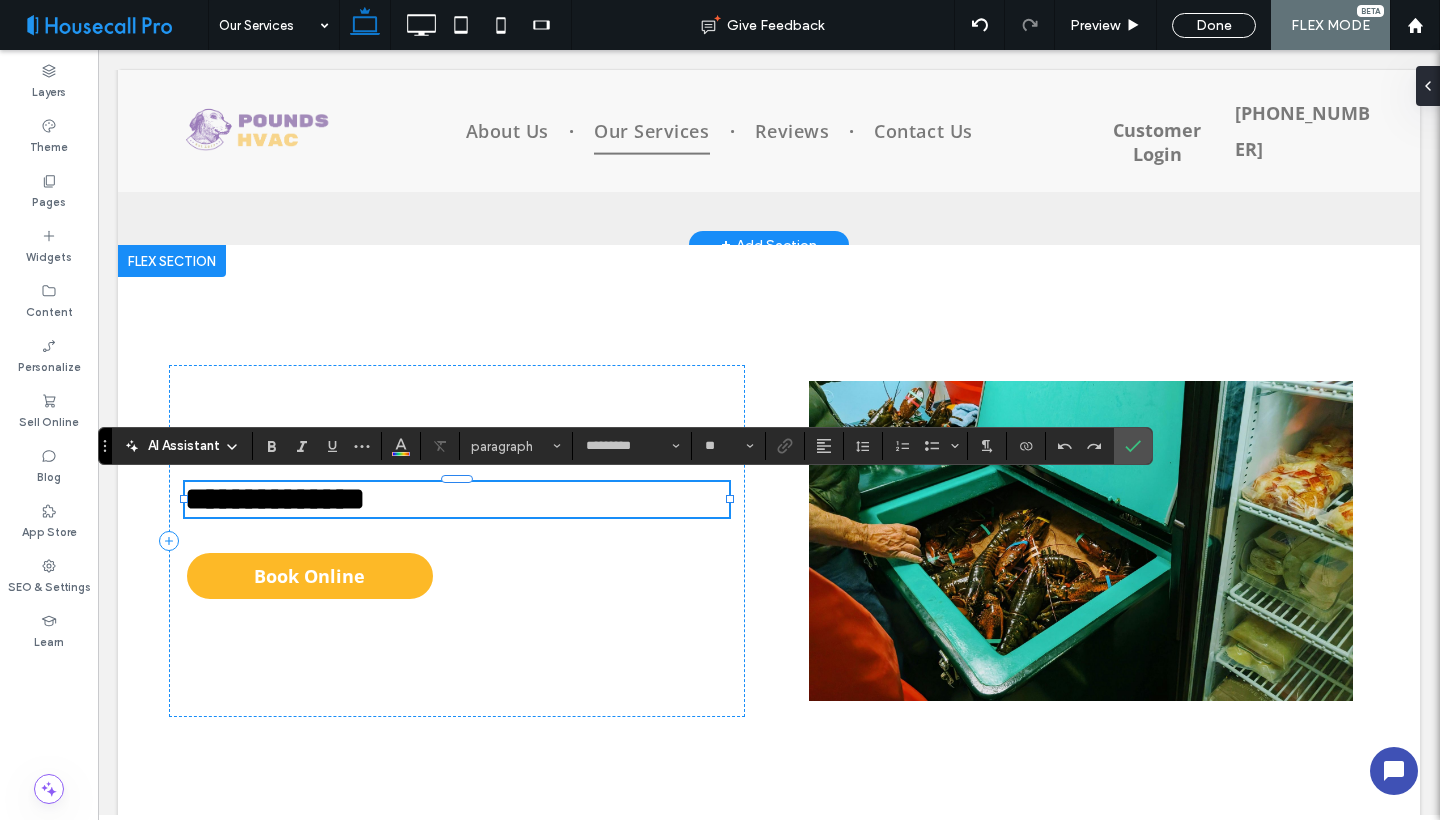 click on "**********" at bounding box center [275, 499] 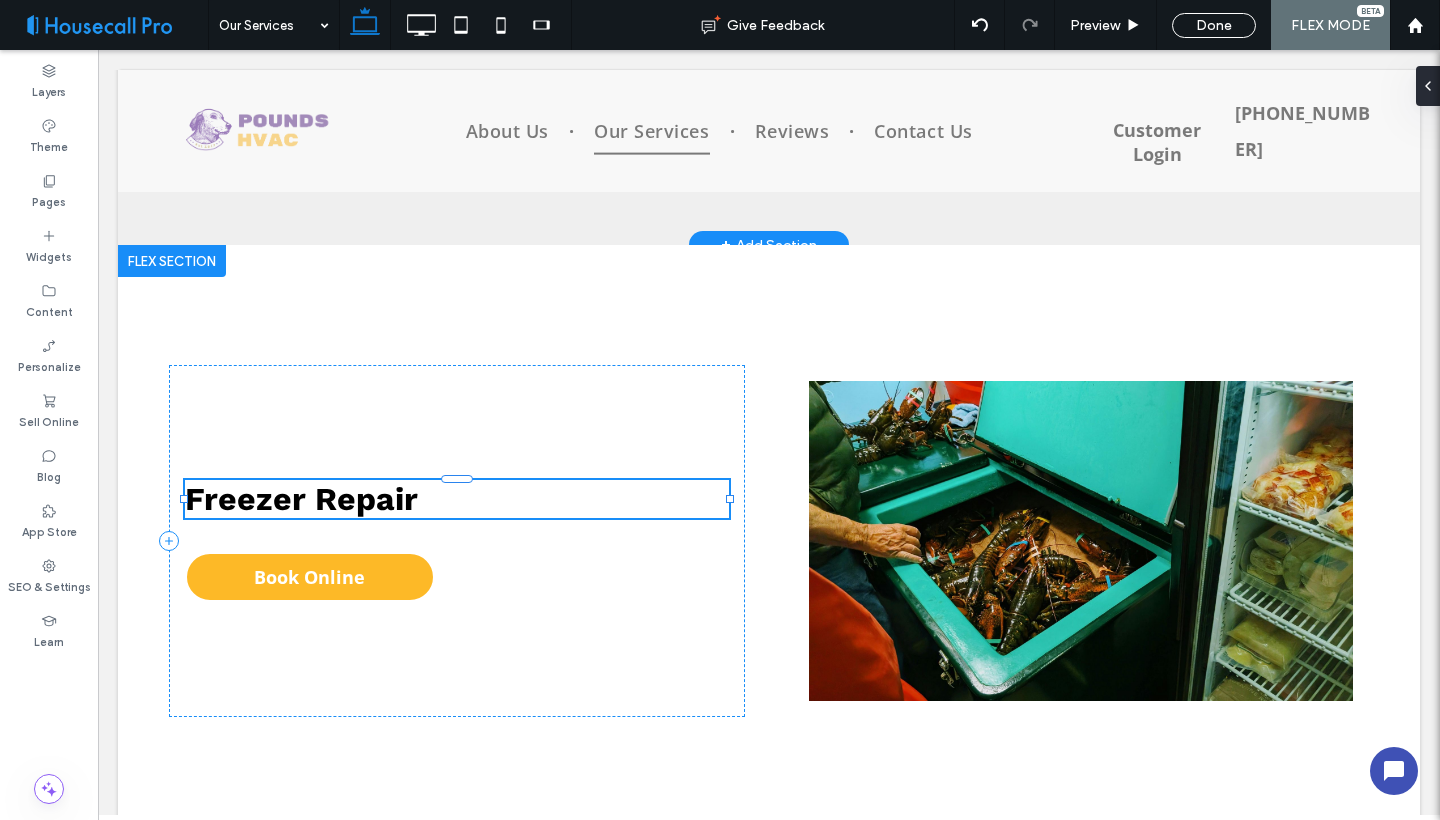 click on "Freezer Repair" at bounding box center (301, 499) 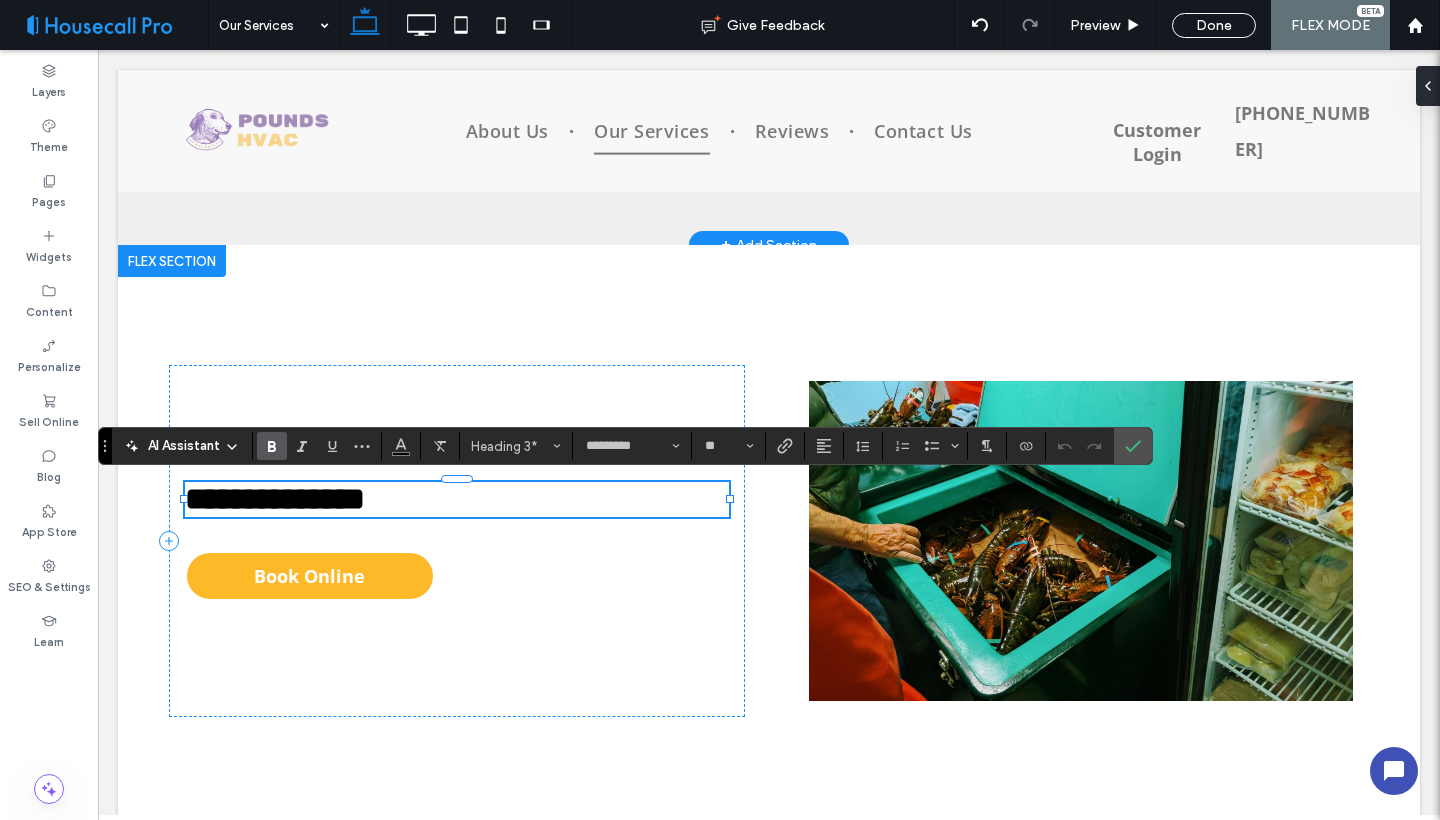 type 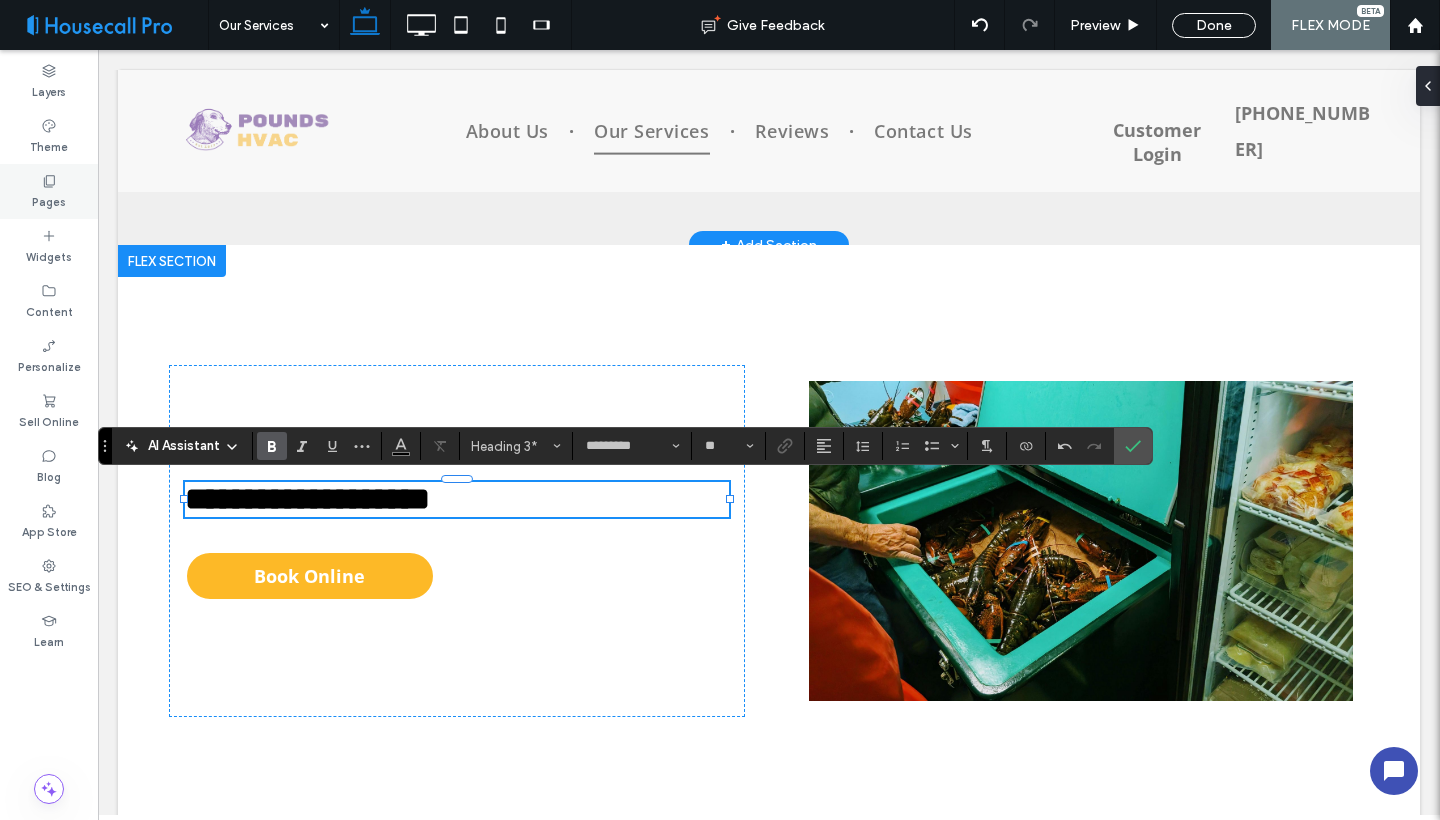 click on "Pages" at bounding box center (49, 191) 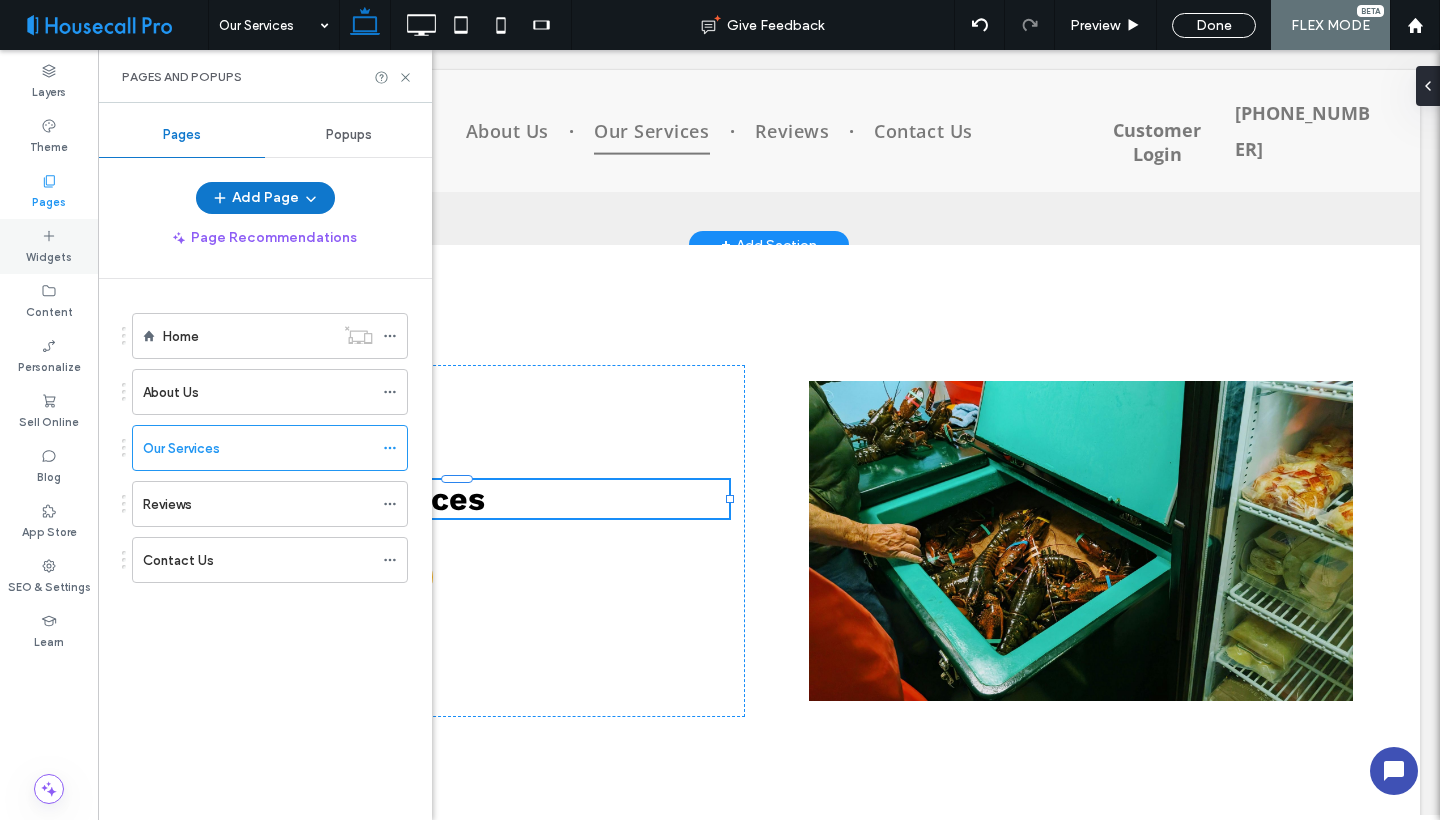click on "Widgets" at bounding box center [49, 255] 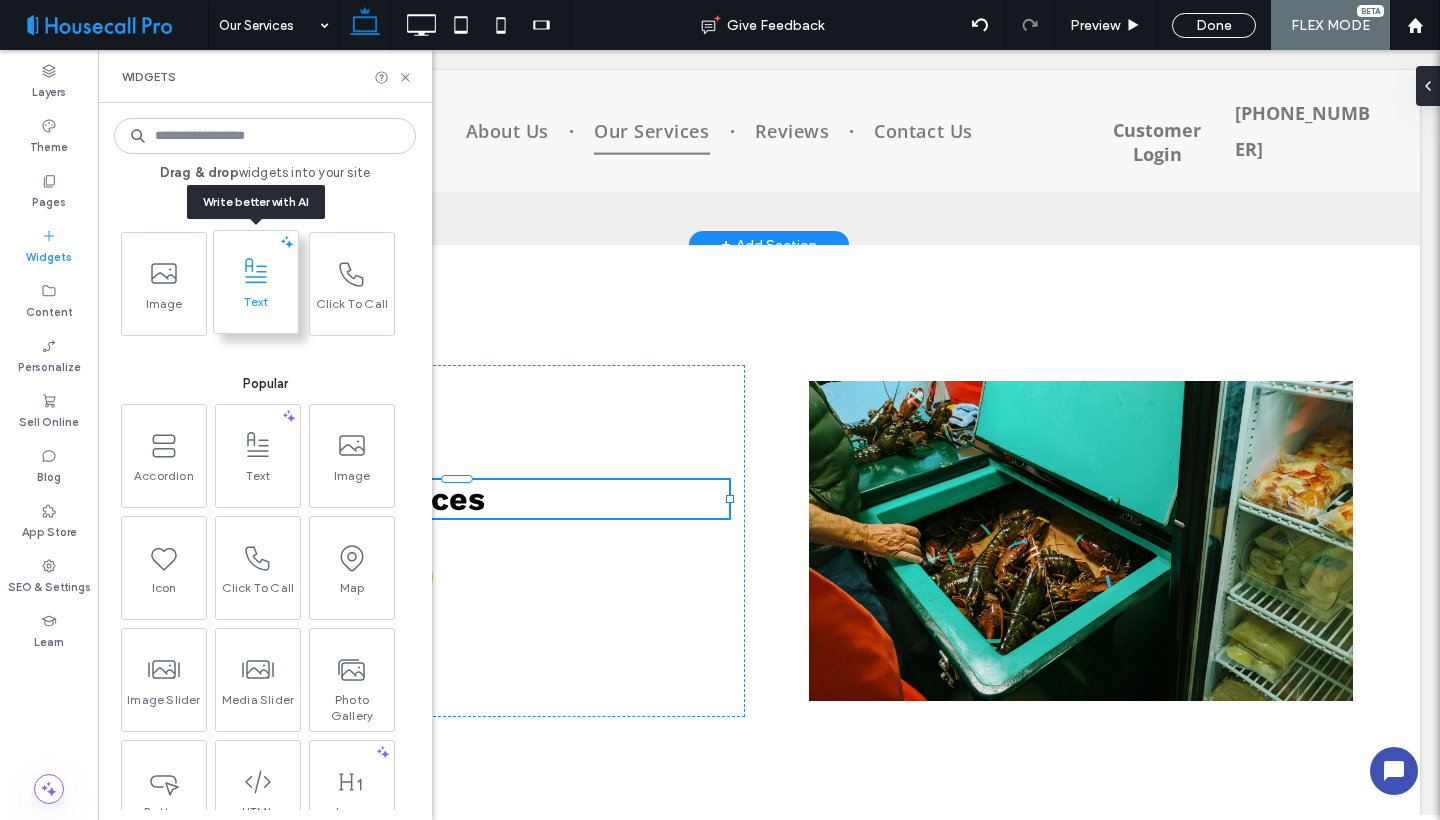 click on "Text" at bounding box center [256, 308] 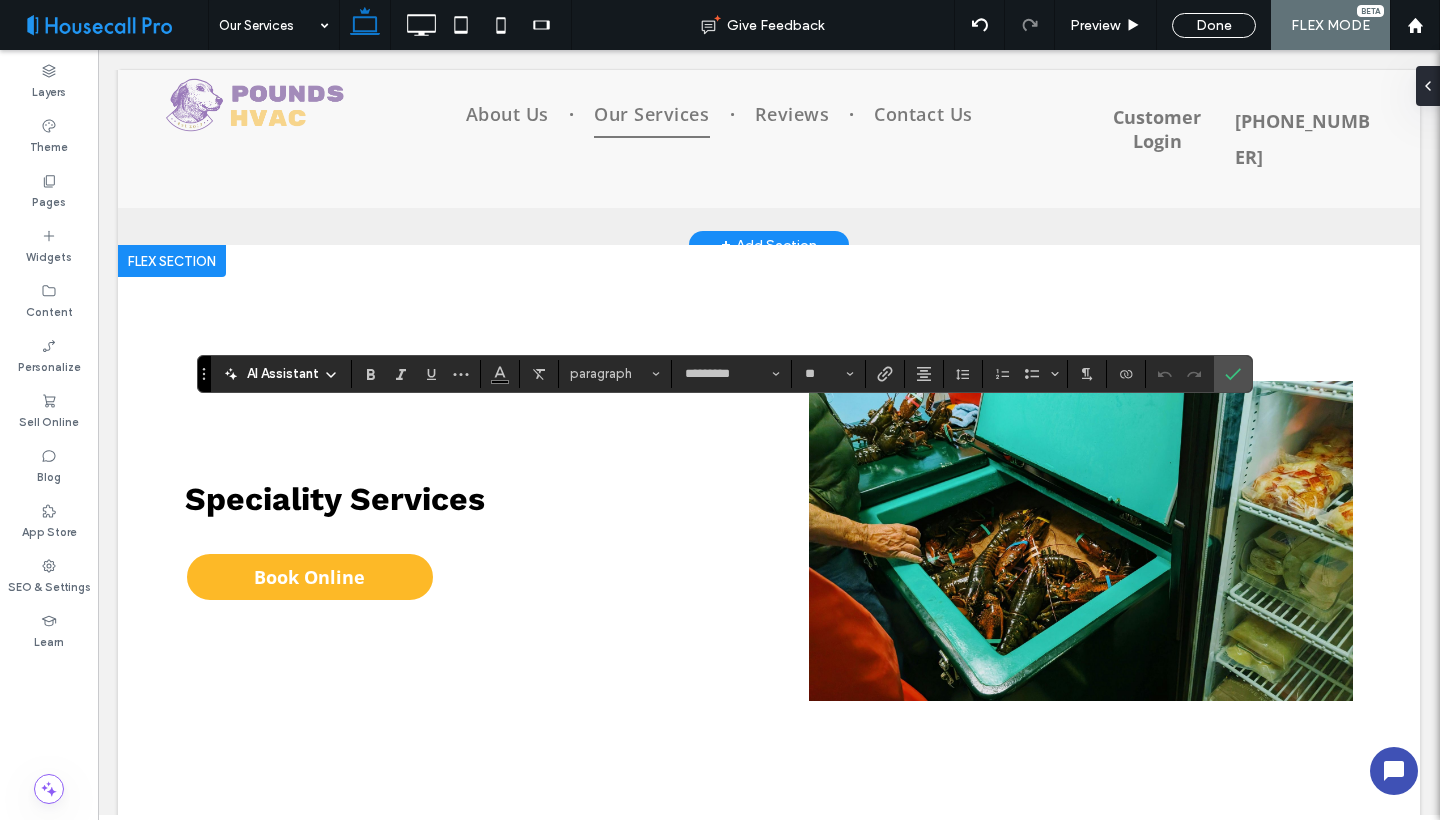 scroll, scrollTop: 30, scrollLeft: 0, axis: vertical 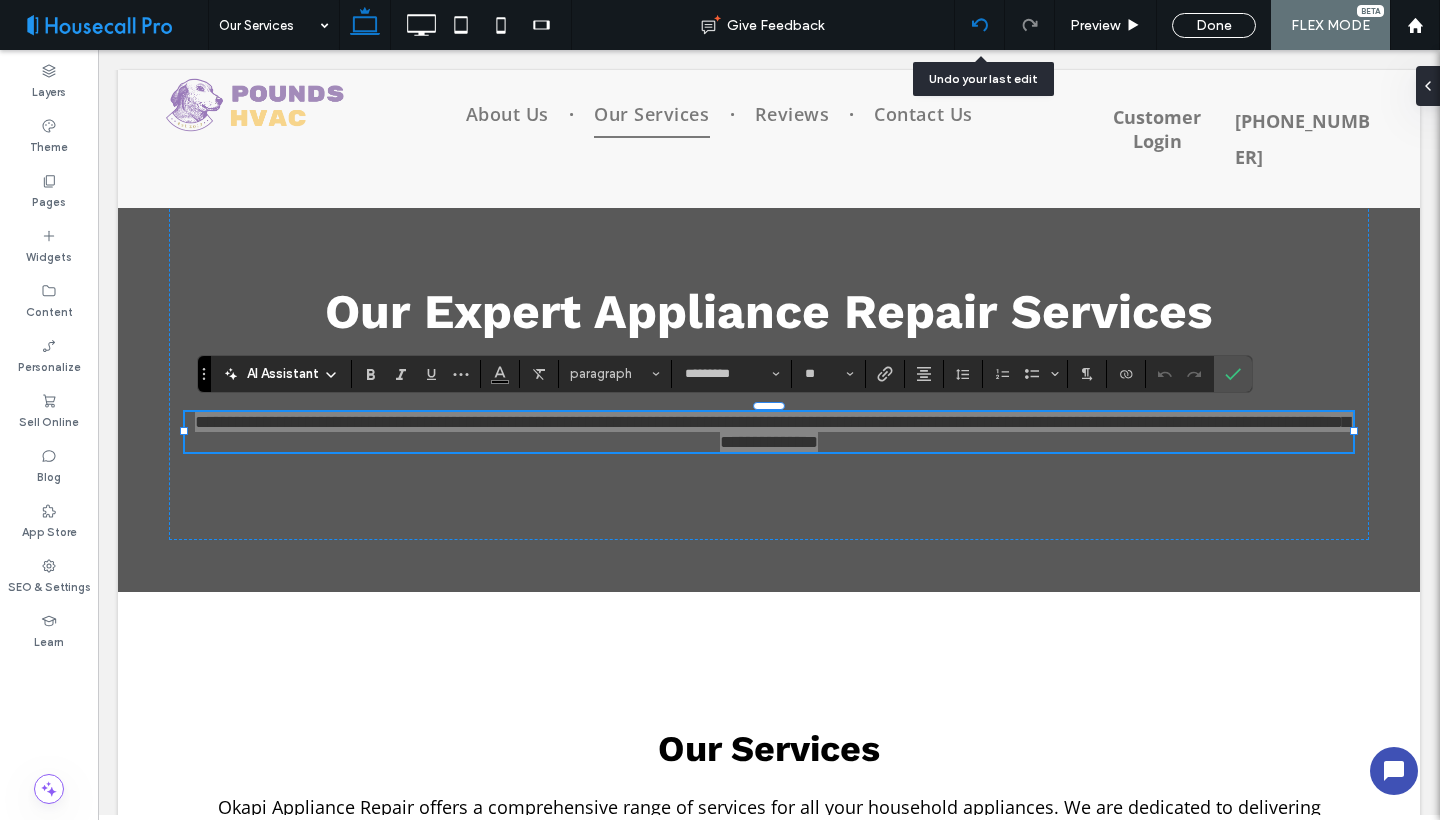 click 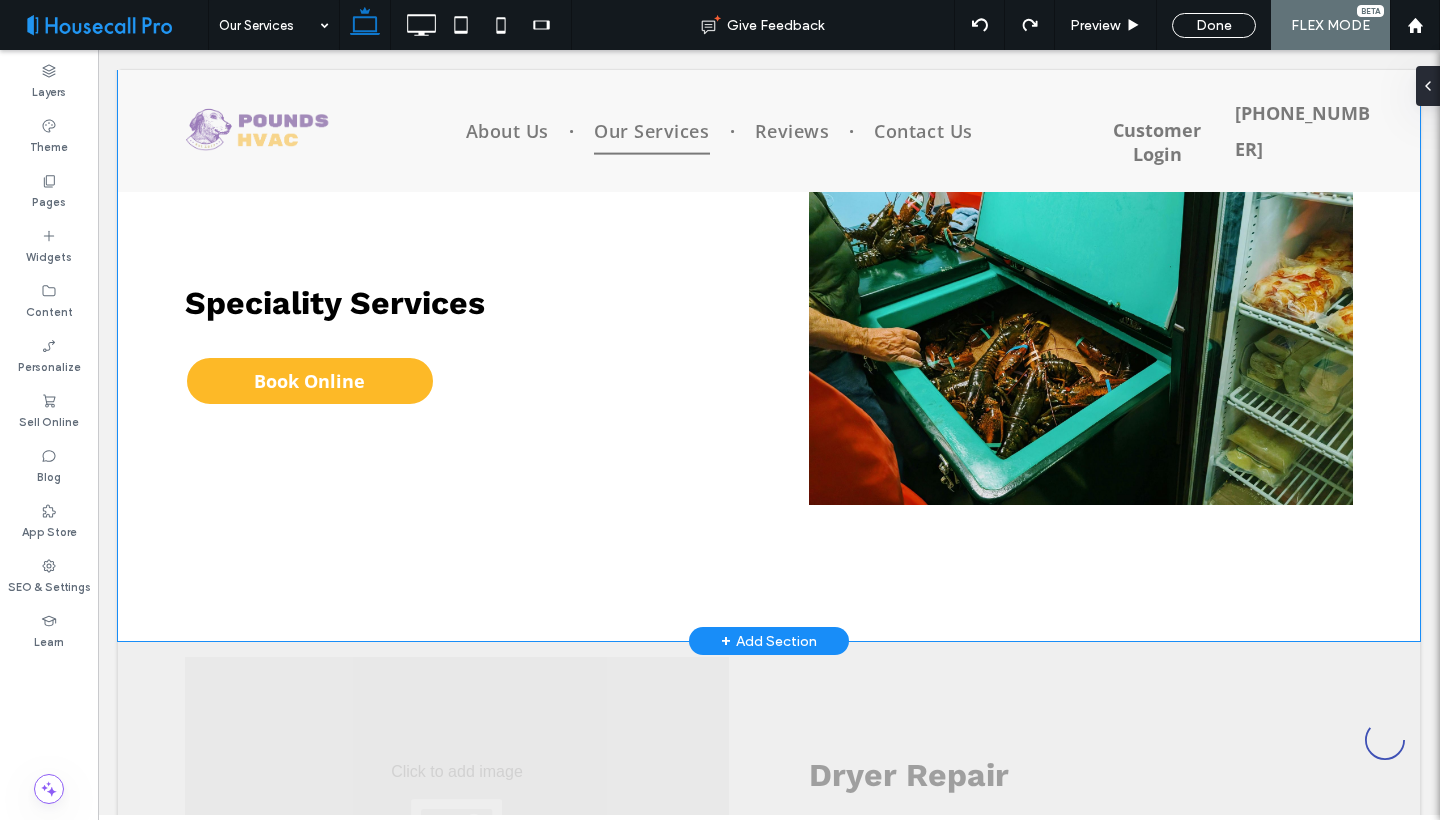 scroll, scrollTop: 0, scrollLeft: 0, axis: both 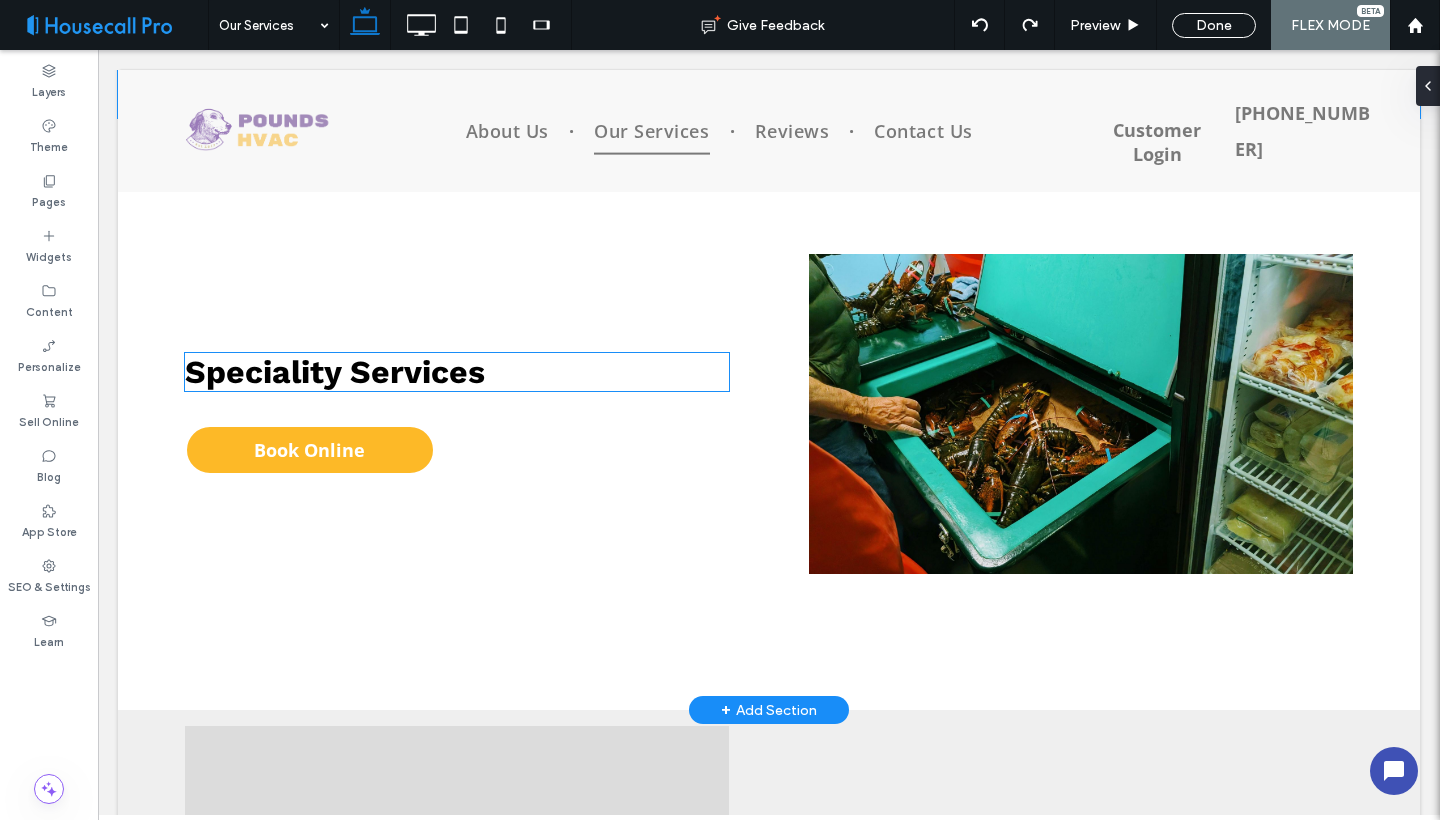 click on "Speciality Services" at bounding box center (335, 372) 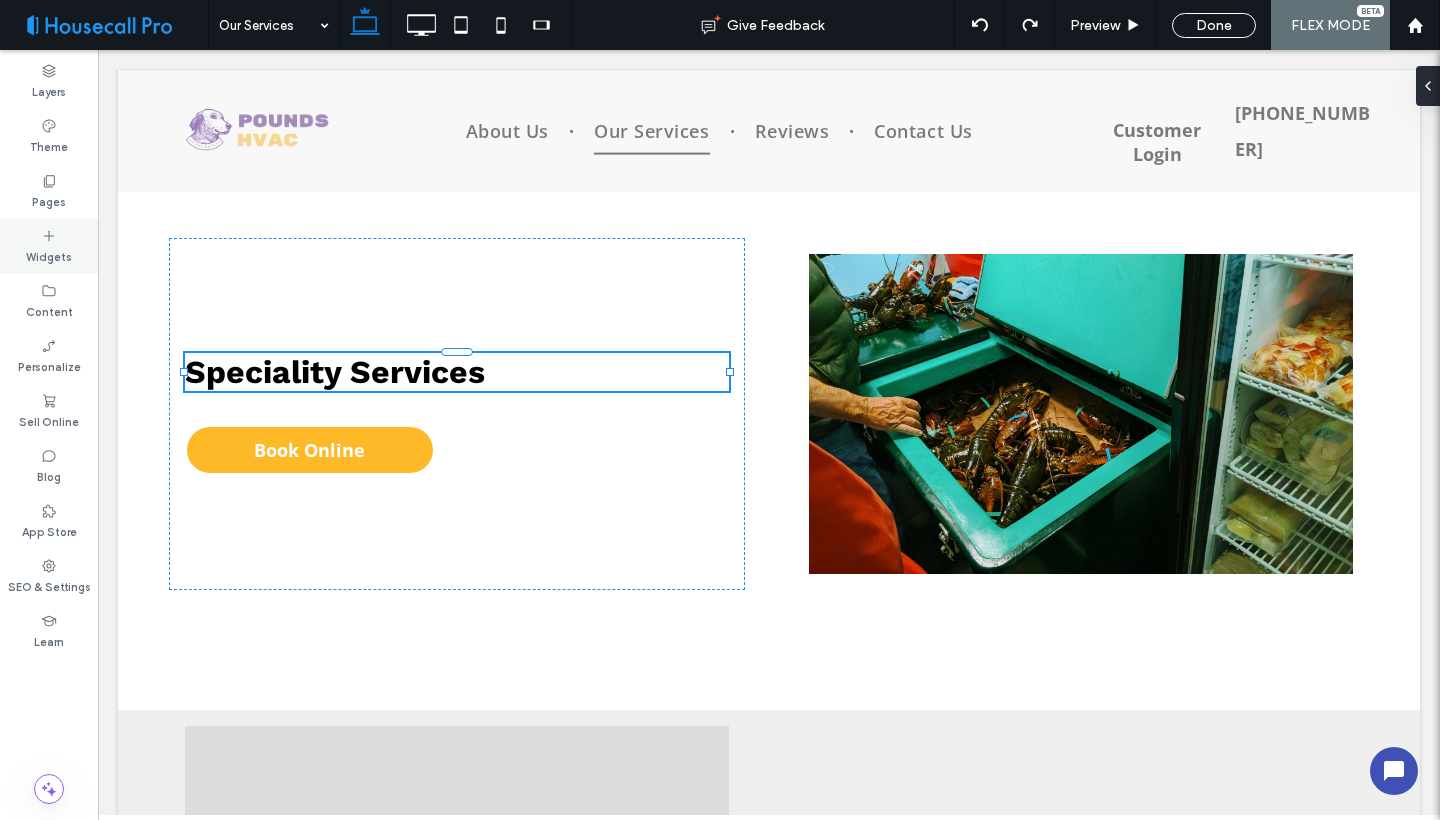 click on "Widgets" at bounding box center (49, 246) 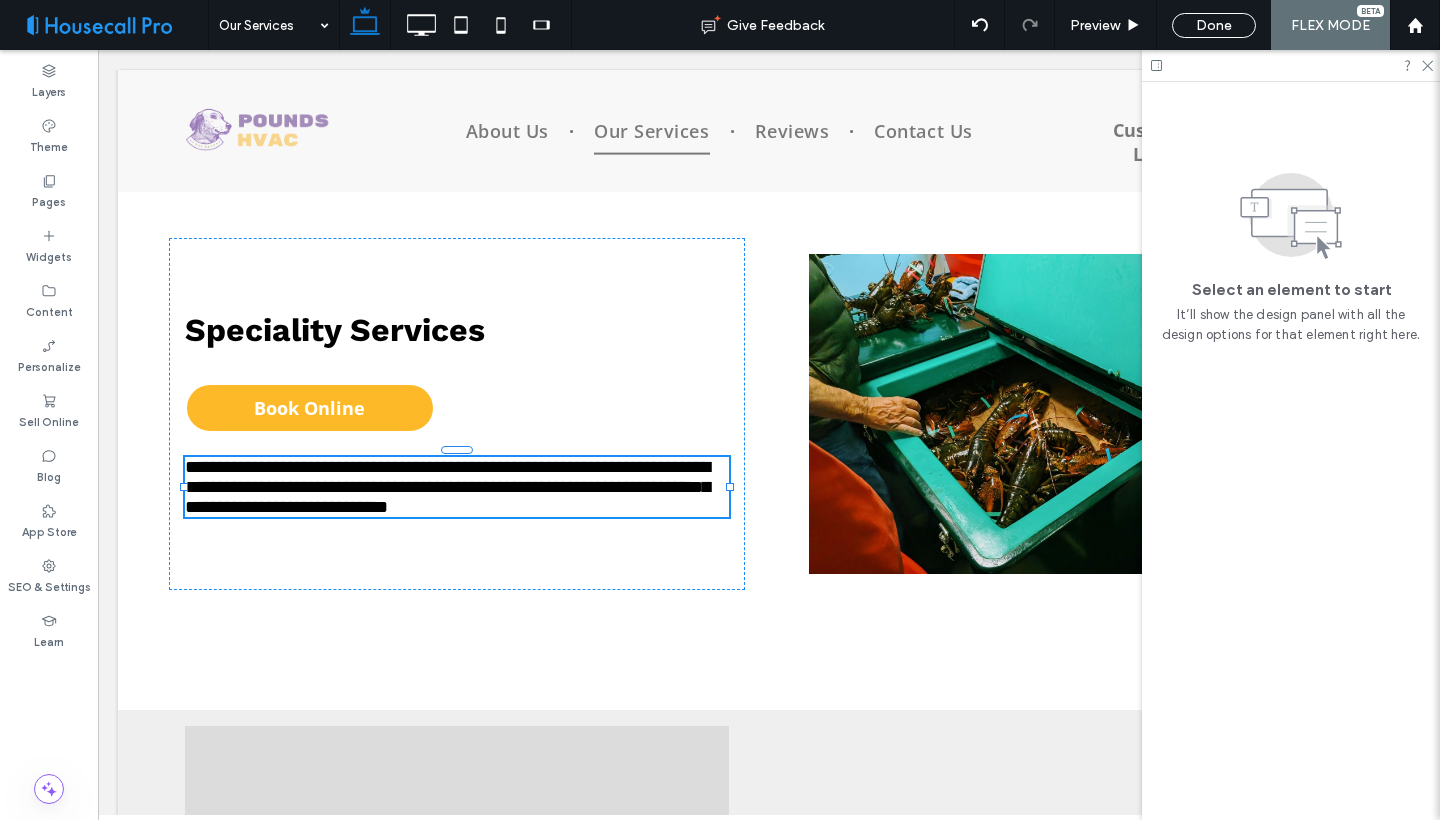 type on "*********" 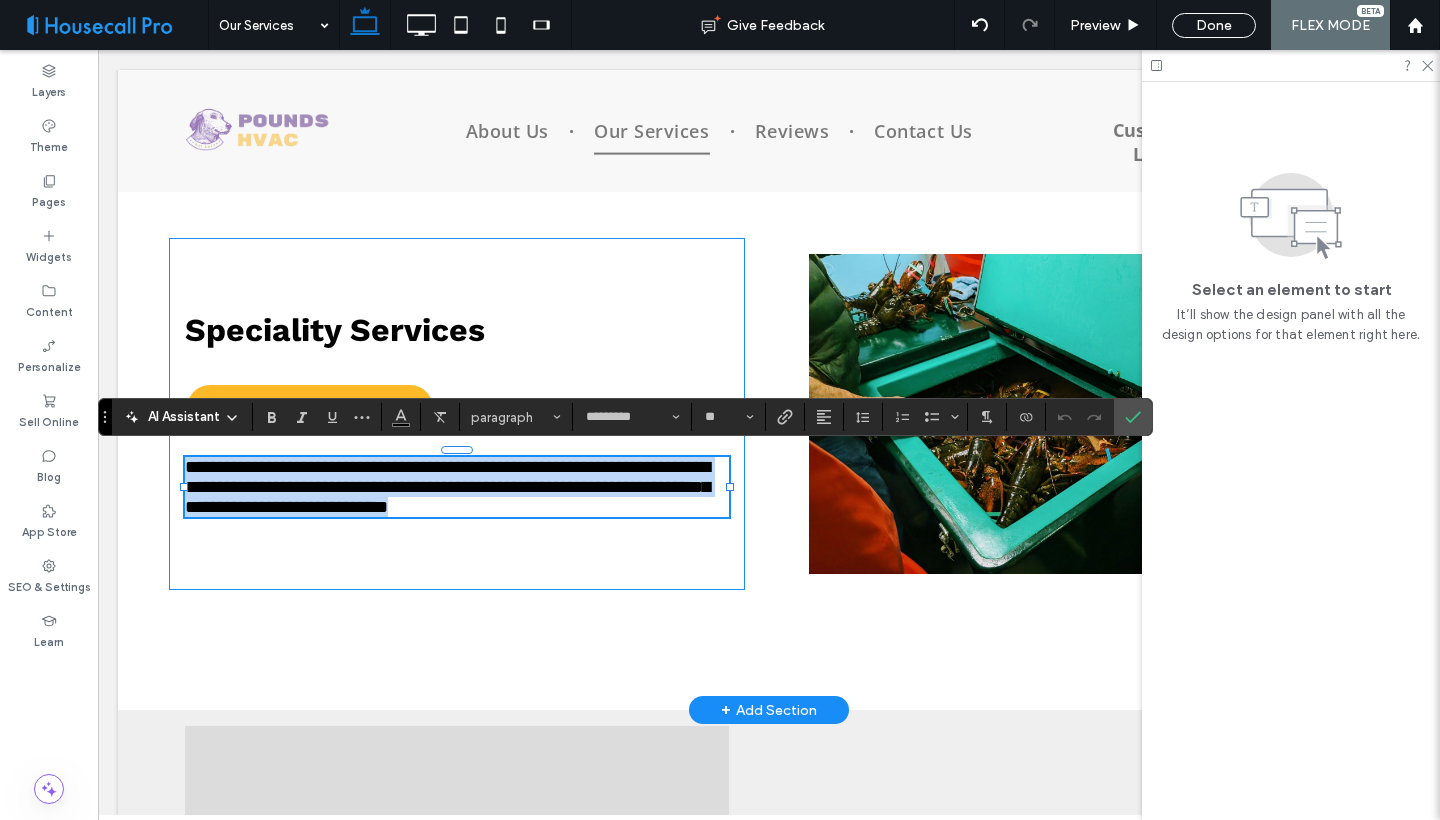 click on "**********" at bounding box center (457, 414) 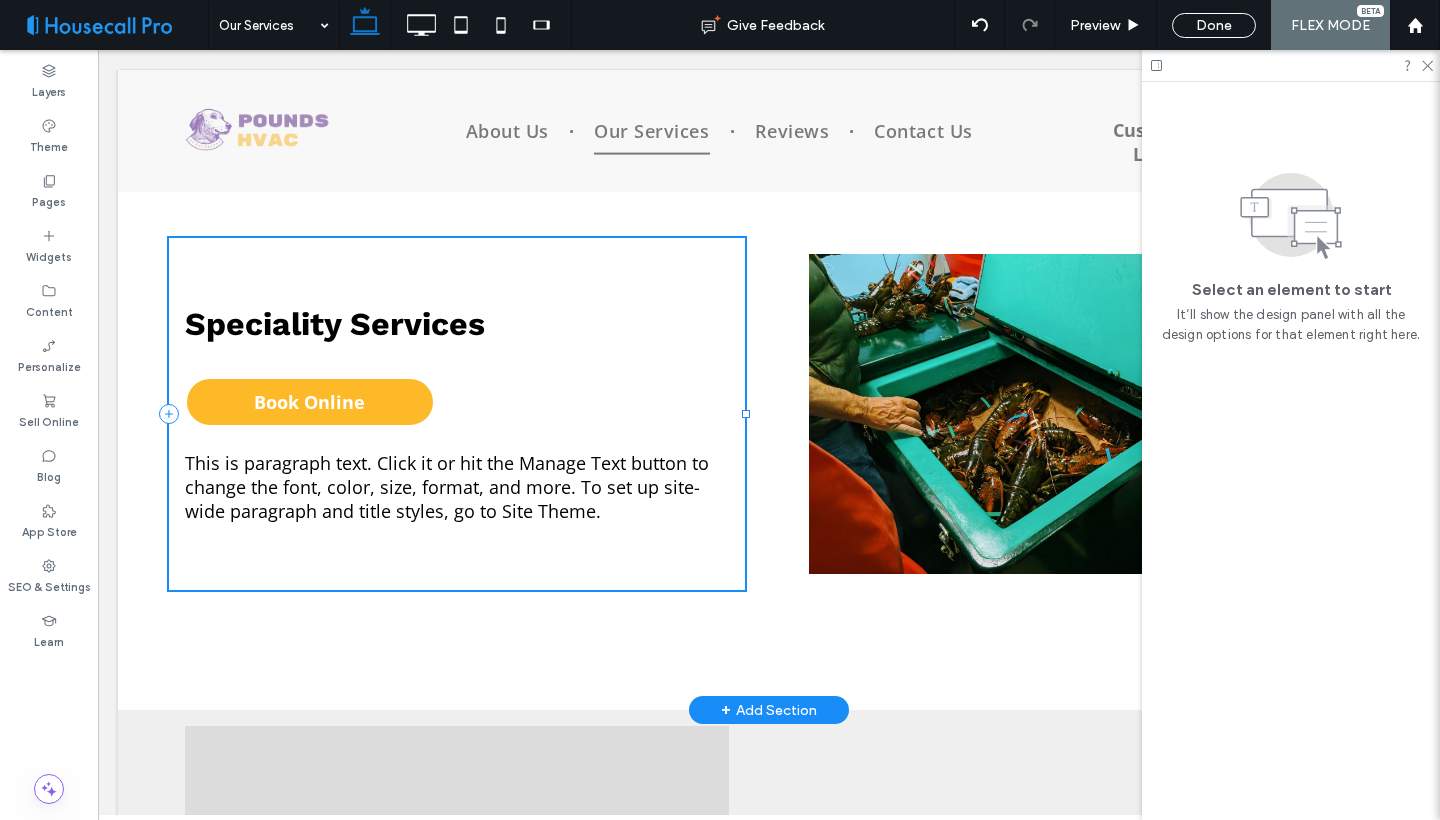click on "Speciality Services
Book Online
This is paragraph text. Click it or hit the Manage Text button to change the font, color, size, format, and more. To set up site-wide paragraph and title styles, go to Site Theme." at bounding box center [457, 414] 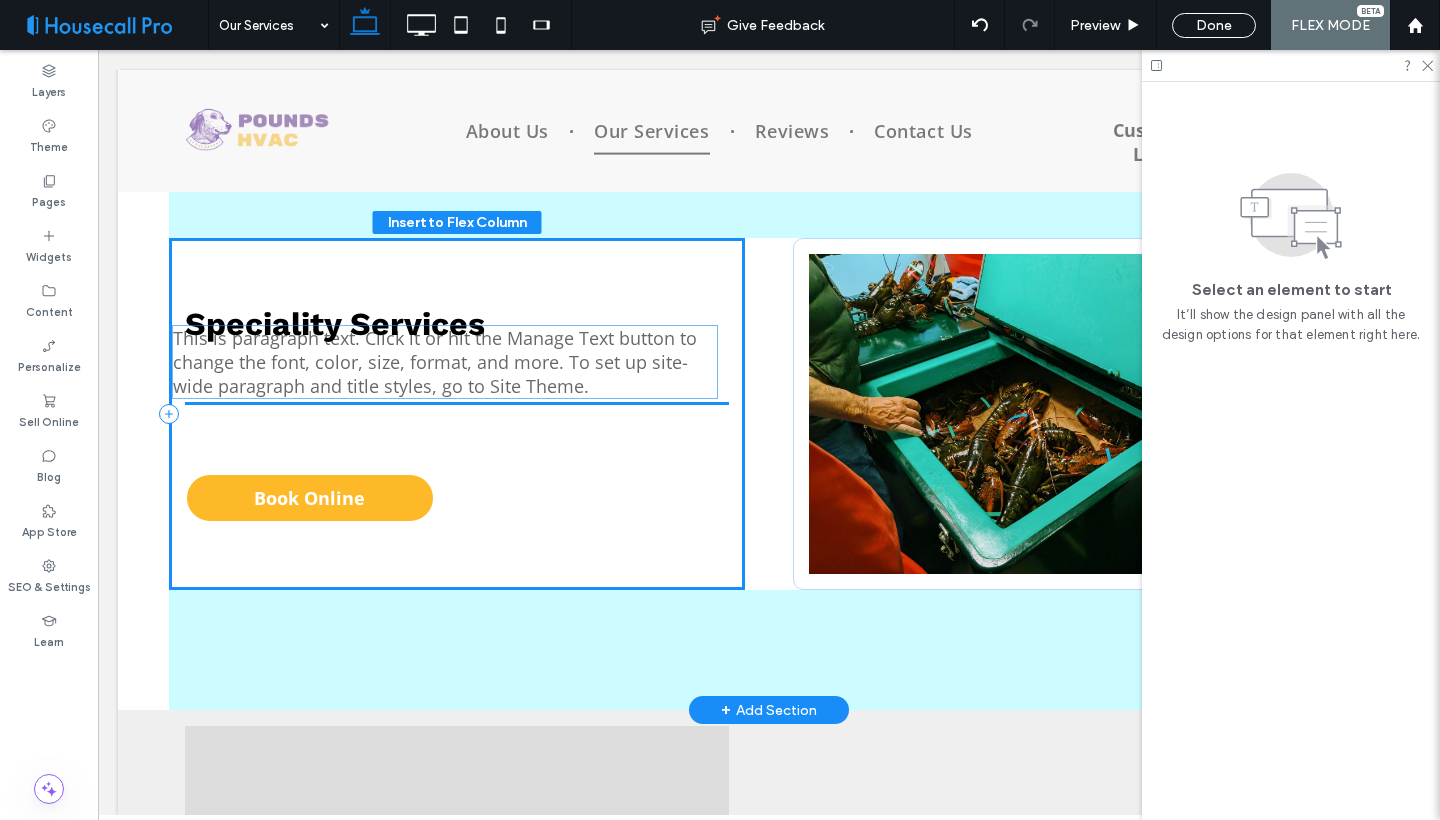 drag, startPoint x: 607, startPoint y: 514, endPoint x: 595, endPoint y: 391, distance: 123.58398 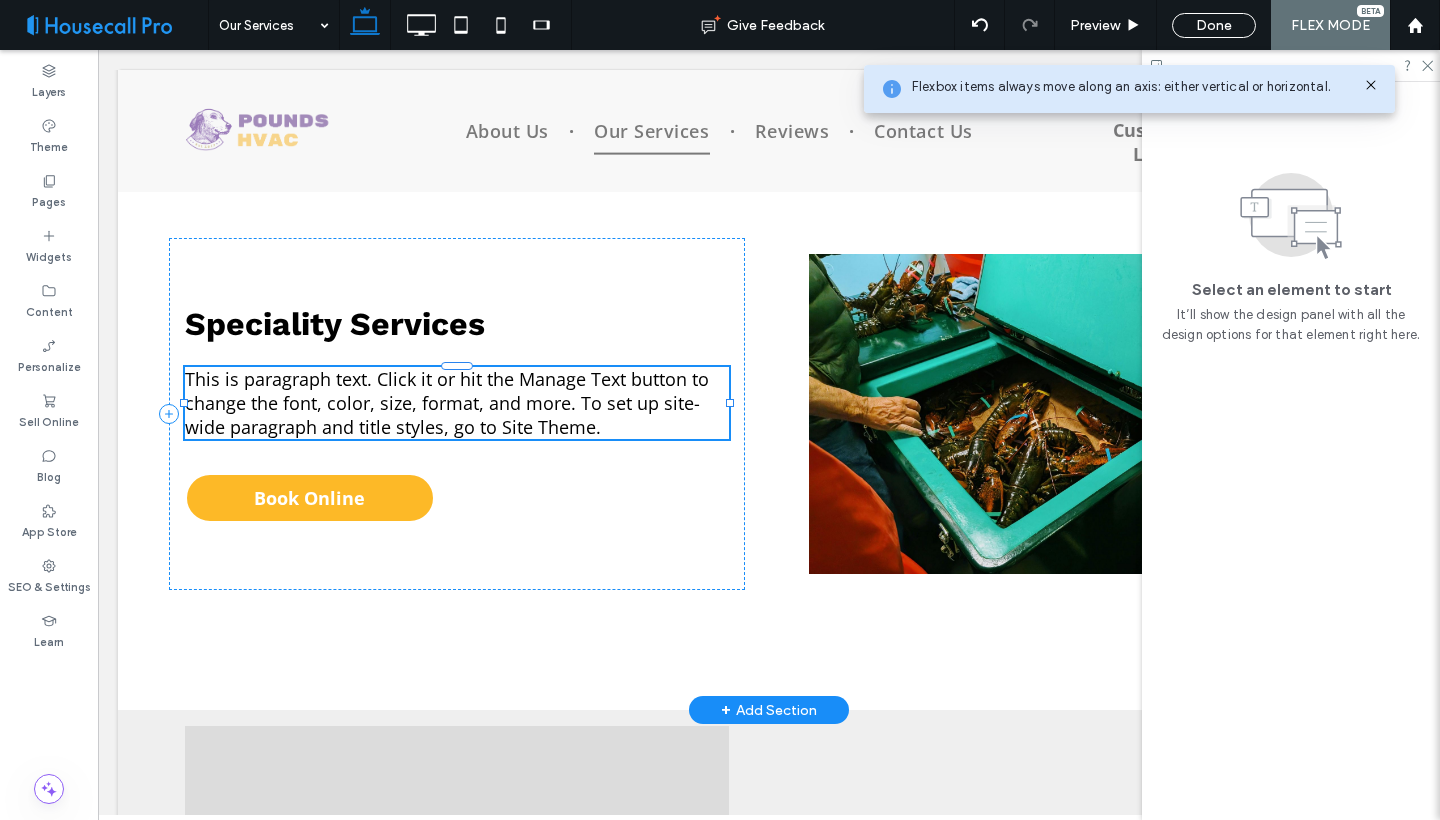 click on "This is paragraph text. Click it or hit the Manage Text button to change the font, color, size, format, and more. To set up site-wide paragraph and title styles, go to Site Theme." at bounding box center [447, 403] 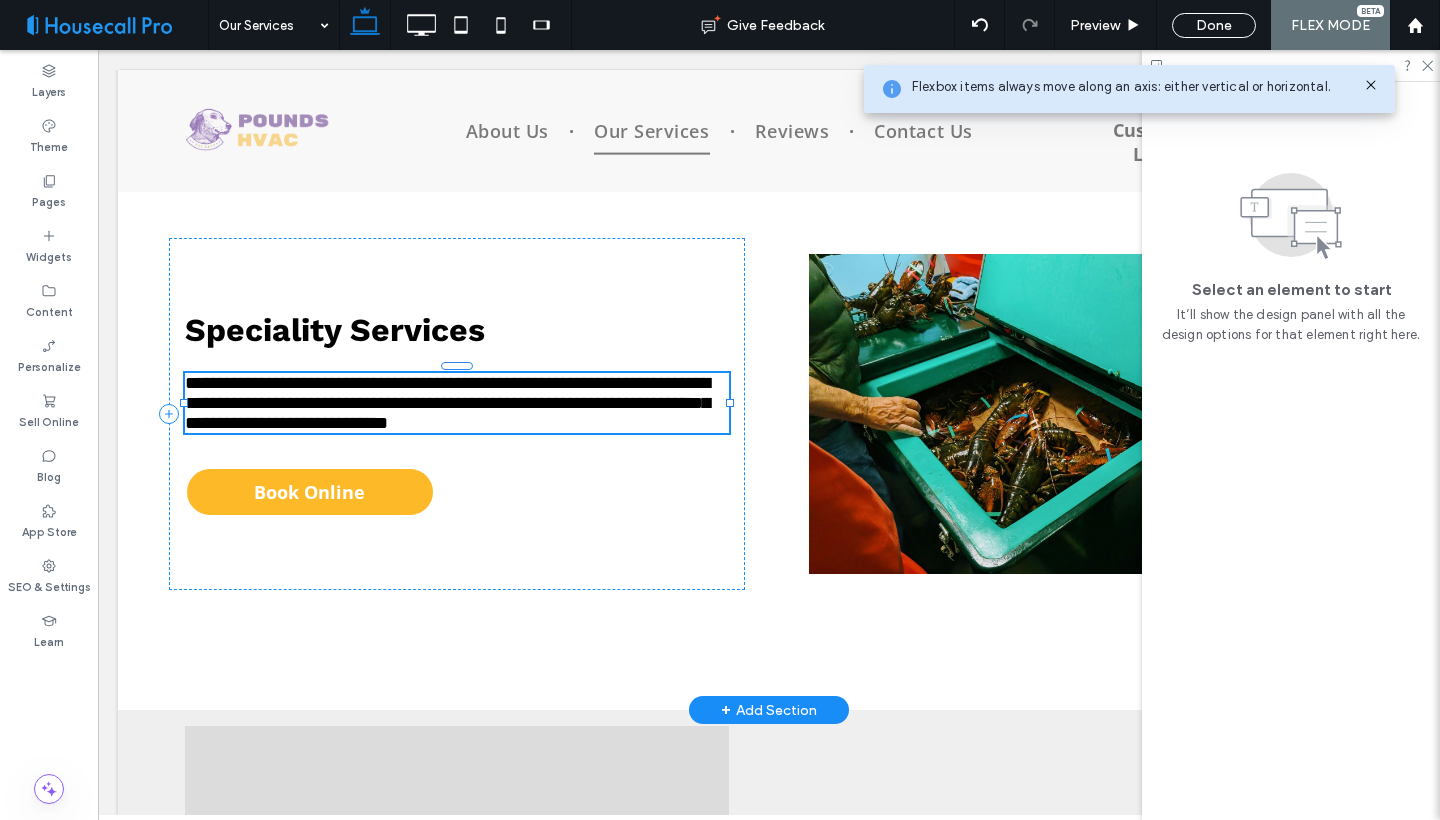 type on "*********" 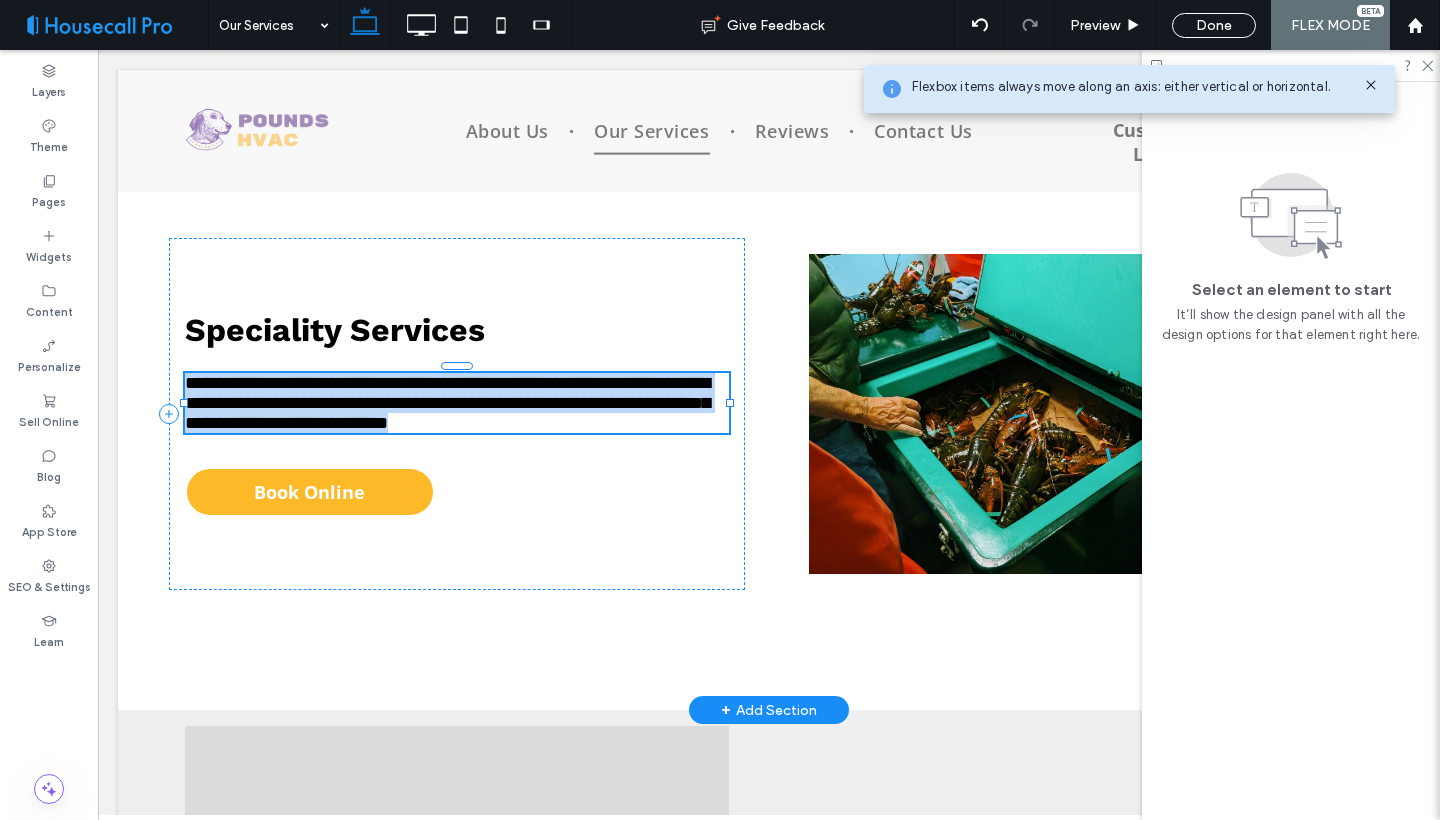 click on "**********" at bounding box center (447, 403) 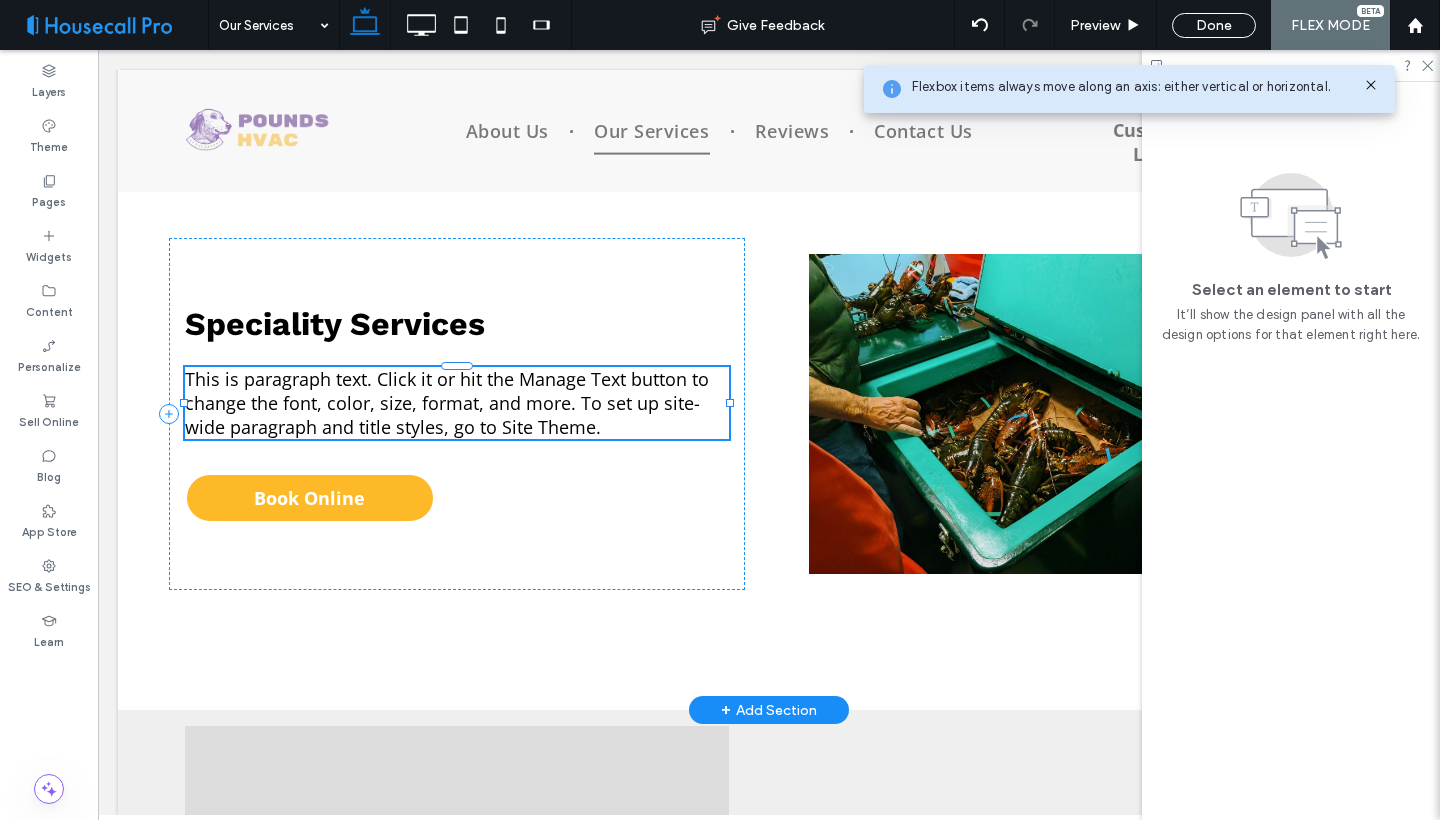 click on "This is paragraph text. Click it or hit the Manage Text button to change the font, color, size, format, and more. To set up site-wide paragraph and title styles, go to Site Theme." at bounding box center (447, 403) 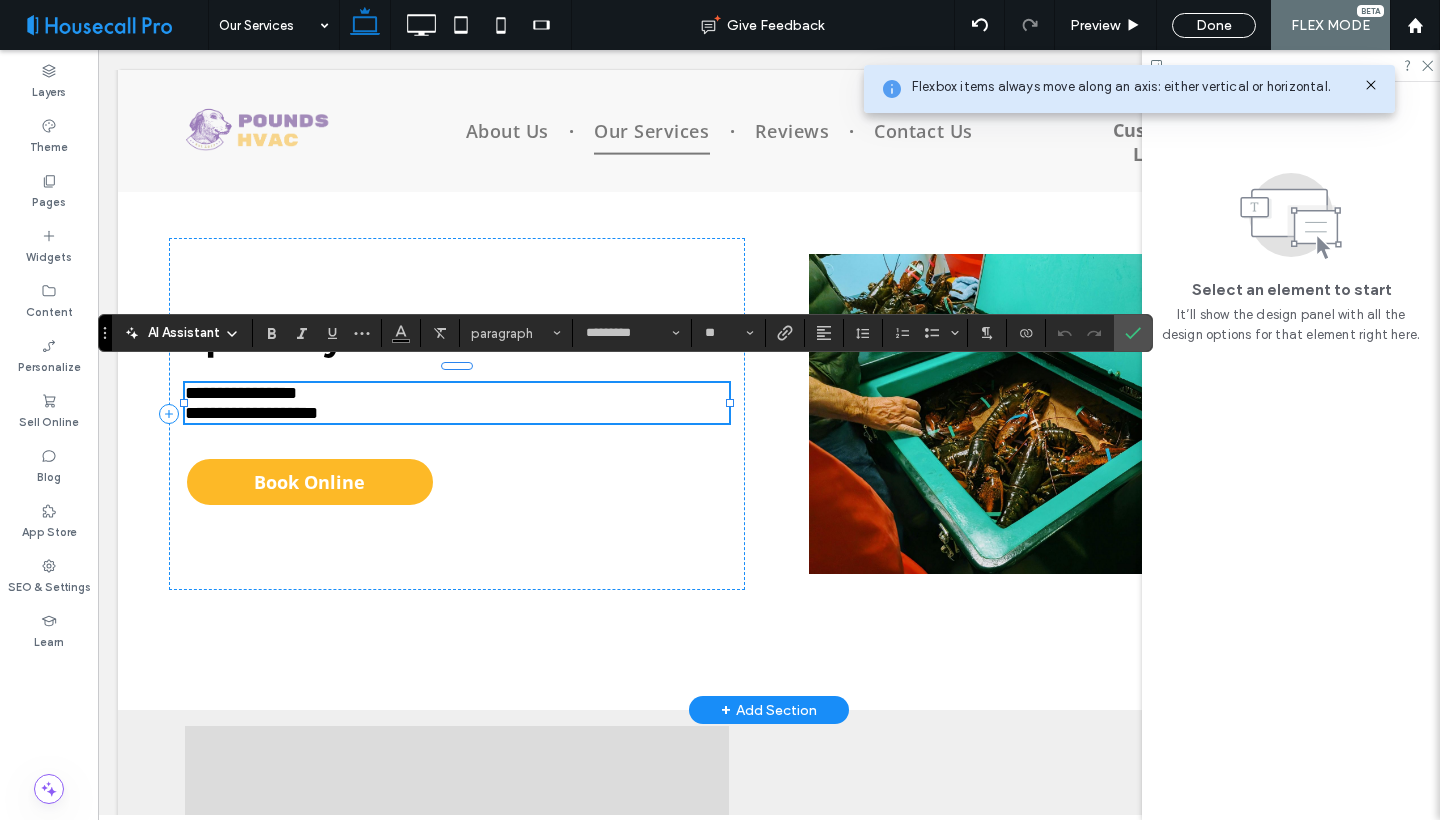 scroll, scrollTop: 23, scrollLeft: 0, axis: vertical 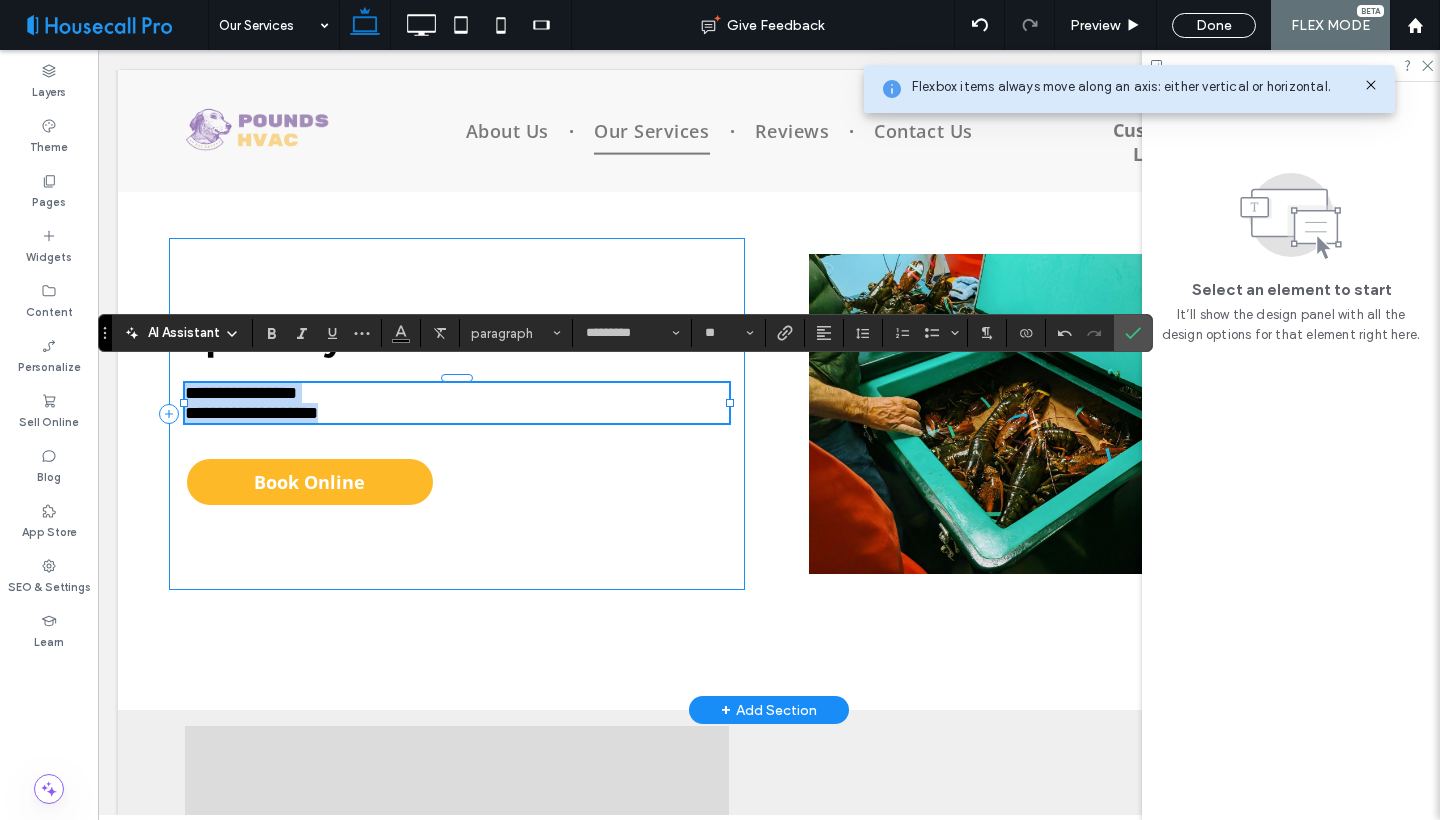 drag, startPoint x: 372, startPoint y: 422, endPoint x: 176, endPoint y: 386, distance: 199.2787 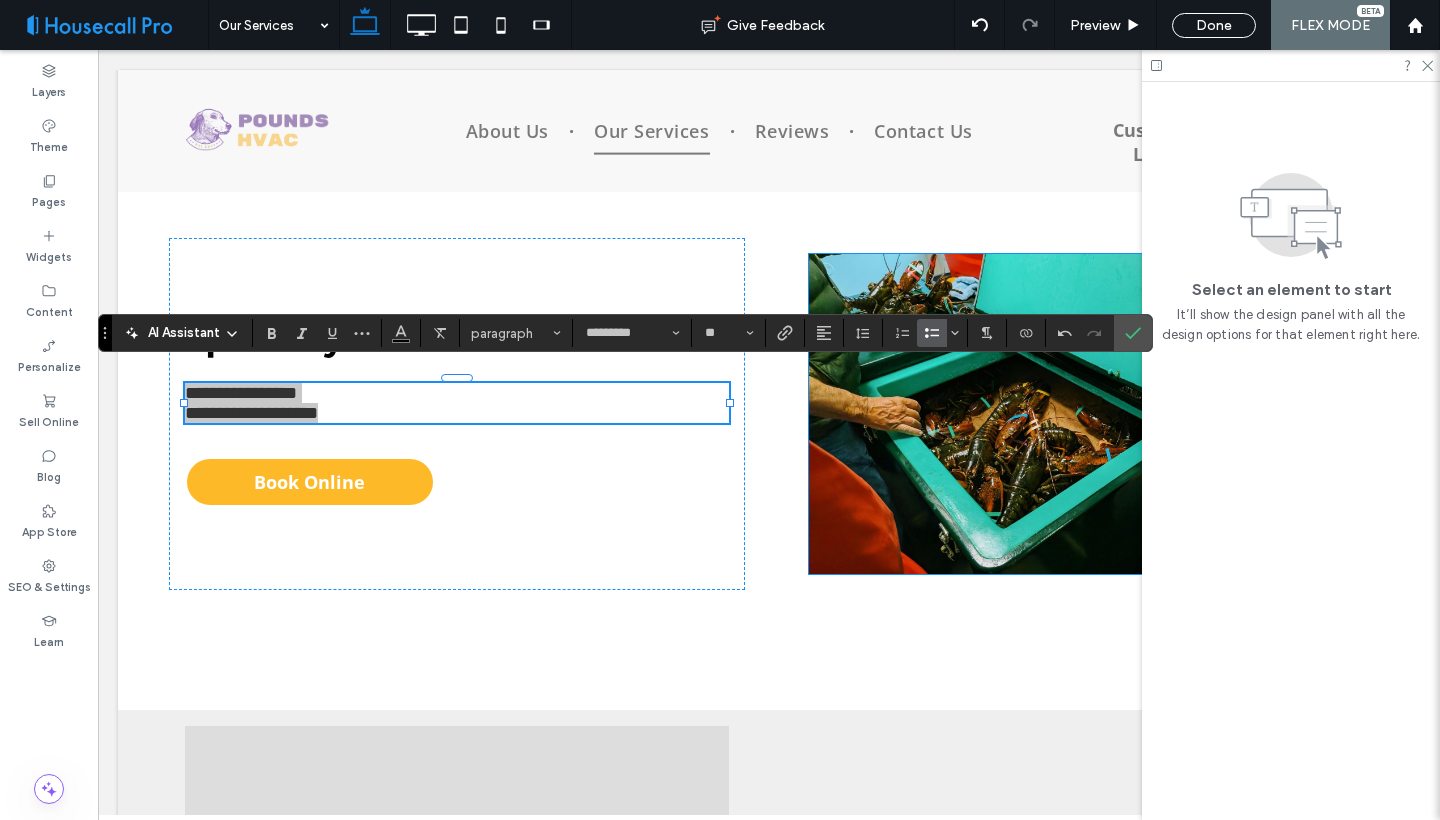click 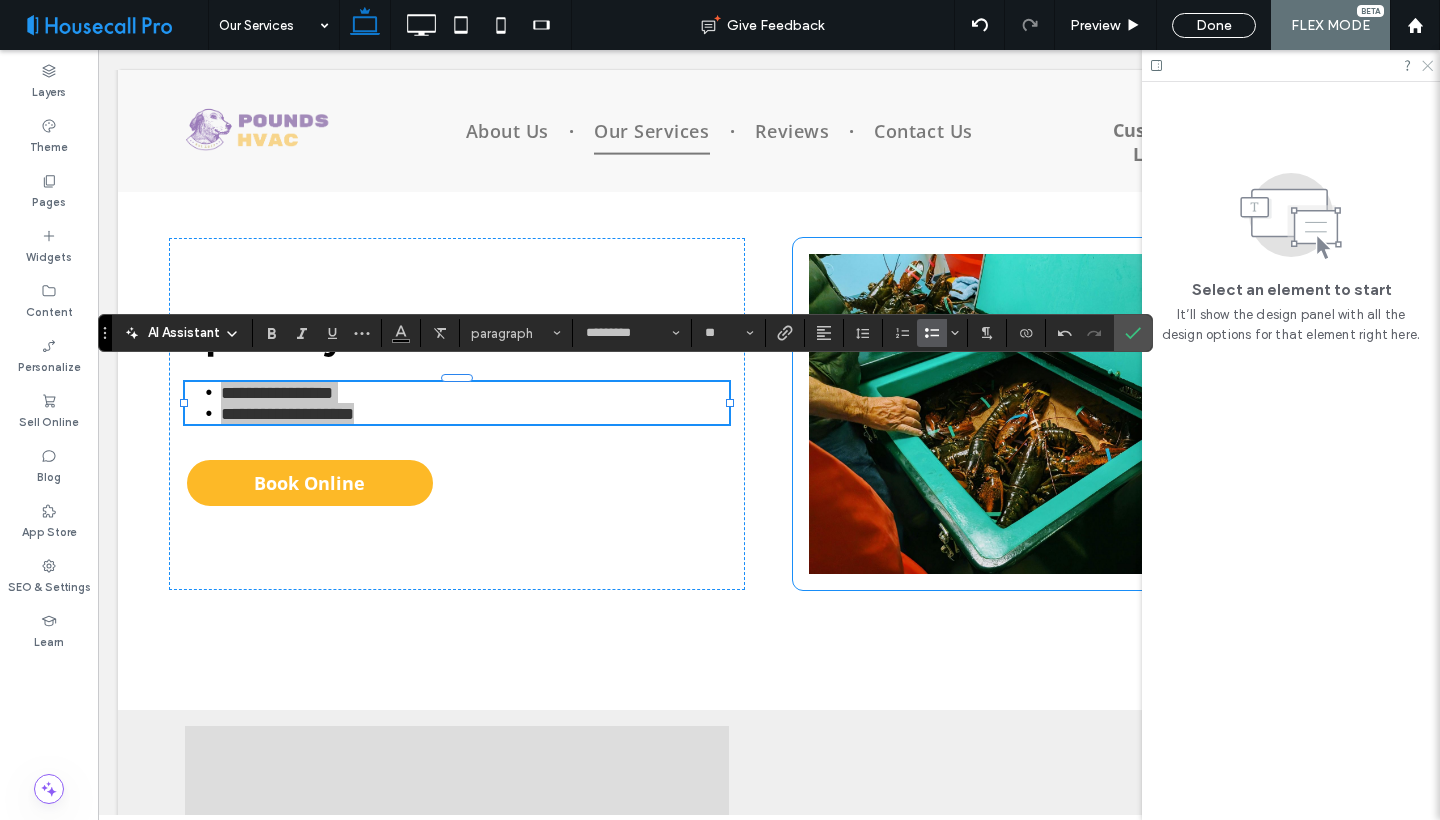 click 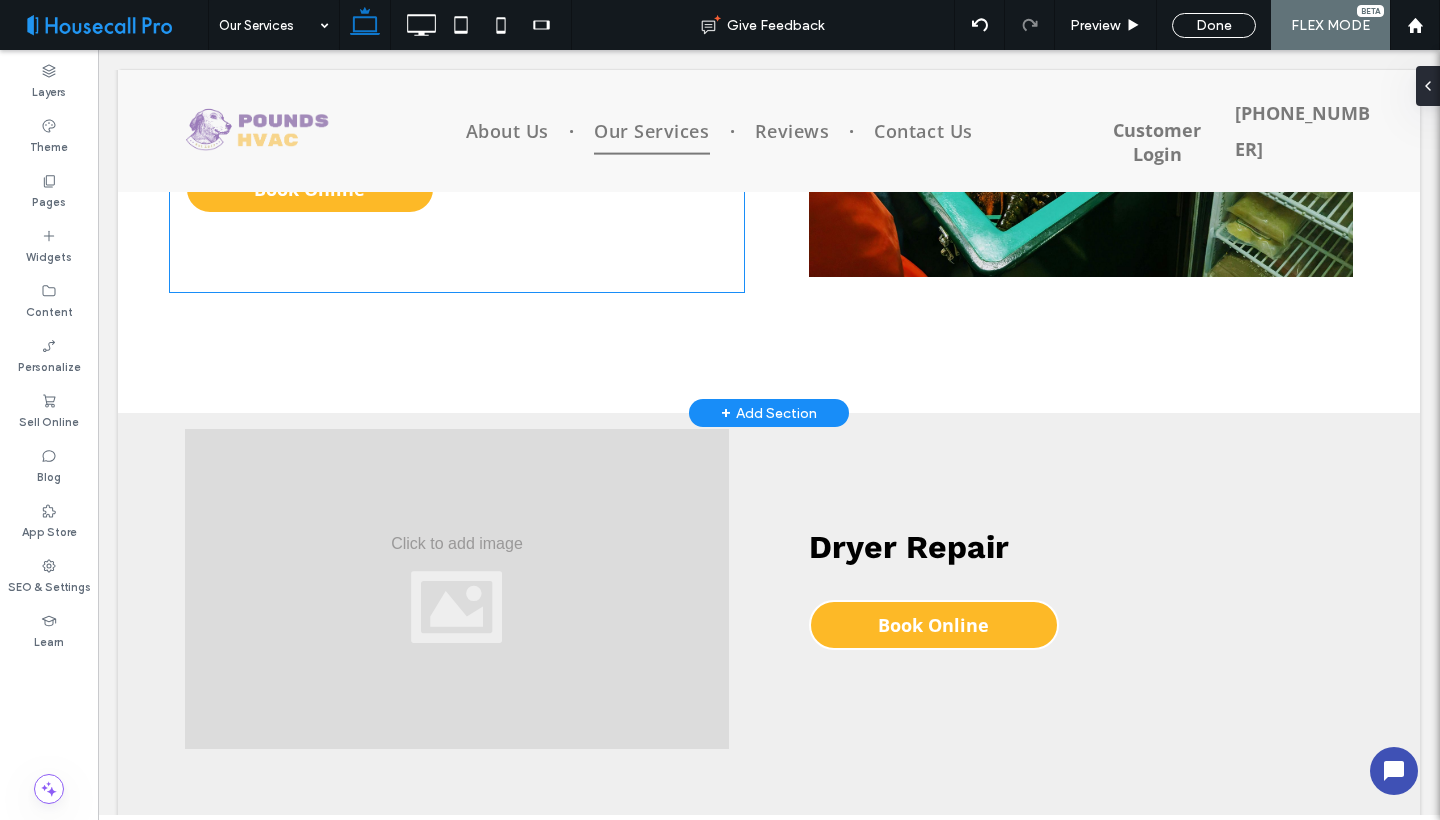 scroll, scrollTop: 2061, scrollLeft: 0, axis: vertical 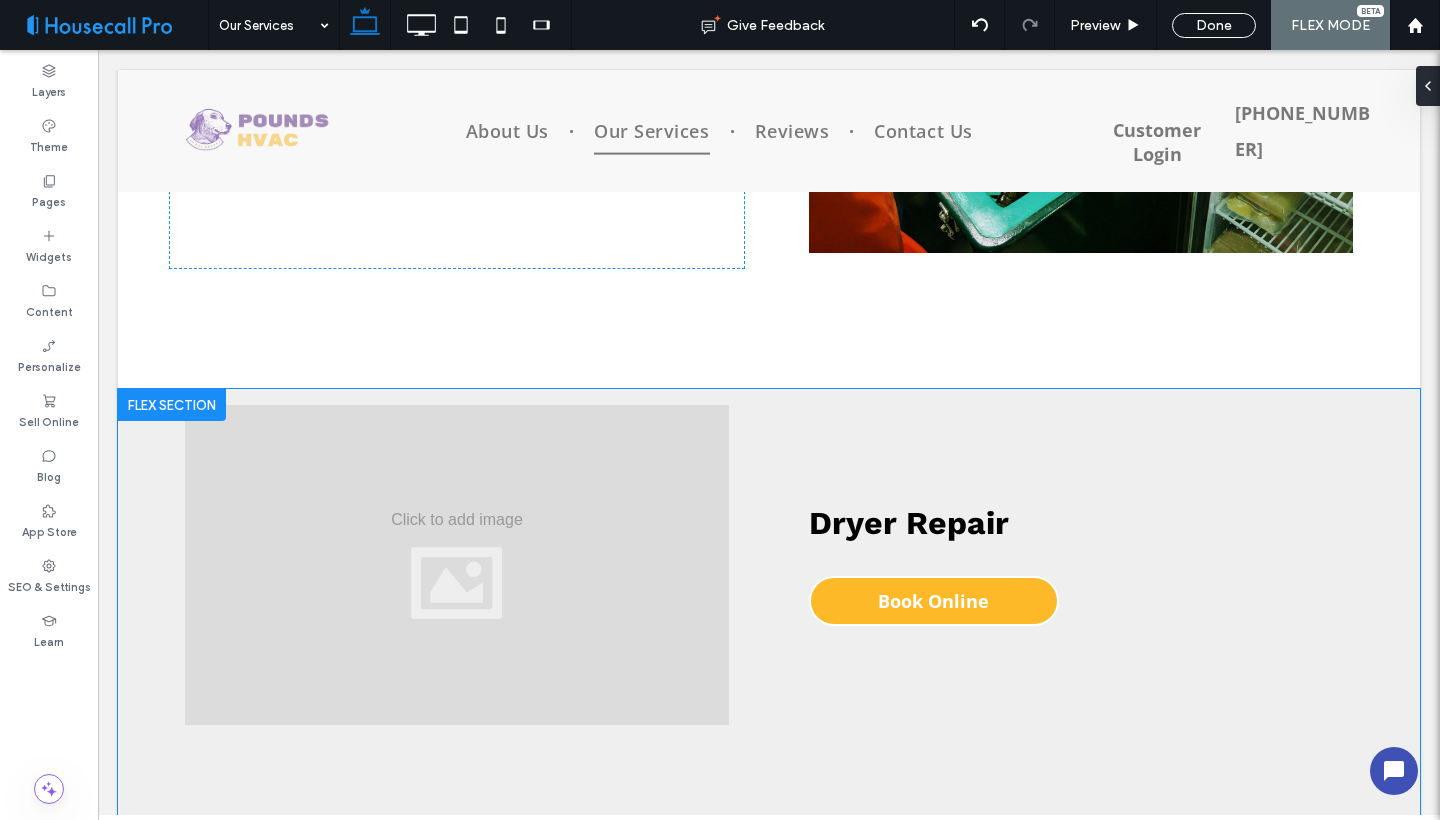 click on "Dryer Repair
Book Online" at bounding box center [769, 625] 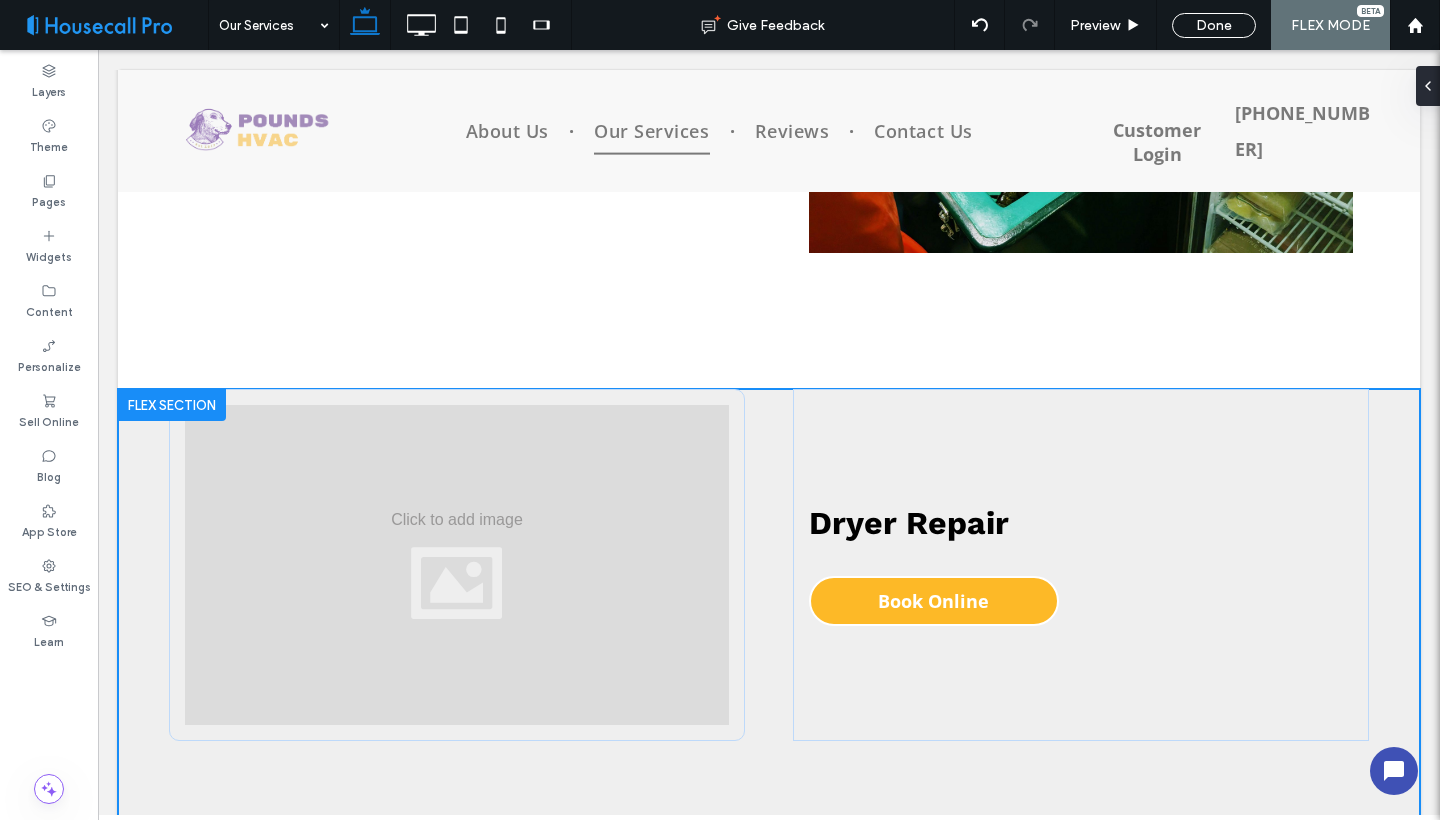click on "Dryer Repair
Book Online" at bounding box center [769, 625] 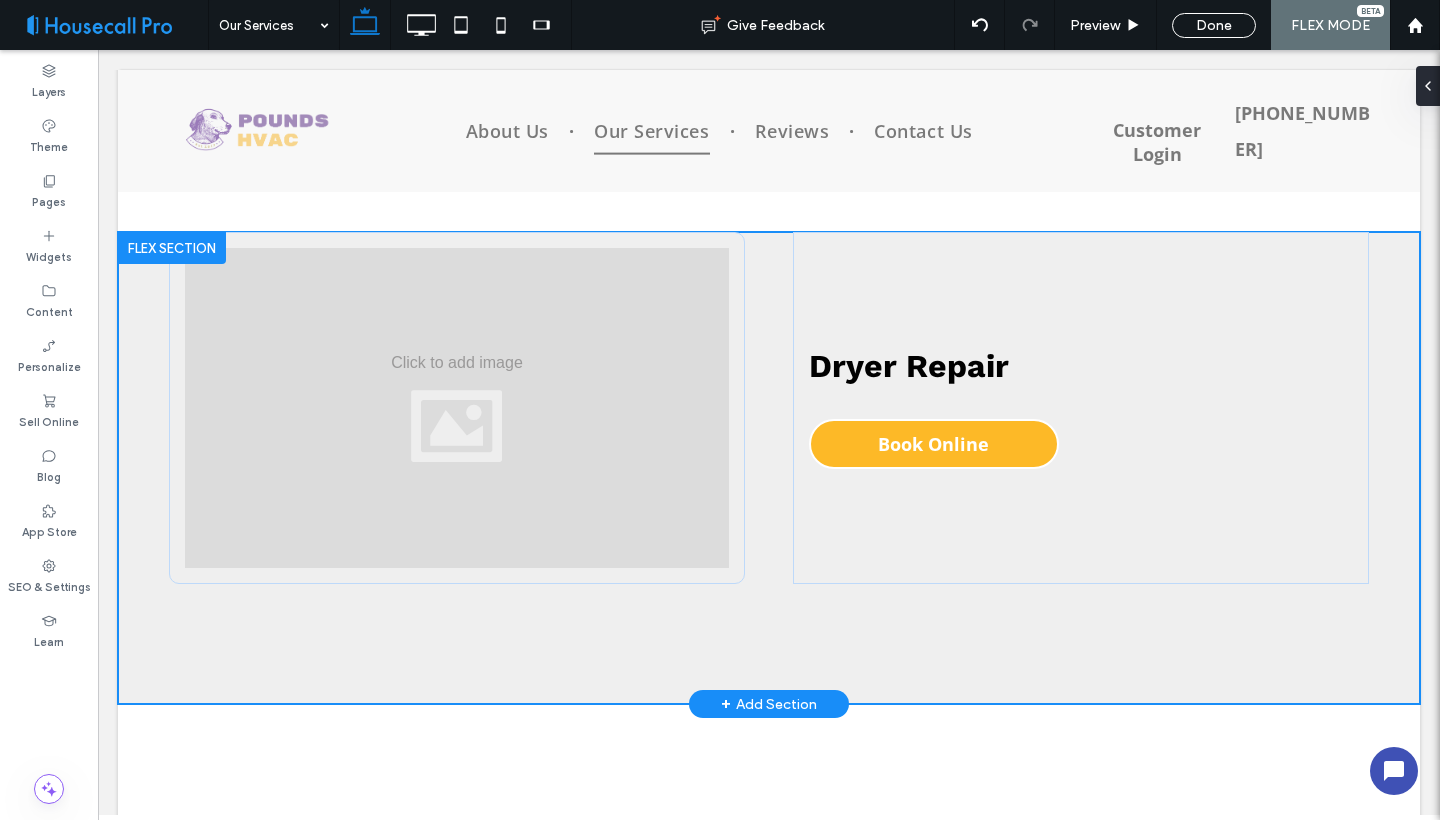 scroll, scrollTop: 2222, scrollLeft: 0, axis: vertical 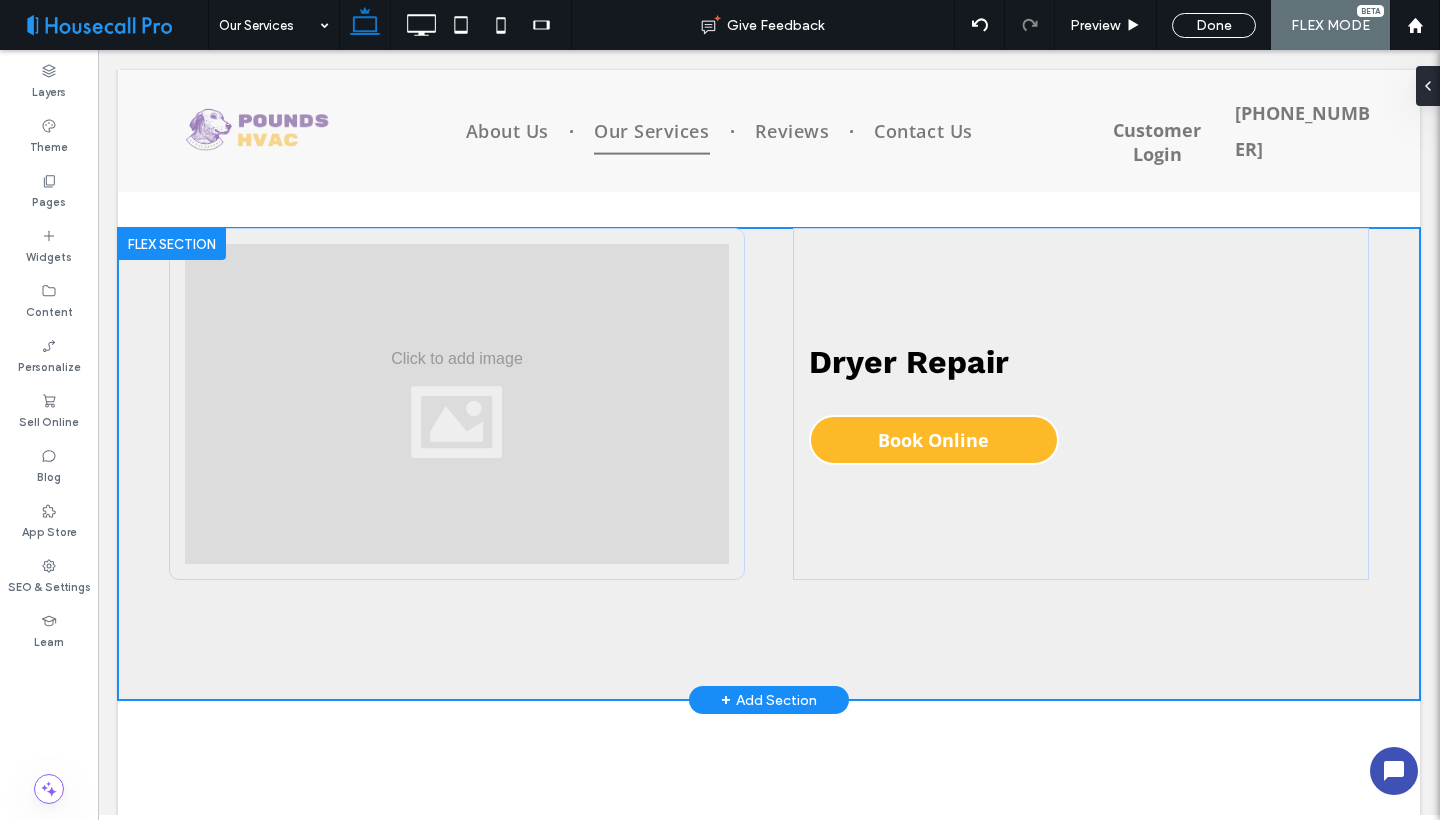 click at bounding box center (172, 244) 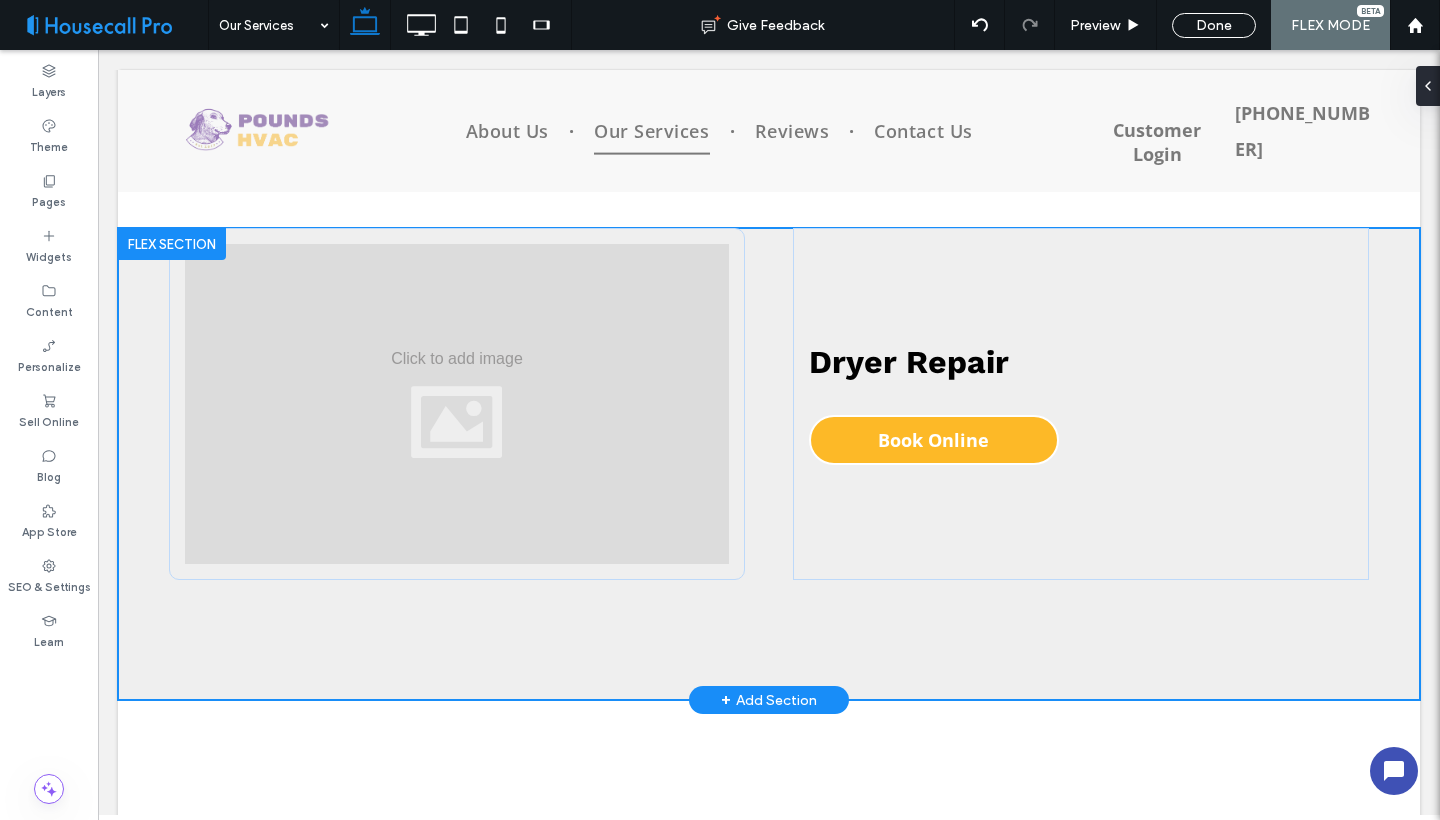 click on "Dryer Repair
Book Online" at bounding box center (769, 464) 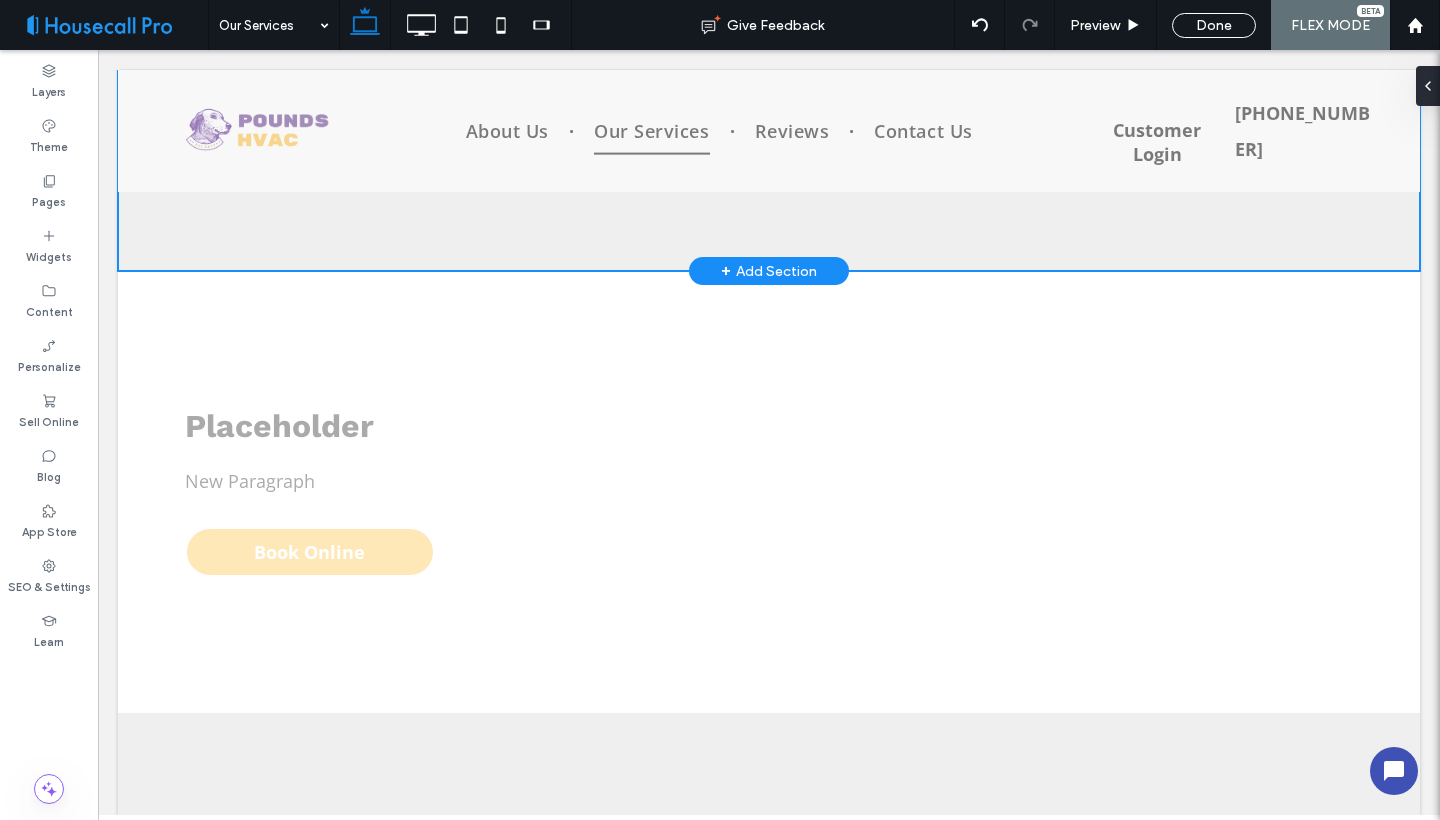 scroll, scrollTop: 2663, scrollLeft: 0, axis: vertical 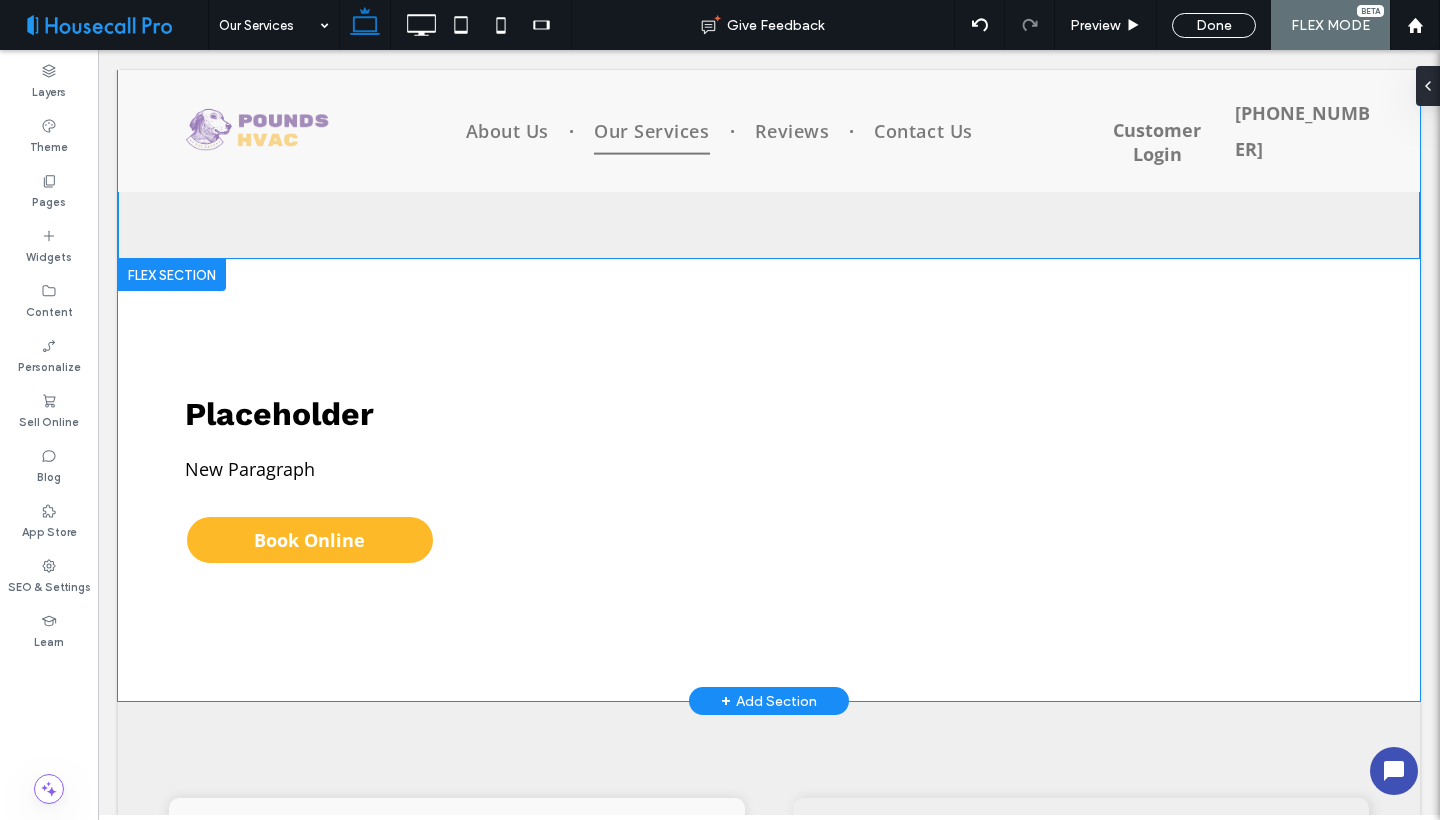 click on "Placeholder
New Paragraph
Book Online" at bounding box center [769, 480] 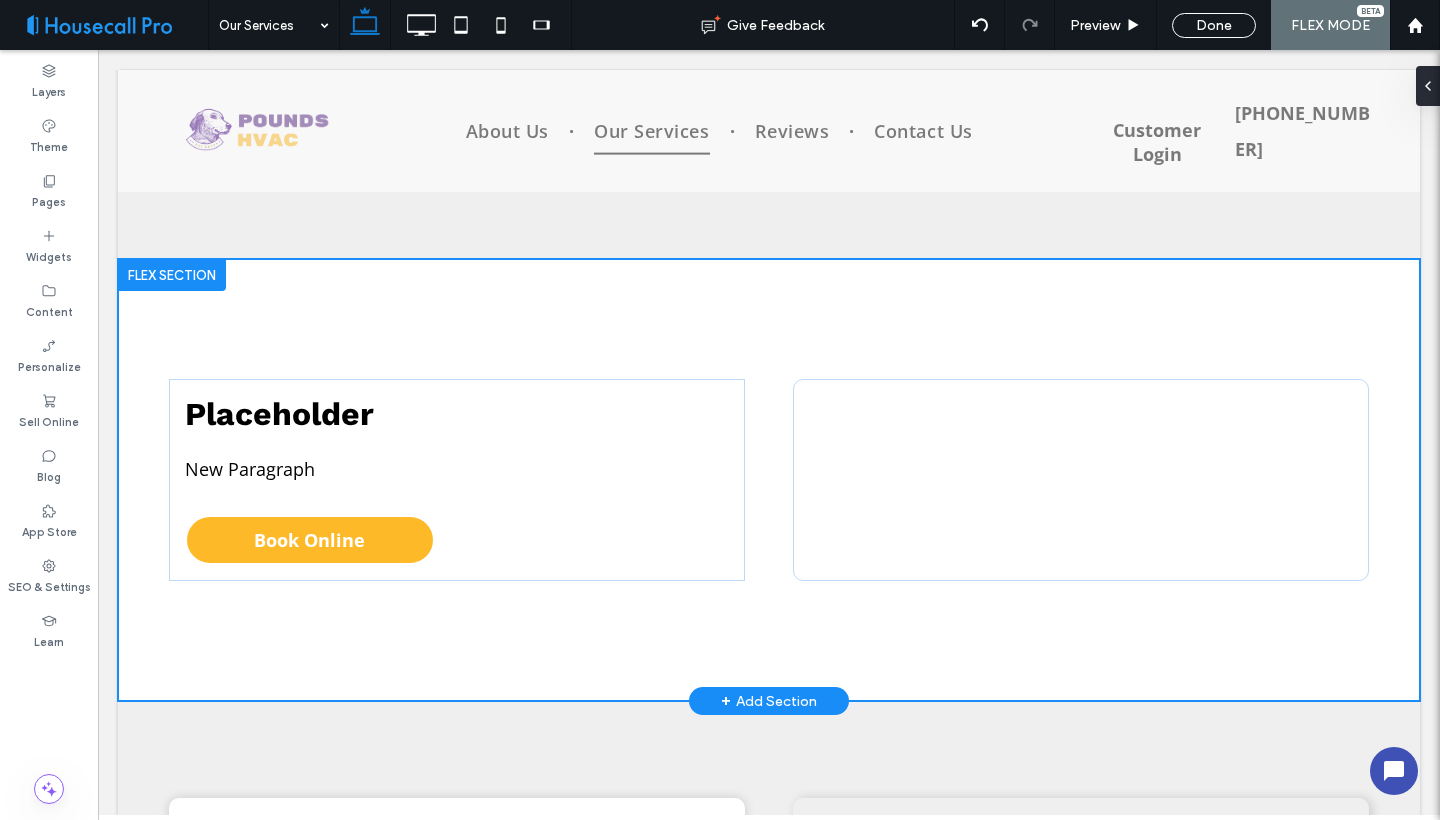 click on "Placeholder
New Paragraph
Book Online" at bounding box center (769, 480) 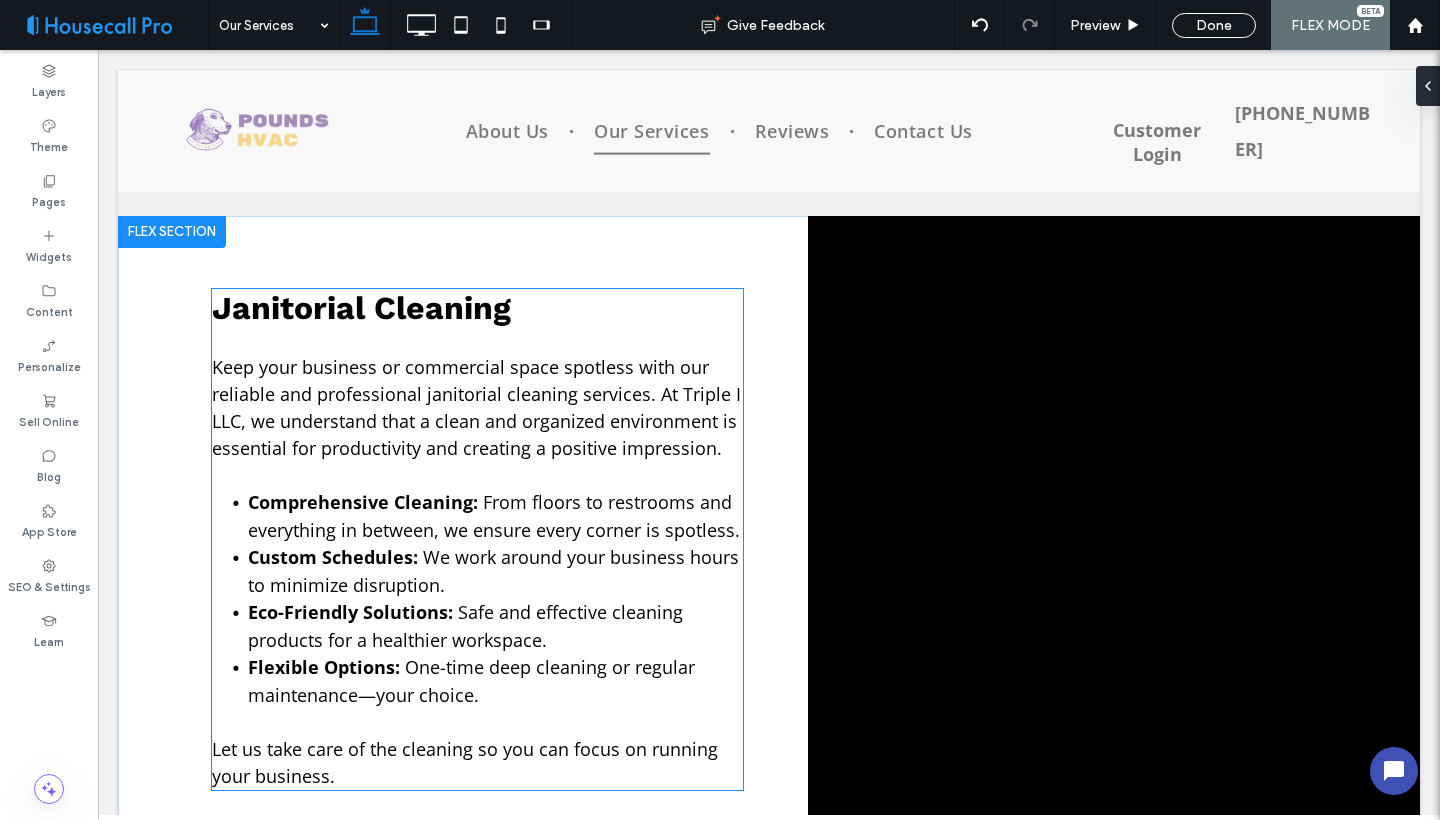 scroll, scrollTop: 3830, scrollLeft: 0, axis: vertical 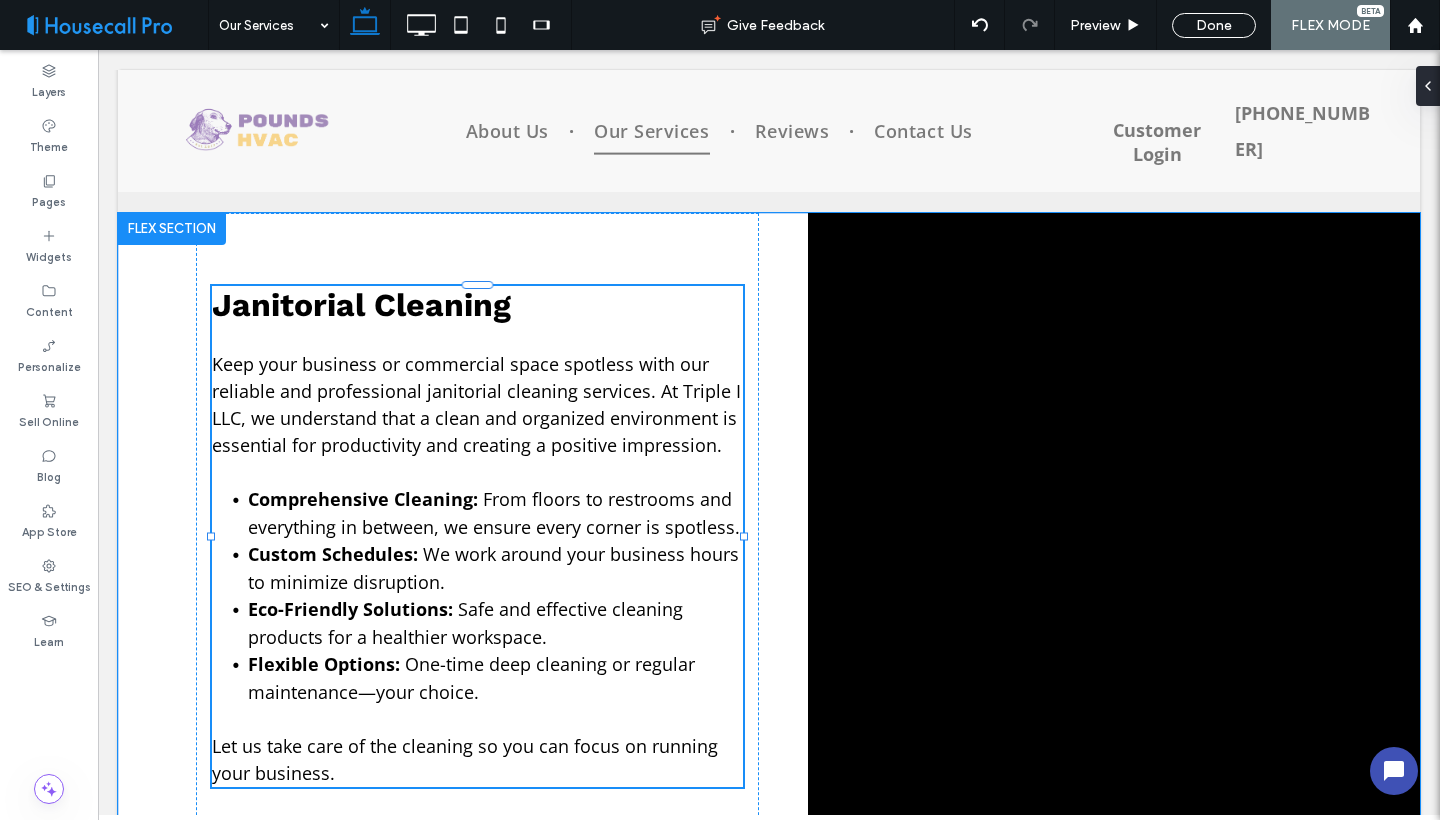 click on "Janitorial Cleaning
Keep your business or commercial space spotless with our reliable and professional janitorial cleaning services. At Triple I LLC, we understand that a clean and organized environment is essential for productivity and creating a positive impression.   Comprehensive Cleaning:   From floors to restrooms and everything in between, we ensure every corner is spotless. Custom Schedules:   We work around your business hours to minimize disruption. Eco-Friendly Solutions:   Safe and effective cleaning products for a healthier workspace. Flexible Options:   One-time deep cleaning or regular maintenance—your choice.
Let us take care of the cleaning so you can focus on running your business.
Book Online" at bounding box center (769, 584) 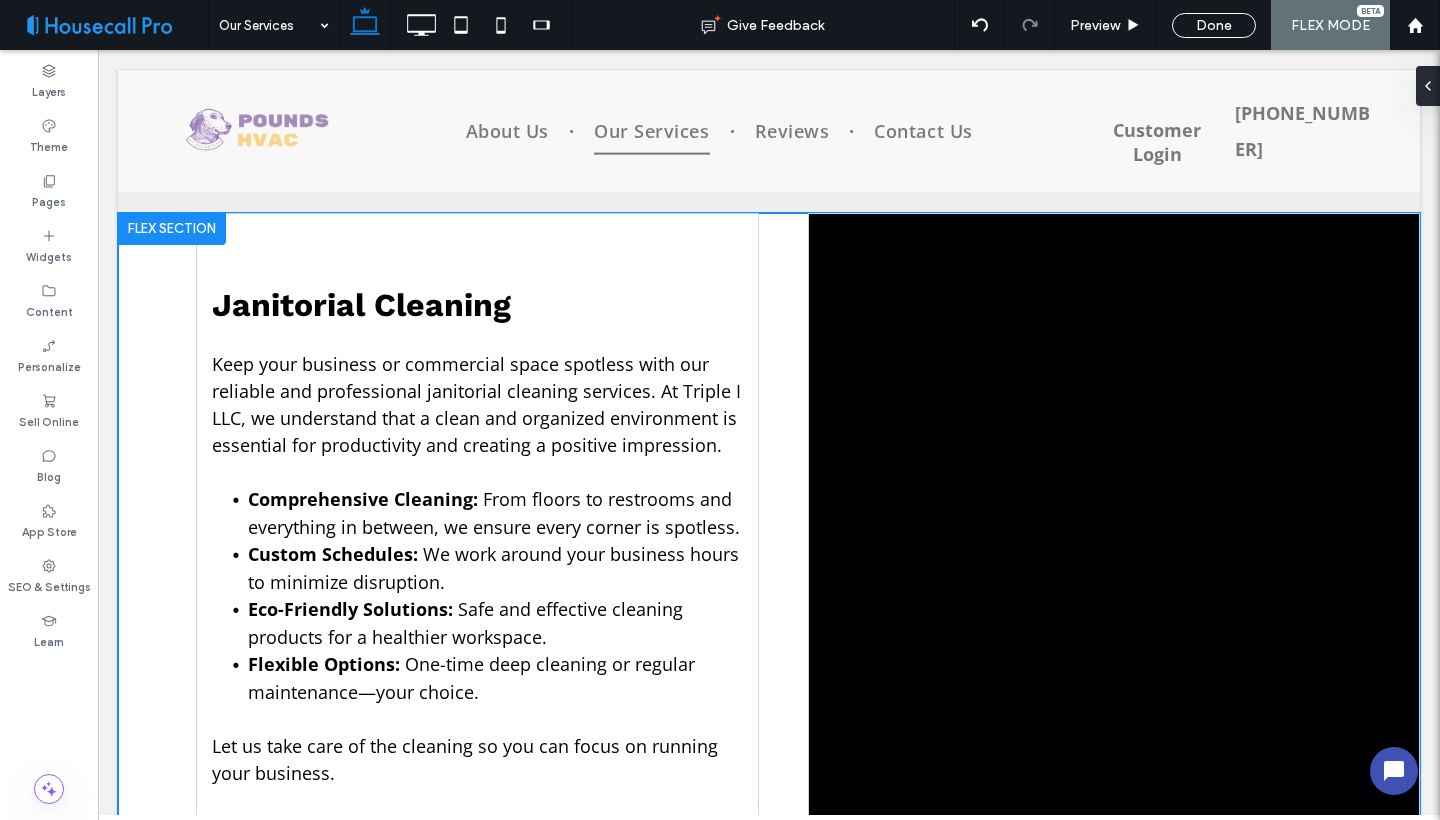 click on "Janitorial Cleaning
Keep your business or commercial space spotless with our reliable and professional janitorial cleaning services. At Triple I LLC, we understand that a clean and organized environment is essential for productivity and creating a positive impression.   Comprehensive Cleaning:   From floors to restrooms and everything in between, we ensure every corner is spotless. Custom Schedules:   We work around your business hours to minimize disruption. Eco-Friendly Solutions:   Safe and effective cleaning products for a healthier workspace. Flexible Options:   One-time deep cleaning or regular maintenance—your choice.
Let us take care of the cleaning so you can focus on running your business.
Book Online" at bounding box center (769, 584) 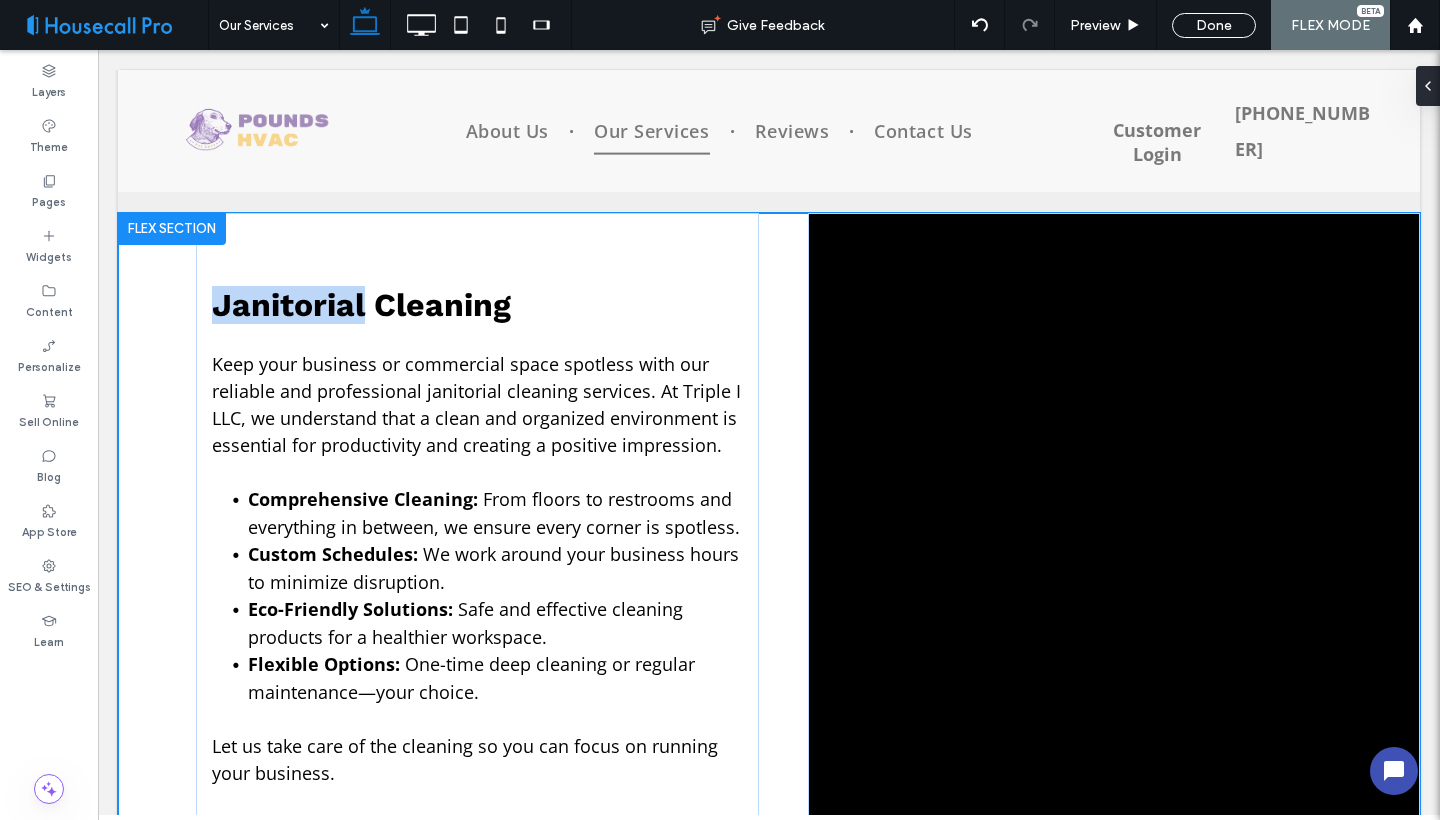 click on "Janitorial Cleaning
Keep your business or commercial space spotless with our reliable and professional janitorial cleaning services. At Triple I LLC, we understand that a clean and organized environment is essential for productivity and creating a positive impression.   Comprehensive Cleaning:   From floors to restrooms and everything in between, we ensure every corner is spotless. Custom Schedules:   We work around your business hours to minimize disruption. Eco-Friendly Solutions:   Safe and effective cleaning products for a healthier workspace. Flexible Options:   One-time deep cleaning or regular maintenance—your choice.
Let us take care of the cleaning so you can focus on running your business.
Book Online" at bounding box center [769, 584] 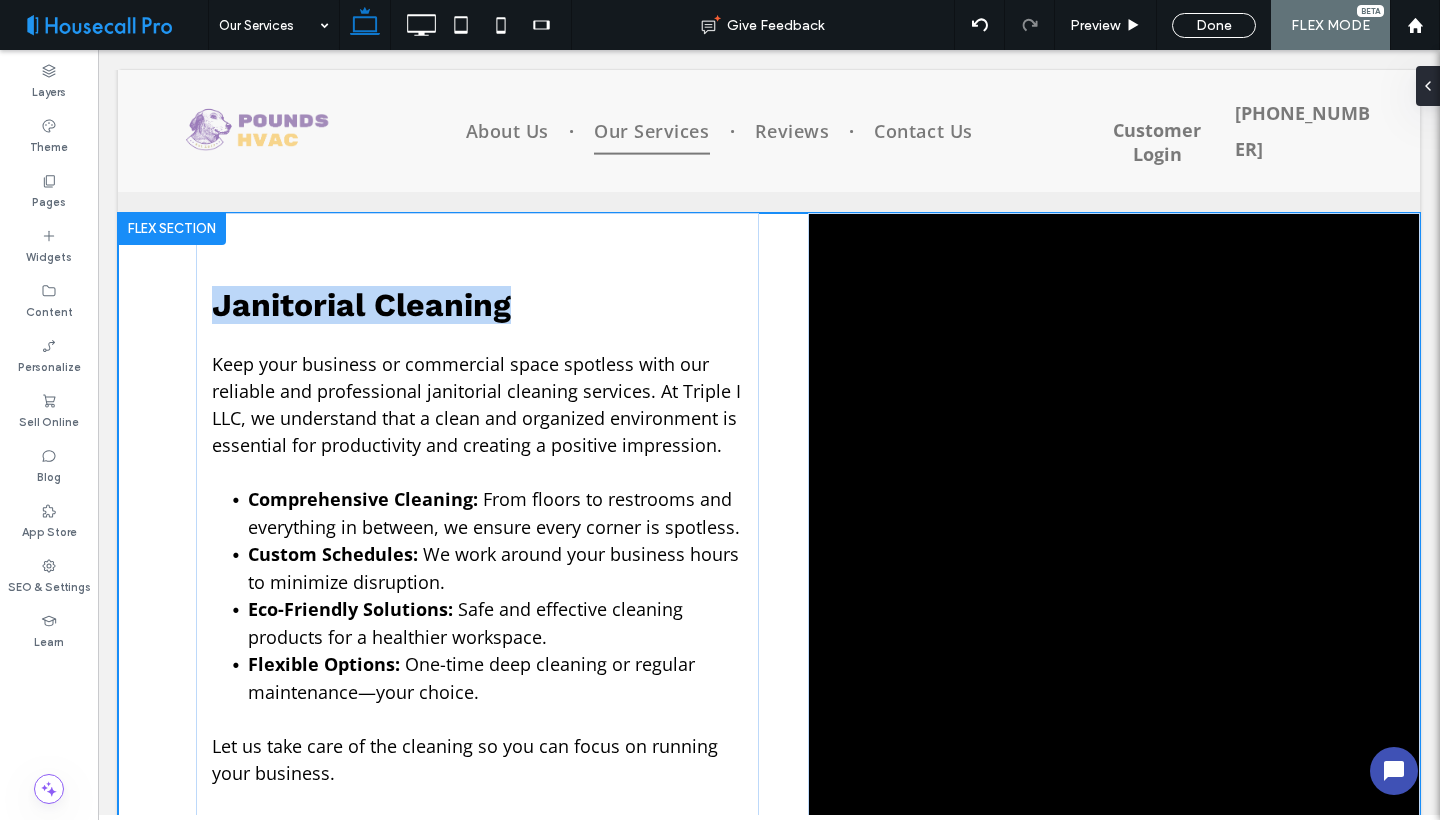 click on "Janitorial Cleaning
Keep your business or commercial space spotless with our reliable and professional janitorial cleaning services. At Triple I LLC, we understand that a clean and organized environment is essential for productivity and creating a positive impression.   Comprehensive Cleaning:   From floors to restrooms and everything in between, we ensure every corner is spotless. Custom Schedules:   We work around your business hours to minimize disruption. Eco-Friendly Solutions:   Safe and effective cleaning products for a healthier workspace. Flexible Options:   One-time deep cleaning or regular maintenance—your choice.
Let us take care of the cleaning so you can focus on running your business.
Book Online" at bounding box center [769, 584] 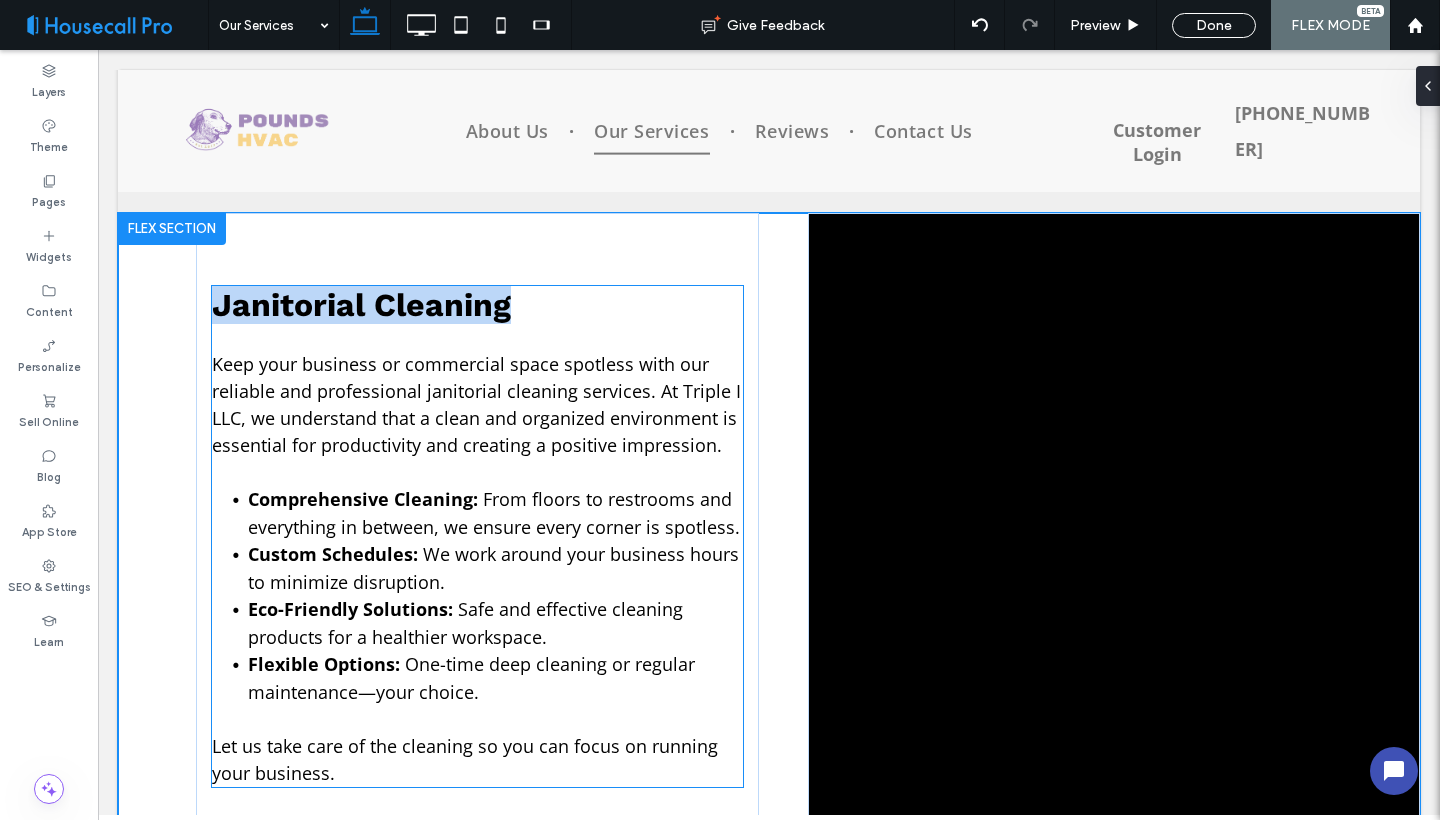 click on "Keep your business or commercial space spotless with our reliable and professional janitorial cleaning services. At Triple I LLC, we understand that a clean and organized environment is essential for productivity and creating a positive impression." at bounding box center (476, 404) 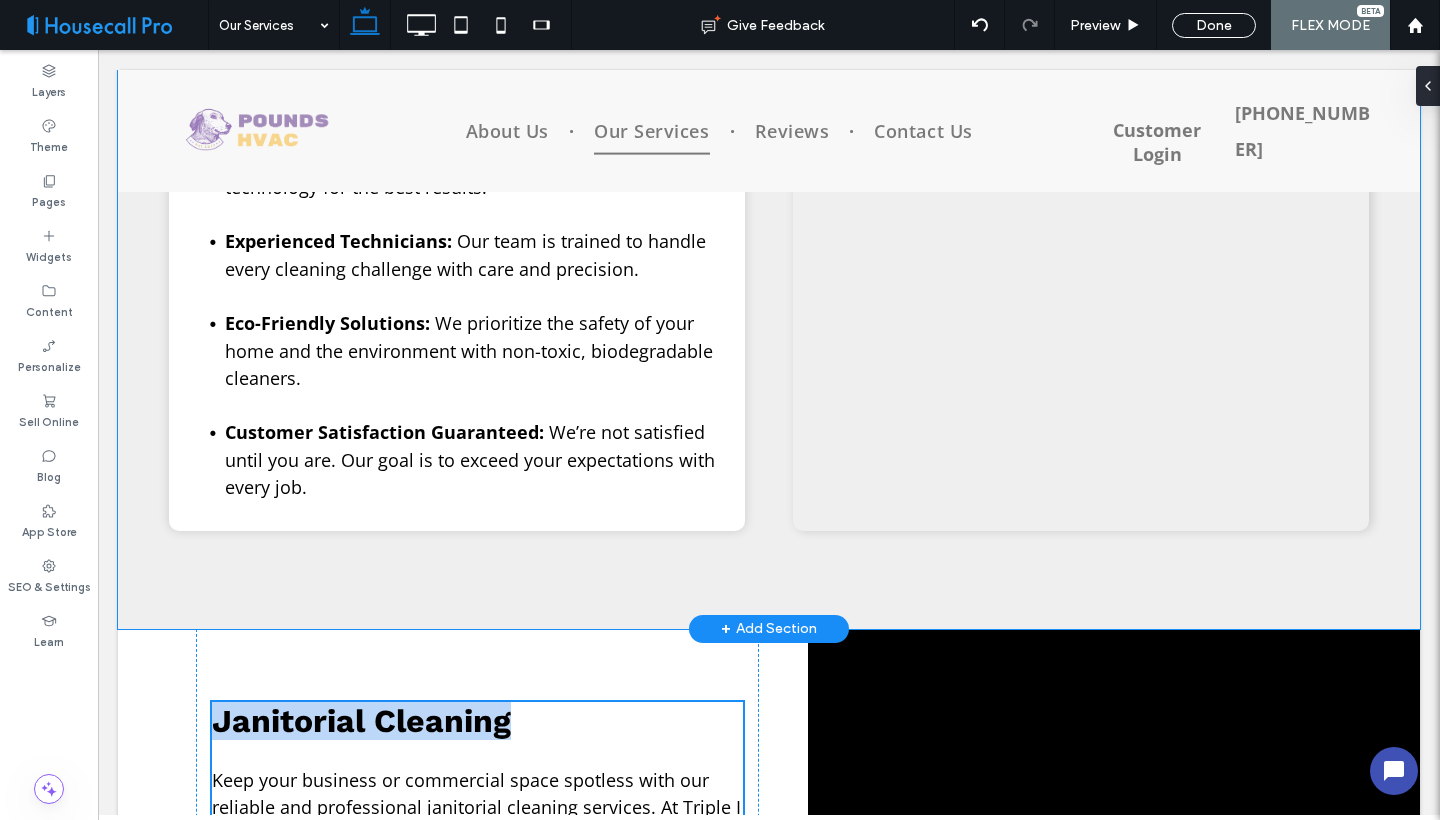 scroll, scrollTop: 3493, scrollLeft: 0, axis: vertical 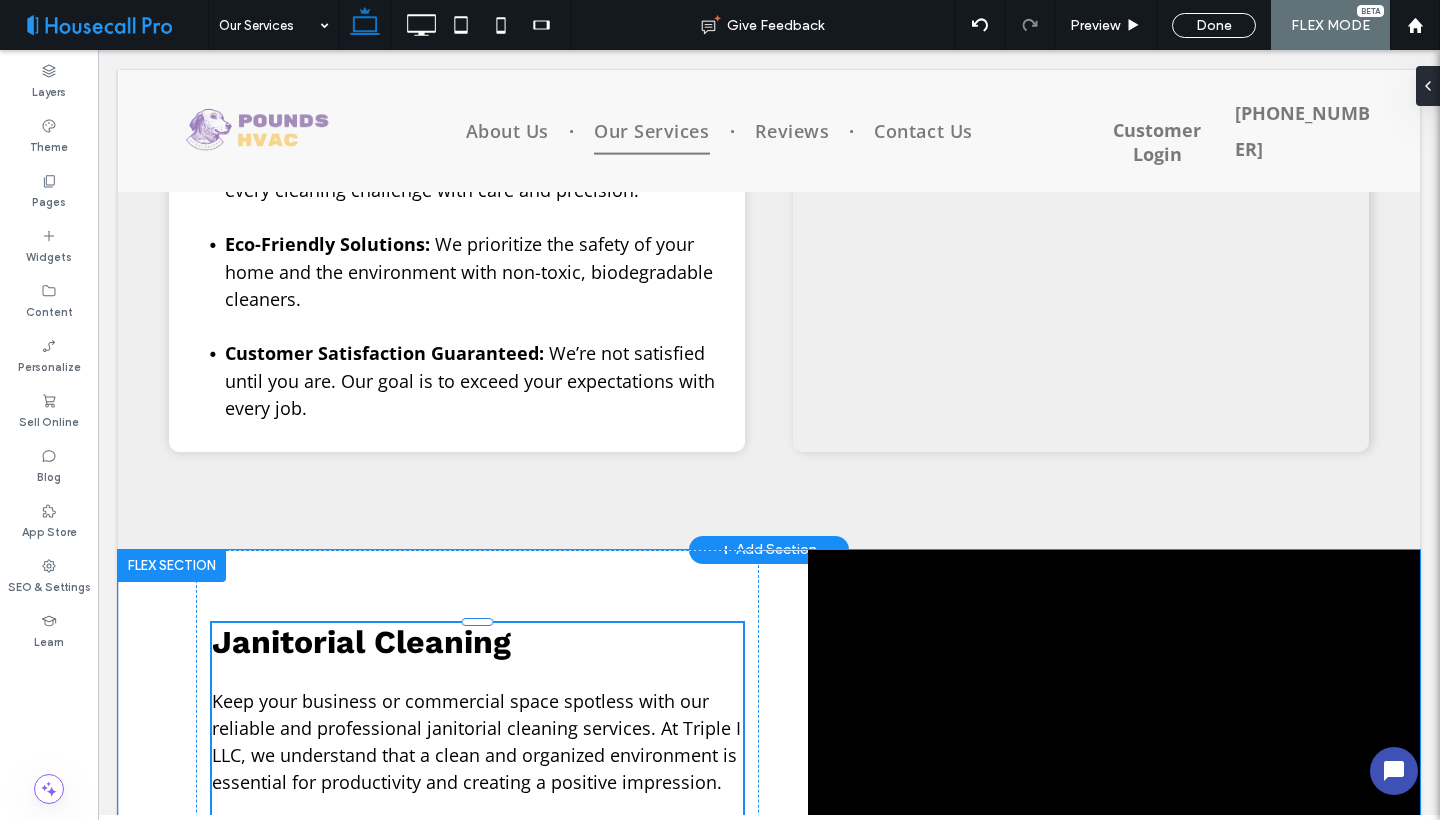 click on "Janitorial Cleaning
Keep your business or commercial space spotless with our reliable and professional janitorial cleaning services. At Triple I LLC, we understand that a clean and organized environment is essential for productivity and creating a positive impression.   Comprehensive Cleaning:   From floors to restrooms and everything in between, we ensure every corner is spotless. Custom Schedules:   We work around your business hours to minimize disruption. Eco-Friendly Solutions:   Safe and effective cleaning products for a healthier workspace. Flexible Options:   One-time deep cleaning or regular maintenance—your choice.
Let us take care of the cleaning so you can focus on running your business.
Book Online" at bounding box center (769, 921) 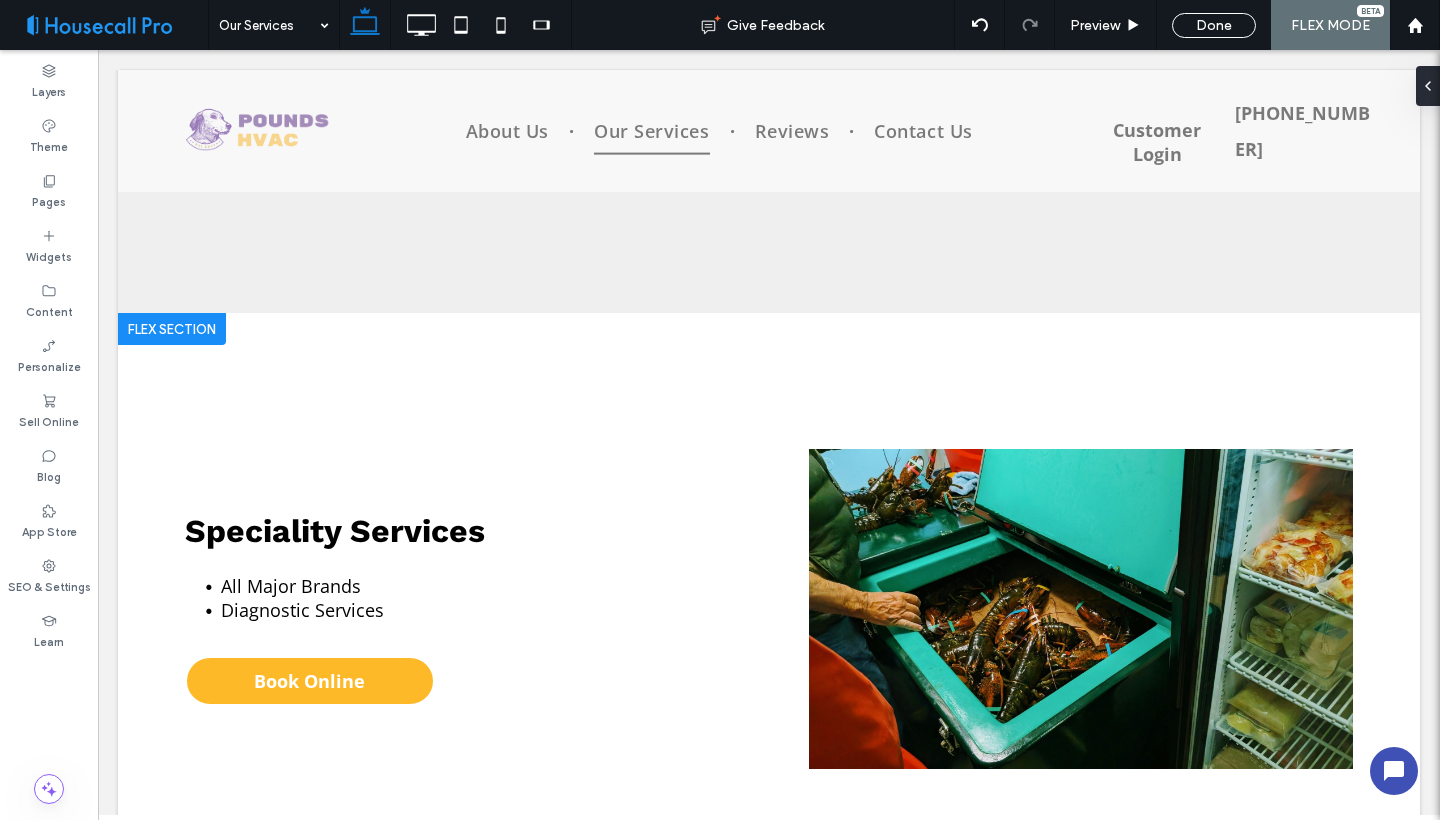 scroll, scrollTop: 1555, scrollLeft: 0, axis: vertical 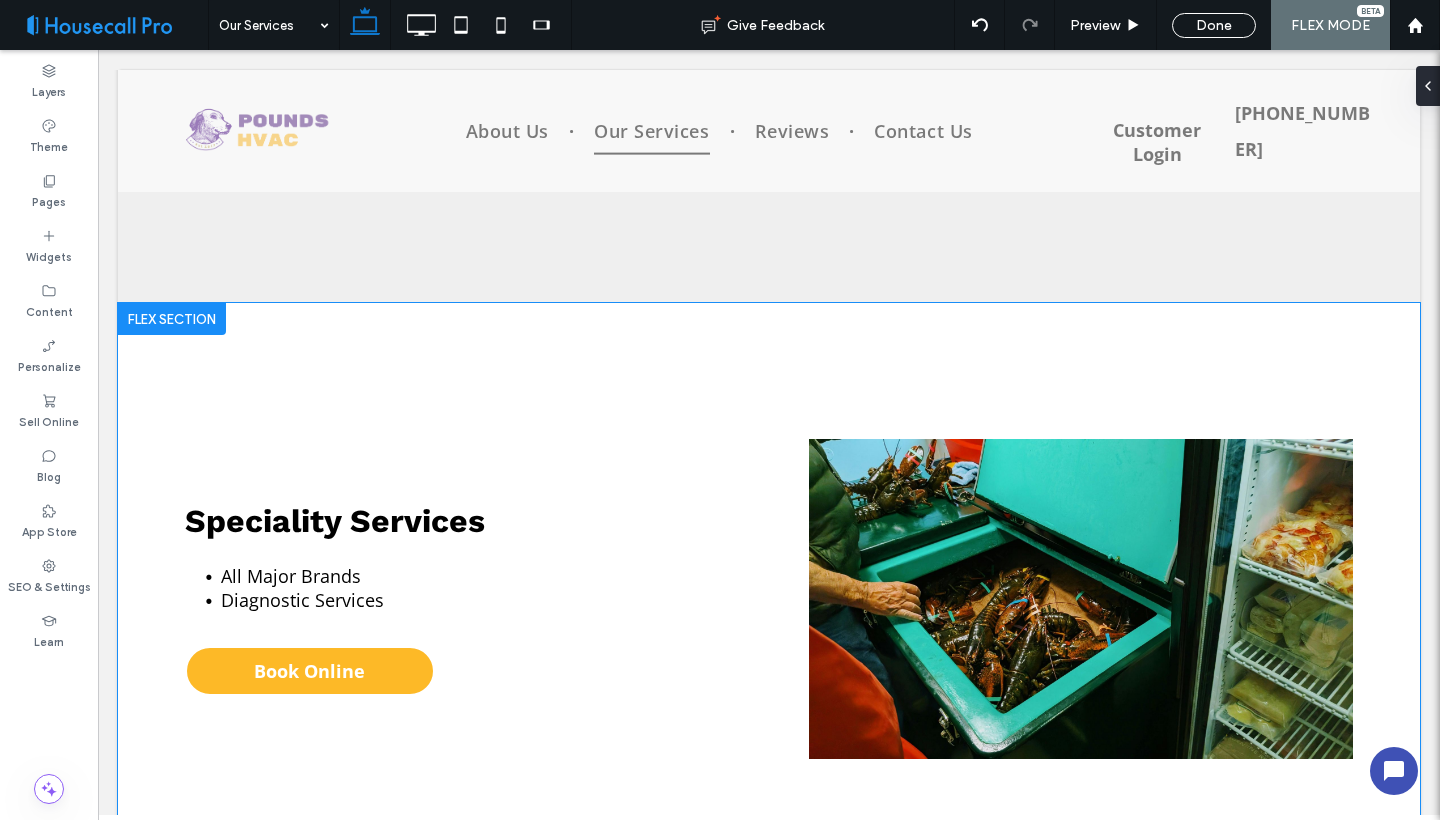 click on "Speciality Services
All Major Brands Diagnostic Services         Book Online" at bounding box center [769, 599] 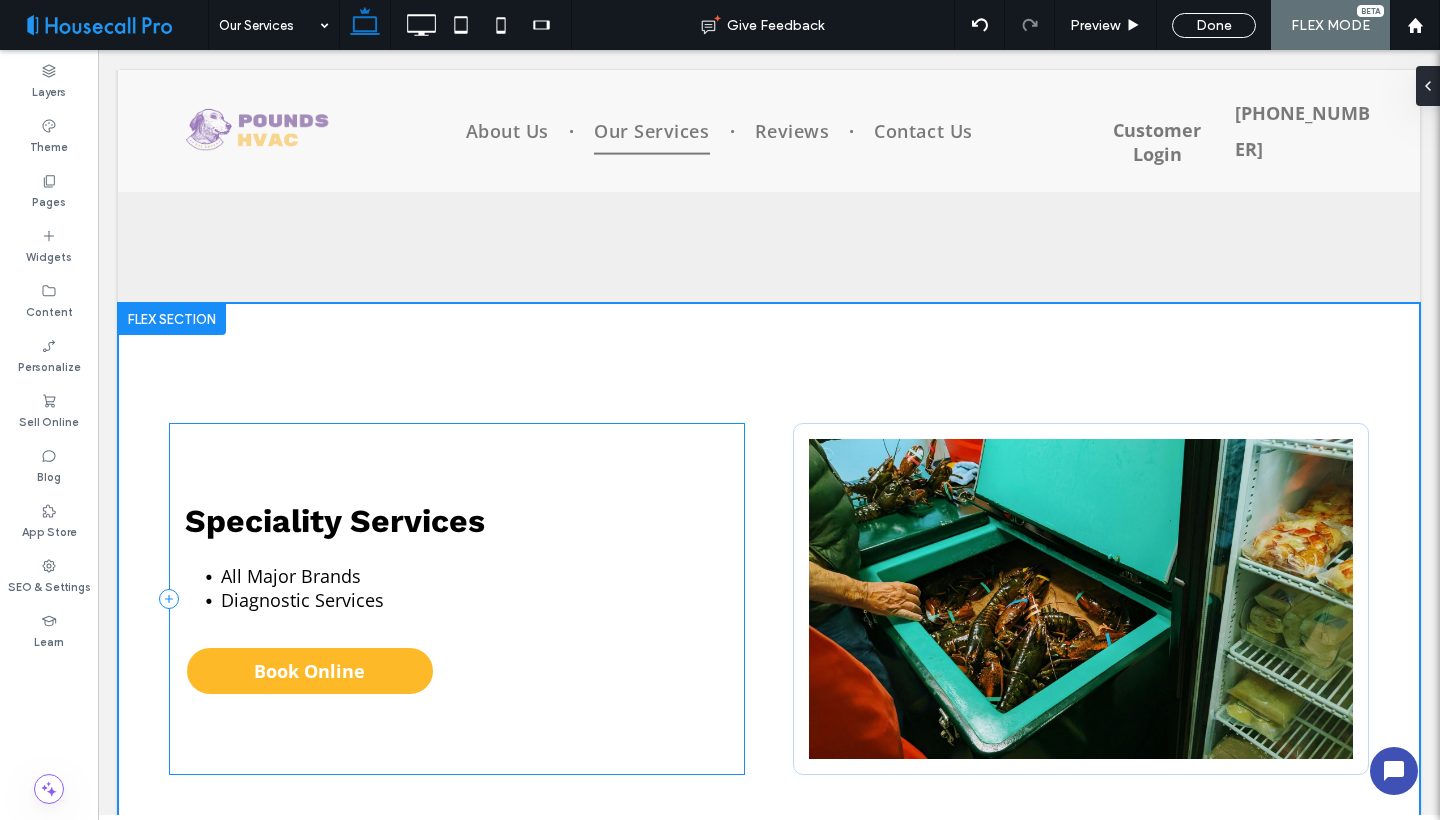 click on "Speciality Services
All Major Brands Diagnostic Services         Book Online" at bounding box center (457, 599) 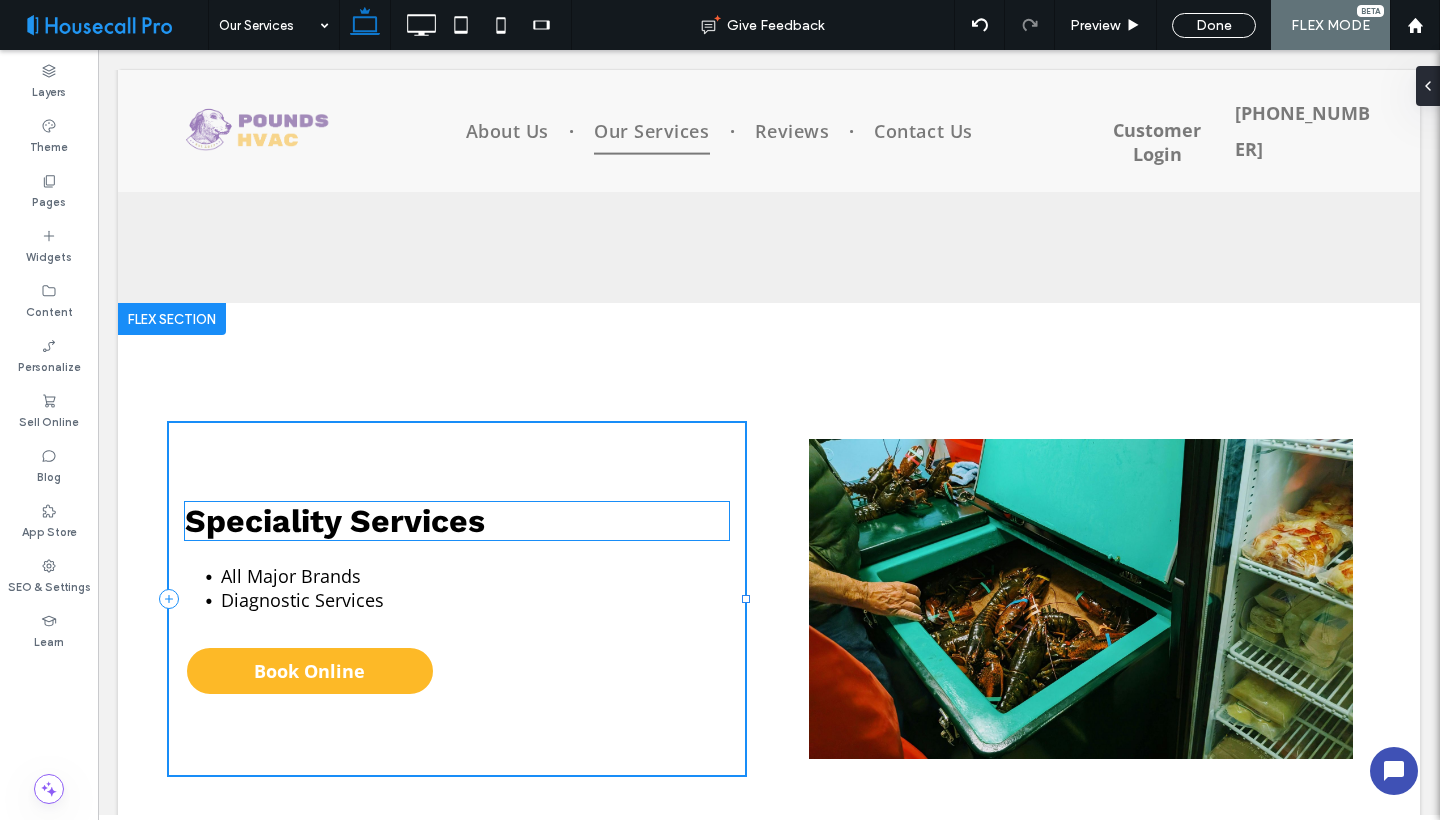 click on "Speciality Services" at bounding box center [335, 521] 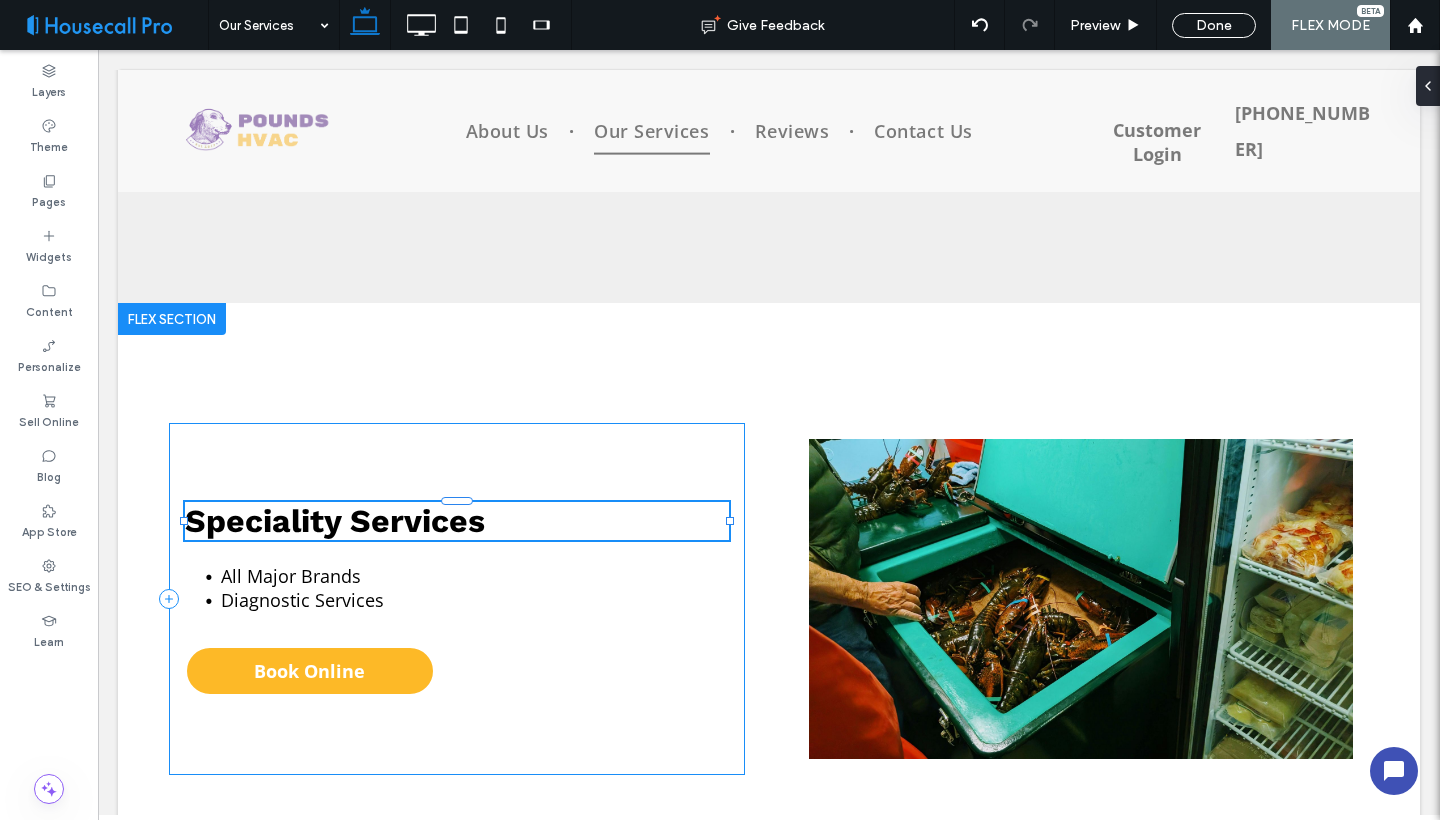 click on "Speciality Services
All Major Brands Diagnostic Services         Book Online" at bounding box center (457, 599) 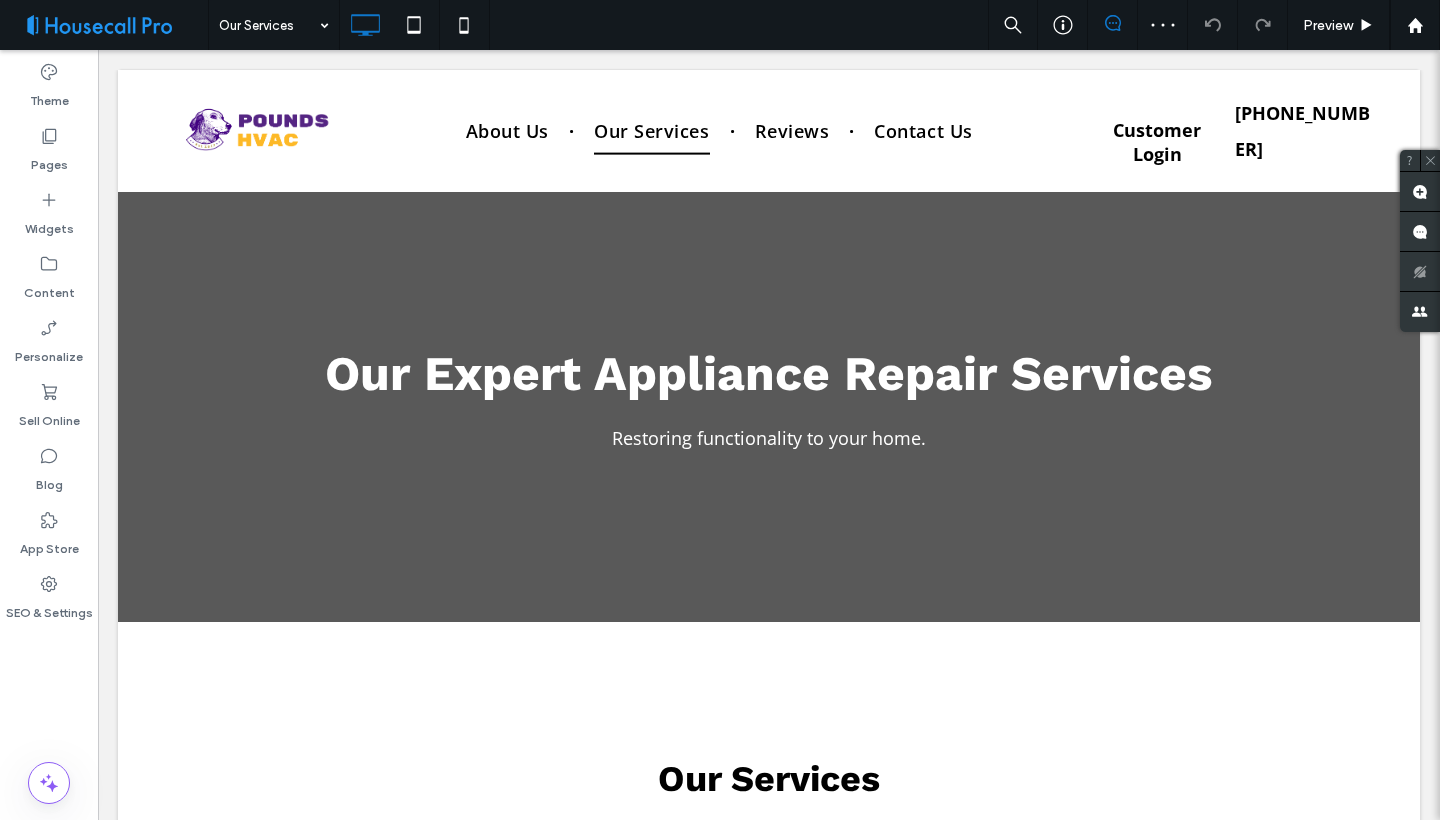 scroll, scrollTop: 1513, scrollLeft: 0, axis: vertical 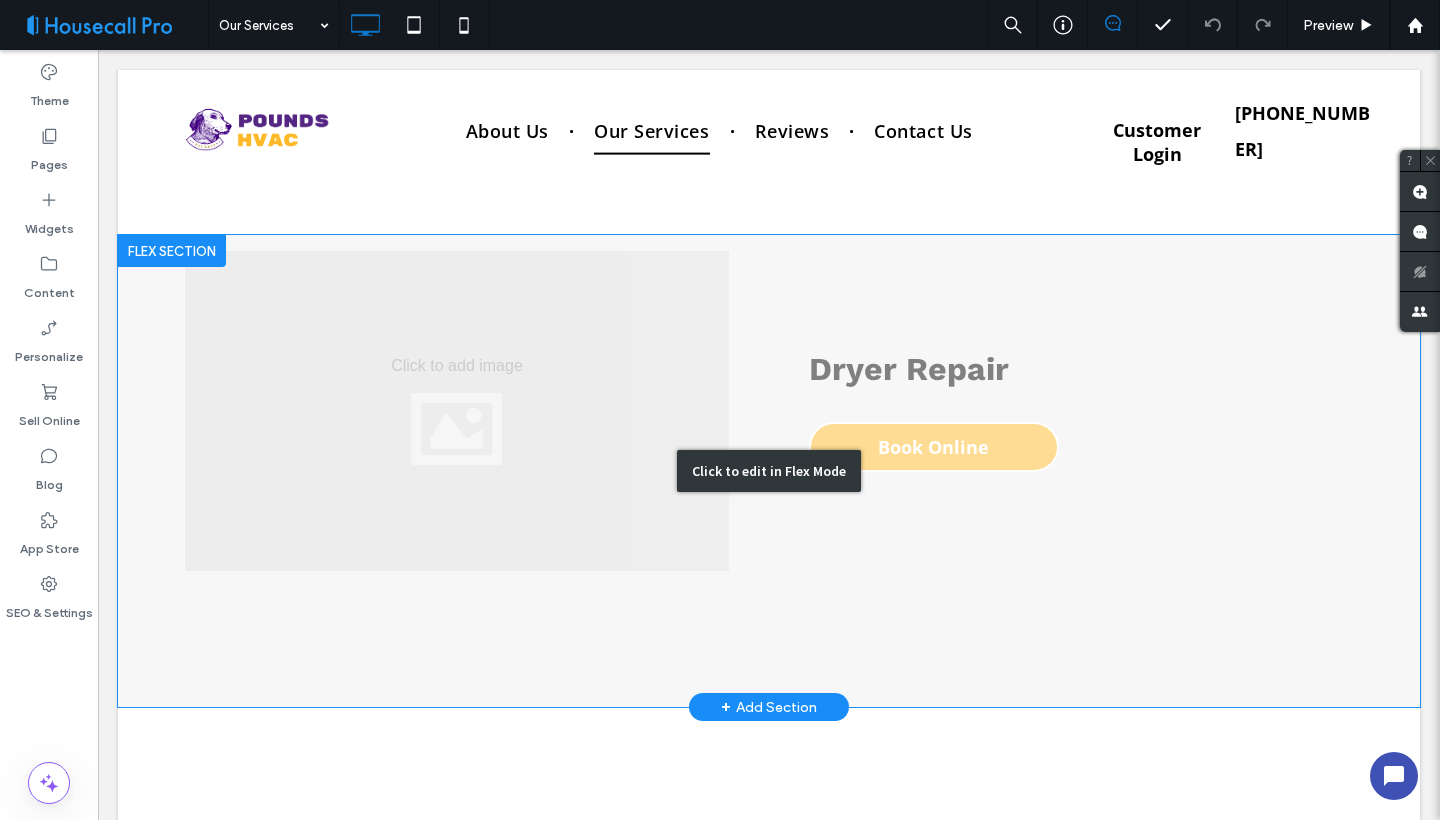 click on "Click to edit in Flex Mode" at bounding box center [769, 471] 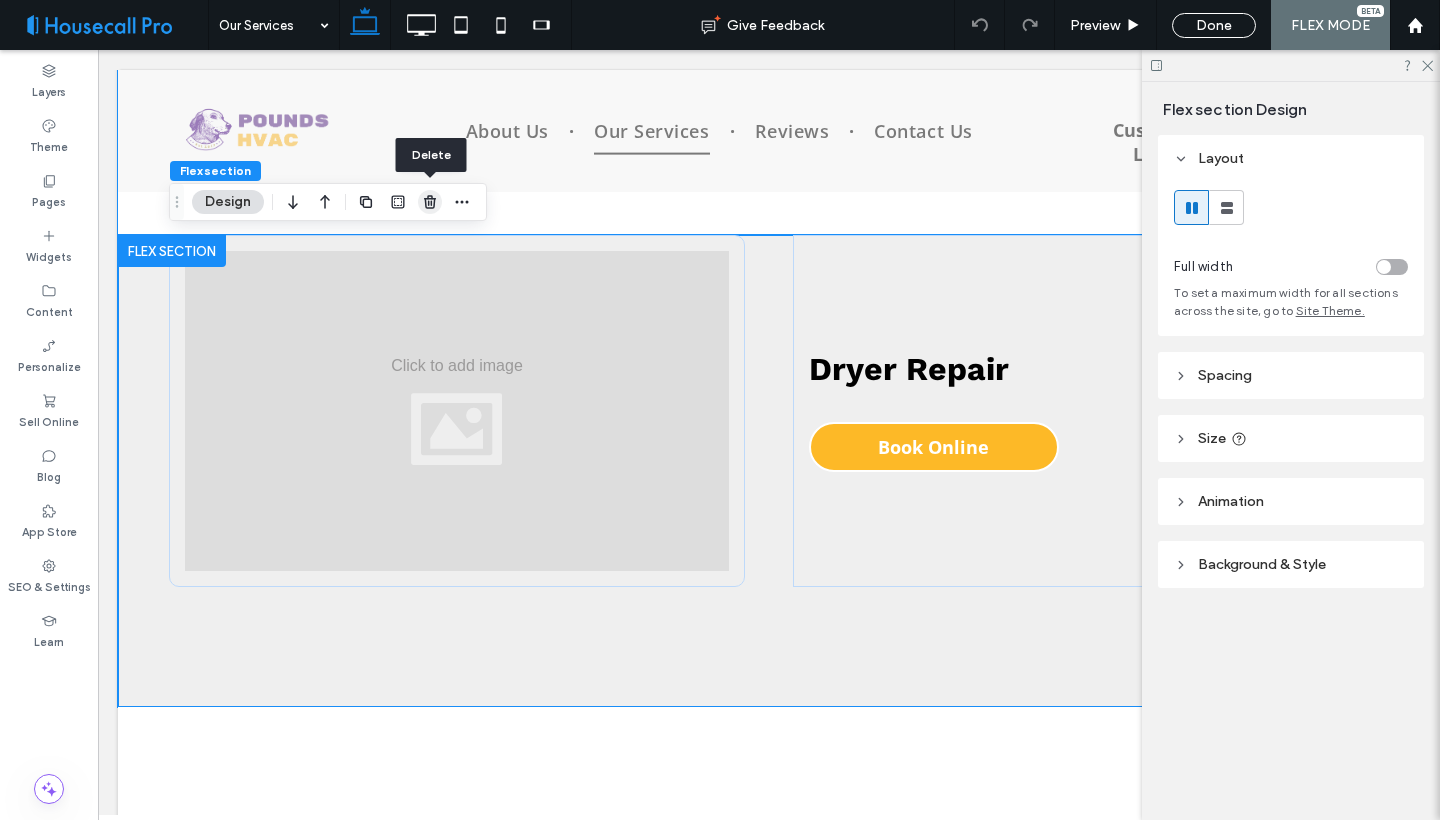 click 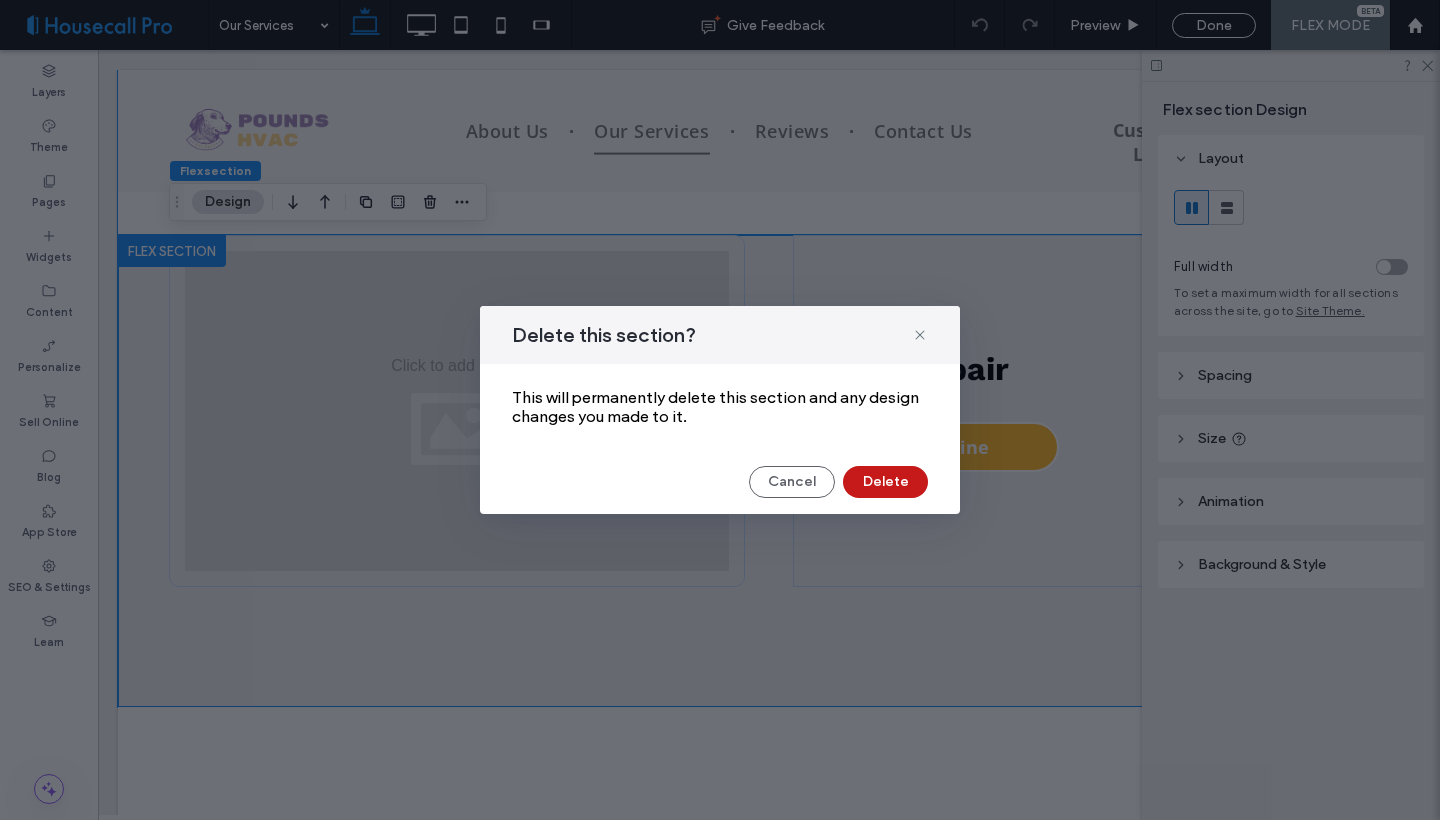 click on "Delete" at bounding box center (885, 482) 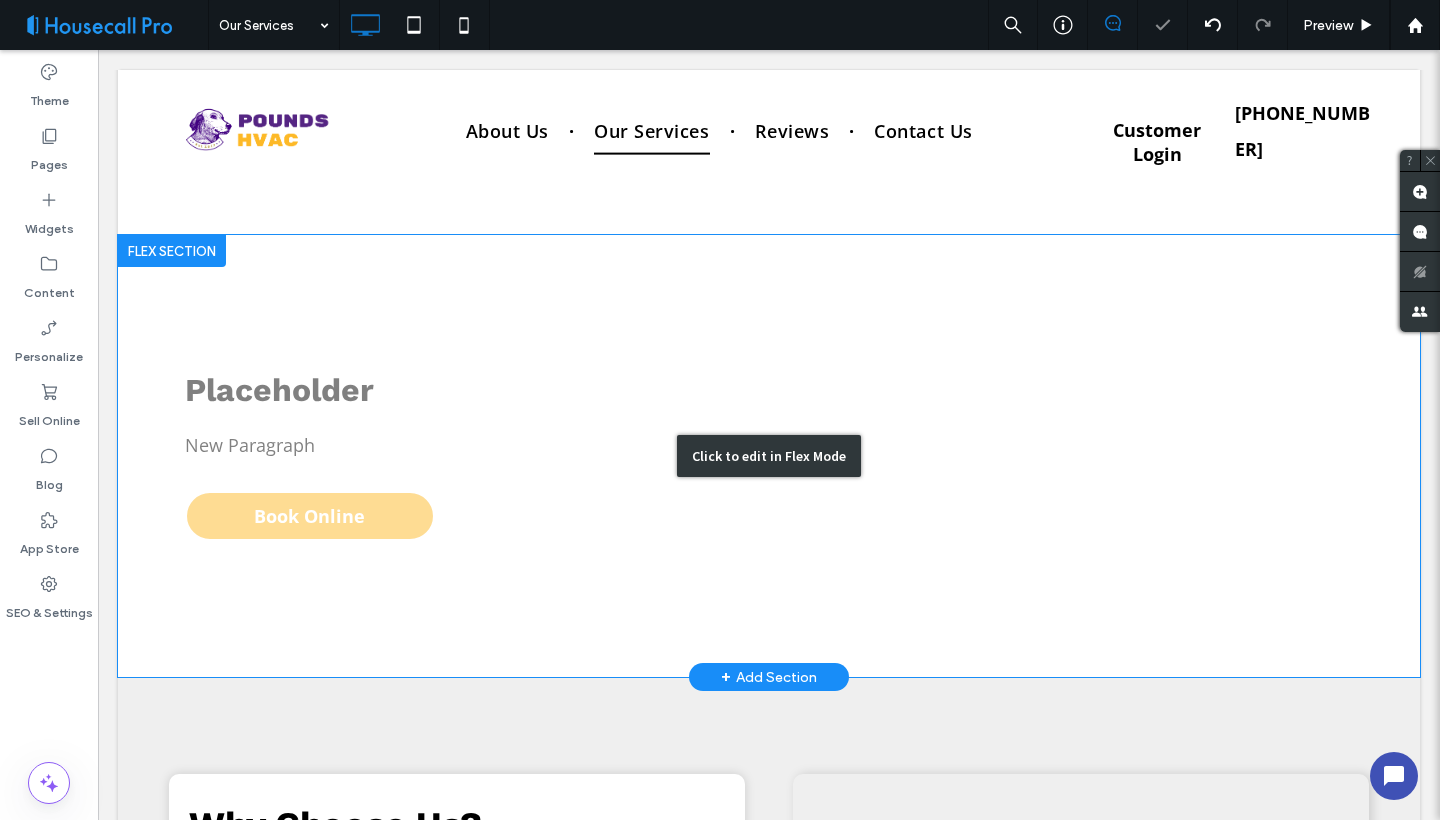 click on "Click to edit in Flex Mode" at bounding box center [769, 456] 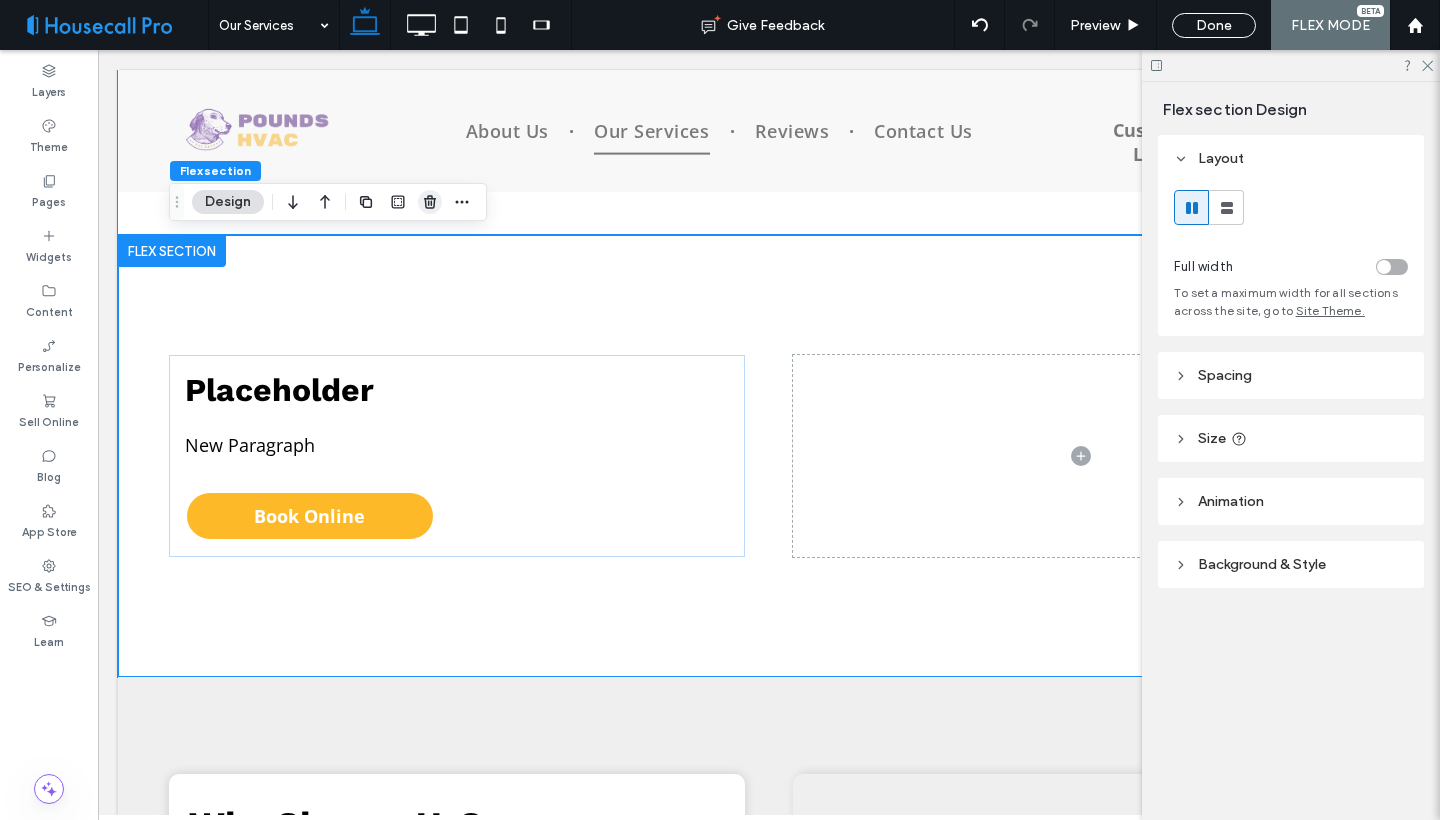 click 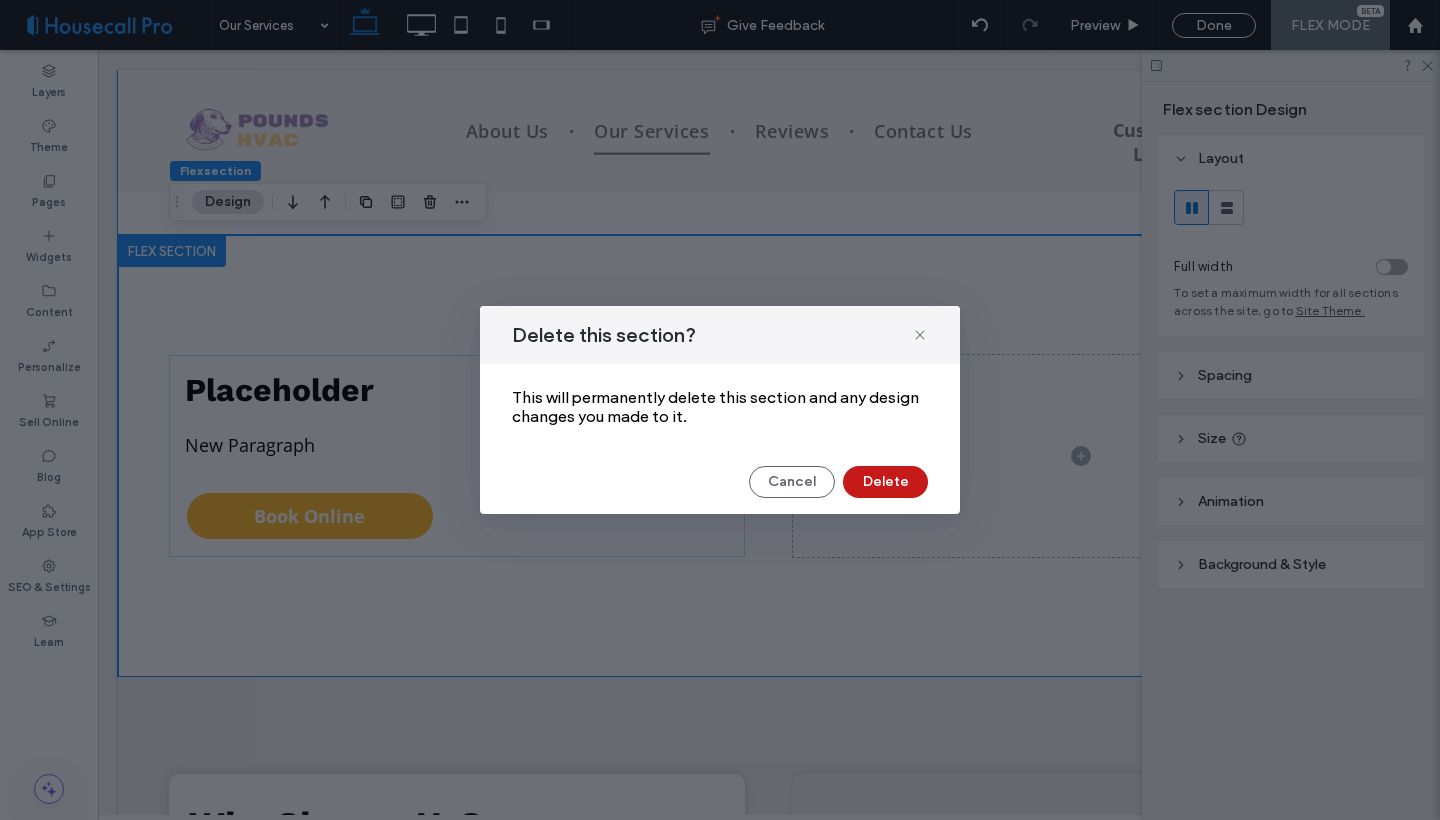 click on "Delete" at bounding box center (885, 482) 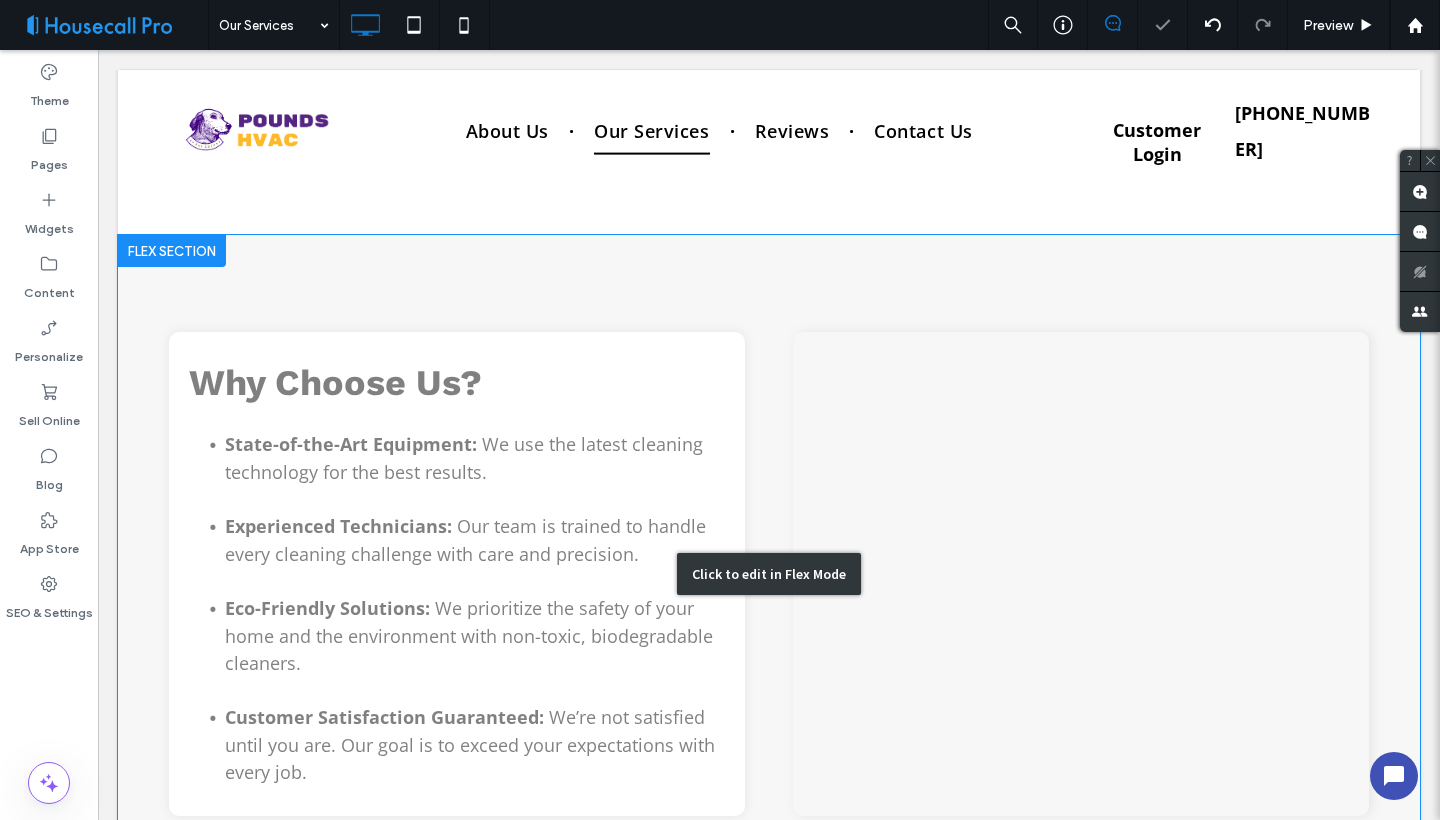 click on "Click to edit in Flex Mode" at bounding box center [769, 574] 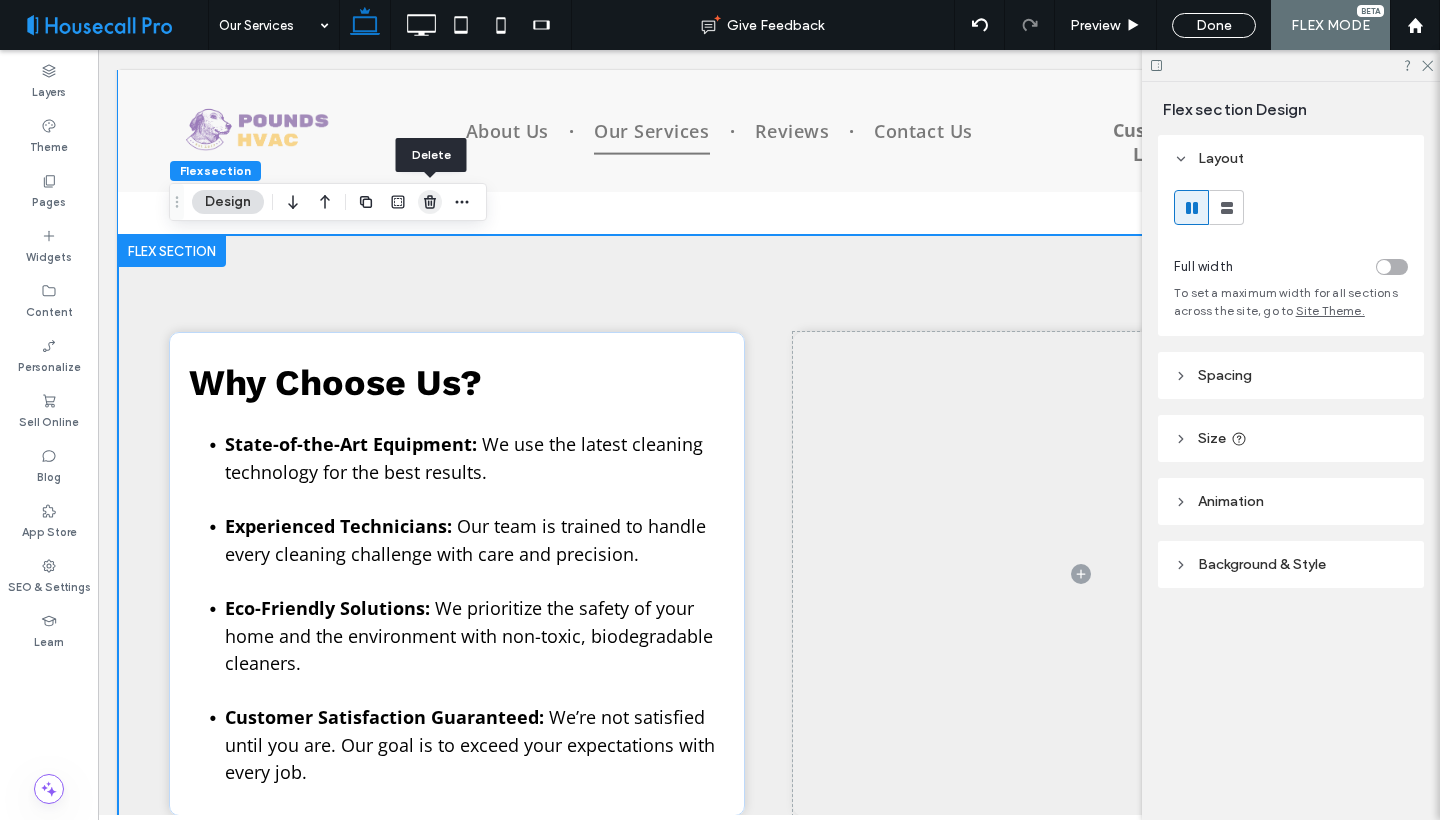 type on "*" 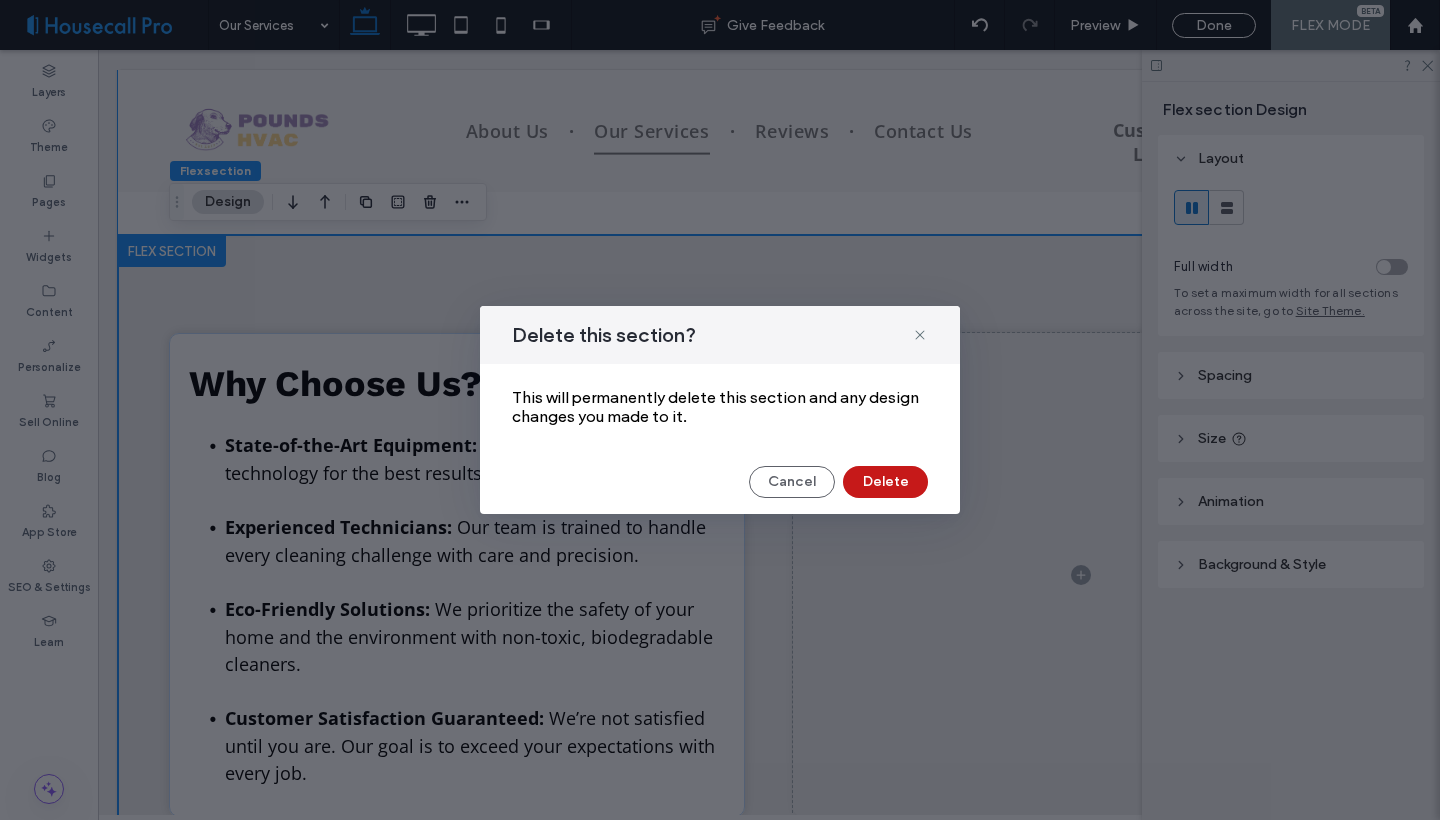 click on "Delete" at bounding box center [885, 482] 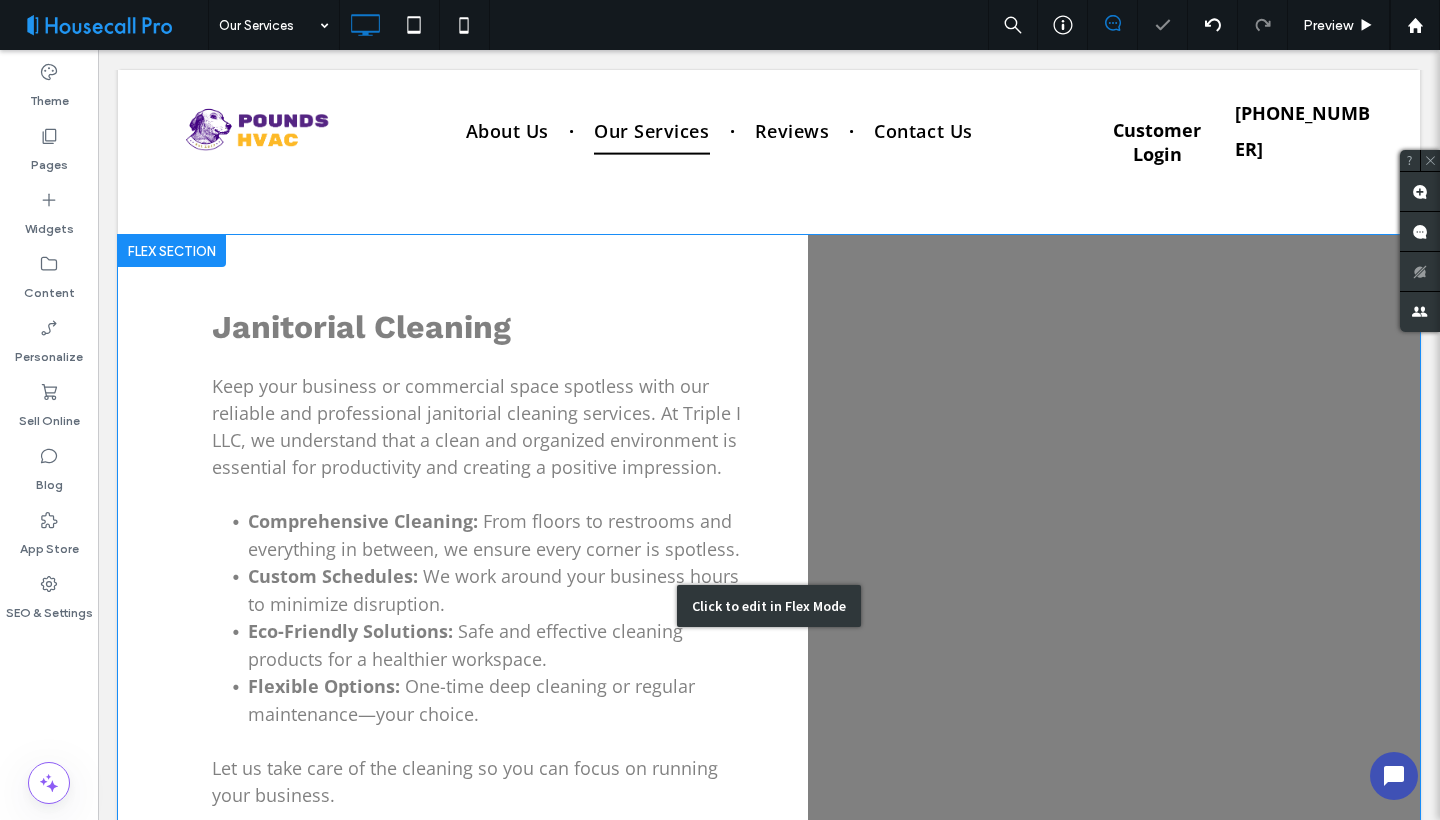 click on "Click to edit in Flex Mode" at bounding box center [769, 606] 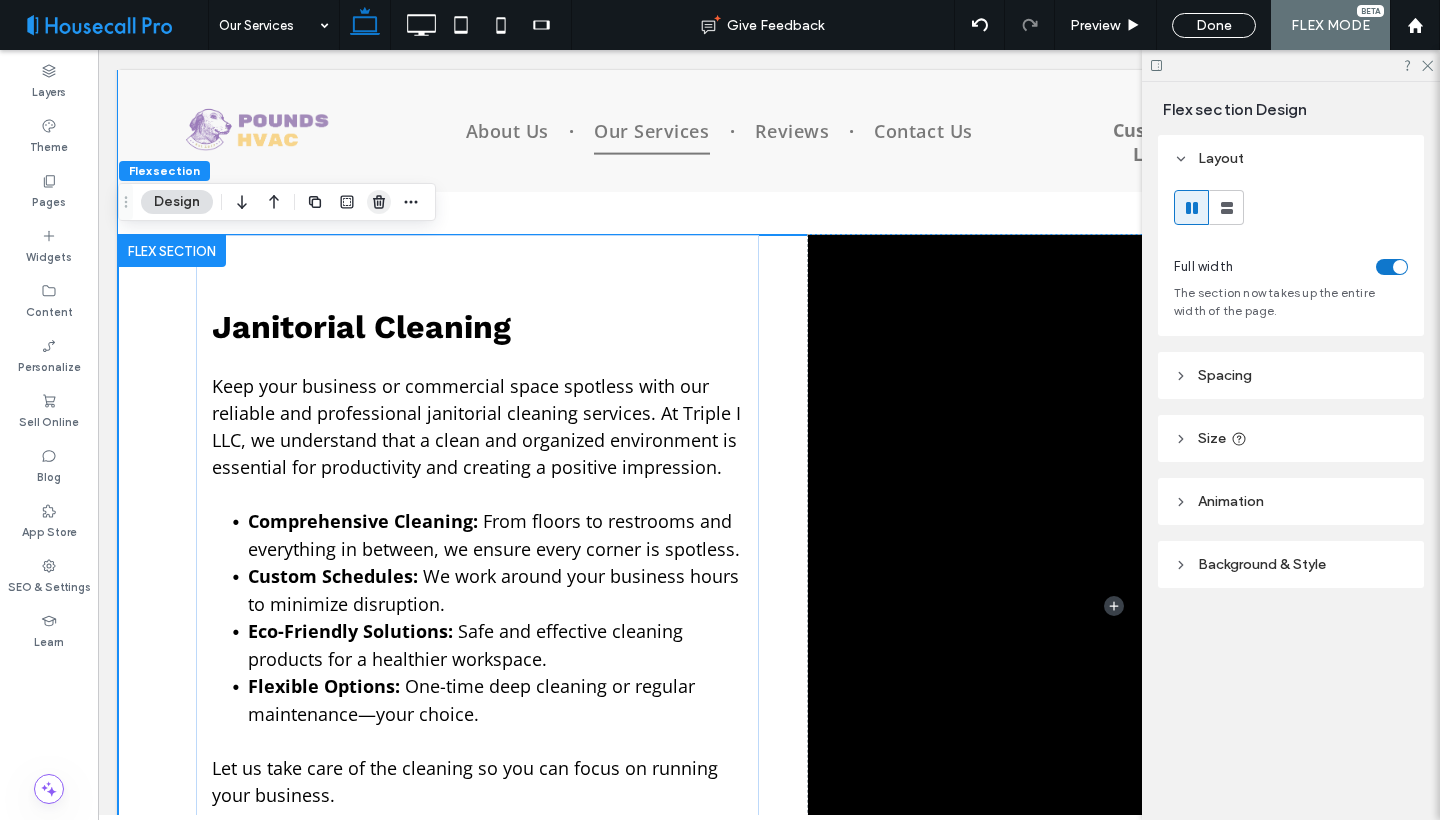 click 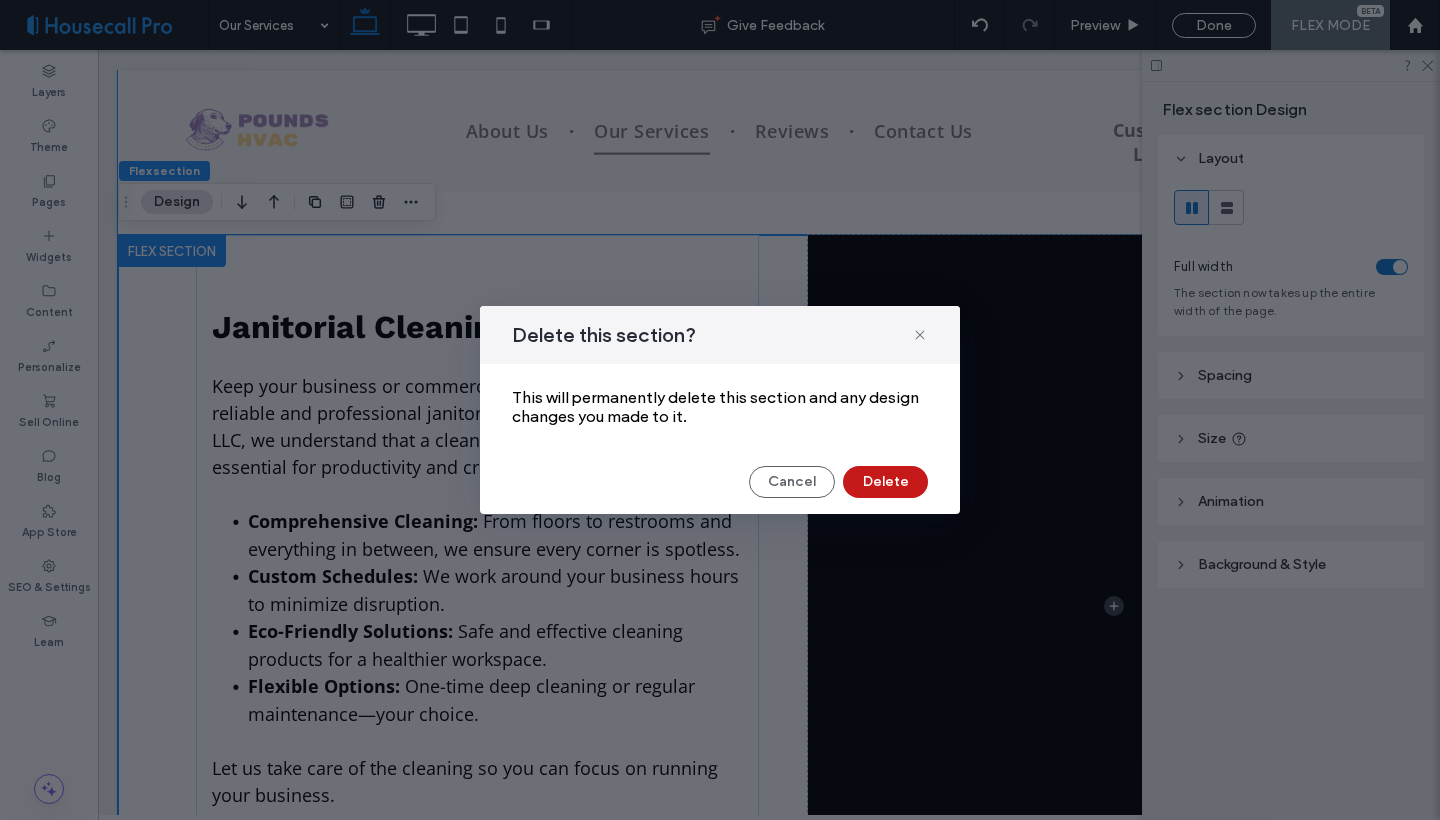 click on "Delete" at bounding box center (885, 482) 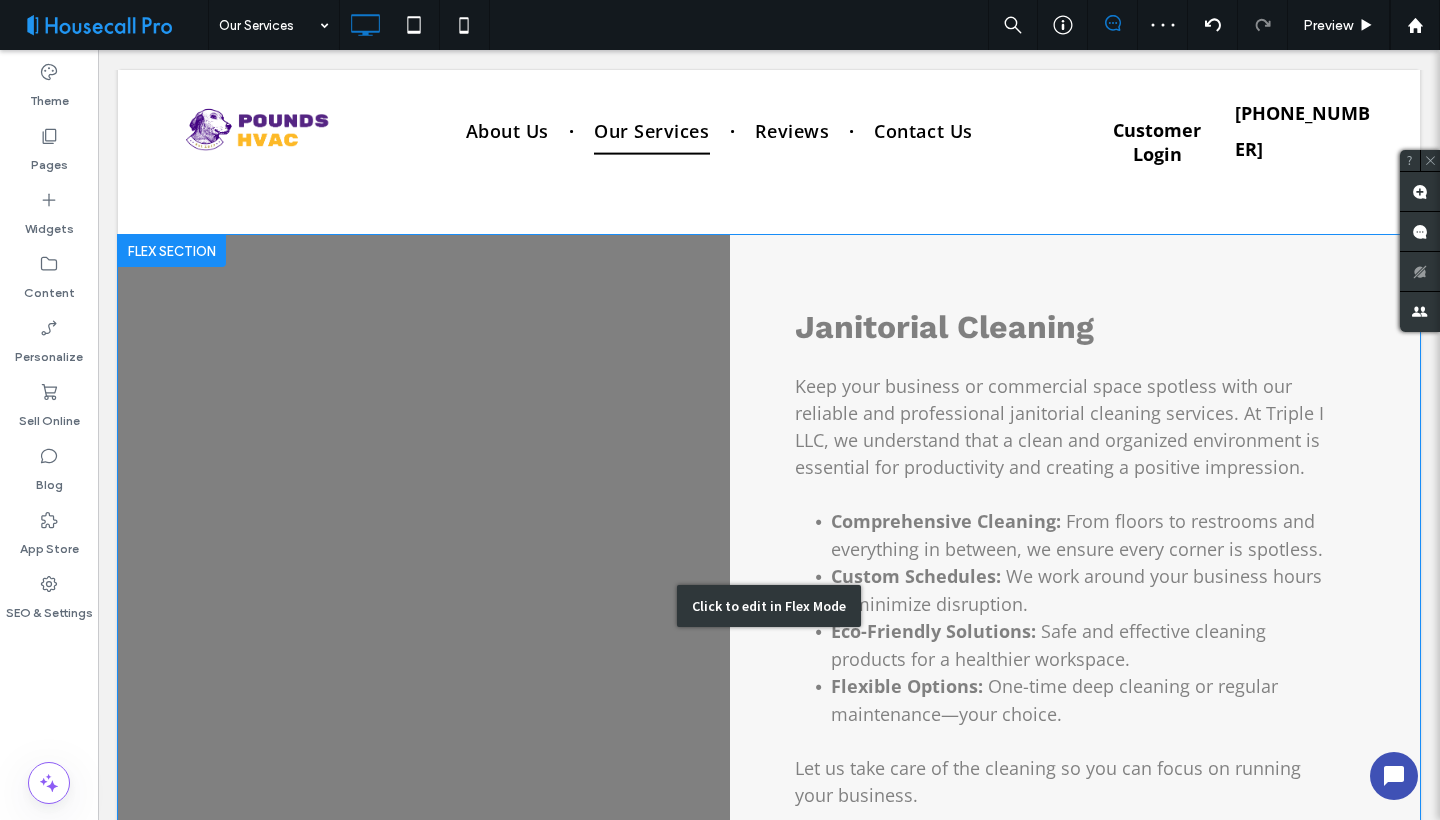 click on "Click to edit in Flex Mode" at bounding box center [769, 606] 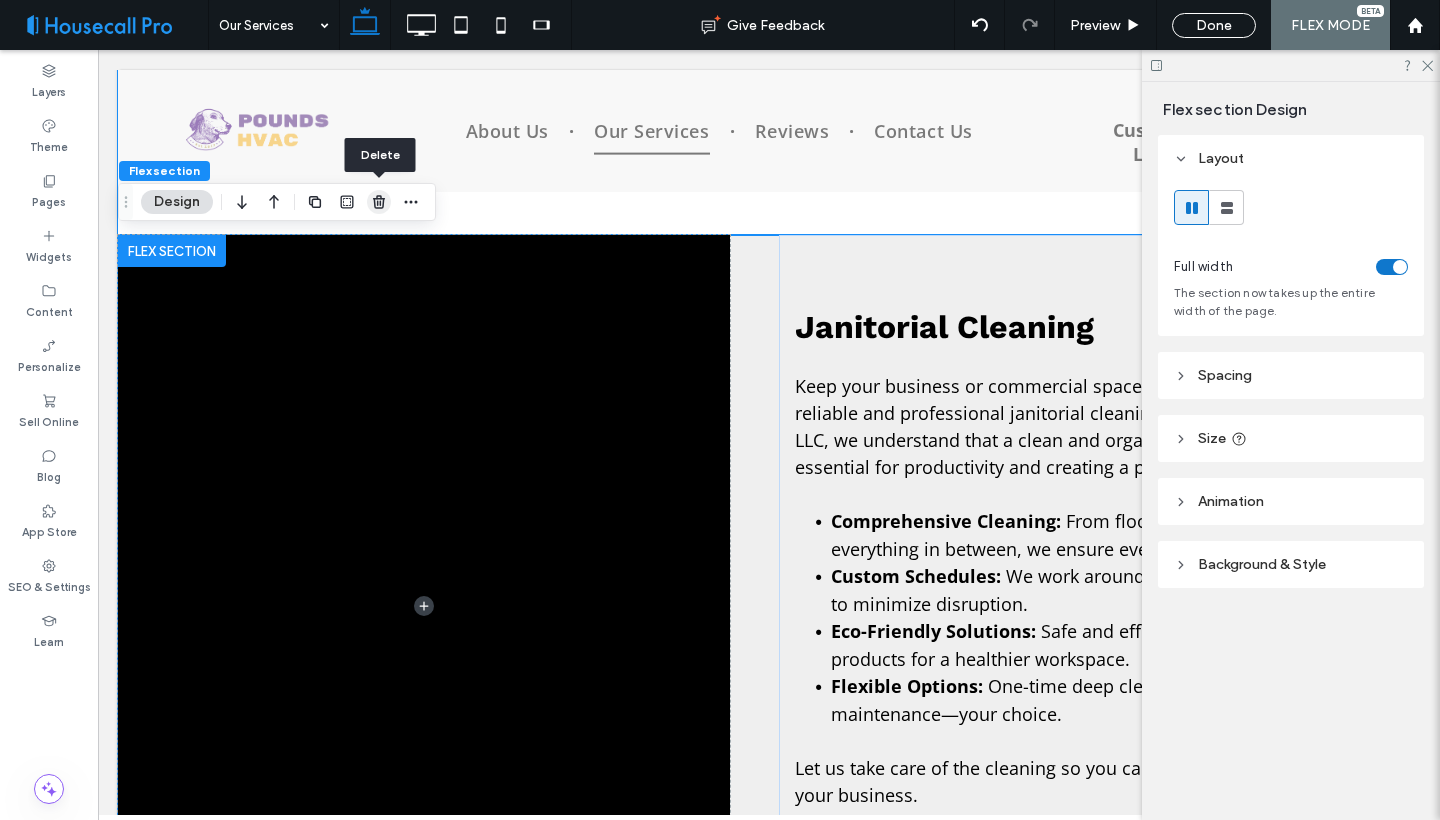 click 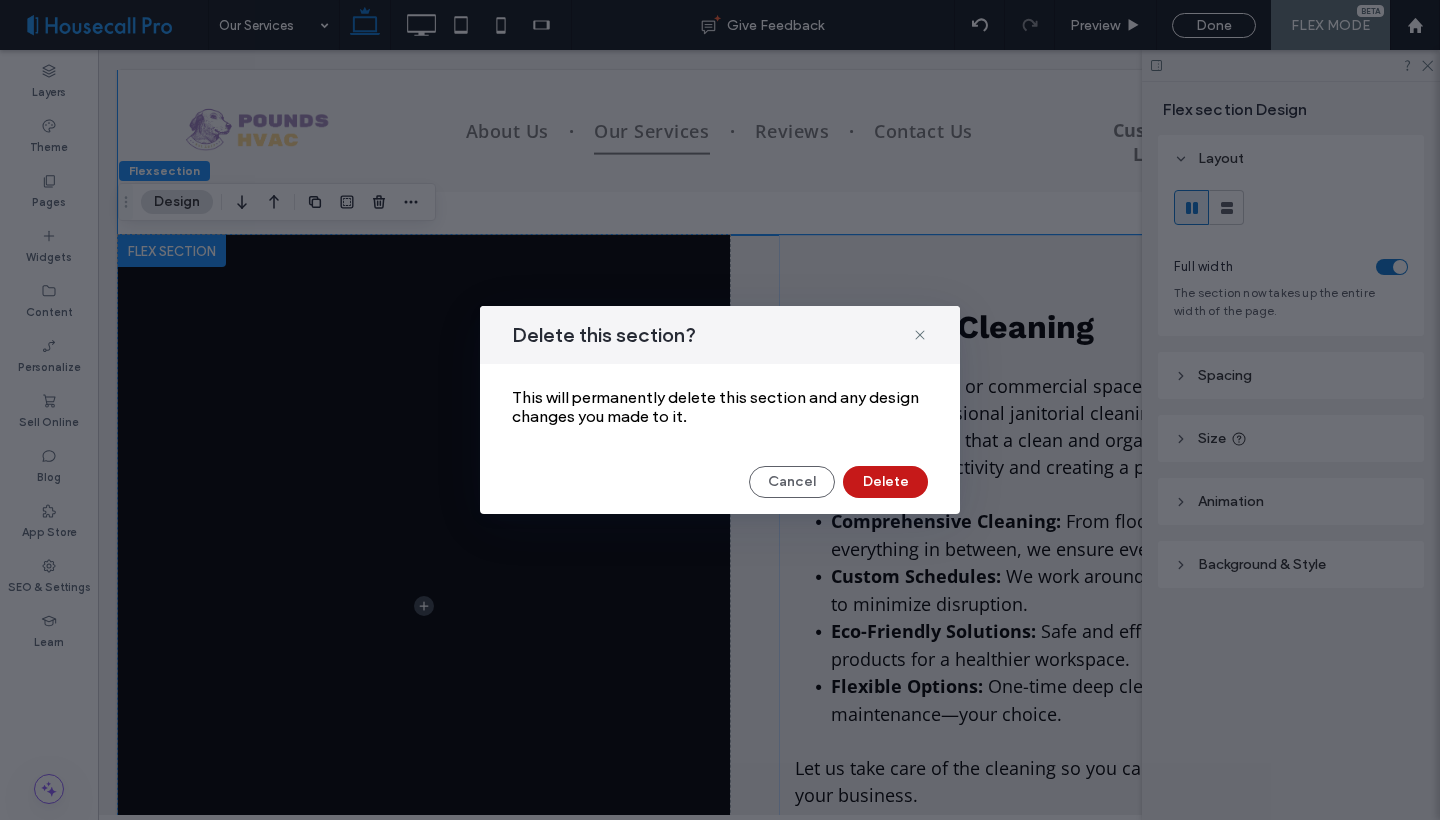 click on "Delete" at bounding box center [885, 482] 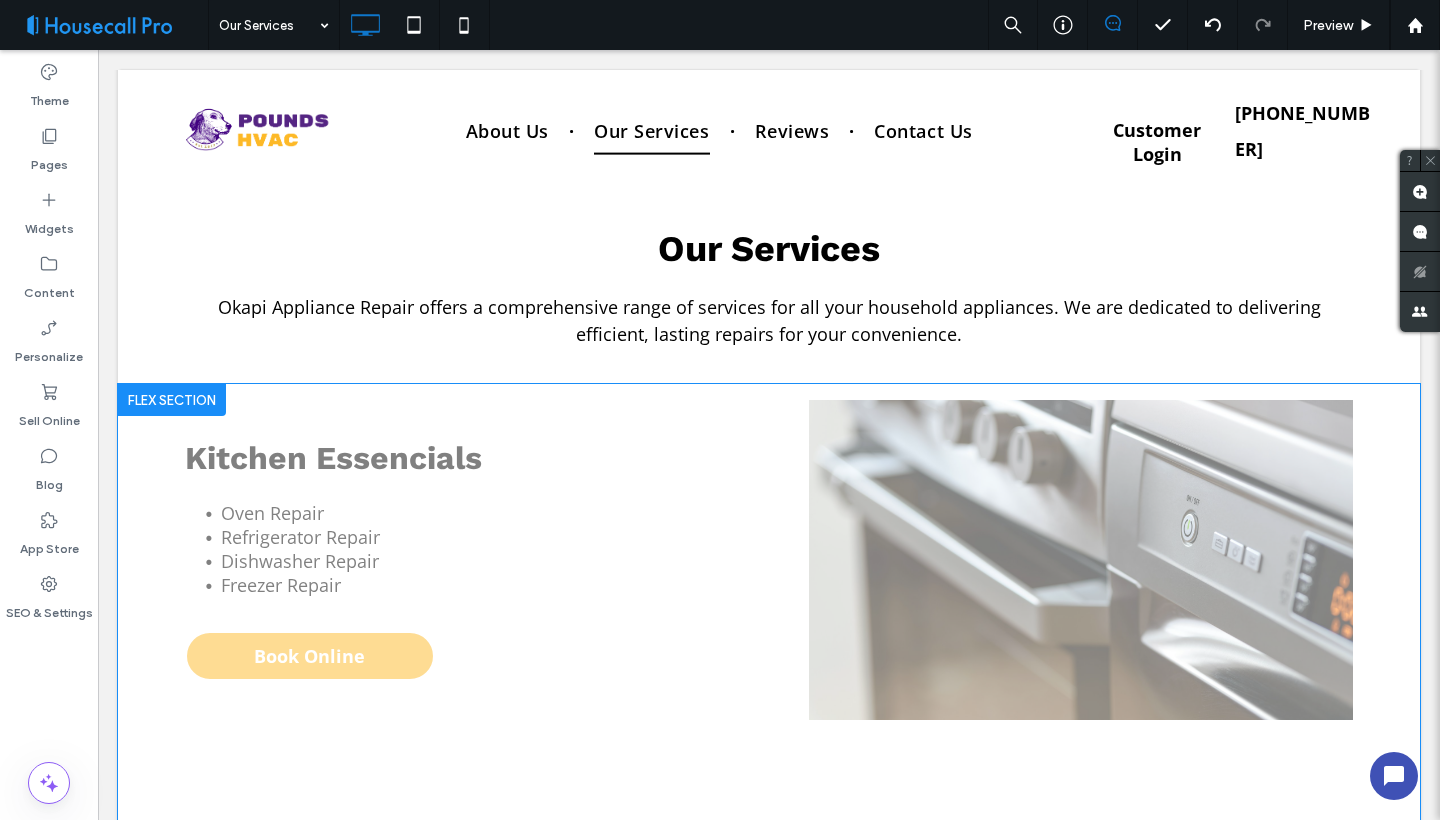 scroll, scrollTop: 541, scrollLeft: 0, axis: vertical 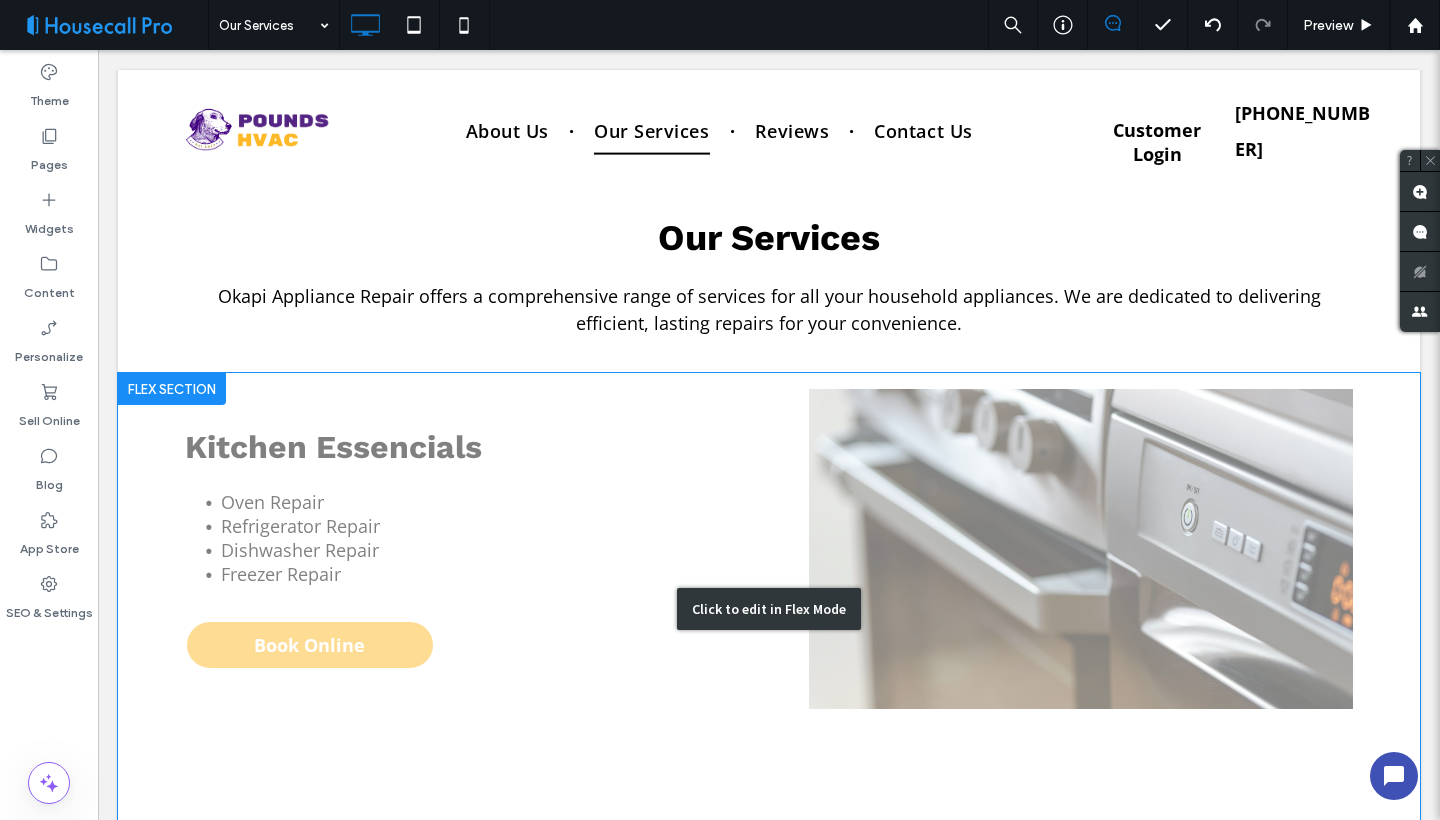 click on "Click to edit in Flex Mode" at bounding box center [769, 609] 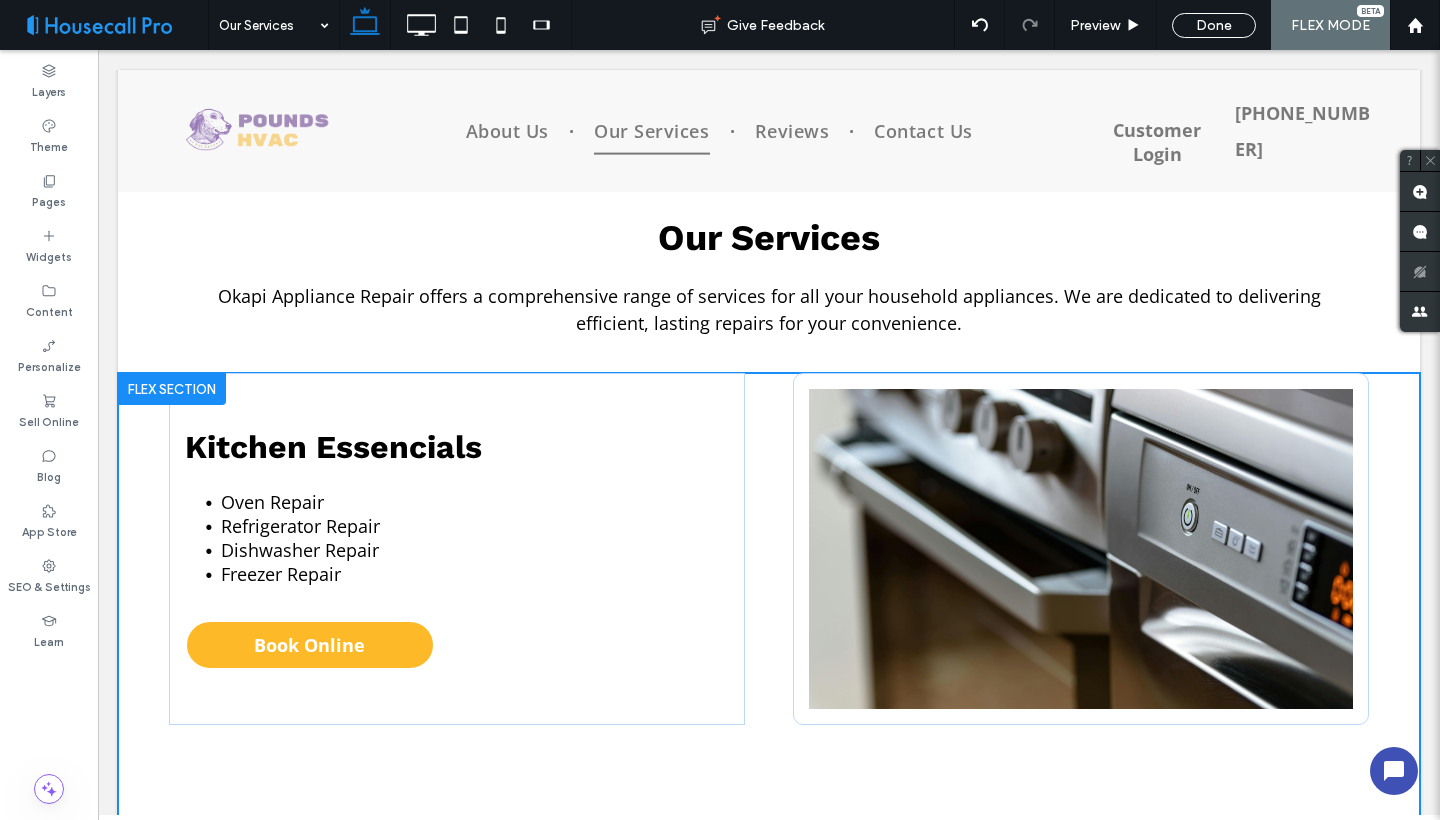 click on "Book Online" at bounding box center [309, 645] 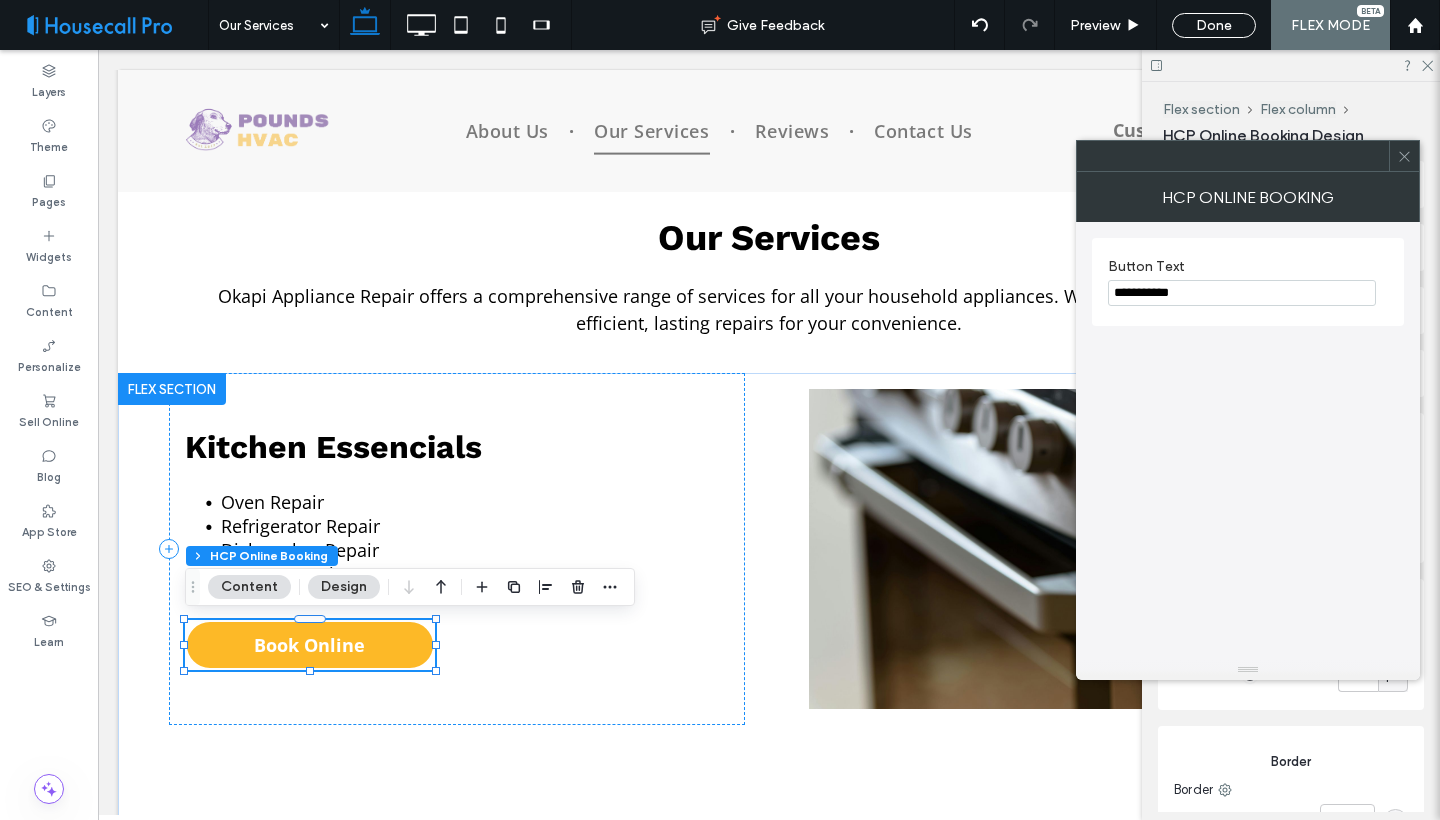 click on "**********" at bounding box center [1242, 293] 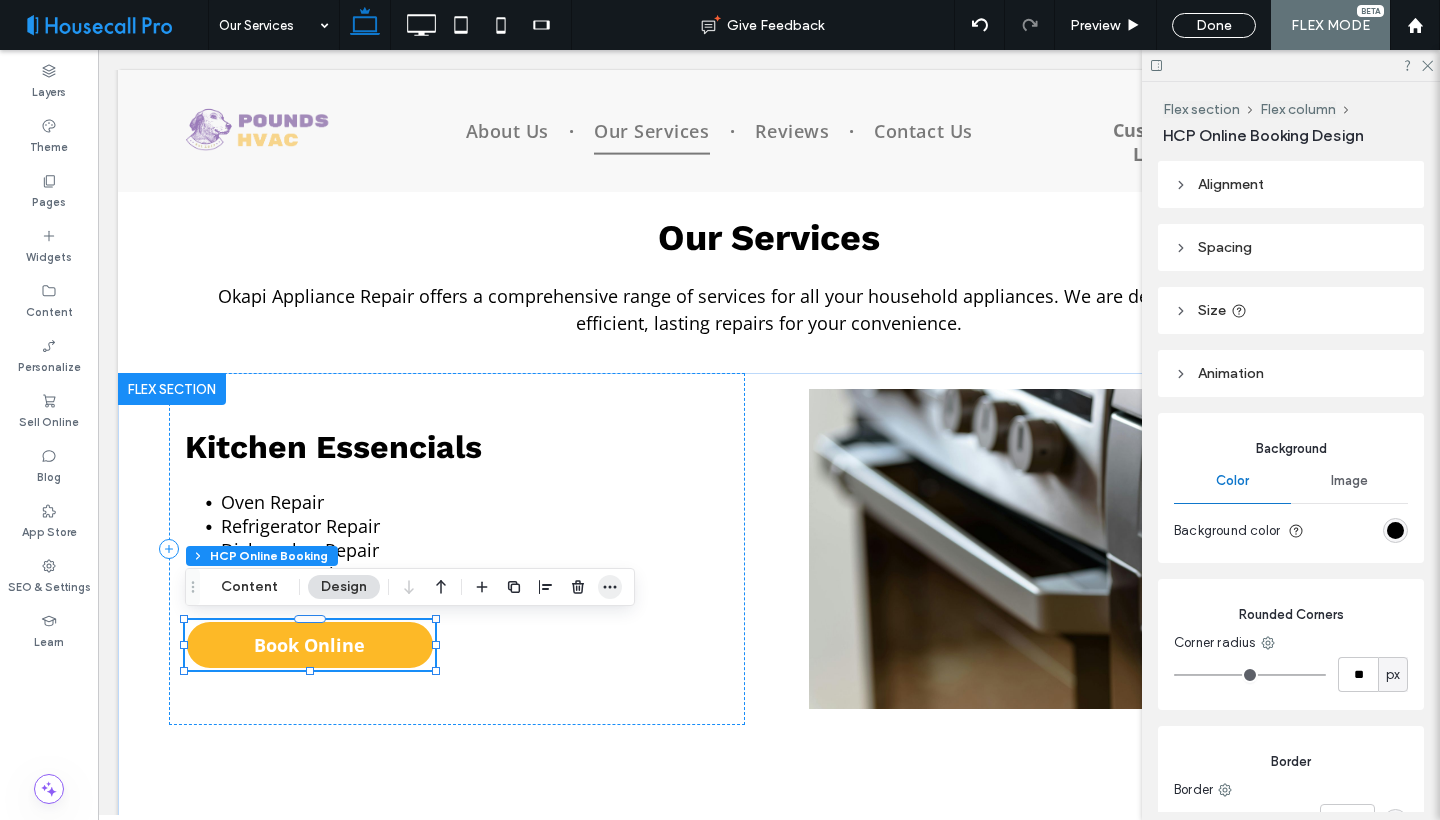 click at bounding box center (610, 587) 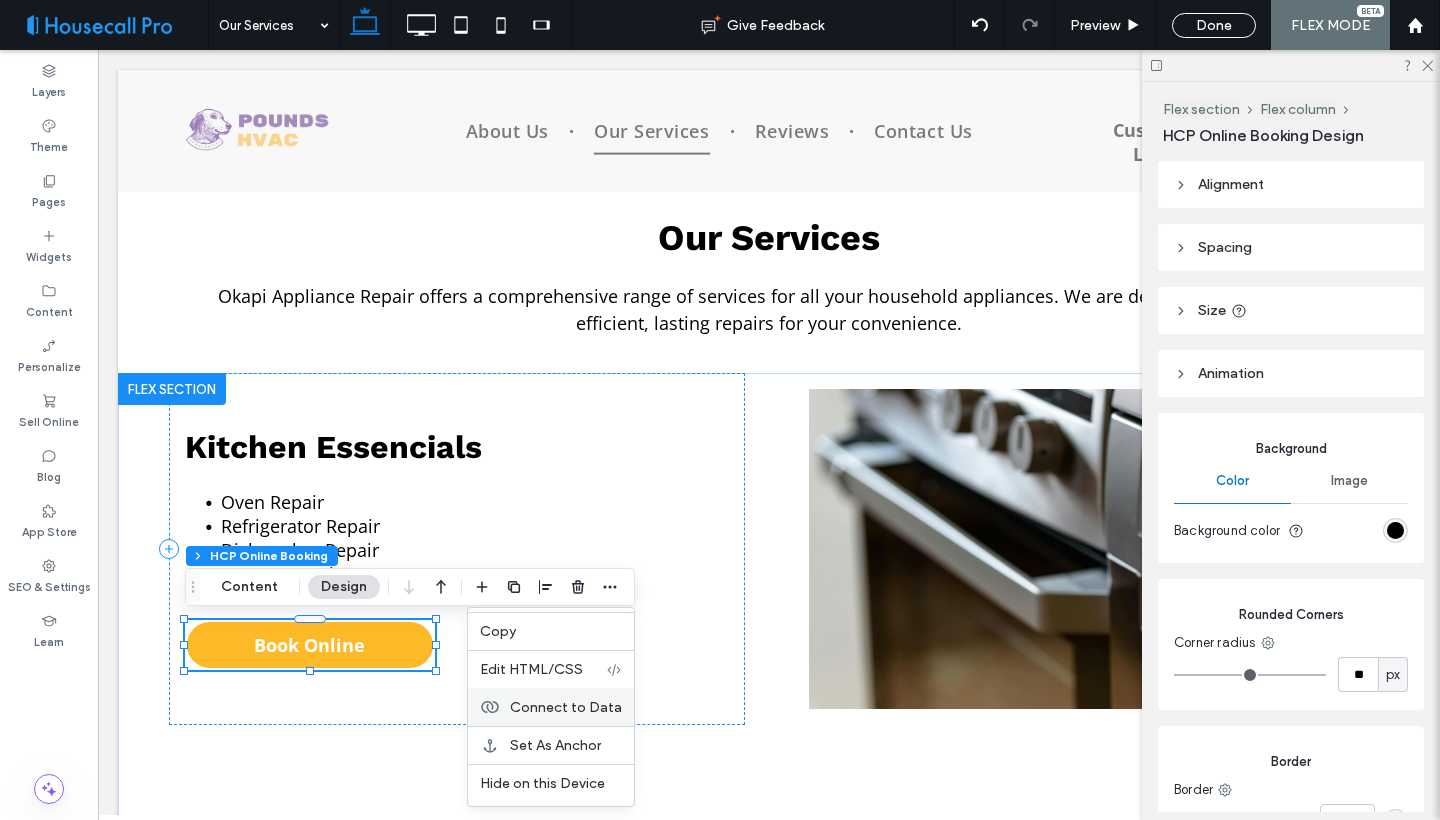 click on "Connect to Data" at bounding box center (566, 707) 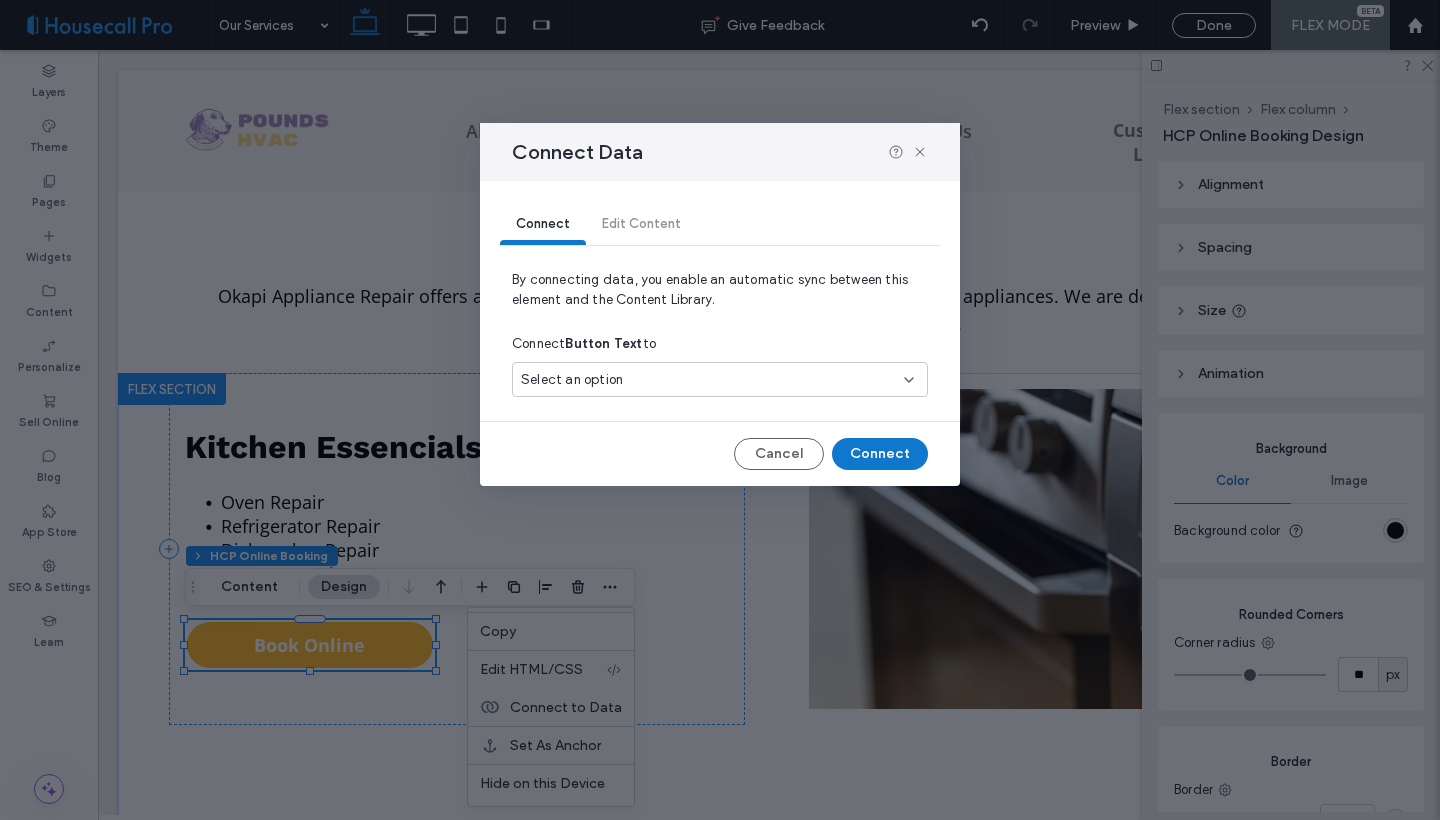 click on "Select an option" at bounding box center (708, 380) 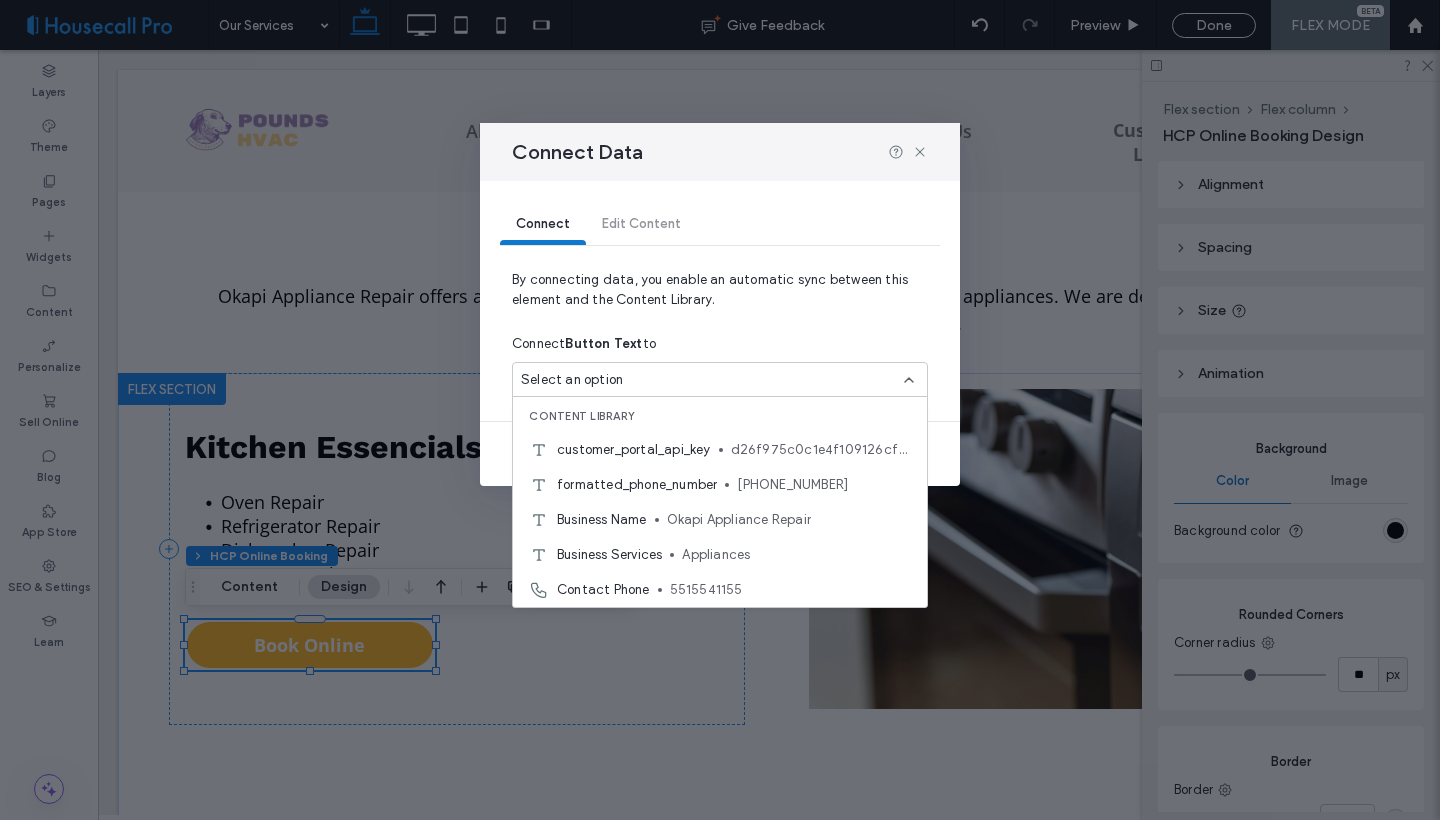 click on "Select an option" at bounding box center [708, 380] 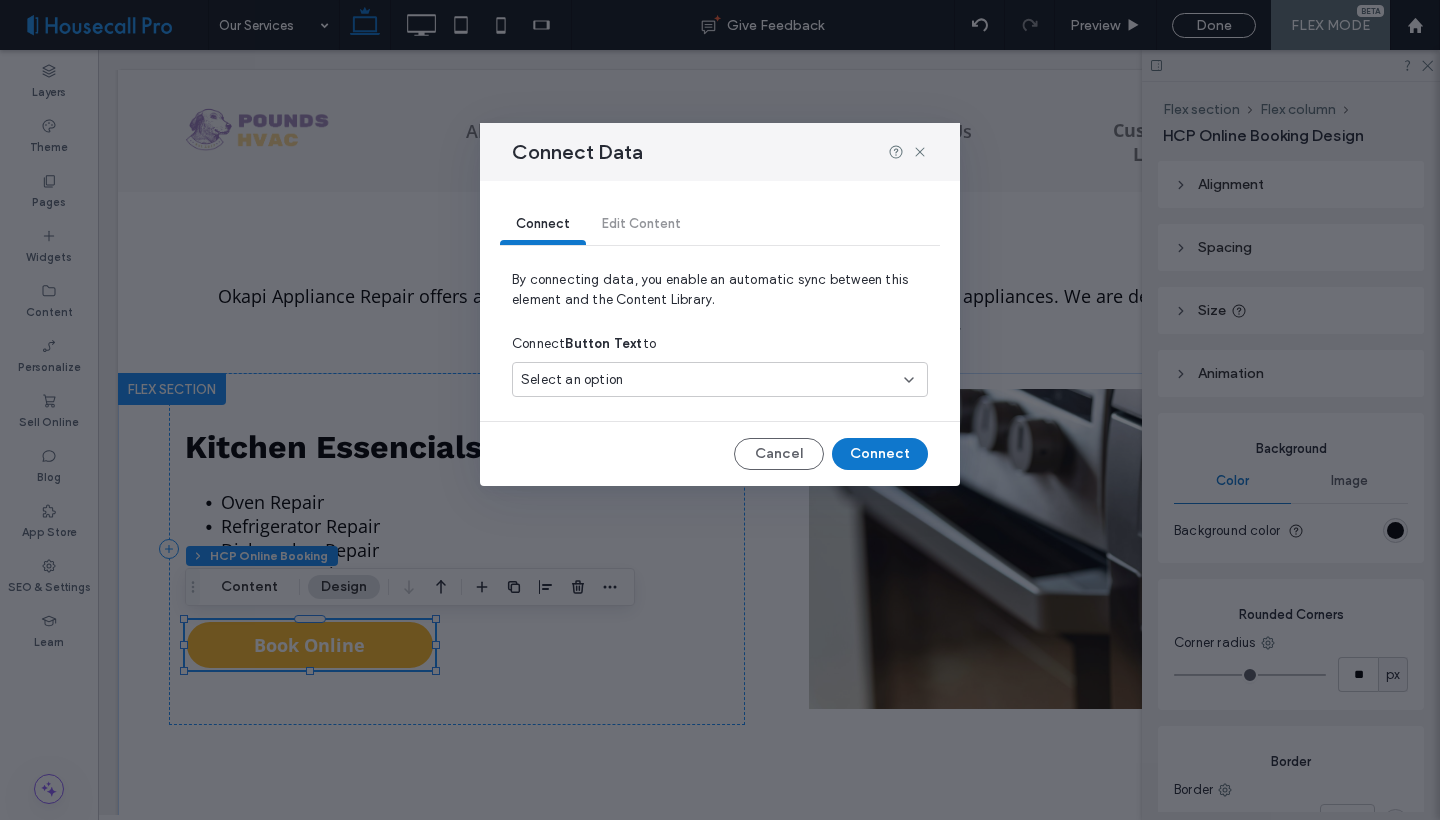 click on "Select an option" at bounding box center (708, 380) 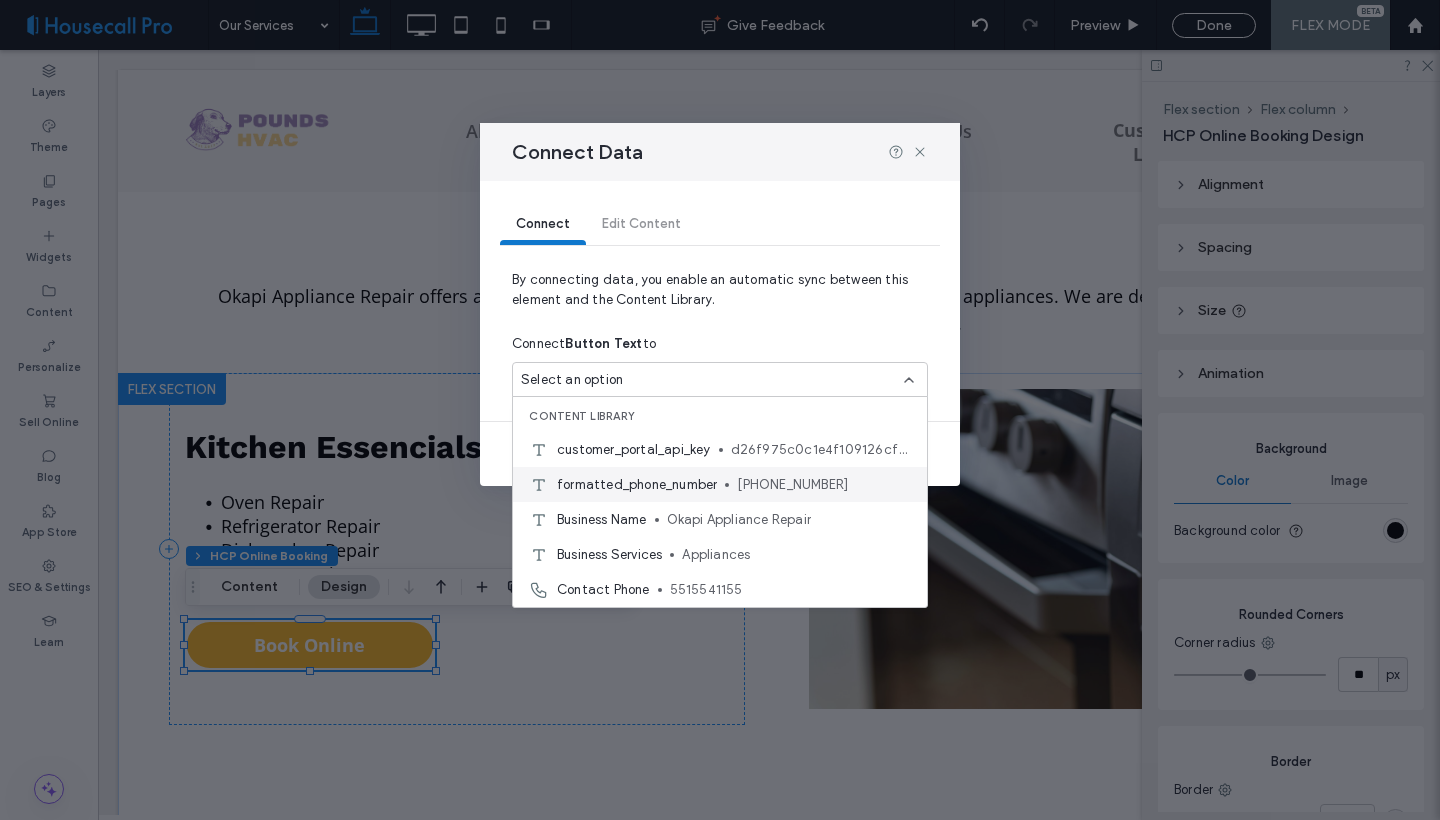 click on "[PHONE_NUMBER]" at bounding box center (824, 485) 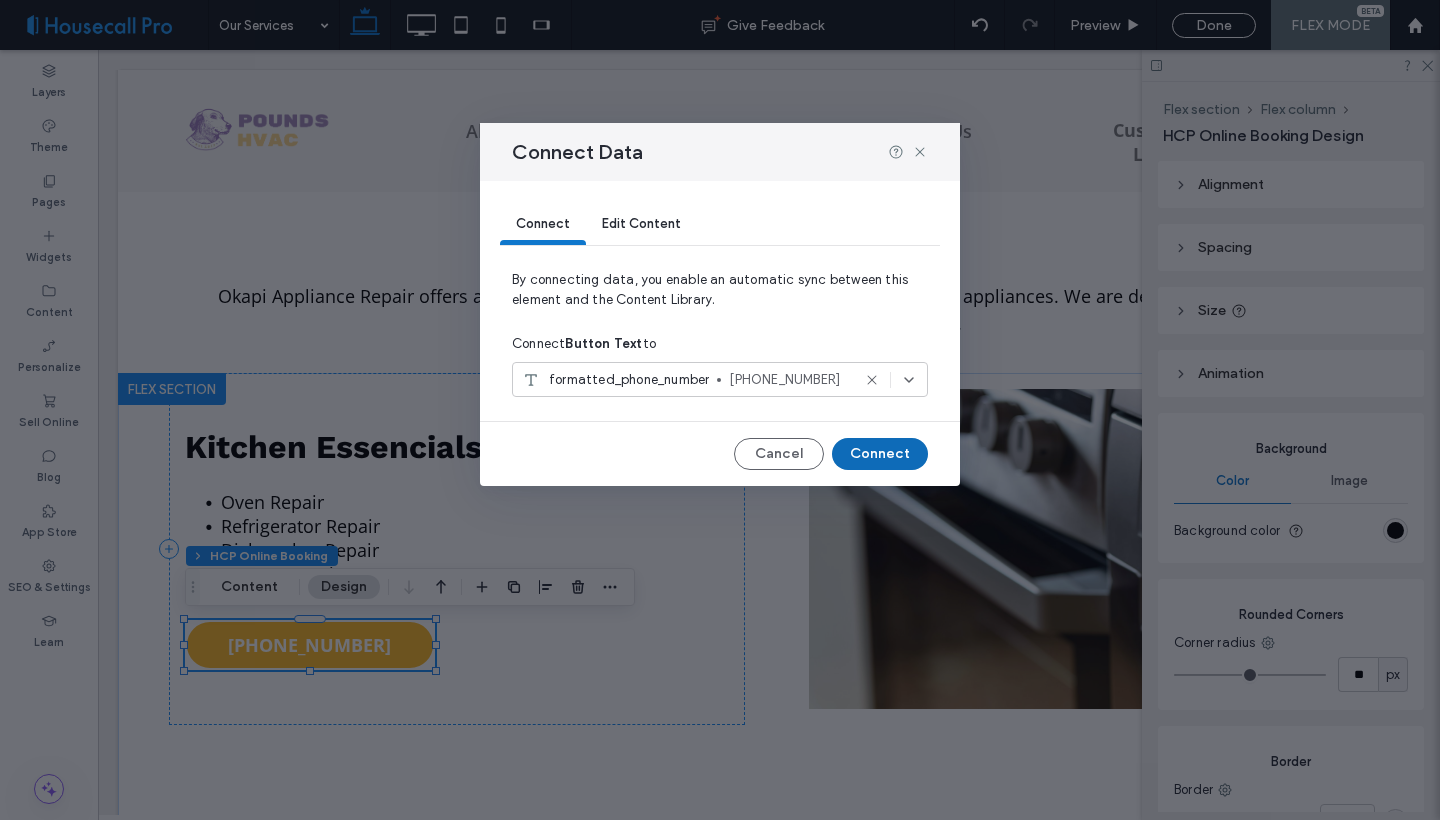 click on "Connect" at bounding box center (880, 454) 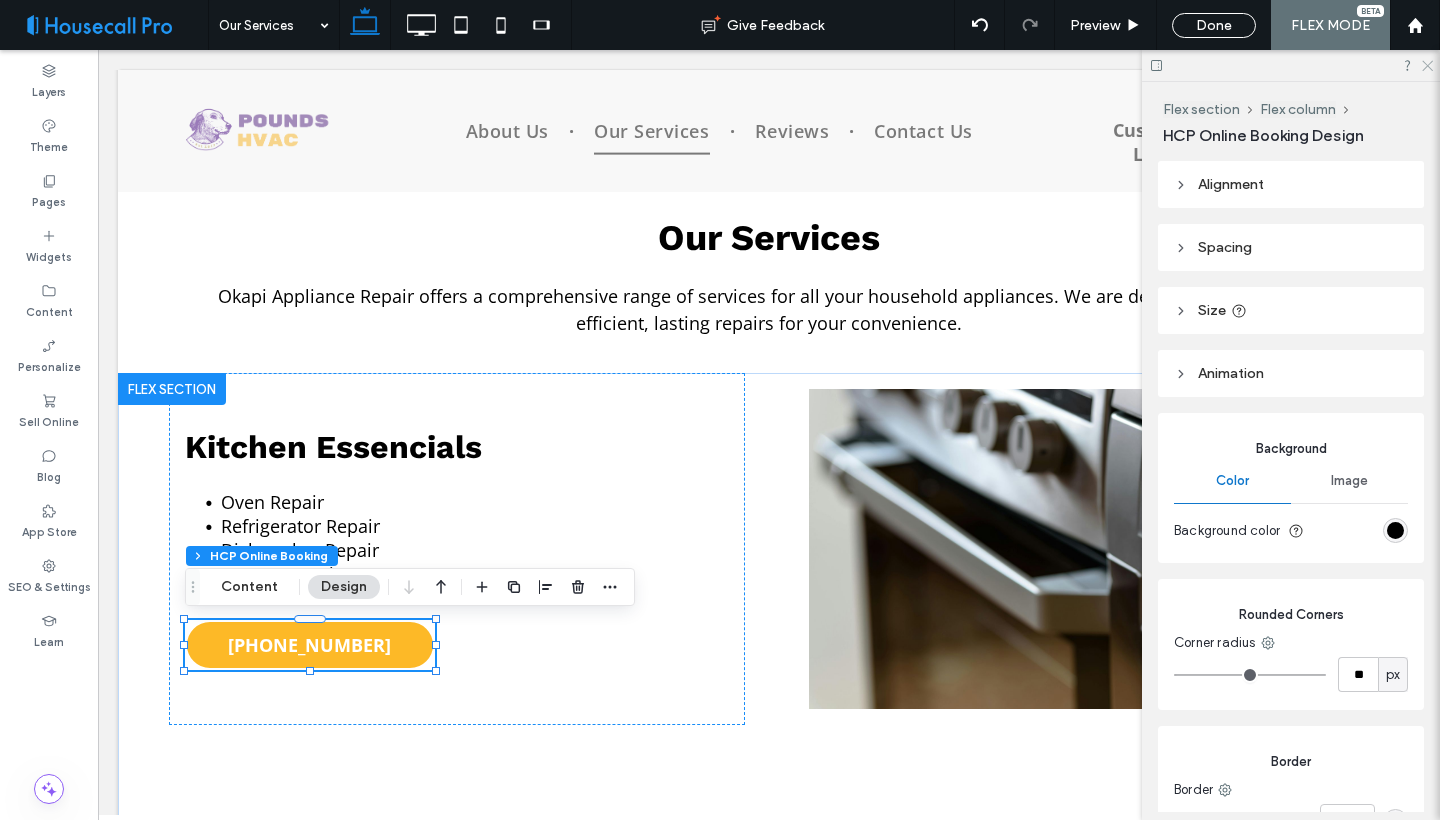 click 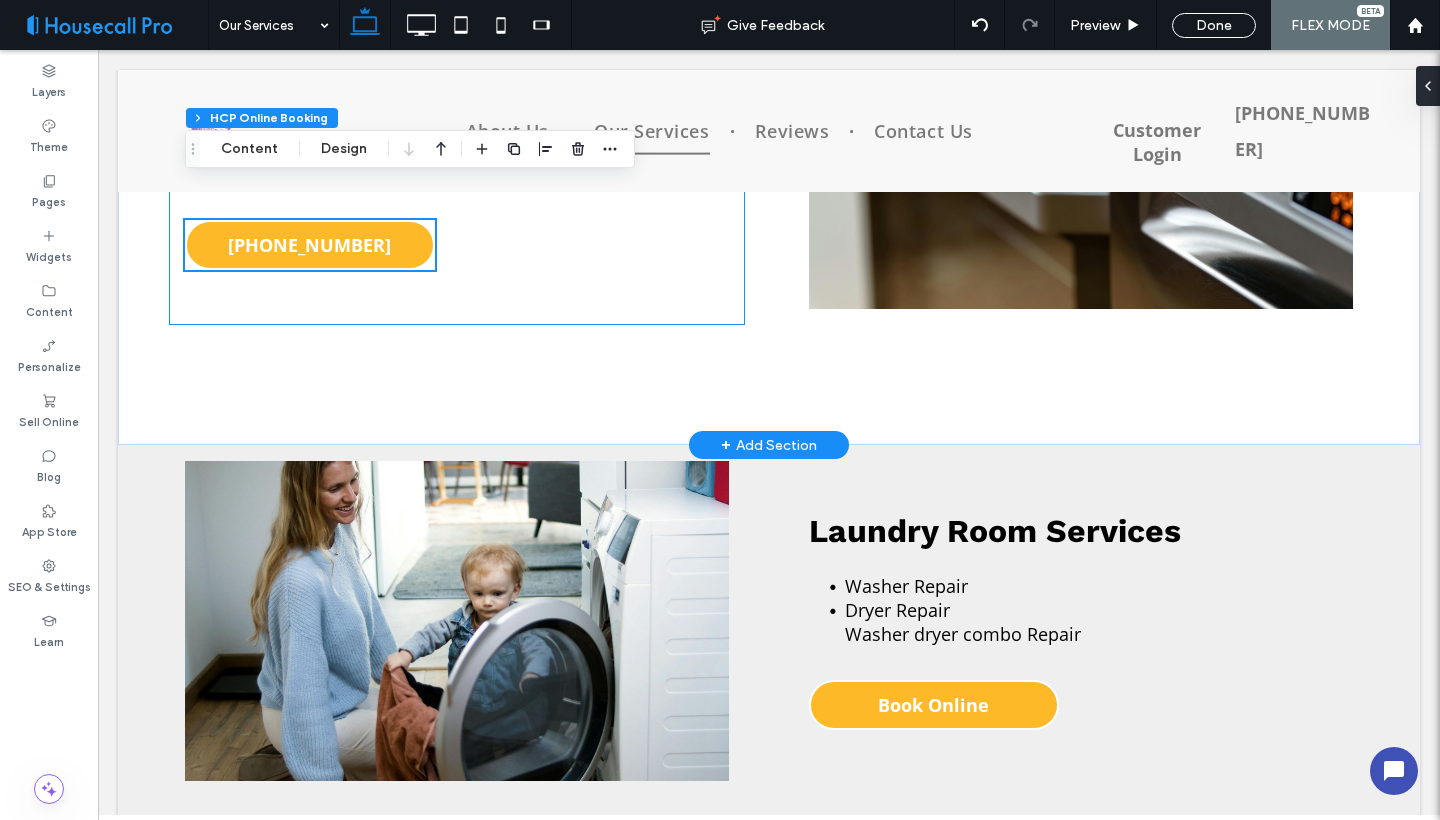 scroll, scrollTop: 1117, scrollLeft: 0, axis: vertical 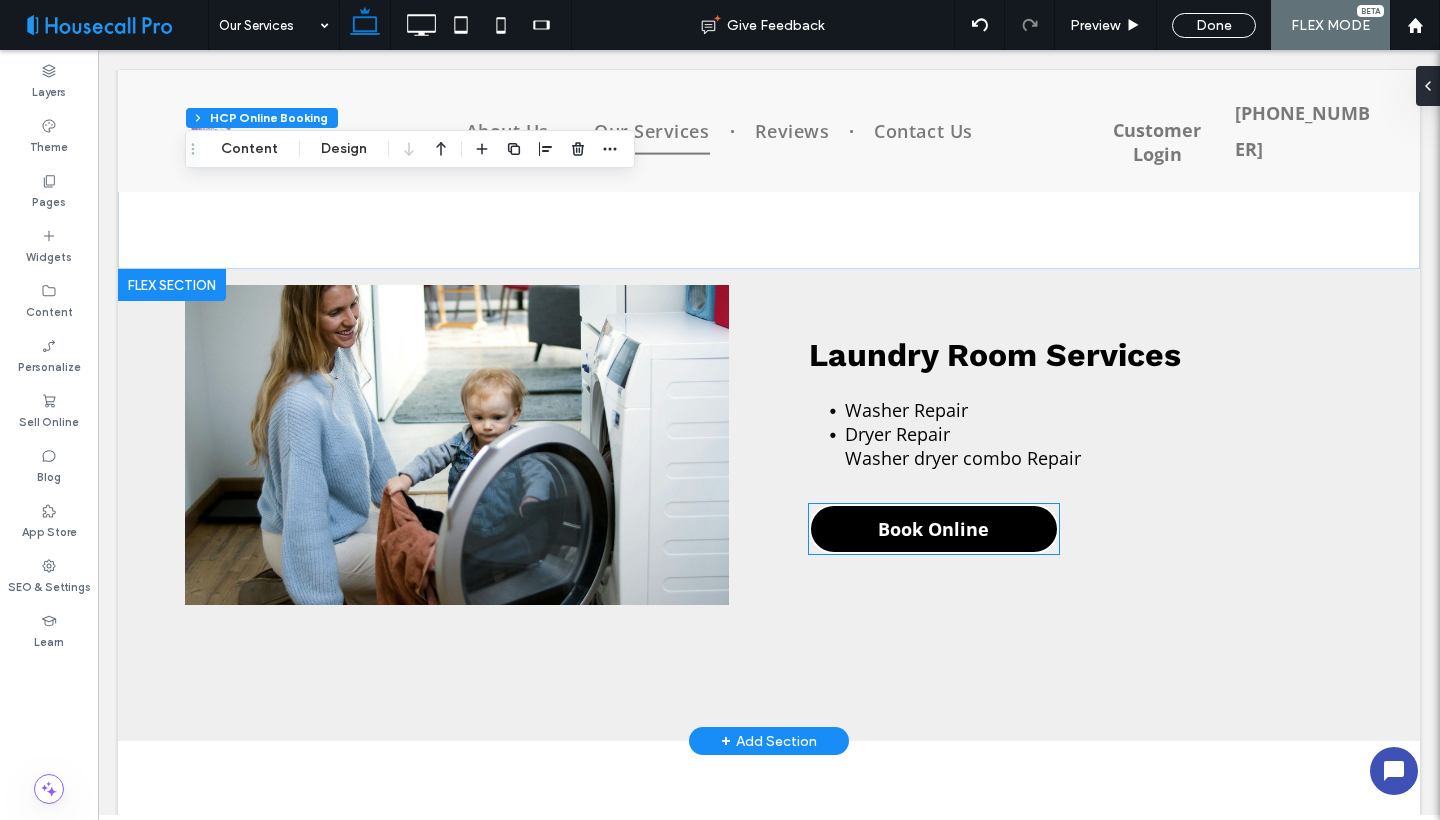 click on "Book Online" at bounding box center [934, 529] 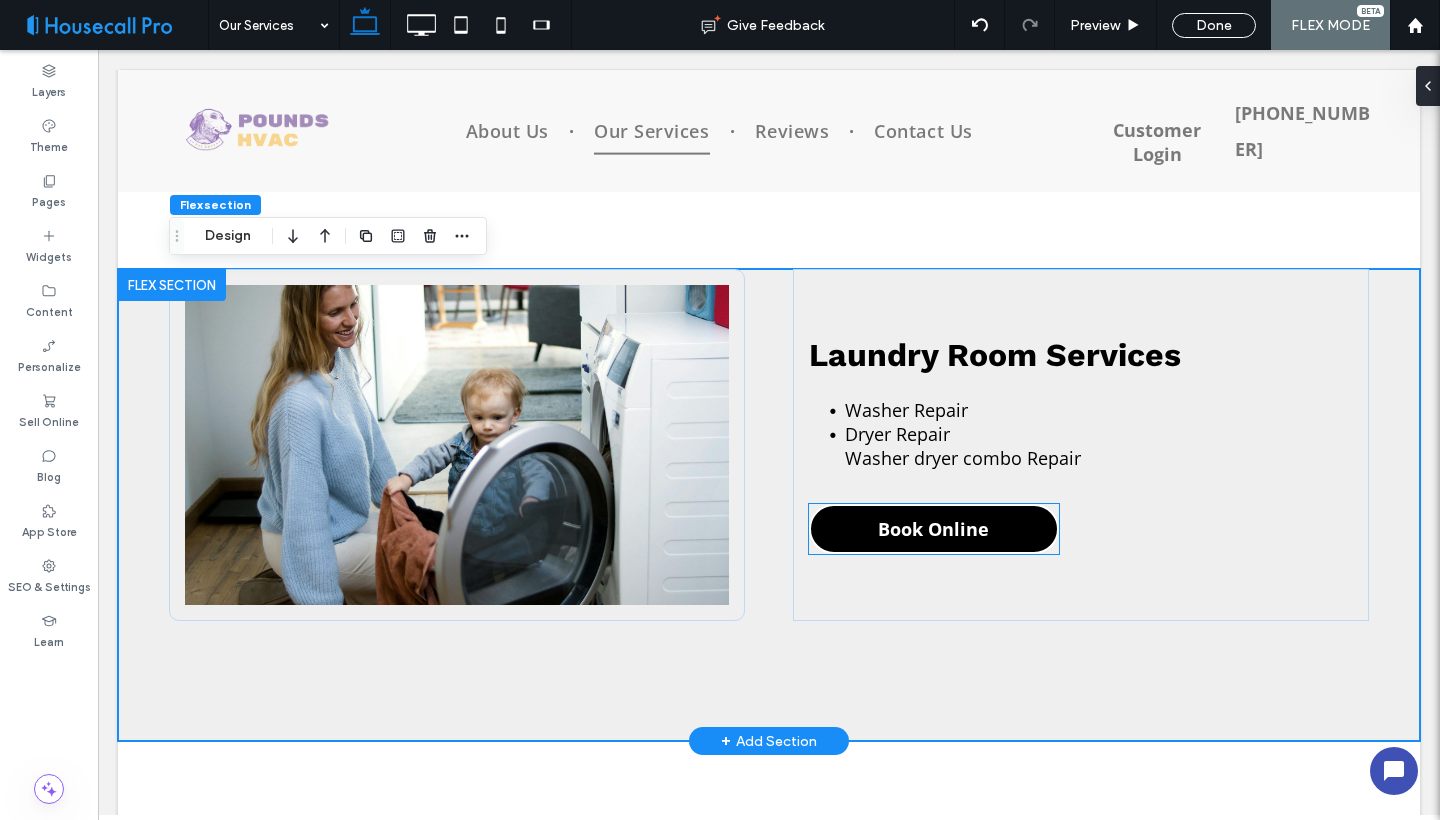 click on "Book Online" at bounding box center (934, 529) 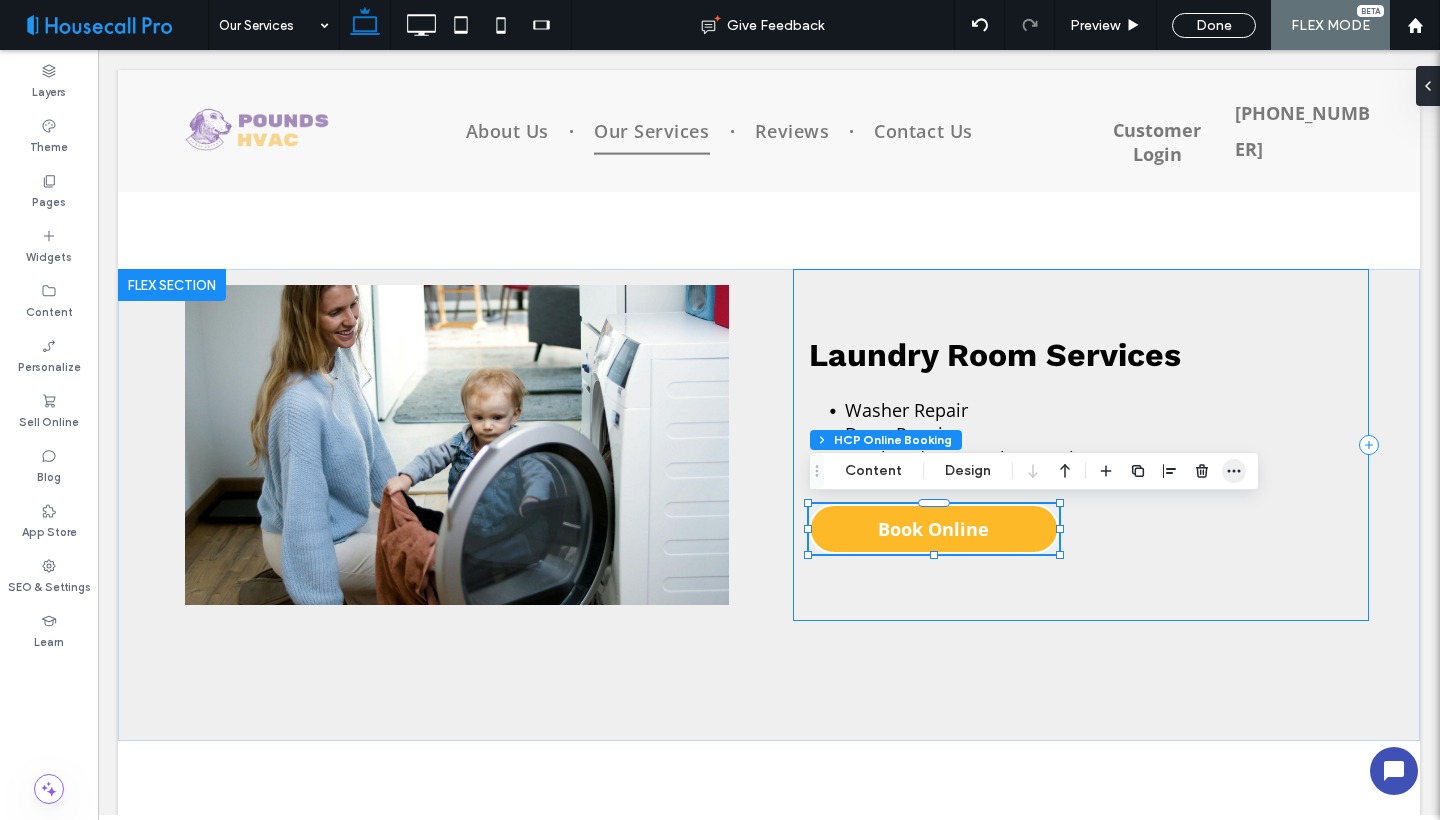 click 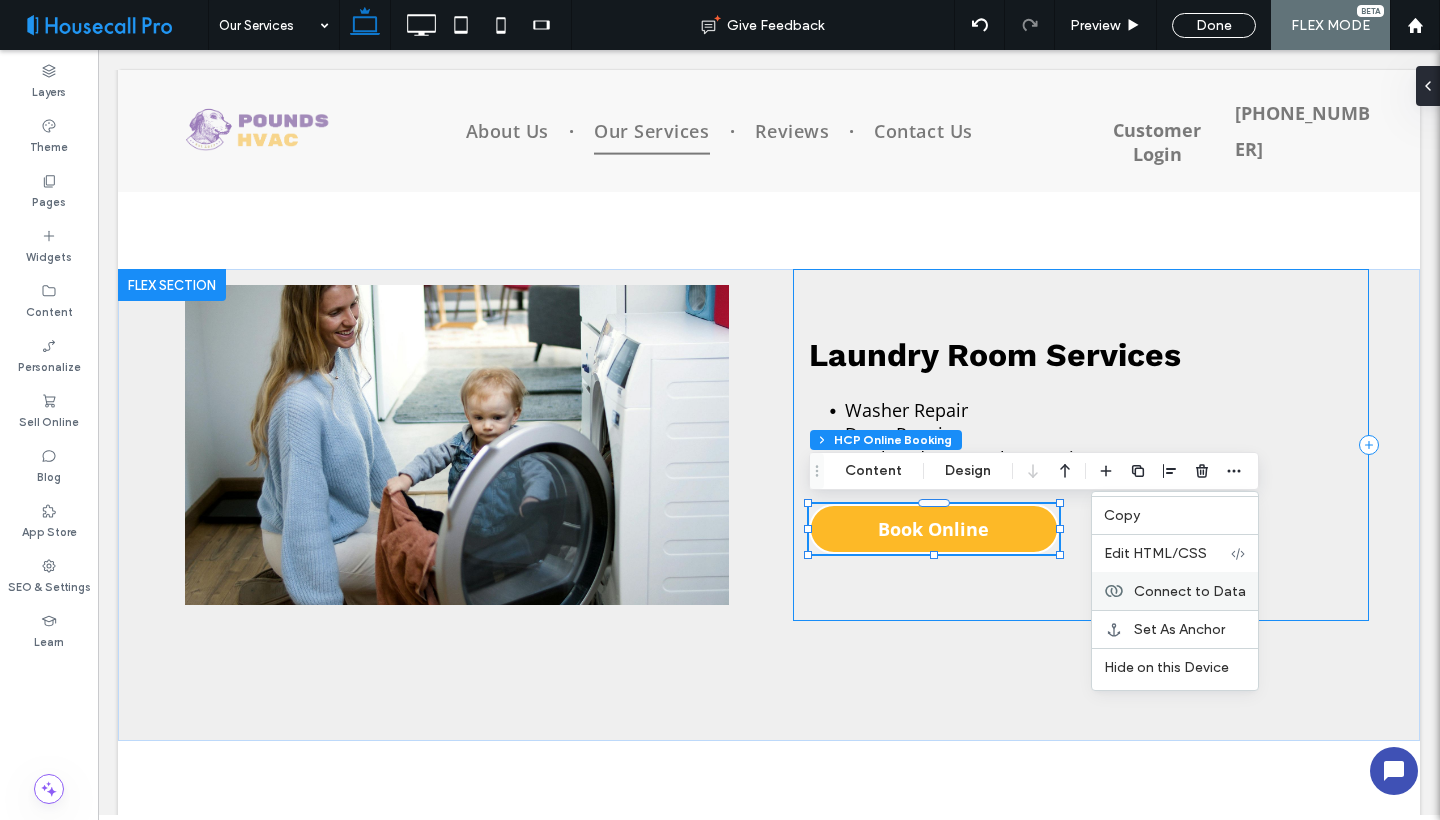 click on "Connect to Data" at bounding box center (1190, 591) 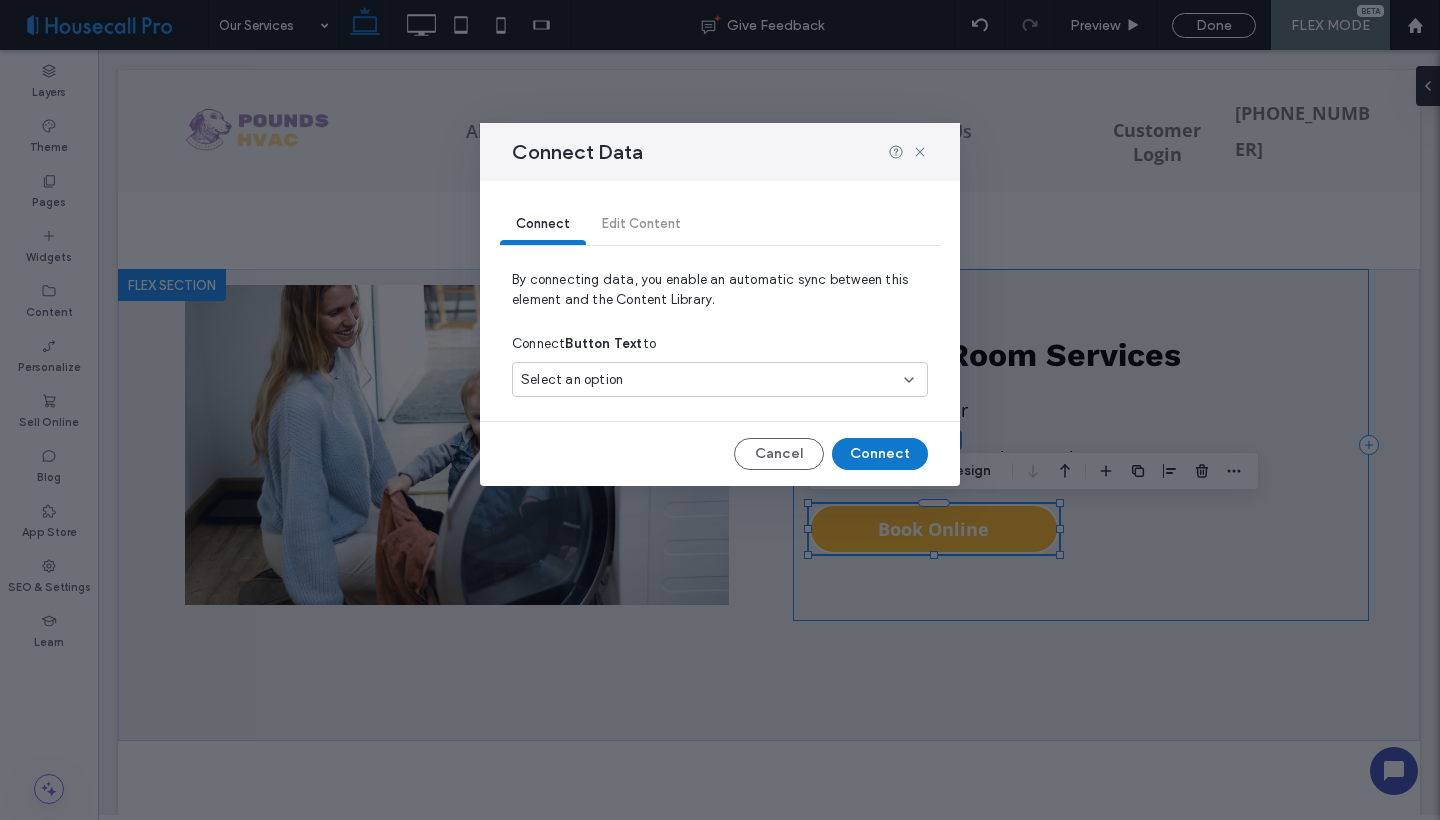 click on "Select an option" at bounding box center (708, 380) 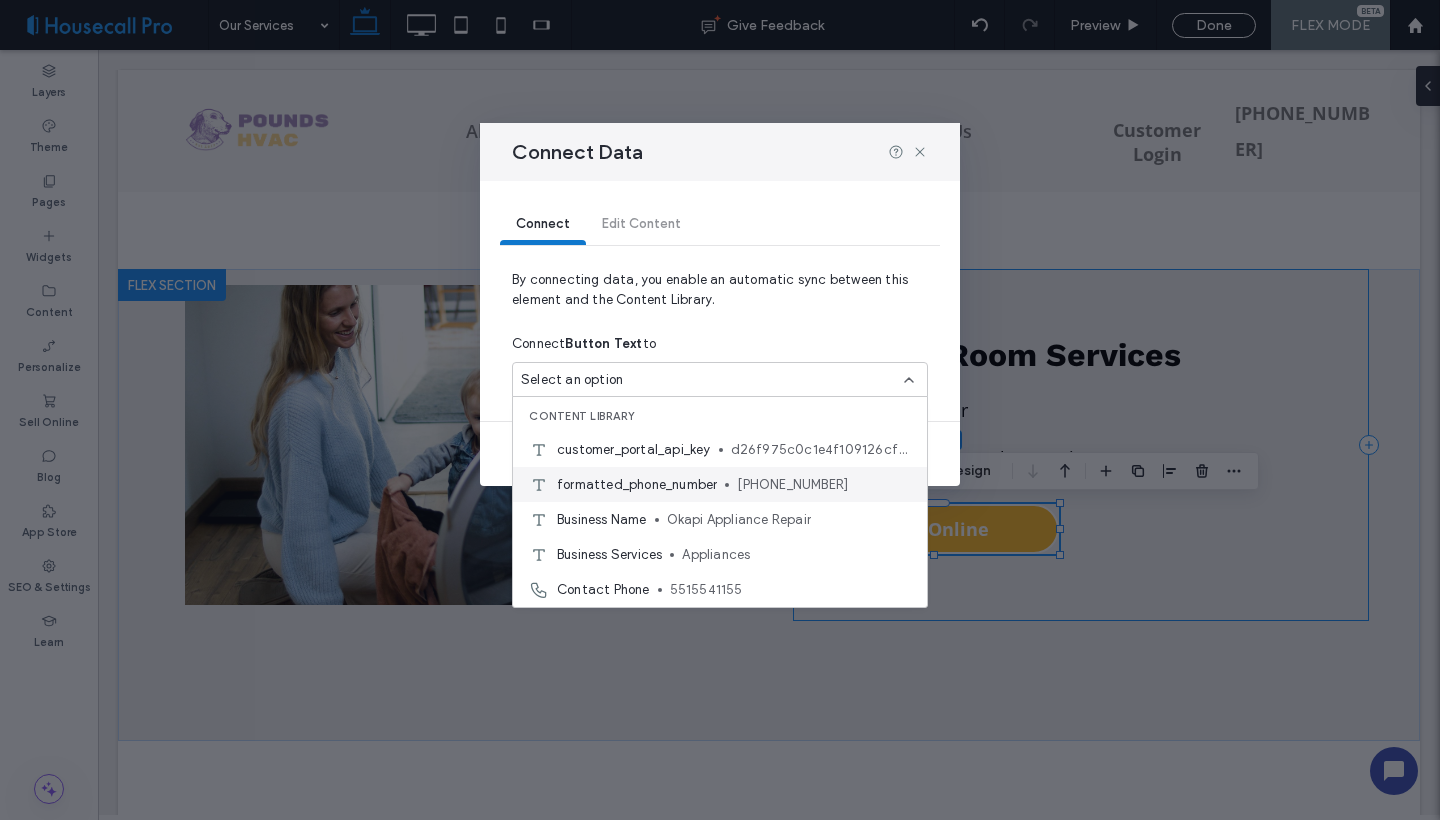 click on "formatted_phone_number (551) 554-1155" at bounding box center [720, 484] 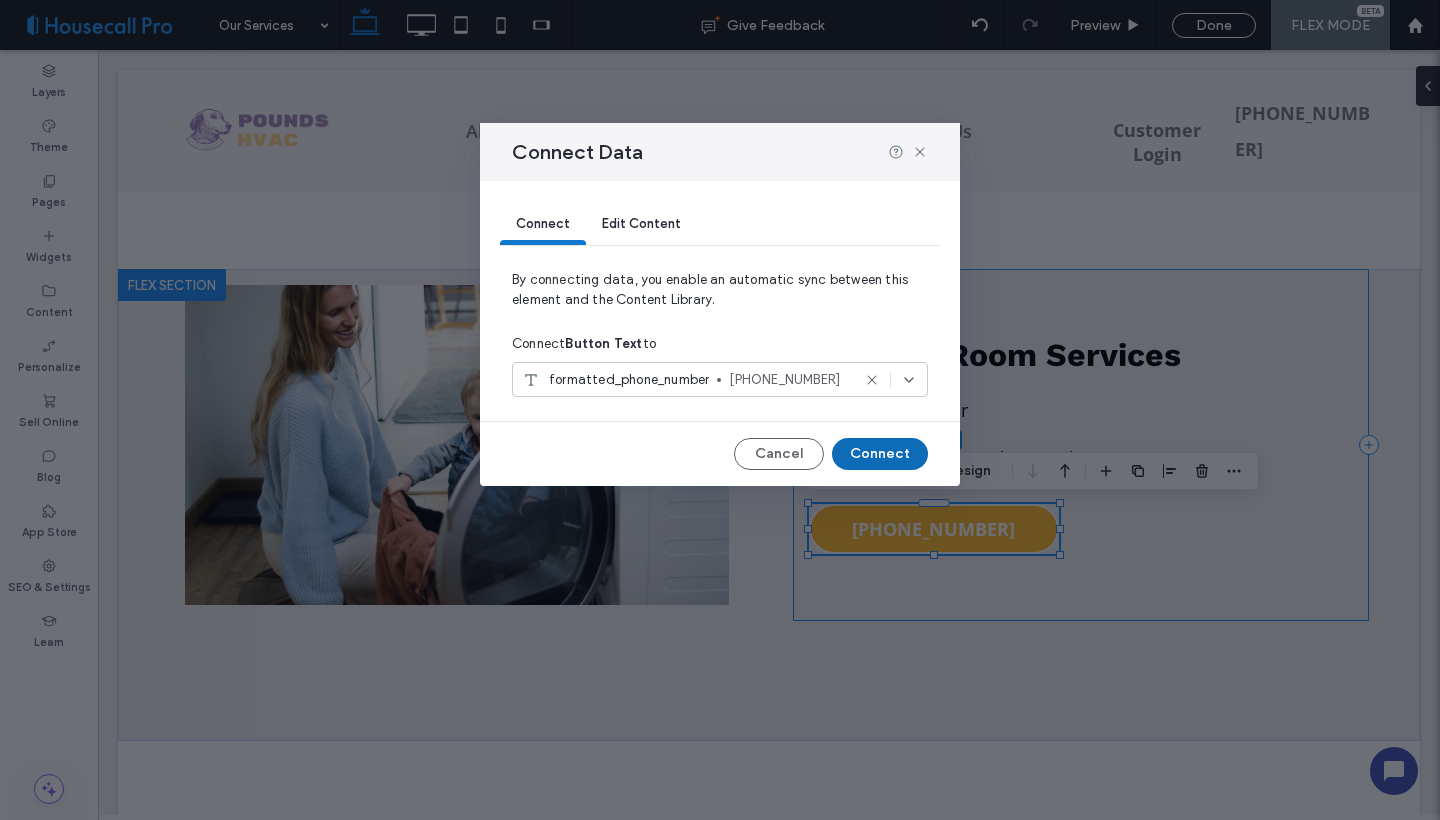 click on "Connect" at bounding box center [880, 454] 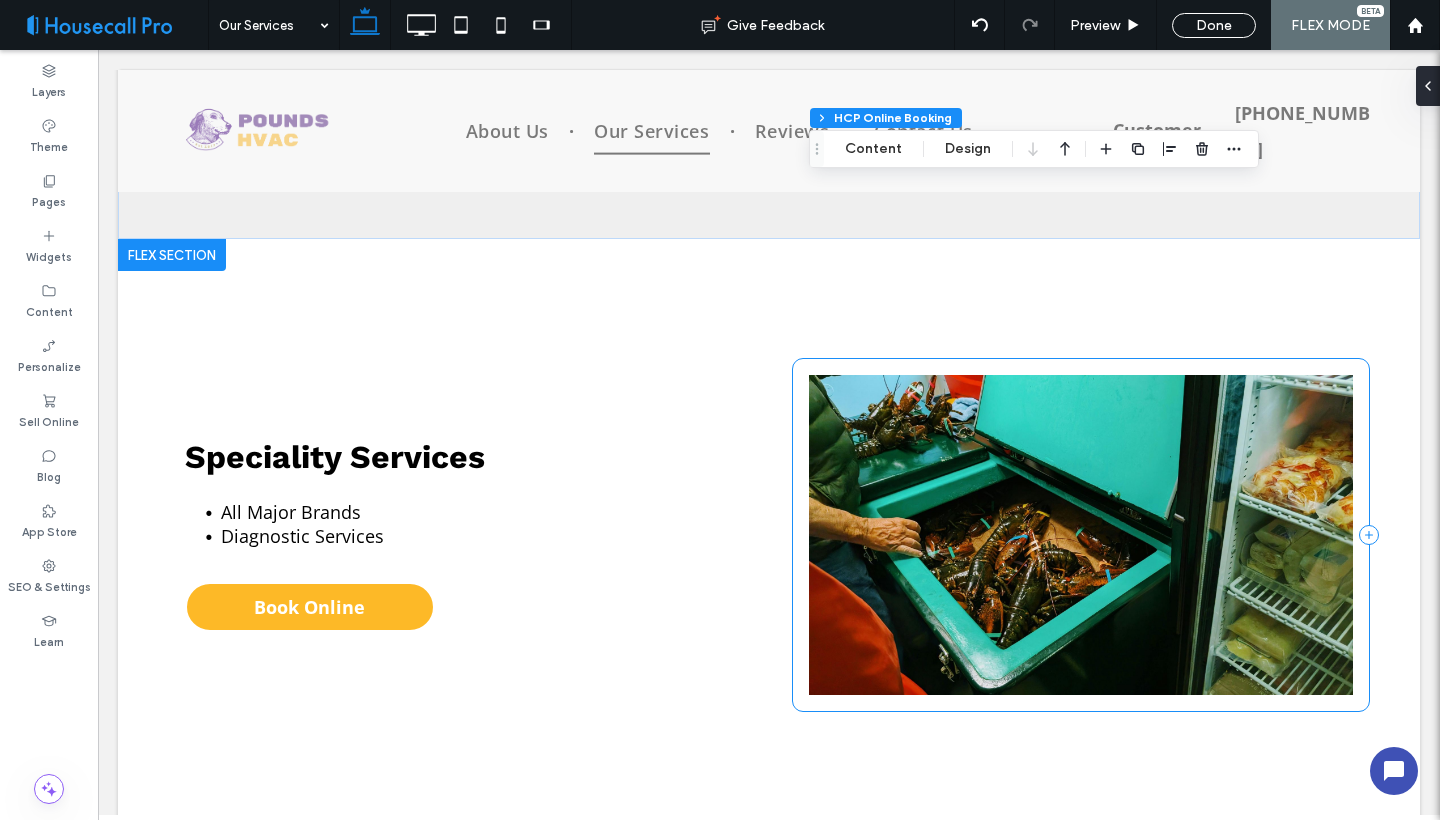 scroll, scrollTop: 1623, scrollLeft: 0, axis: vertical 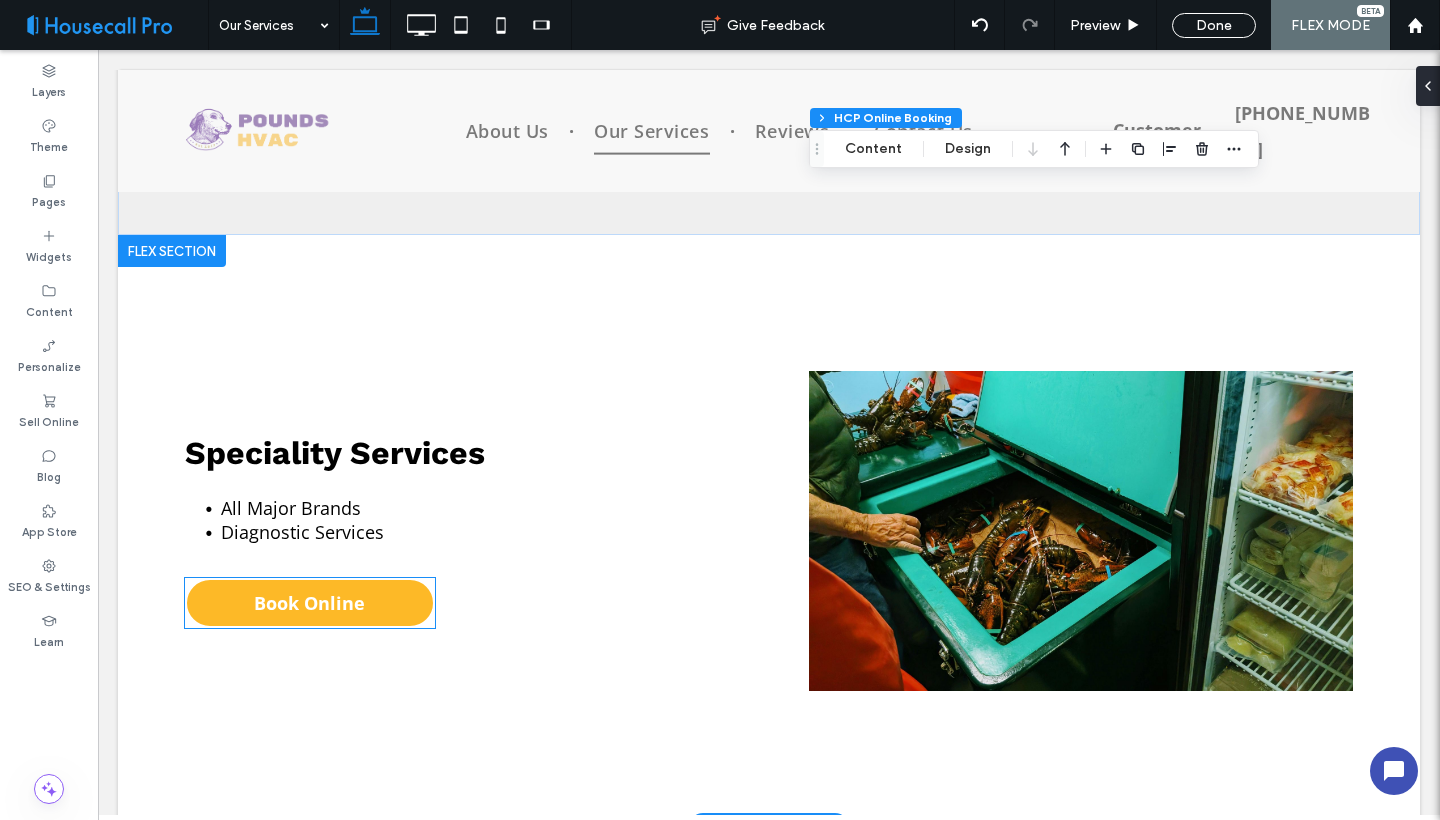click on "Book Online" at bounding box center [310, 603] 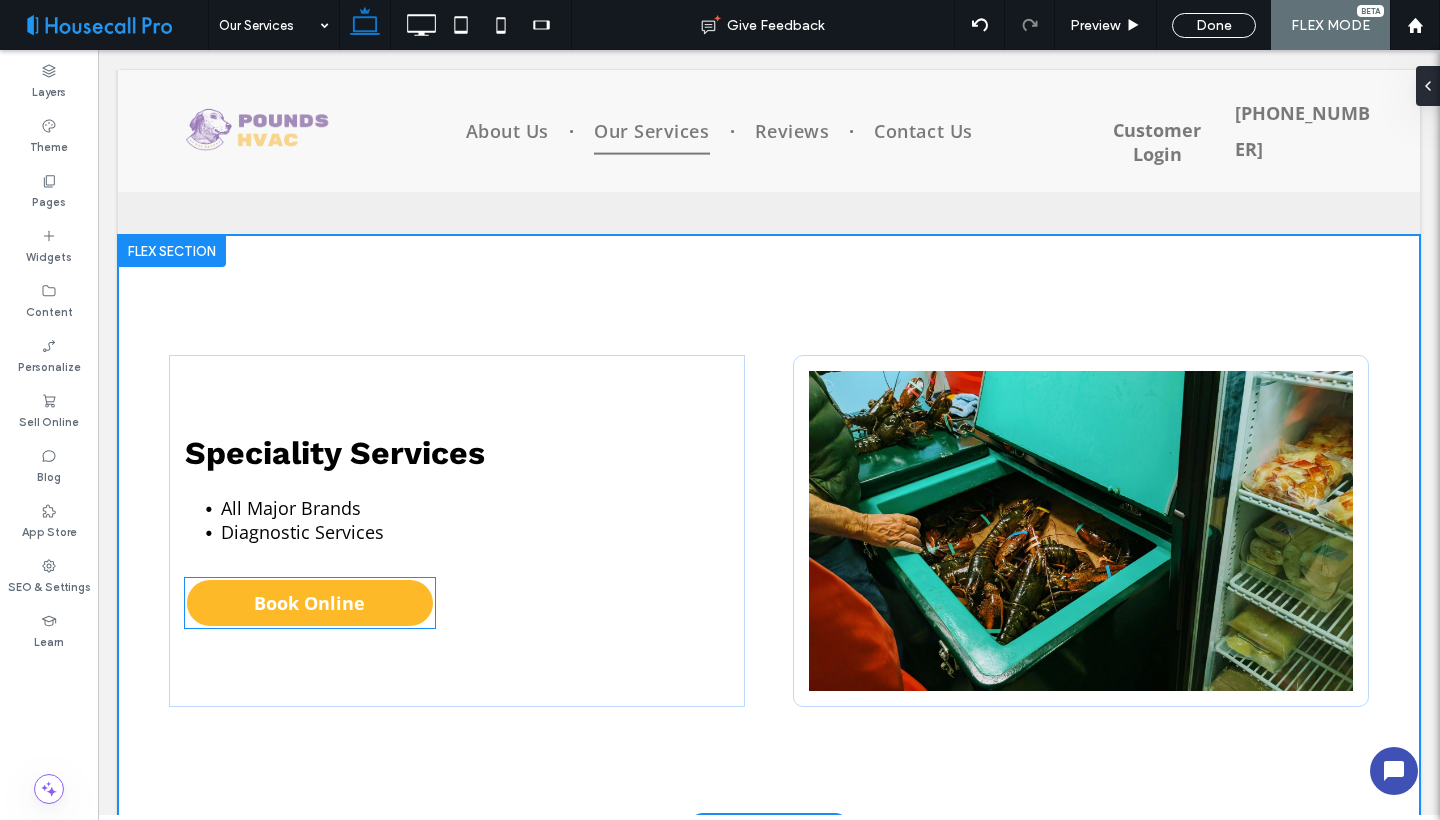 scroll, scrollTop: 1635, scrollLeft: 0, axis: vertical 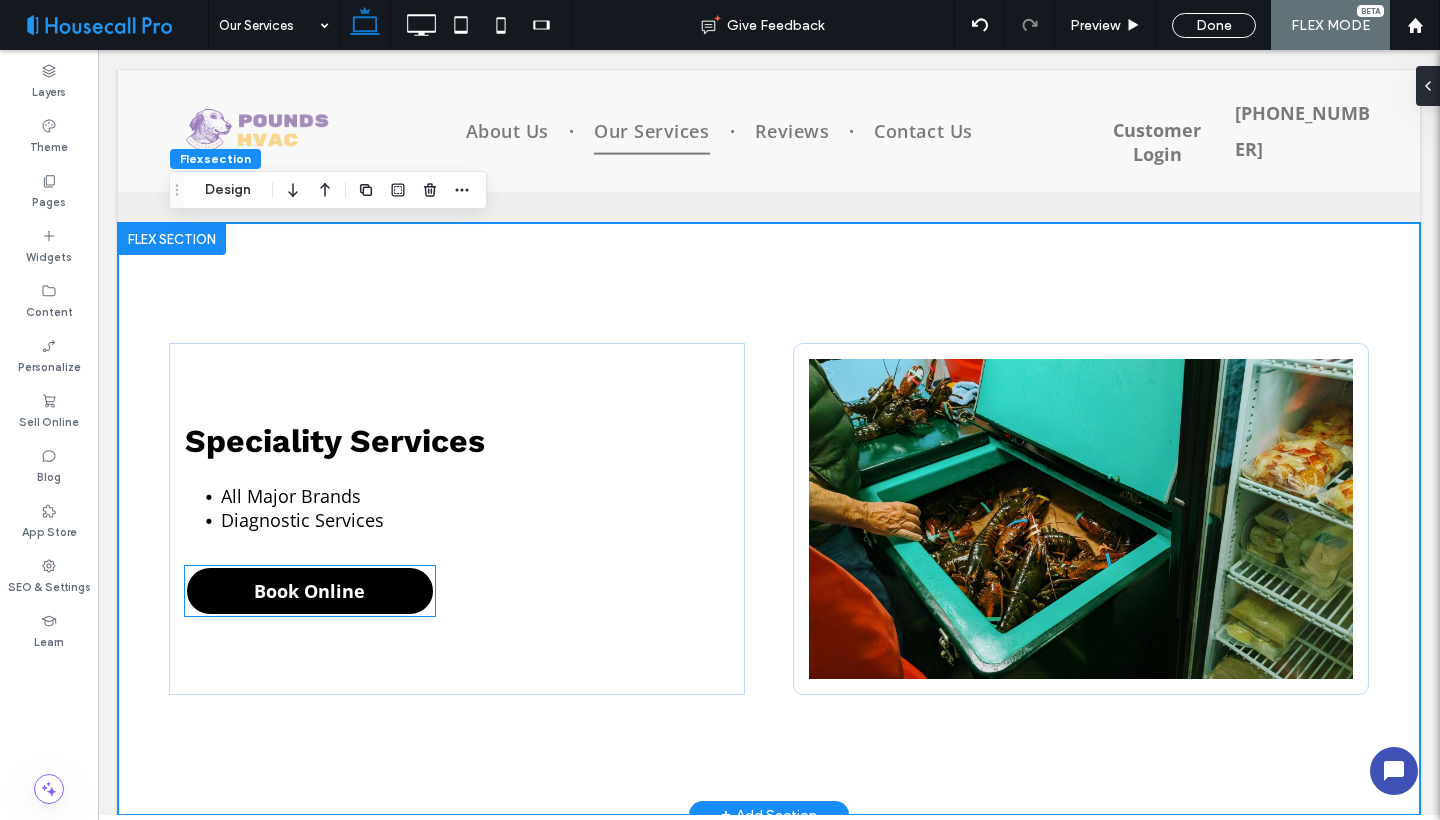 click on "Book Online" at bounding box center (310, 591) 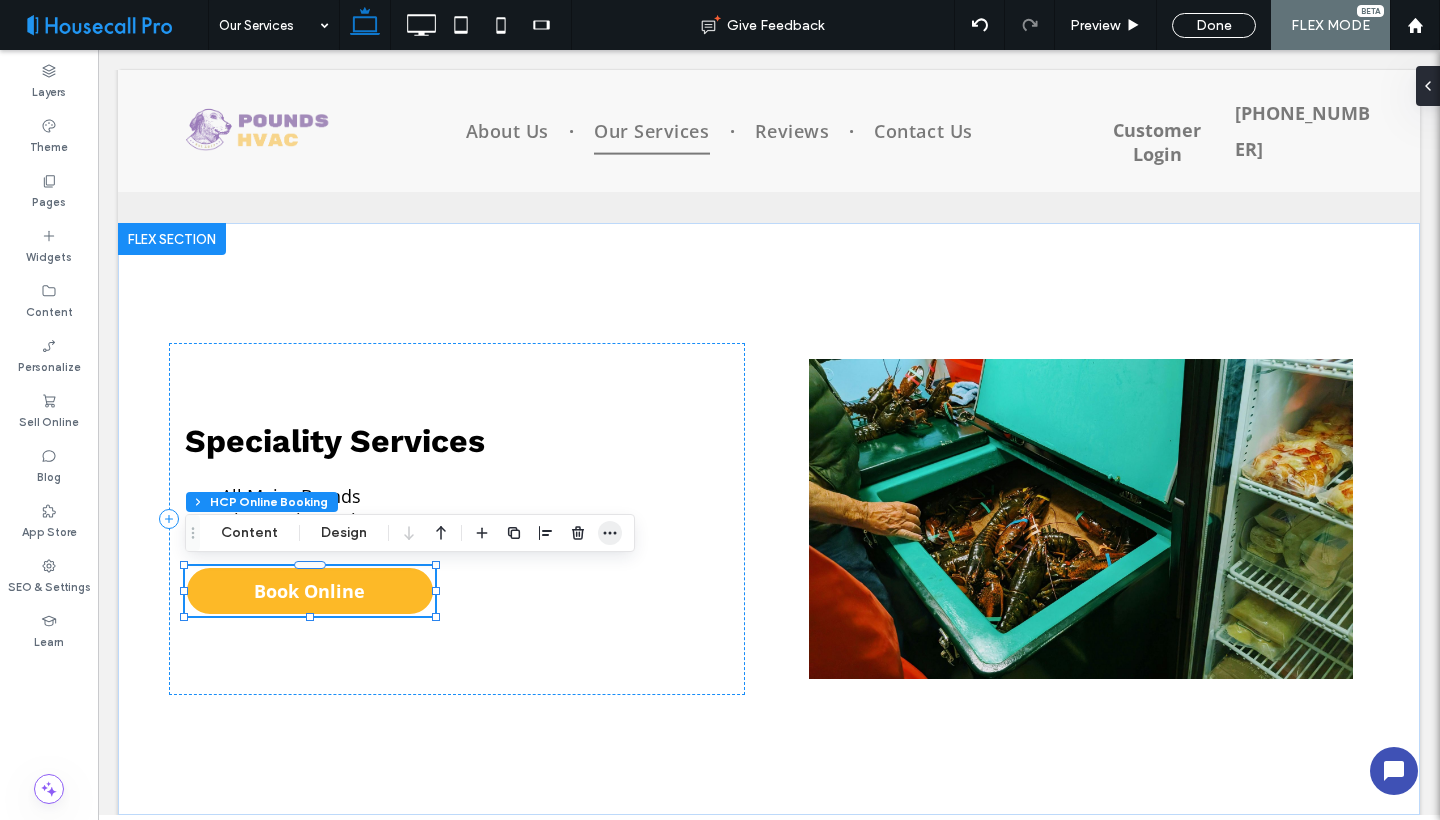 click at bounding box center [610, 533] 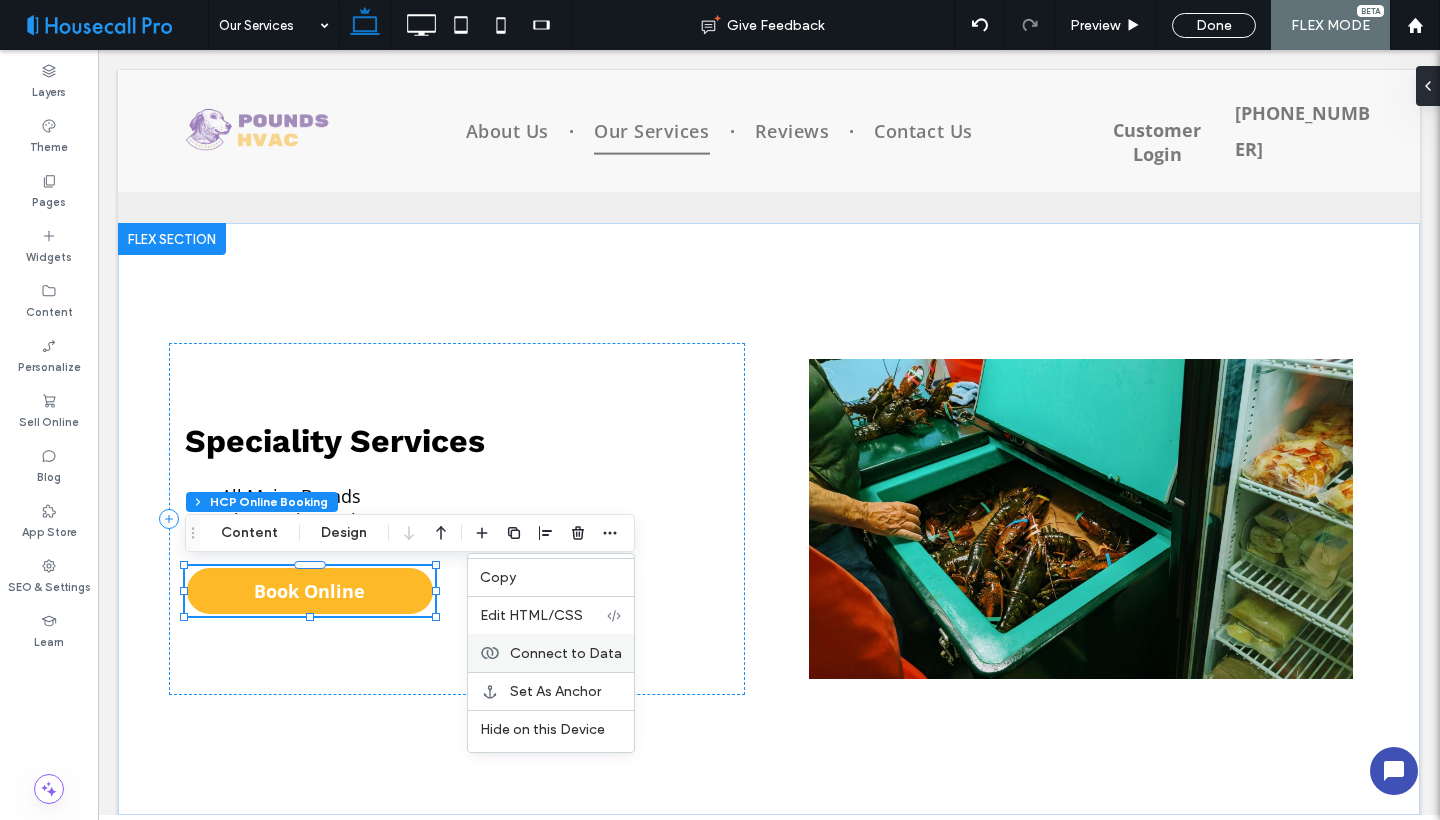click on "Connect to Data" at bounding box center (566, 653) 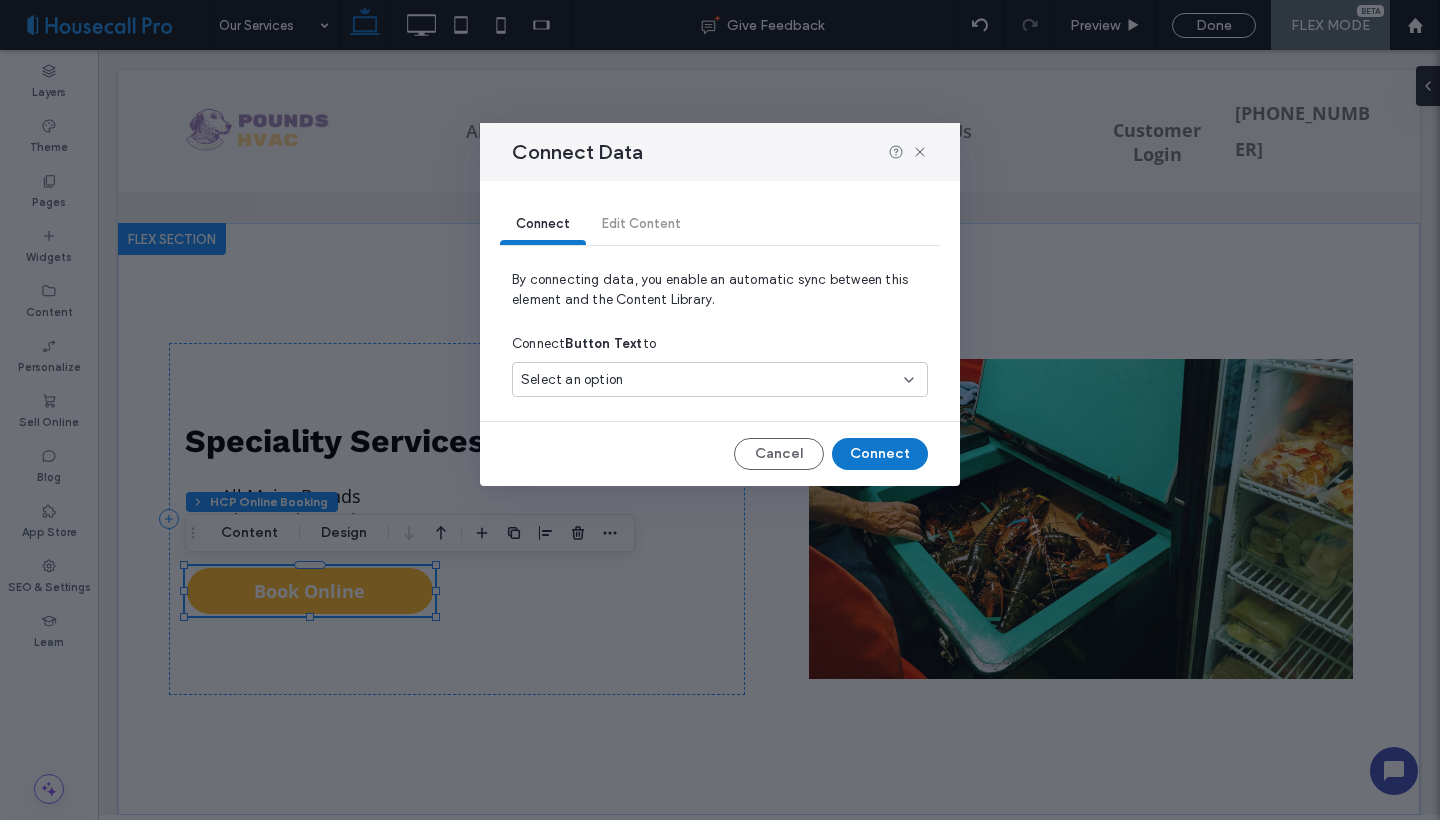 click on "Select an option" at bounding box center [720, 379] 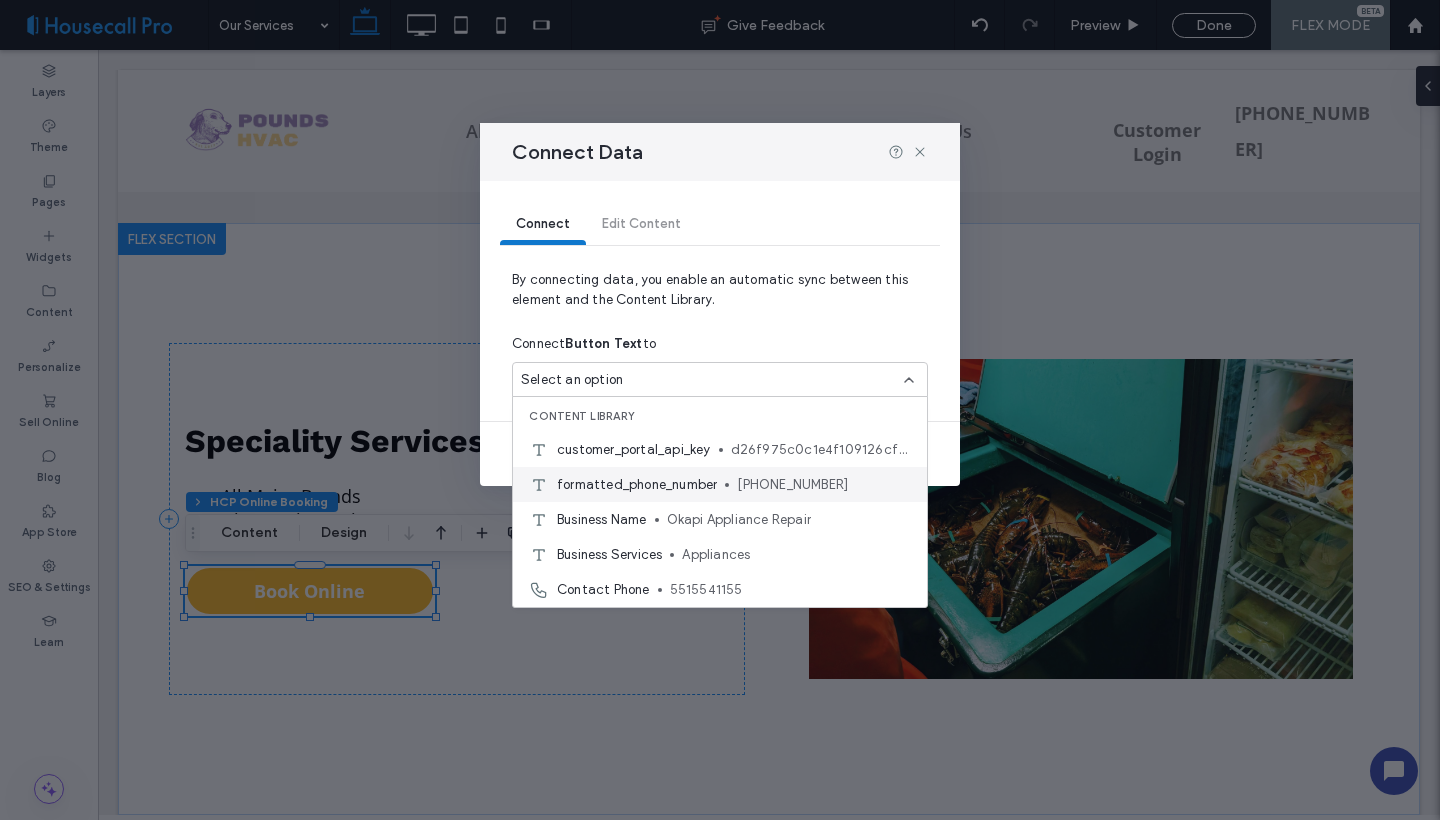 click on "[PHONE_NUMBER]" at bounding box center [824, 485] 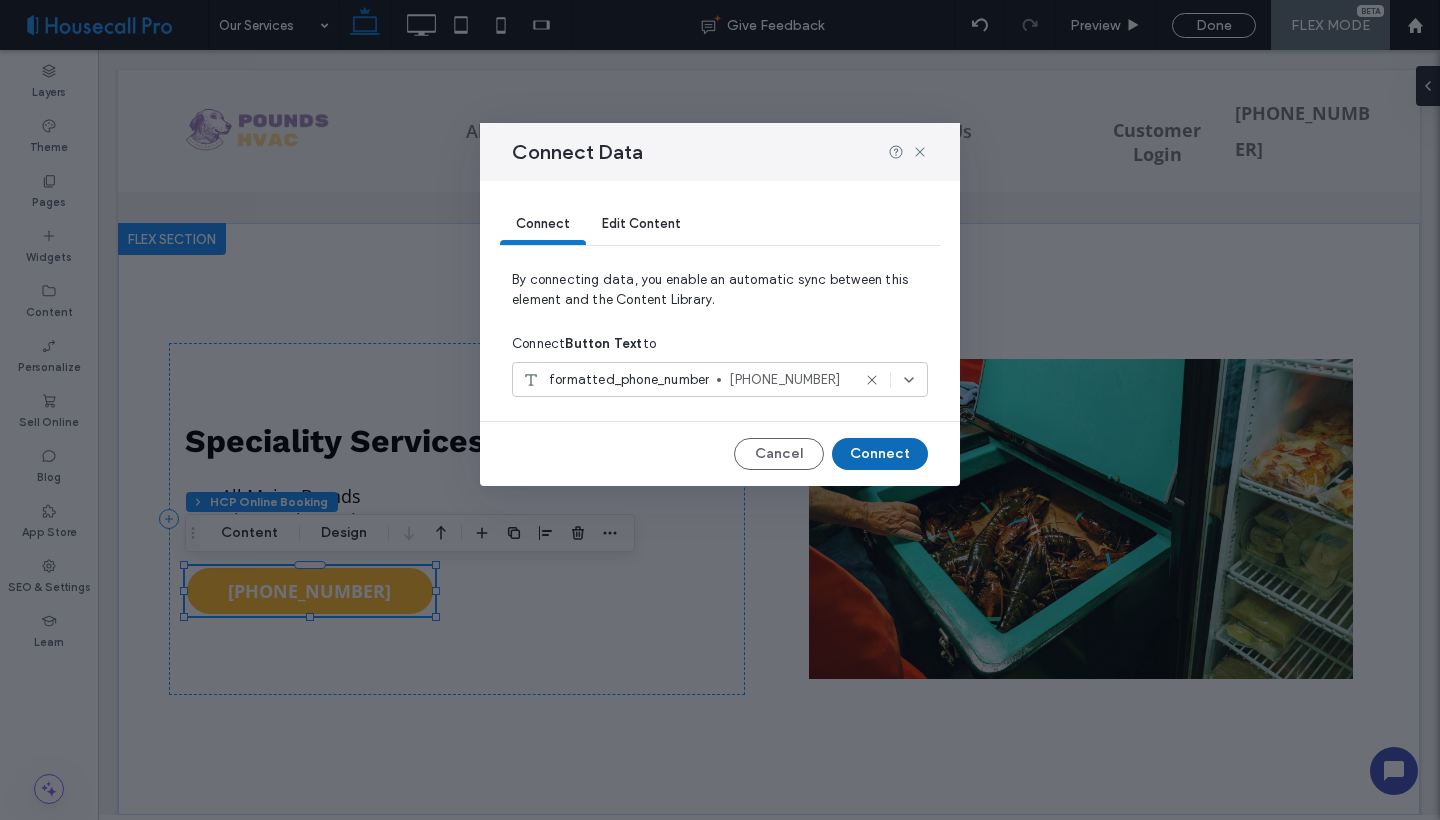 click on "Connect" at bounding box center (880, 454) 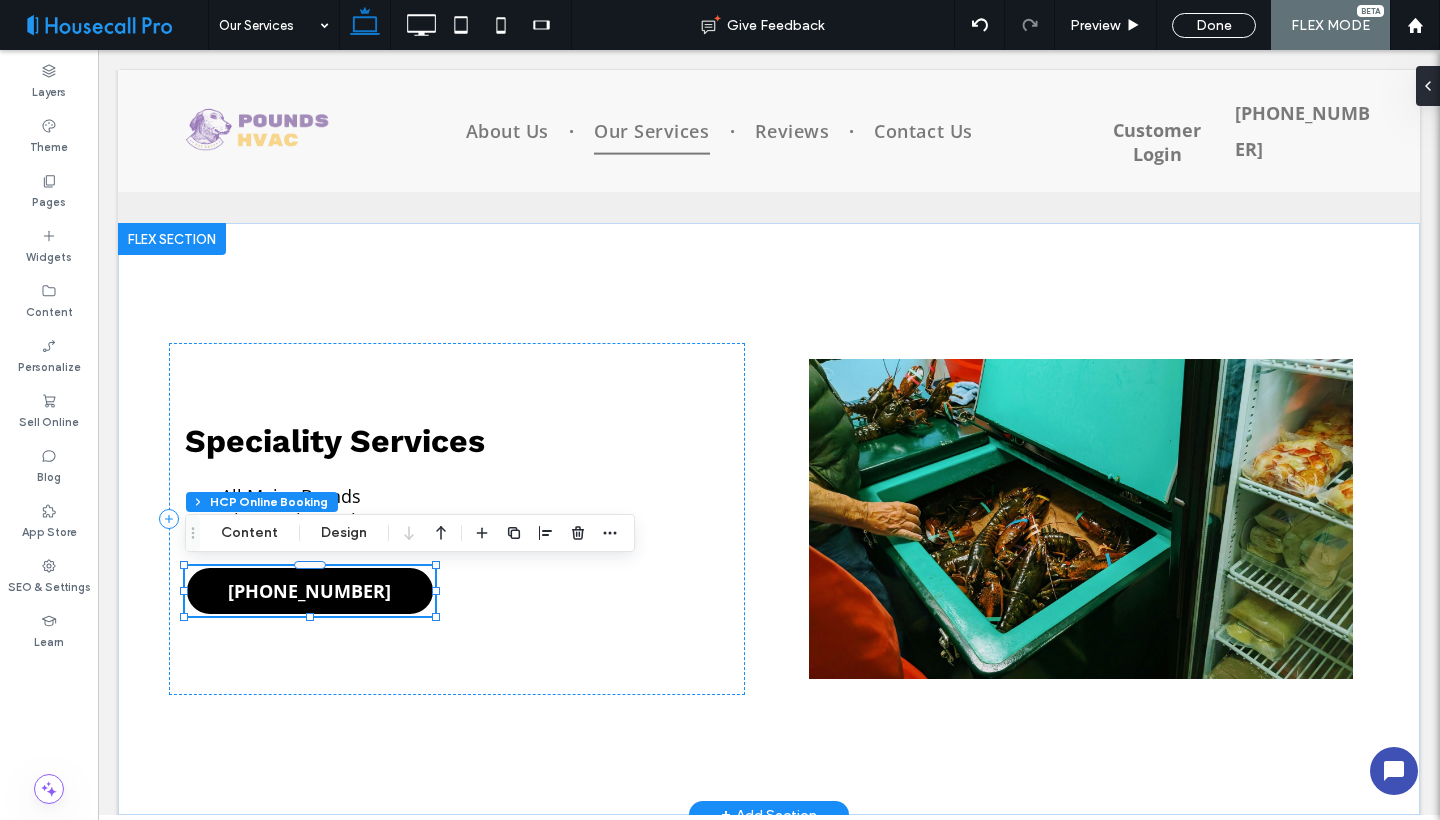 click on "[PHONE_NUMBER]" at bounding box center (309, 591) 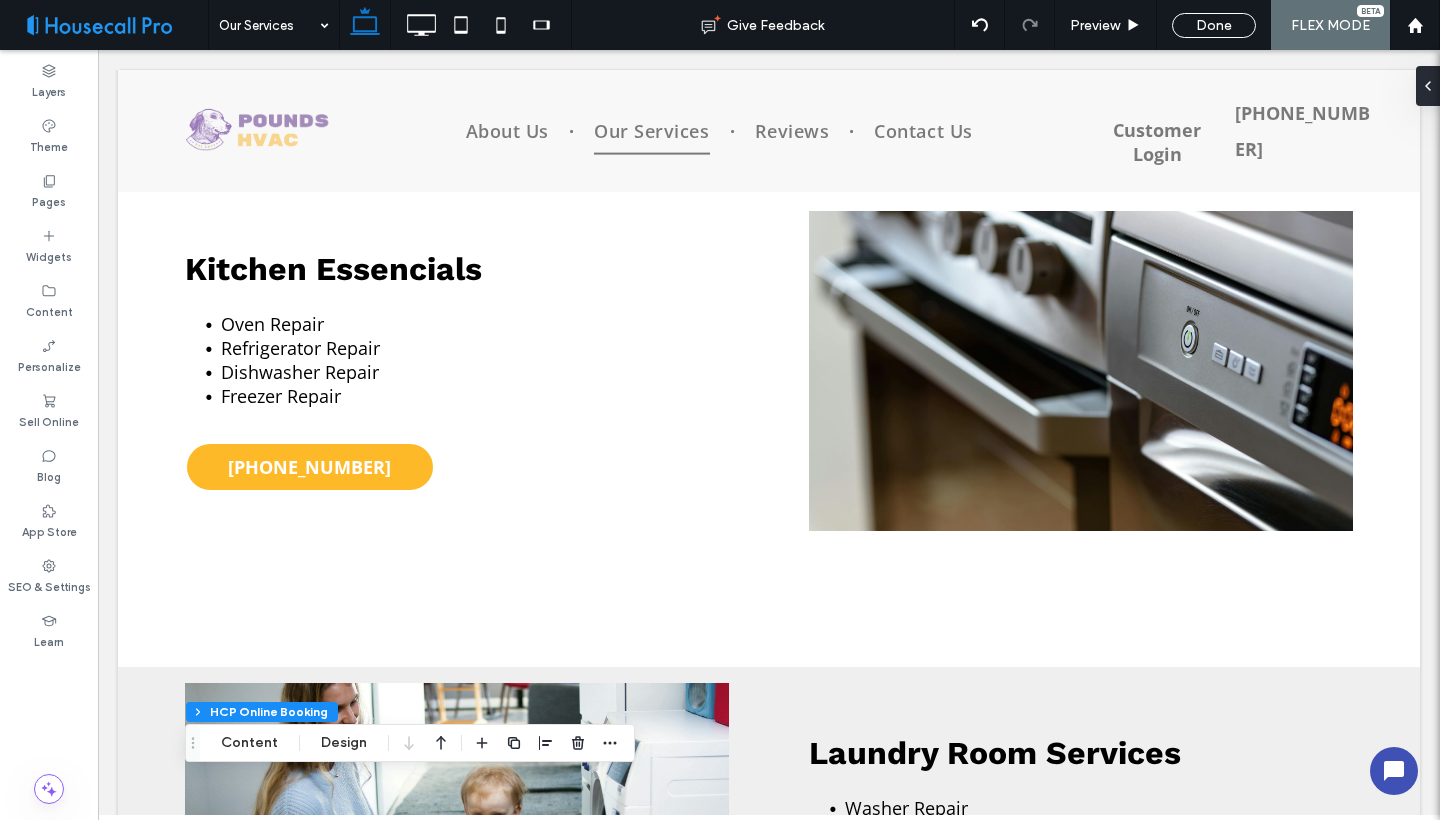 scroll, scrollTop: 728, scrollLeft: 0, axis: vertical 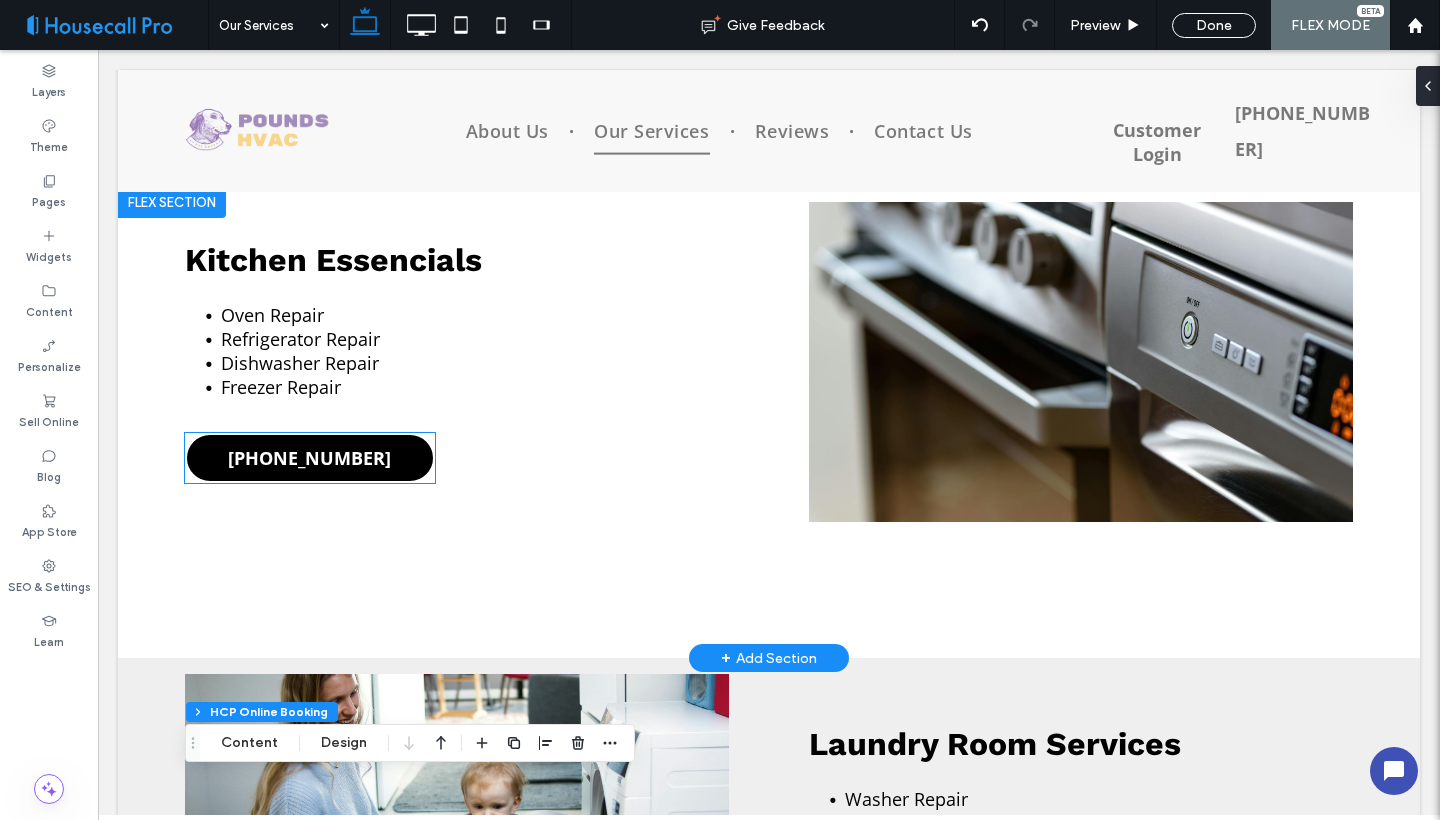 click on "[PHONE_NUMBER]" at bounding box center [309, 458] 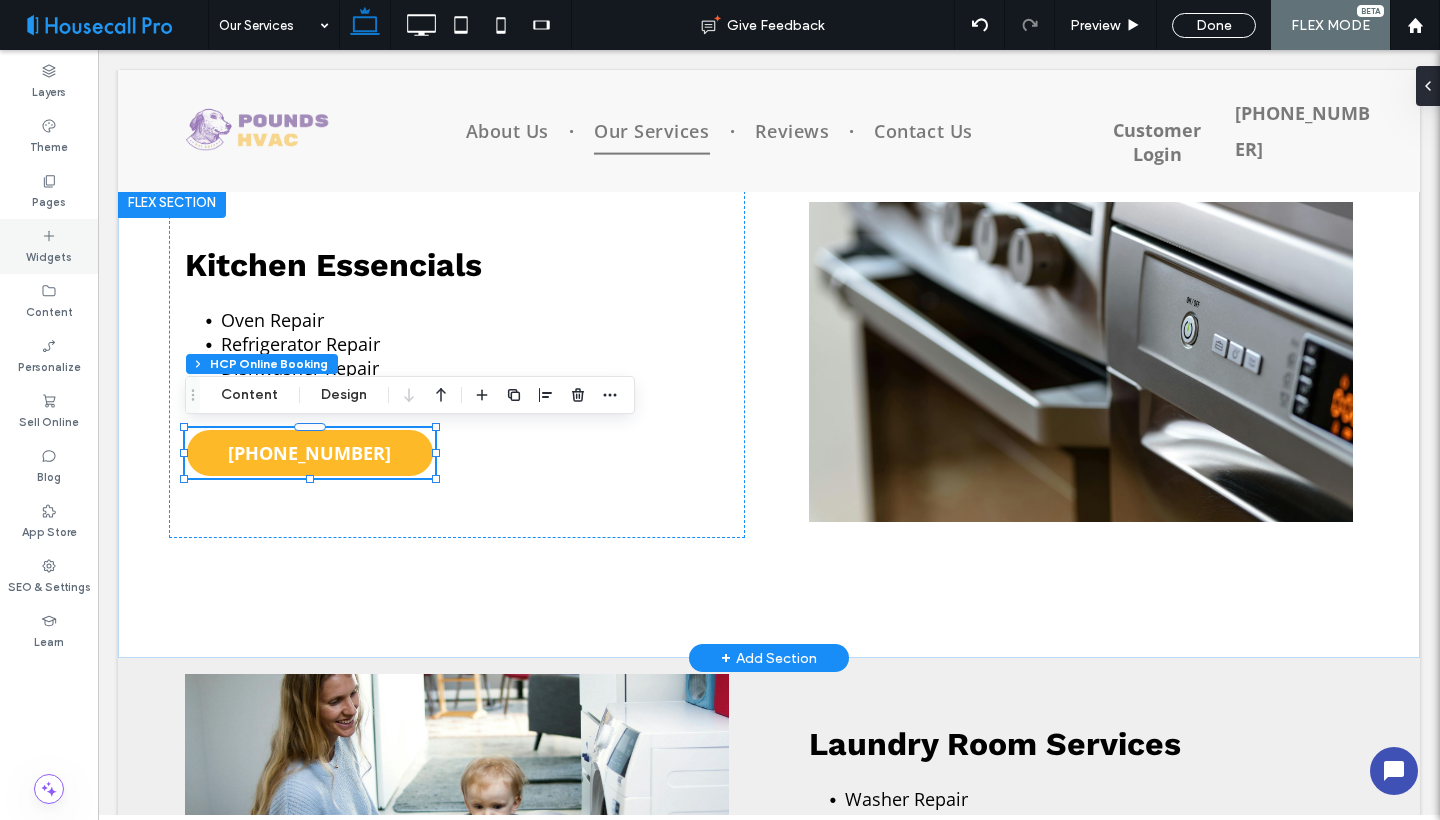 click on "Widgets" at bounding box center [49, 255] 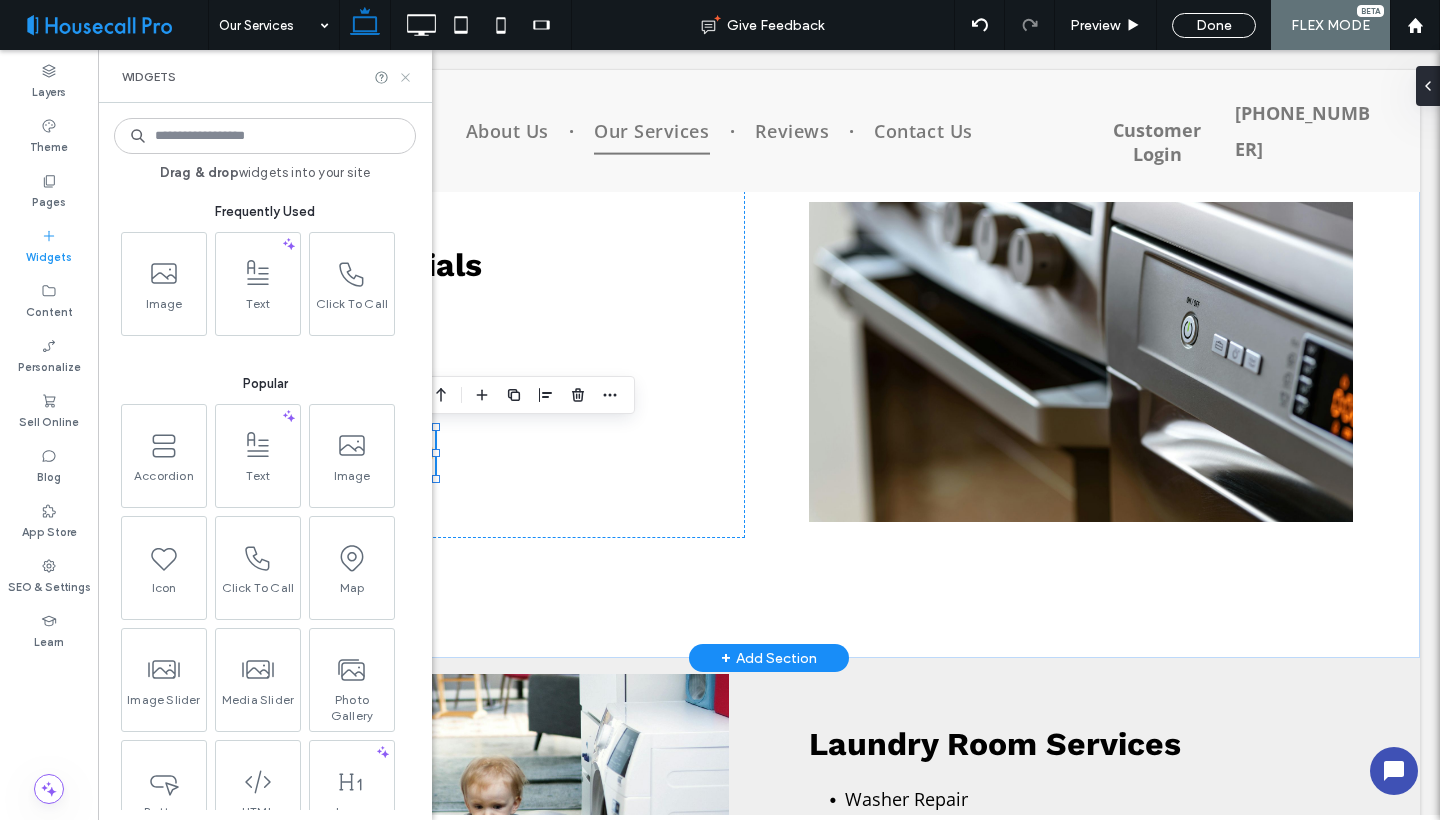 click 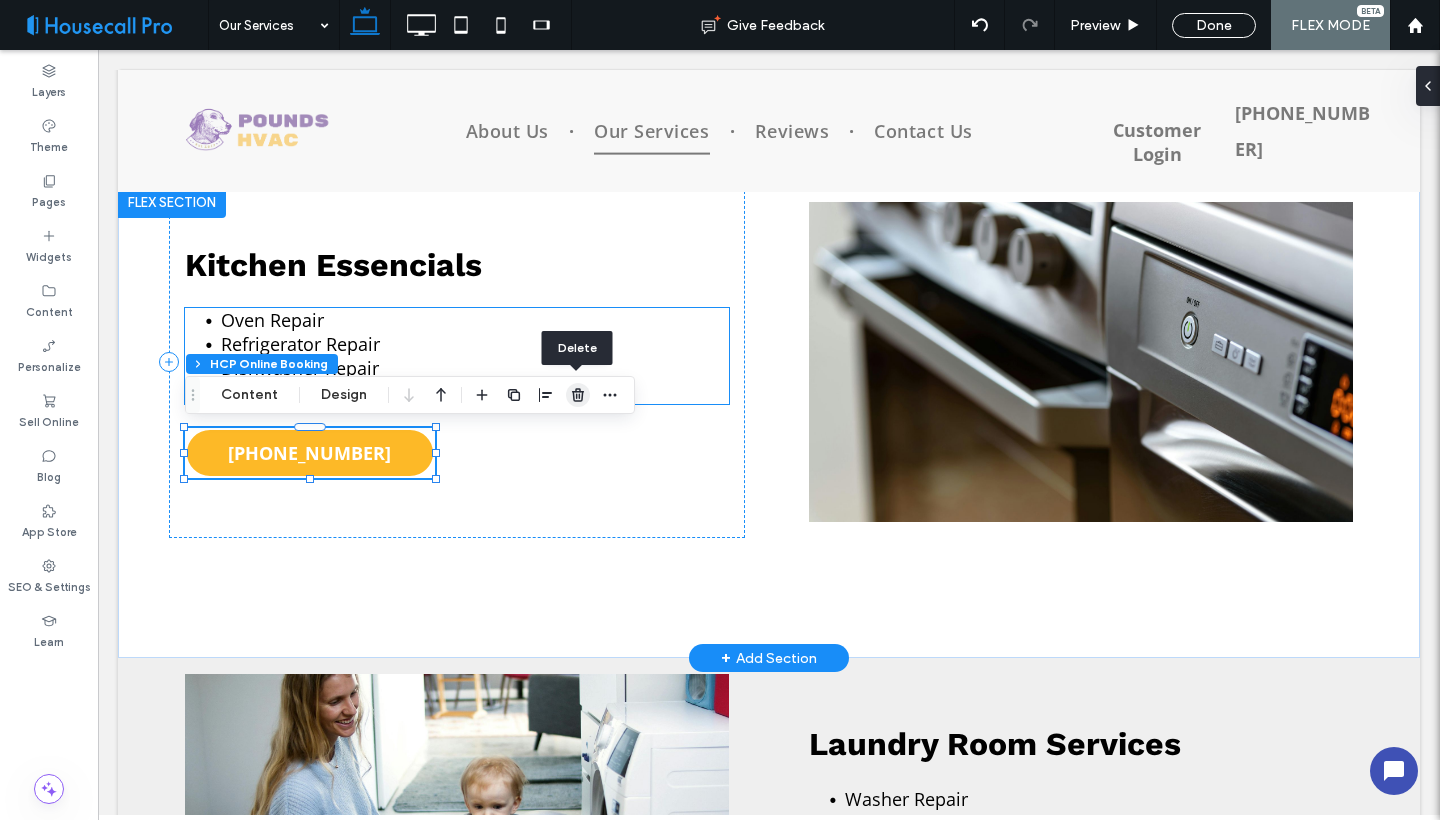 click 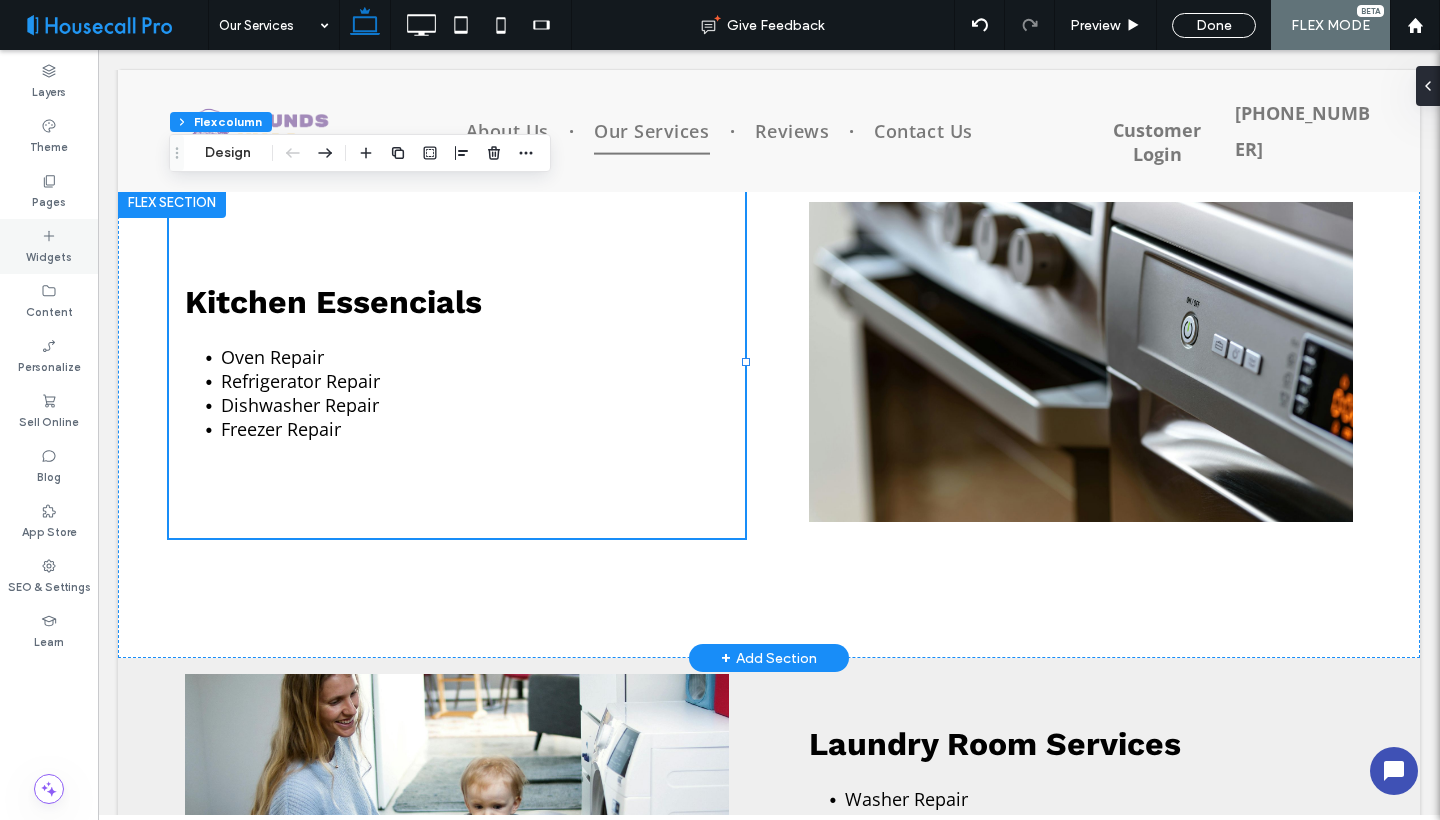 click on "Widgets" at bounding box center [49, 255] 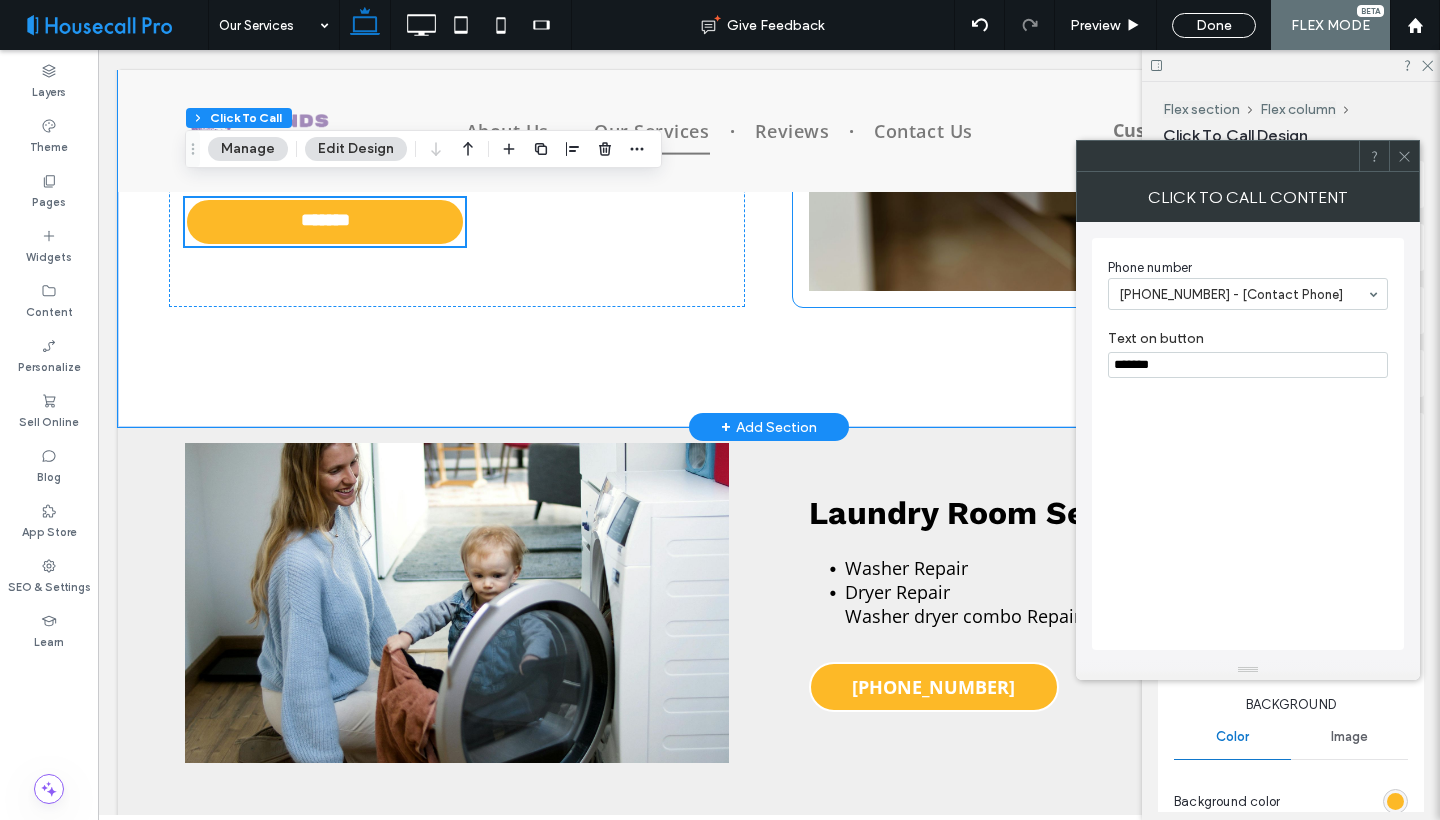 scroll, scrollTop: 979, scrollLeft: 0, axis: vertical 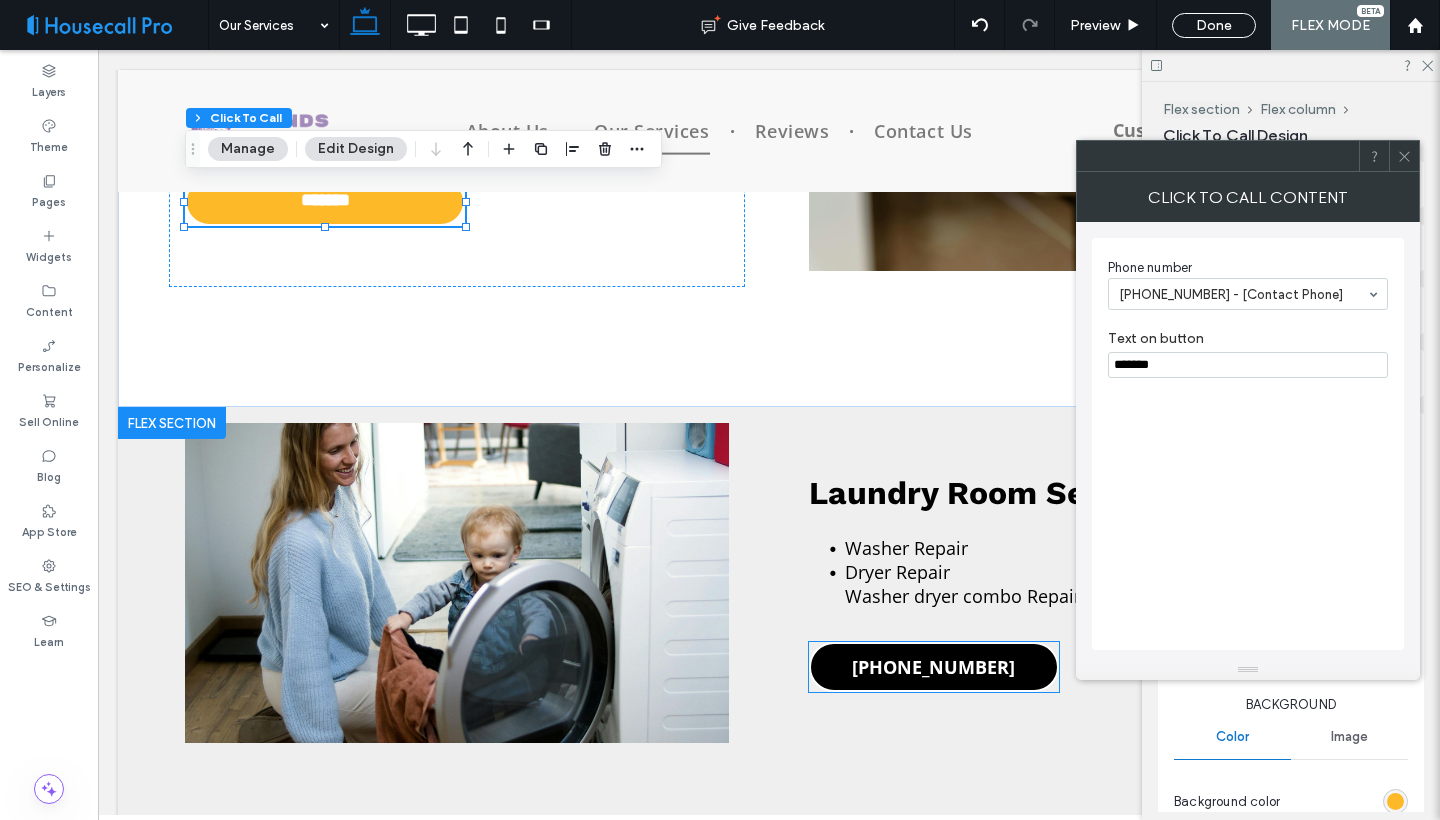 click on "[PHONE_NUMBER]" at bounding box center (934, 667) 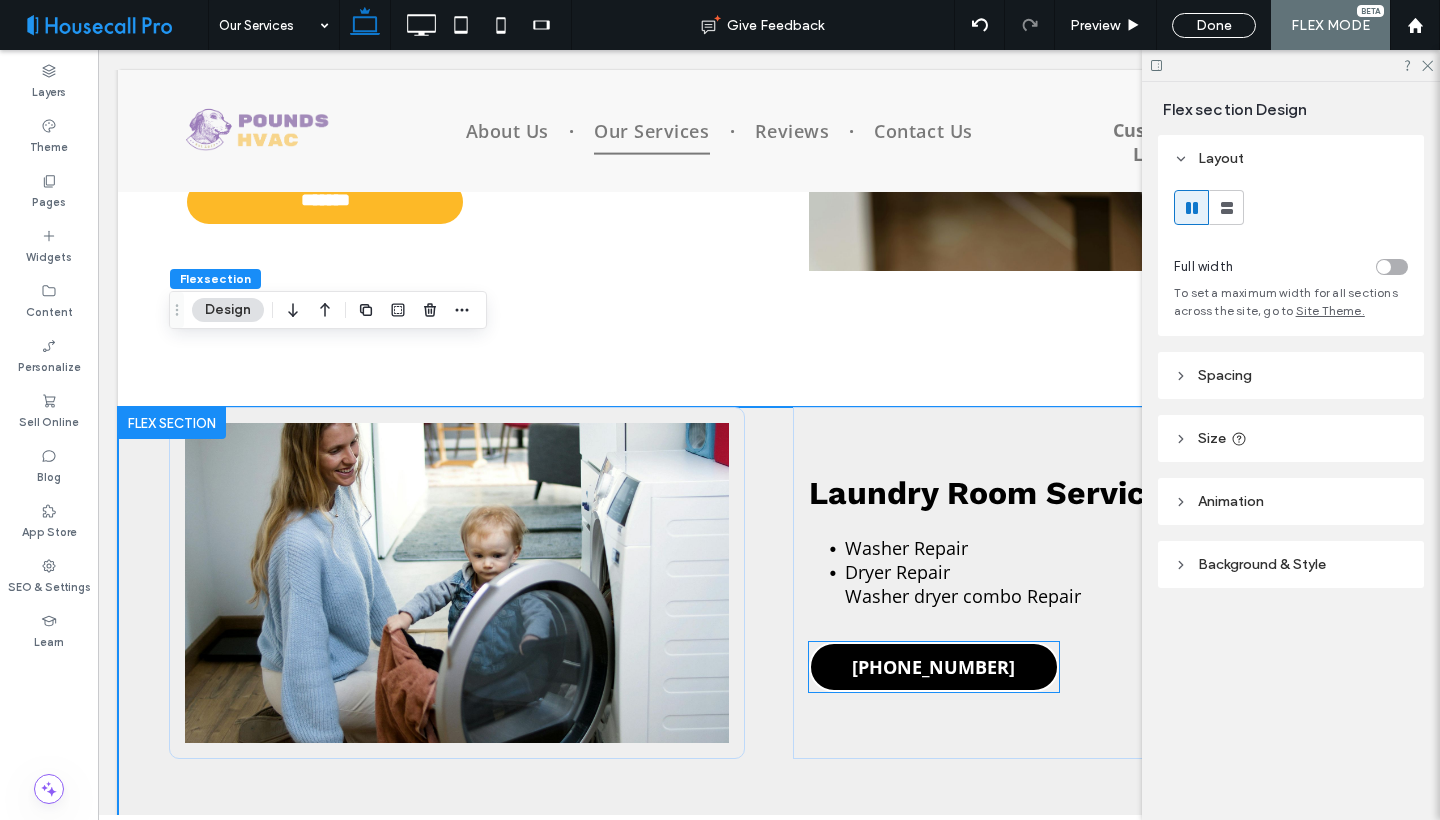 scroll, scrollTop: 1043, scrollLeft: 0, axis: vertical 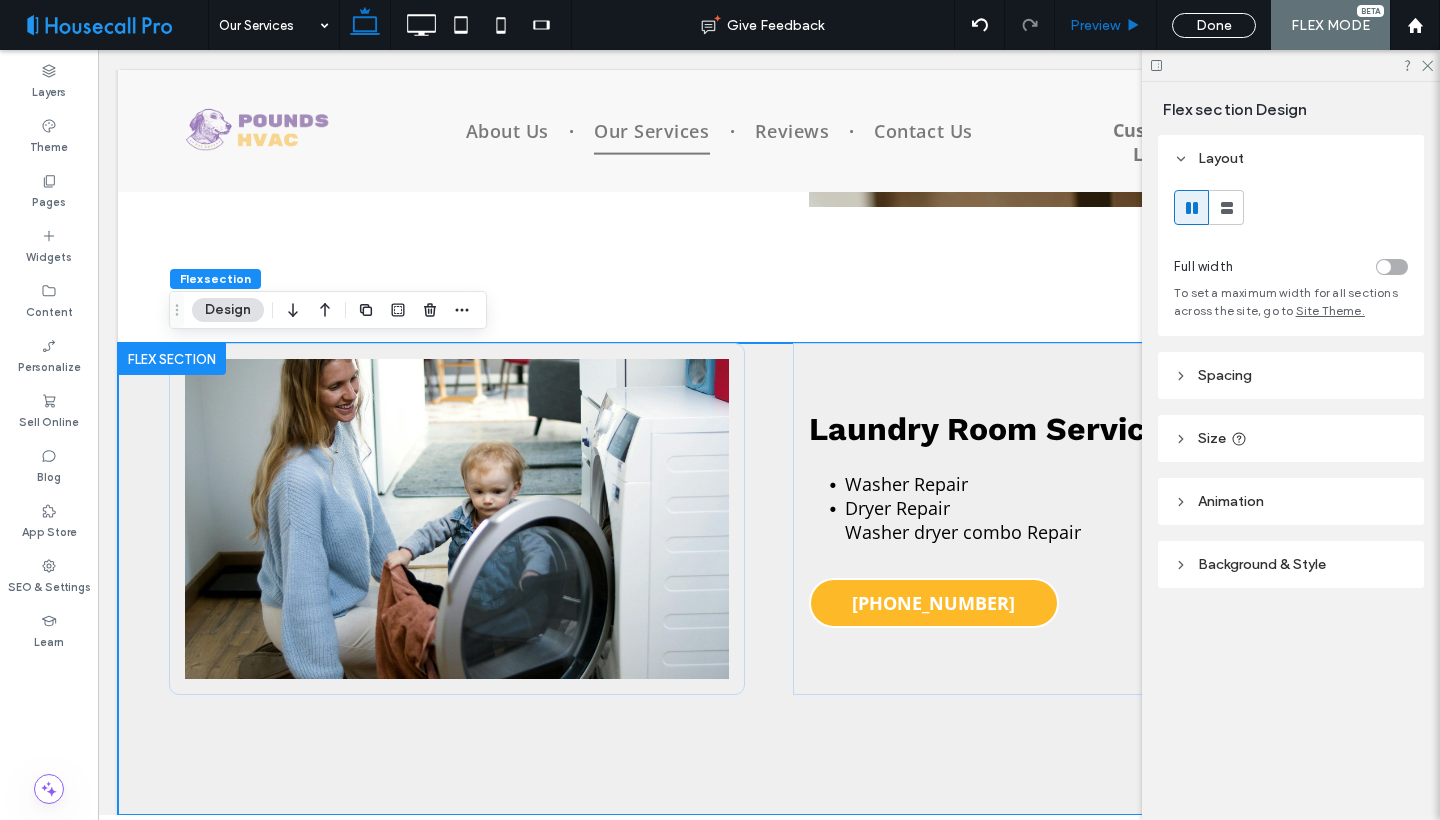 type 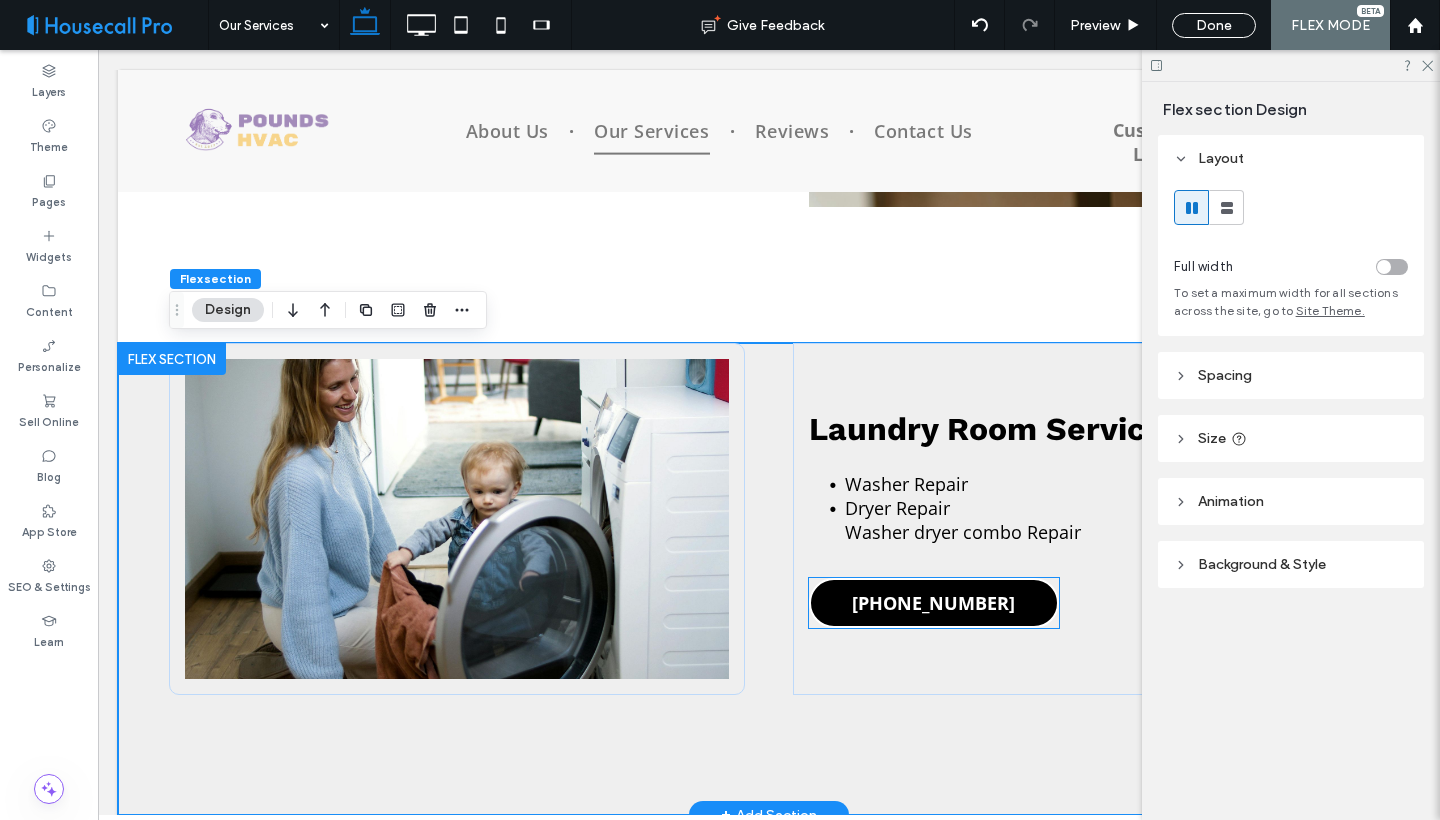 click on "[PHONE_NUMBER]" at bounding box center [934, 603] 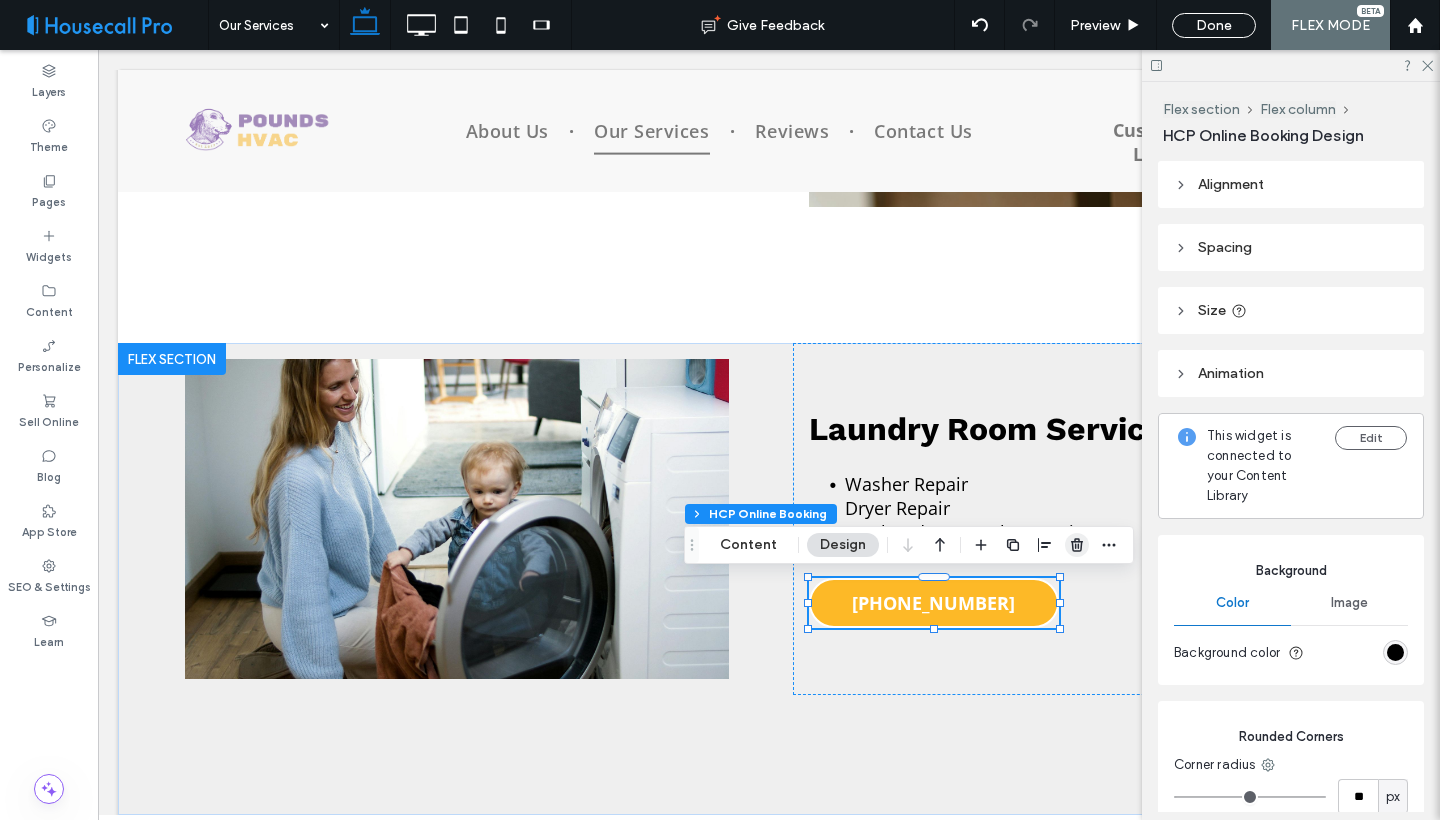 click 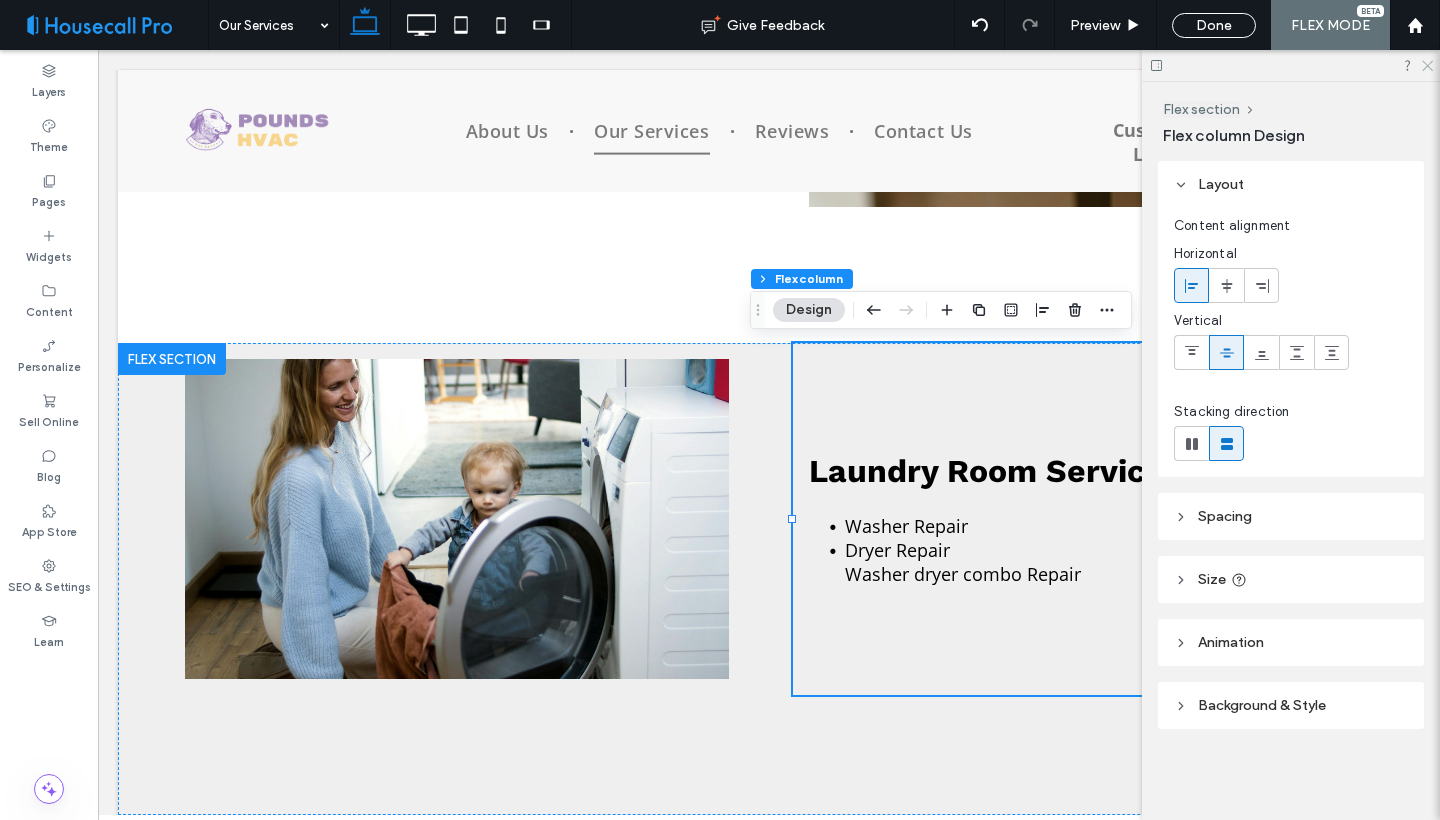 click 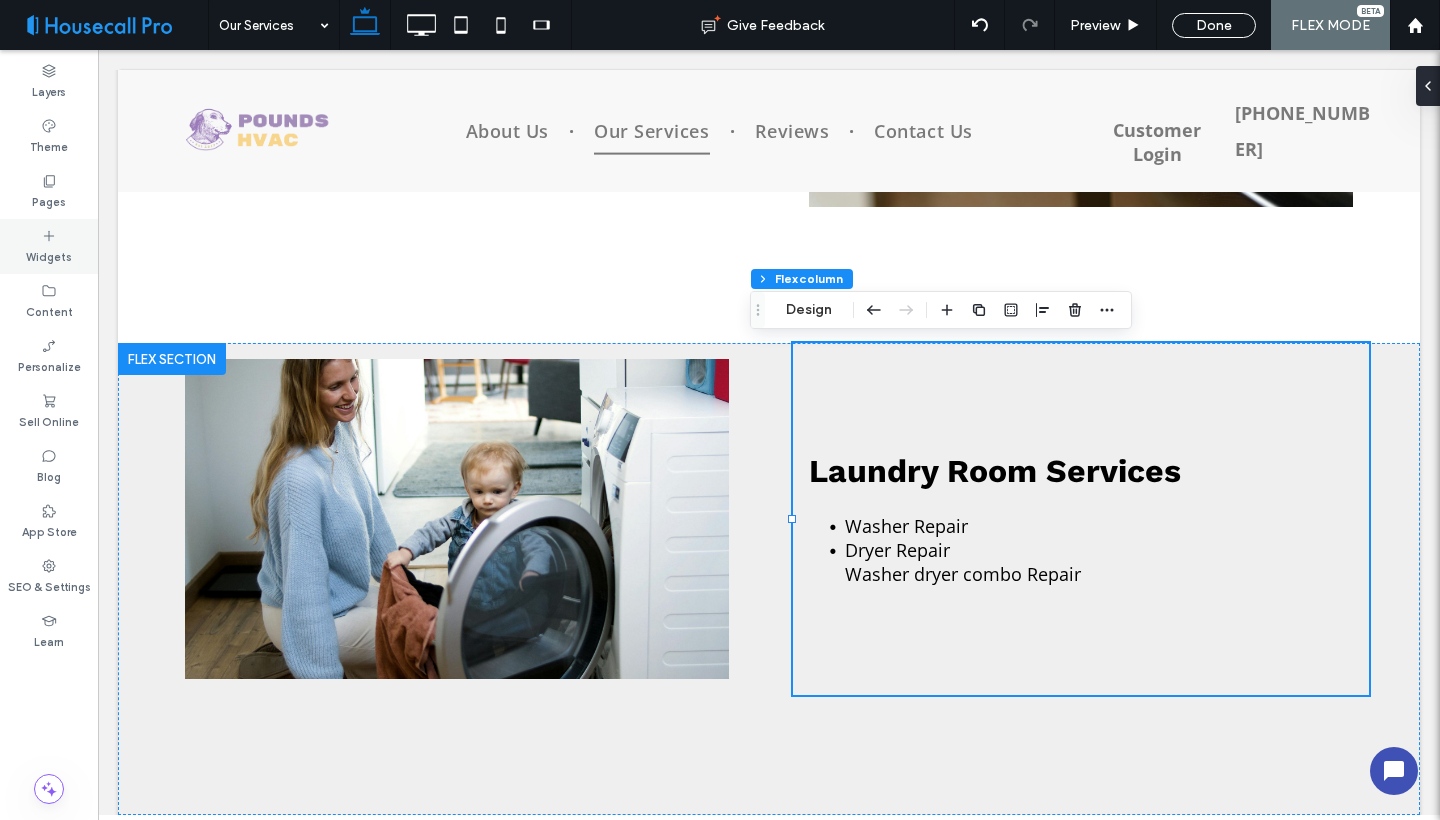 click on "Widgets" at bounding box center (49, 255) 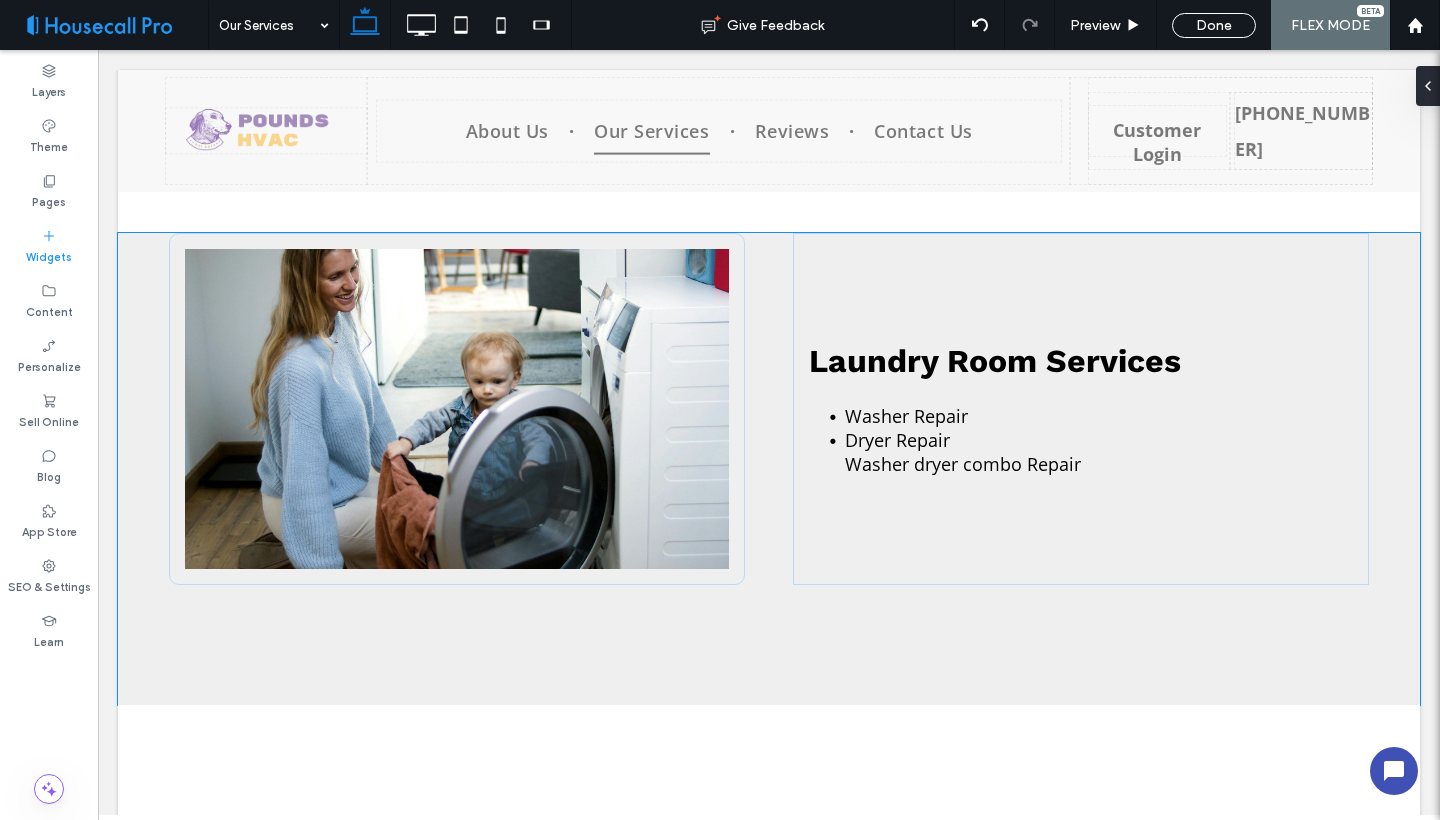 scroll, scrollTop: 1178, scrollLeft: 0, axis: vertical 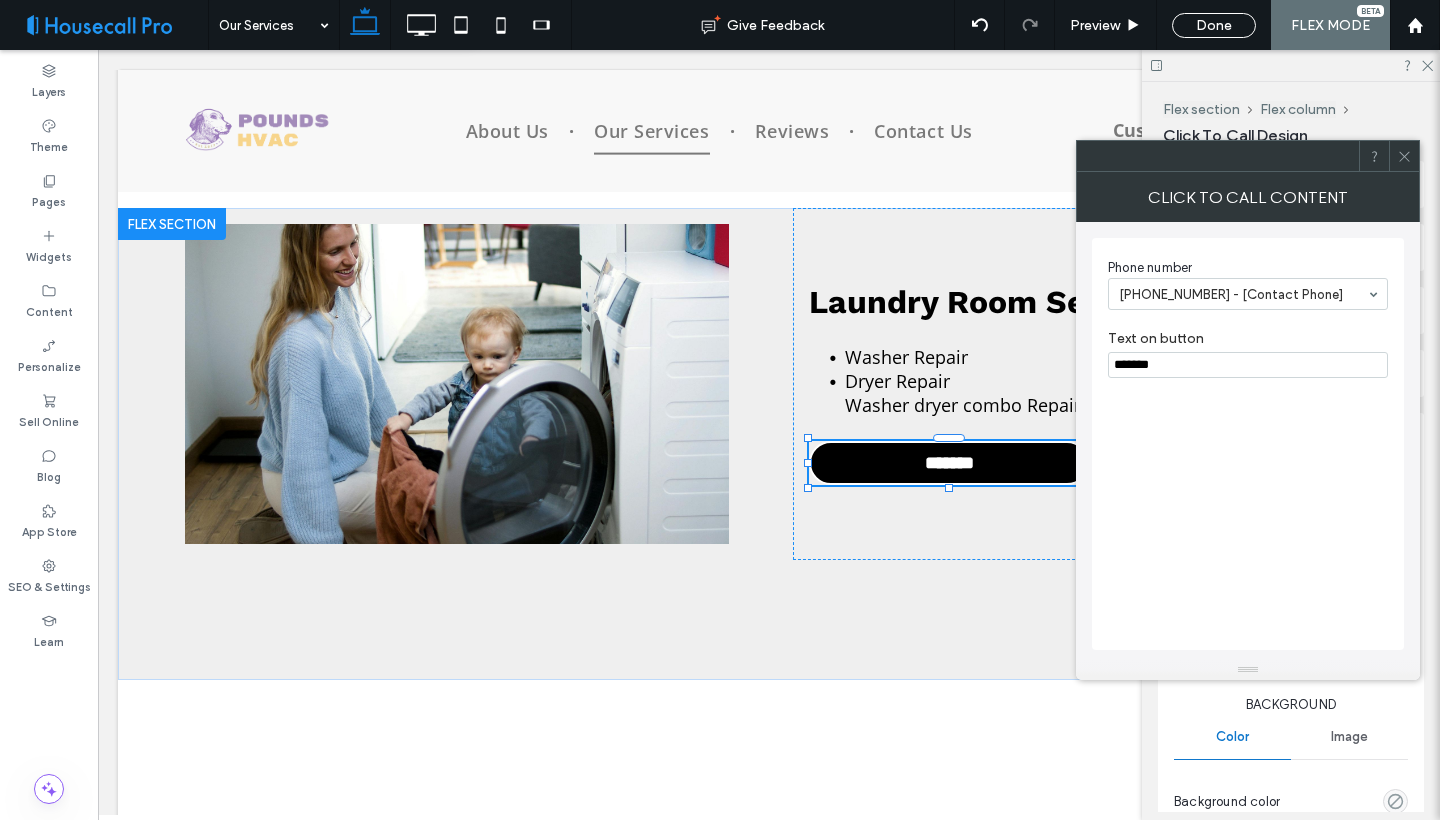 type on "**" 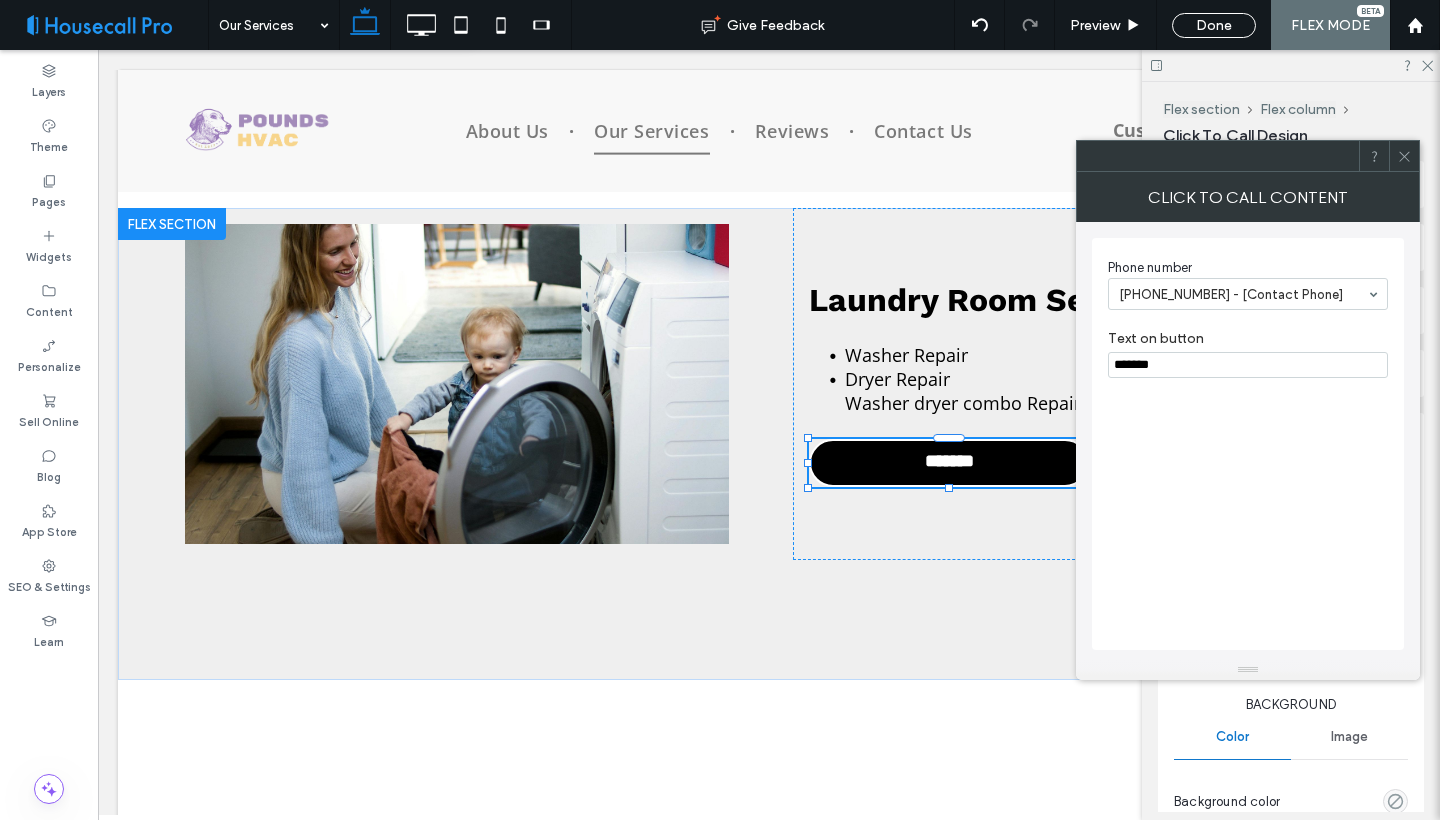 type on "*" 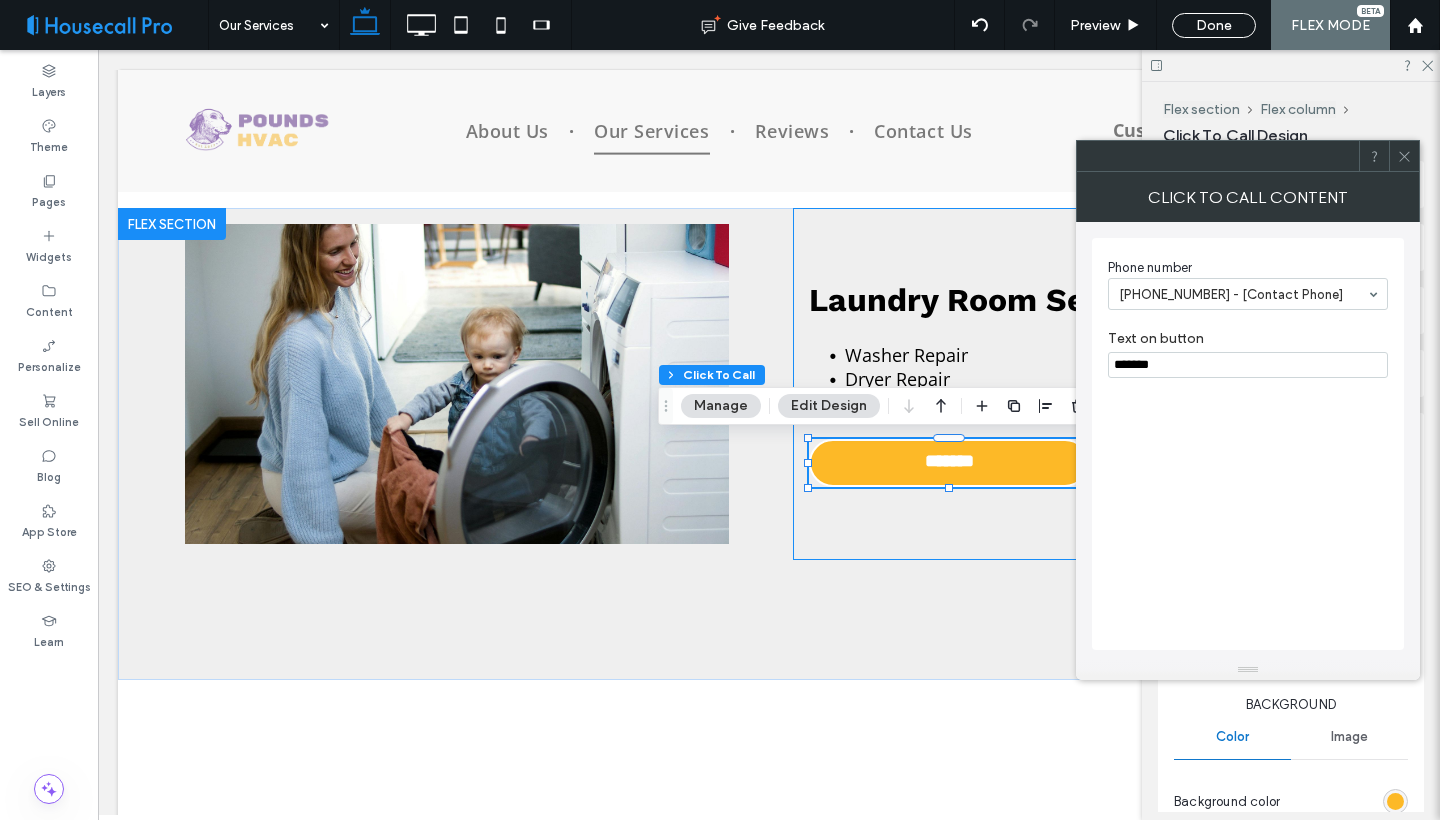 click 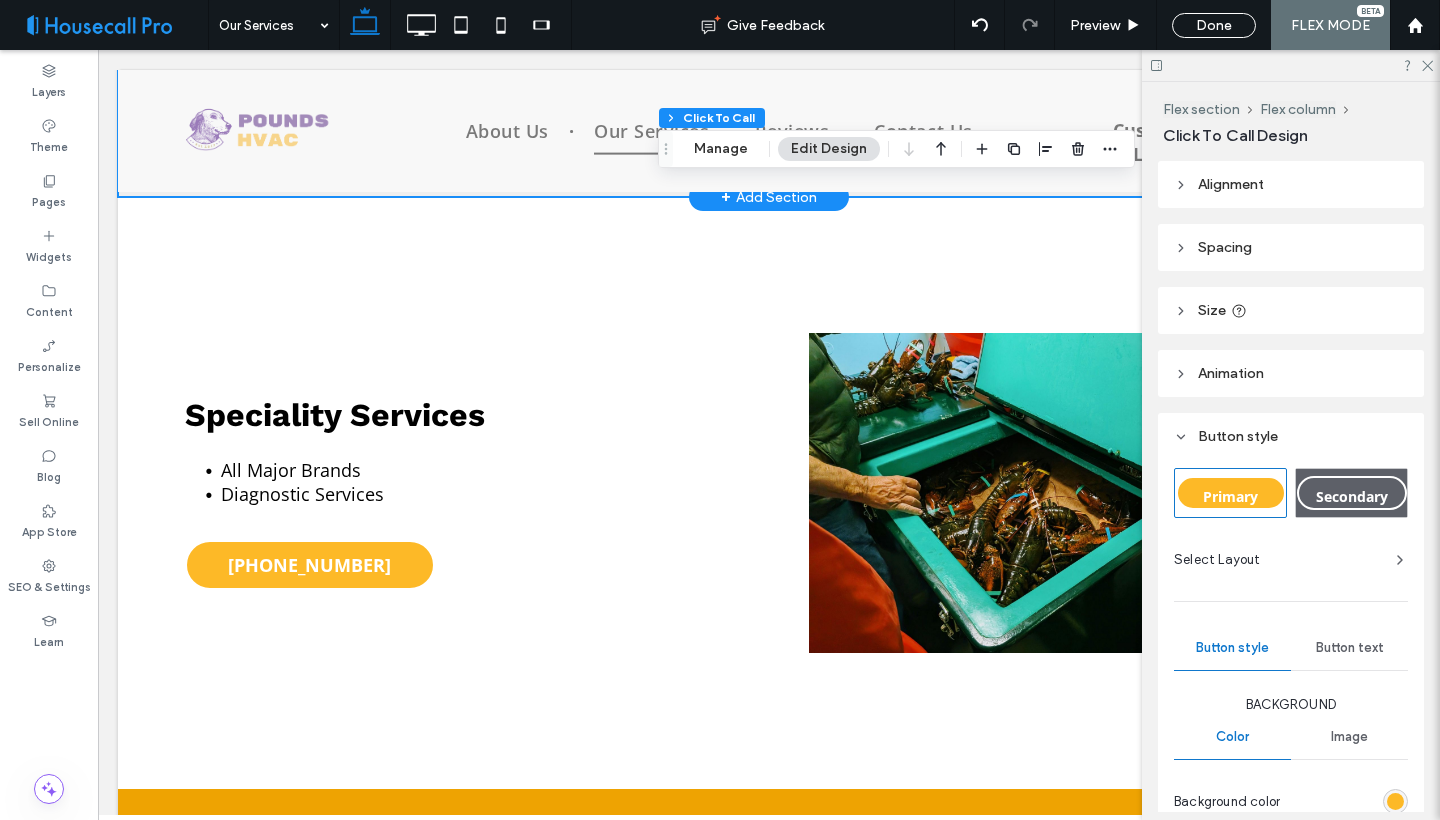 scroll, scrollTop: 1673, scrollLeft: 0, axis: vertical 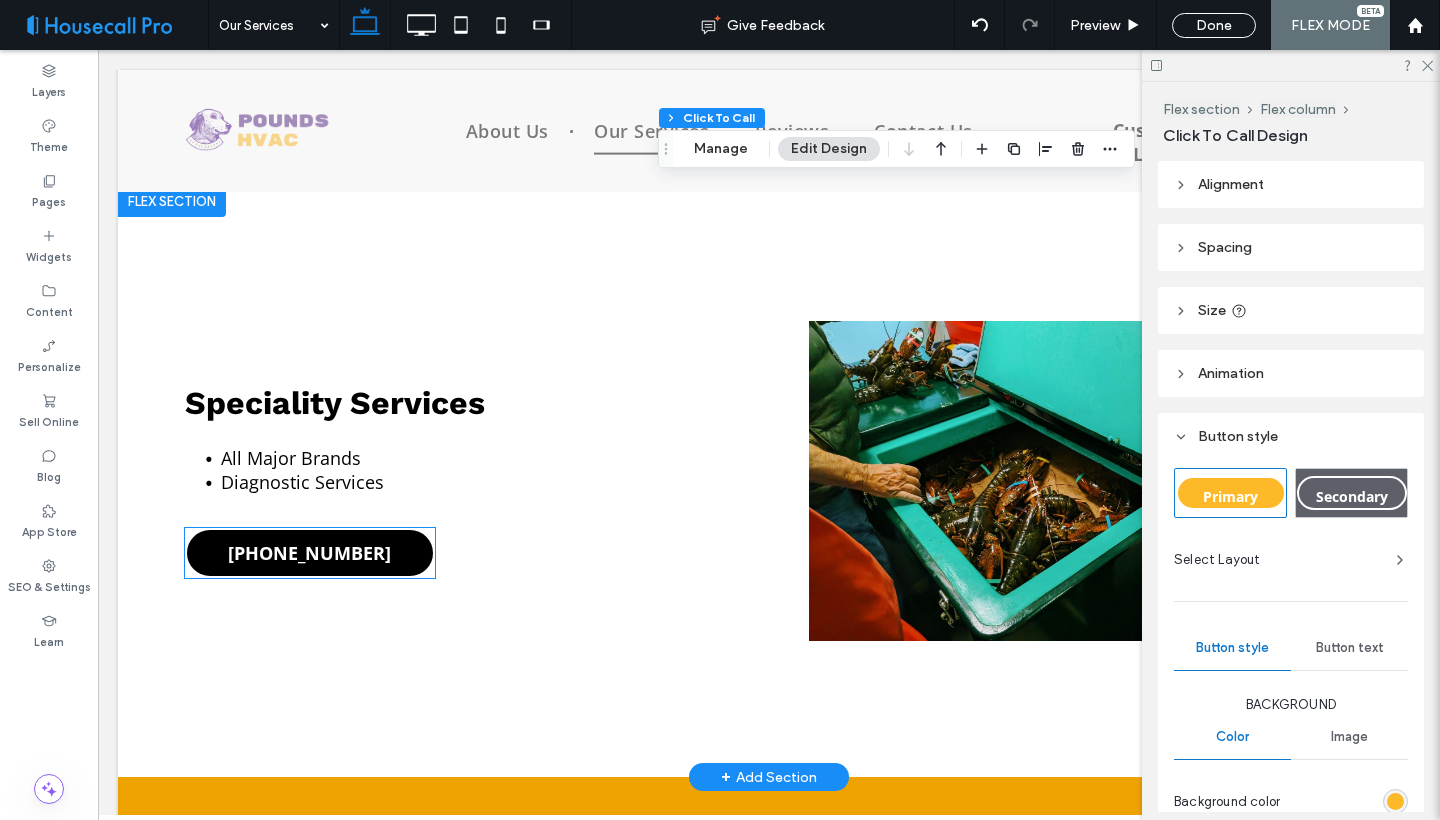 click on "[PHONE_NUMBER]" at bounding box center [310, 553] 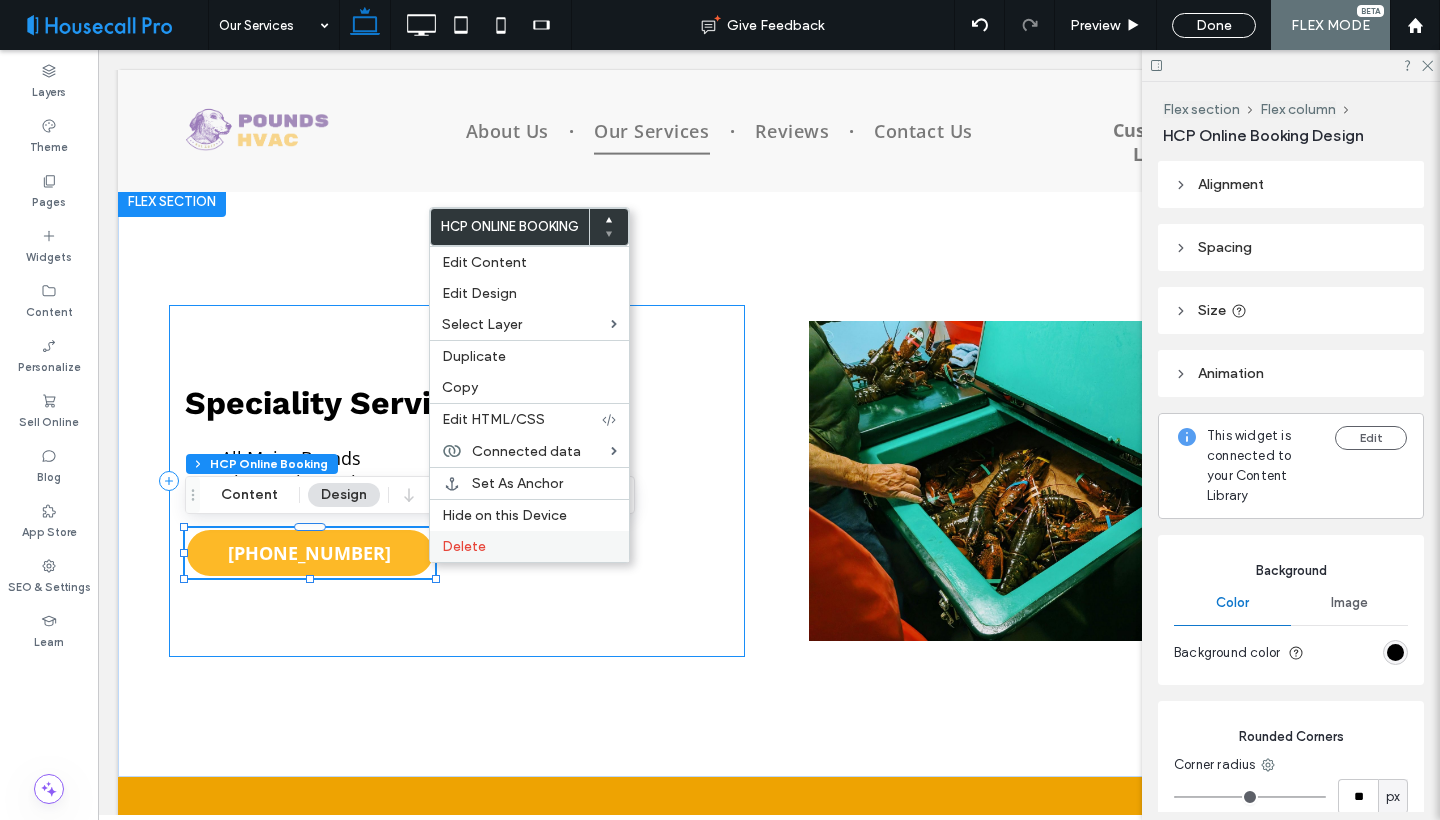 click on "Delete" at bounding box center (464, 546) 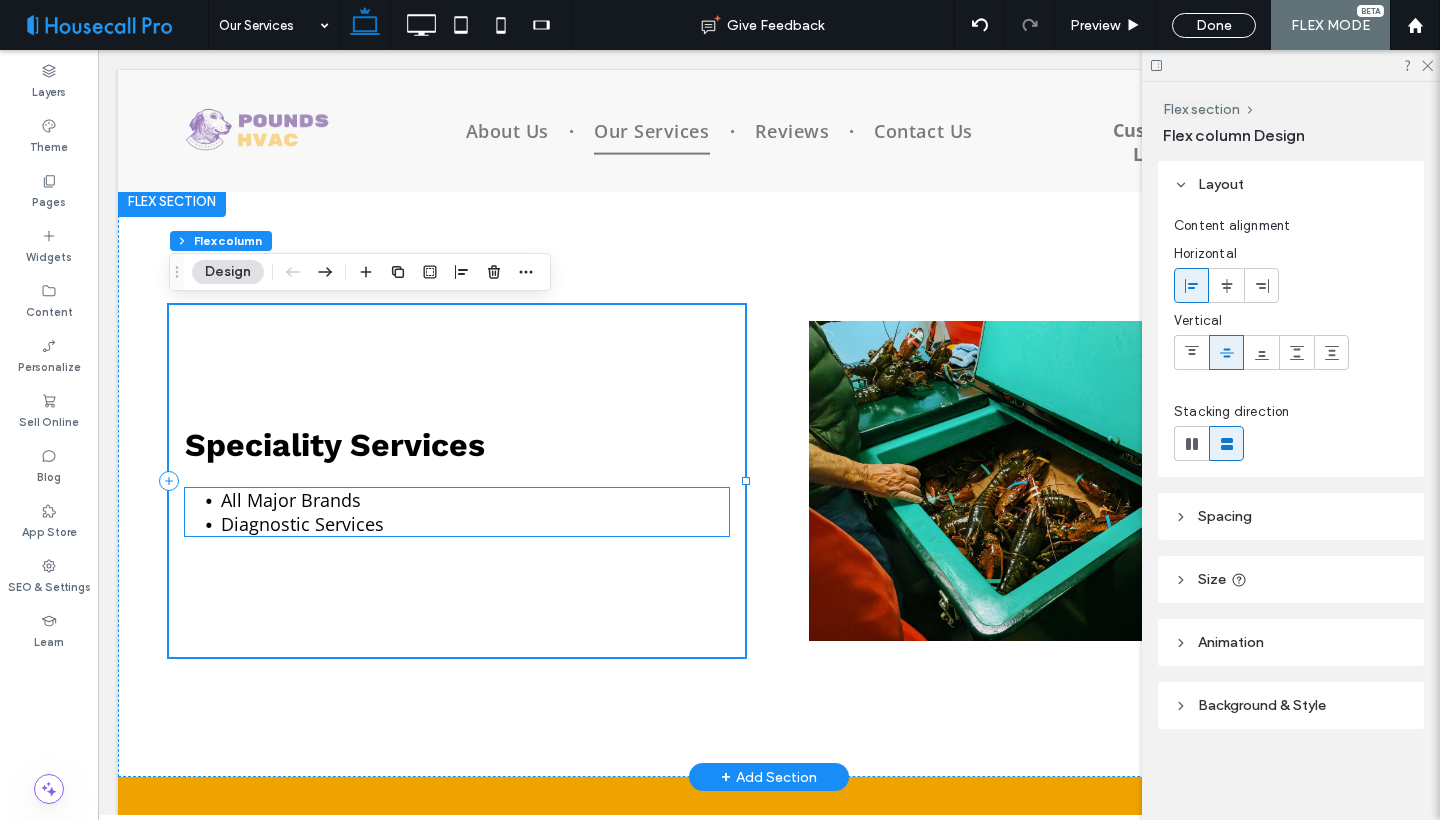 drag, startPoint x: 578, startPoint y: 603, endPoint x: 329, endPoint y: 525, distance: 260.93103 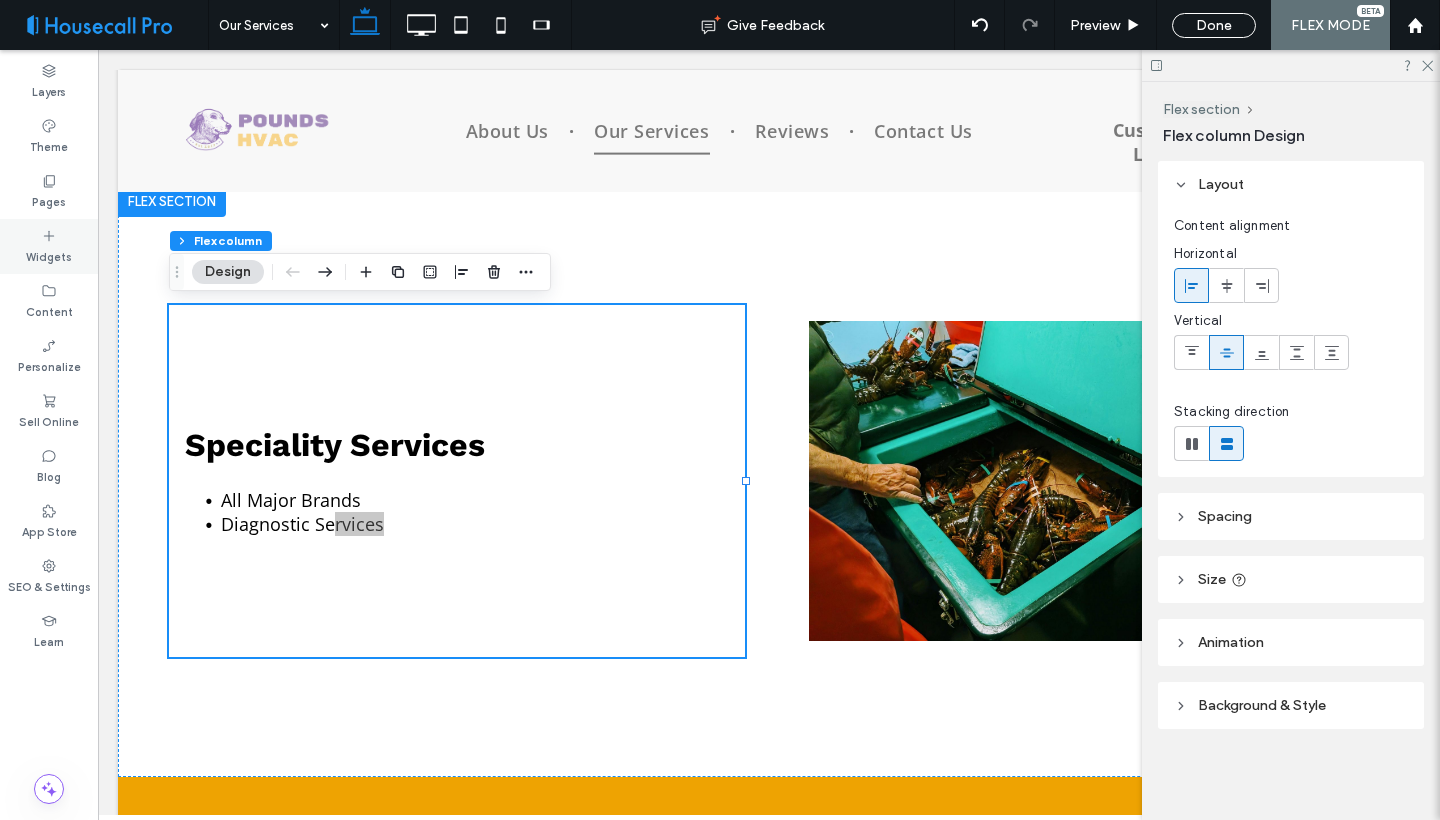 click on "Widgets" at bounding box center [49, 255] 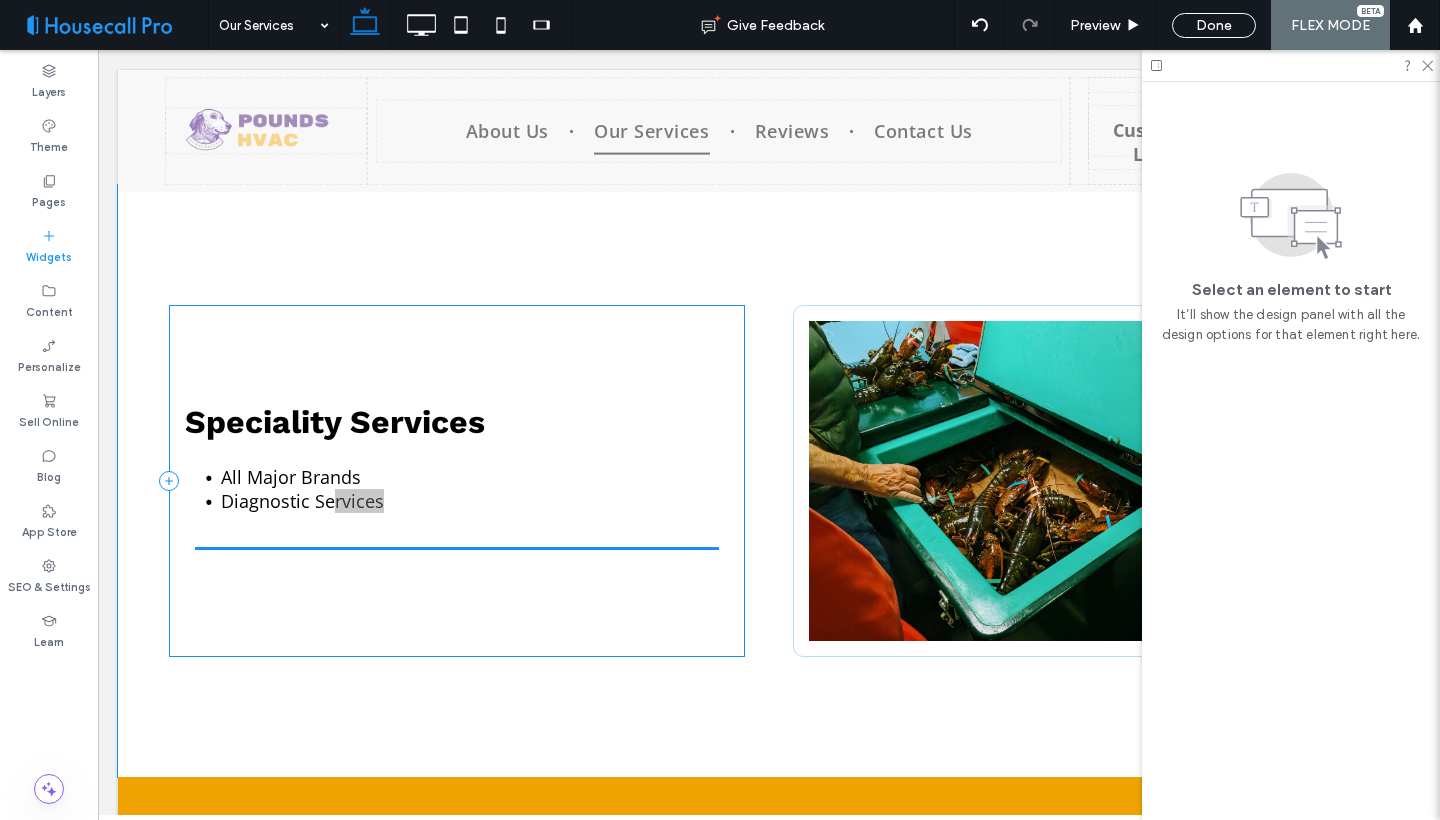 scroll, scrollTop: 1723, scrollLeft: 0, axis: vertical 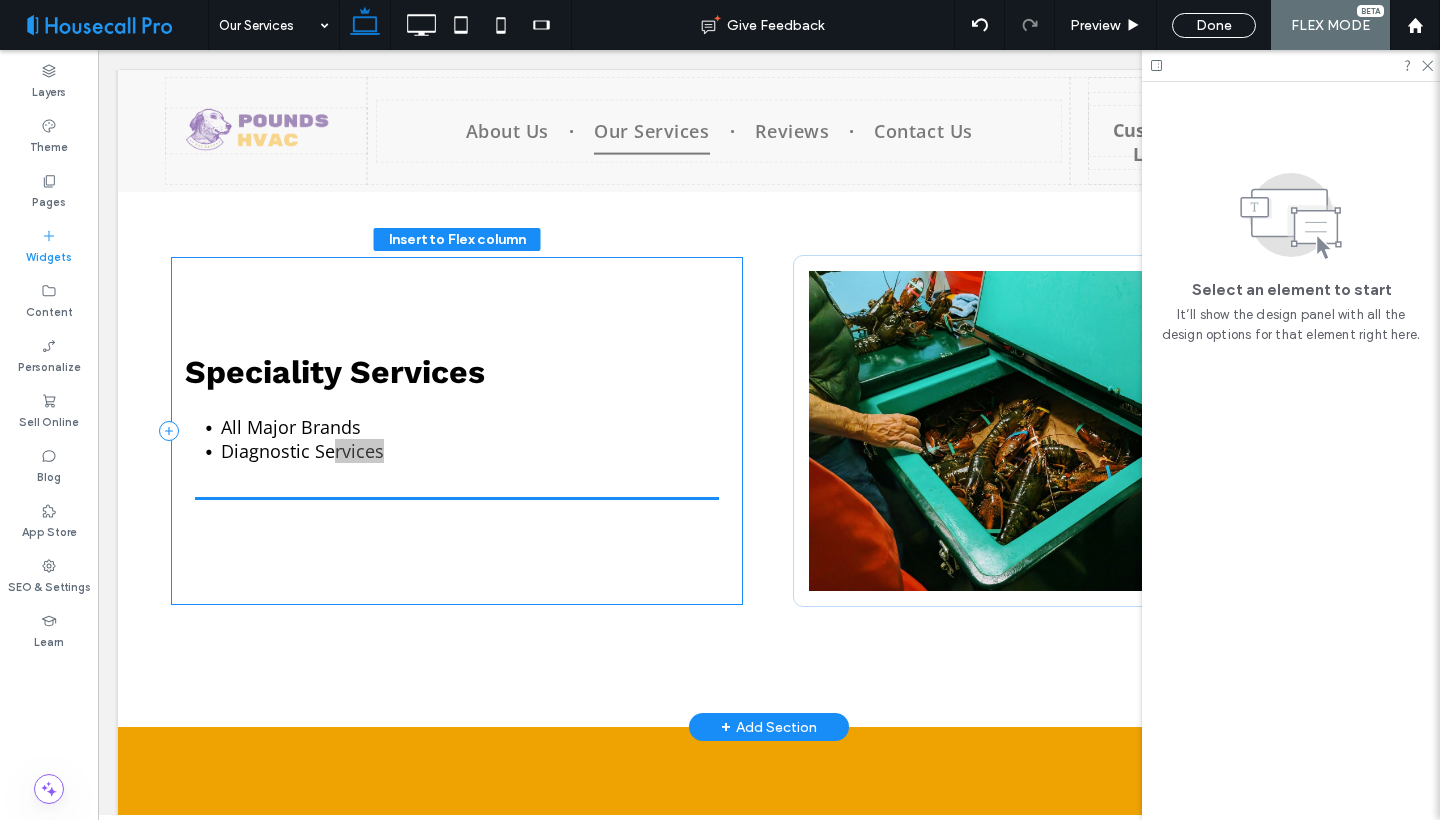 drag, startPoint x: 369, startPoint y: 298, endPoint x: 310, endPoint y: 297, distance: 59.008472 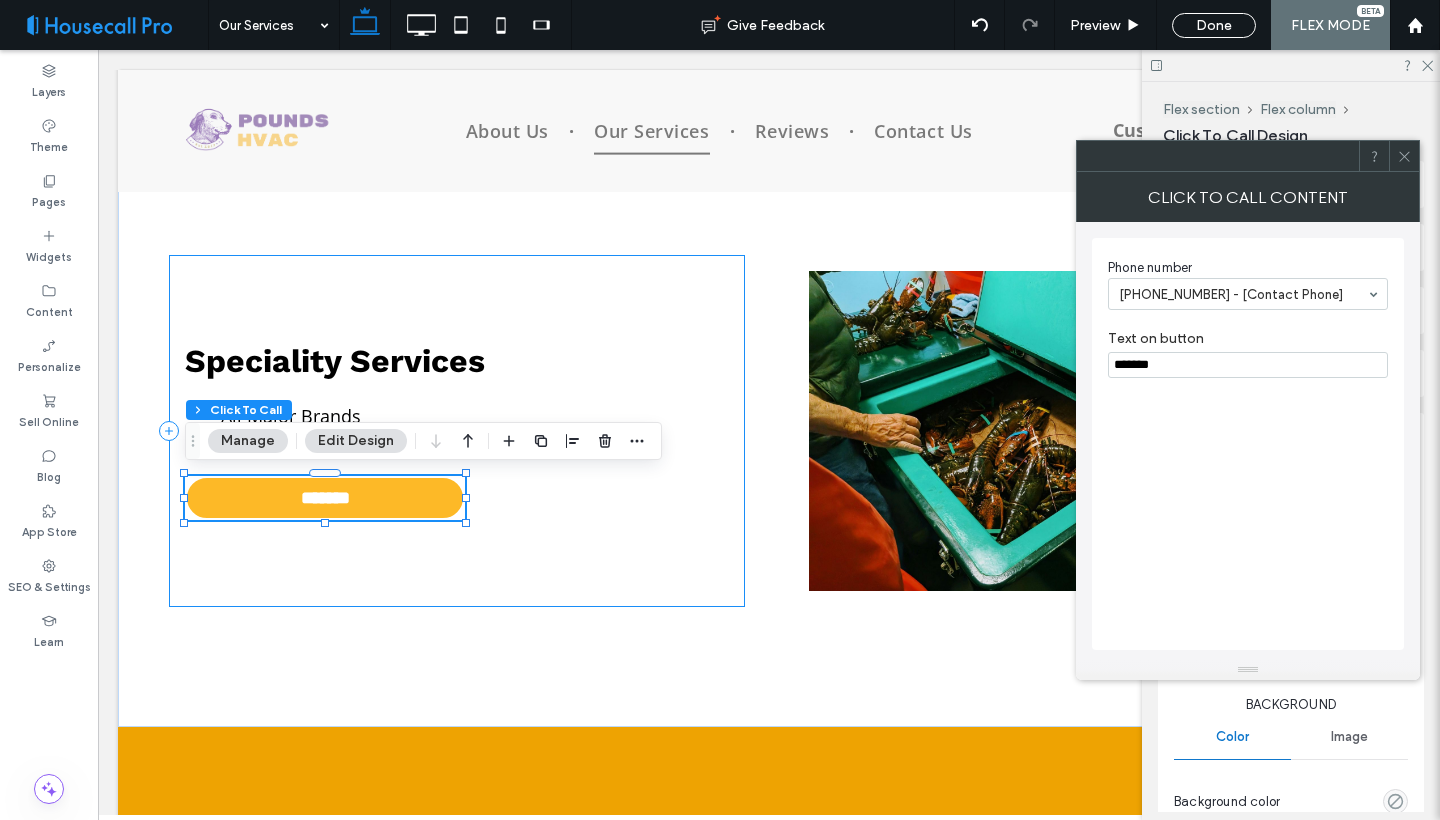 type on "**" 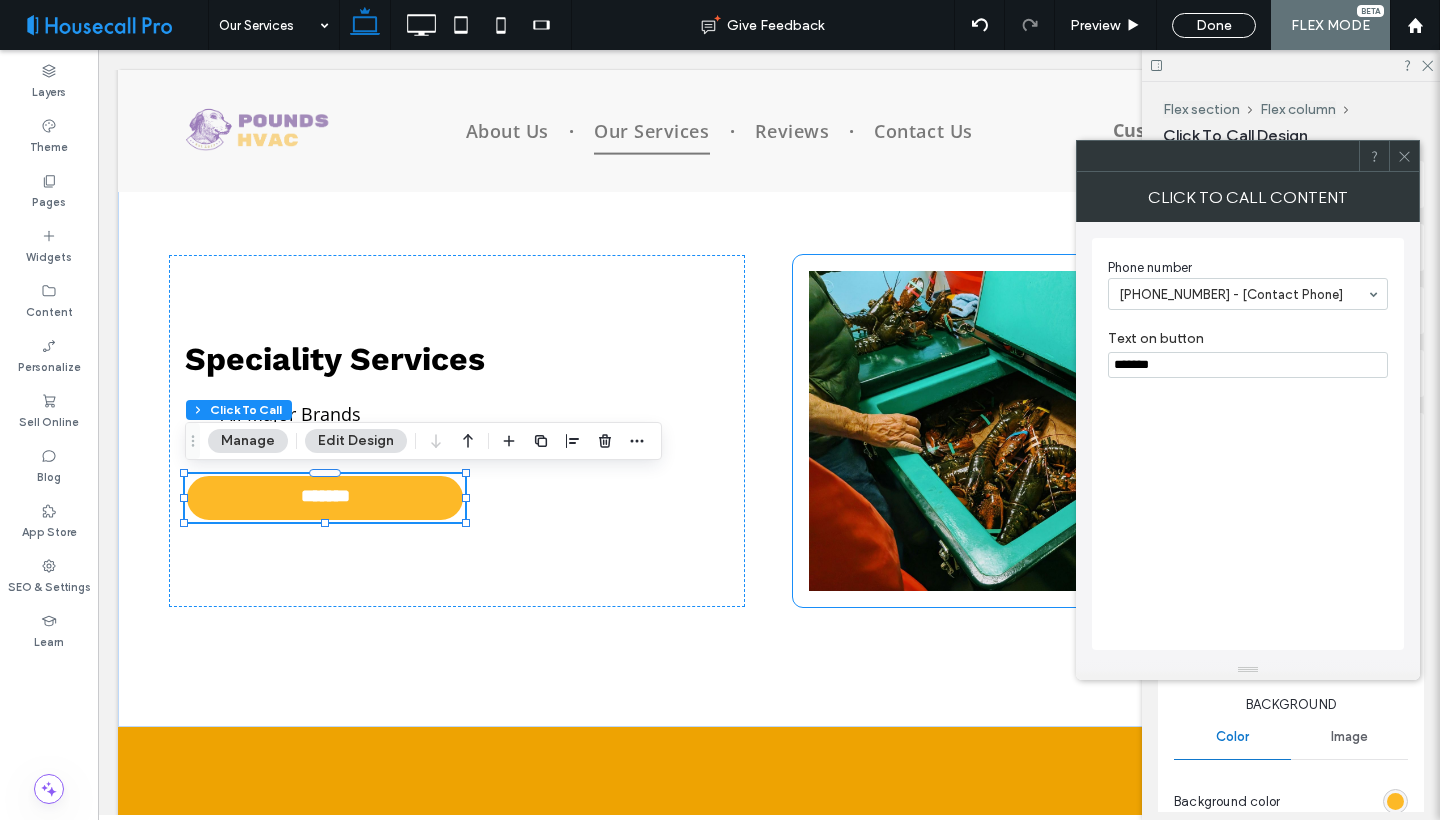 click 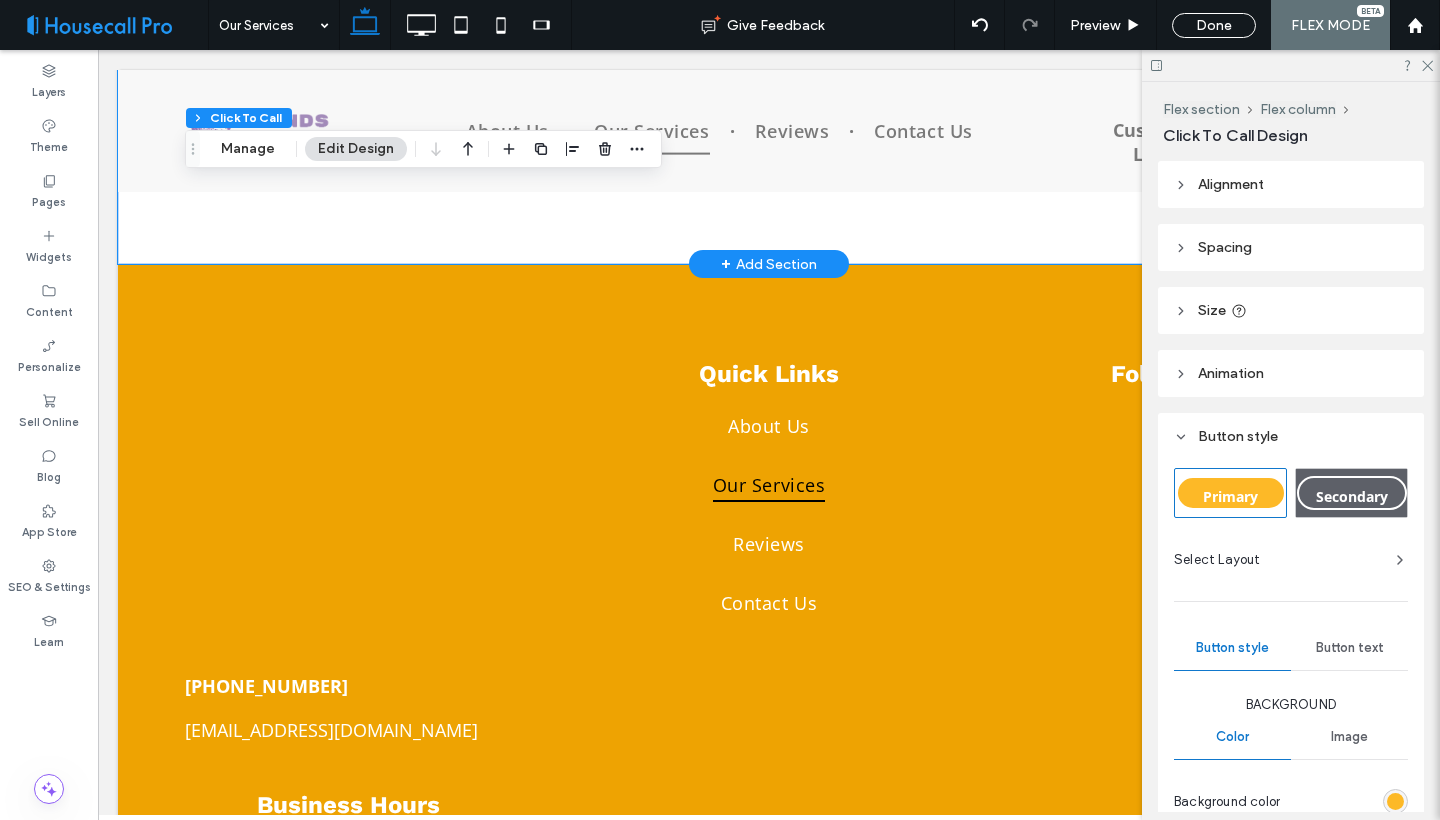 scroll, scrollTop: 2200, scrollLeft: 0, axis: vertical 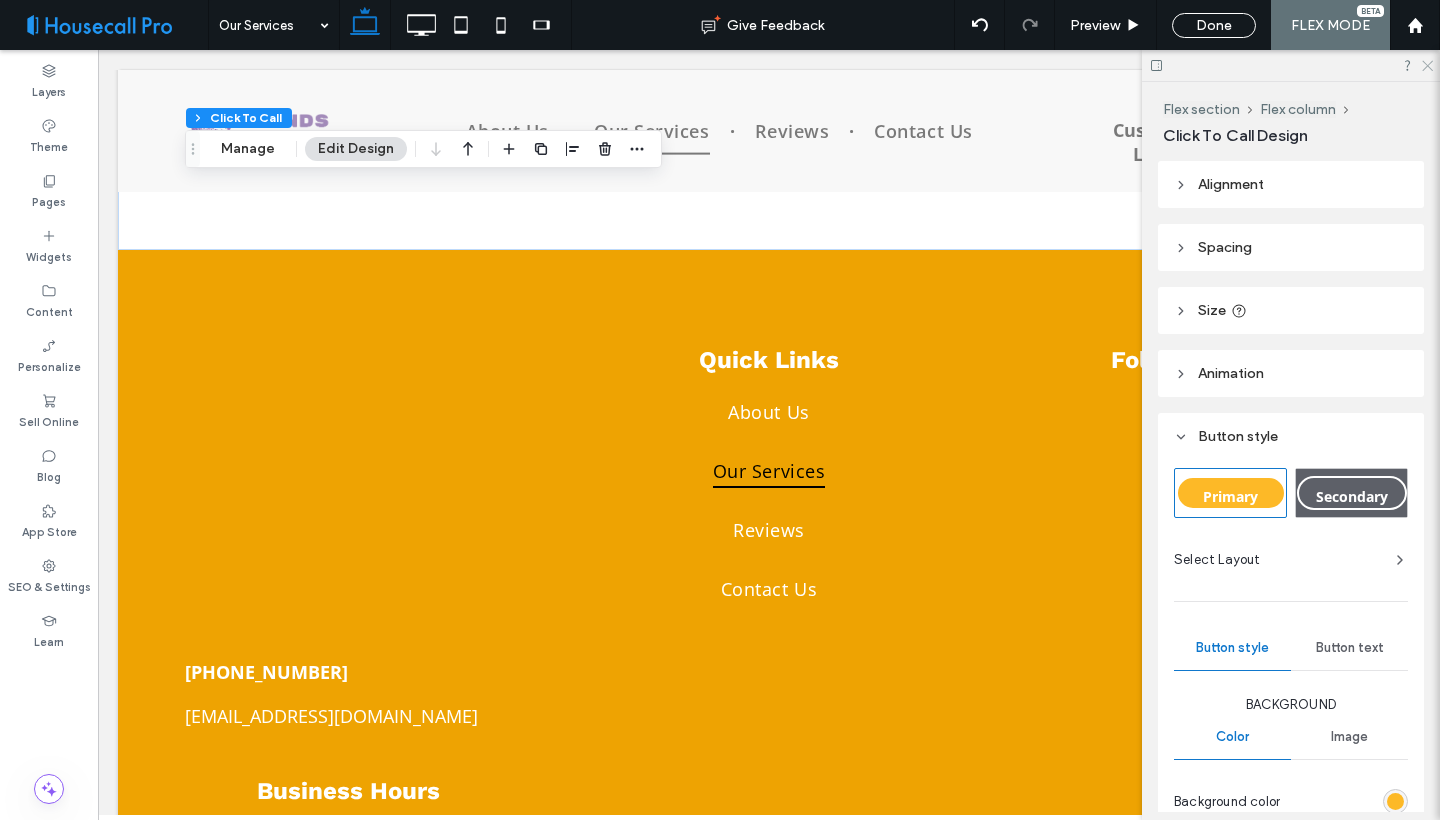 click 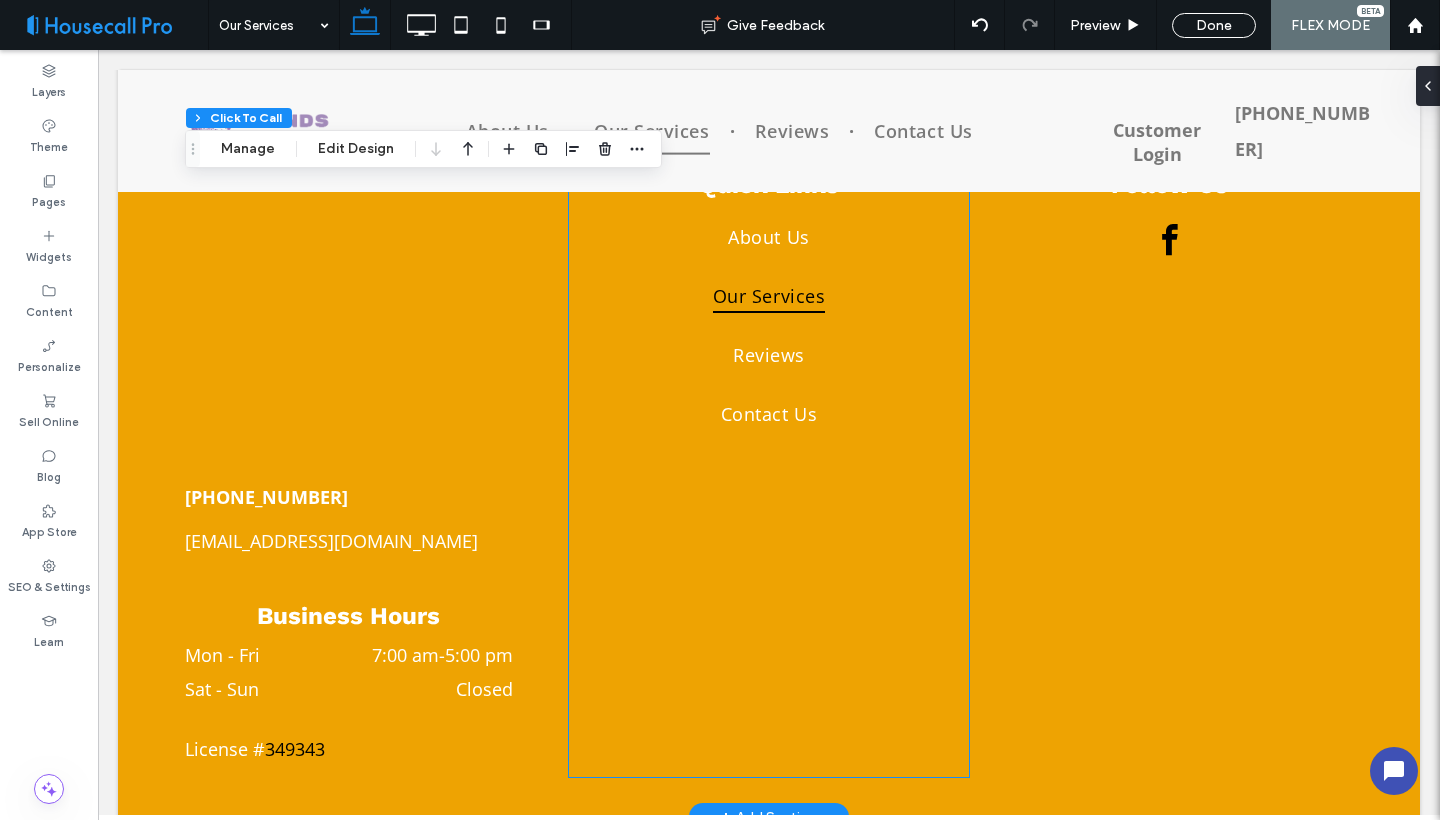scroll, scrollTop: 2397, scrollLeft: 0, axis: vertical 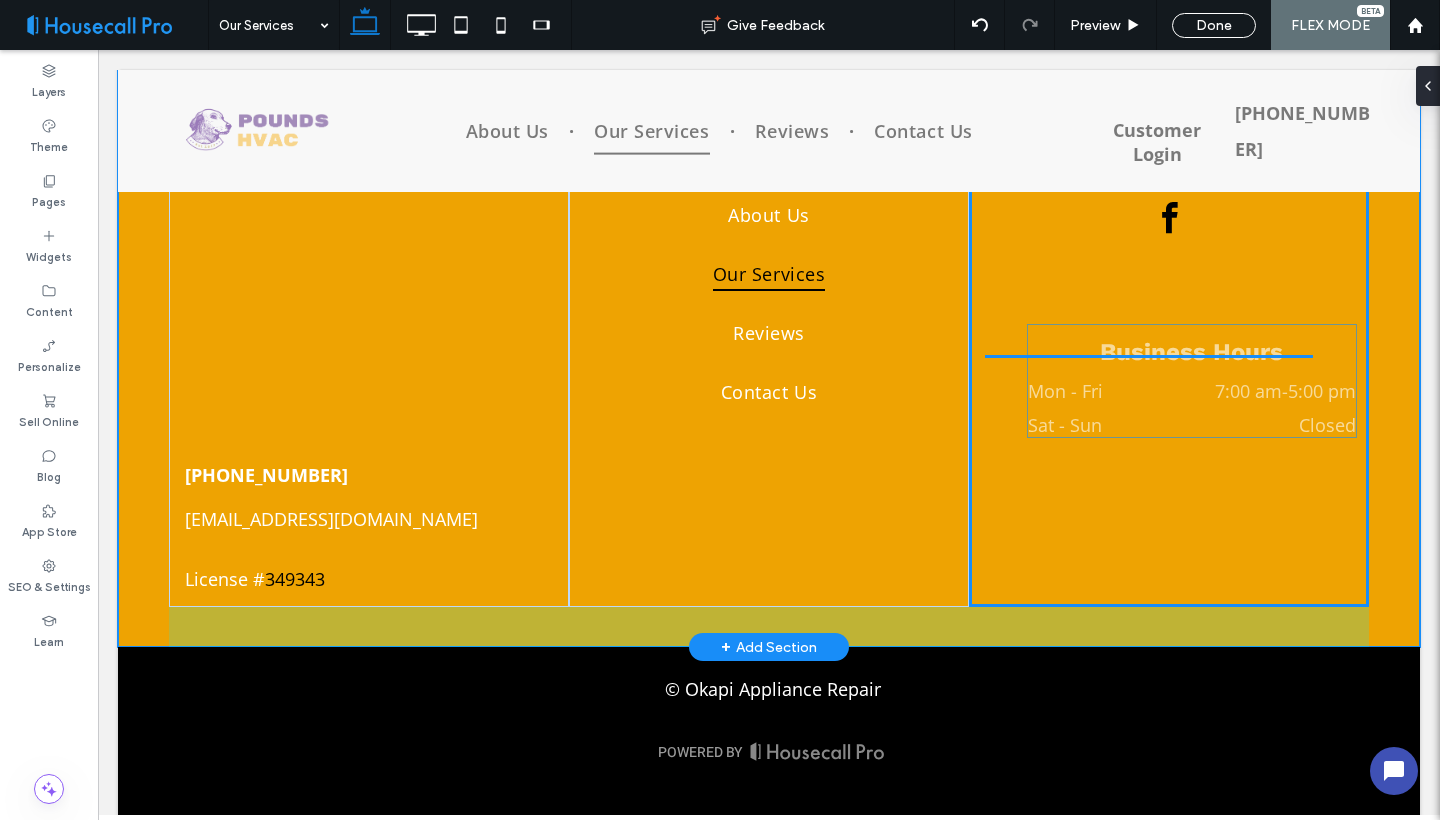 drag, startPoint x: 404, startPoint y: 609, endPoint x: 1247, endPoint y: 367, distance: 877.0479 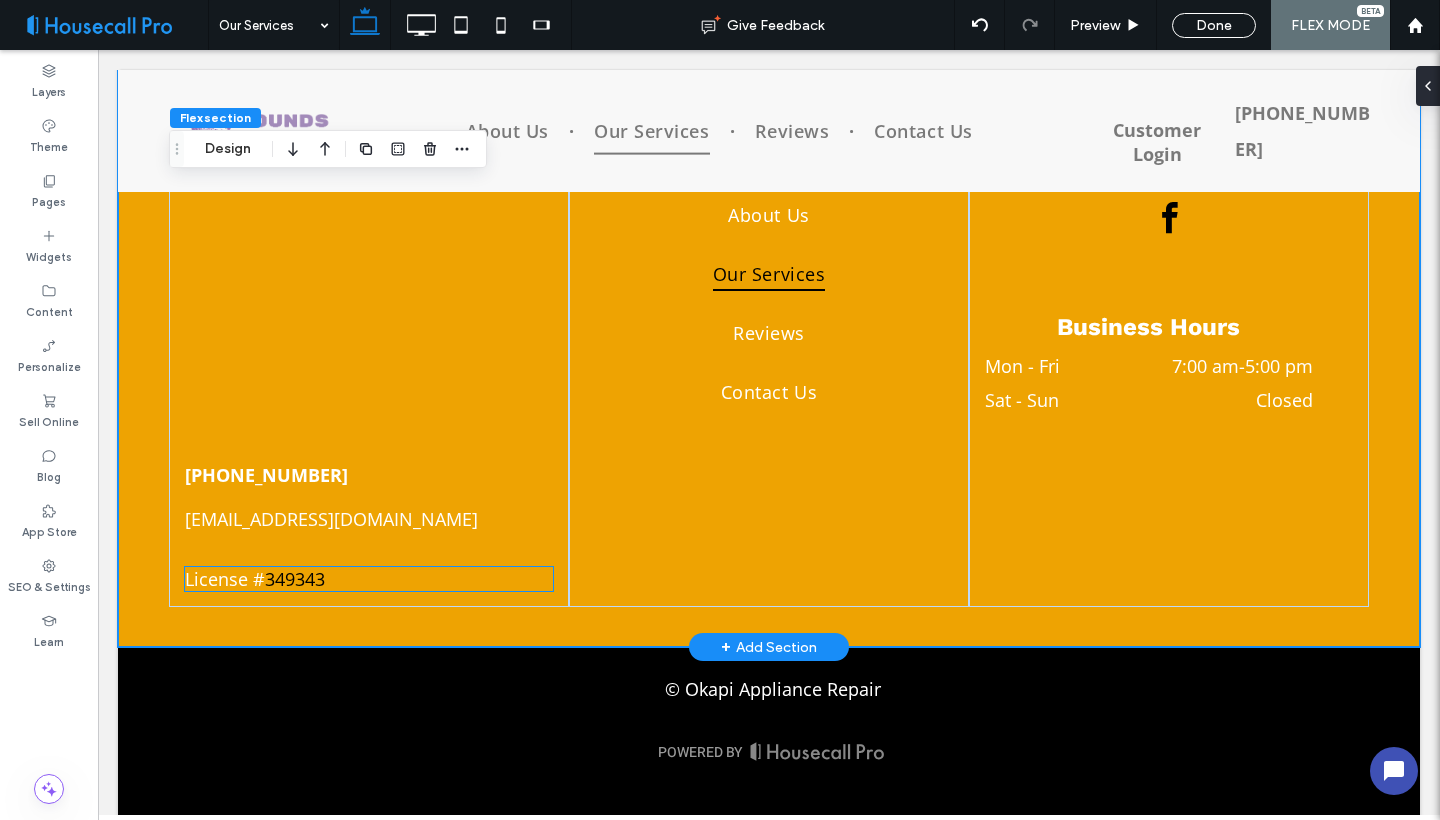 scroll, scrollTop: 2355, scrollLeft: 0, axis: vertical 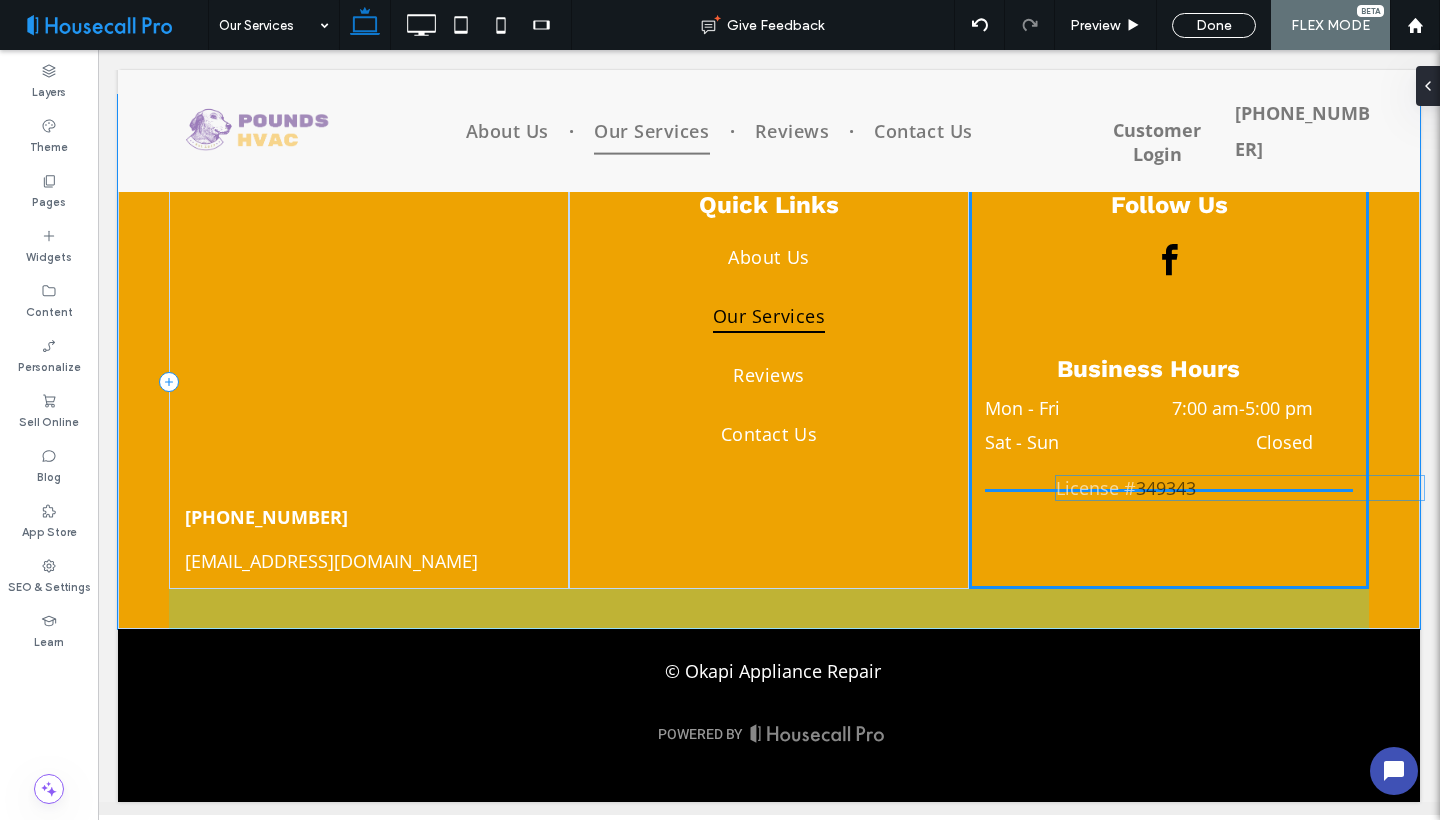 drag, startPoint x: 291, startPoint y: 581, endPoint x: 1162, endPoint y: 448, distance: 881.0959 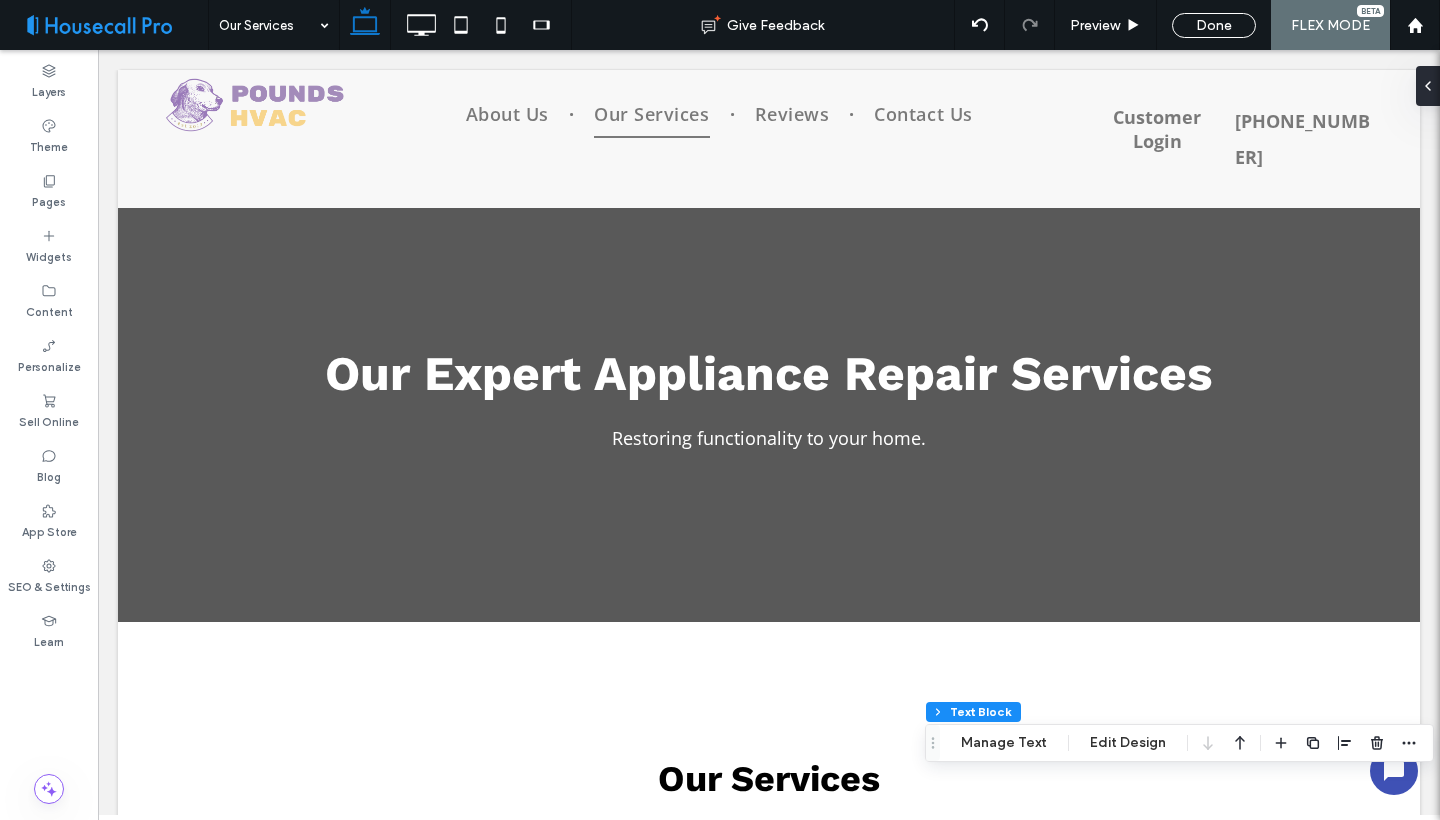 scroll, scrollTop: 0, scrollLeft: 0, axis: both 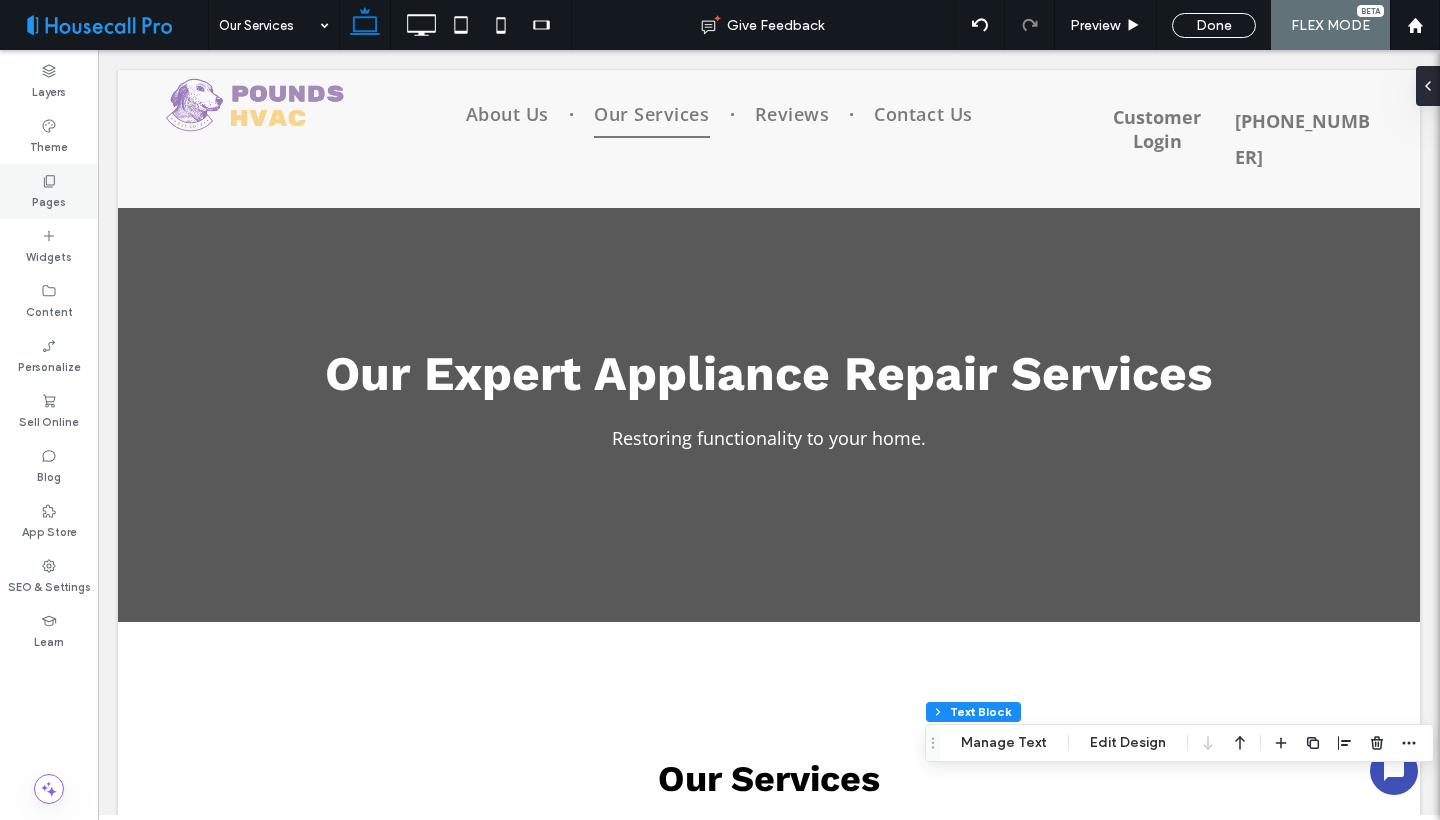 click on "Pages" at bounding box center (49, 200) 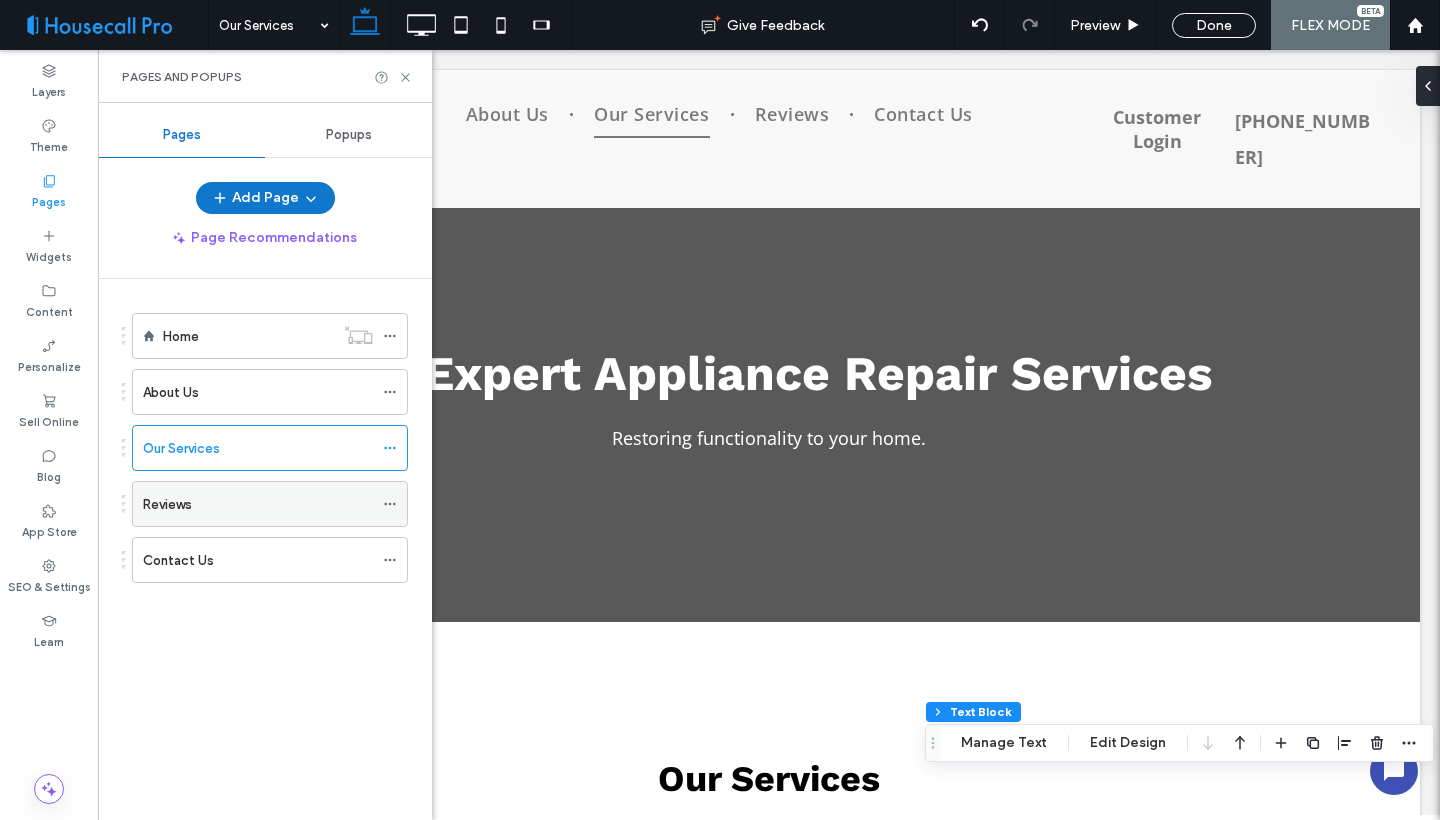 click on "Reviews" at bounding box center (258, 504) 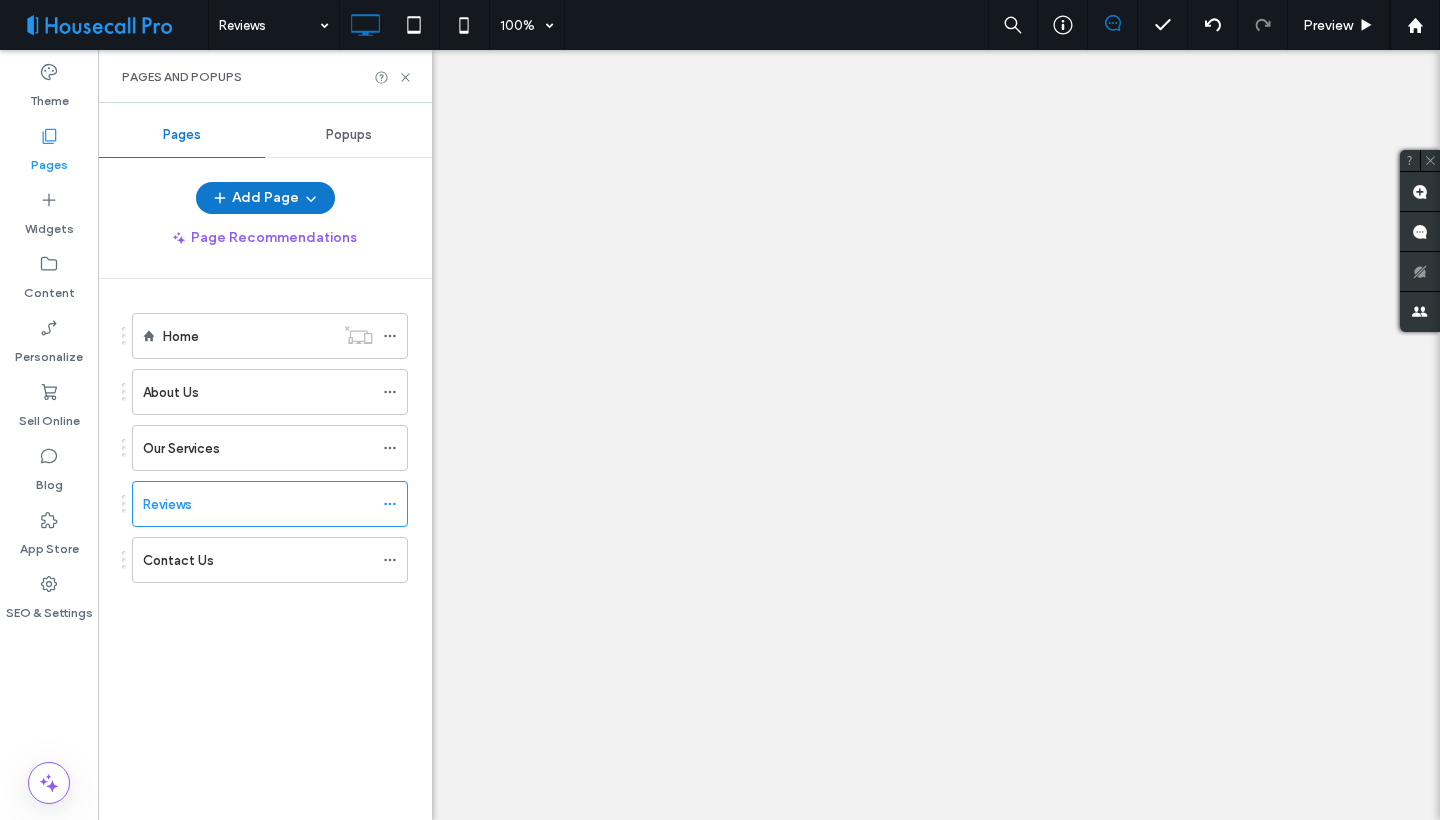 click at bounding box center (720, 410) 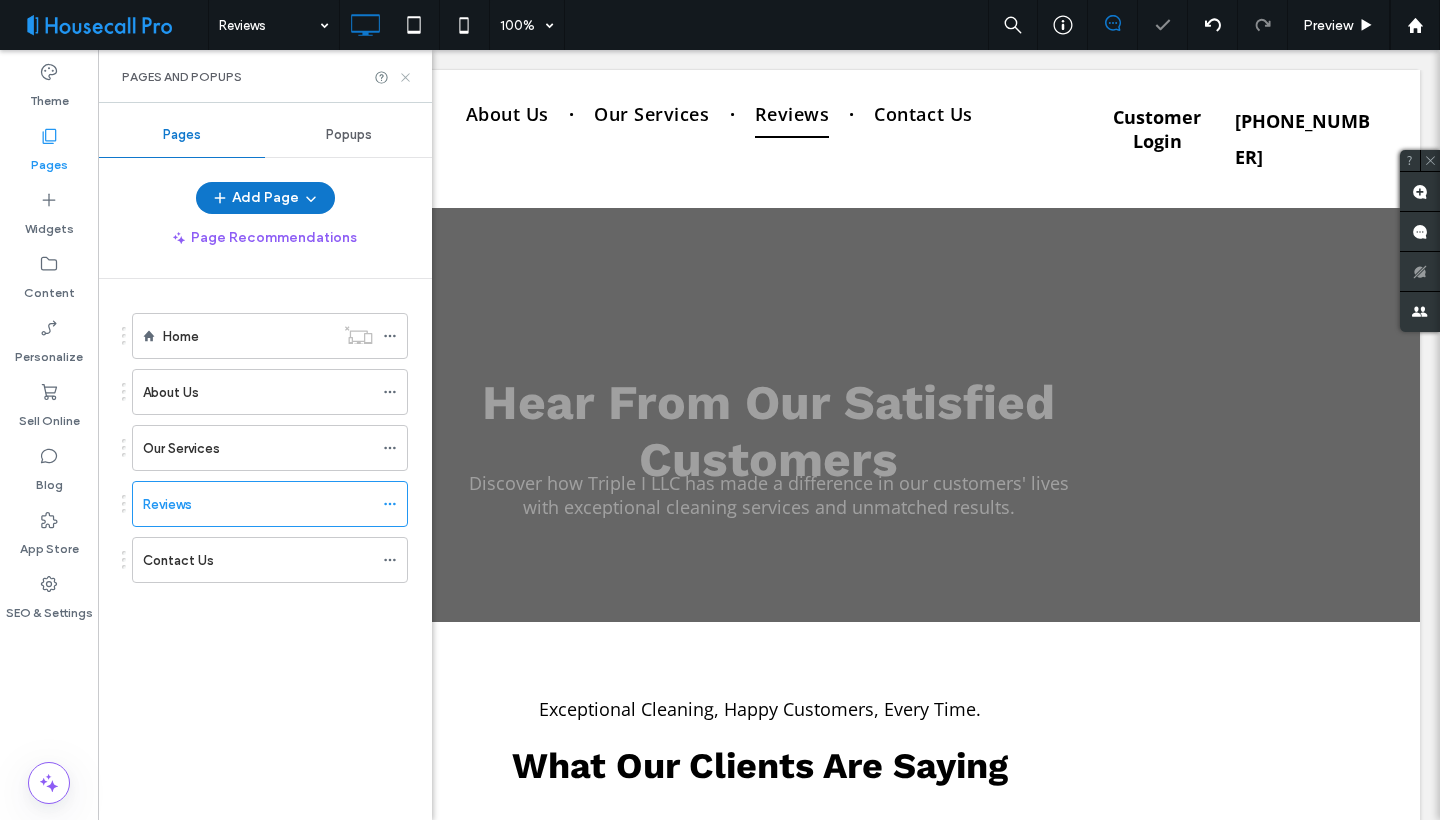 scroll, scrollTop: 0, scrollLeft: 0, axis: both 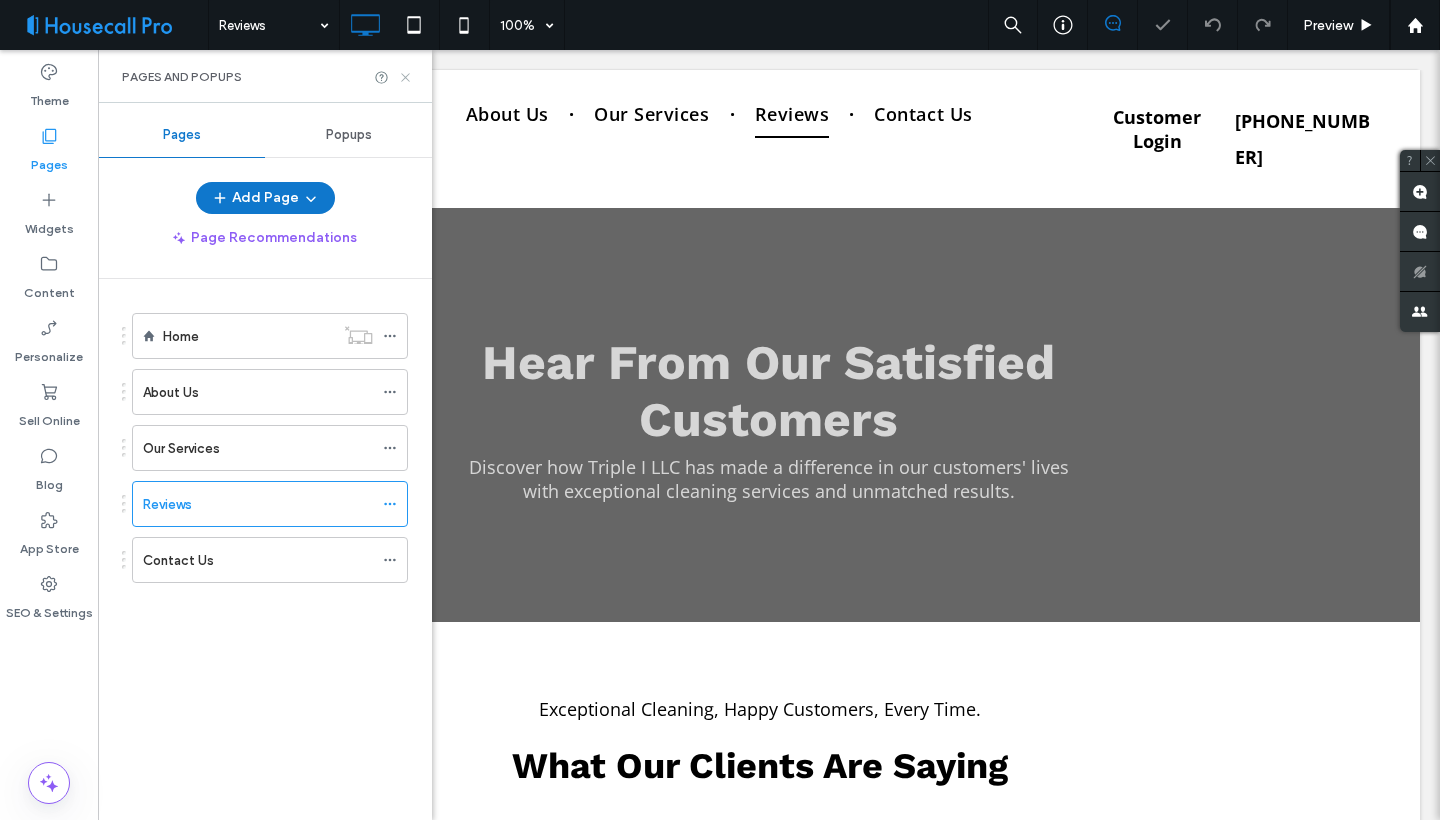 click 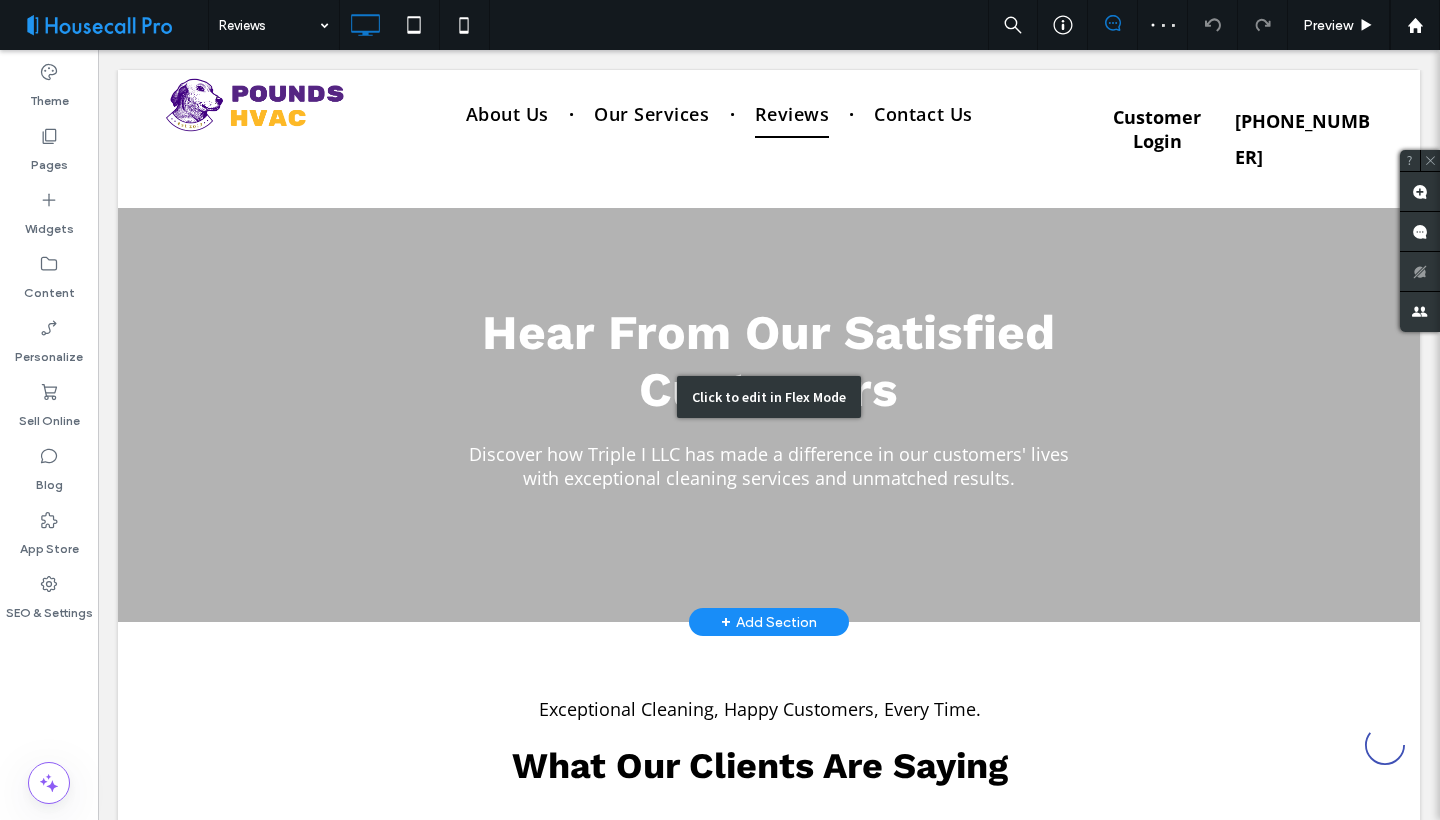 scroll, scrollTop: 0, scrollLeft: 0, axis: both 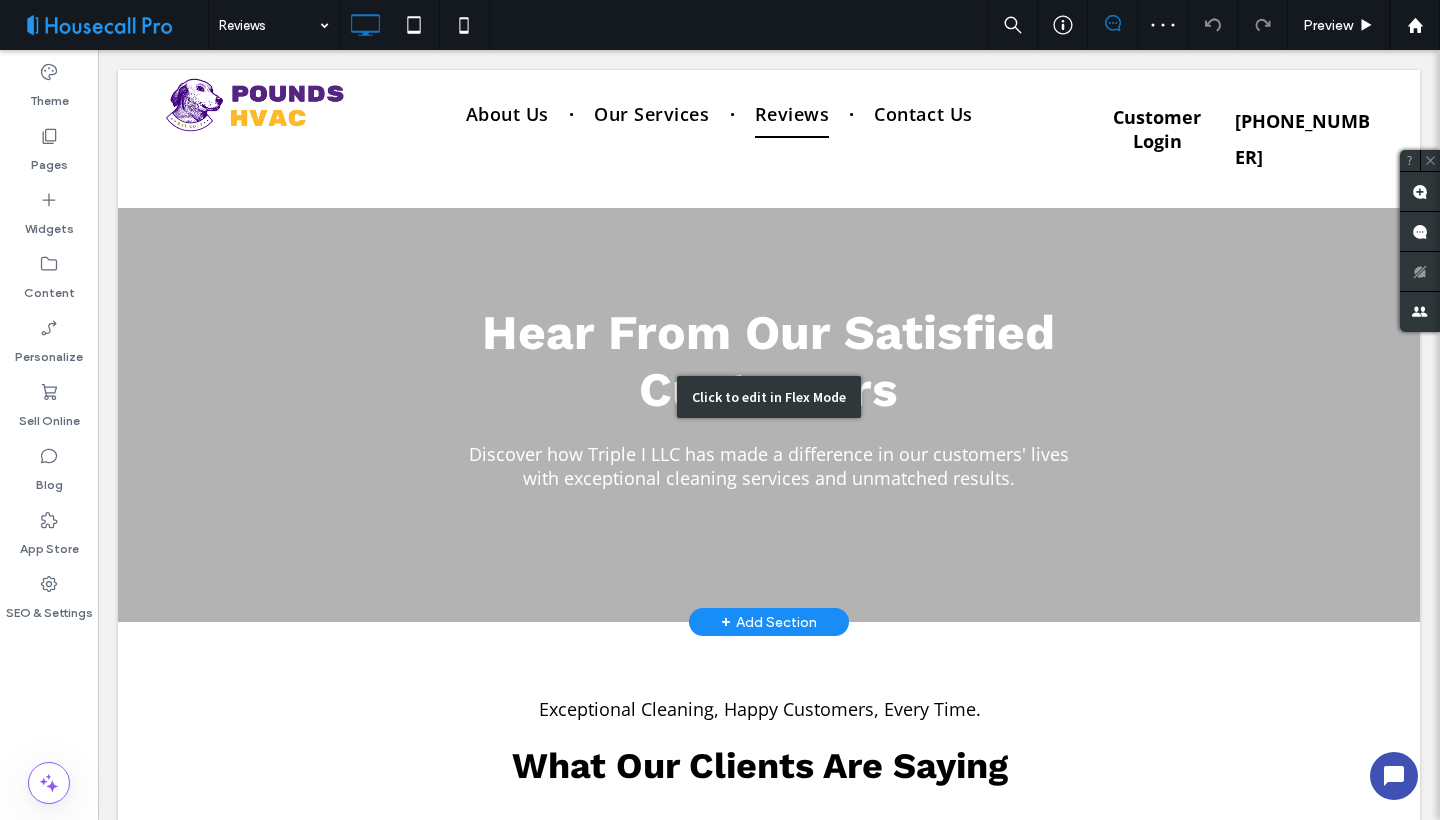 click on "Click to edit in Flex Mode" at bounding box center (769, 397) 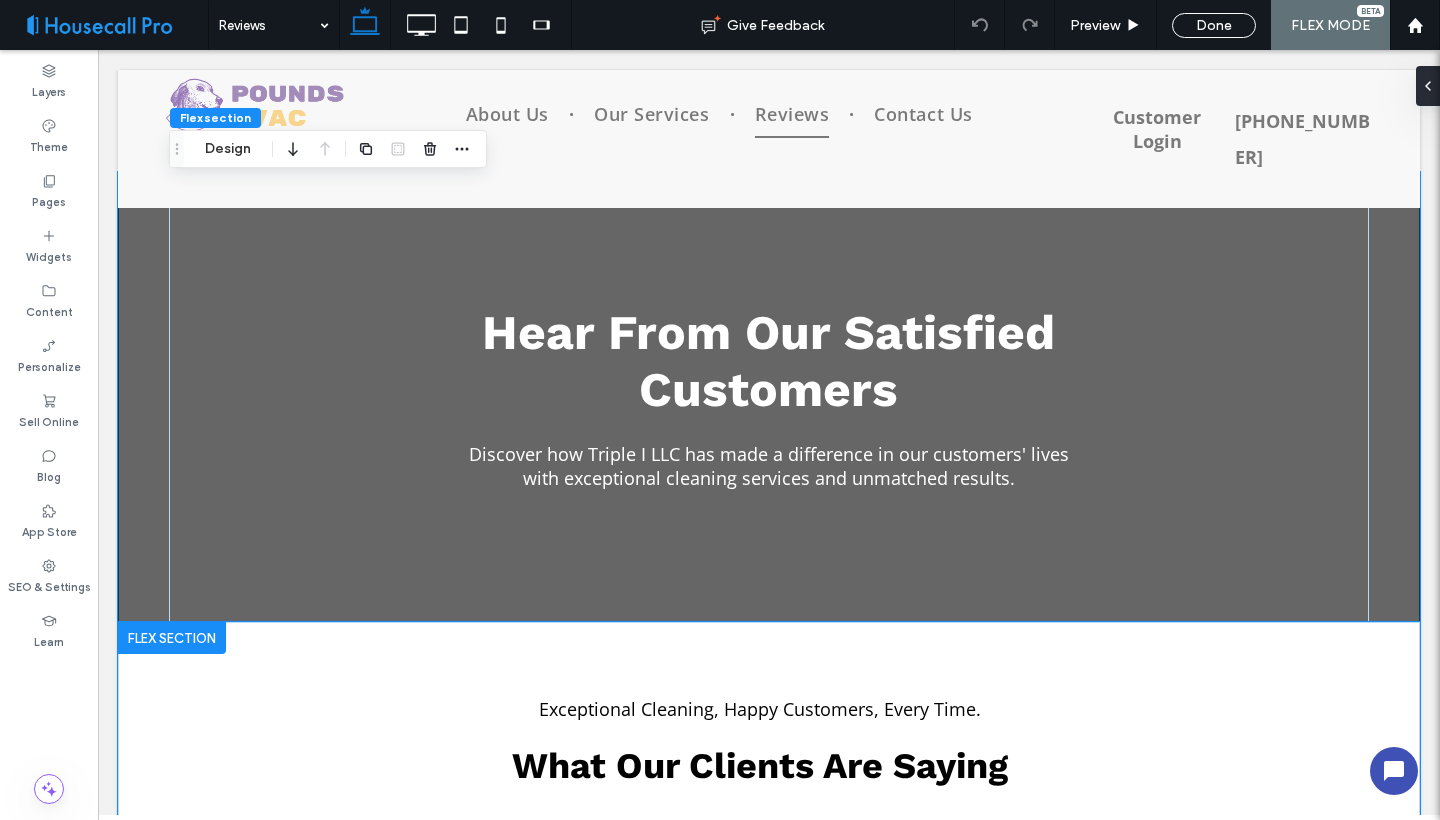 scroll, scrollTop: 0, scrollLeft: 0, axis: both 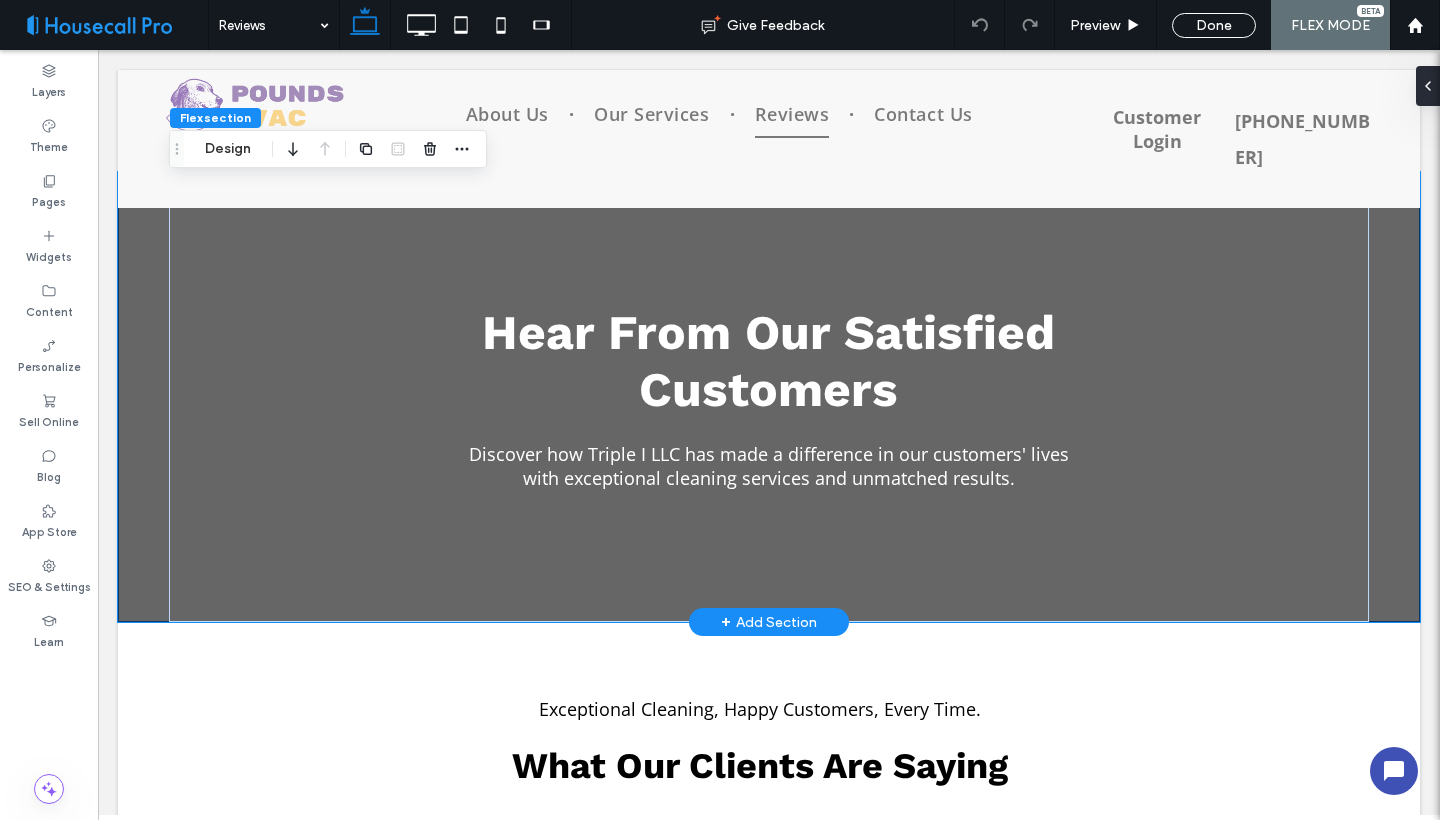 click on "Hear From Our Satisfied Customers
Discover how Triple I LLC has made a difference in our customers' lives with exceptional cleaning services and unmatched results." at bounding box center [769, 397] 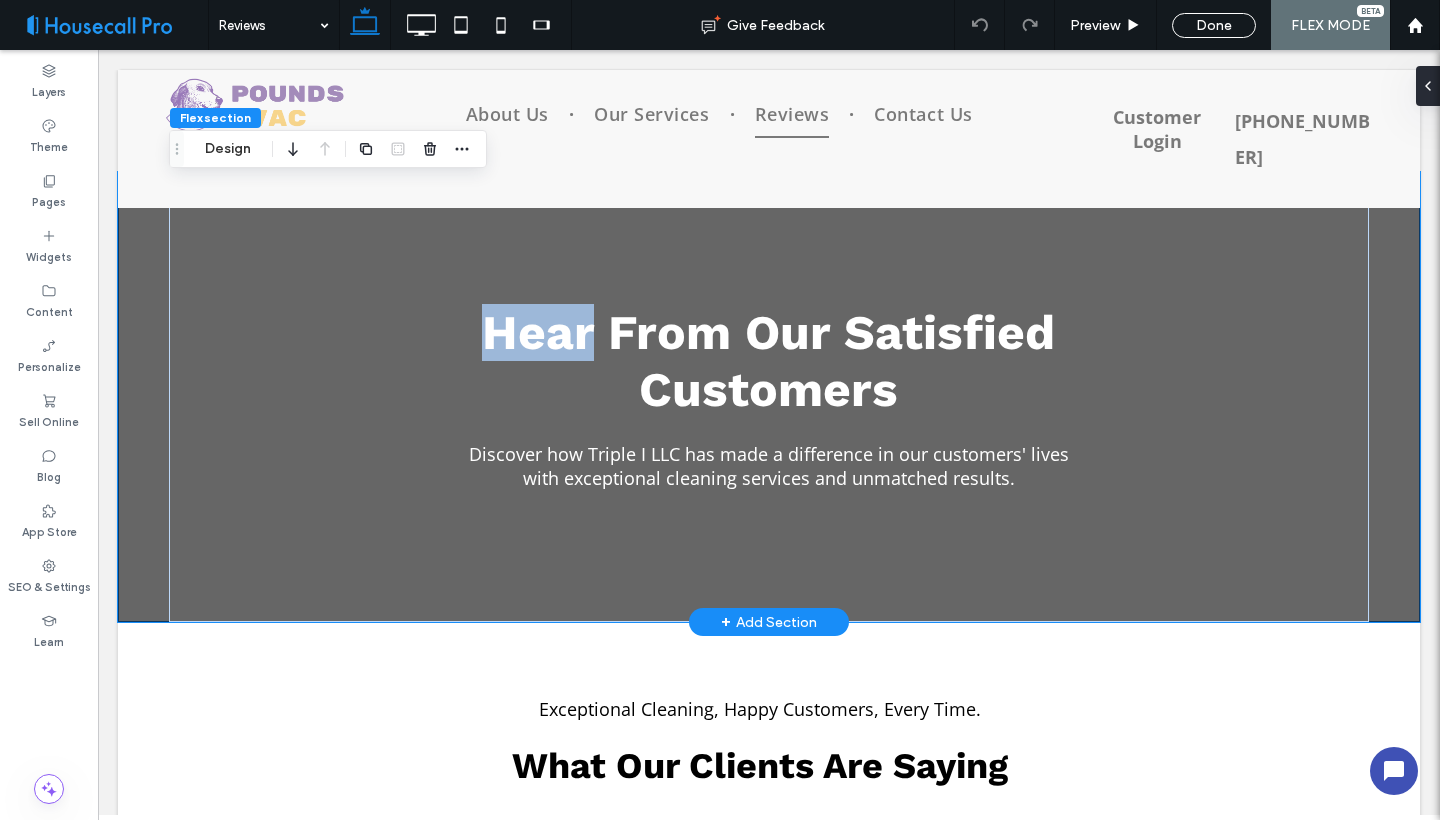 click on "Hear From Our Satisfied Customers
Discover how Triple I LLC has made a difference in our customers' lives with exceptional cleaning services and unmatched results." at bounding box center [769, 397] 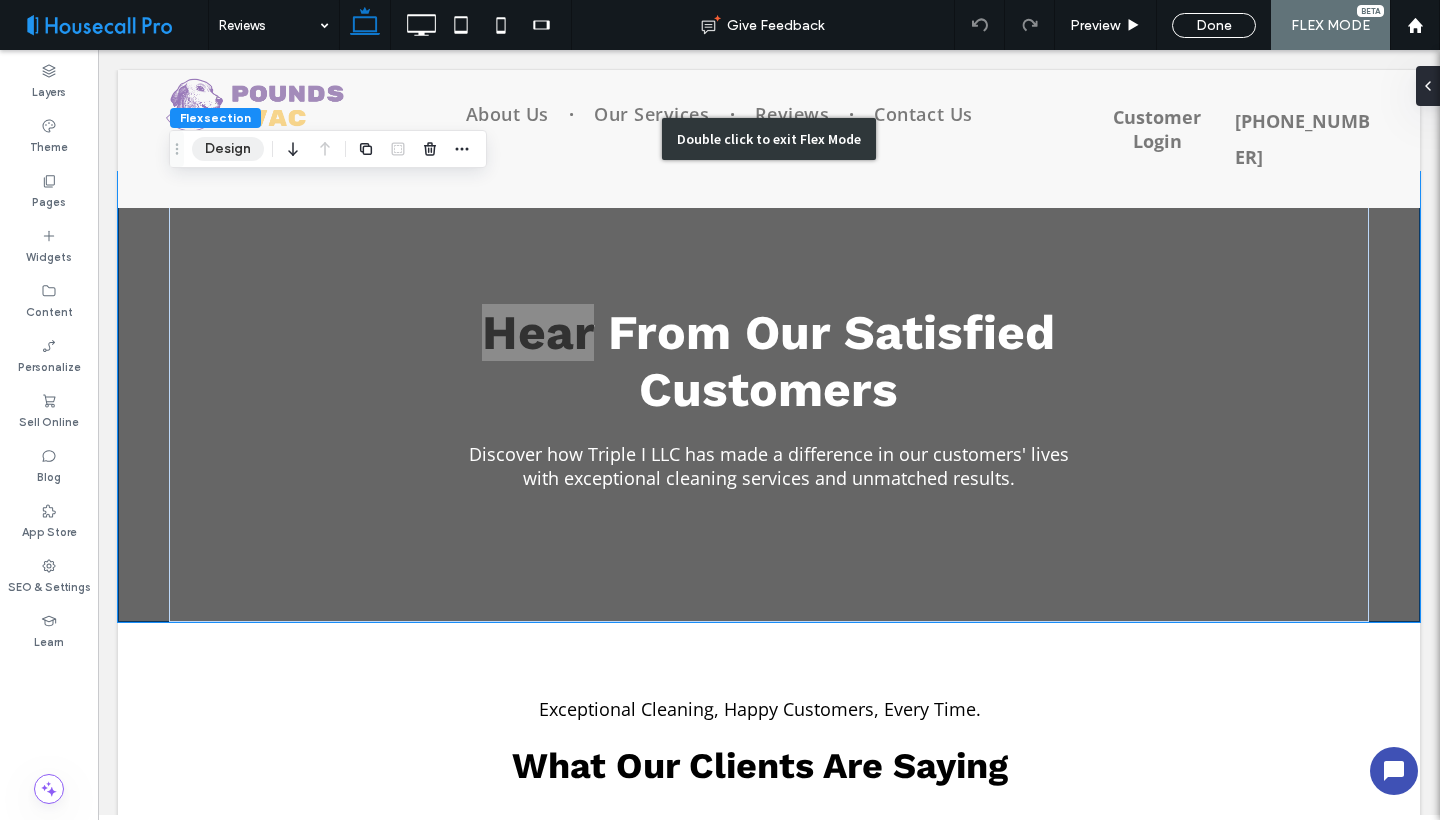 click on "Design" at bounding box center [228, 149] 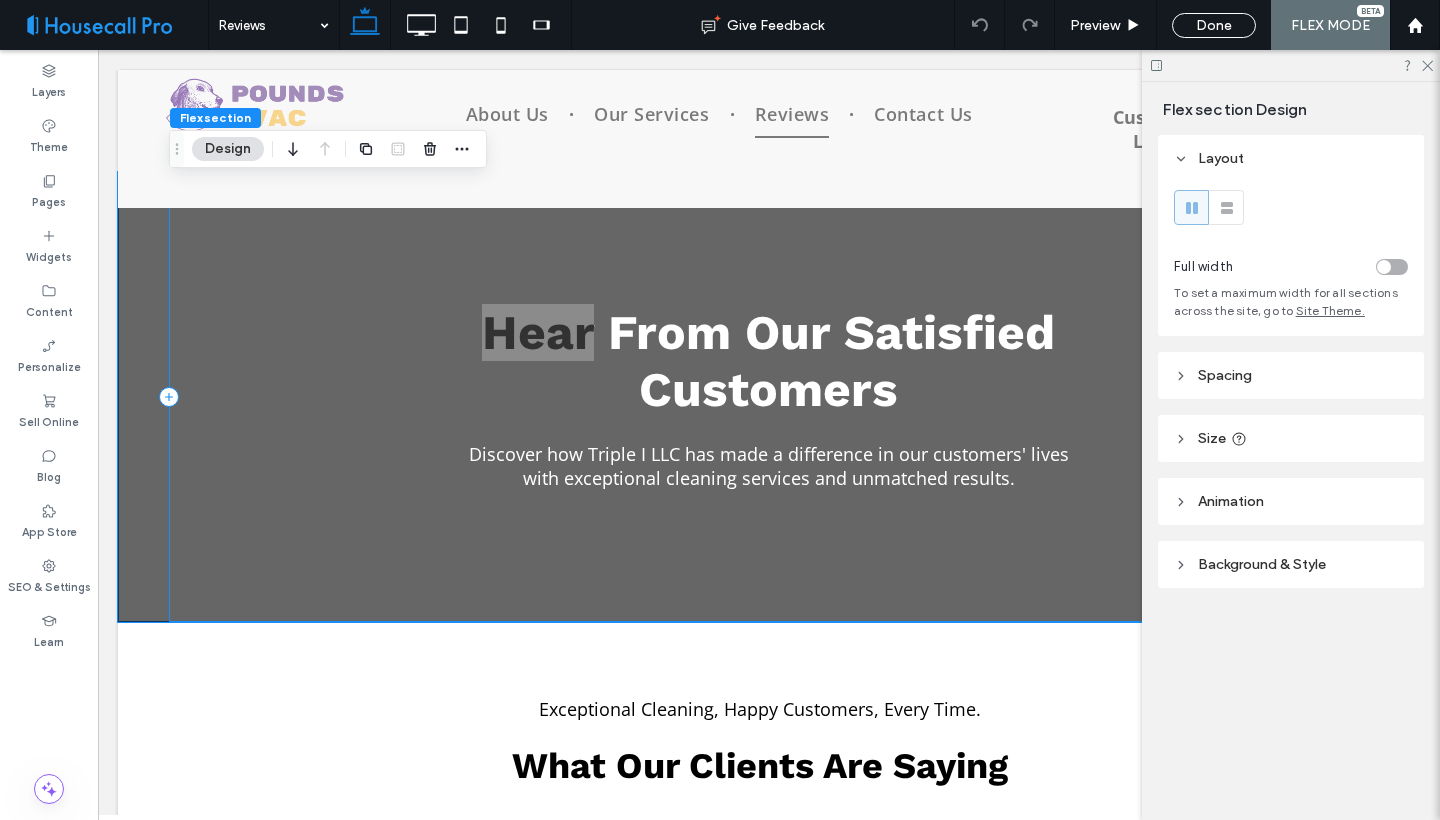 click on "Background & Style" at bounding box center [1262, 564] 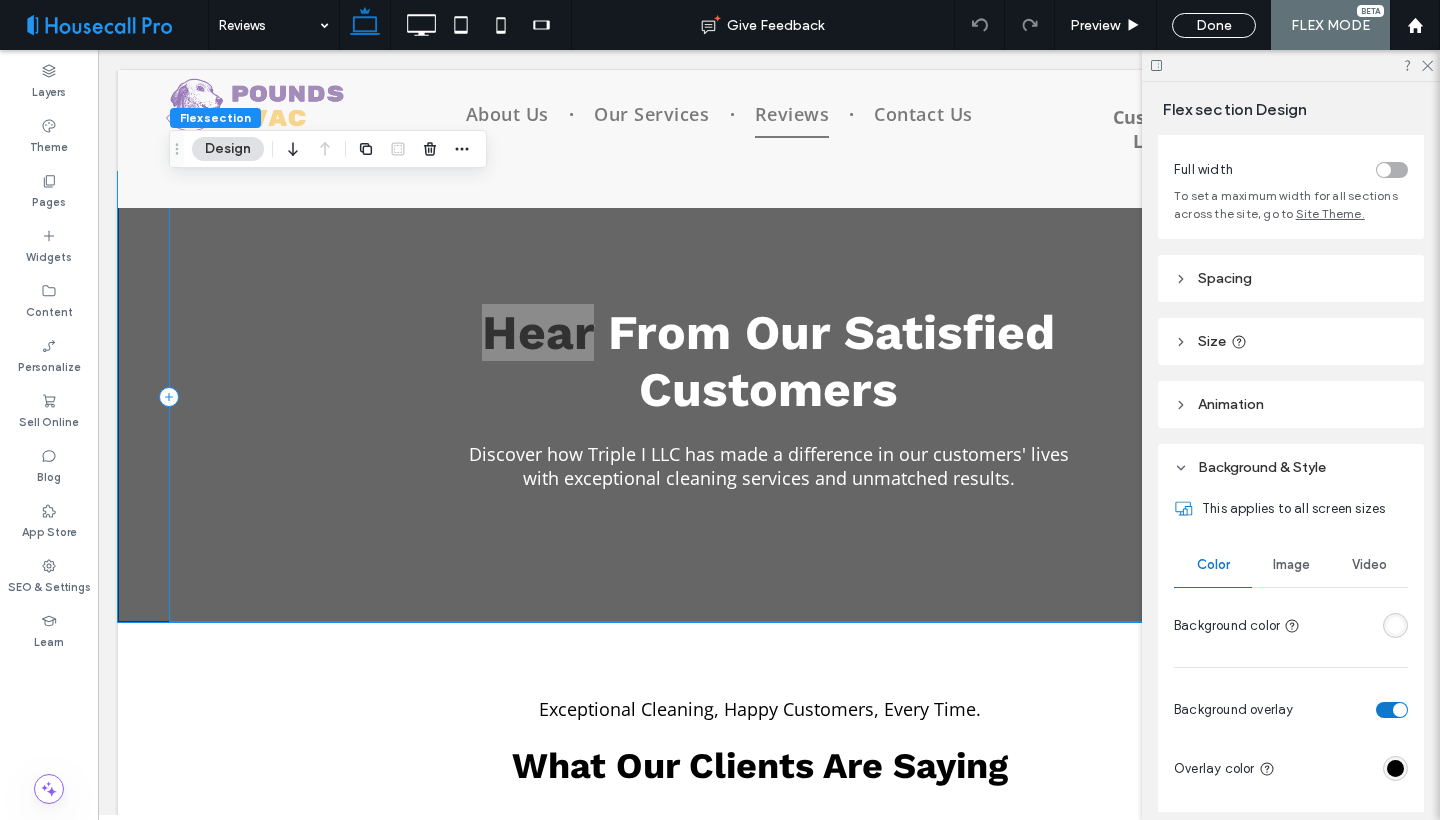 scroll, scrollTop: 99, scrollLeft: 0, axis: vertical 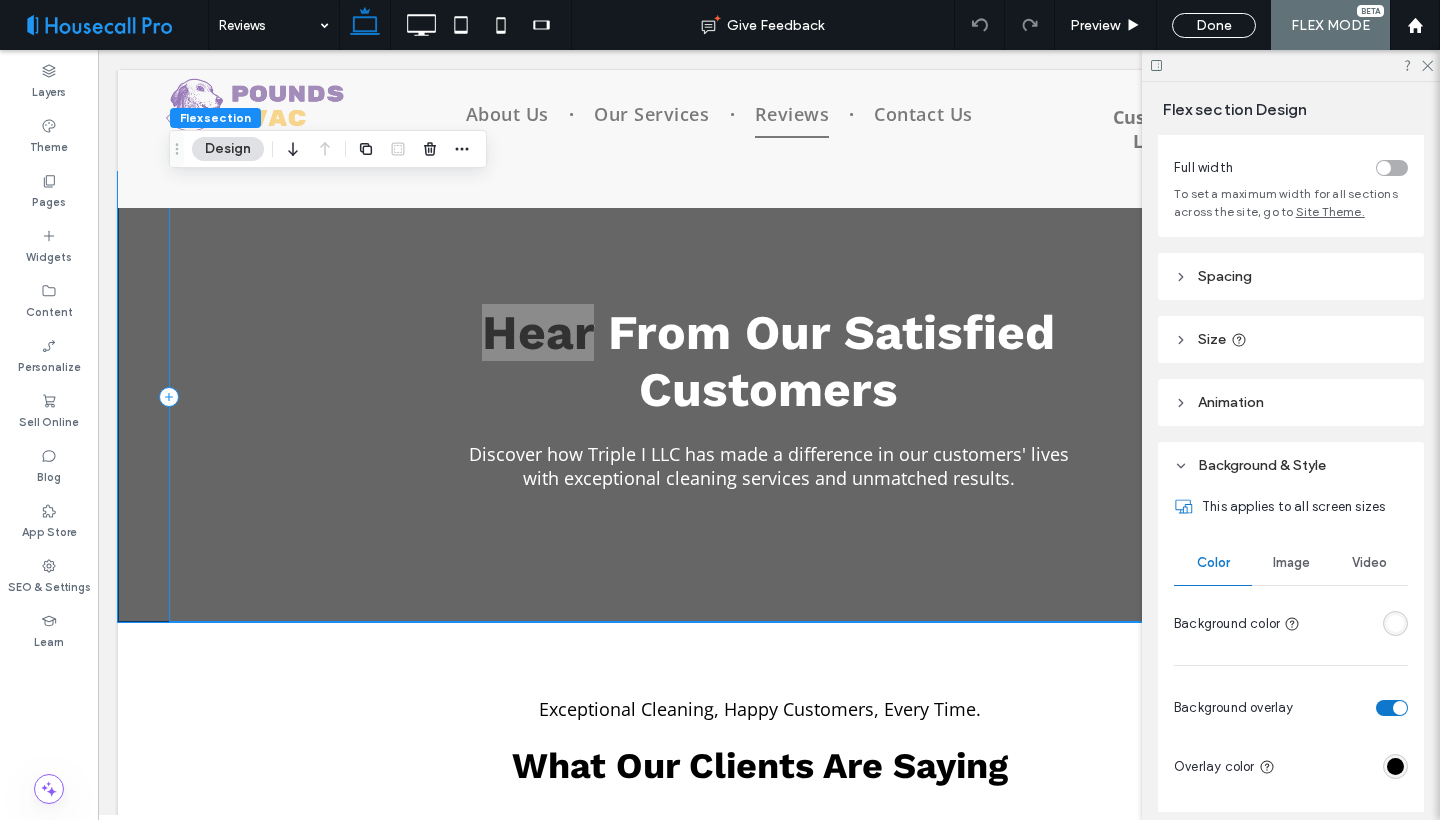 click on "Image" at bounding box center (1291, 563) 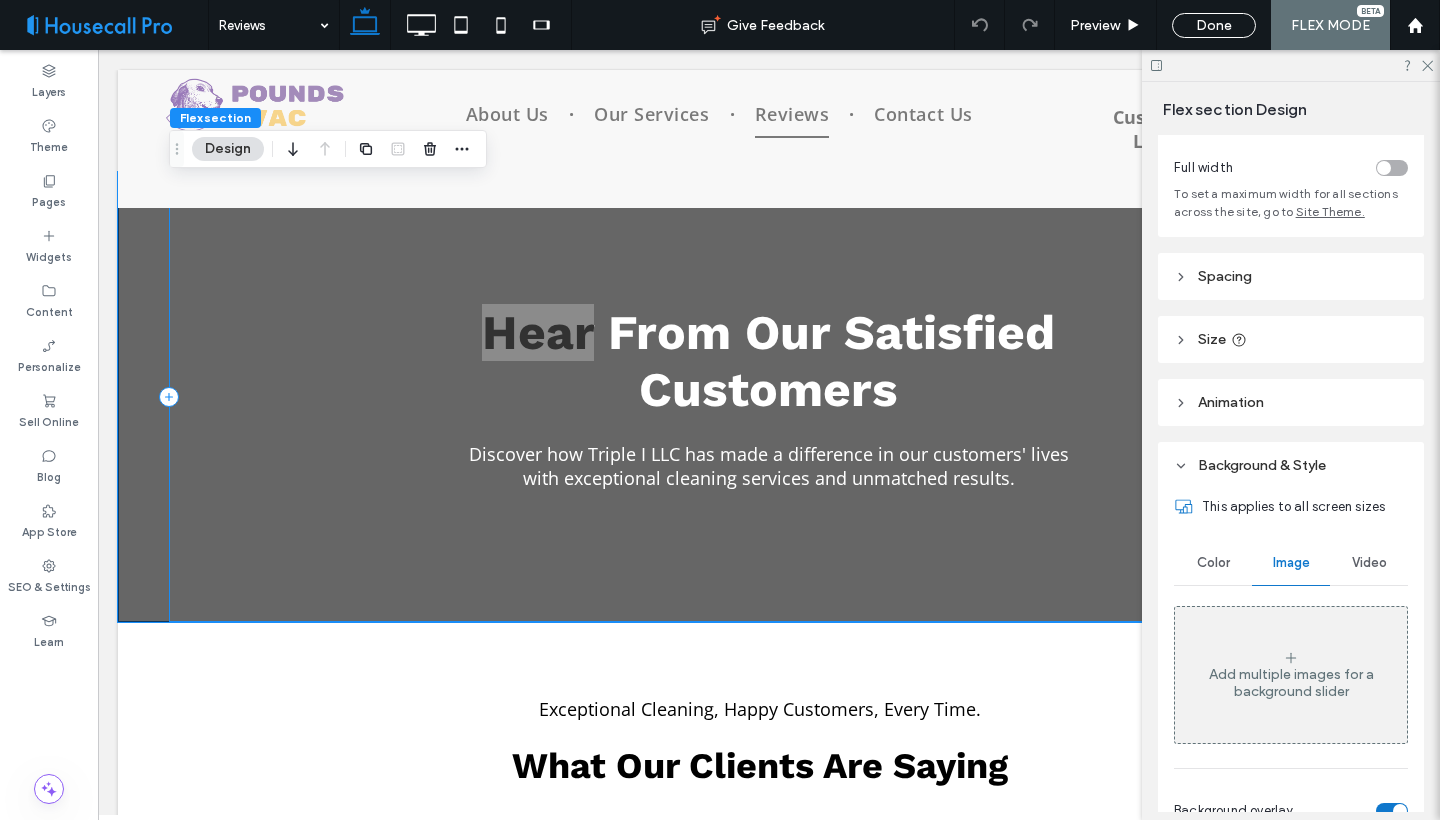 click on "Add multiple images for a background slider" at bounding box center (1291, 675) 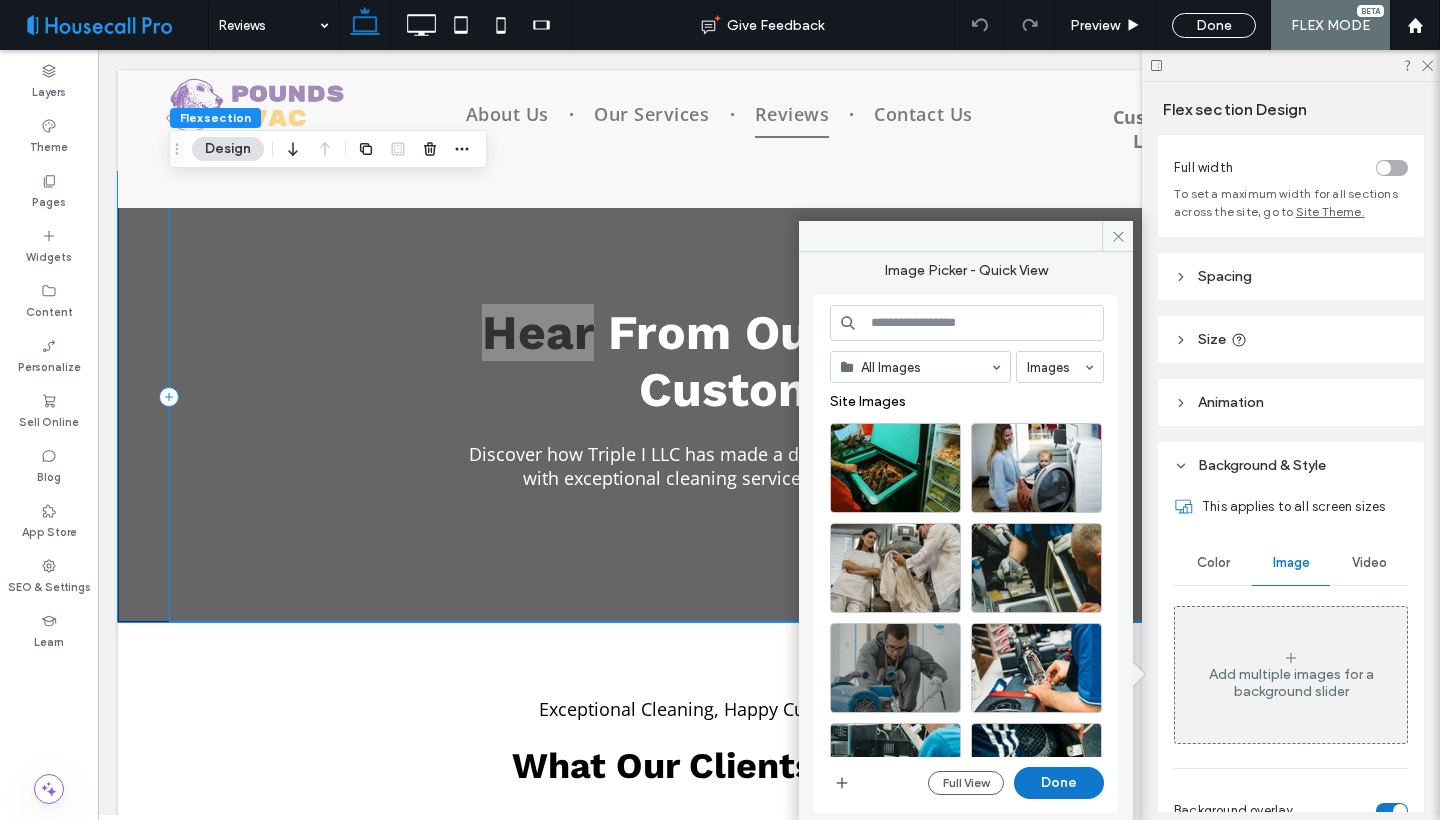click at bounding box center [967, 323] 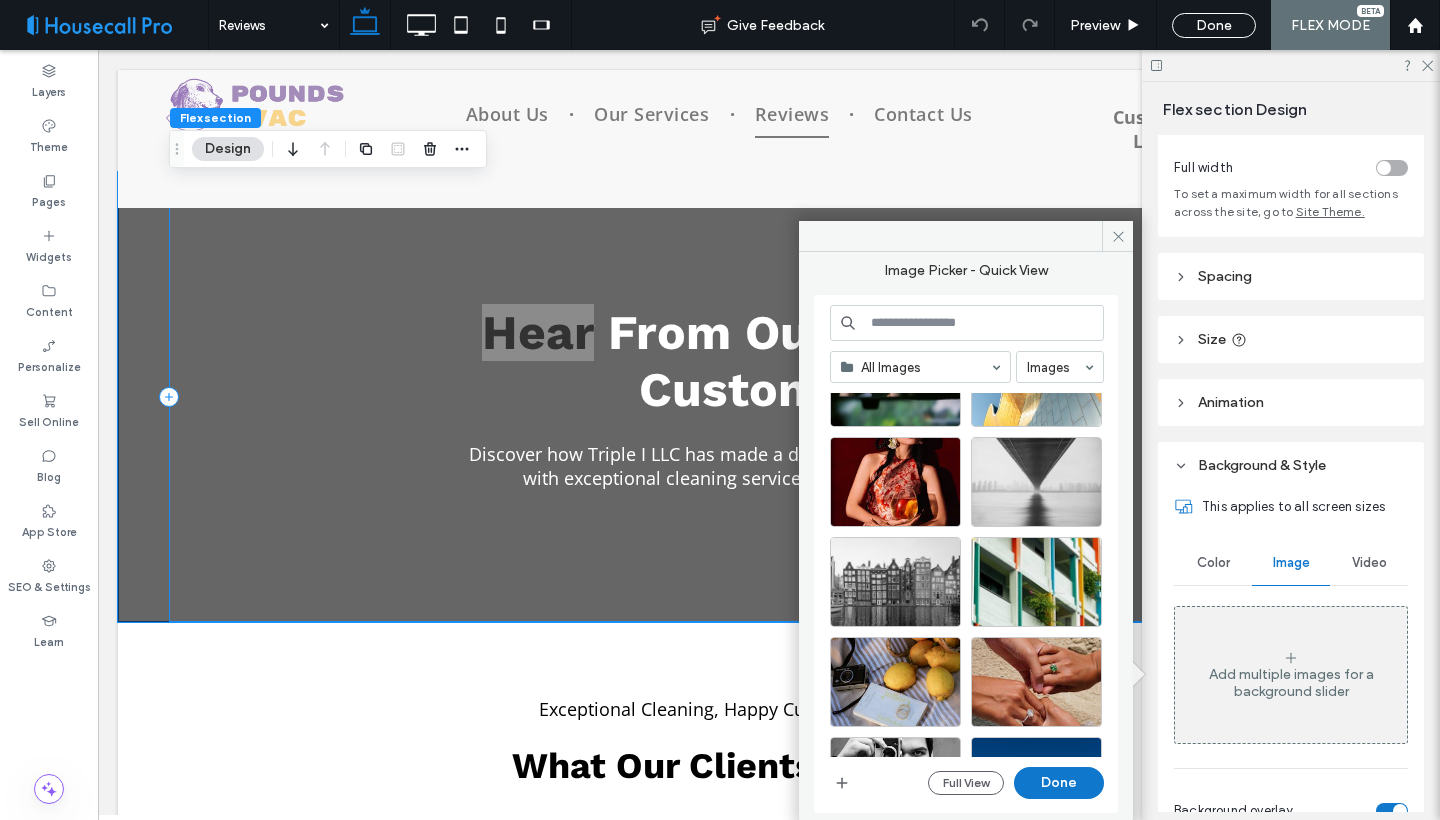 scroll, scrollTop: 498, scrollLeft: 0, axis: vertical 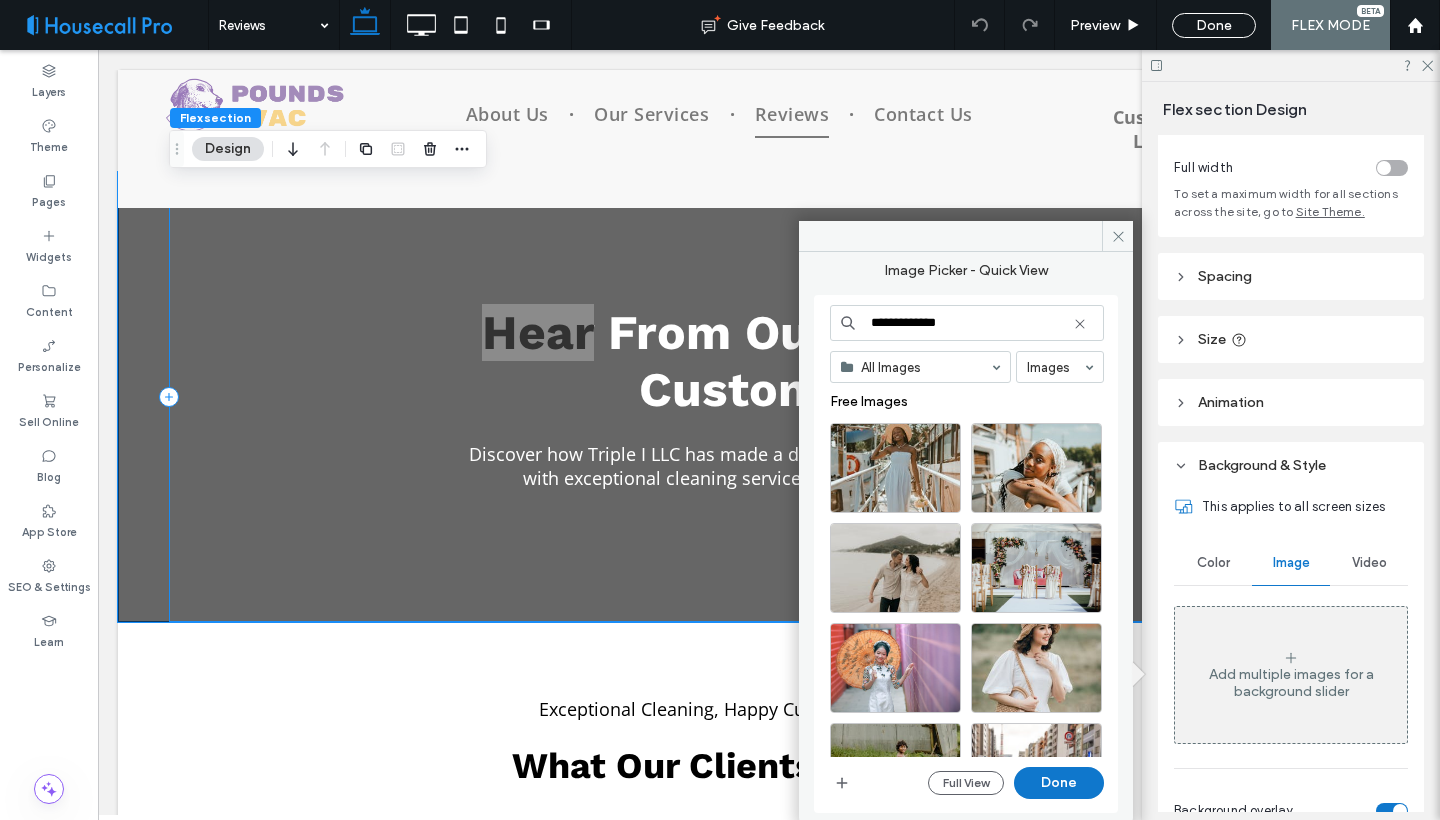 click on "**********" at bounding box center [967, 323] 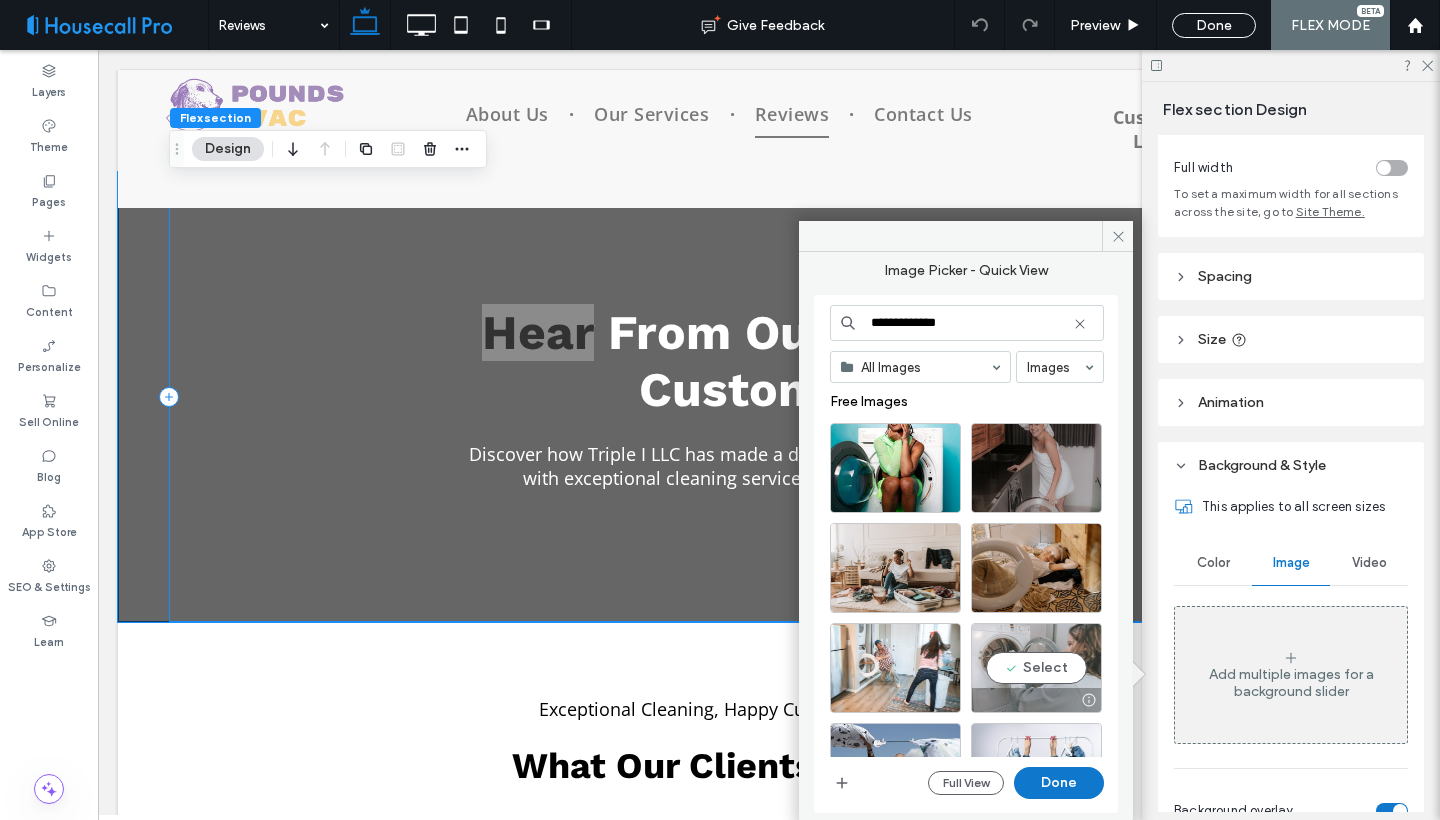 type on "**********" 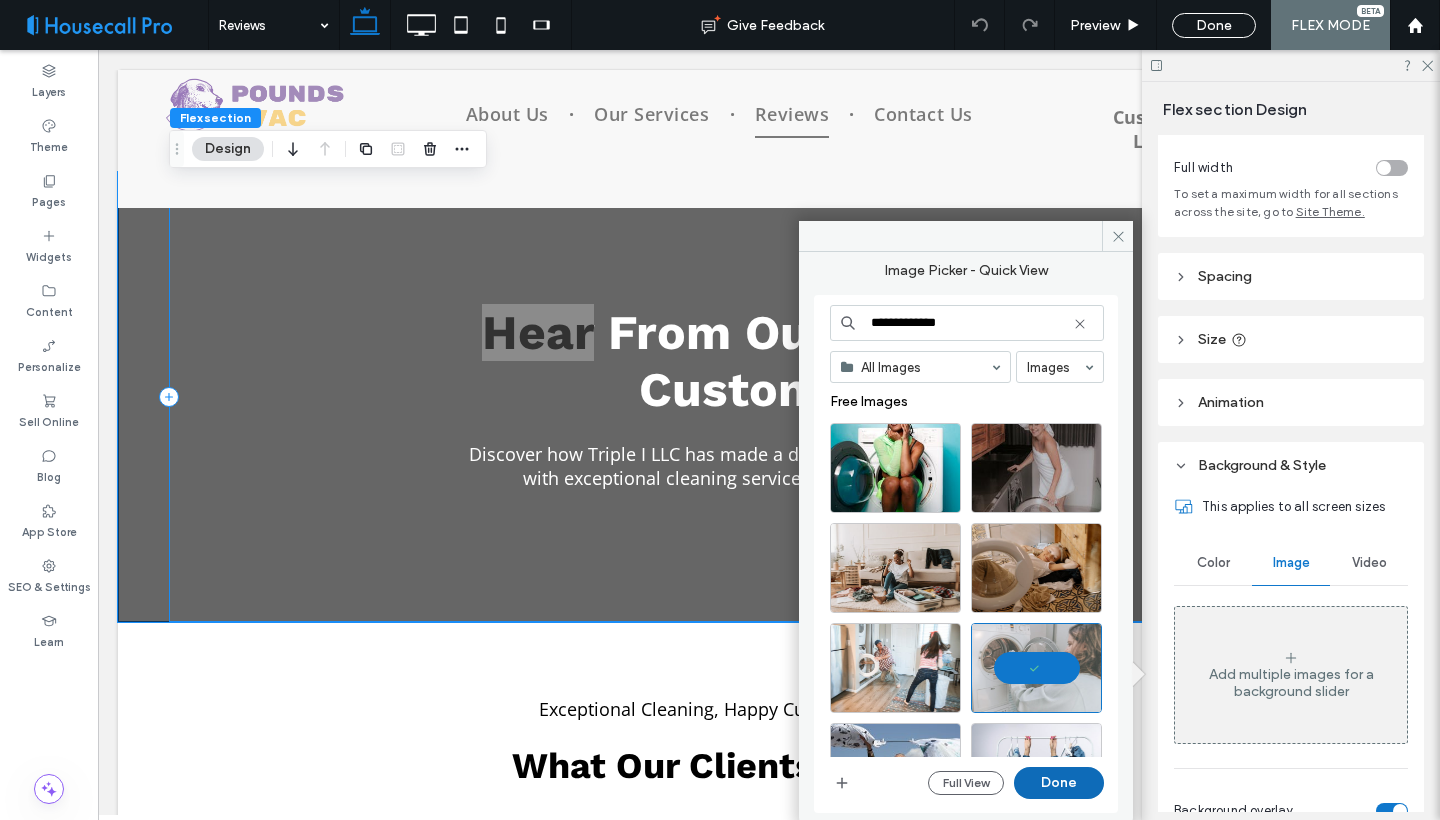 click on "Done" at bounding box center (1059, 783) 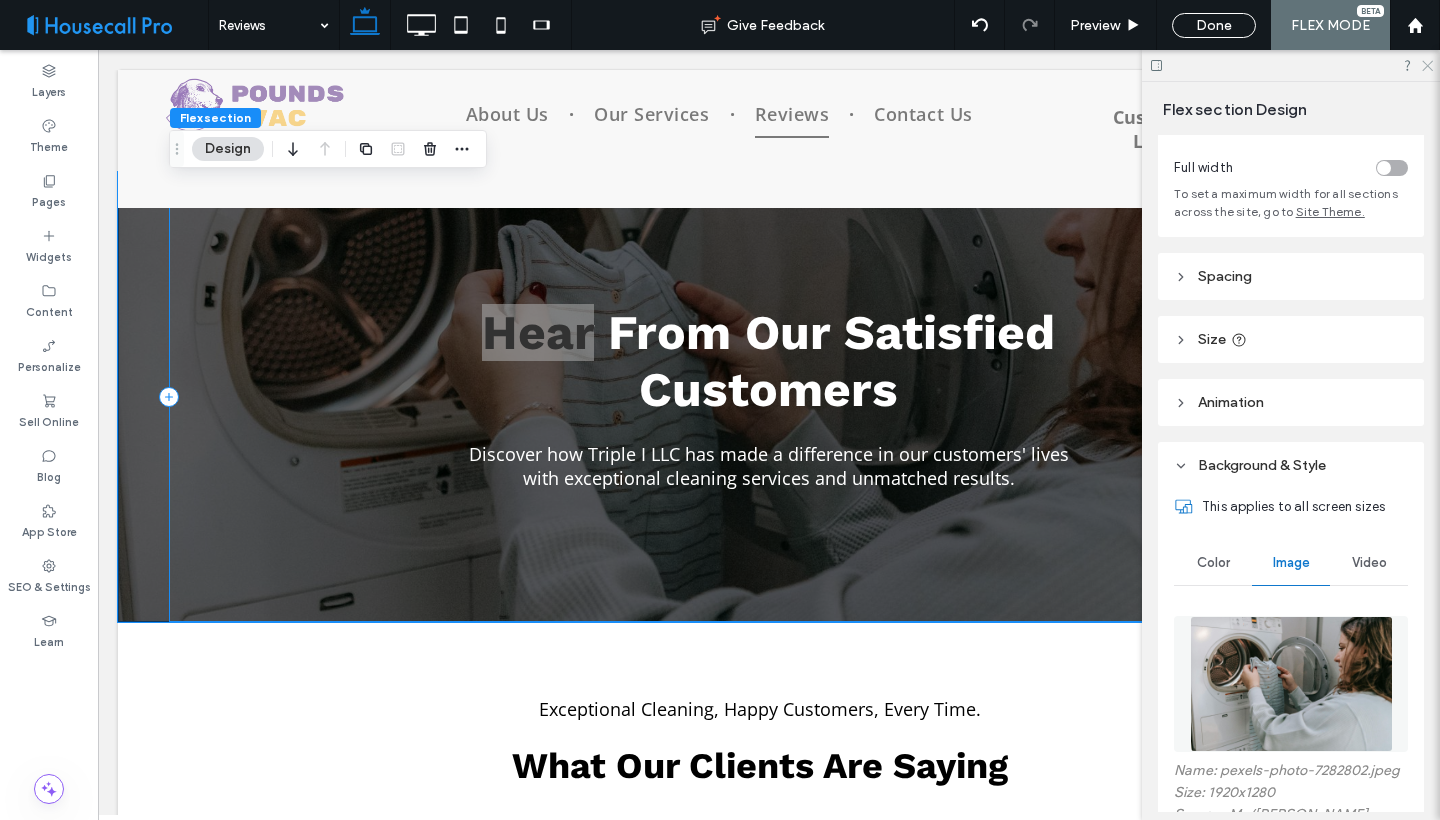 click 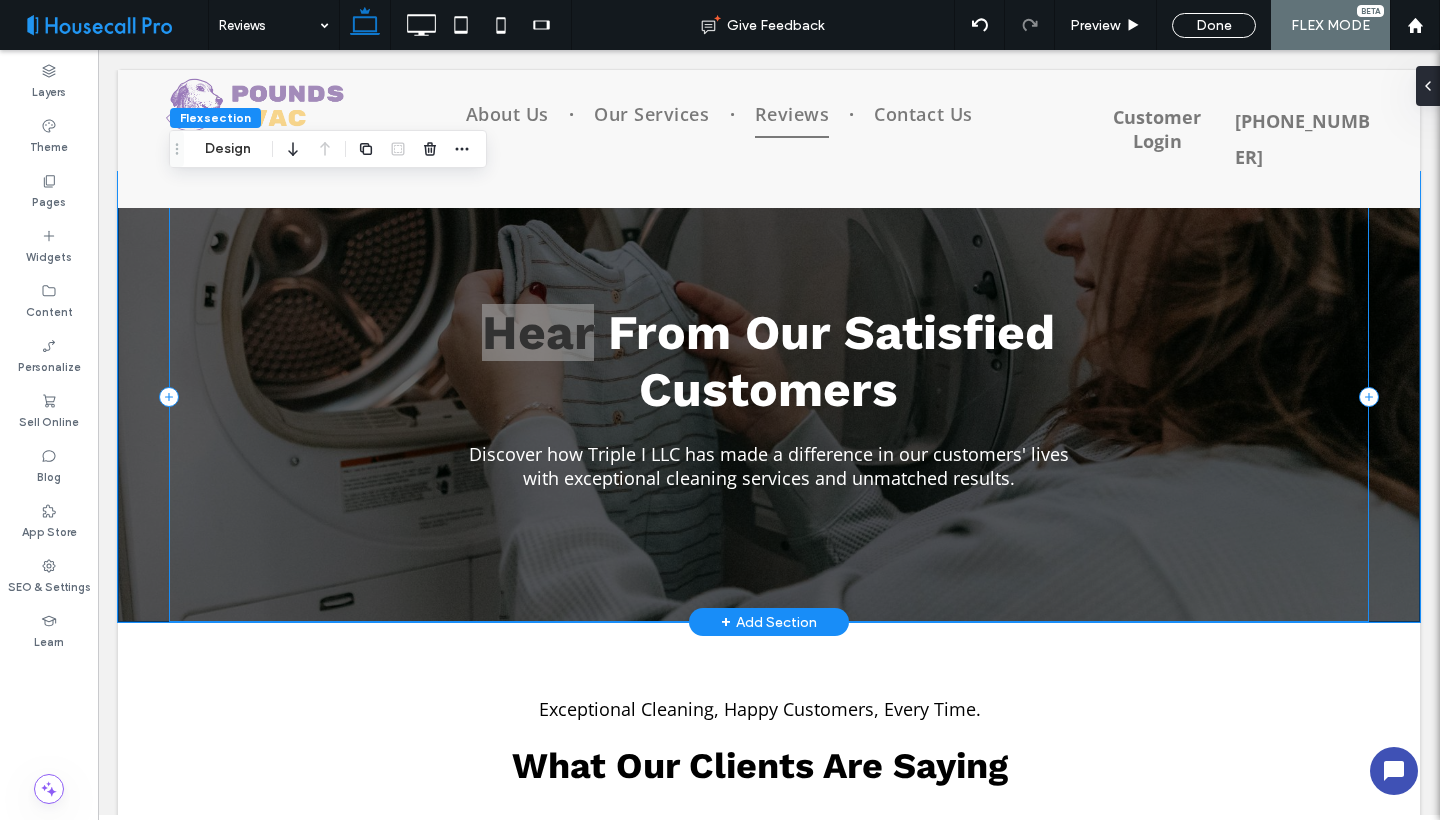 scroll, scrollTop: 0, scrollLeft: 0, axis: both 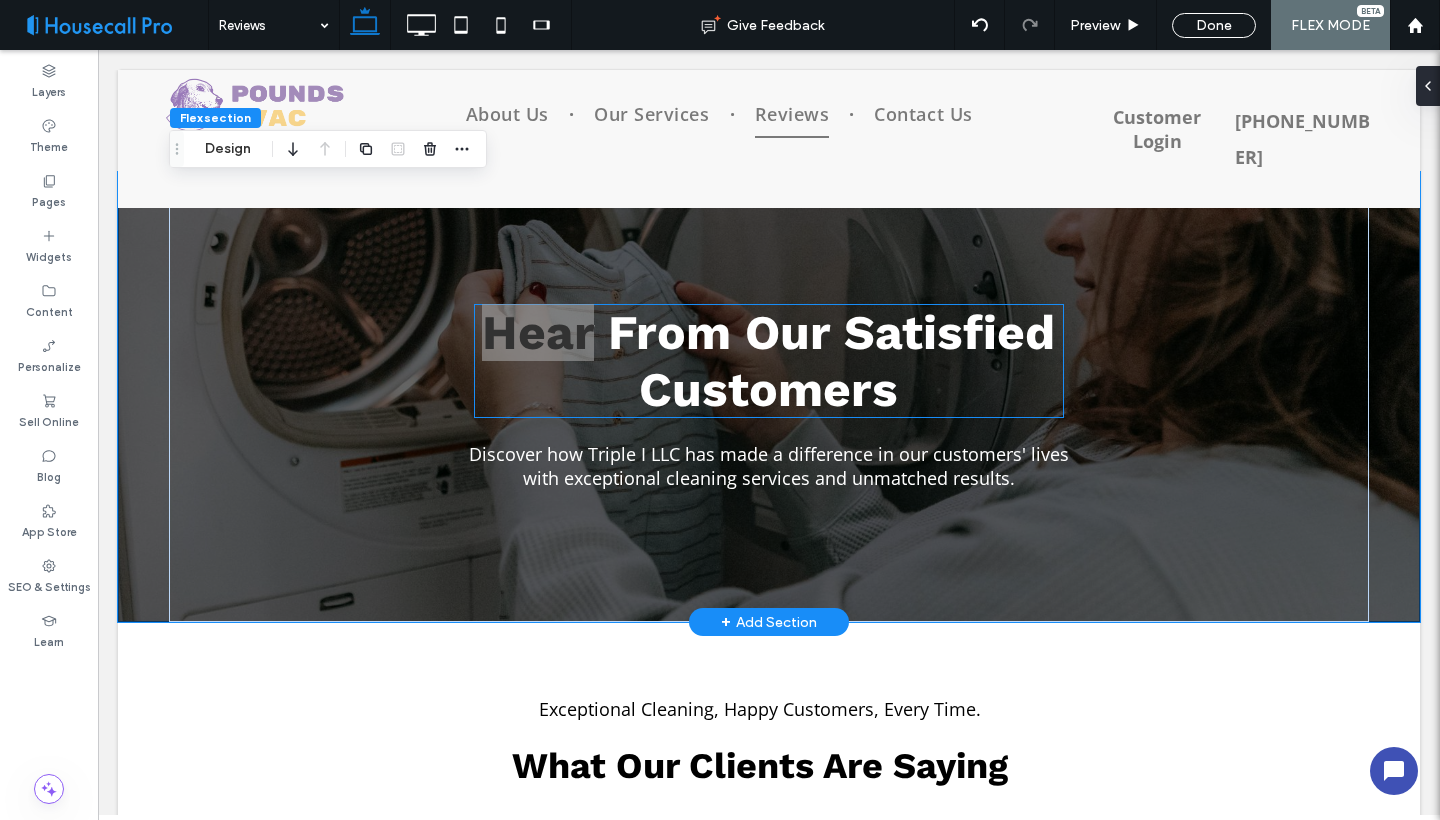 click on "Hear From Our Satisfied Customers" at bounding box center (768, 361) 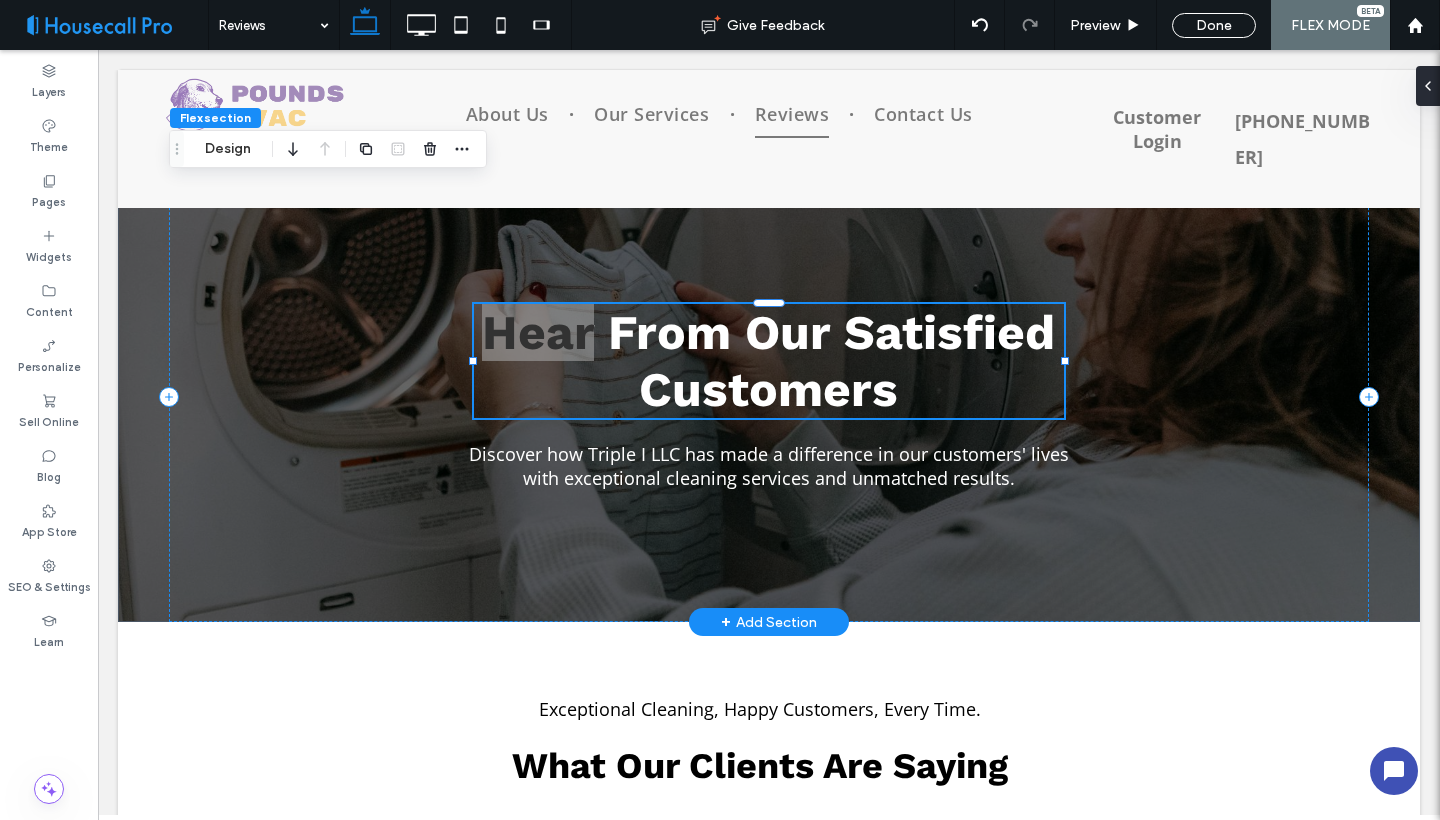 click on "Hear From Our Satisfied Customers" at bounding box center [768, 361] 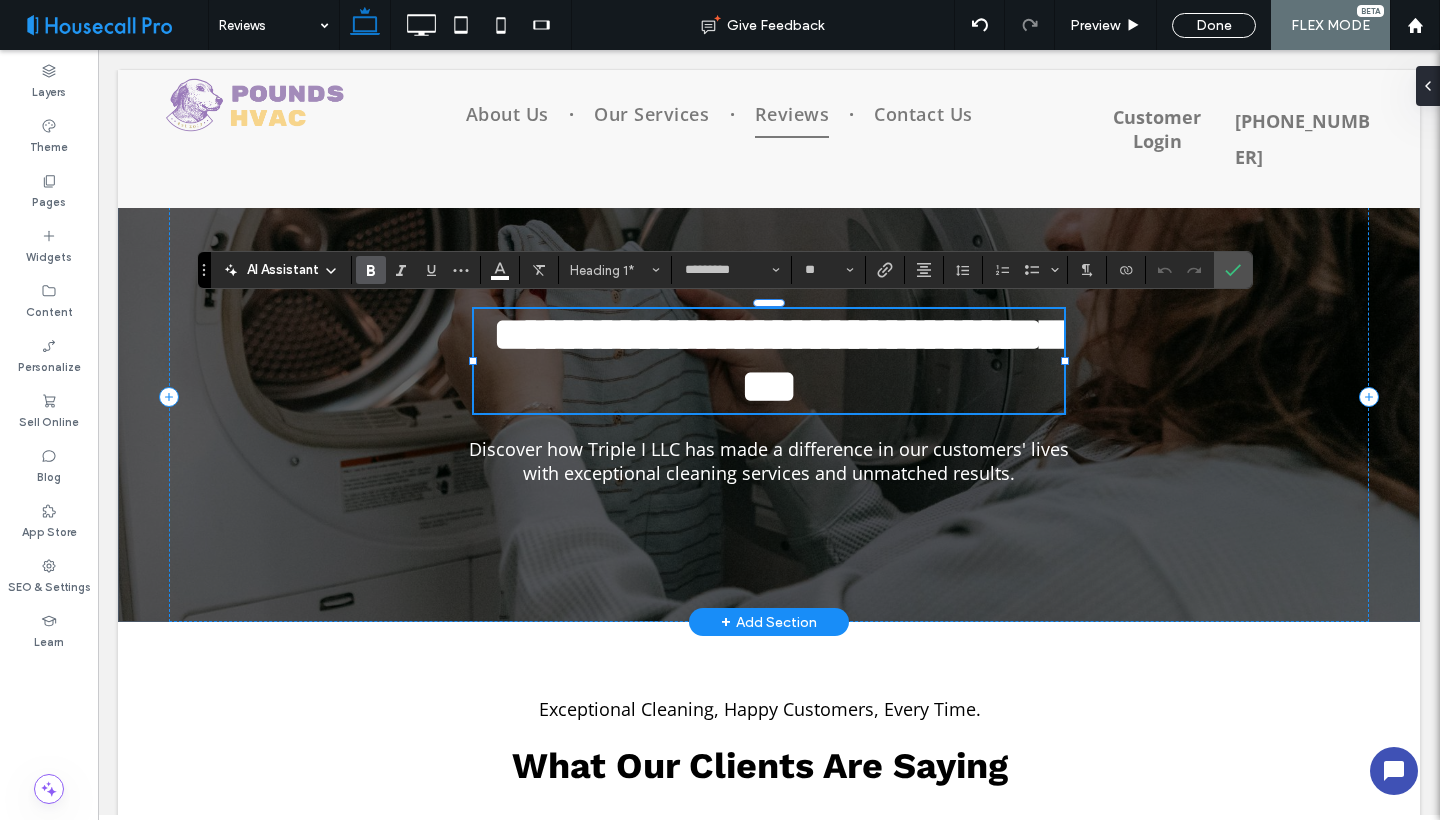 type on "*********" 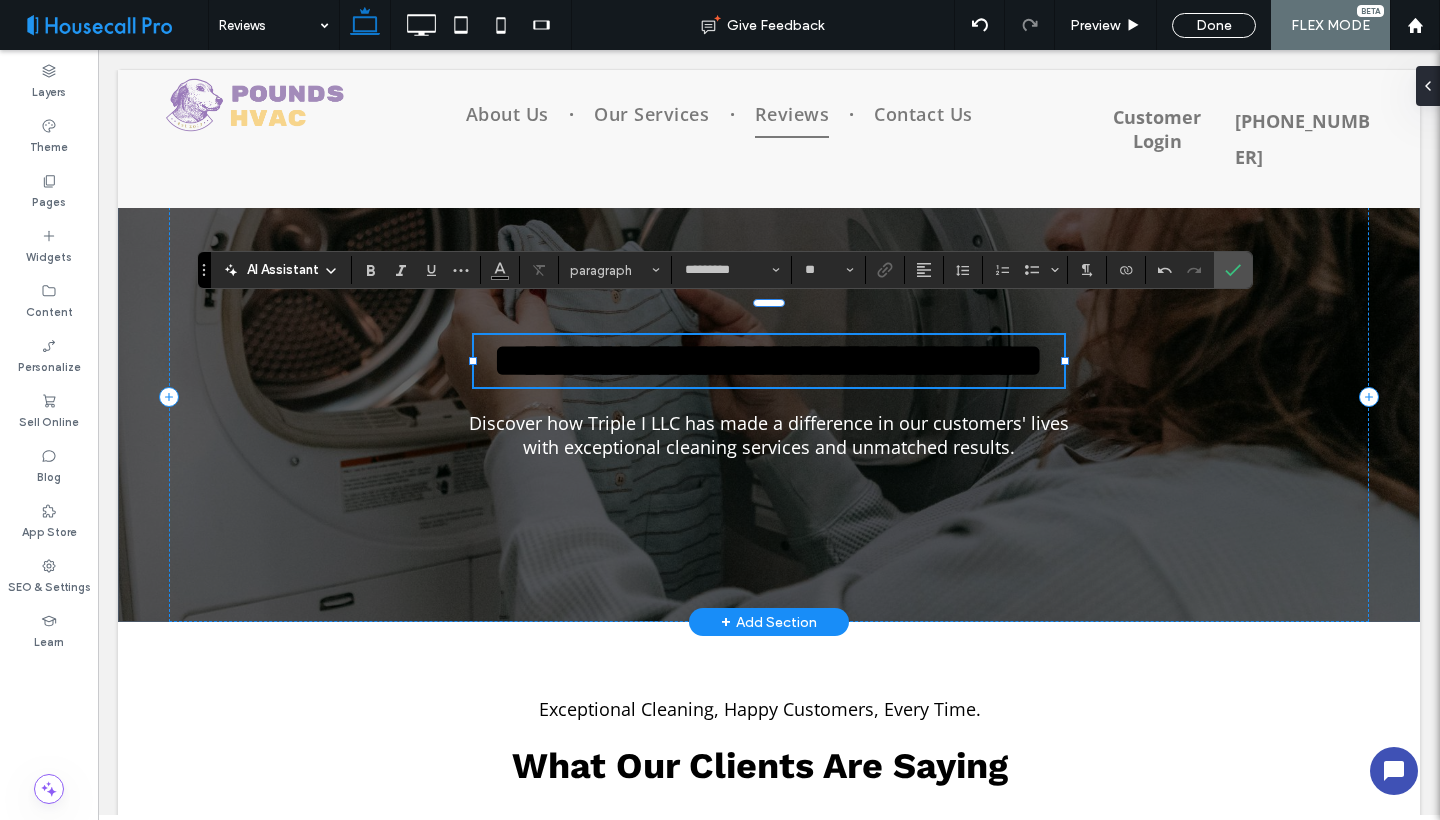 type on "*********" 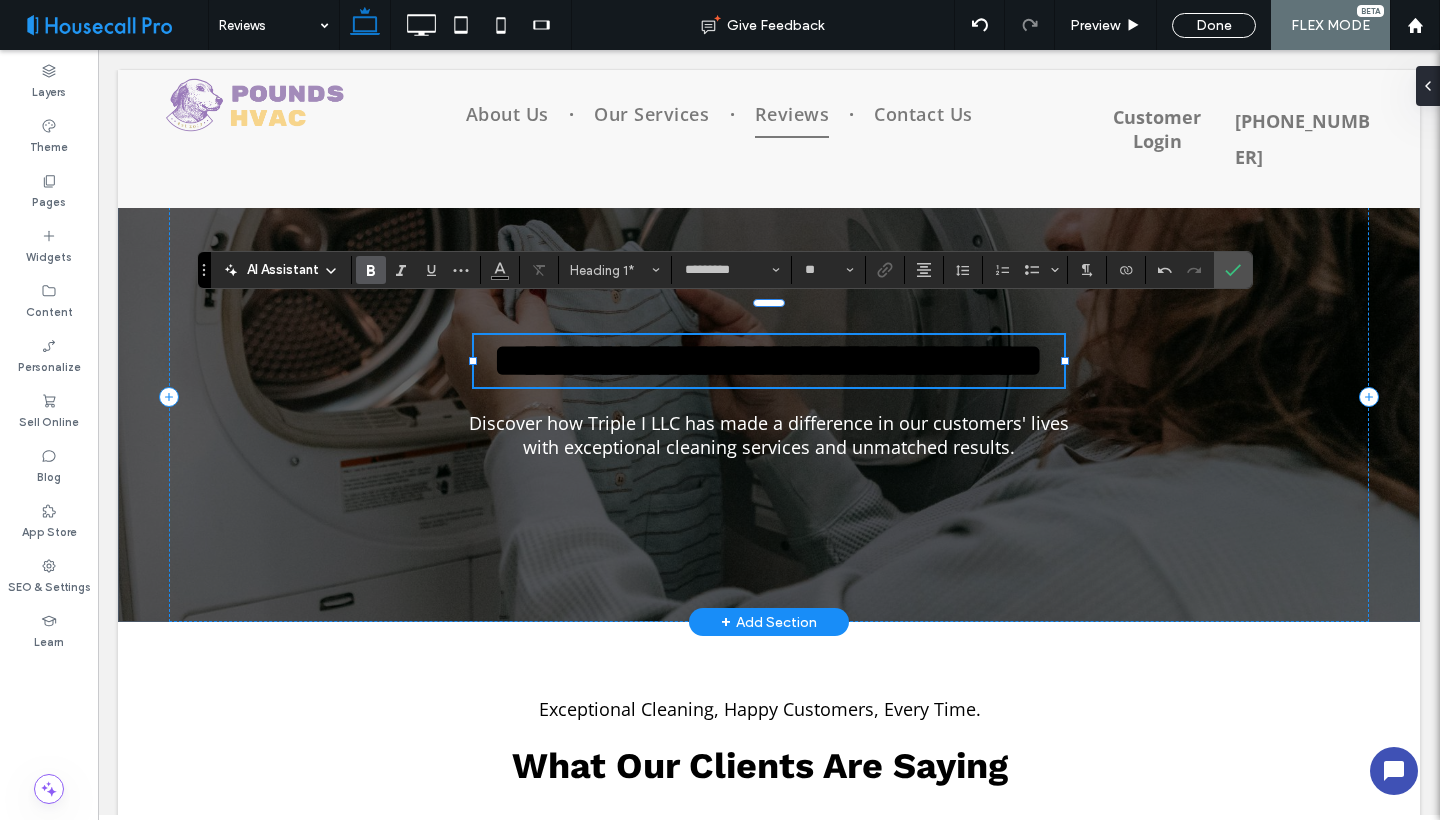 click on "**********" at bounding box center (768, 360) 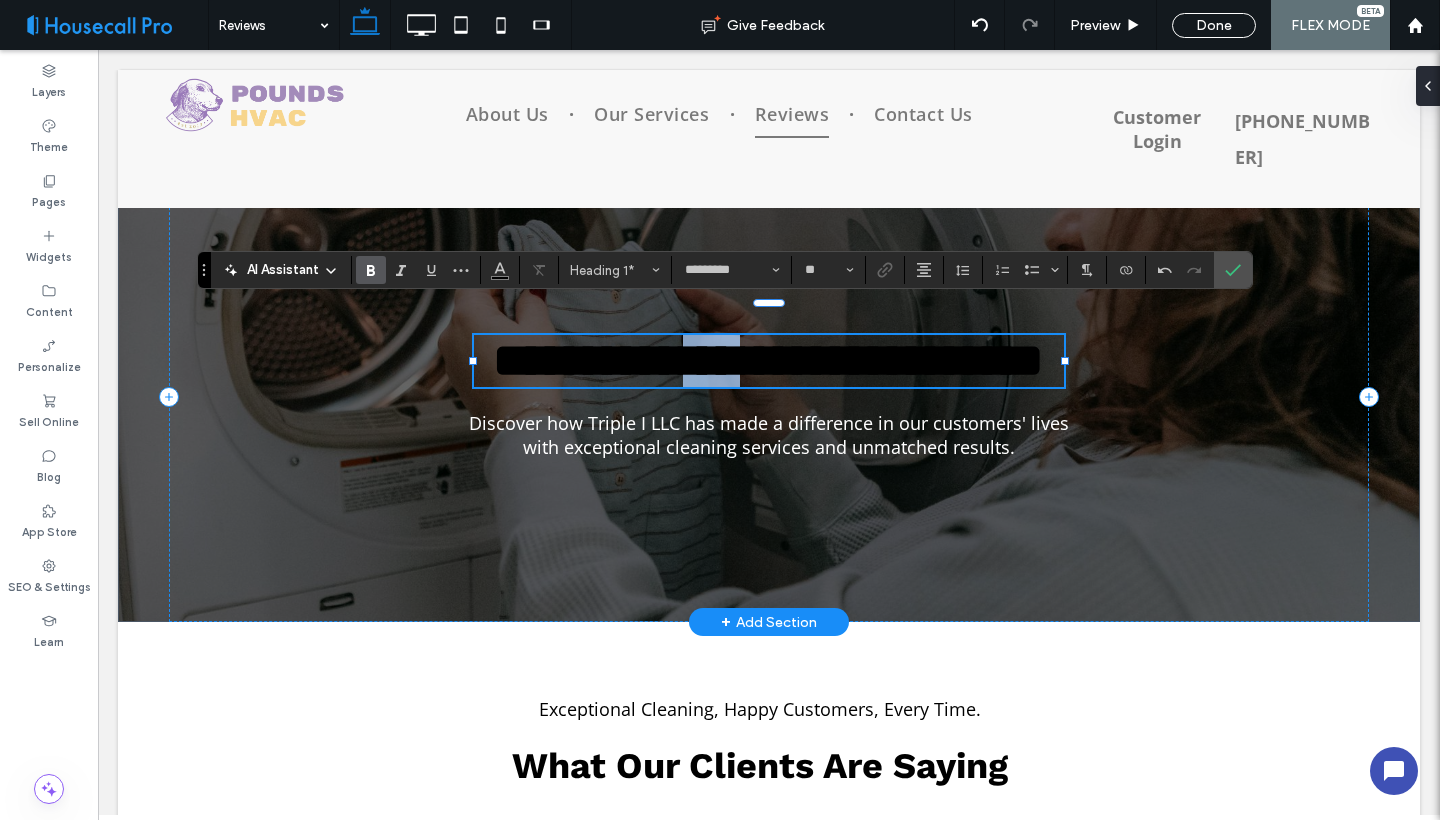 click on "**********" at bounding box center [768, 360] 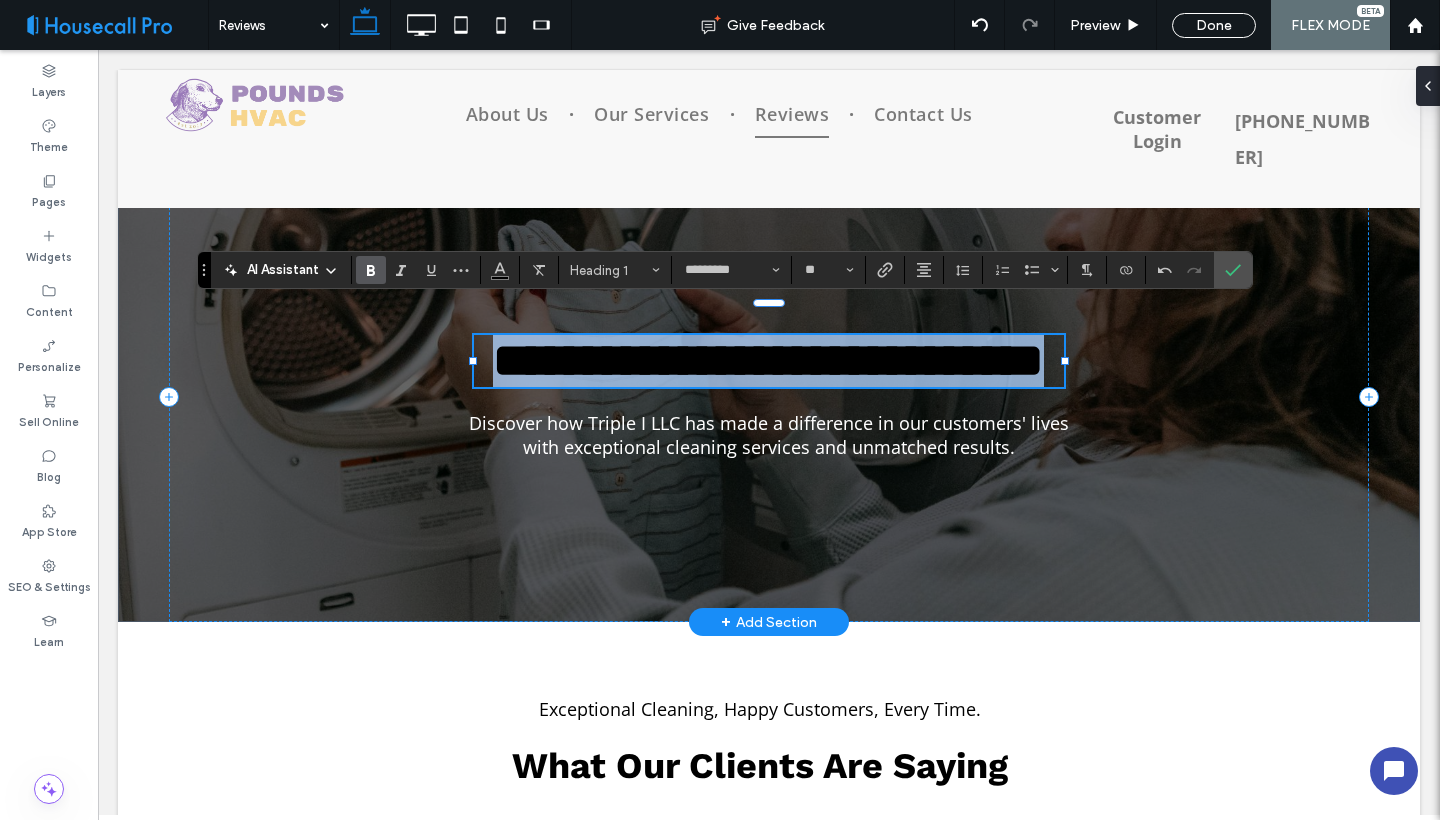 click on "**********" at bounding box center (768, 360) 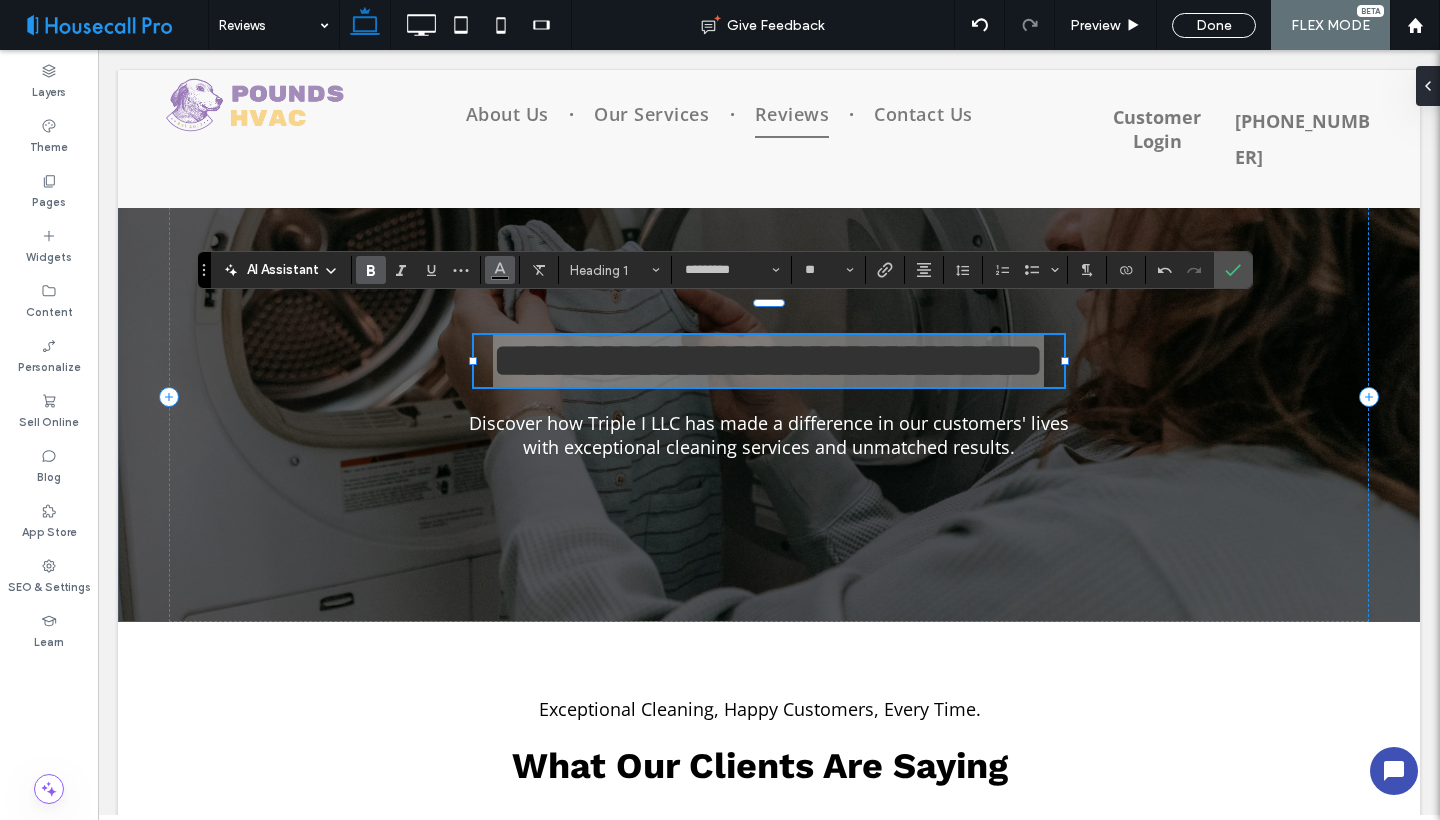 click 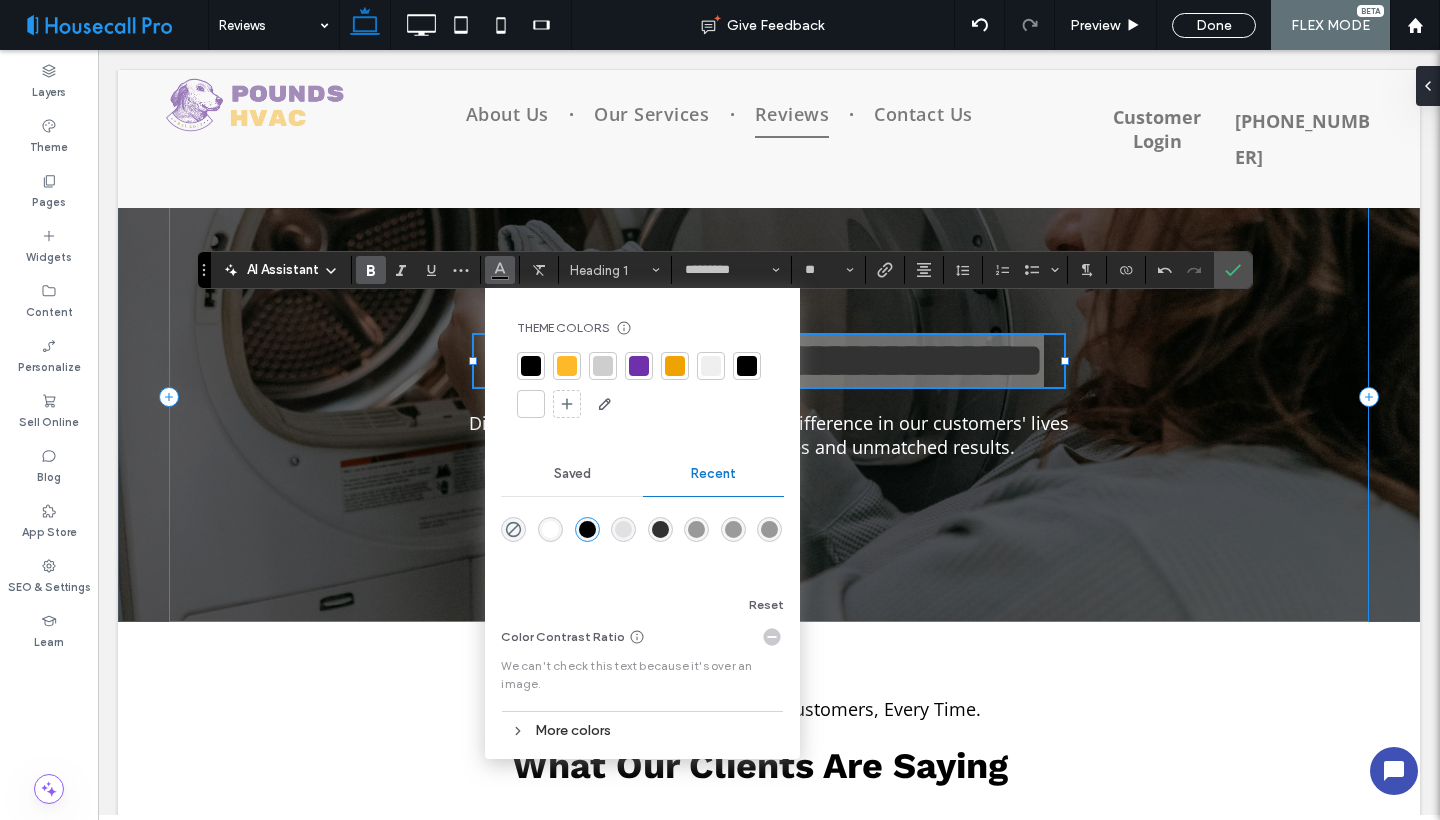 click at bounding box center [531, 404] 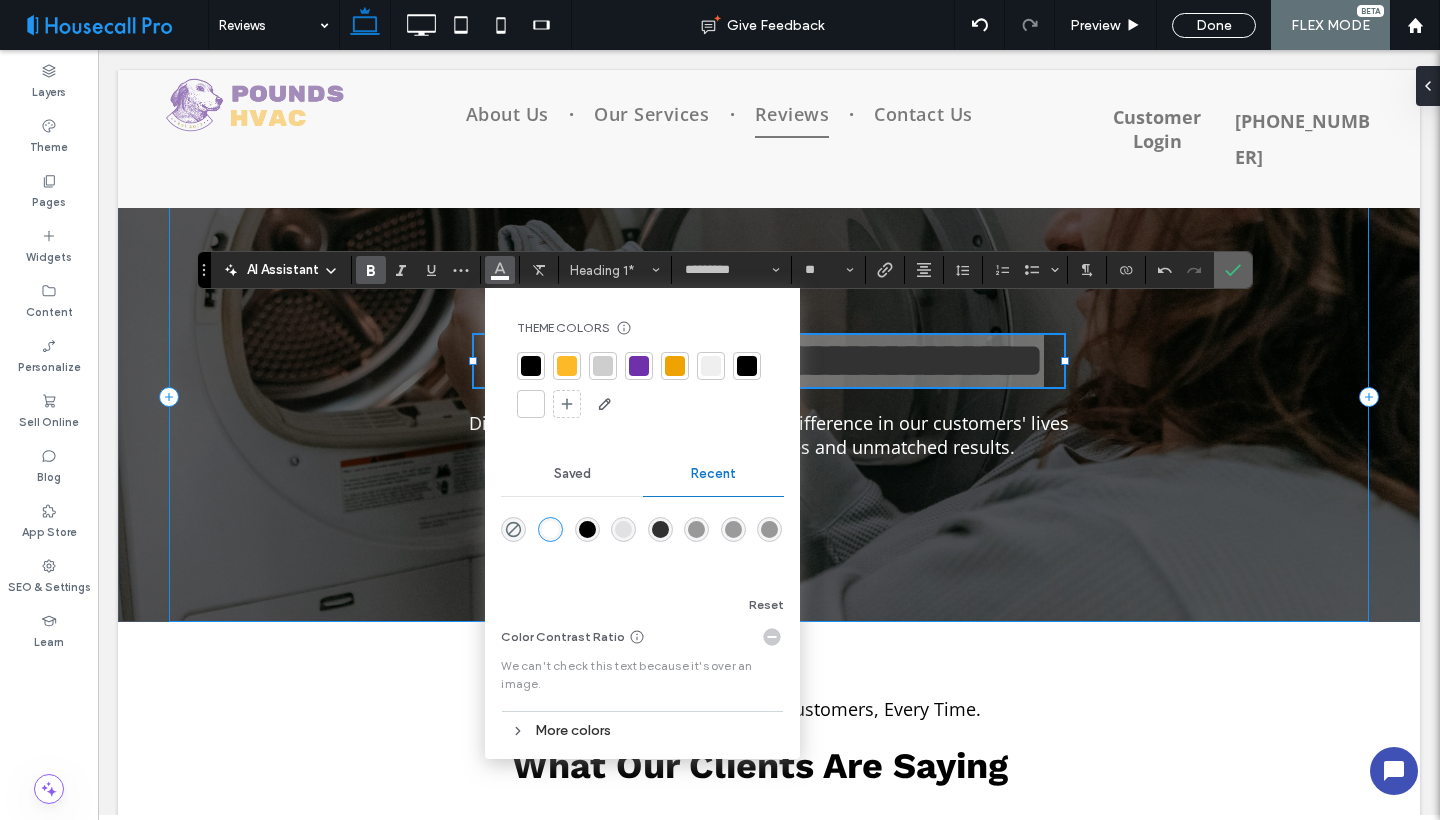 click at bounding box center [1233, 270] 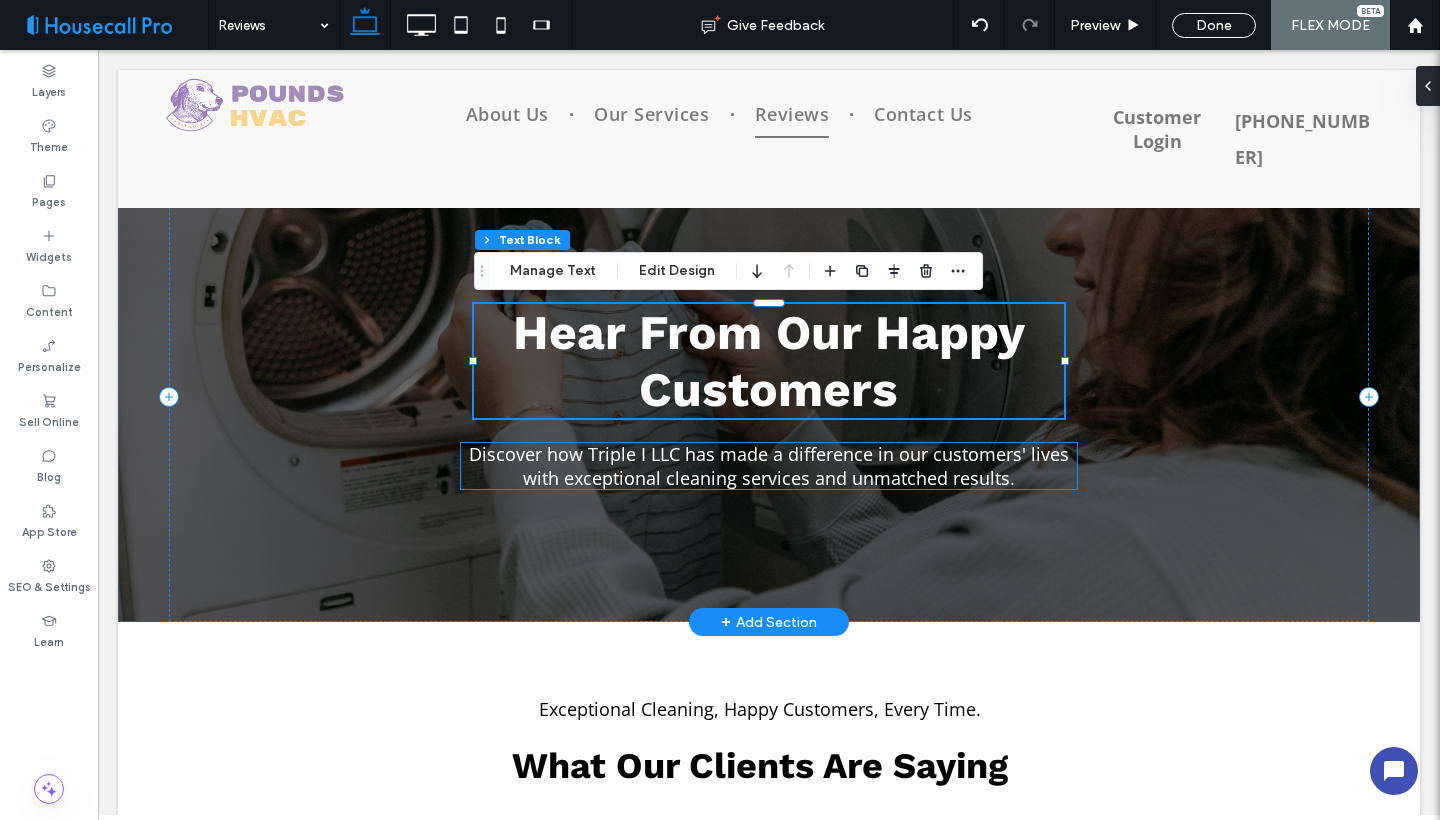 click on "Discover how Triple I LLC has made a difference in our customers' lives with exceptional cleaning services and unmatched results." at bounding box center [769, 466] 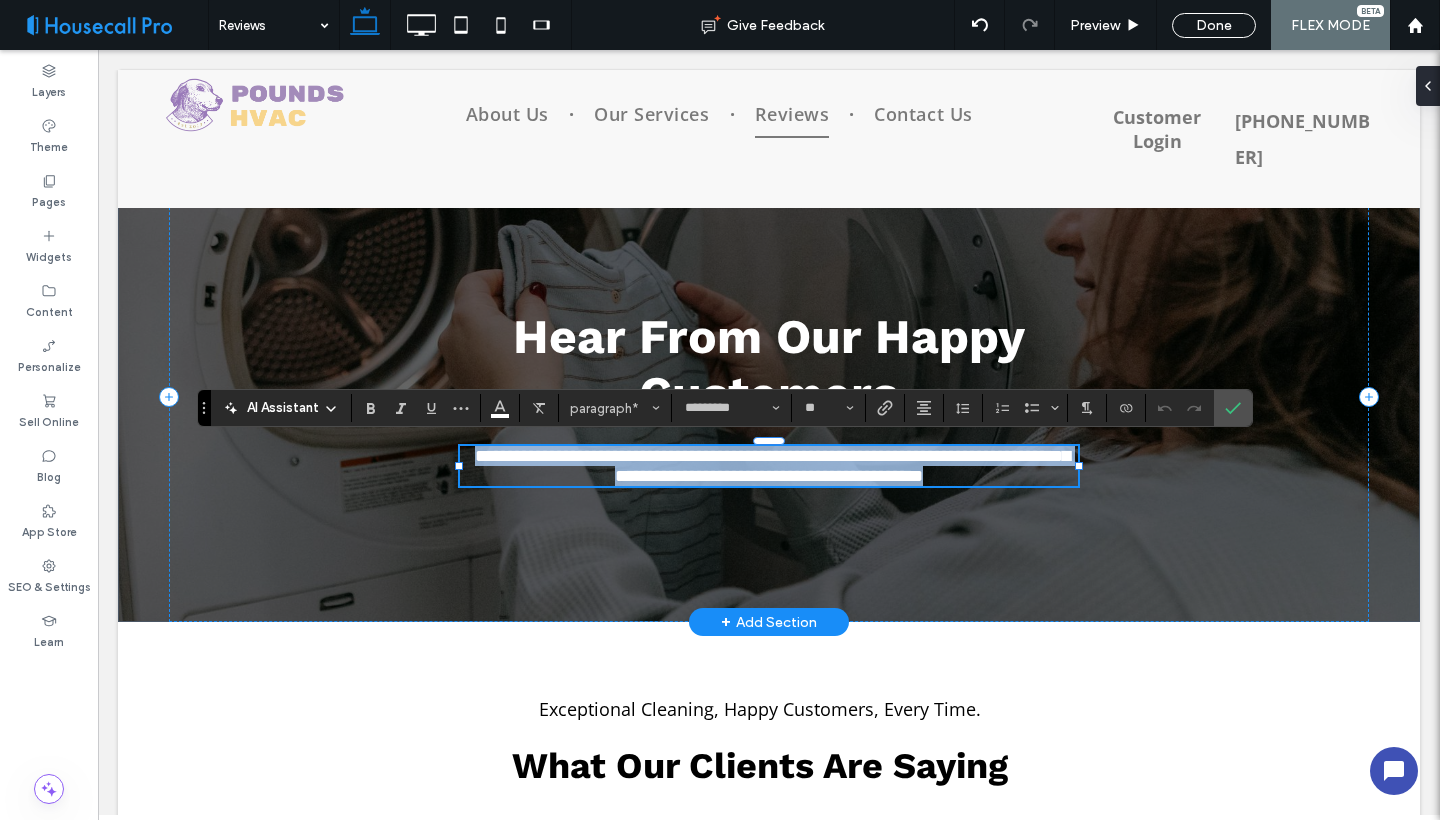 click on "**********" at bounding box center (772, 466) 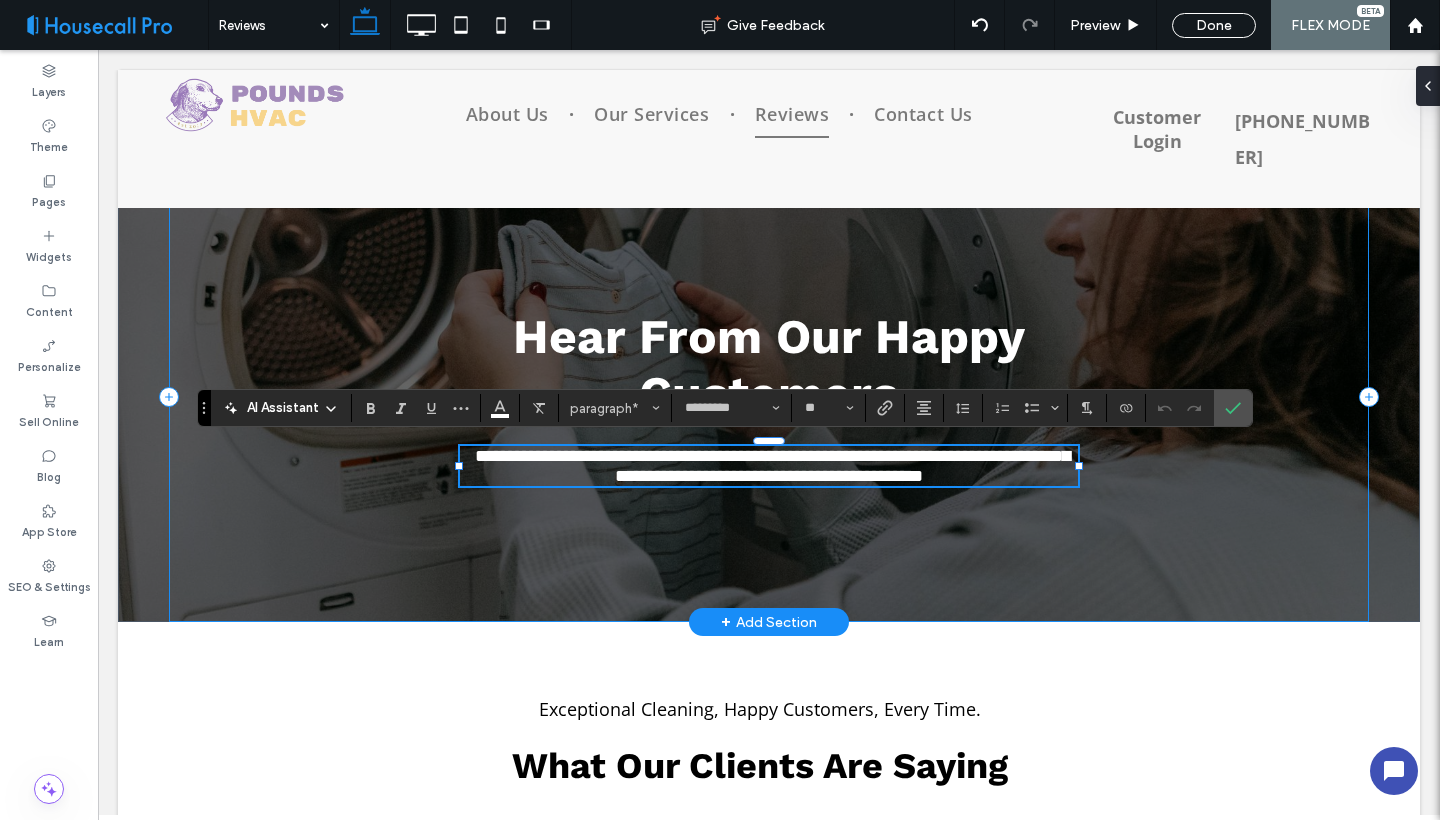 scroll, scrollTop: 13, scrollLeft: 1, axis: both 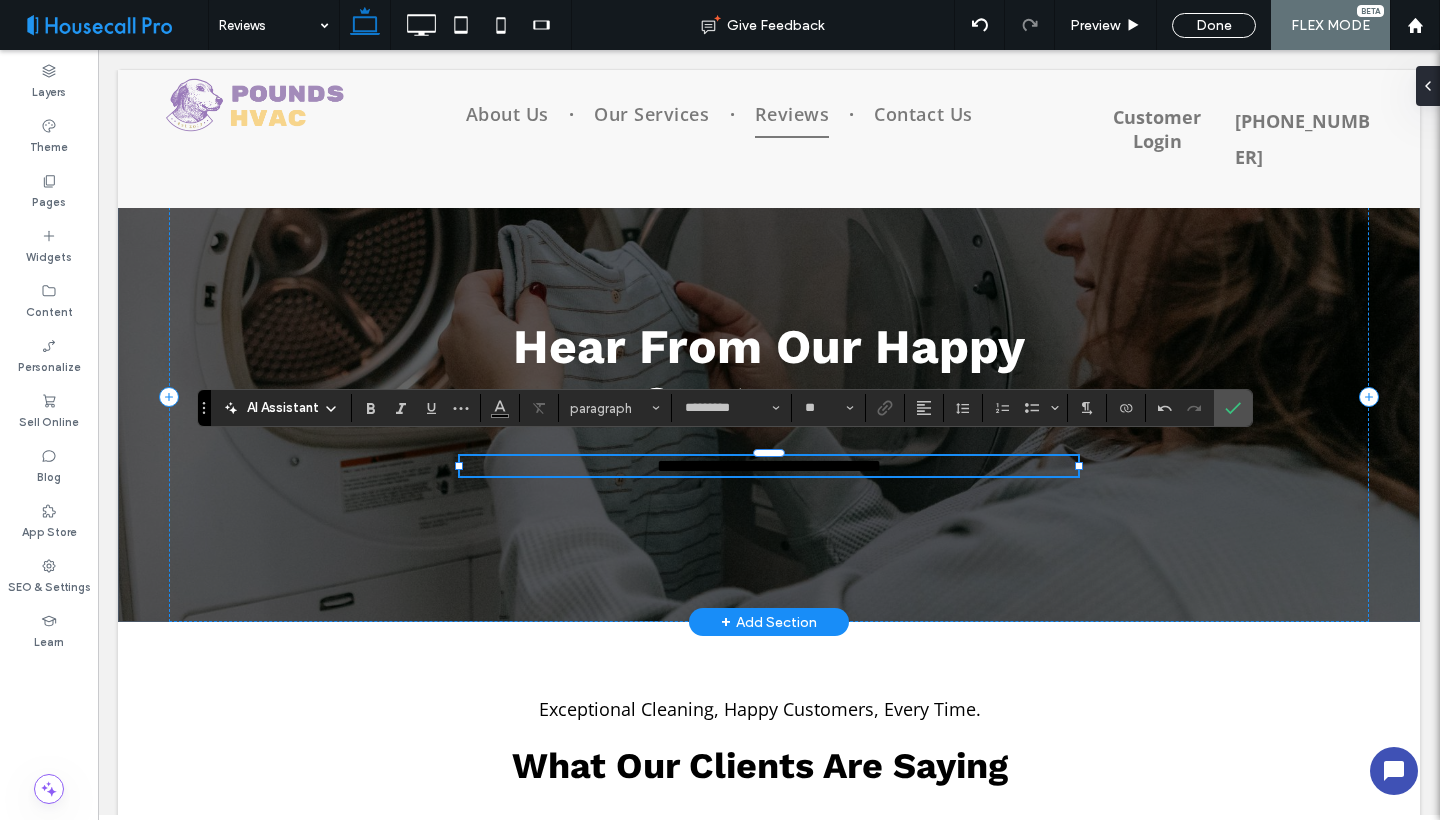 click on "**********" at bounding box center [769, 466] 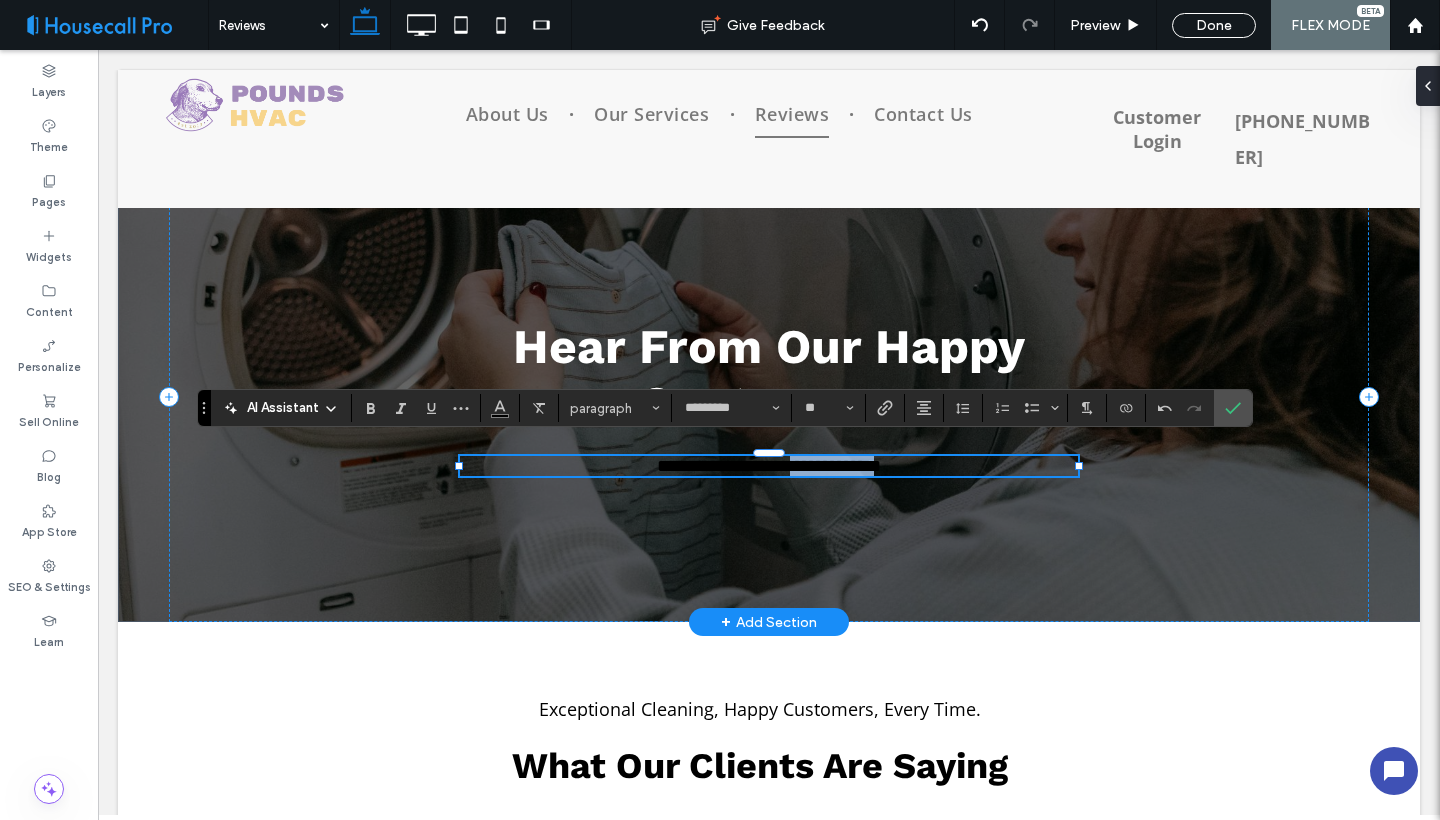 click on "**********" at bounding box center (769, 466) 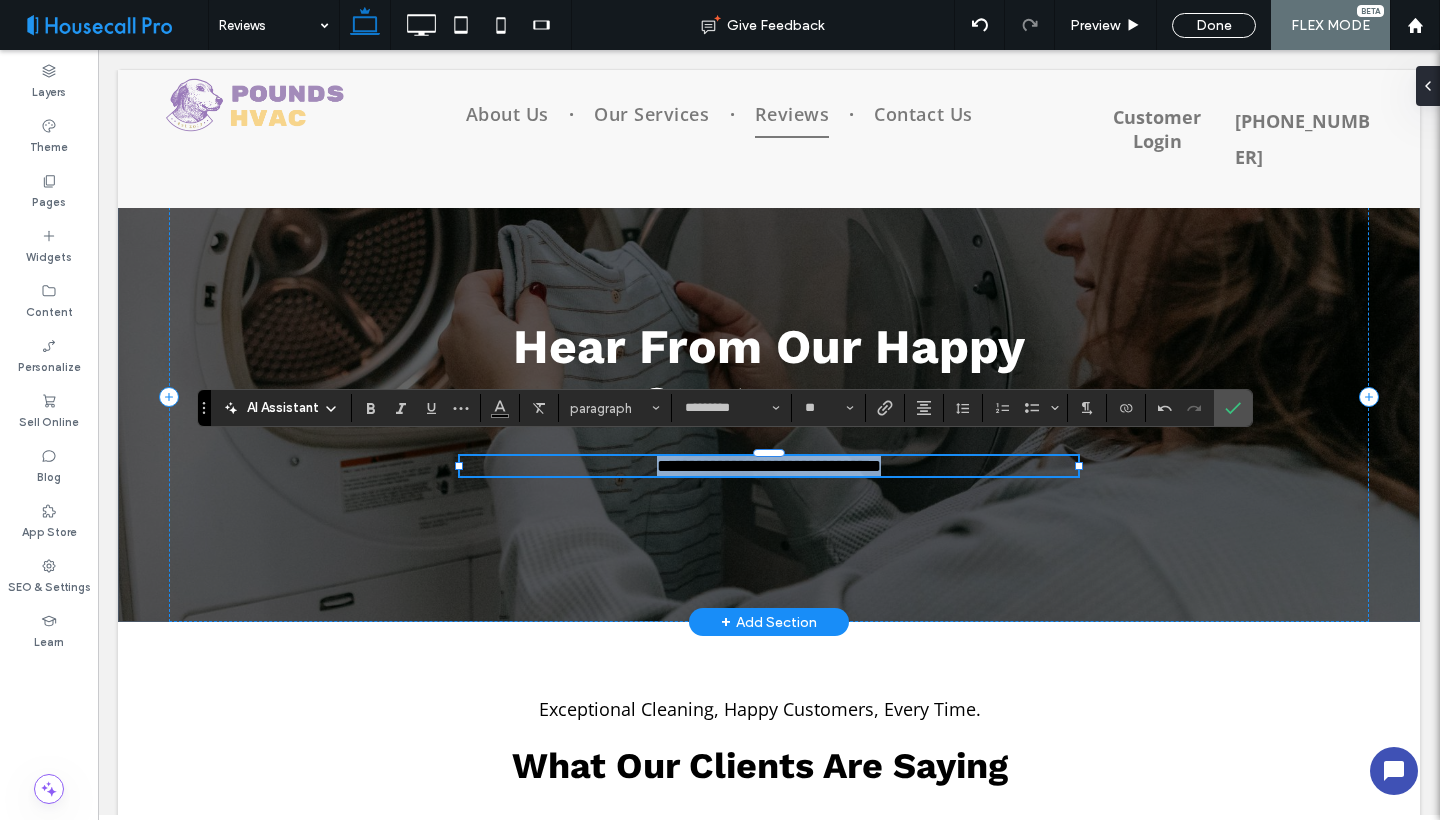 click on "**********" at bounding box center [769, 466] 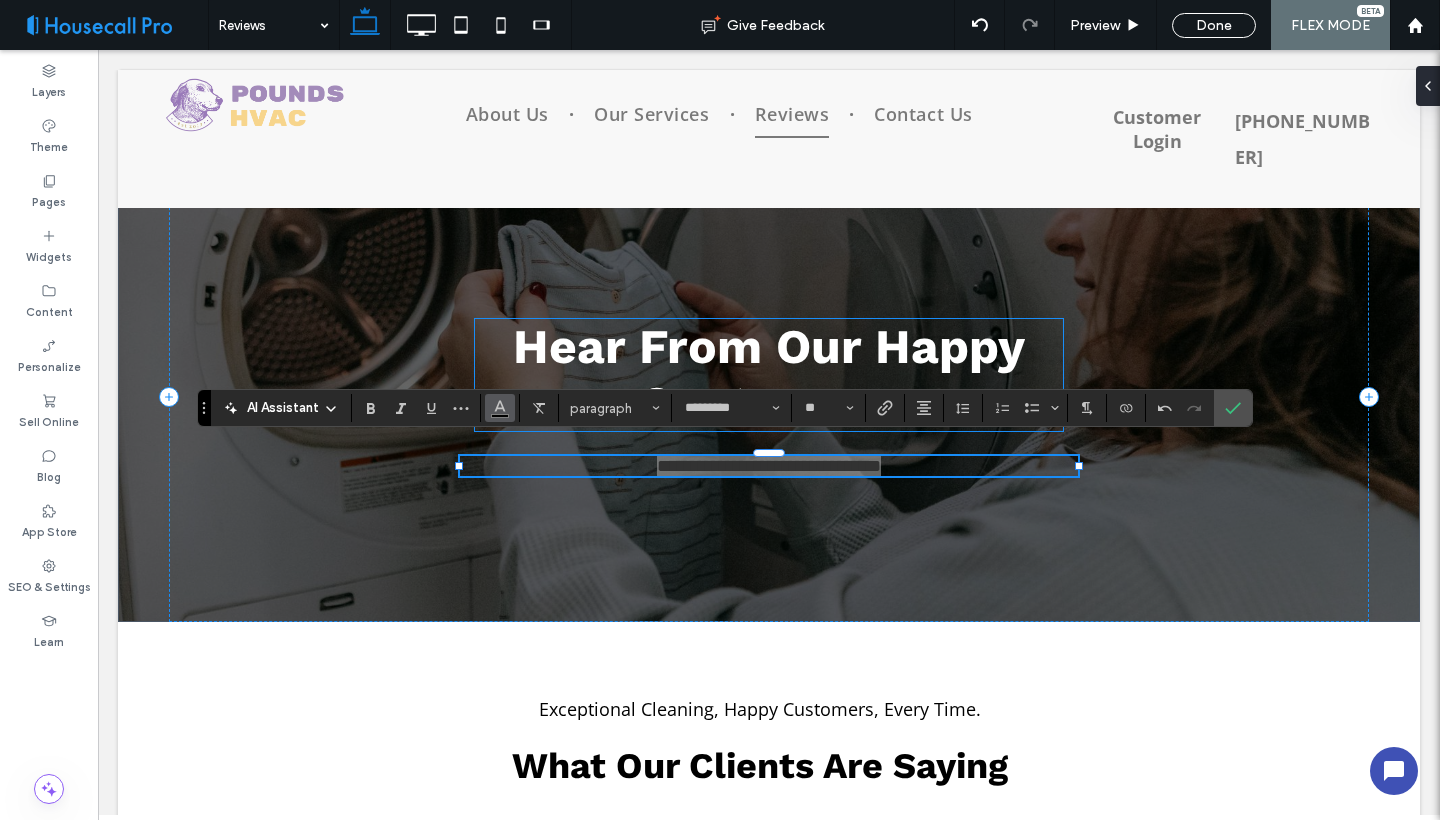 click at bounding box center (500, 408) 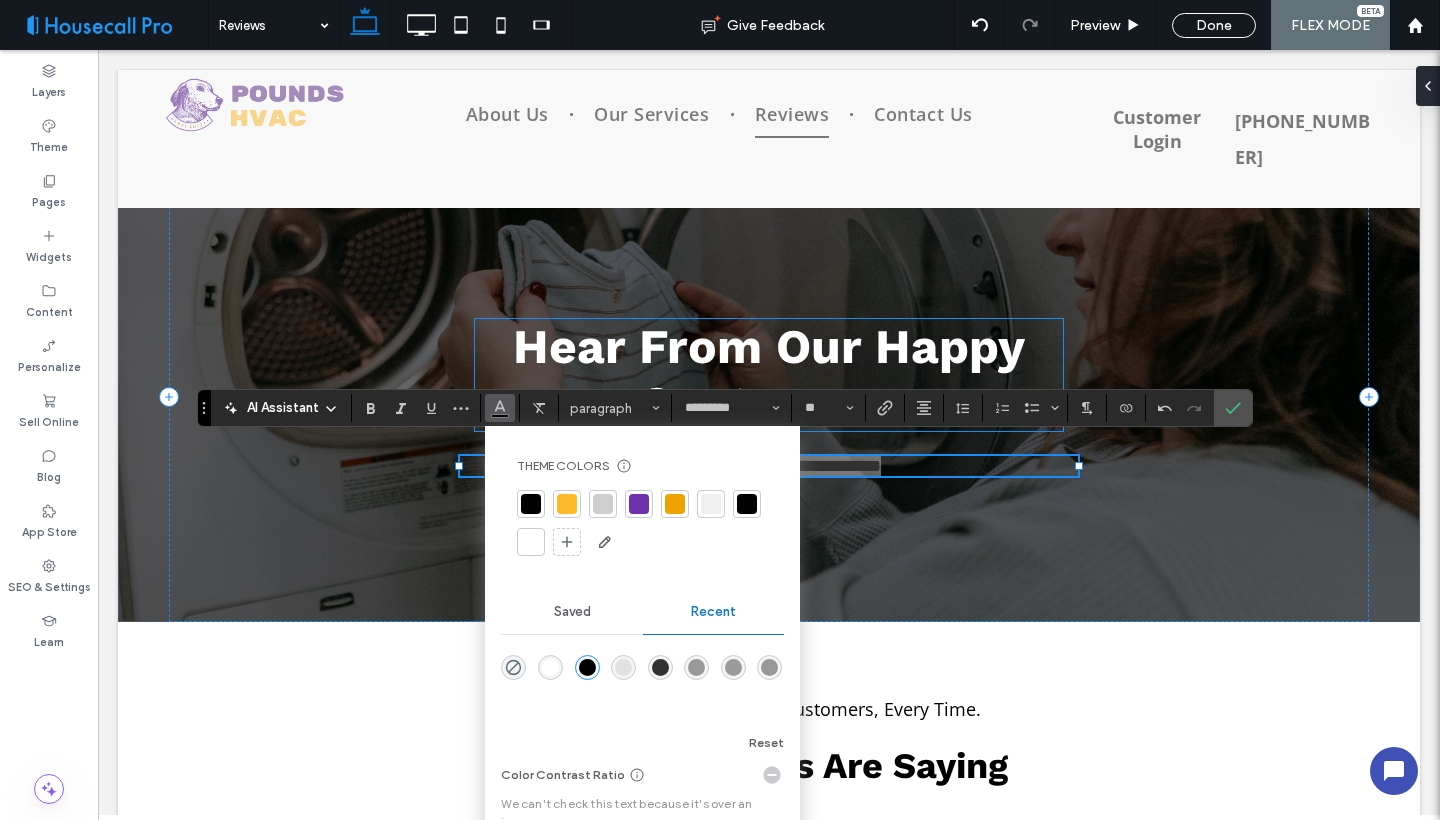 click at bounding box center [531, 542] 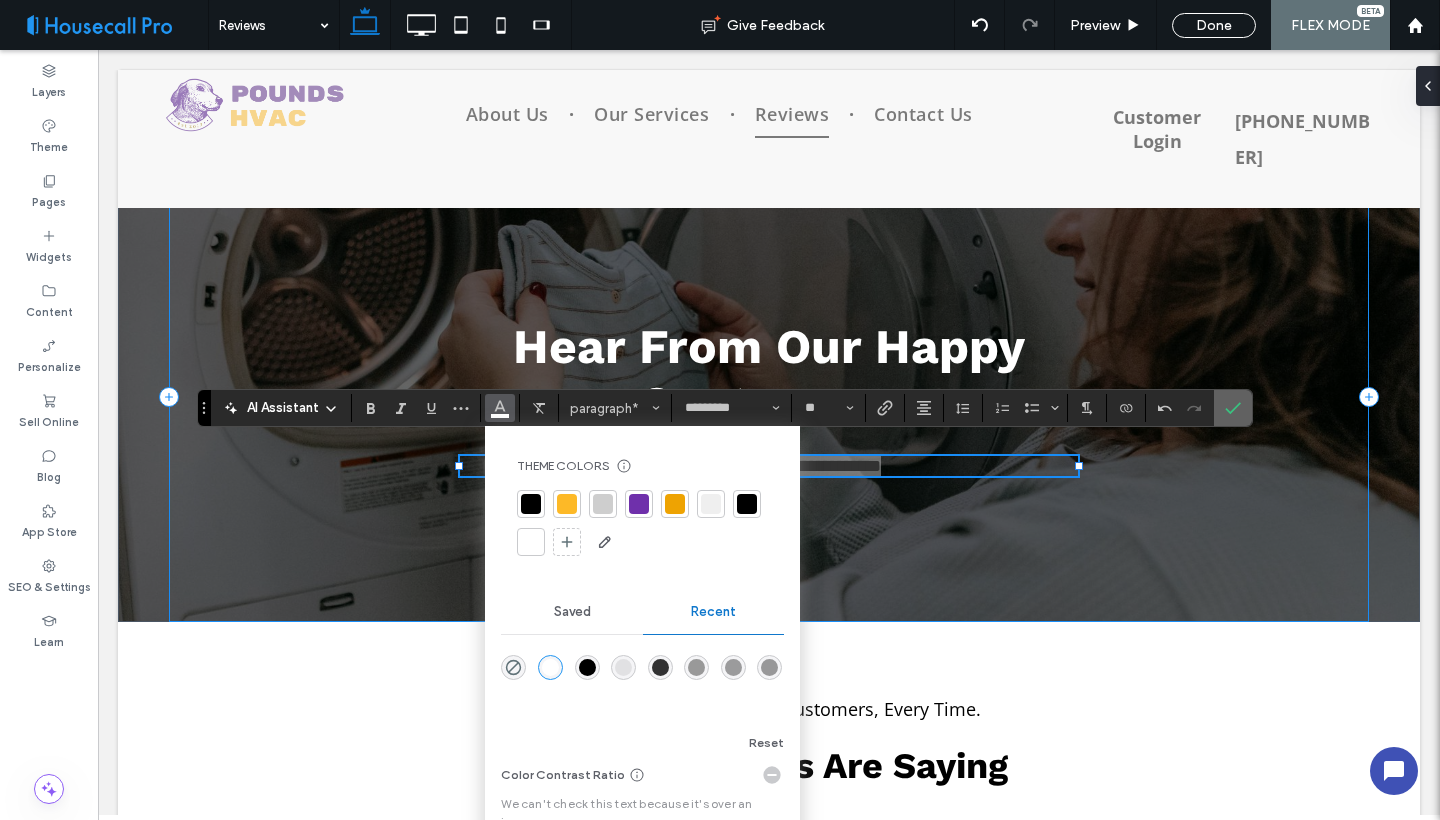 click at bounding box center [1233, 408] 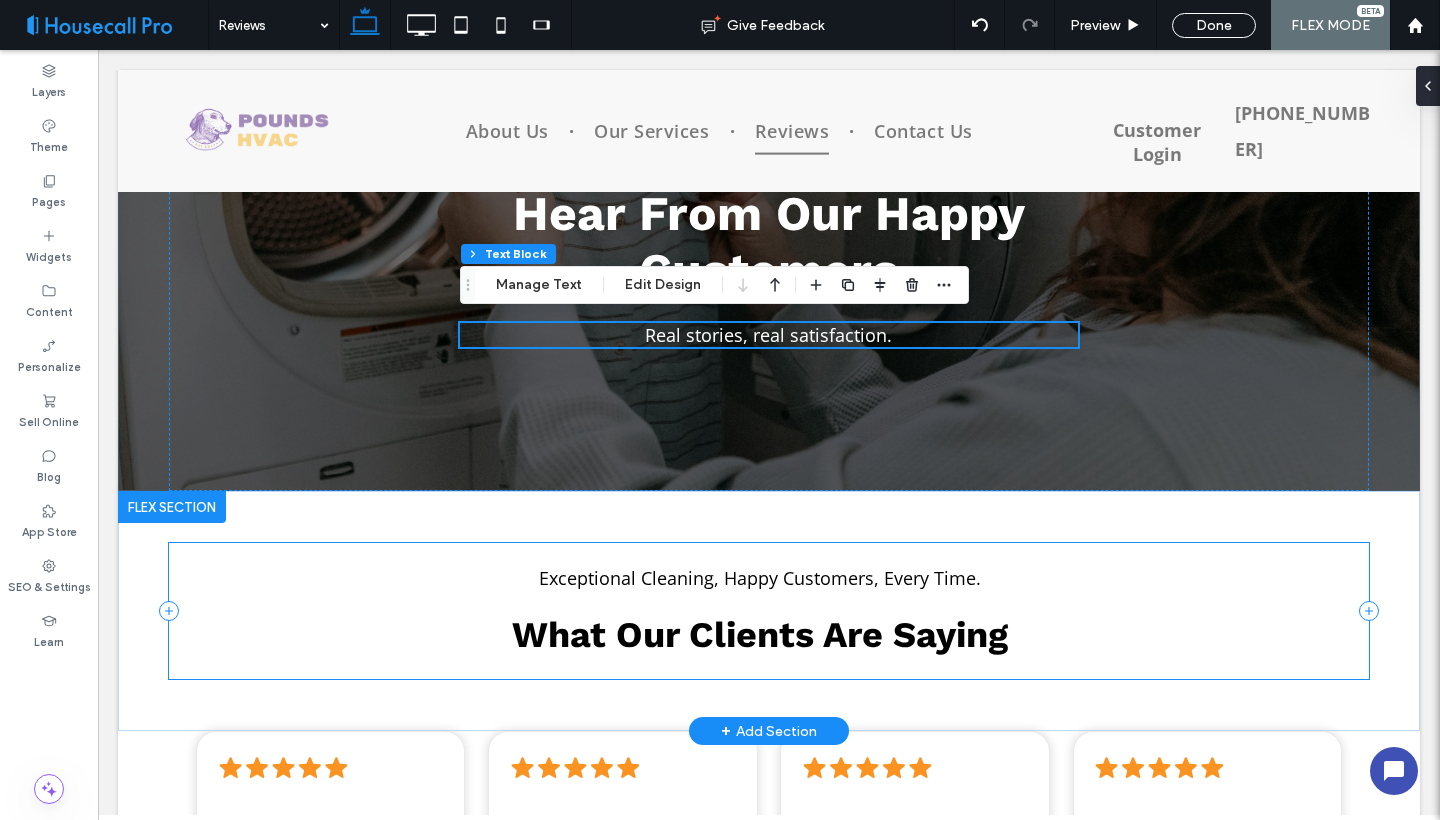 scroll, scrollTop: 97, scrollLeft: 0, axis: vertical 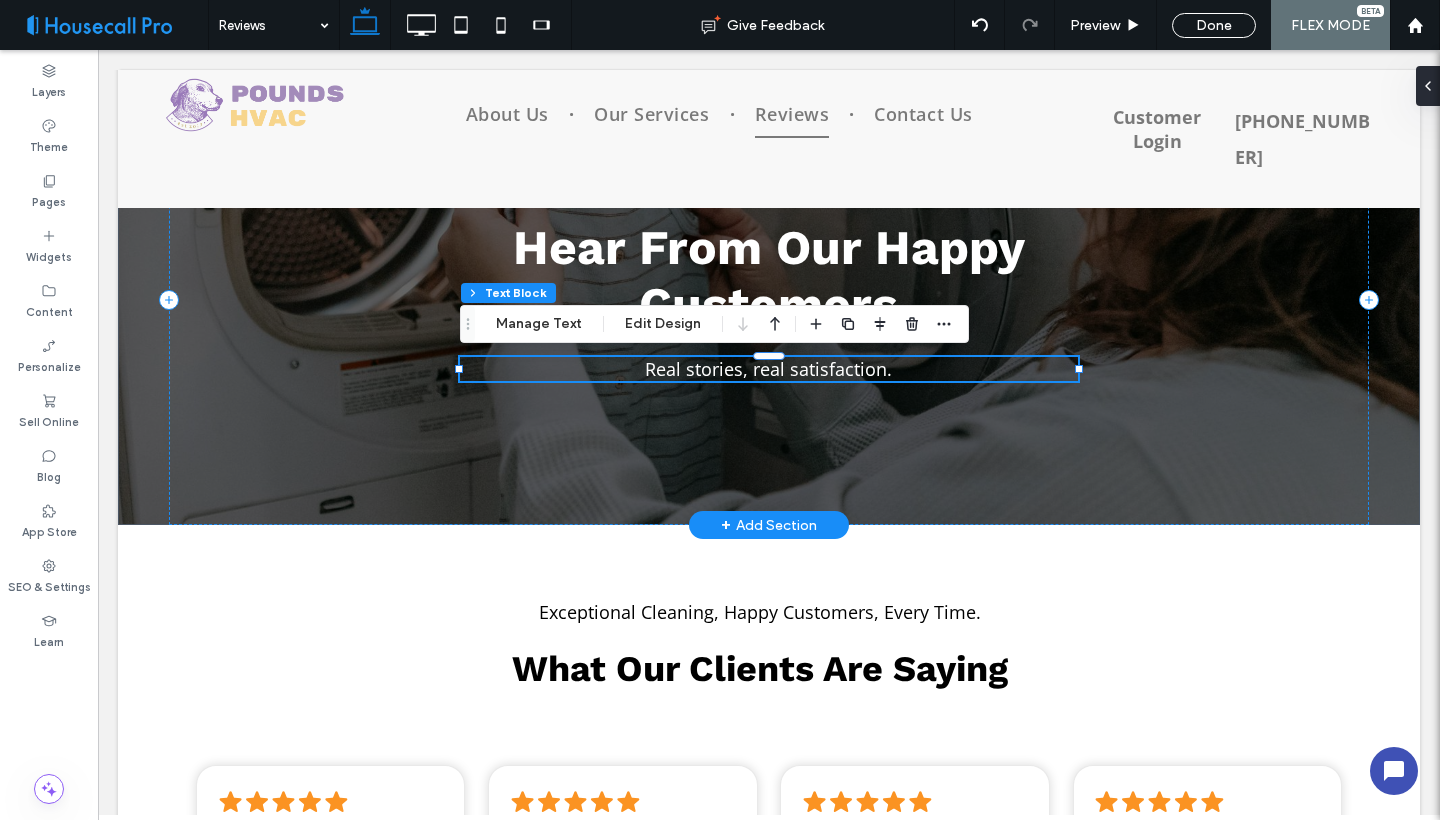 click on "Real stories, real satisfaction." at bounding box center [768, 369] 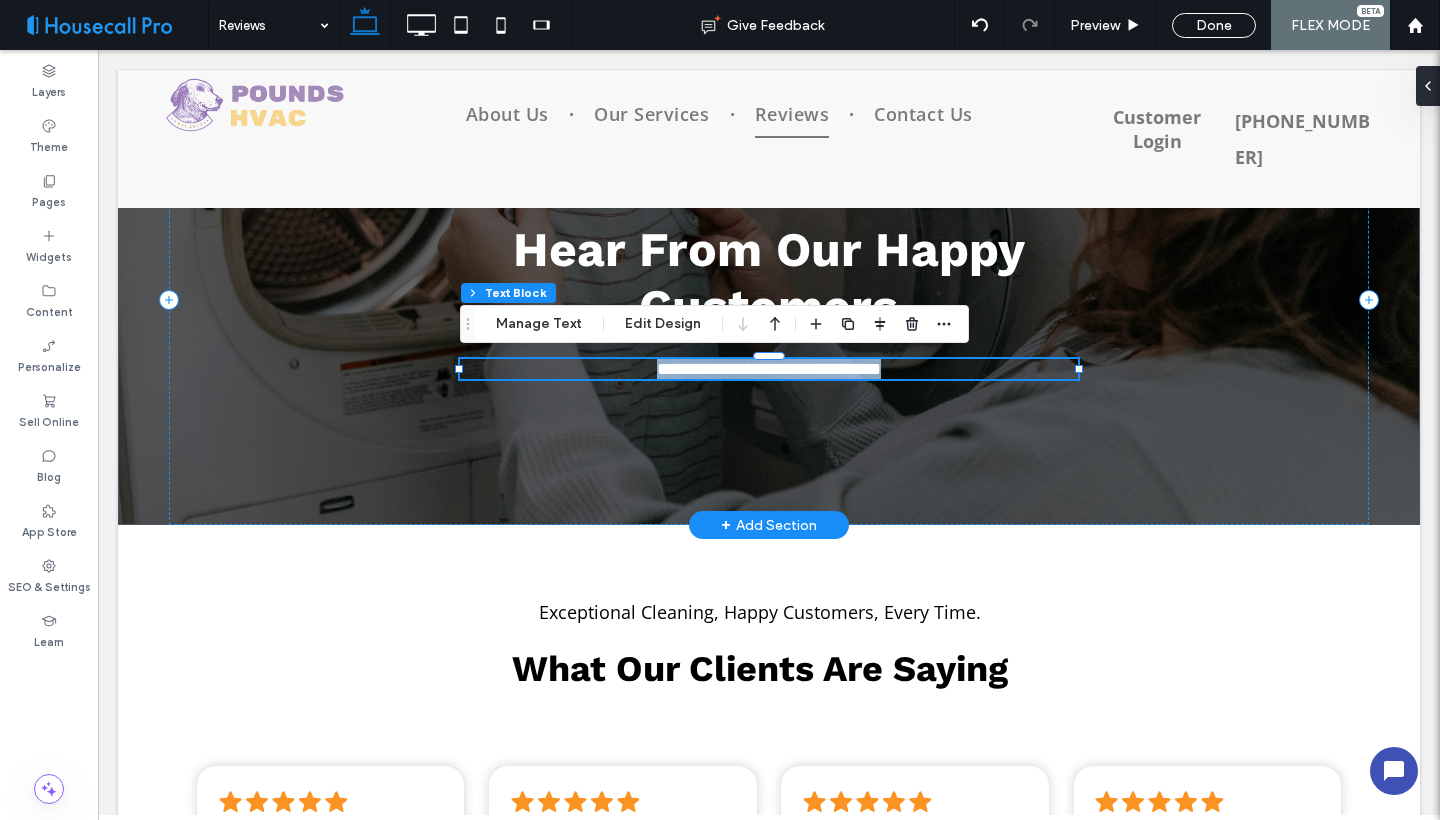 click on "**********" at bounding box center (769, 369) 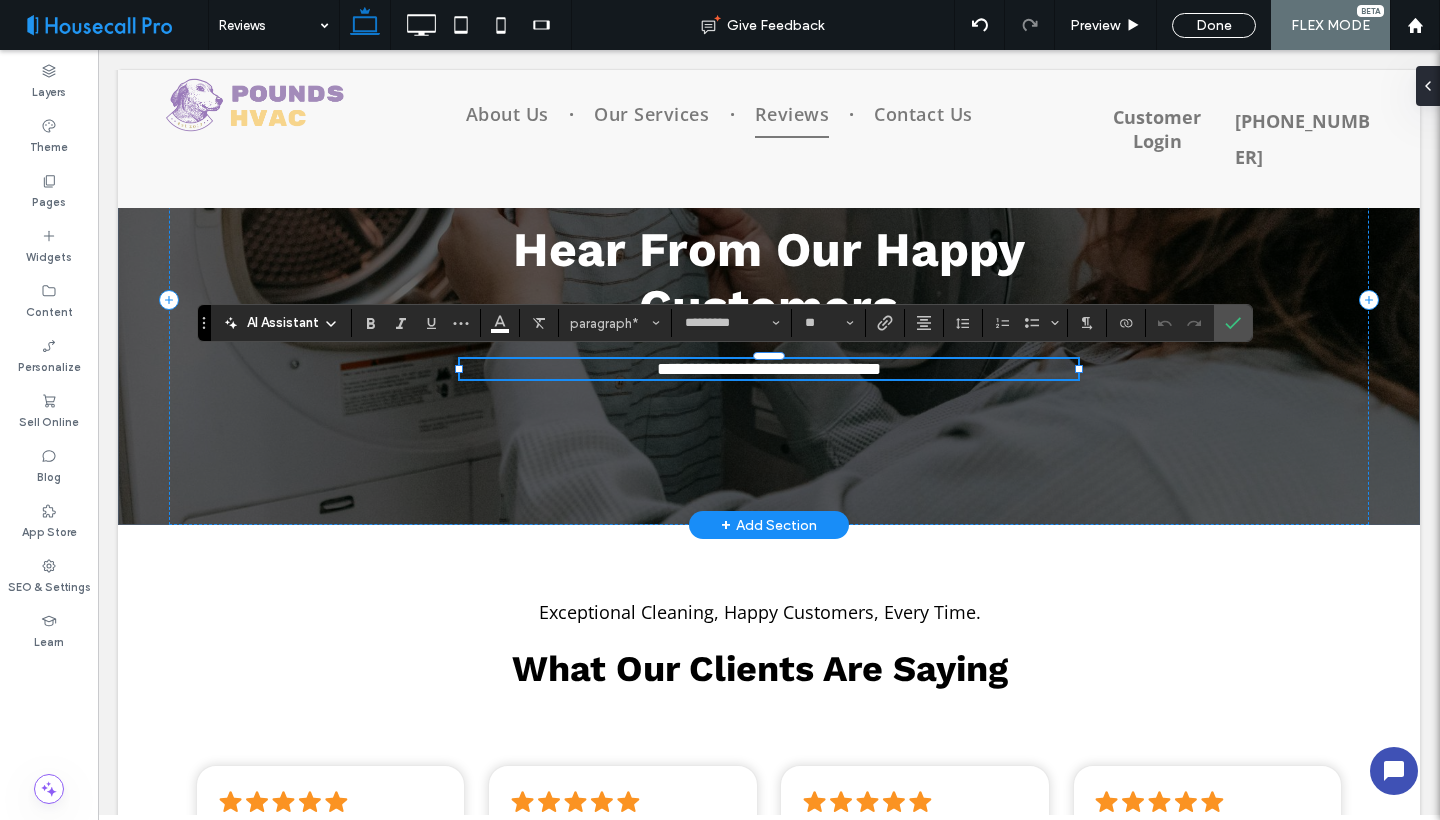 scroll, scrollTop: 13, scrollLeft: 1, axis: both 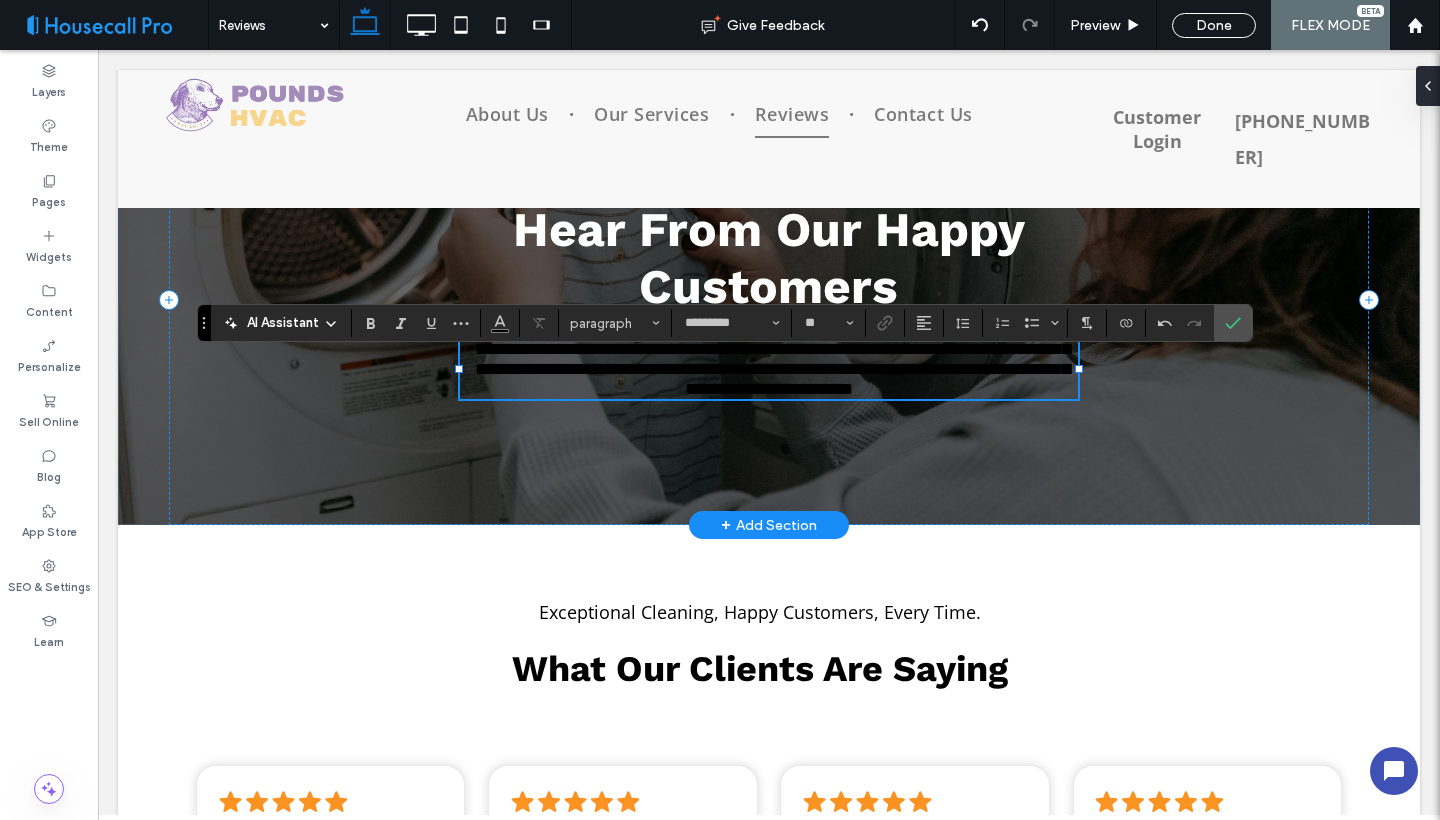 click on "**********" at bounding box center (772, 369) 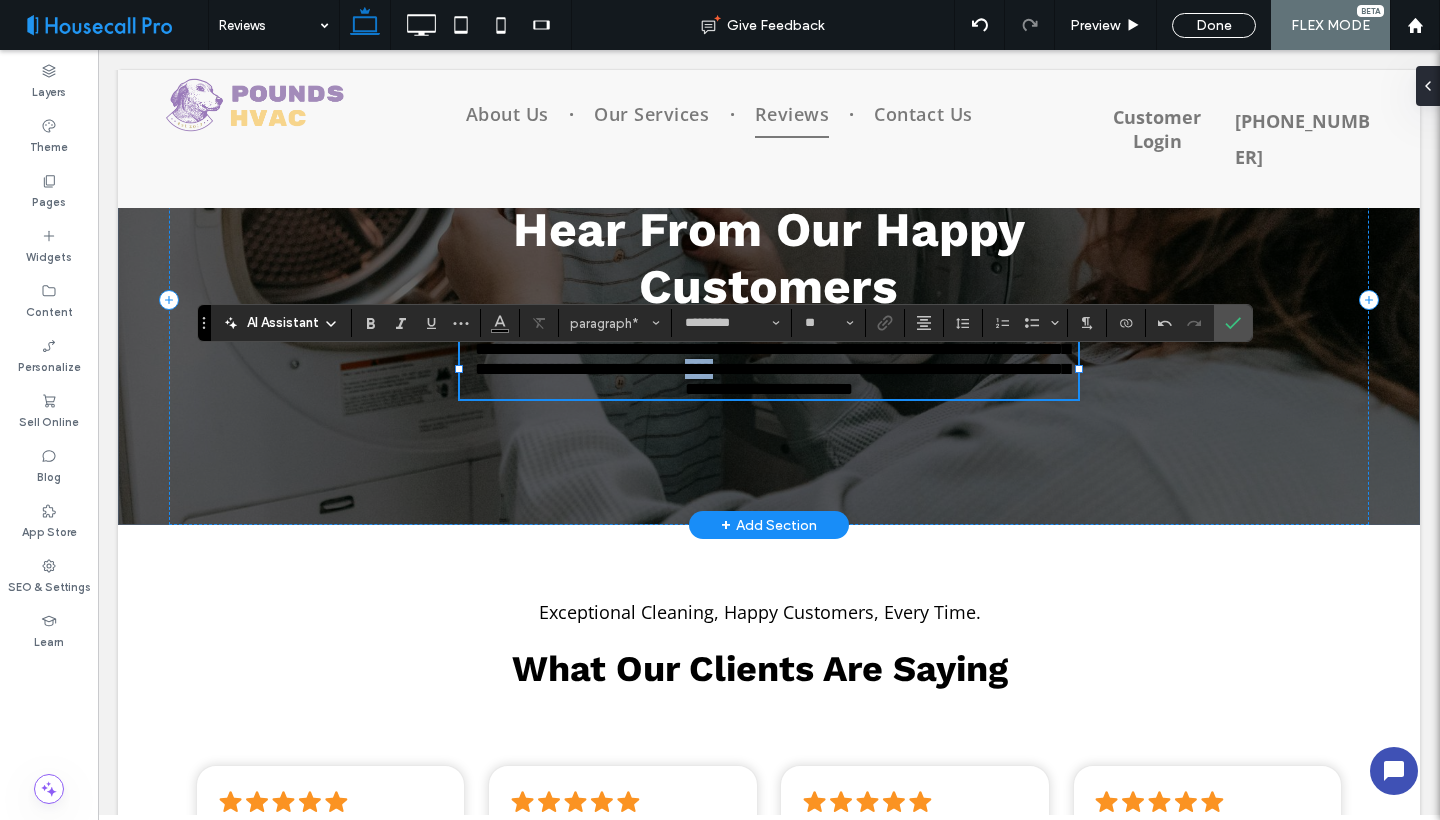click on "**********" at bounding box center (772, 369) 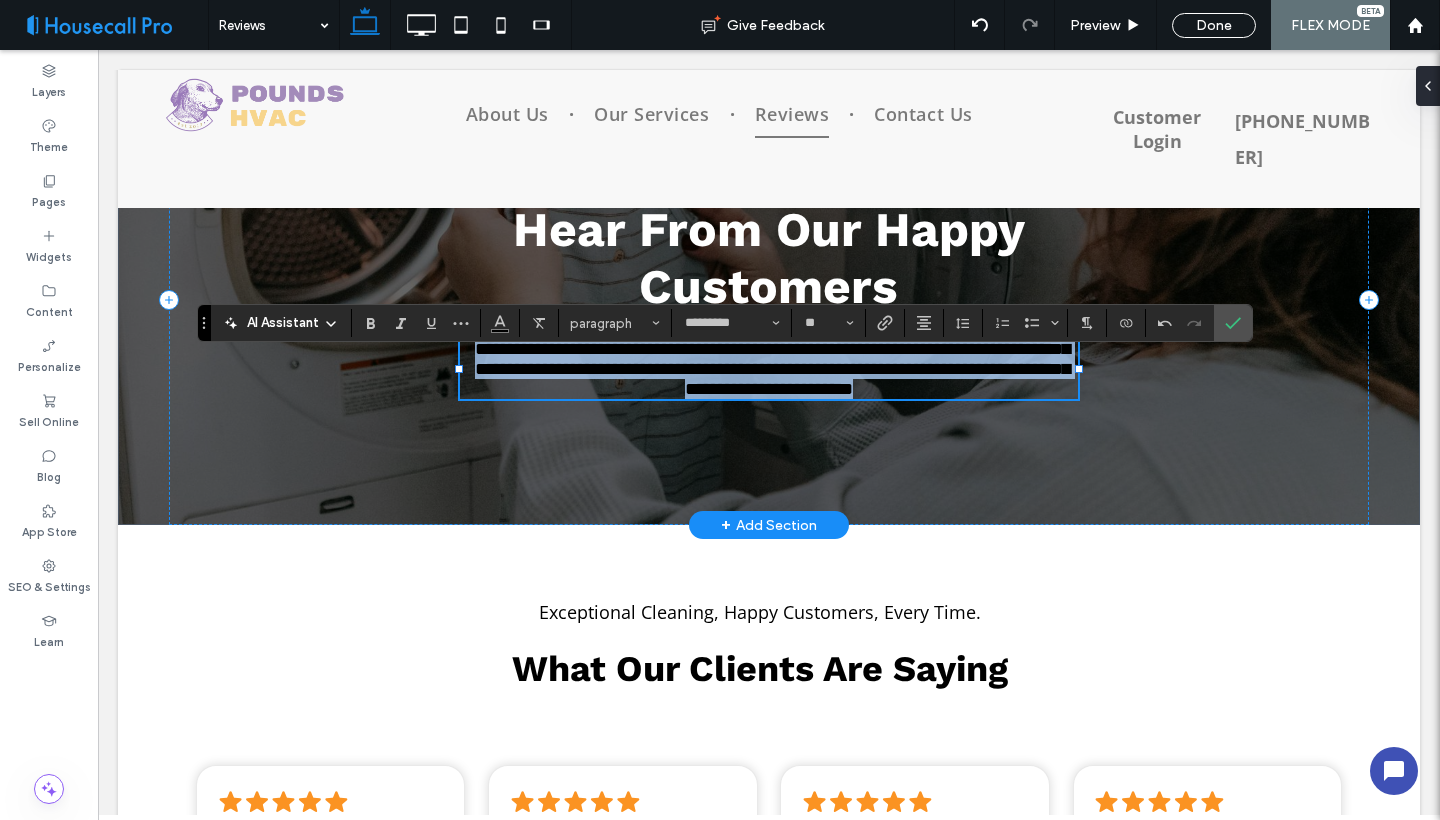 click on "**********" at bounding box center [772, 369] 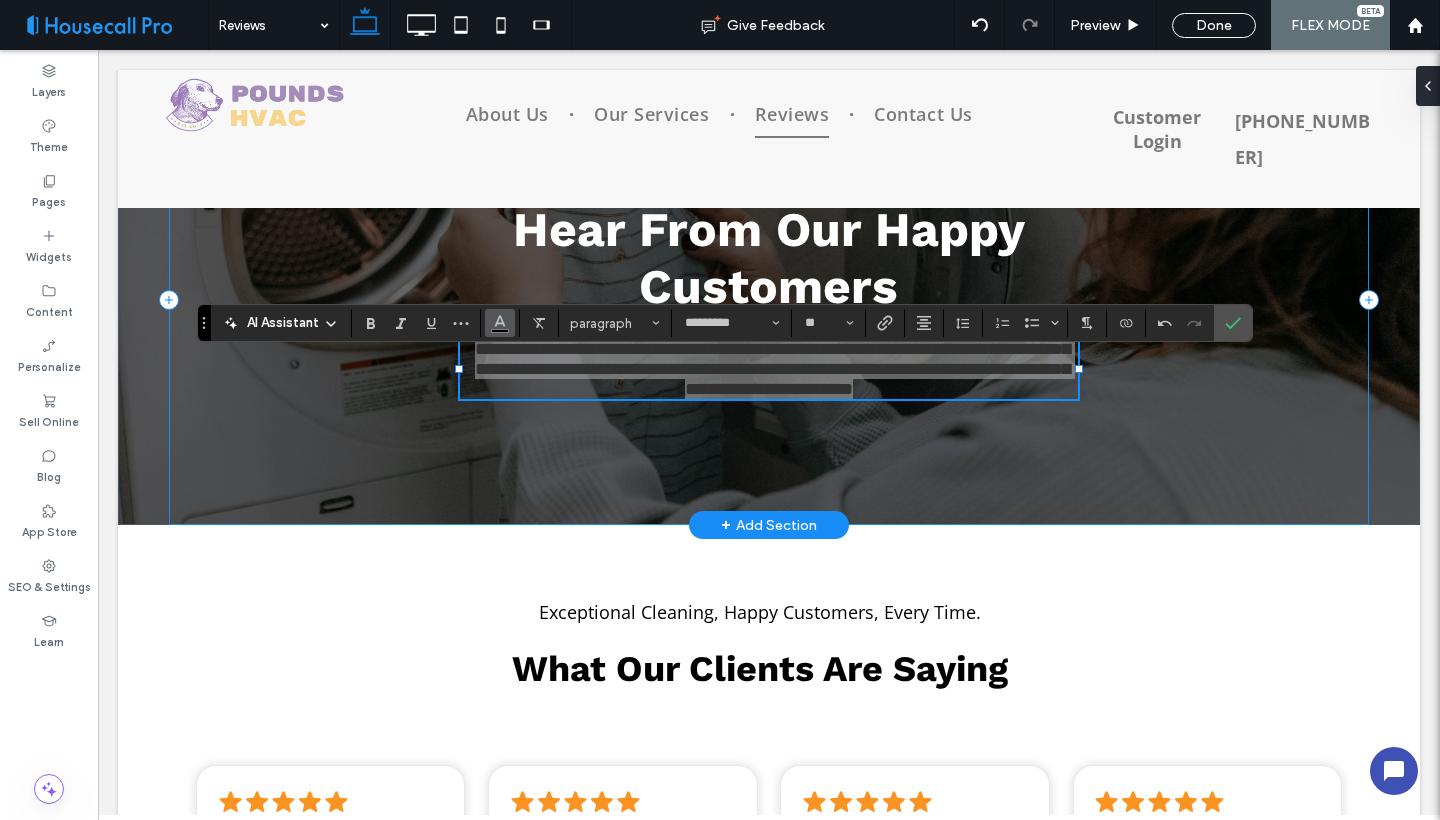 click 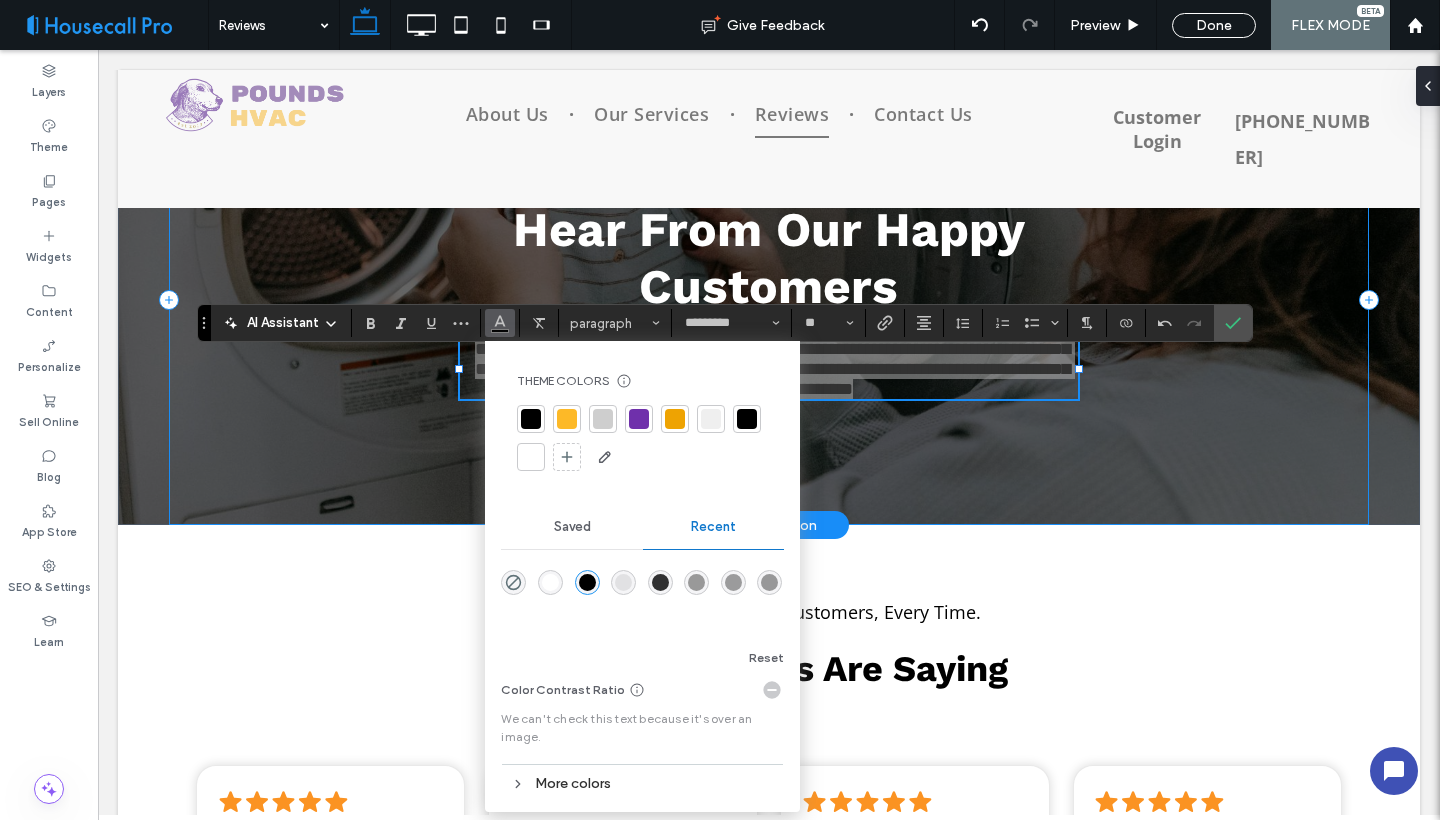 click at bounding box center (531, 457) 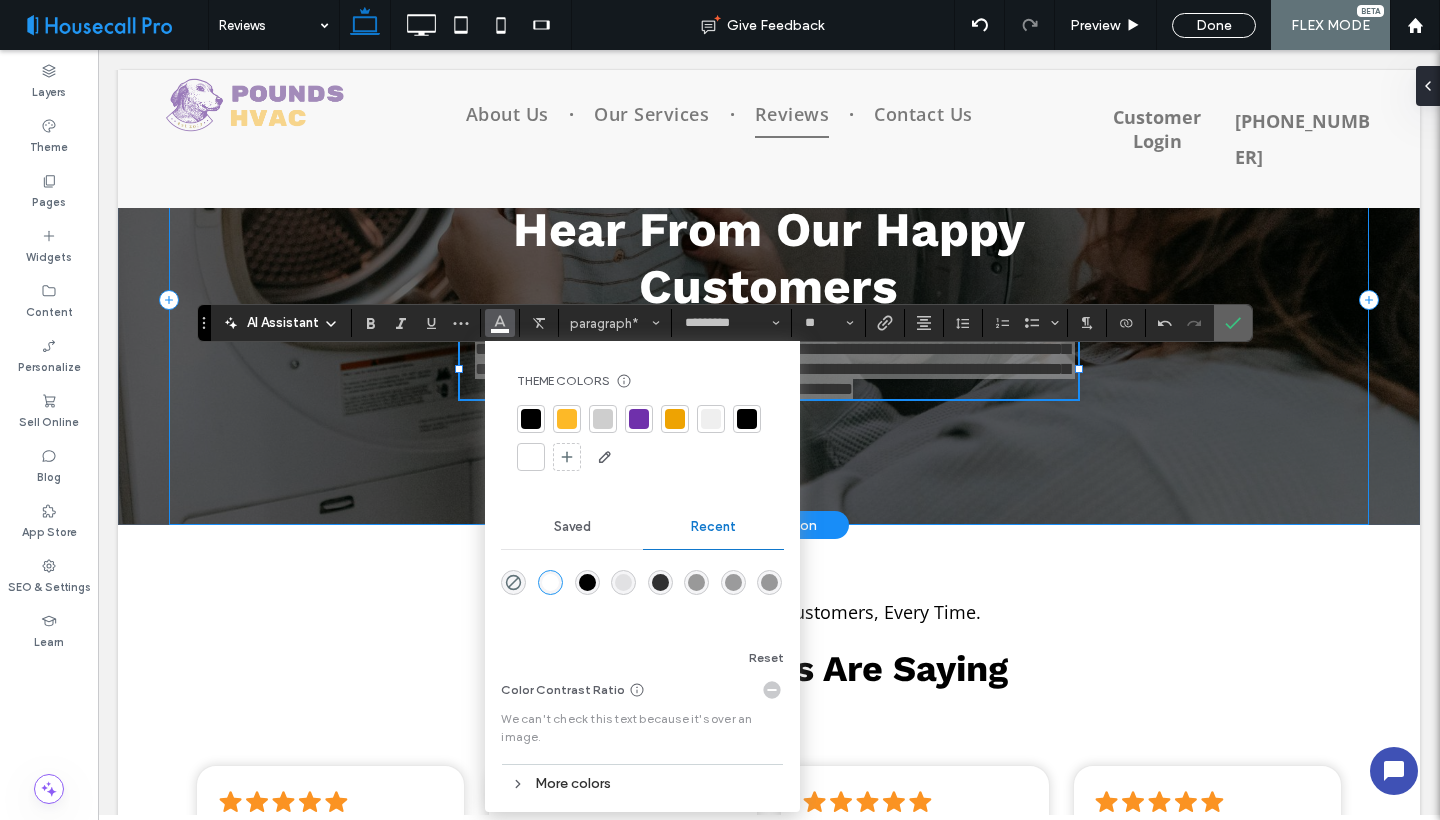 click at bounding box center (1229, 323) 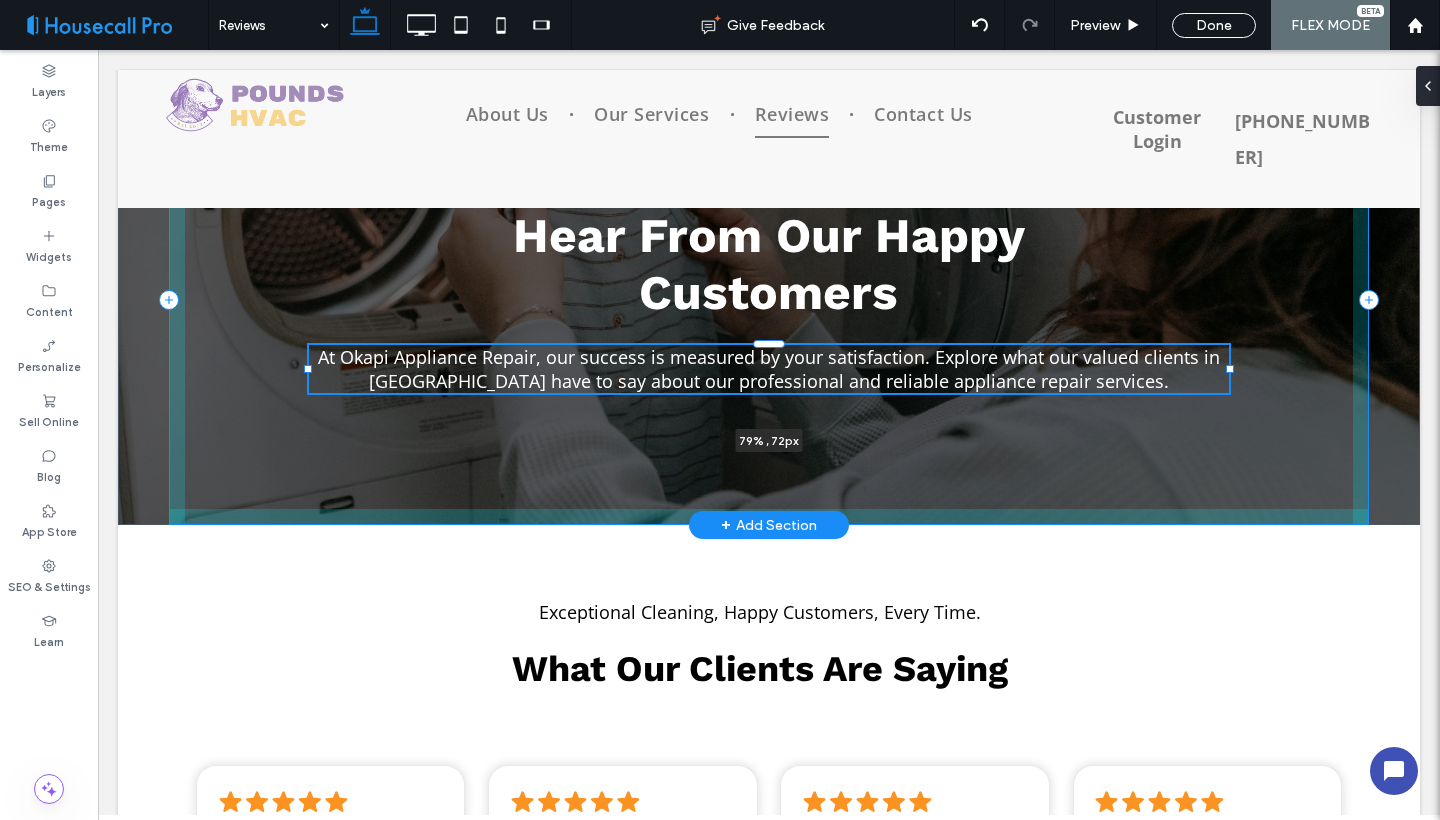 drag, startPoint x: 1081, startPoint y: 369, endPoint x: 1233, endPoint y: 372, distance: 152.0296 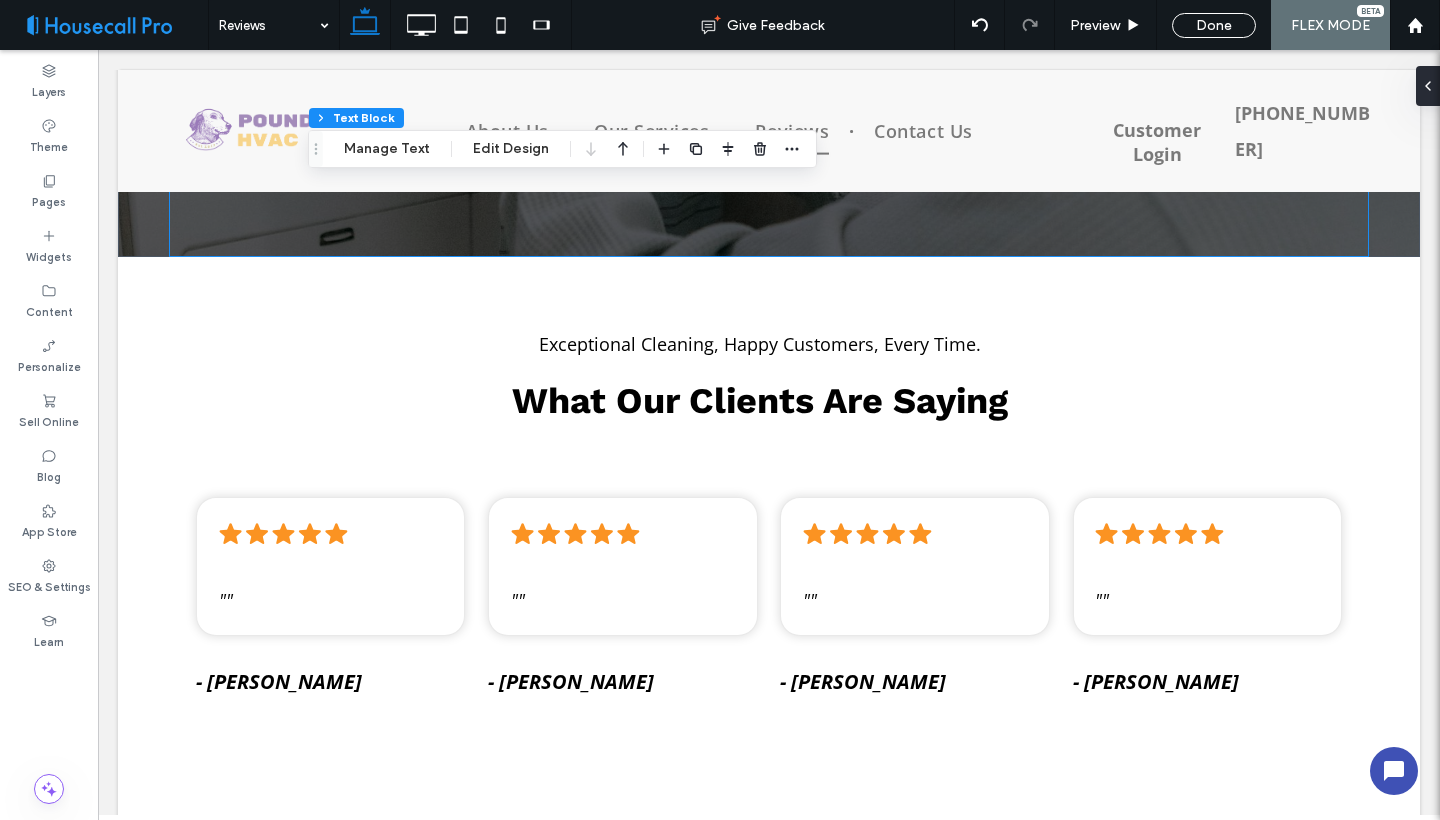 scroll, scrollTop: 385, scrollLeft: 0, axis: vertical 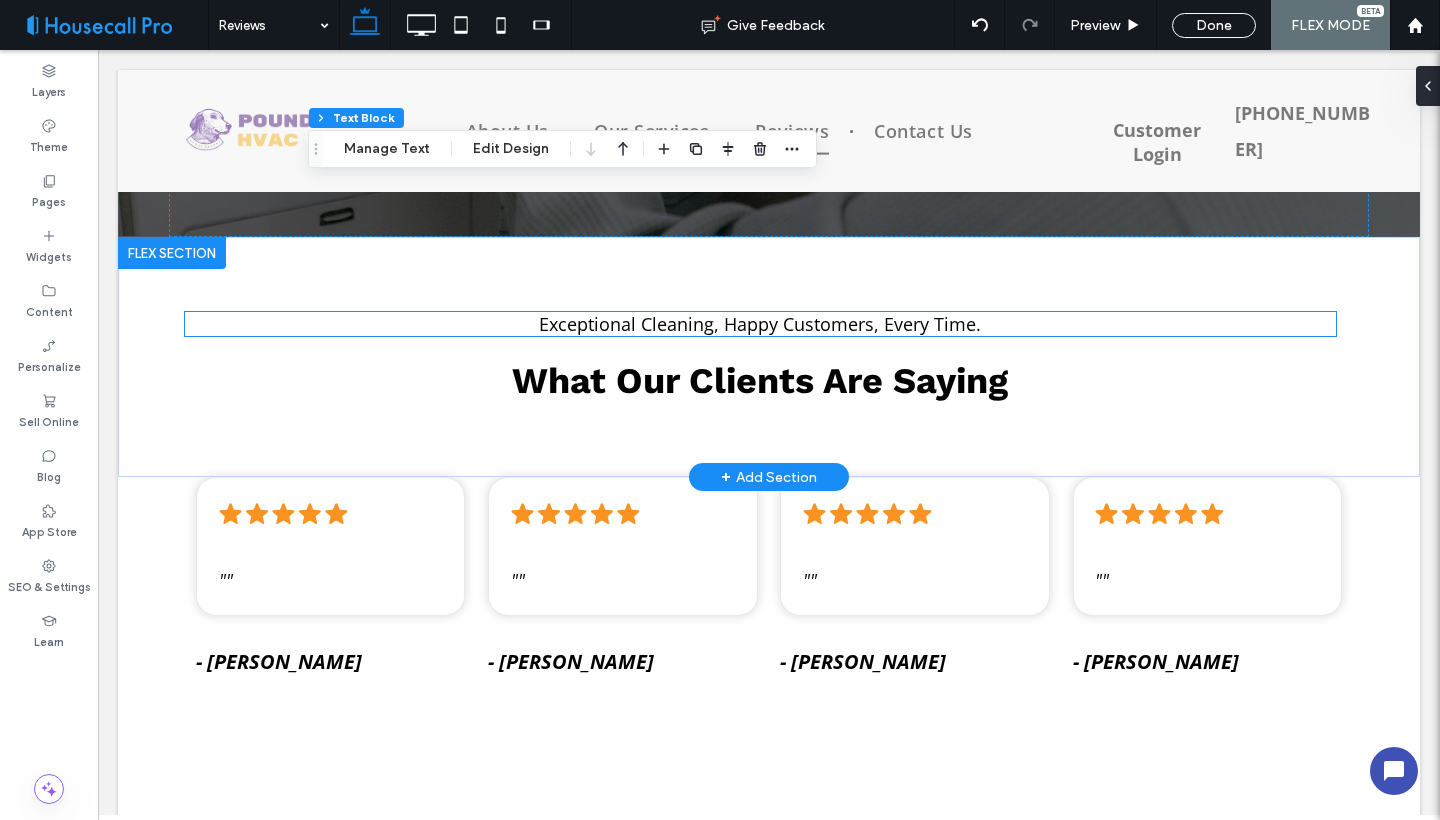click on "Exceptional Cleaning, Happy Customers, Every Time." at bounding box center (760, 324) 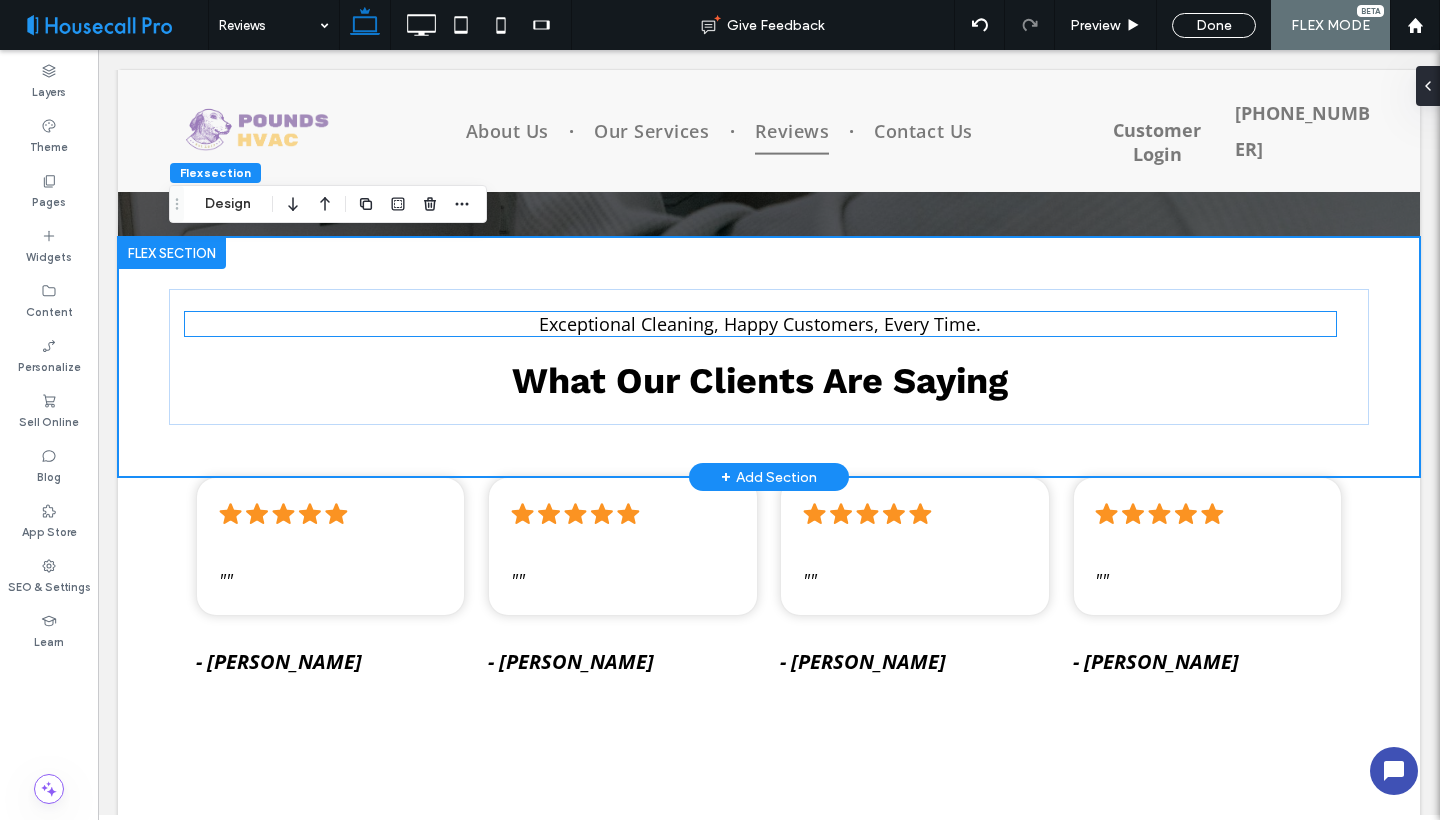 scroll, scrollTop: 184, scrollLeft: 0, axis: vertical 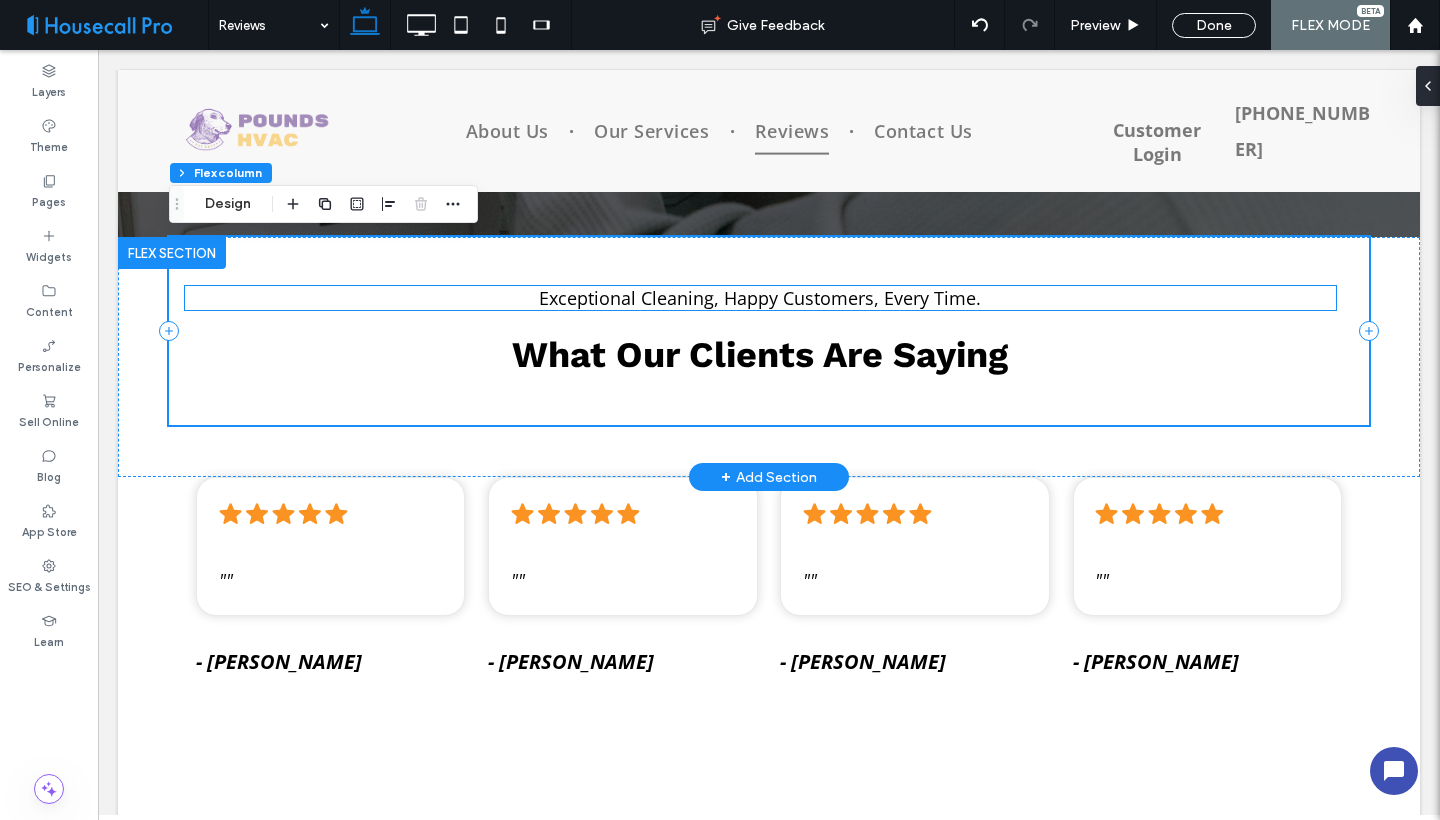 click on "Exceptional Cleaning, Happy Customers, Every Time." at bounding box center (760, 298) 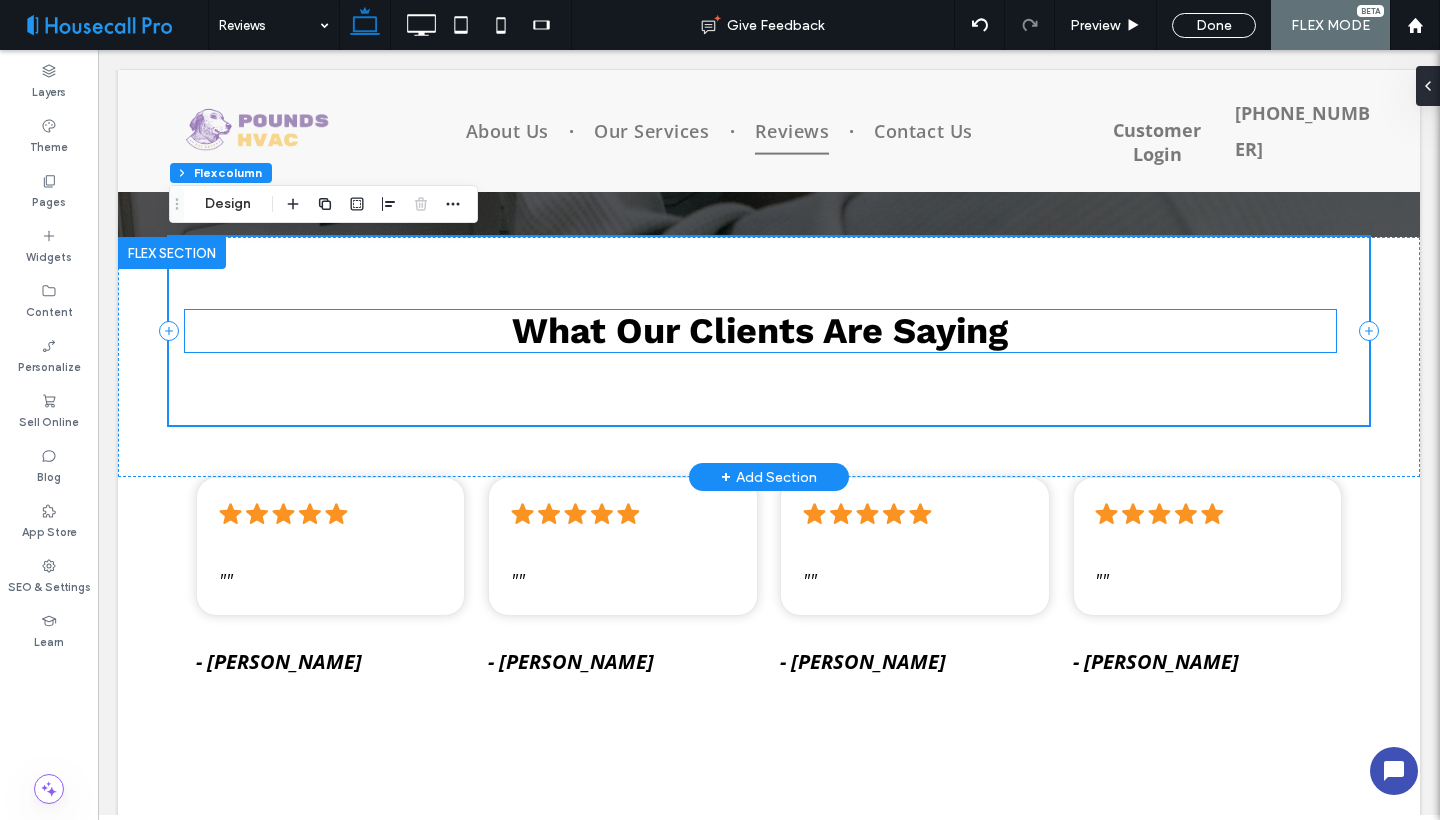 click on "What Our Clients Are Saying" at bounding box center [760, 331] 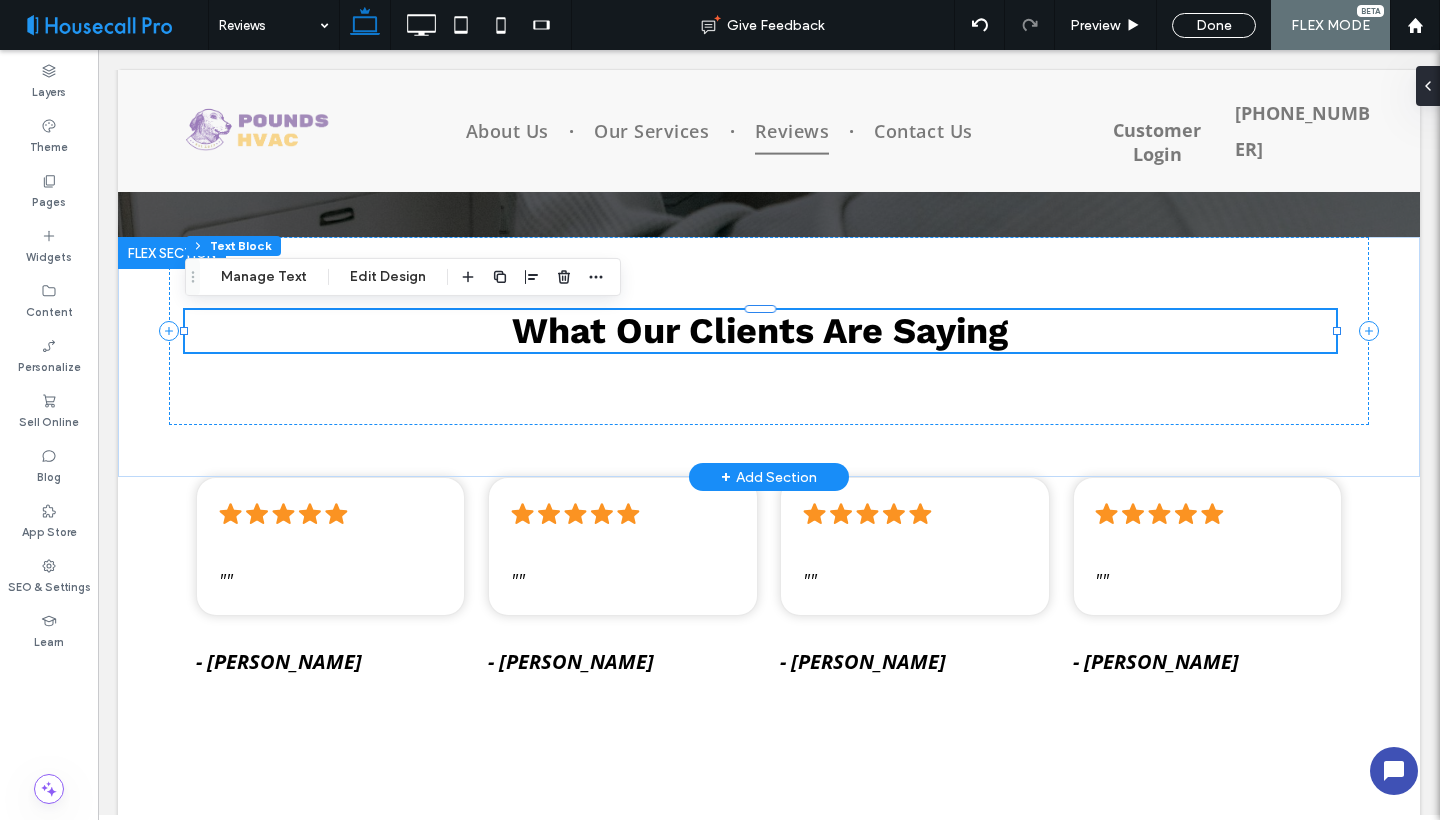 click on "What Our Clients Are Saying" at bounding box center (760, 331) 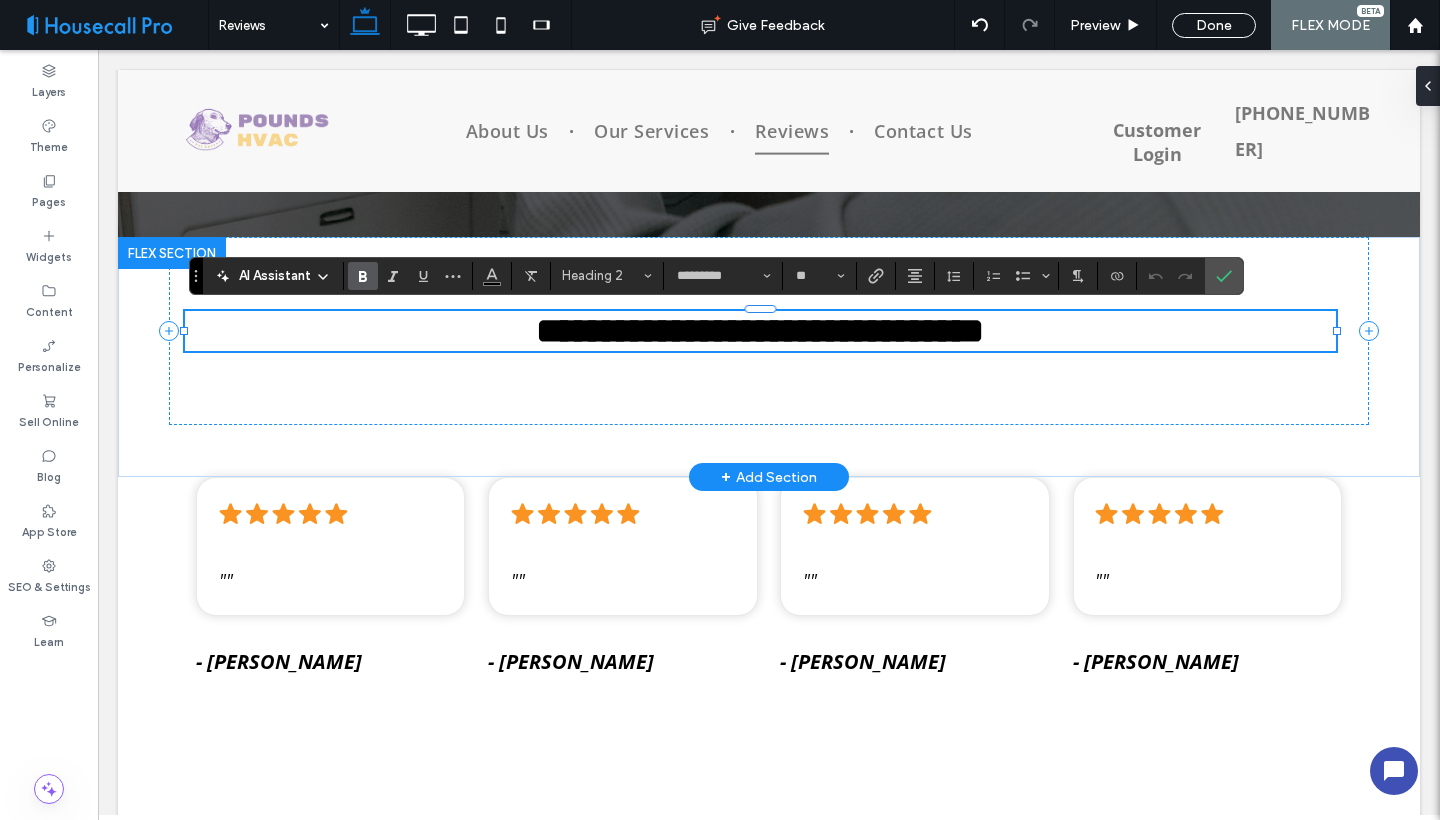 type on "*********" 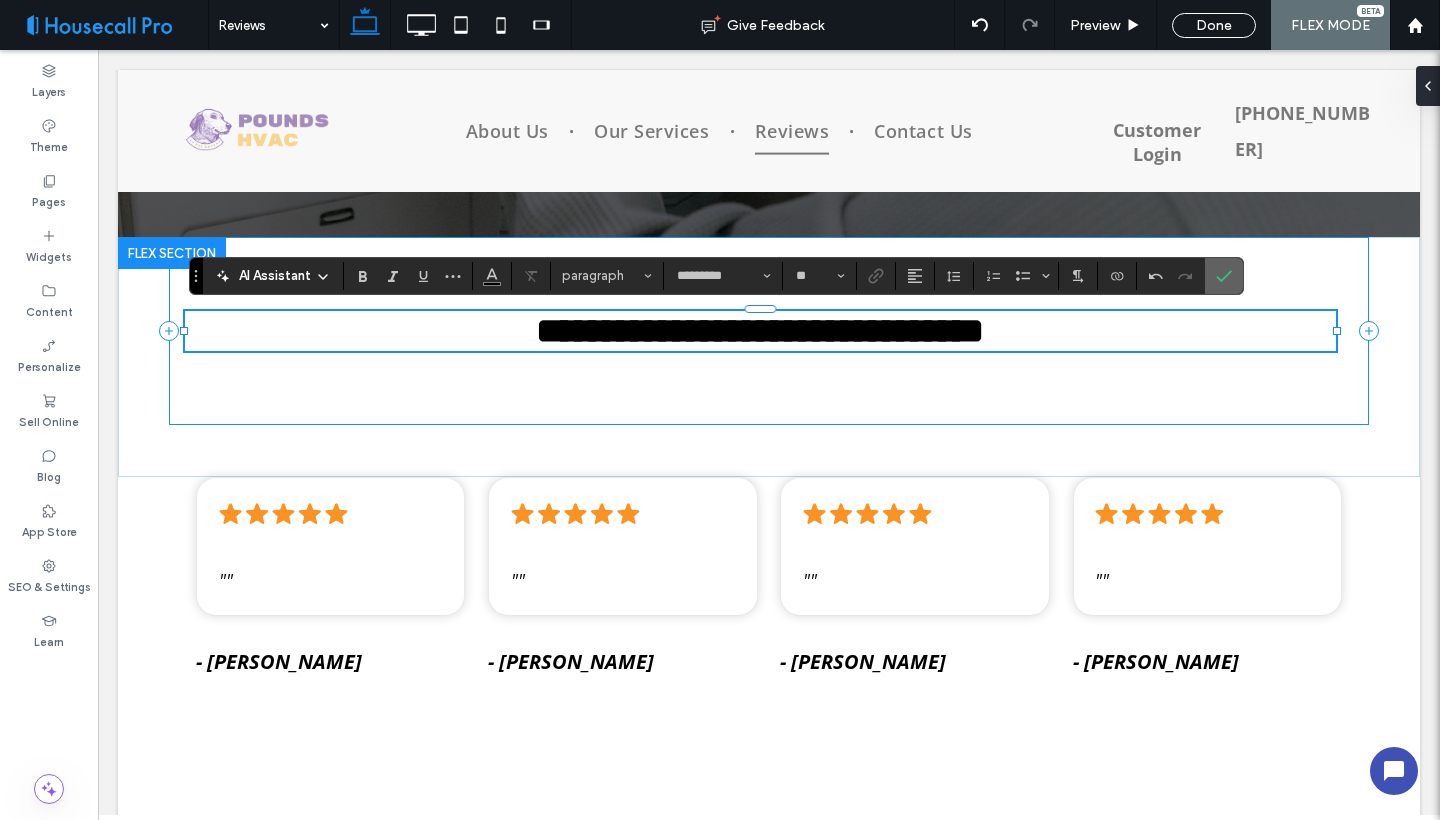 click 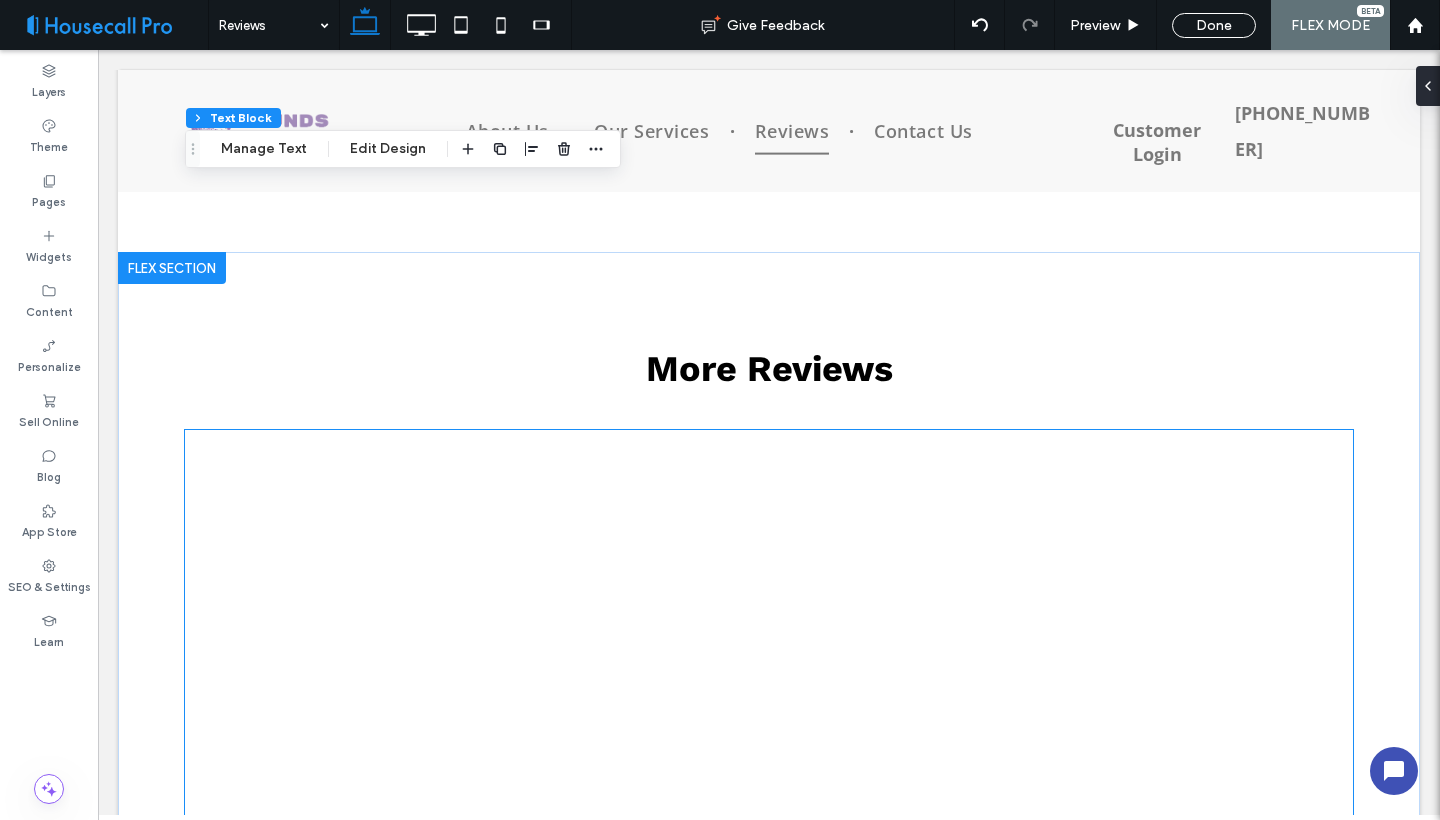 scroll, scrollTop: 941, scrollLeft: 0, axis: vertical 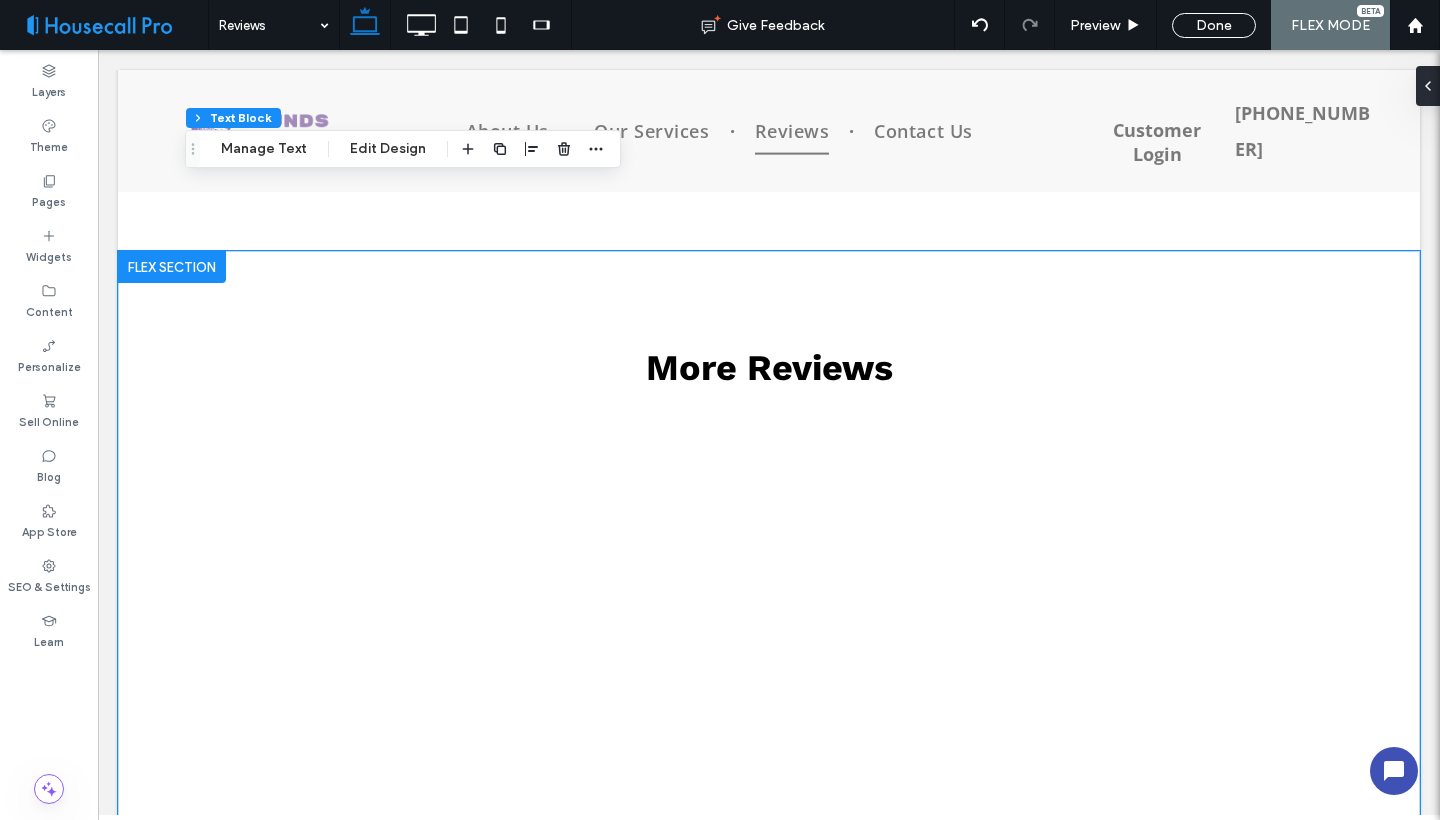 click on "More Reviews" at bounding box center [769, 708] 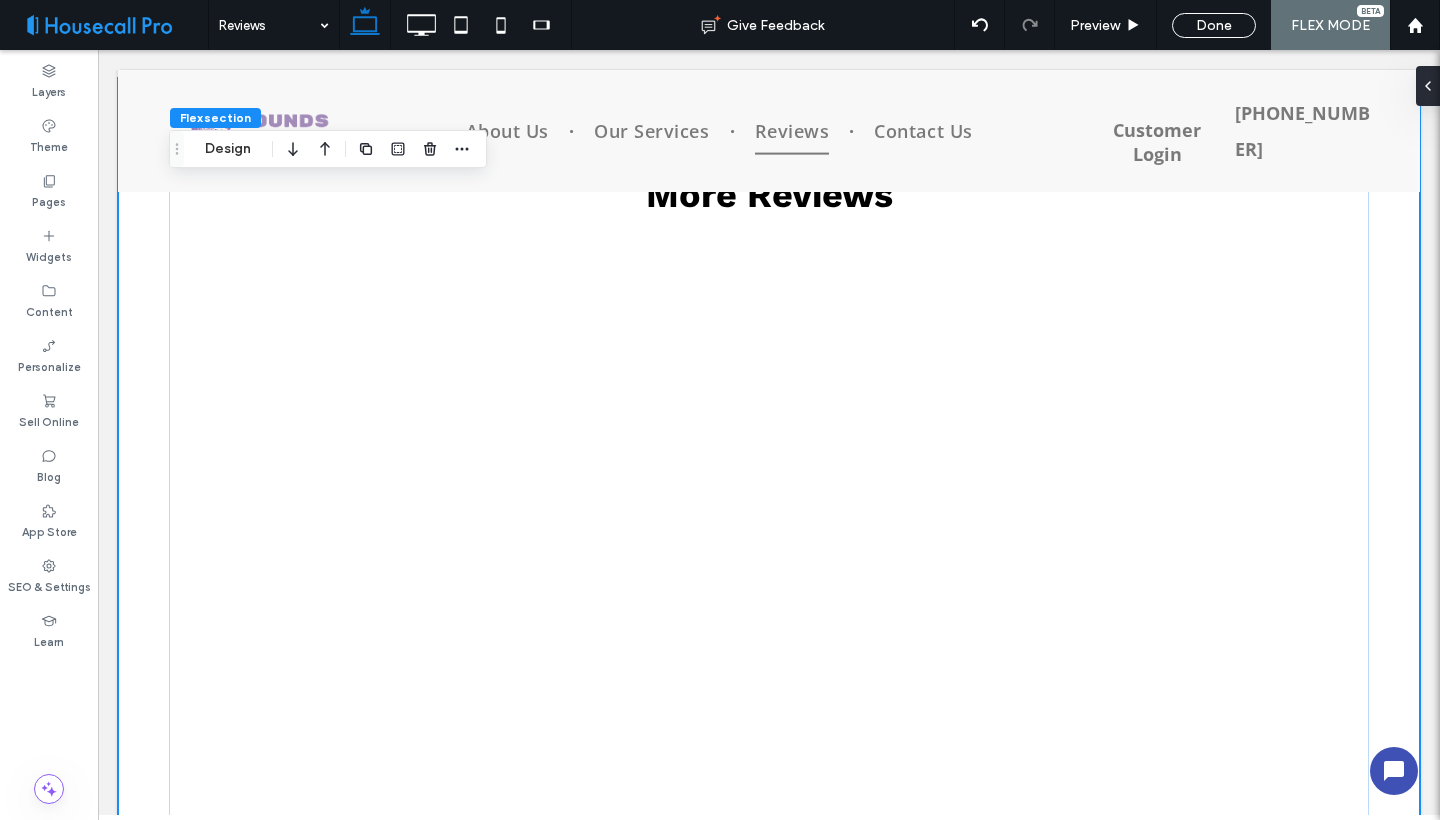 scroll, scrollTop: 1142, scrollLeft: 0, axis: vertical 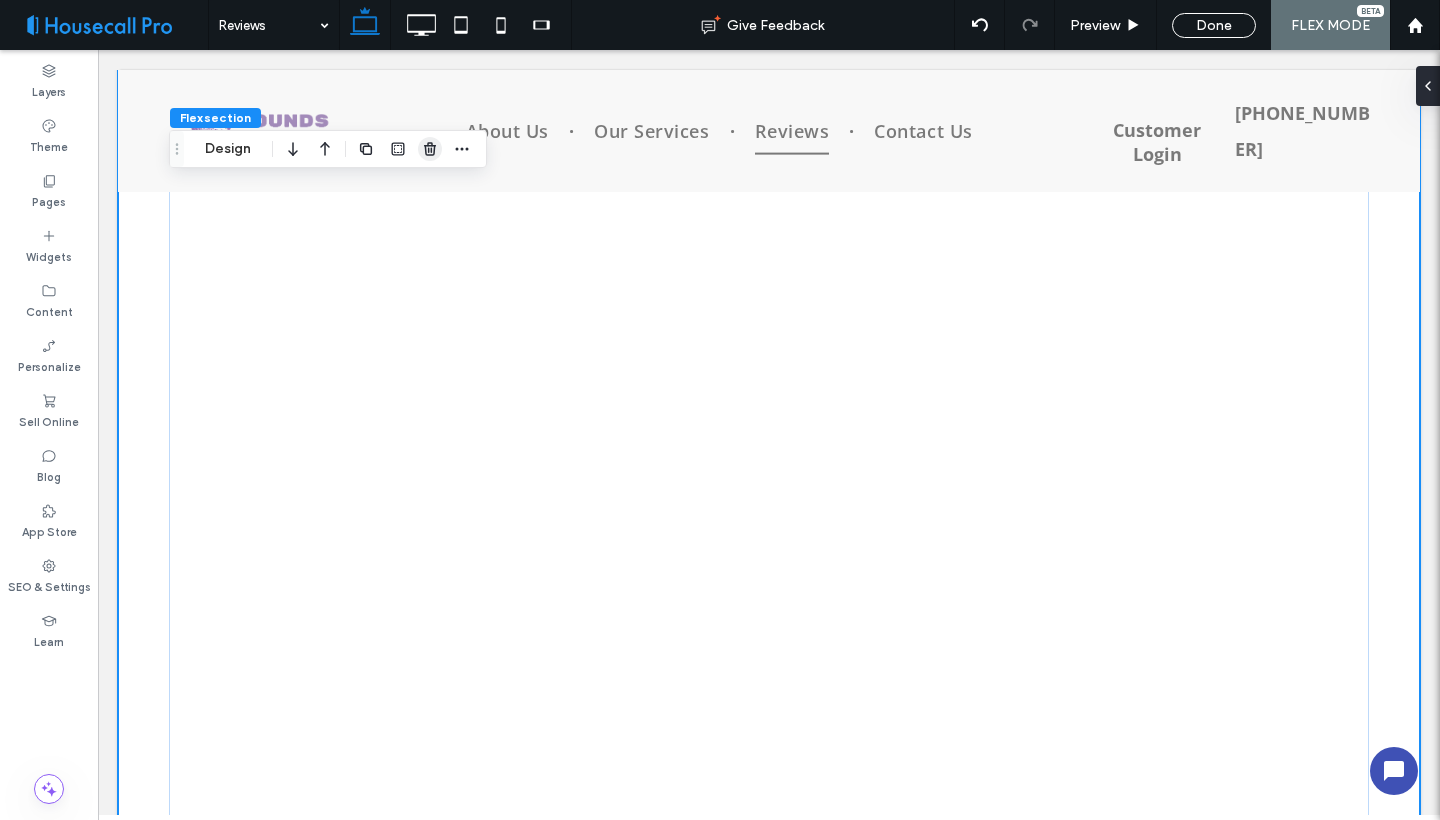 click 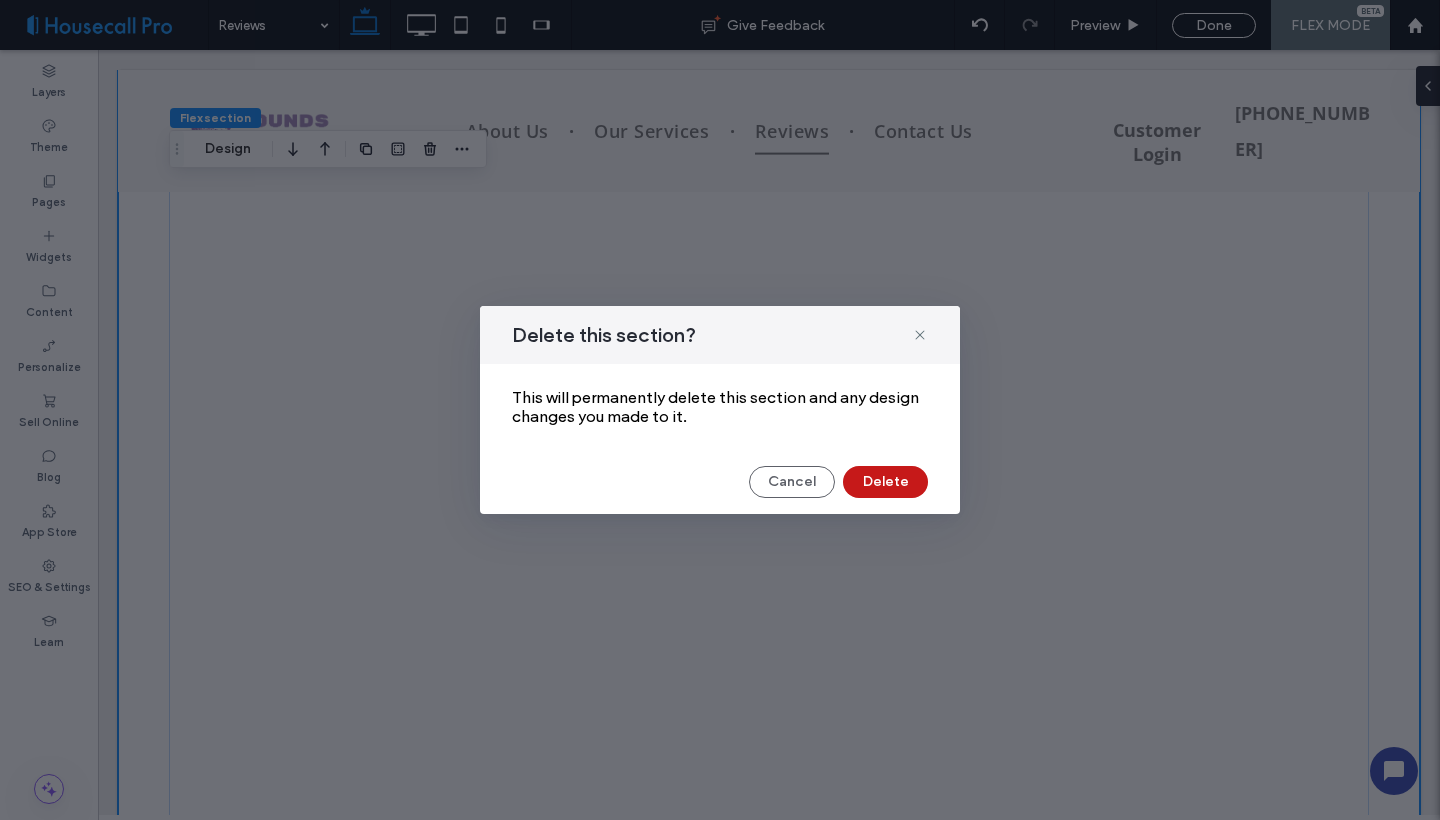 click on "Delete" at bounding box center [885, 482] 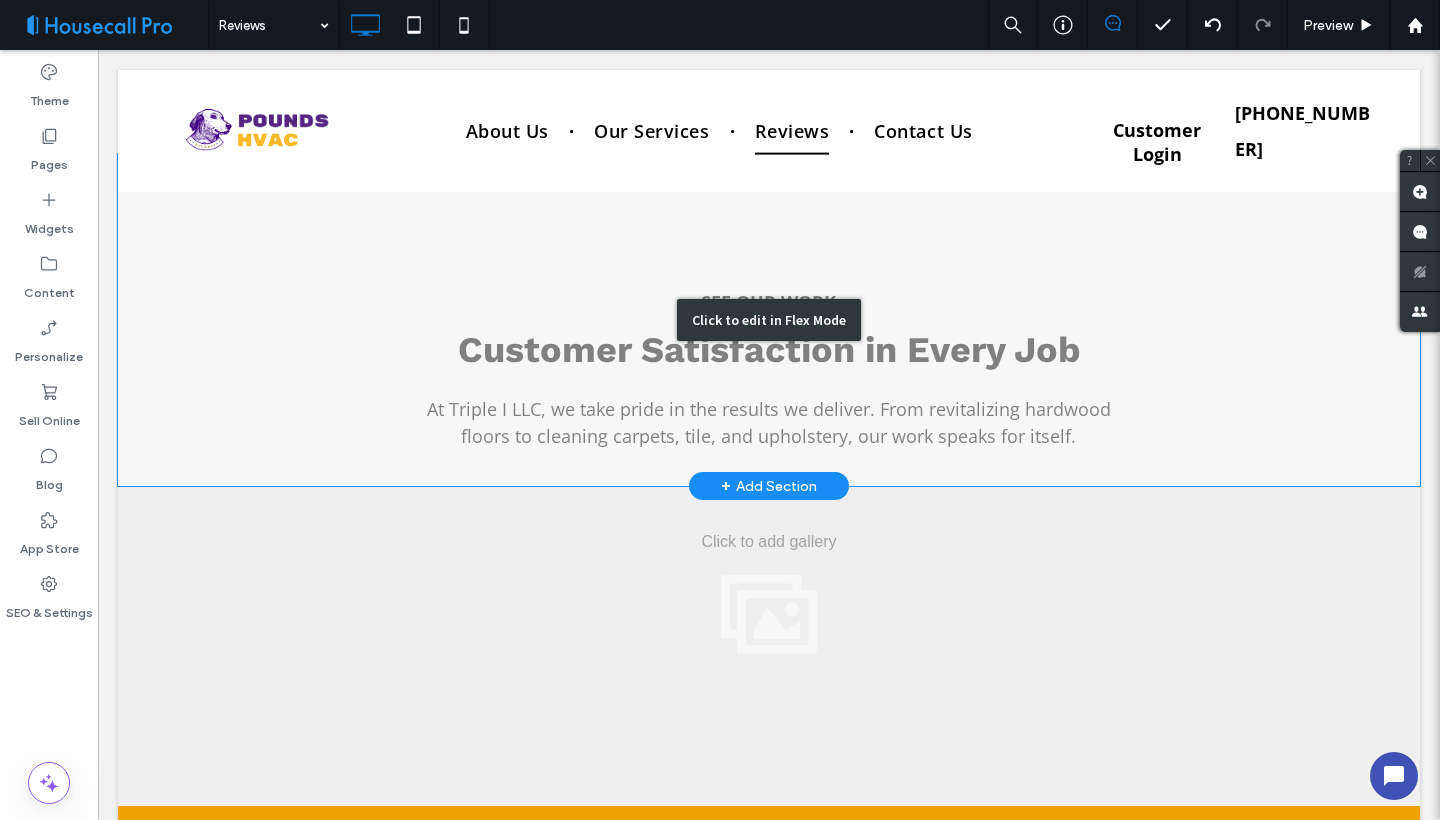 scroll, scrollTop: 1036, scrollLeft: 0, axis: vertical 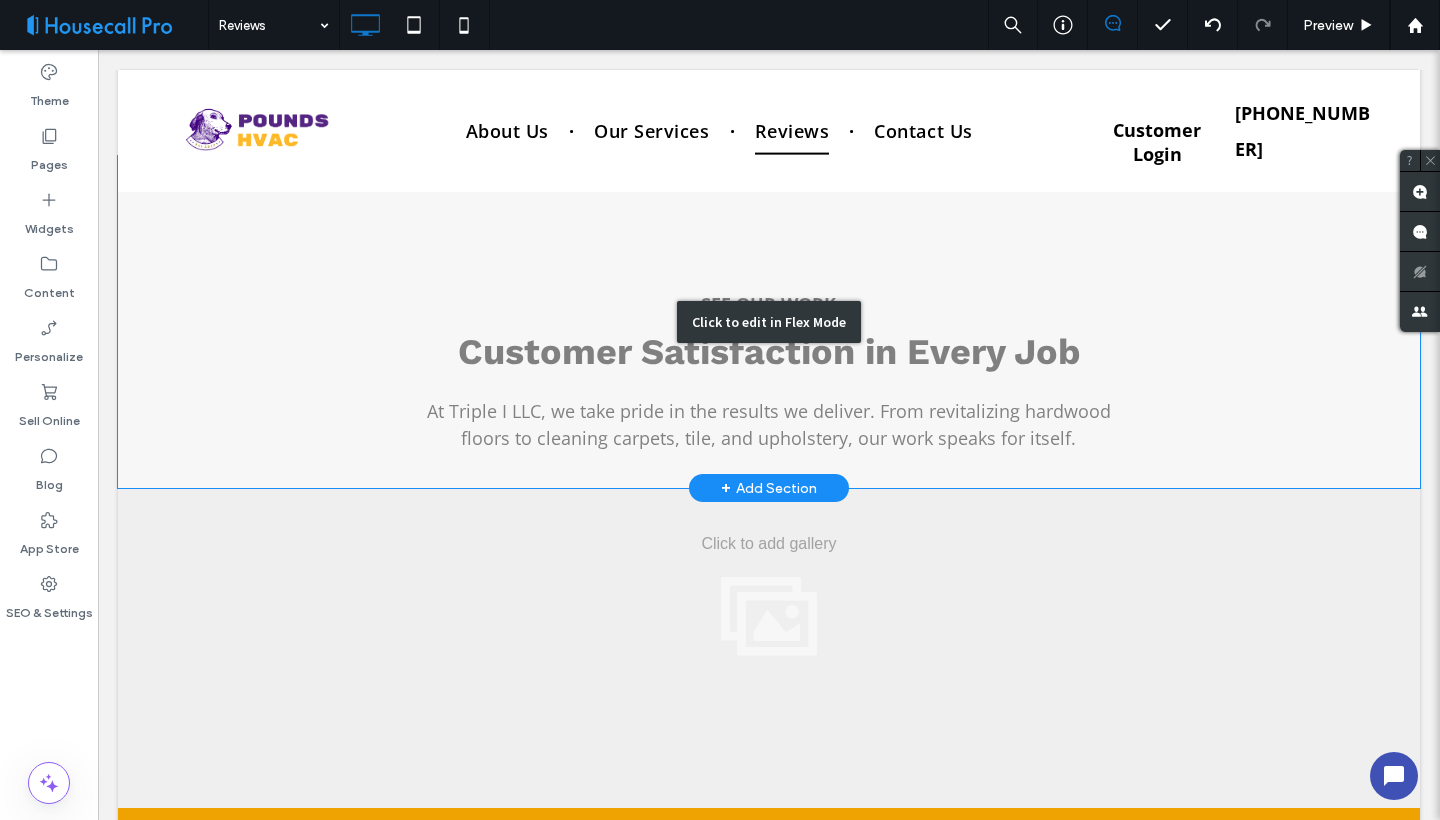 click on "Click to edit in Flex Mode" at bounding box center (769, 322) 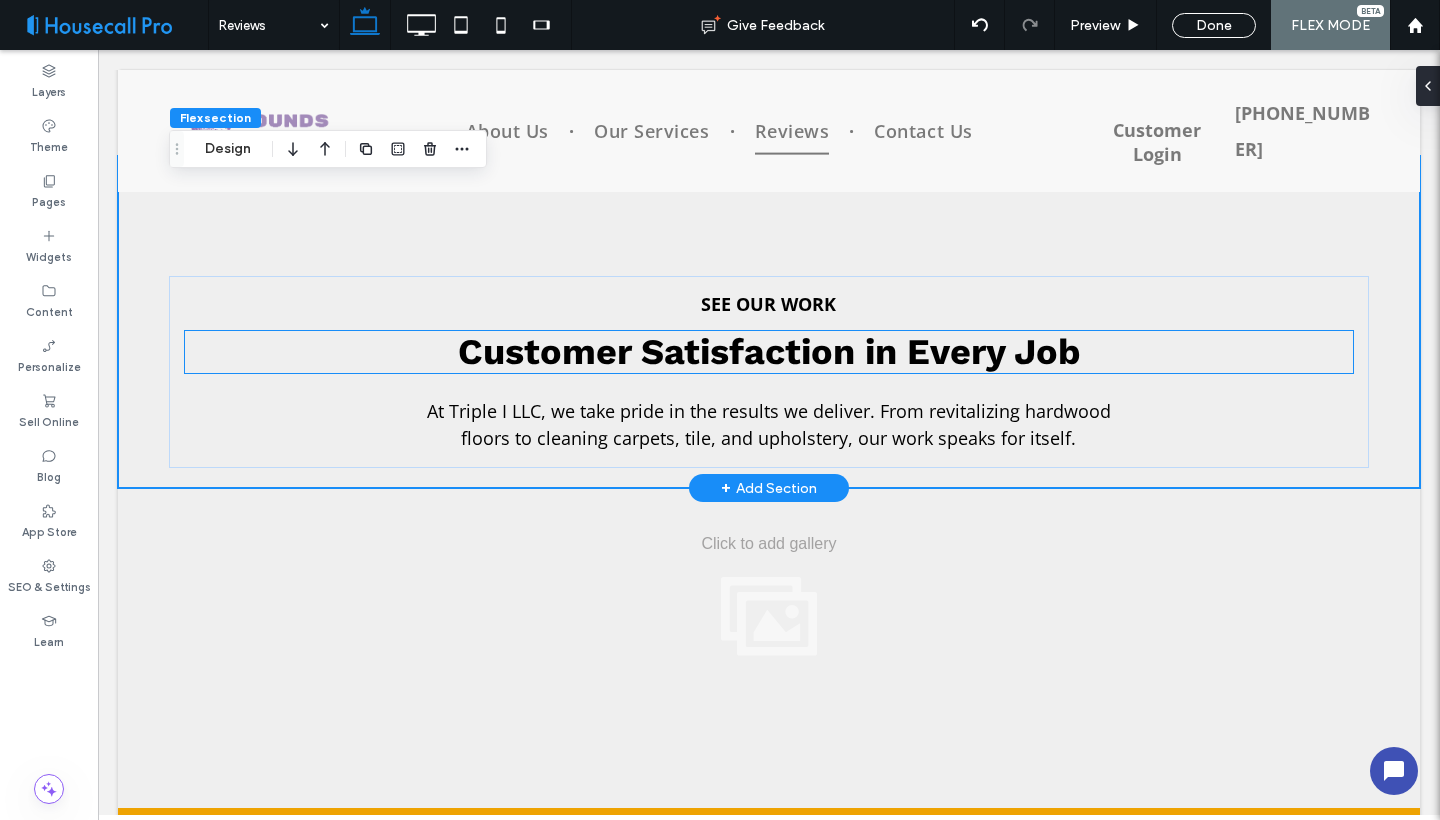 click on "Customer Satisfaction in Every Job" at bounding box center [769, 352] 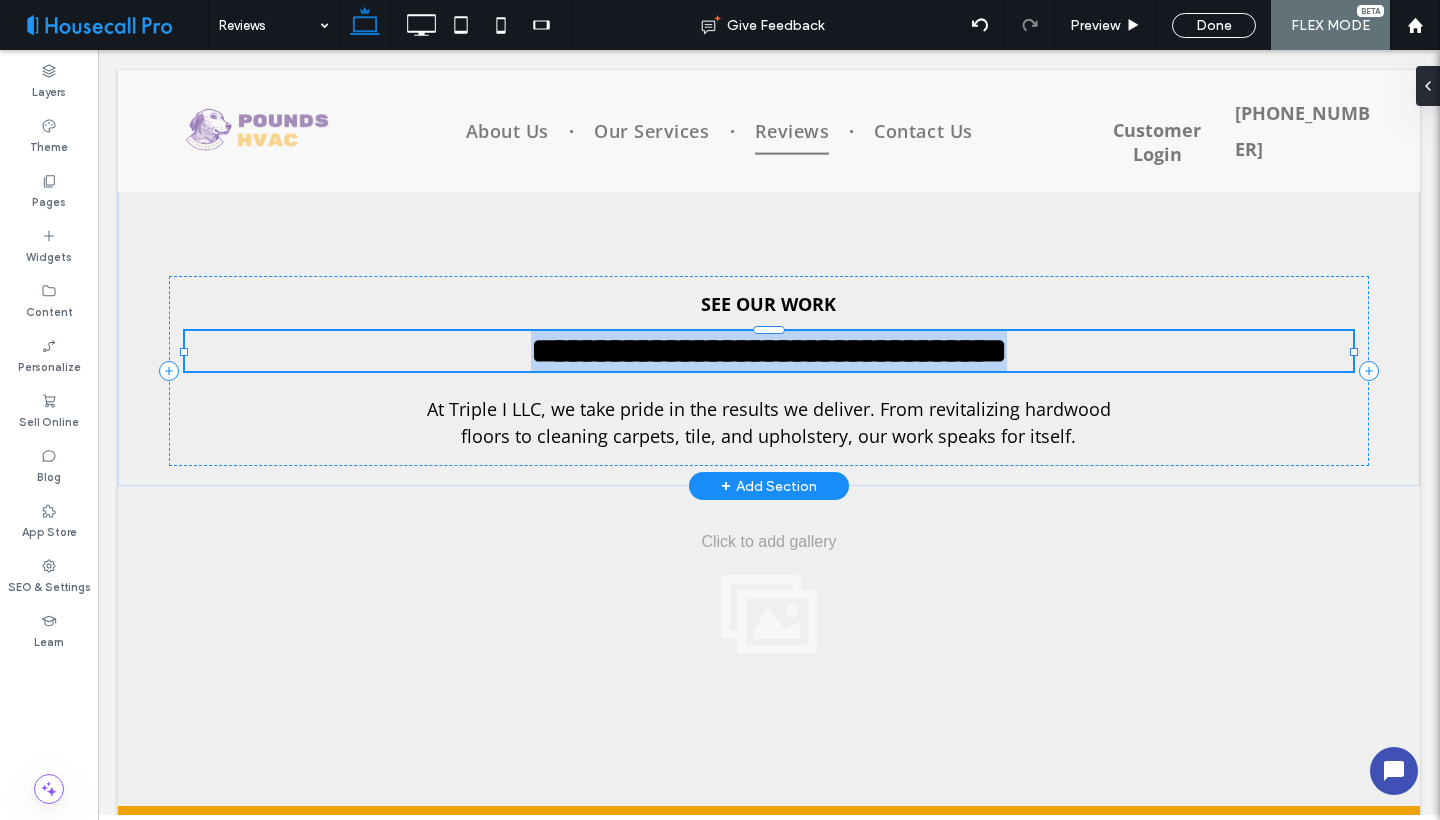 type on "*********" 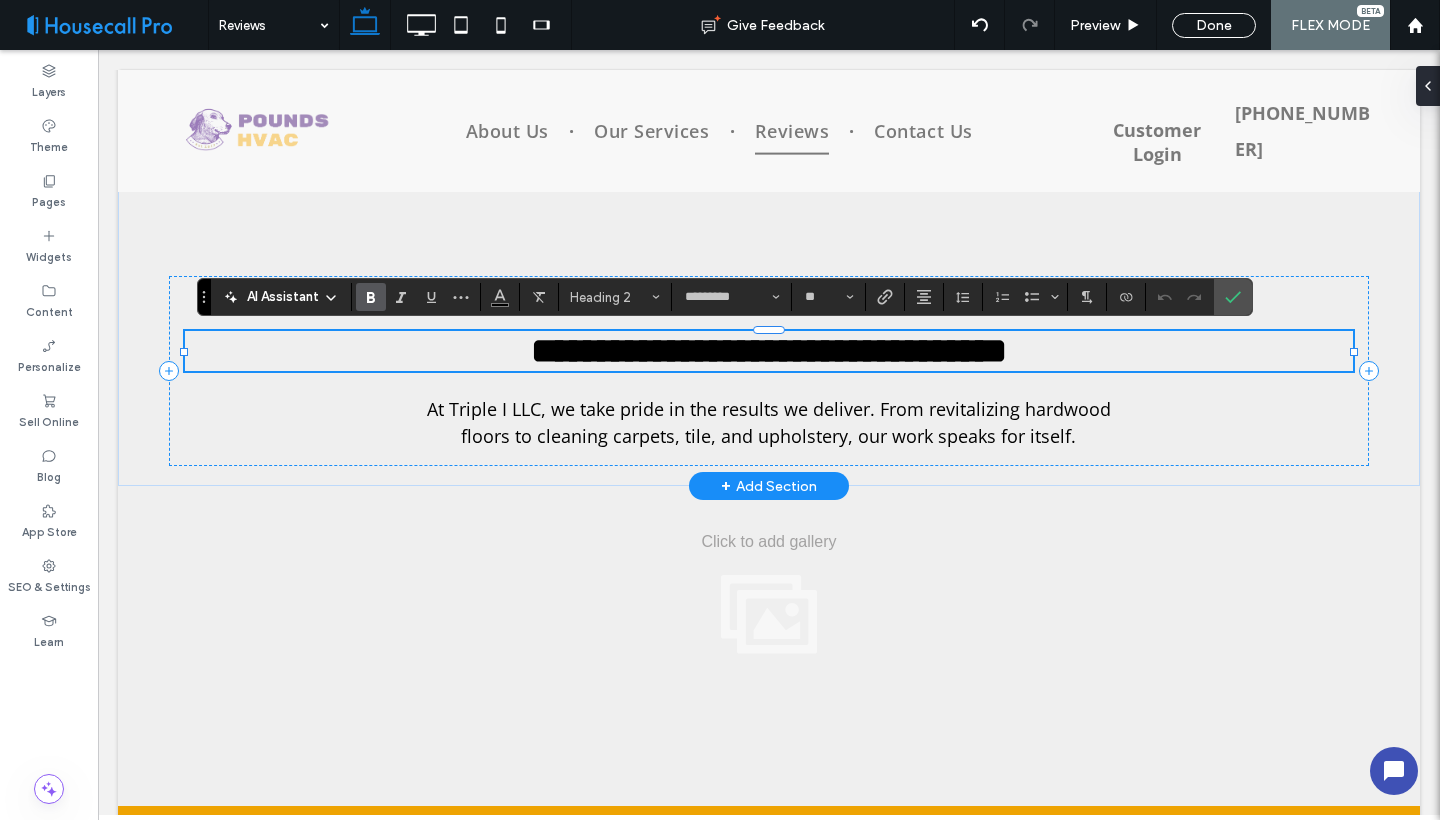 type on "*********" 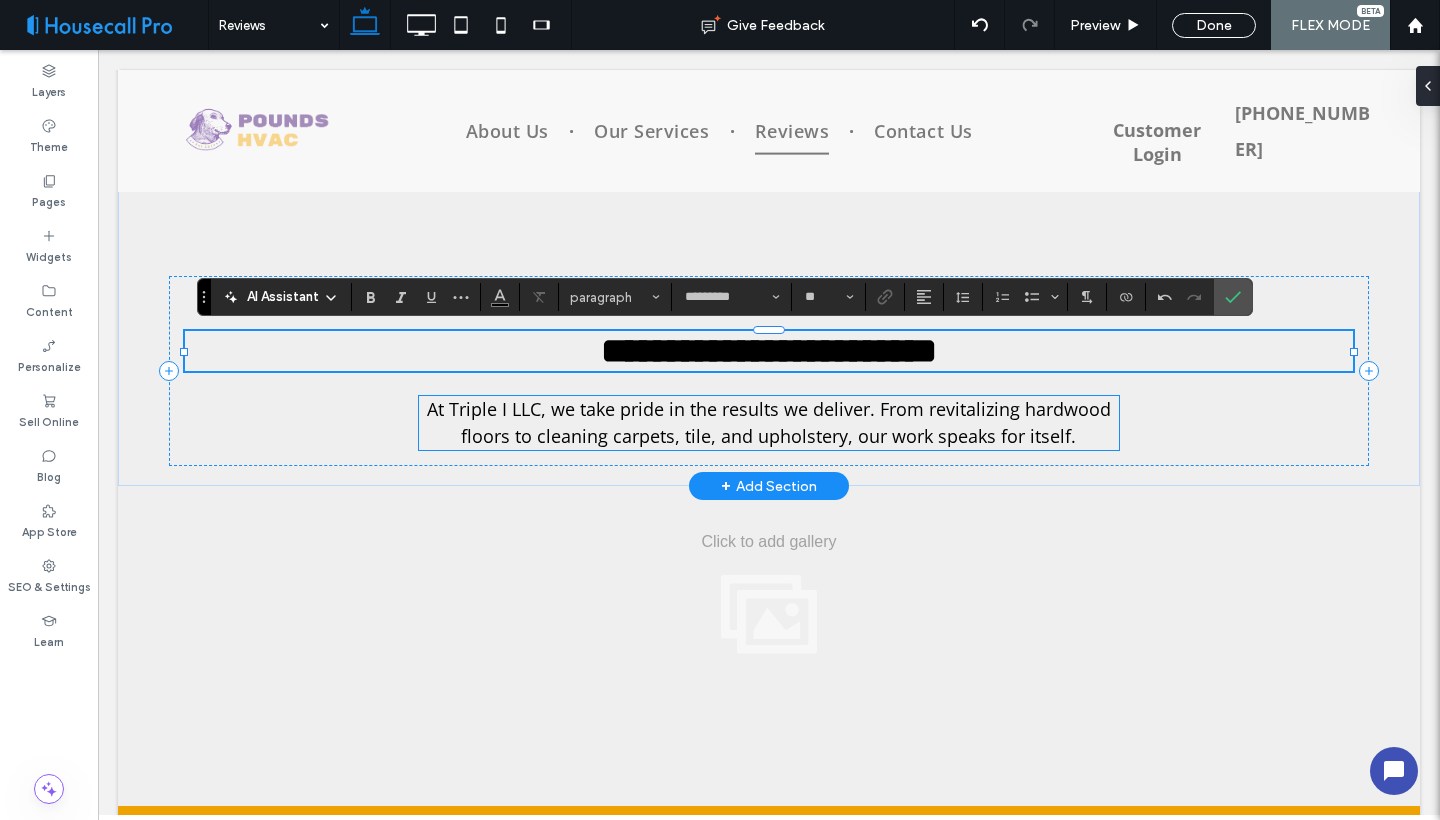 click on "At Triple I LLC, we take pride in the results we deliver. From revitalizing hardwood floors to cleaning carpets, tile, and upholstery, our work speaks for itself." at bounding box center (769, 422) 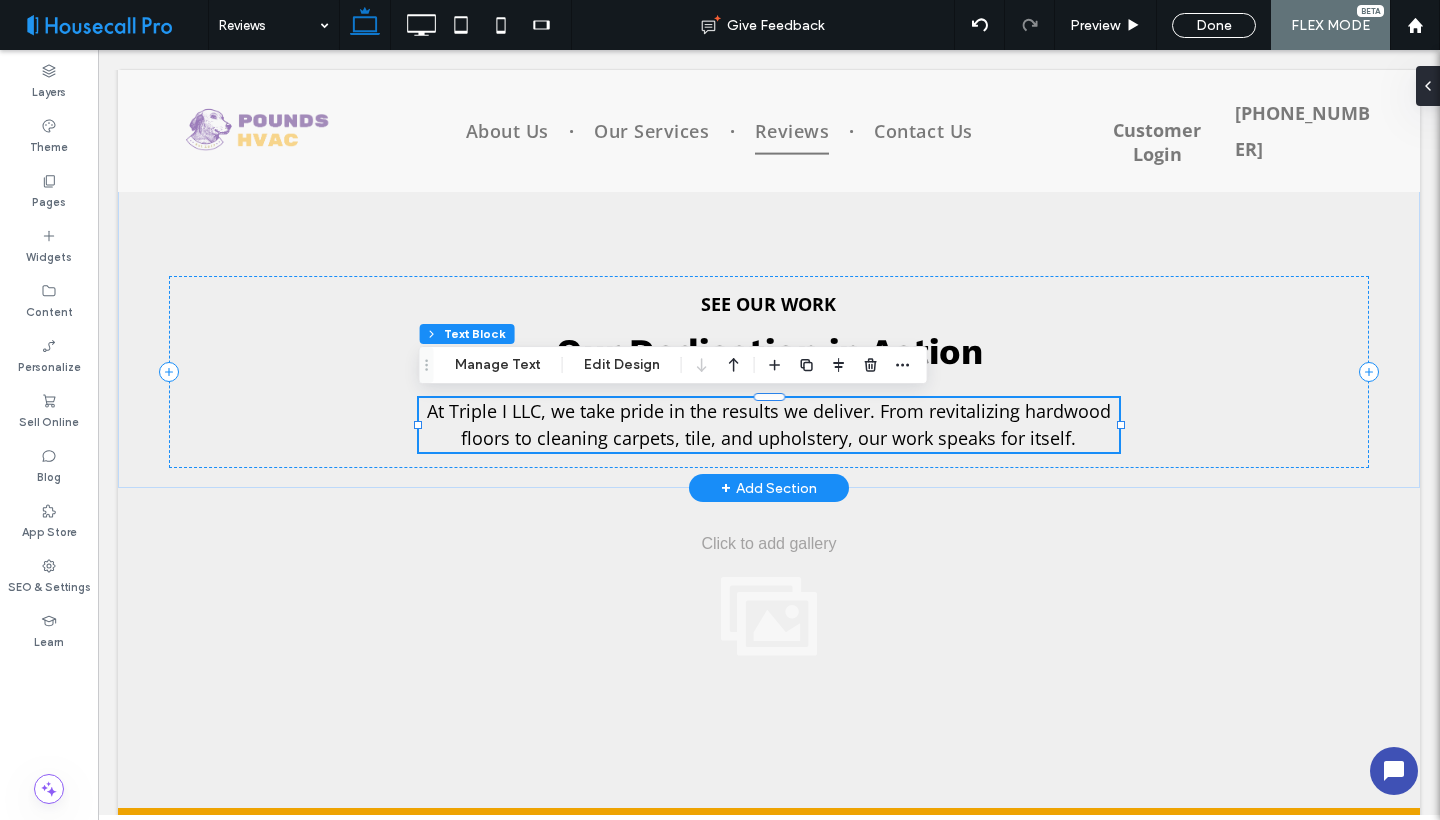 click on "At Triple I LLC, we take pride in the results we deliver. From revitalizing hardwood floors to cleaning carpets, tile, and upholstery, our work speaks for itself." at bounding box center [769, 425] 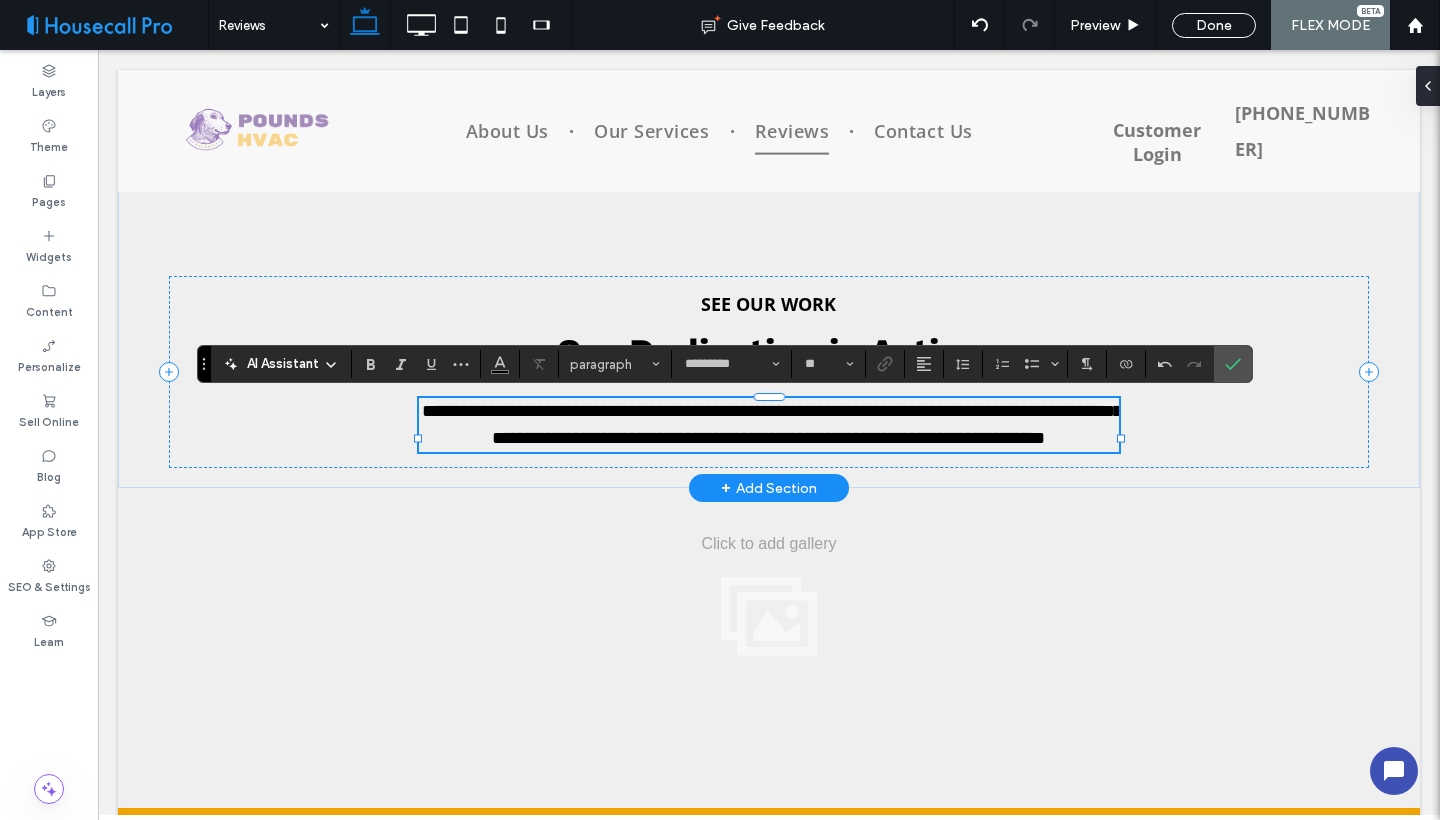 scroll, scrollTop: 13, scrollLeft: 1, axis: both 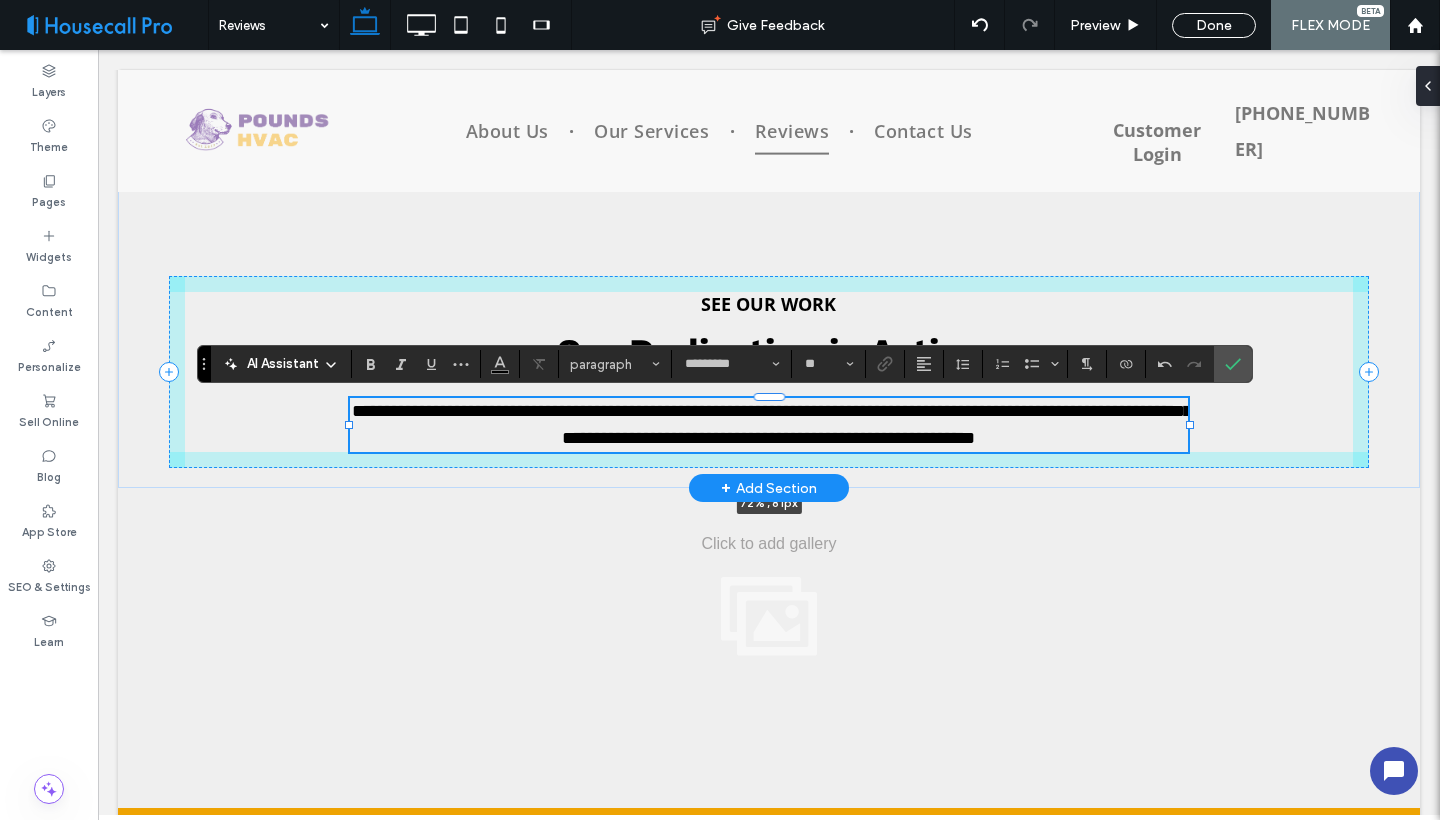 drag, startPoint x: 1123, startPoint y: 436, endPoint x: 1192, endPoint y: 434, distance: 69.02898 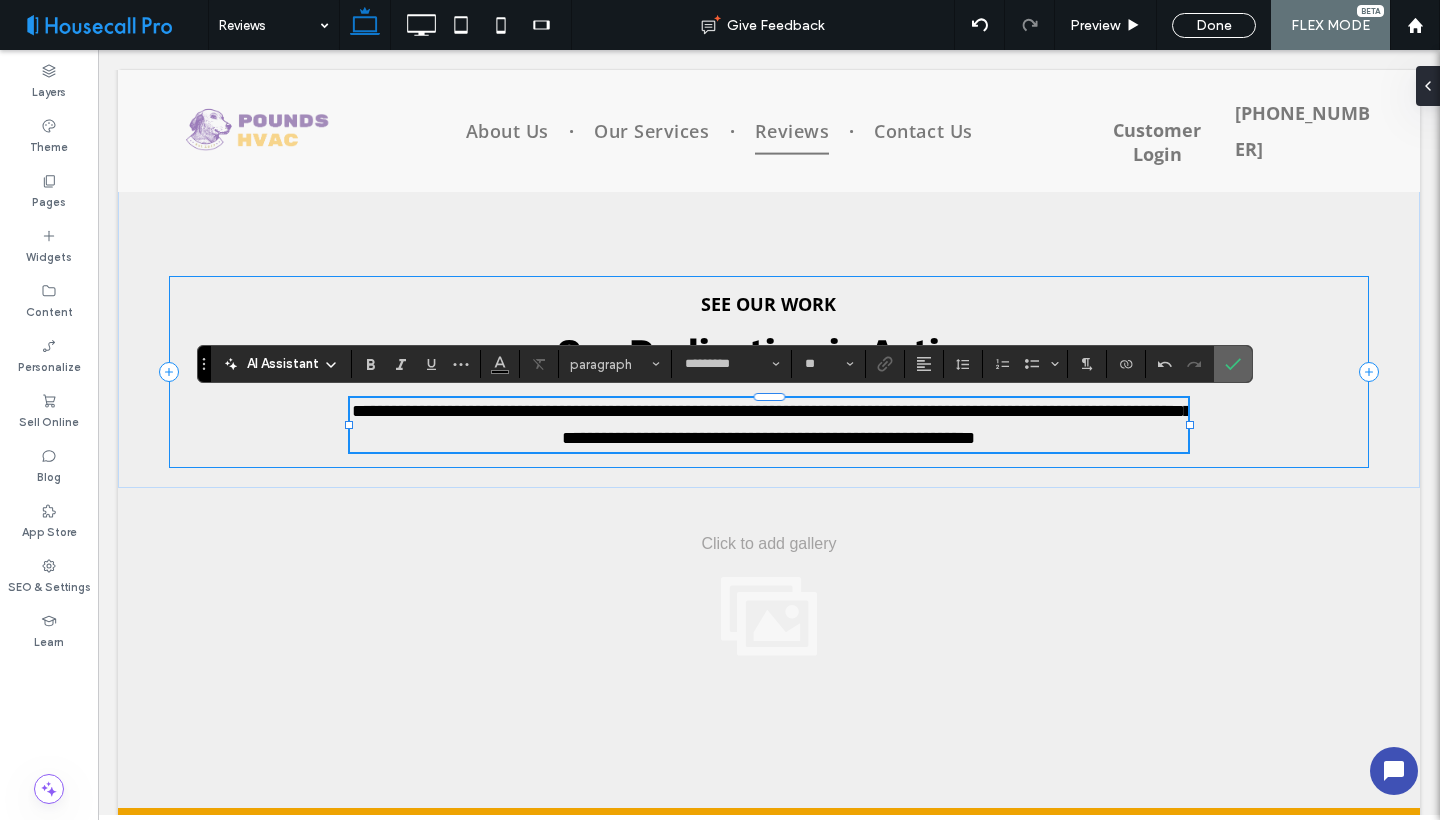 click 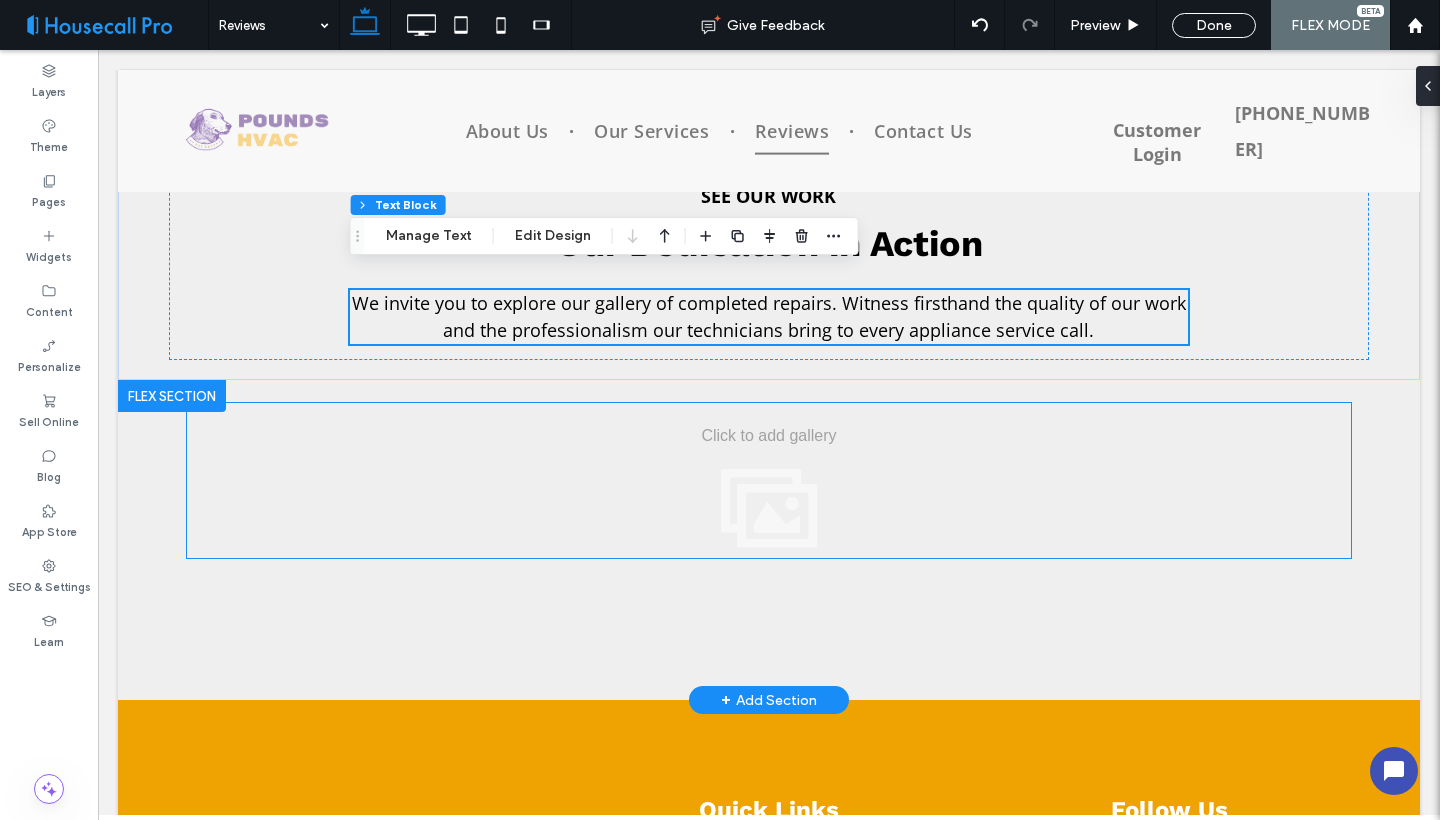 scroll, scrollTop: 1173, scrollLeft: 0, axis: vertical 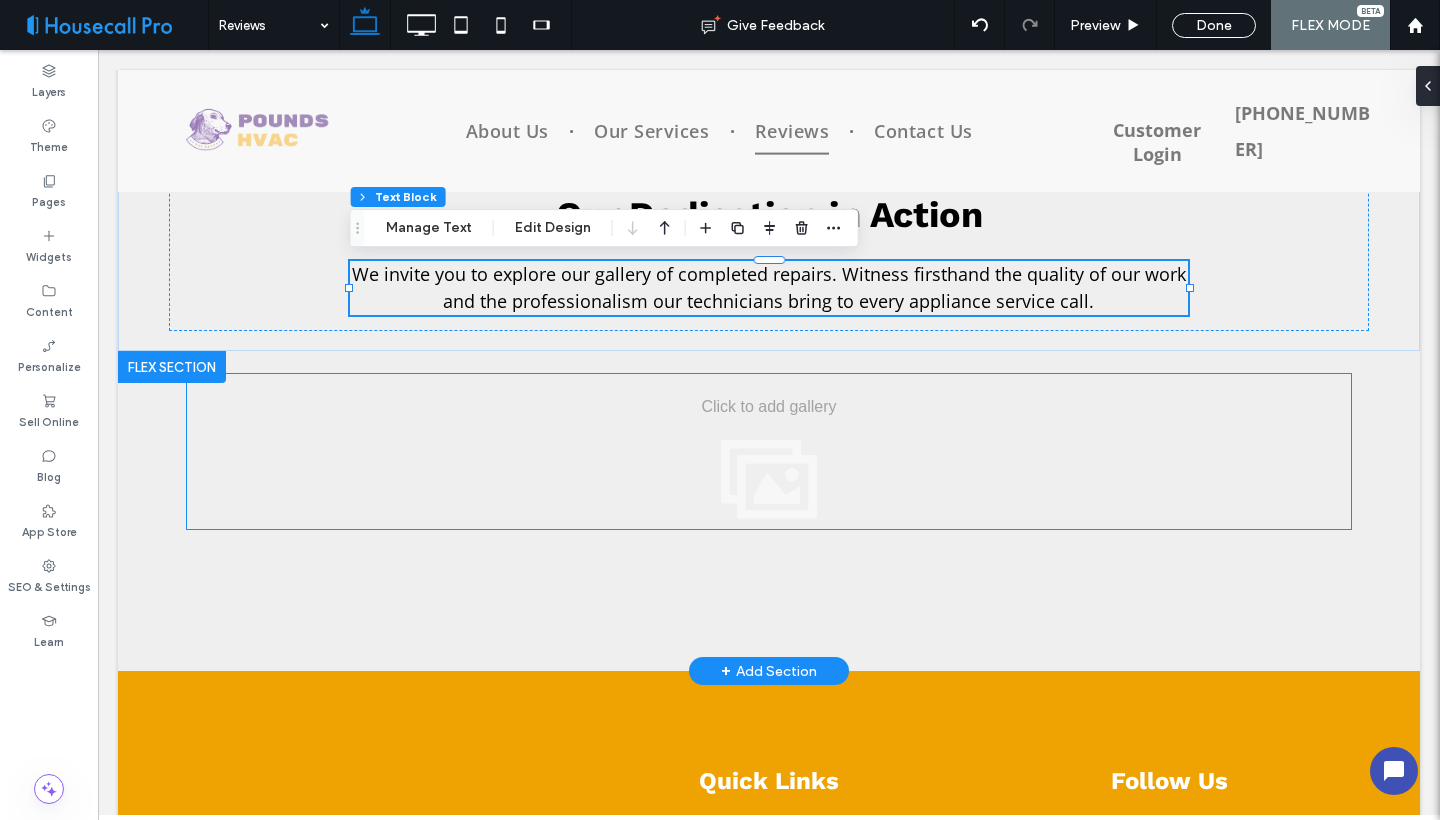 click at bounding box center (769, 451) 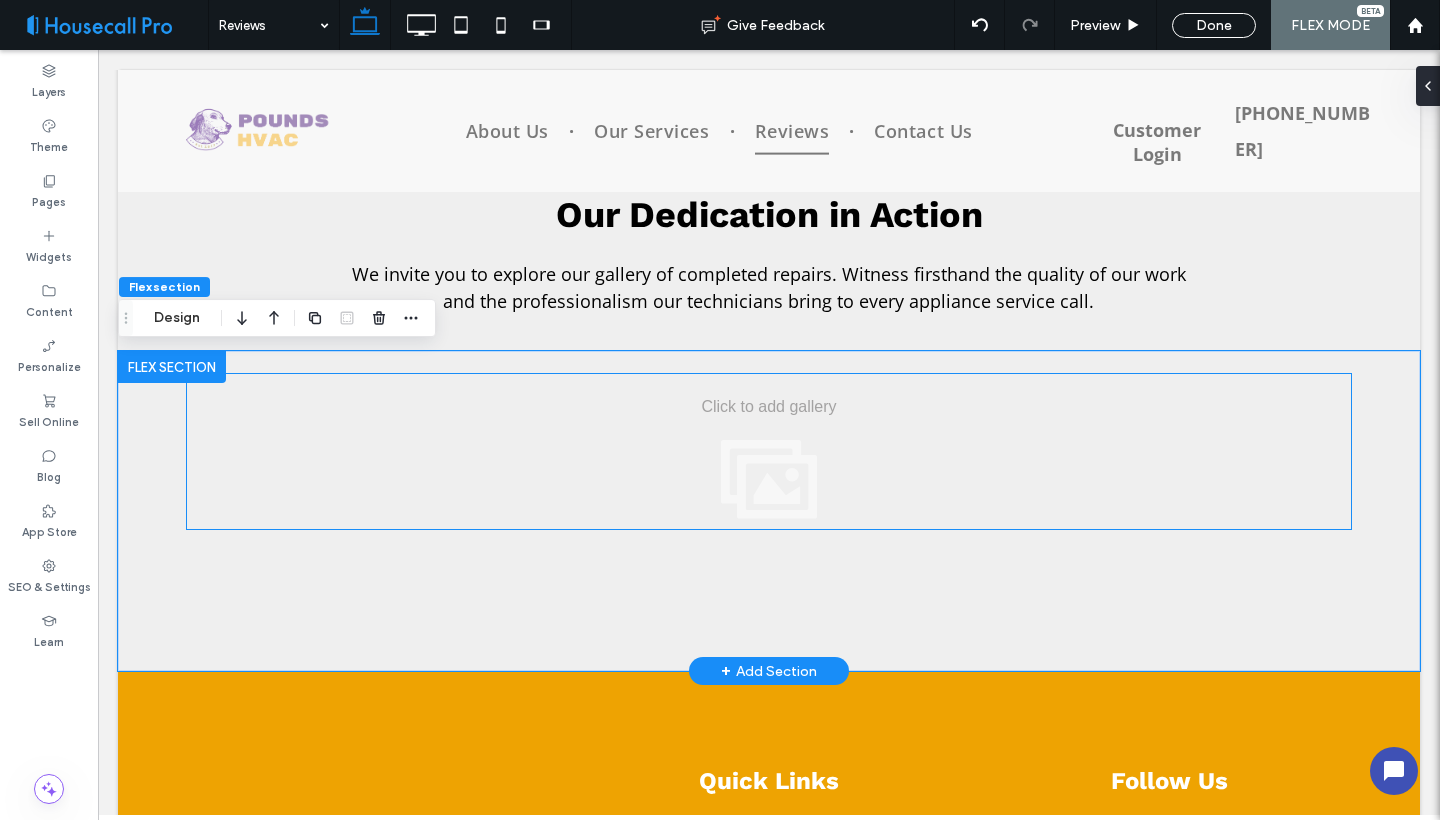 click at bounding box center [769, 451] 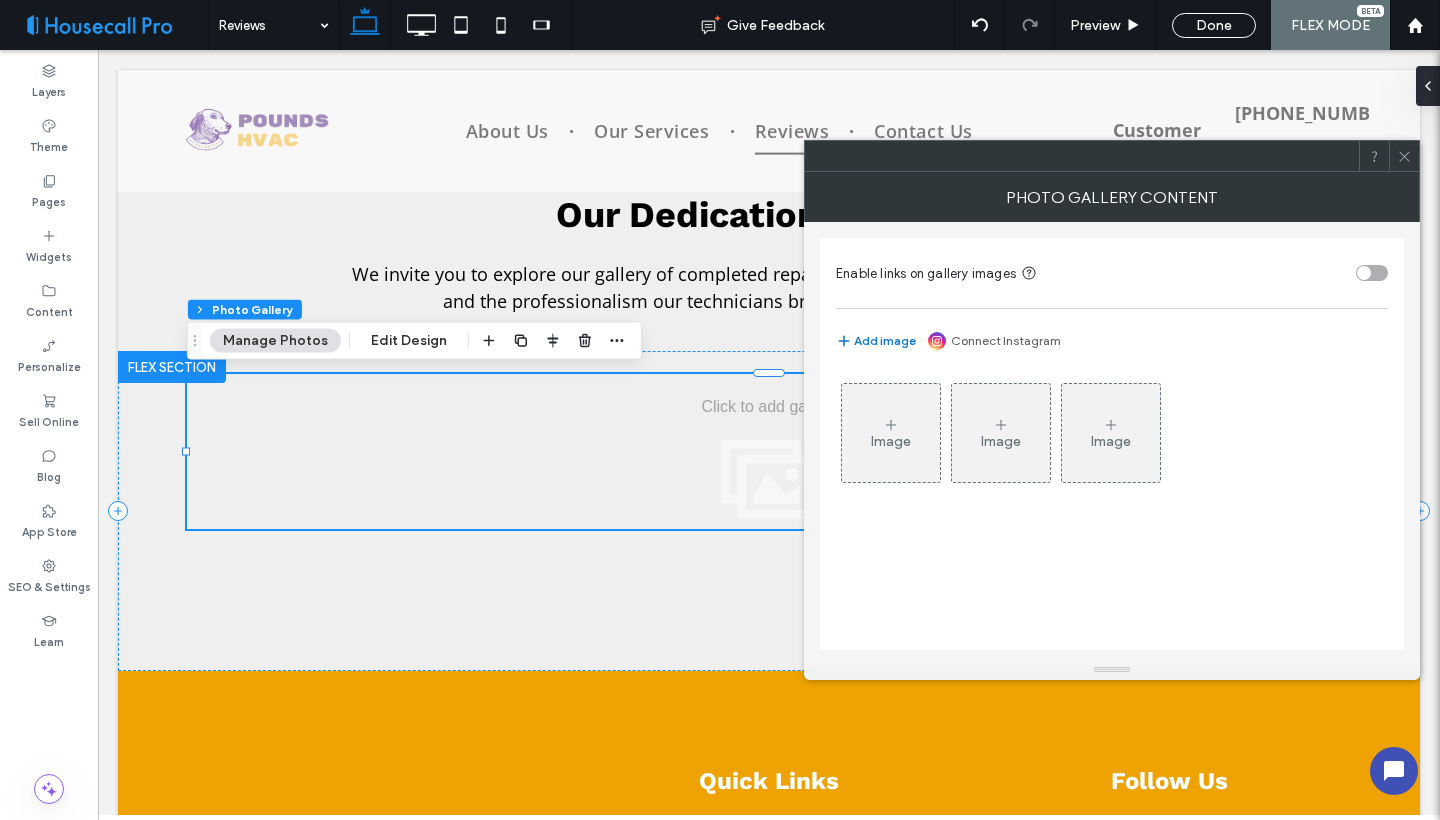 click on "Image" at bounding box center (891, 441) 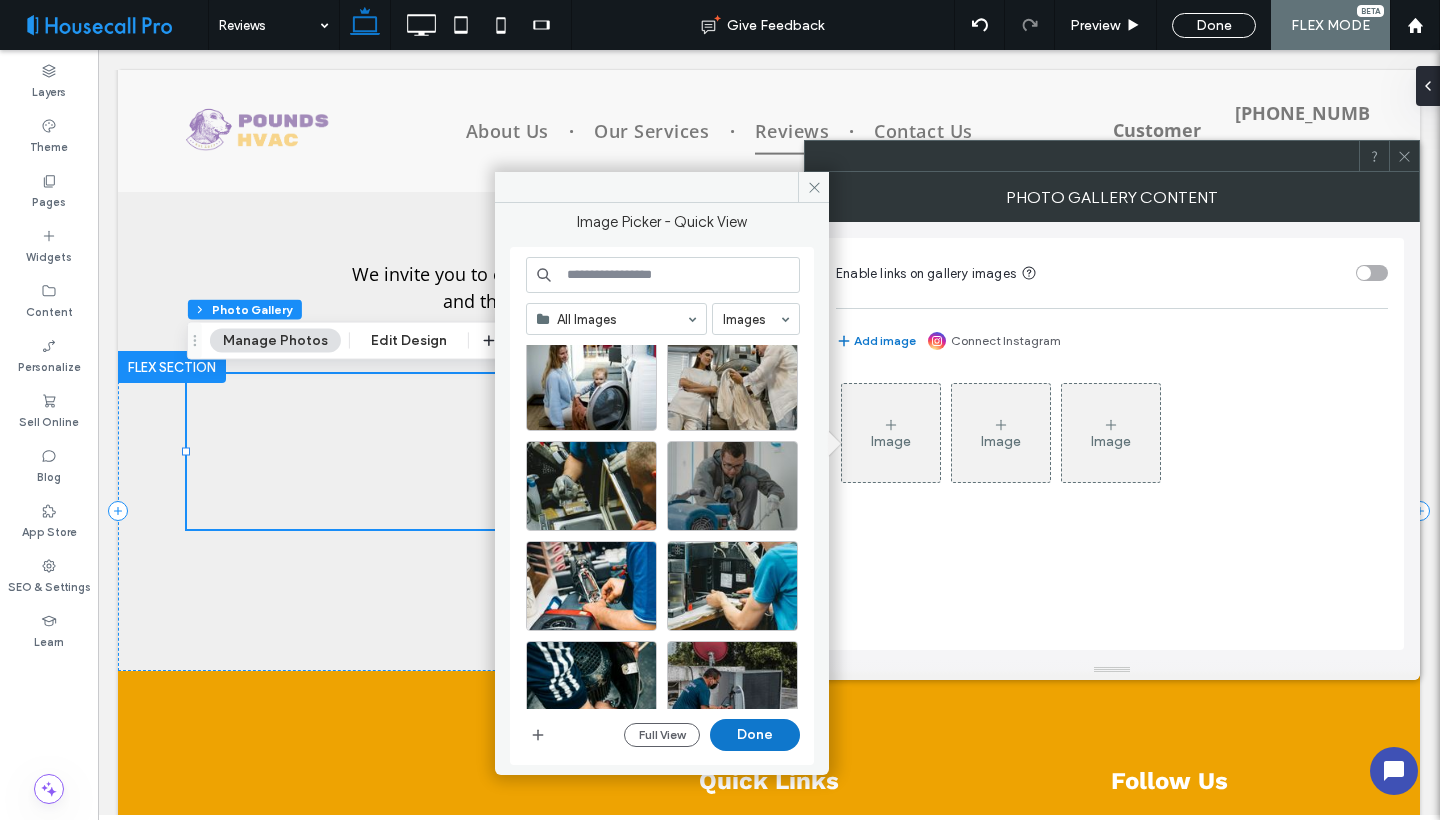 scroll, scrollTop: 149, scrollLeft: 0, axis: vertical 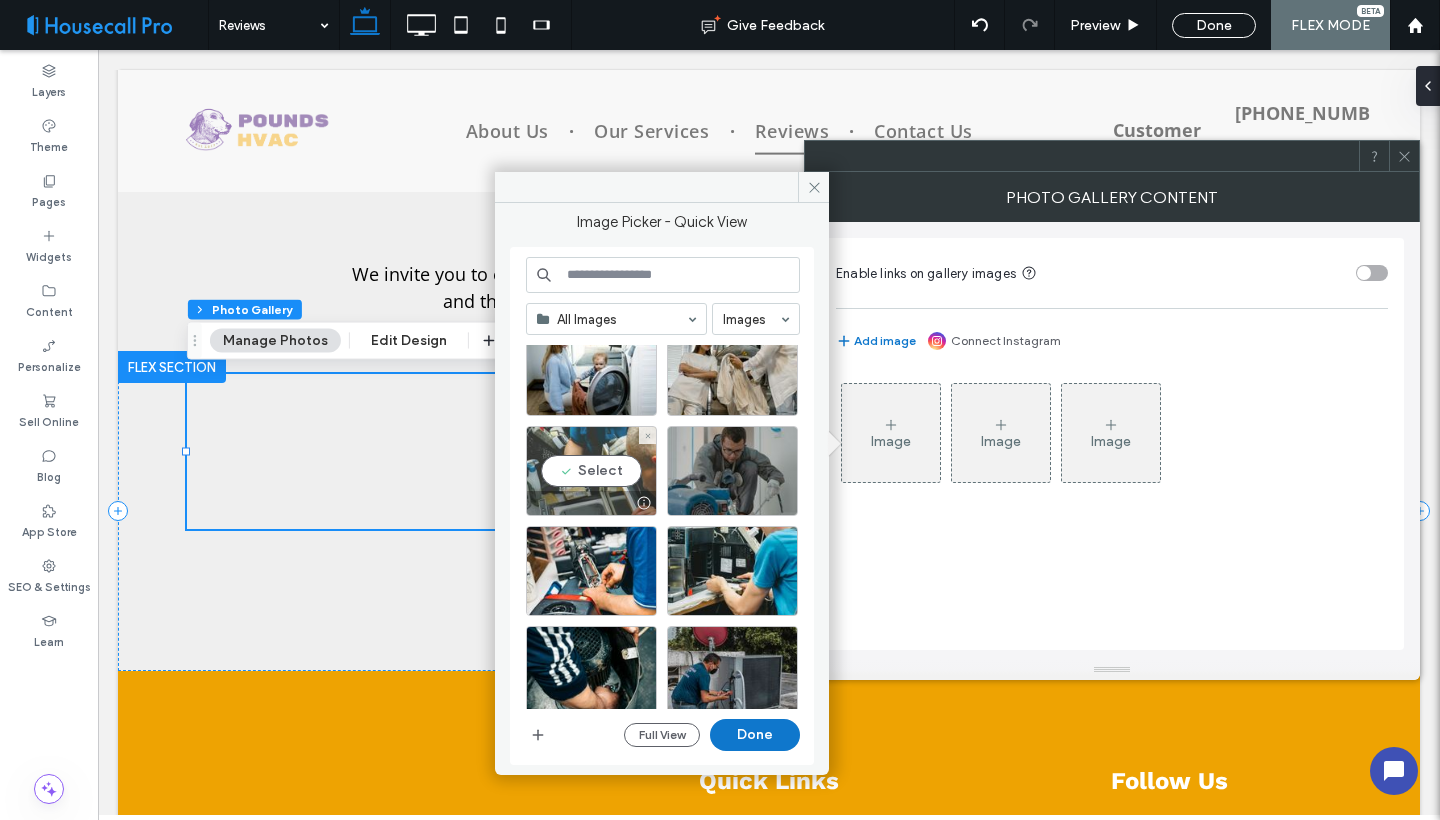 click on "Select" at bounding box center (591, 471) 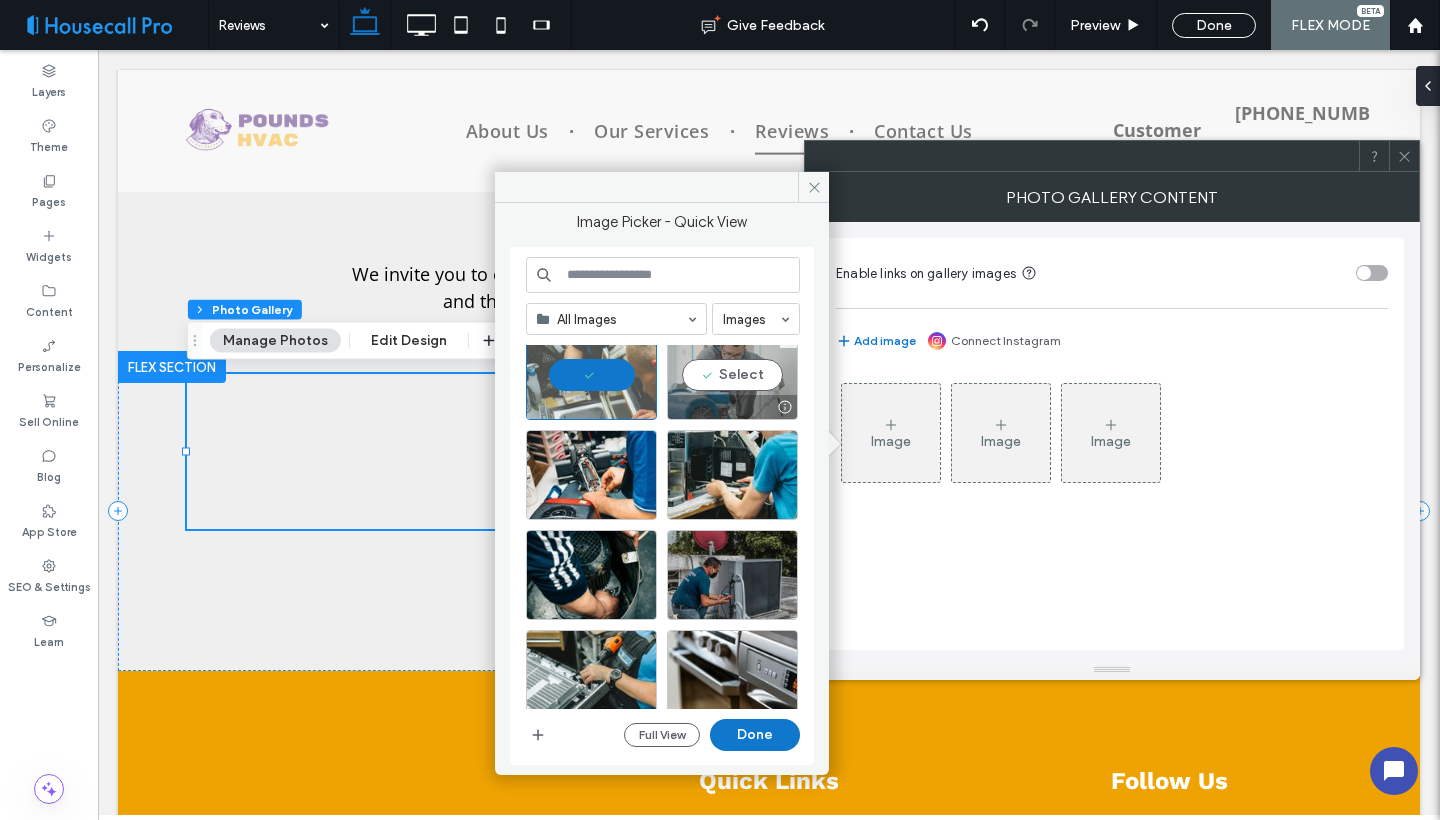 scroll, scrollTop: 257, scrollLeft: 0, axis: vertical 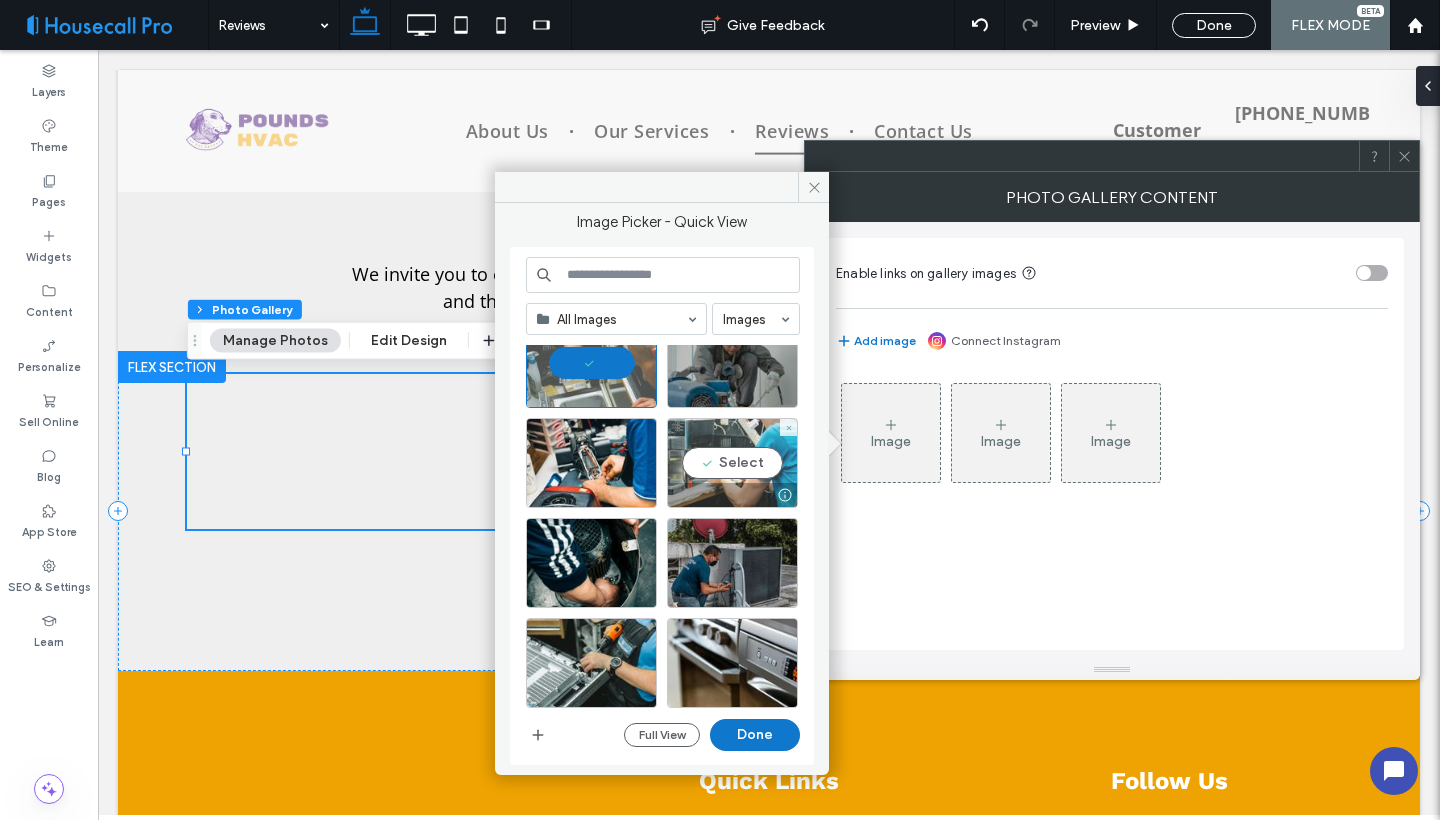 click on "Select" at bounding box center [732, 463] 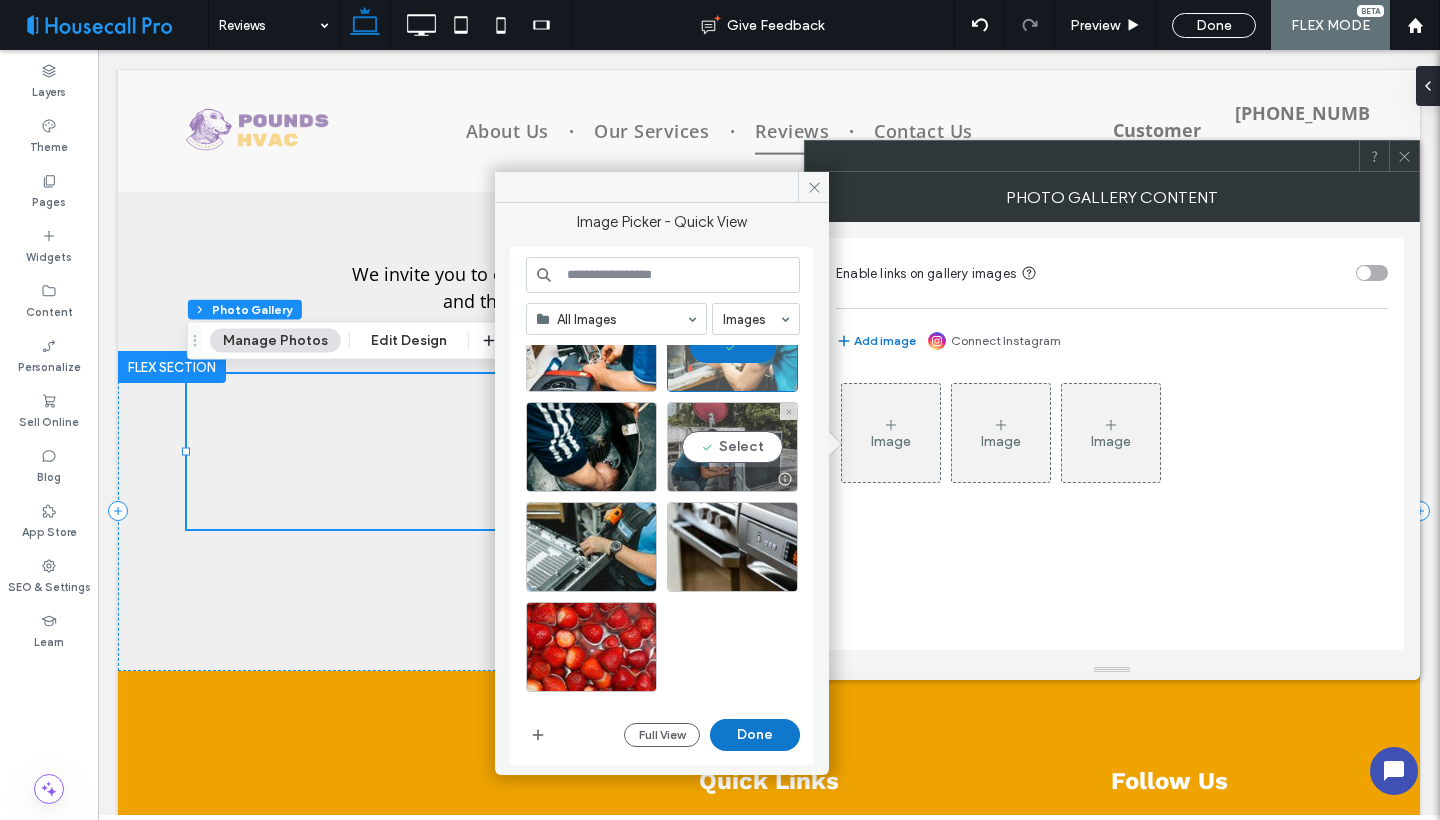 scroll, scrollTop: 380, scrollLeft: 0, axis: vertical 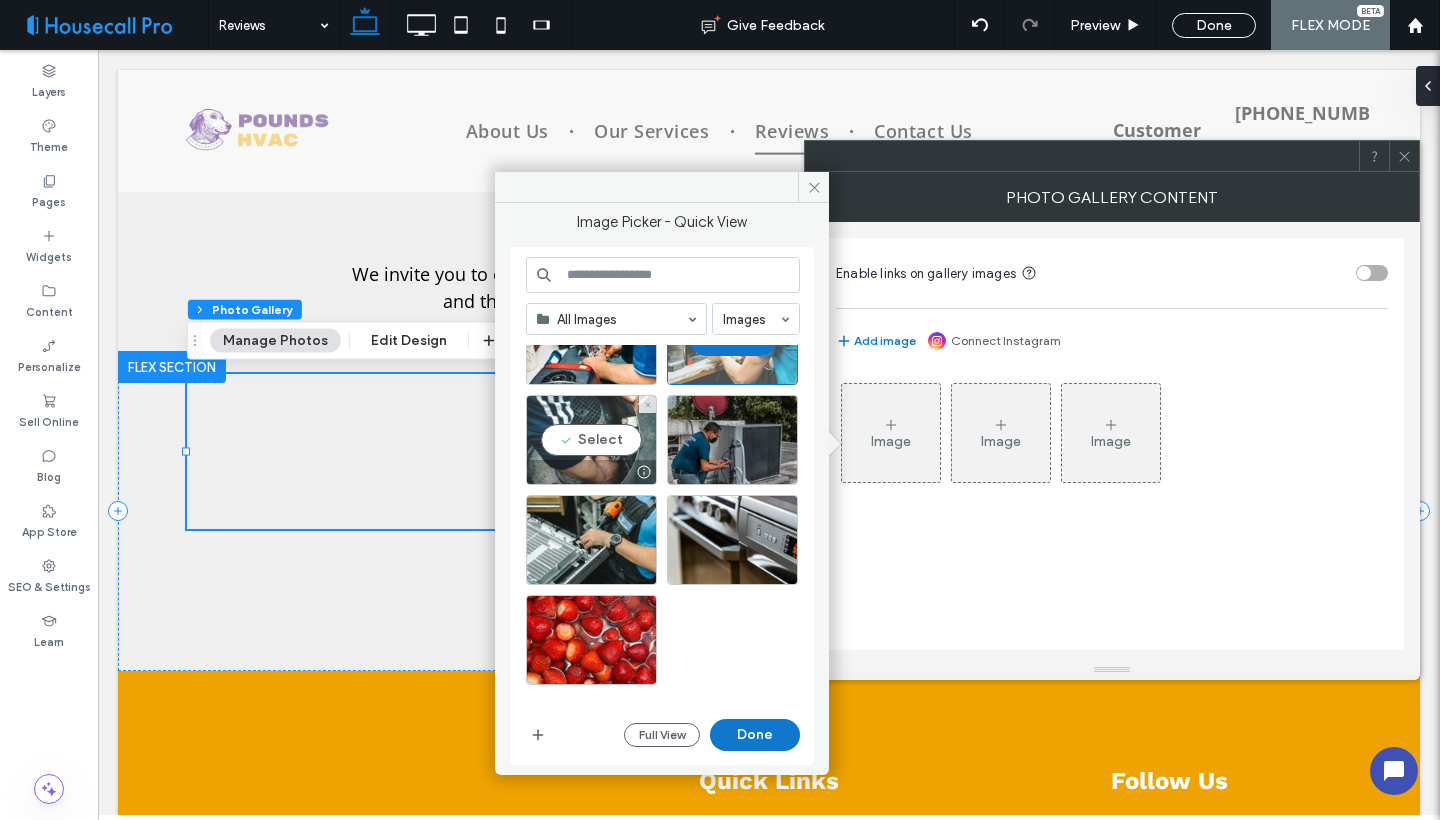 click on "Select" at bounding box center (591, 440) 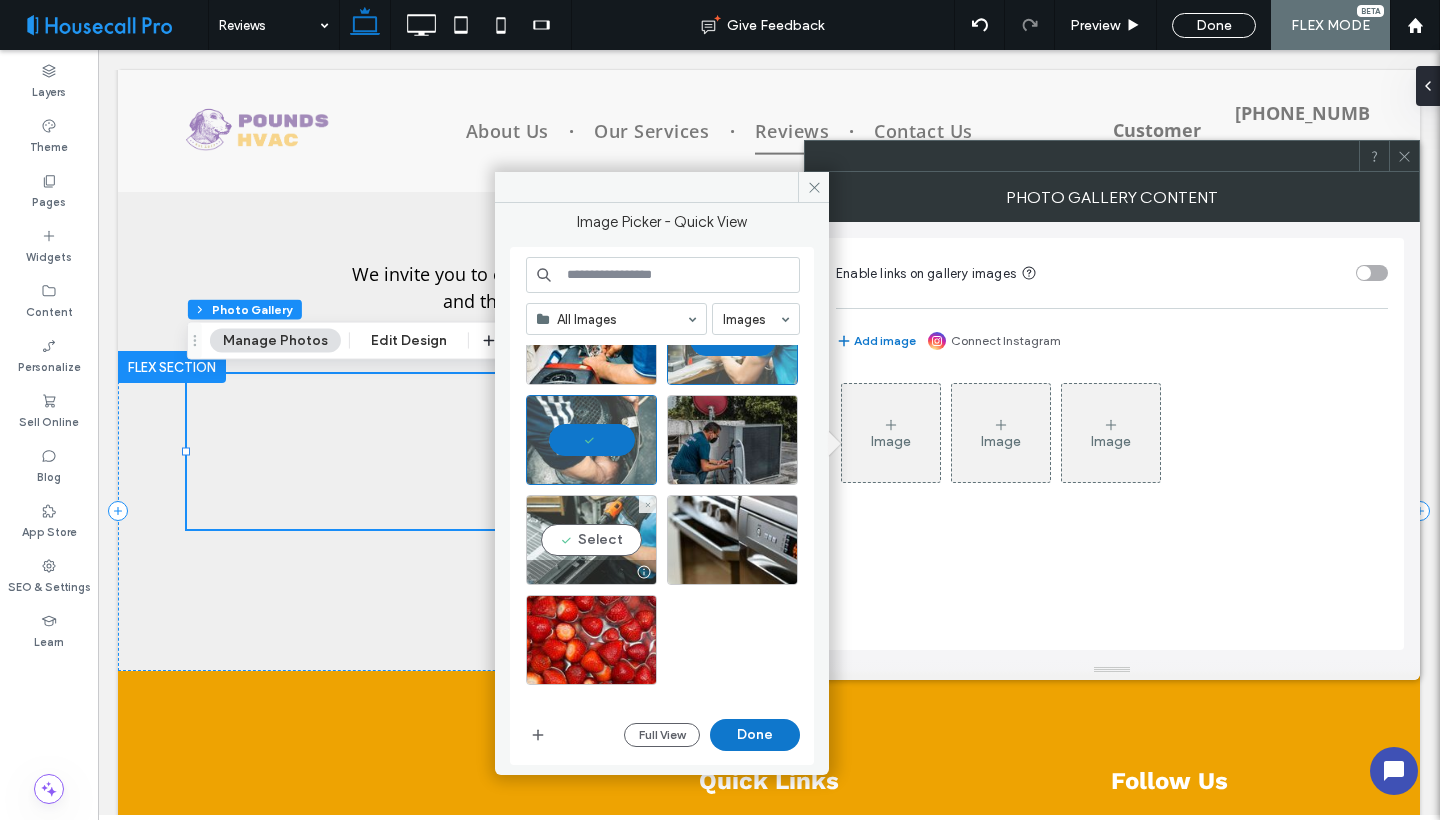click on "Select" at bounding box center (591, 540) 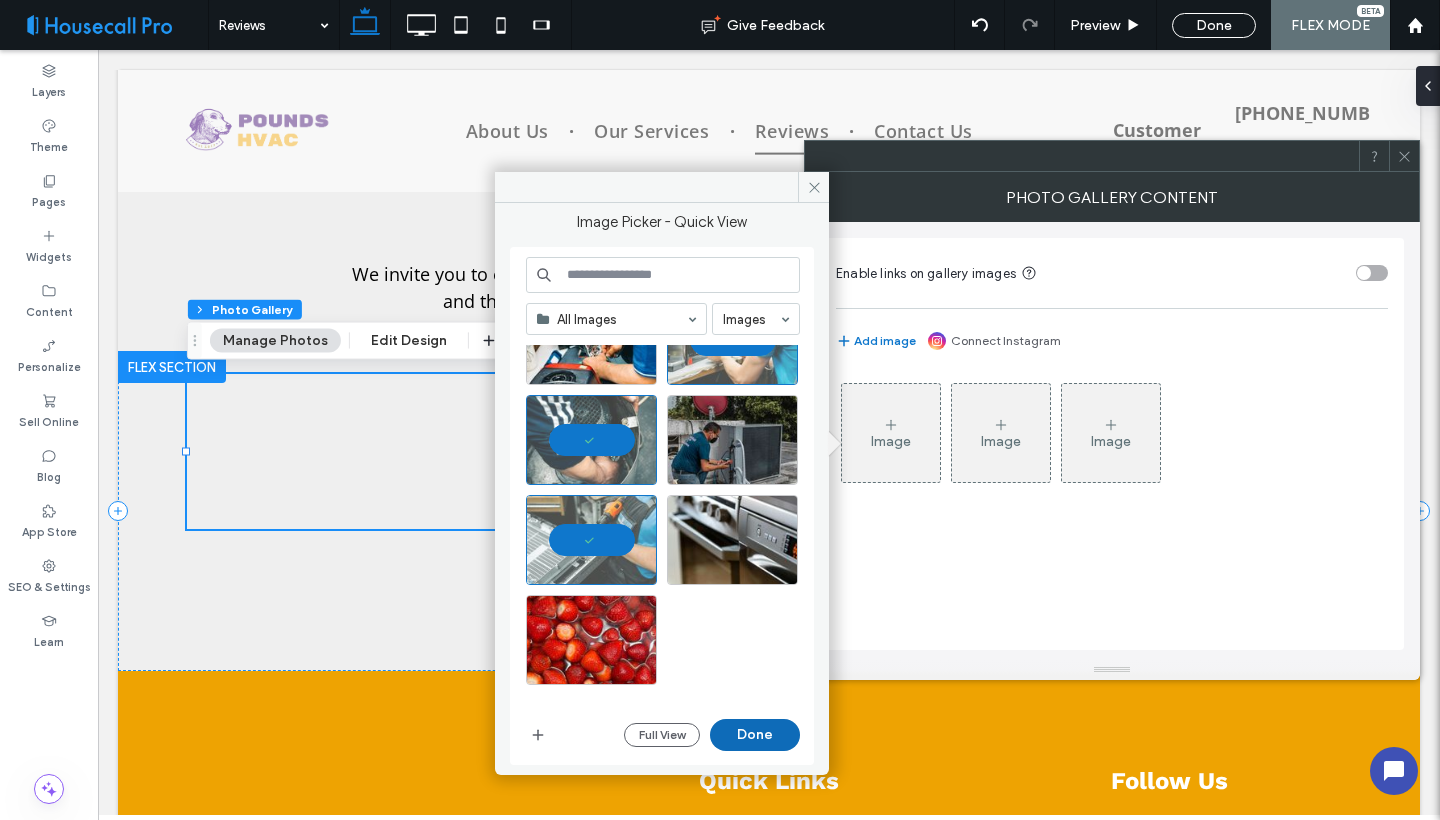 click on "Done" at bounding box center [755, 735] 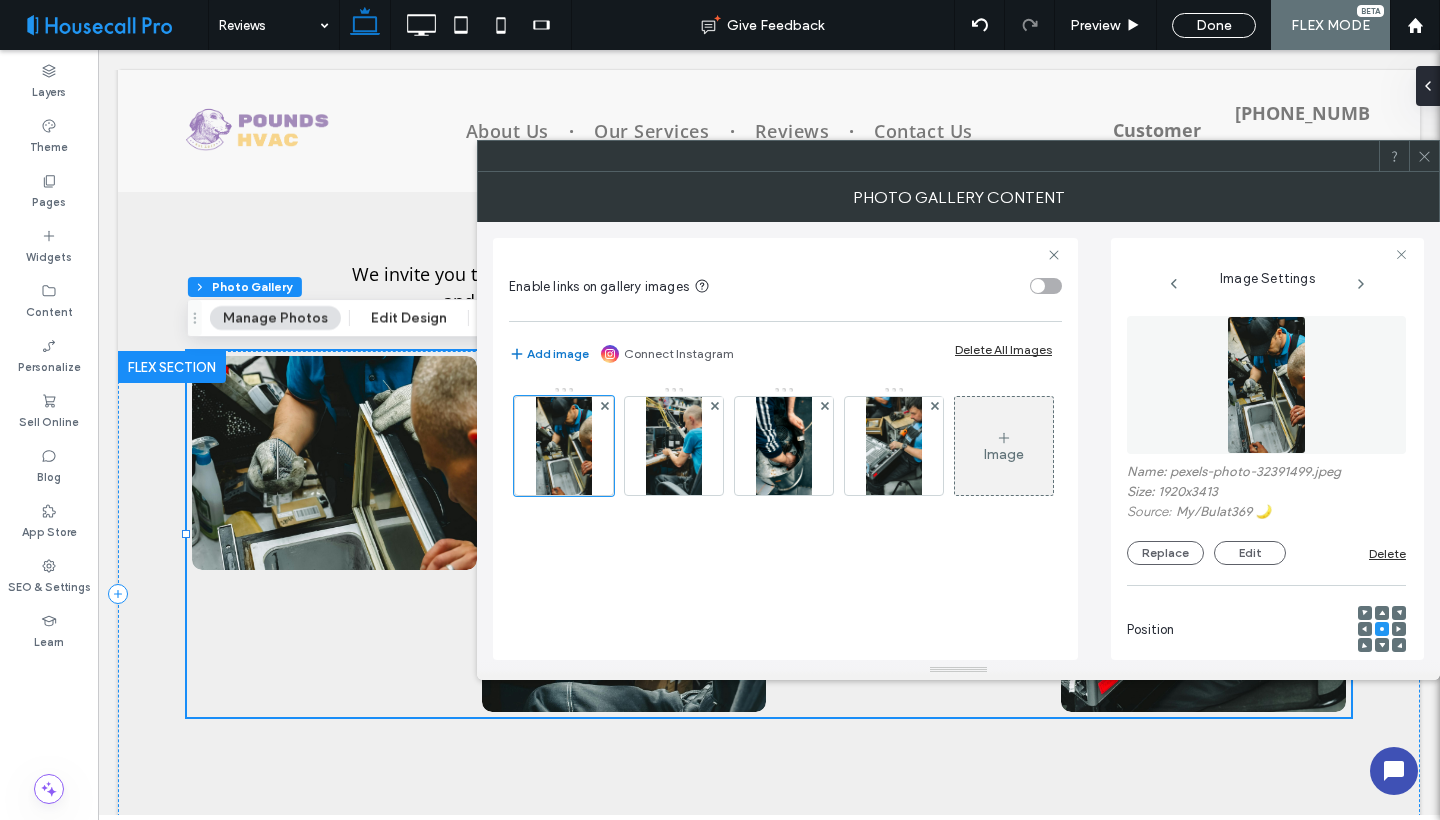 click at bounding box center (1424, 156) 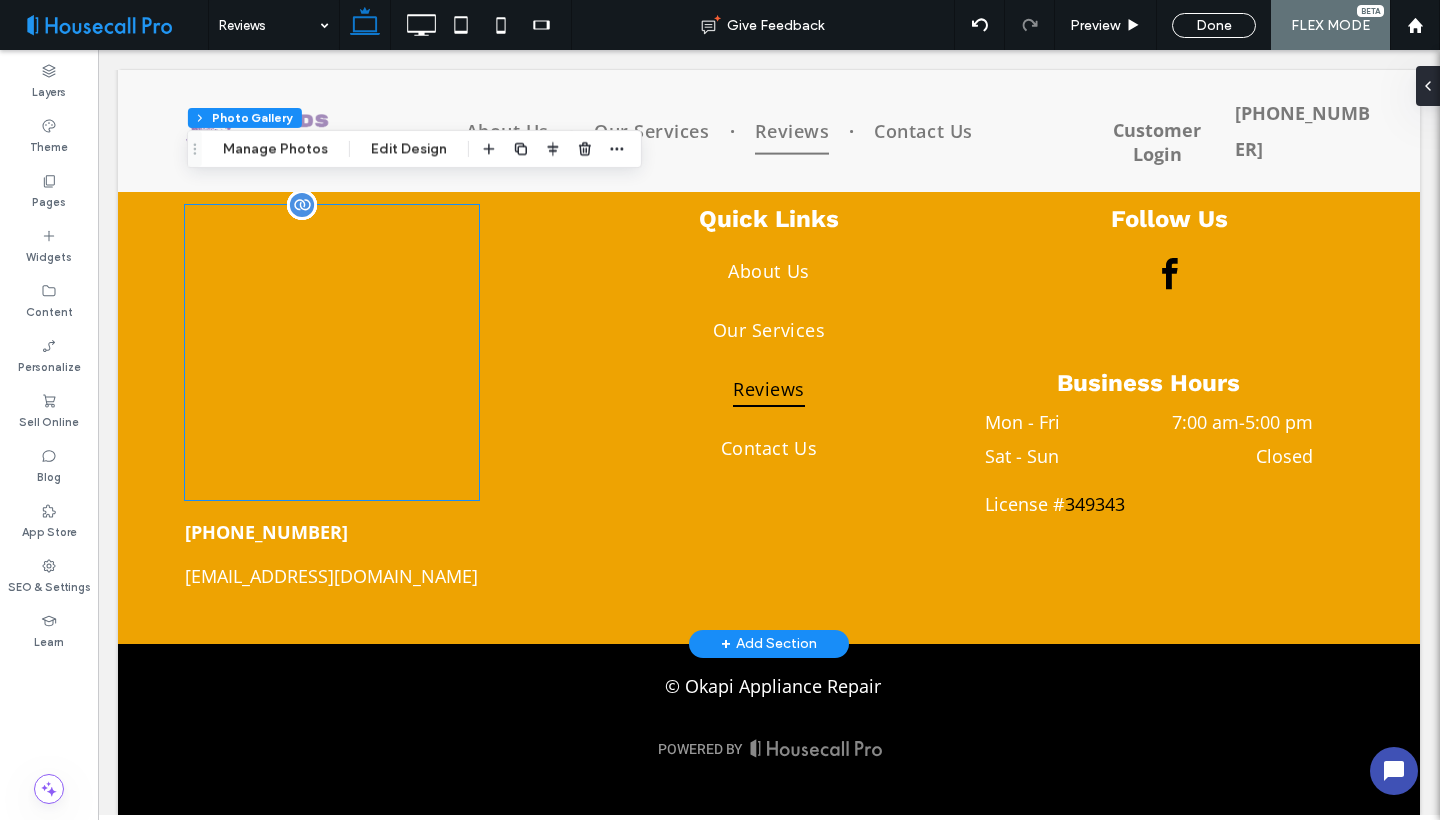 scroll, scrollTop: 1830, scrollLeft: 0, axis: vertical 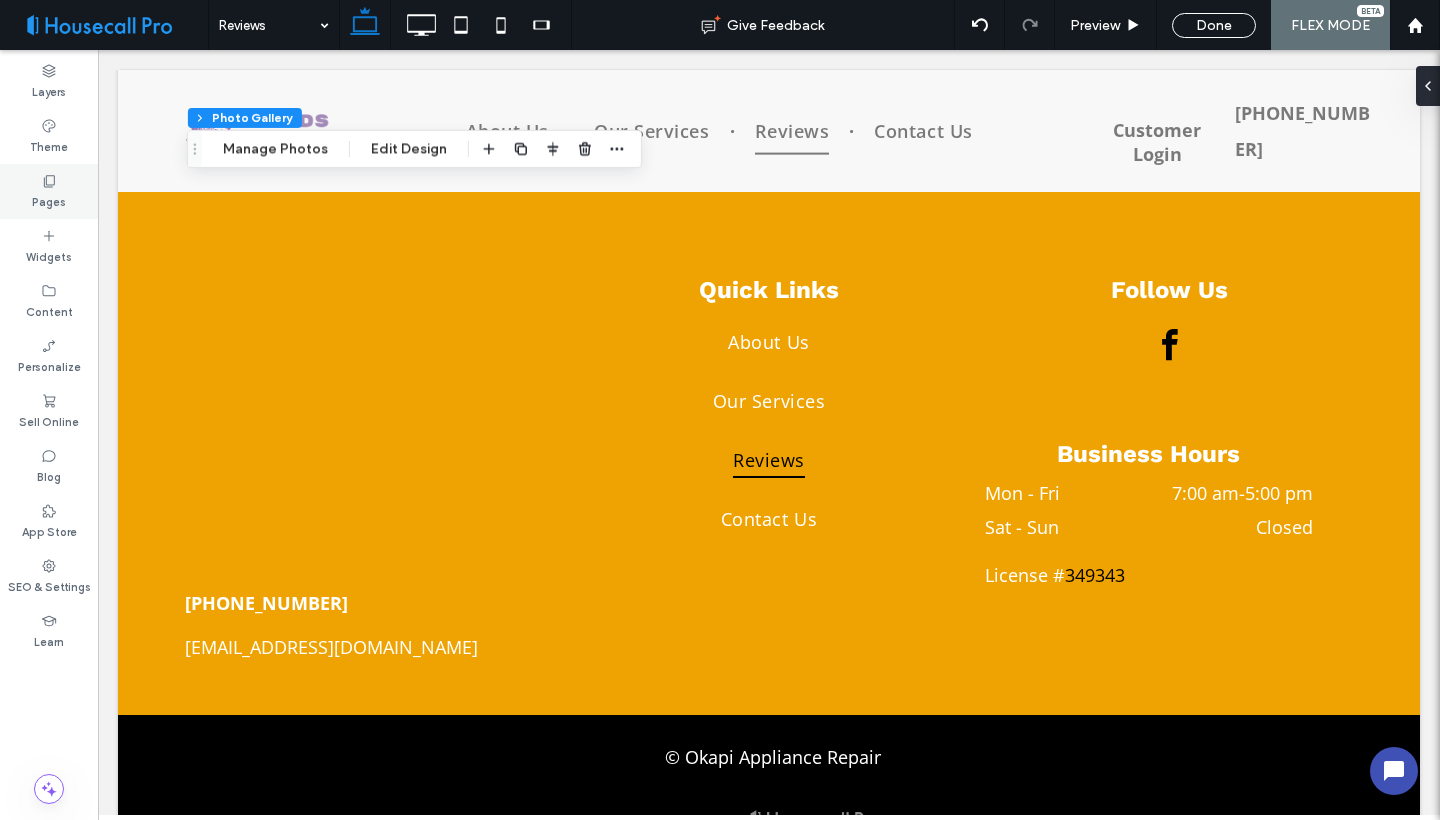click on "Pages" at bounding box center (49, 200) 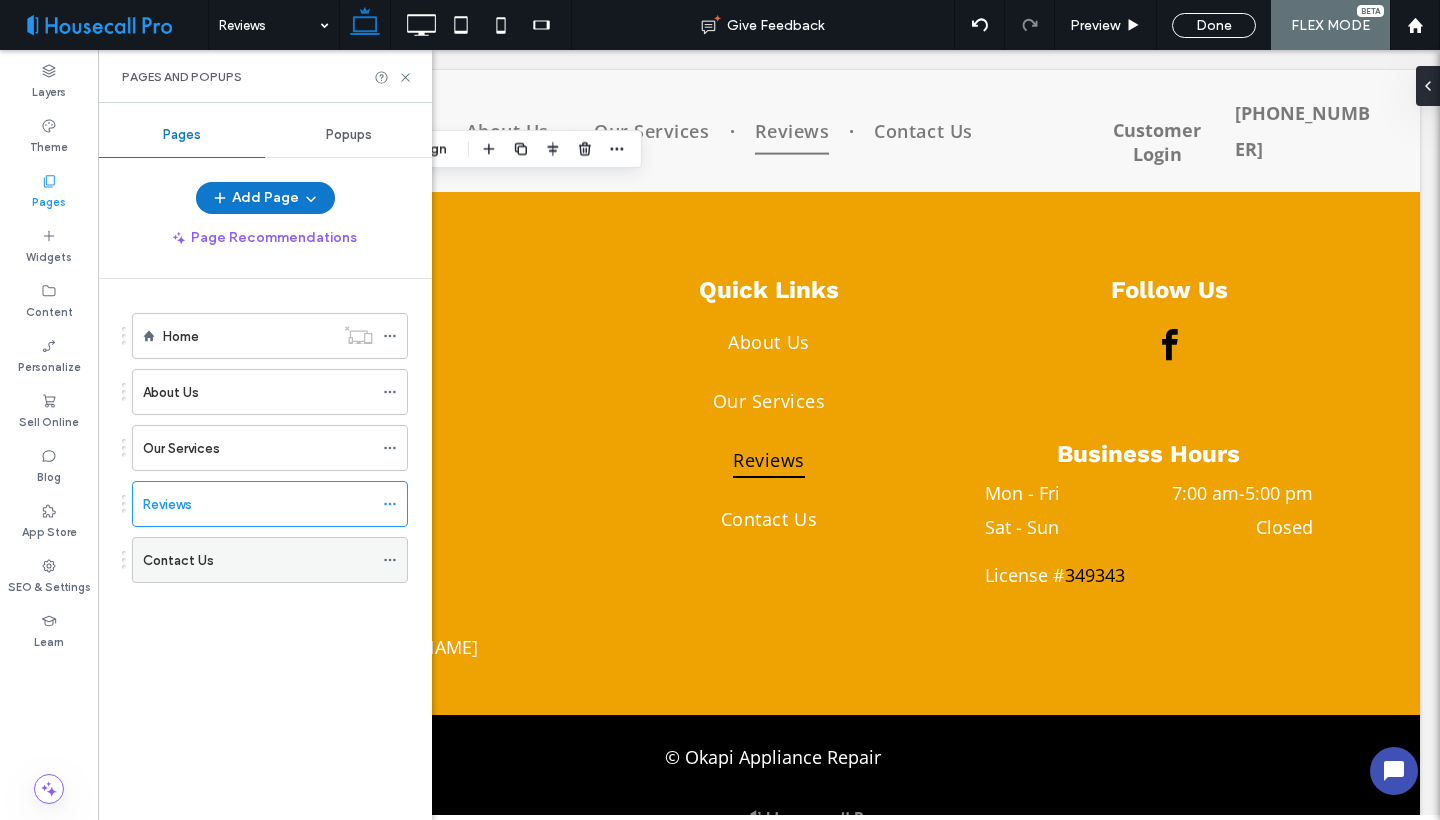 click on "Contact Us" at bounding box center (258, 560) 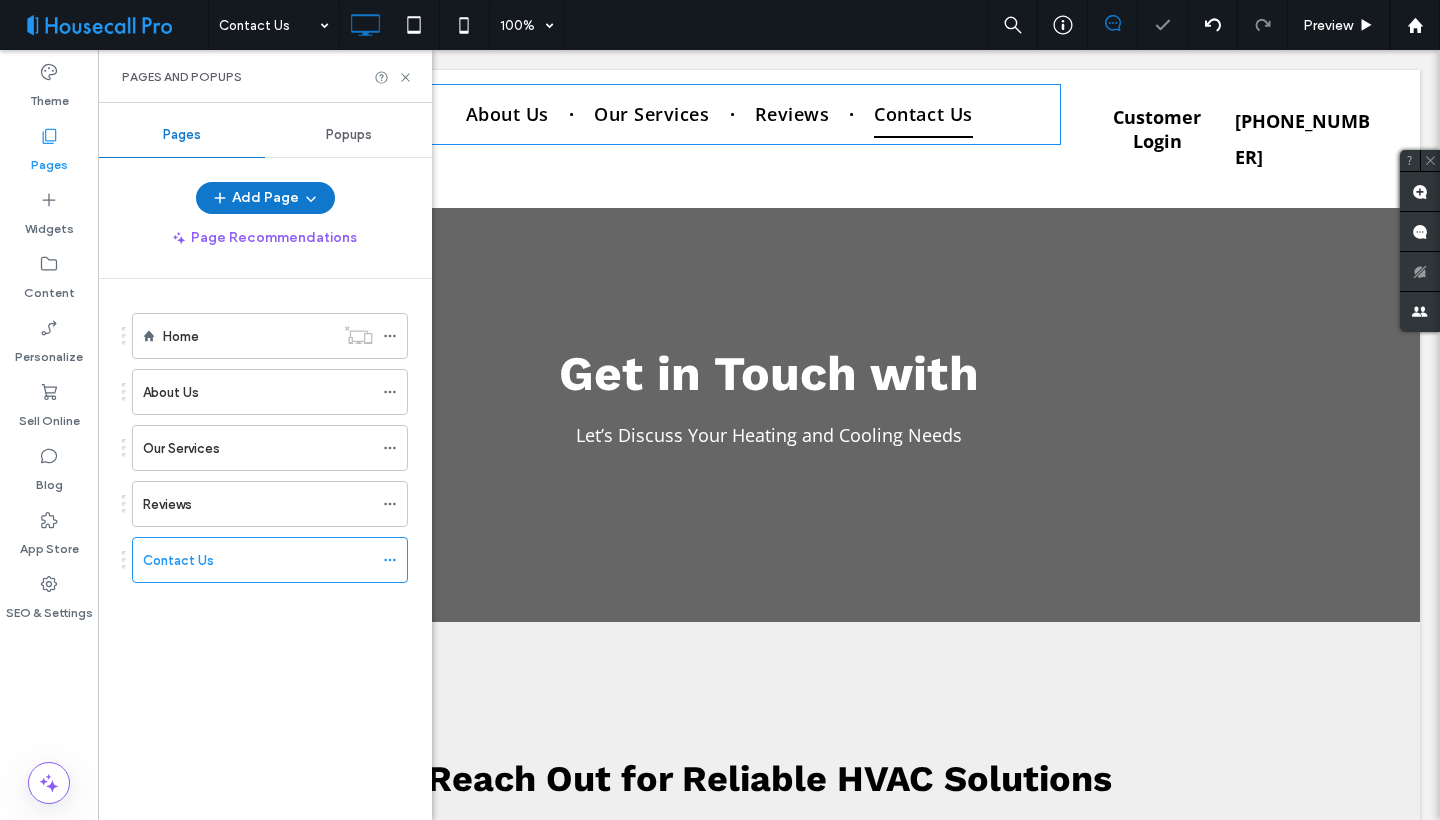 scroll, scrollTop: 0, scrollLeft: 0, axis: both 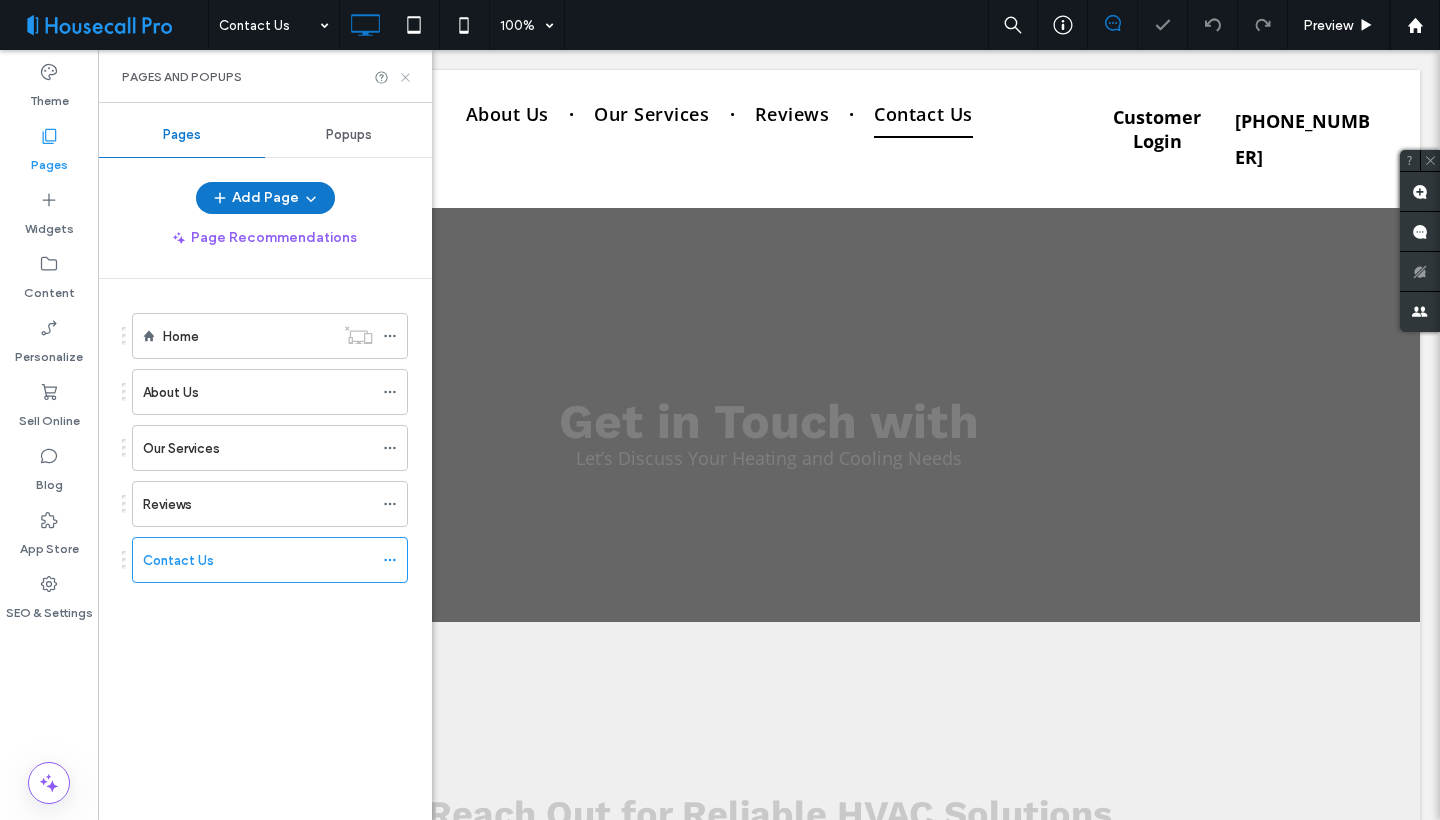 click 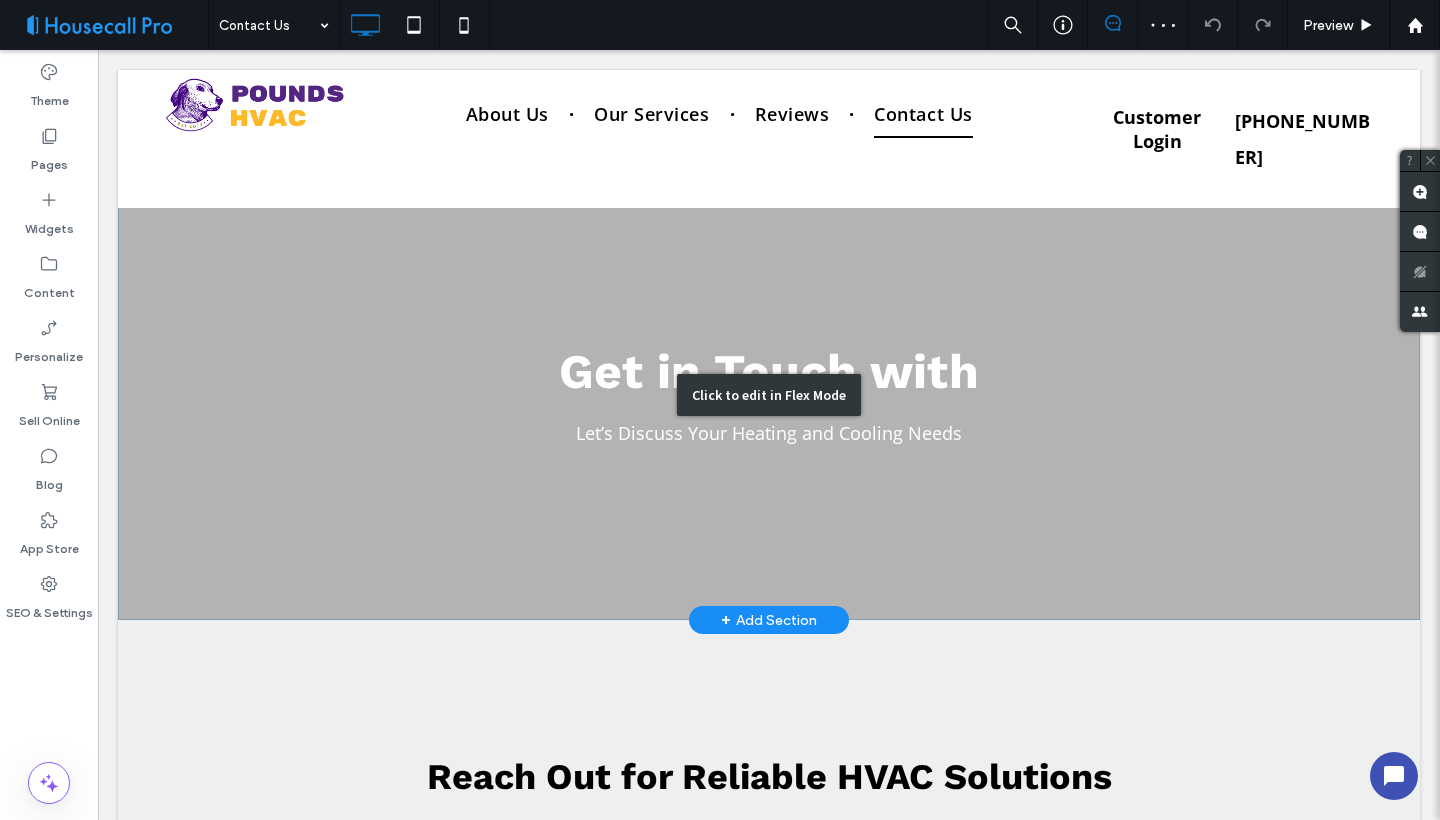 scroll, scrollTop: 0, scrollLeft: 0, axis: both 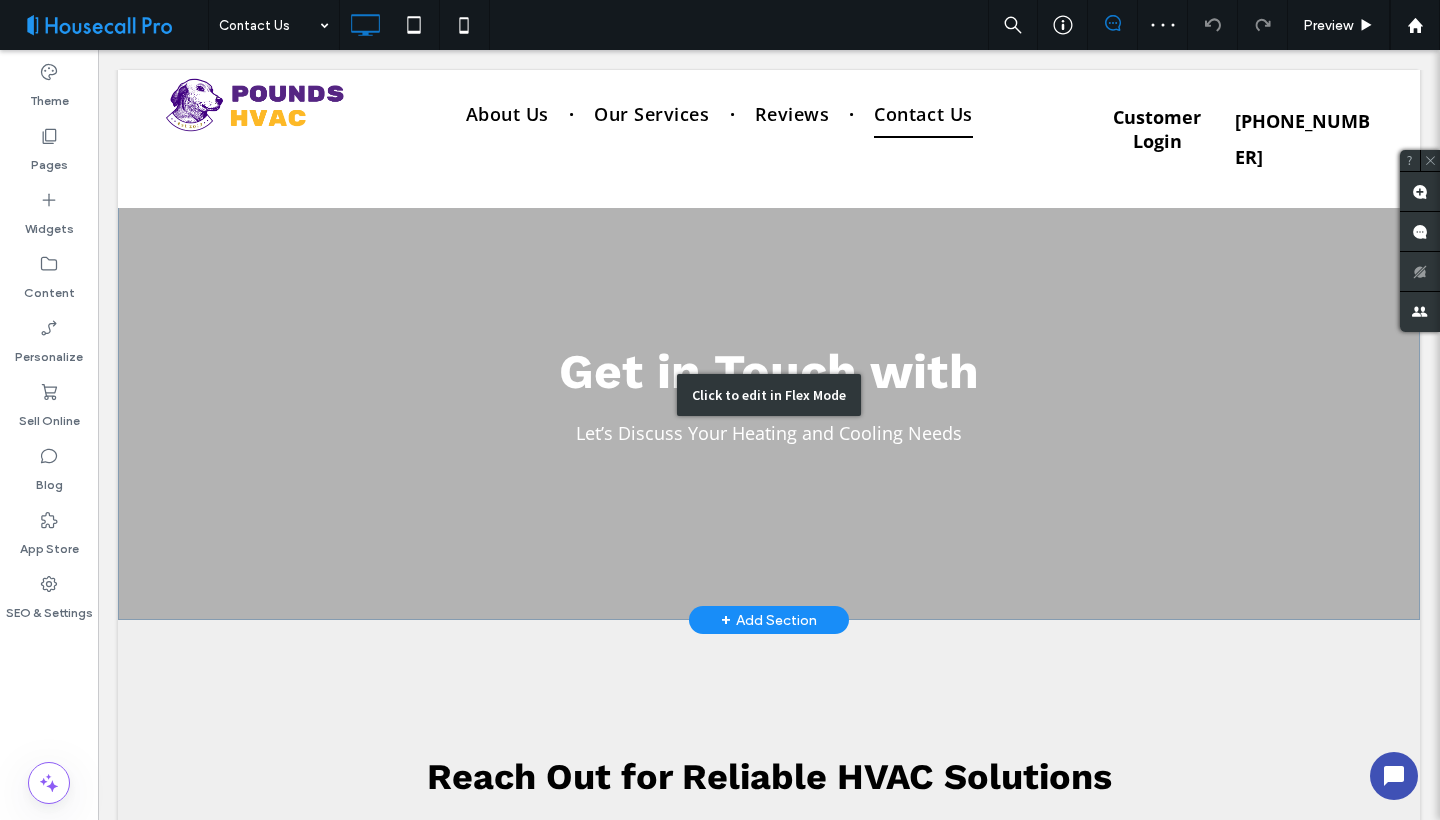 click on "Click to edit in Flex Mode" at bounding box center [769, 395] 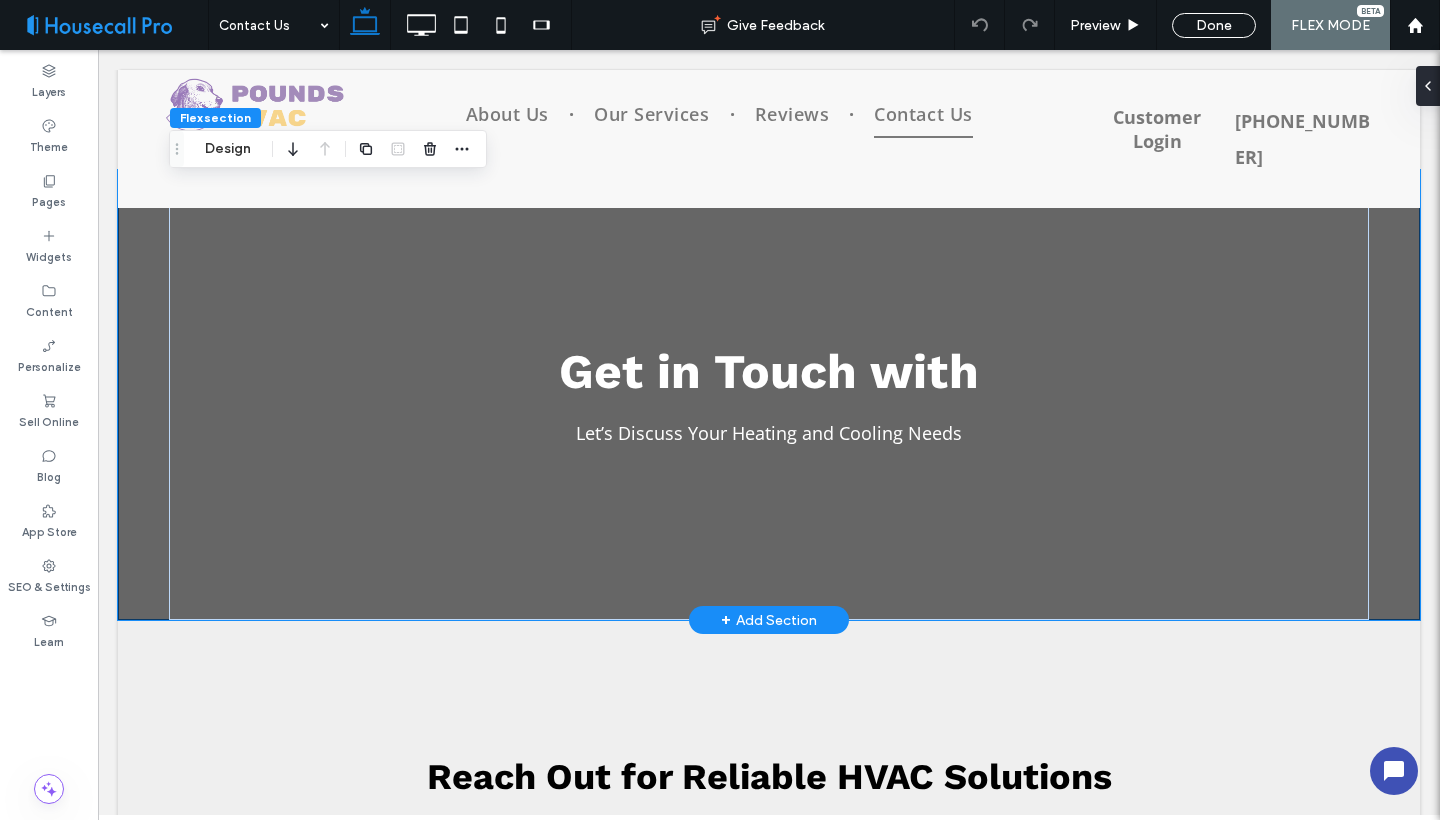 click on "Get in Touch with
Let’s Discuss Your Heating and Cooling Needs" at bounding box center (769, 395) 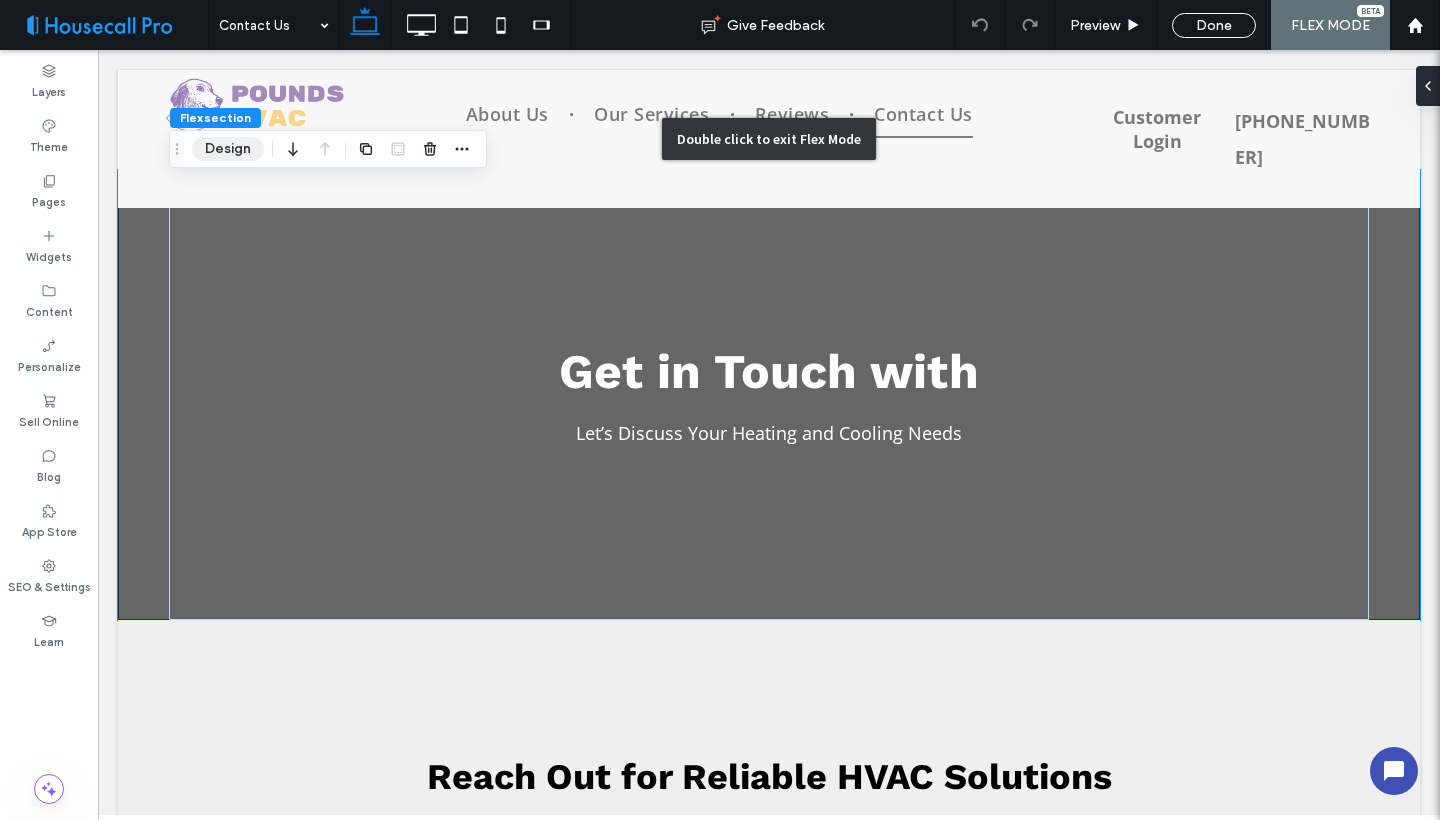 click on "Design" at bounding box center (228, 149) 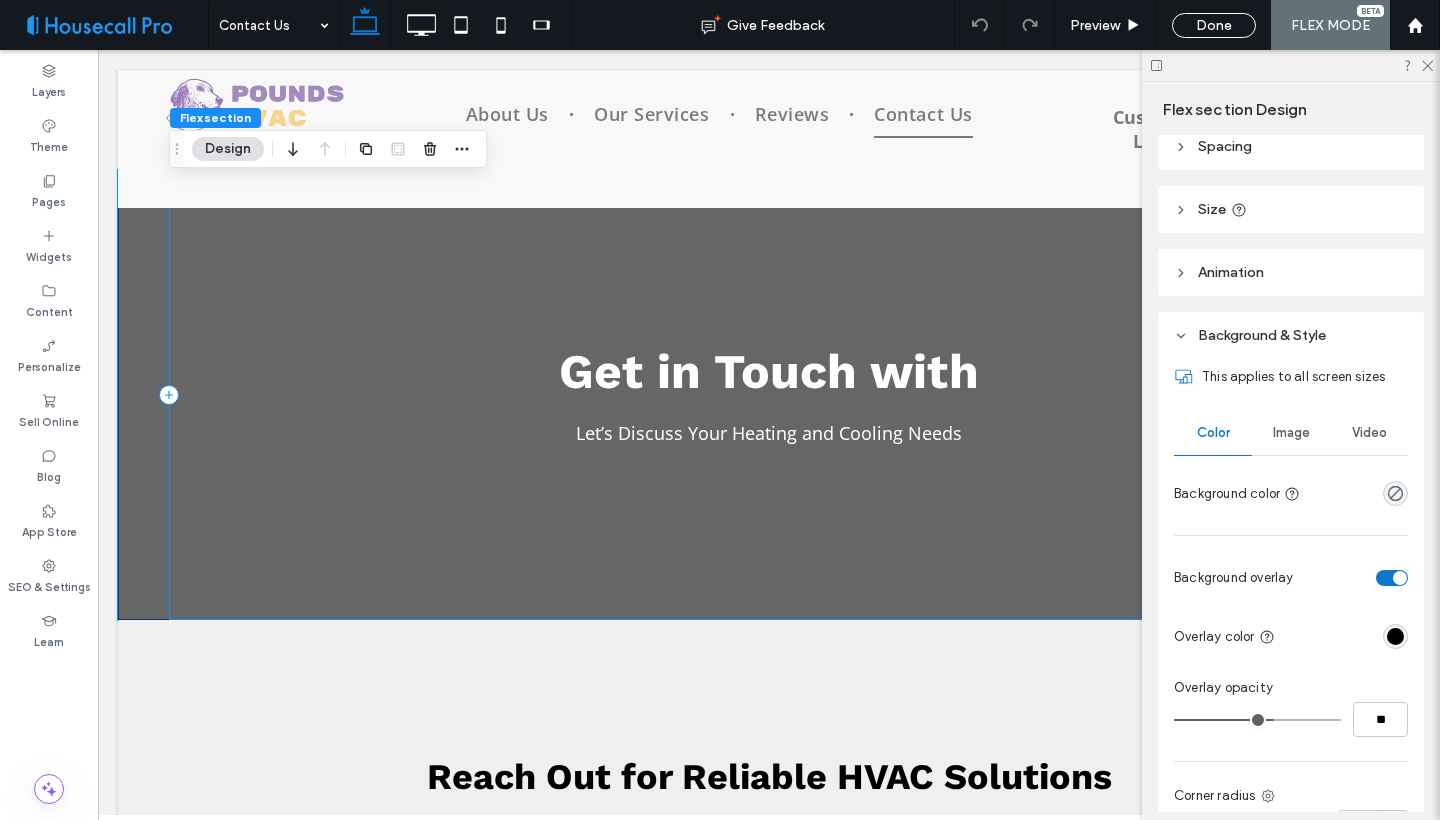 scroll, scrollTop: 249, scrollLeft: 0, axis: vertical 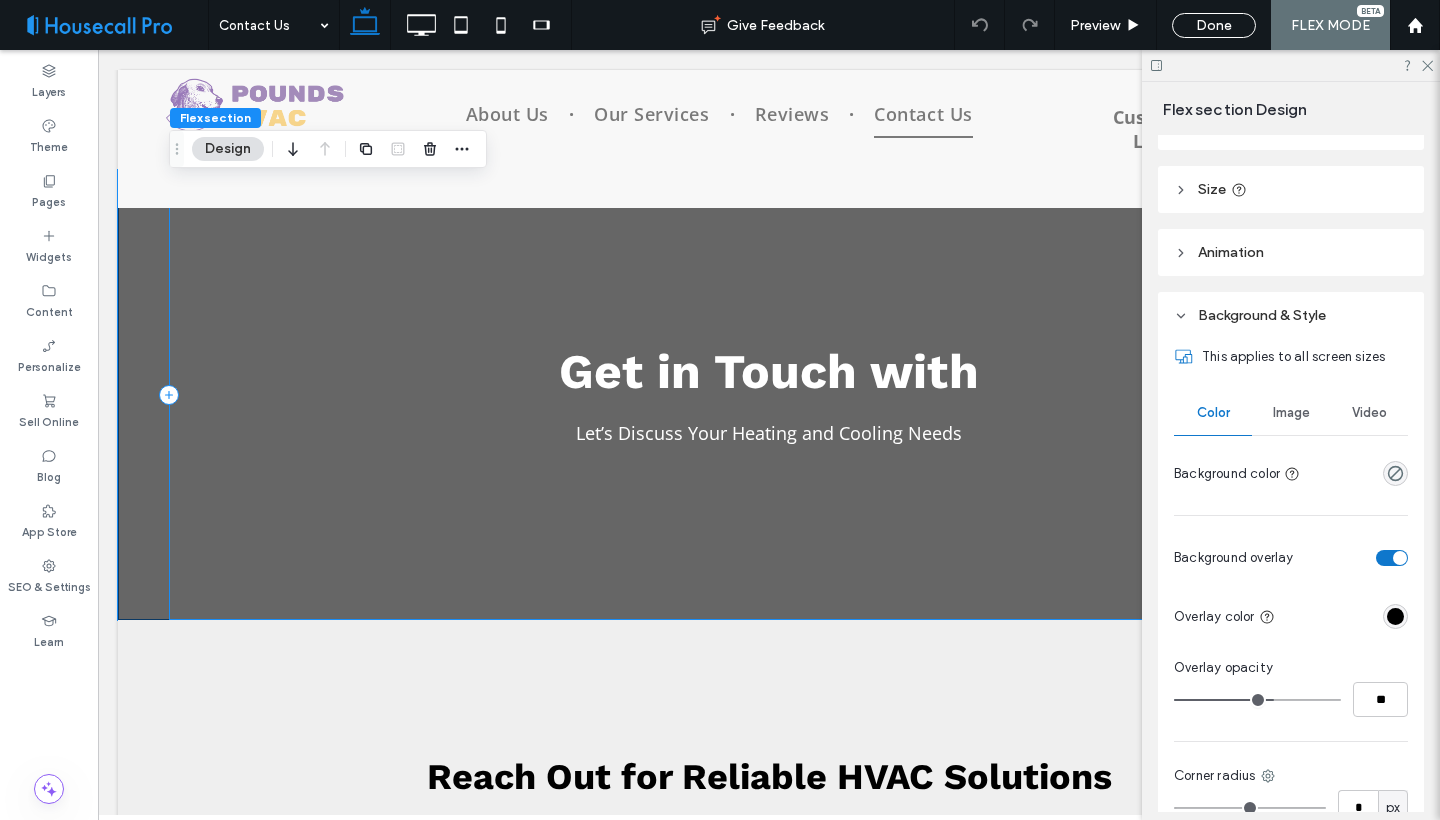 click on "Image" at bounding box center [1291, 413] 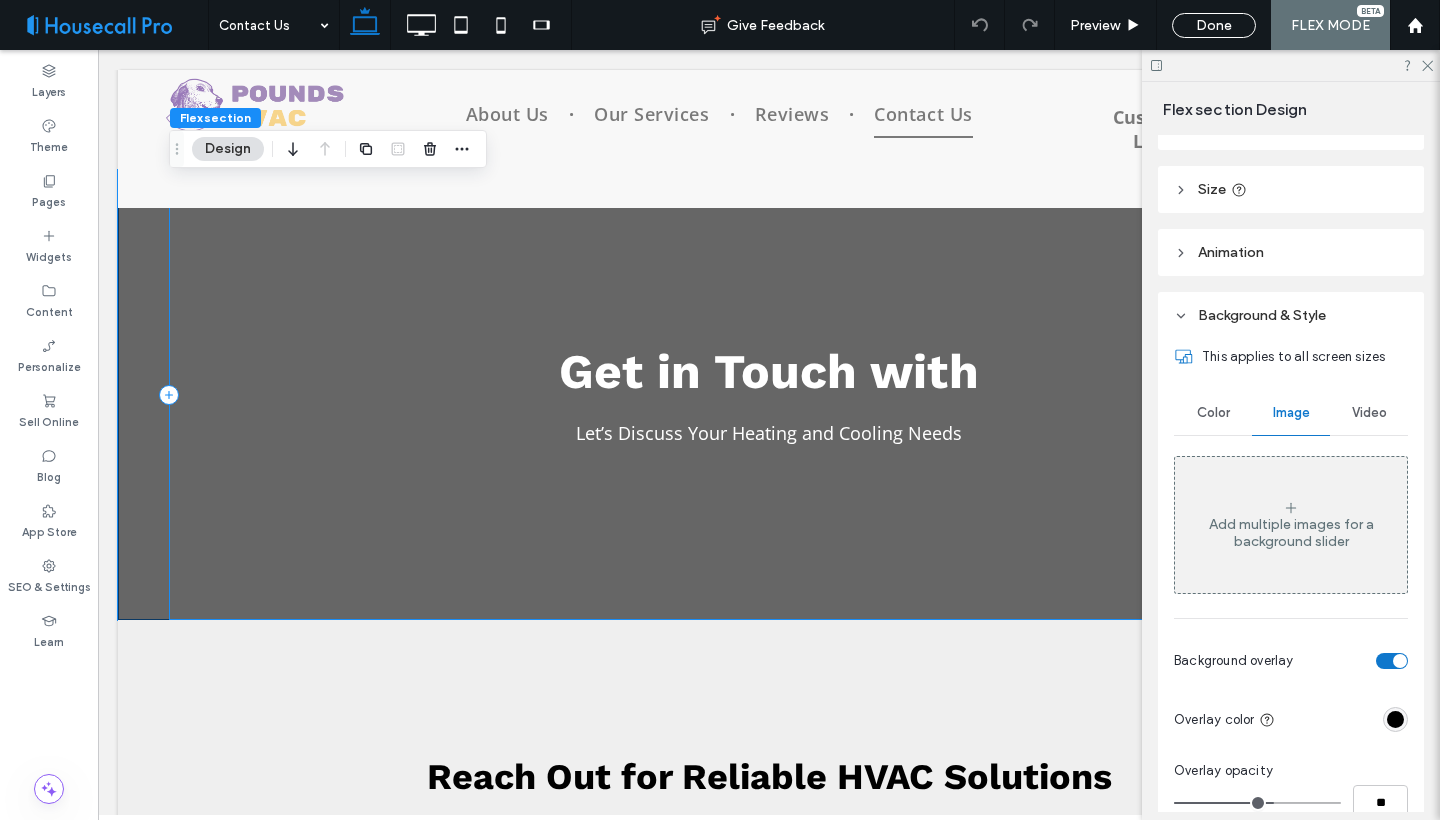 click on "Add multiple images for a background slider" at bounding box center (1291, 525) 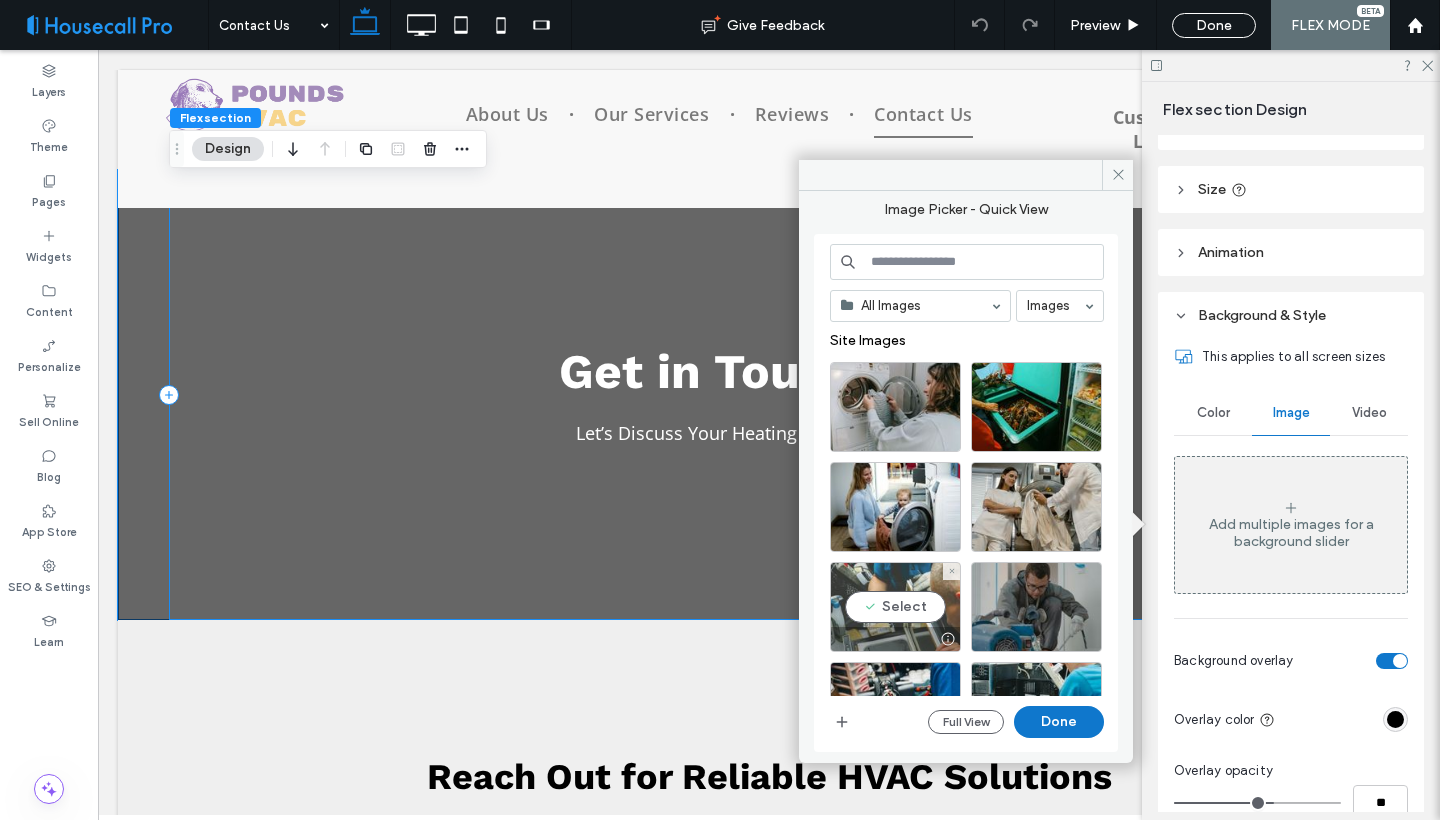 scroll, scrollTop: 0, scrollLeft: 0, axis: both 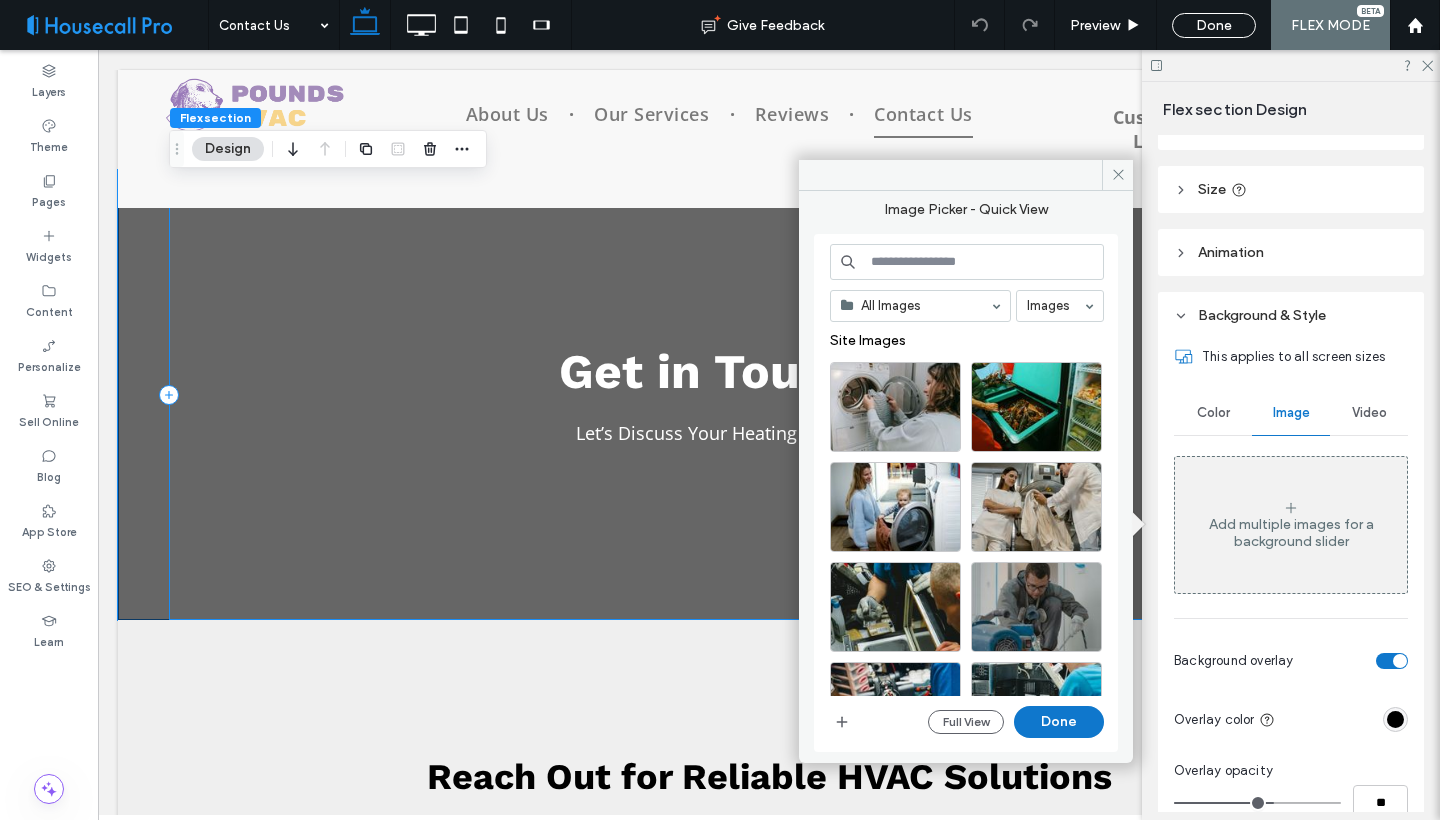 click at bounding box center [967, 262] 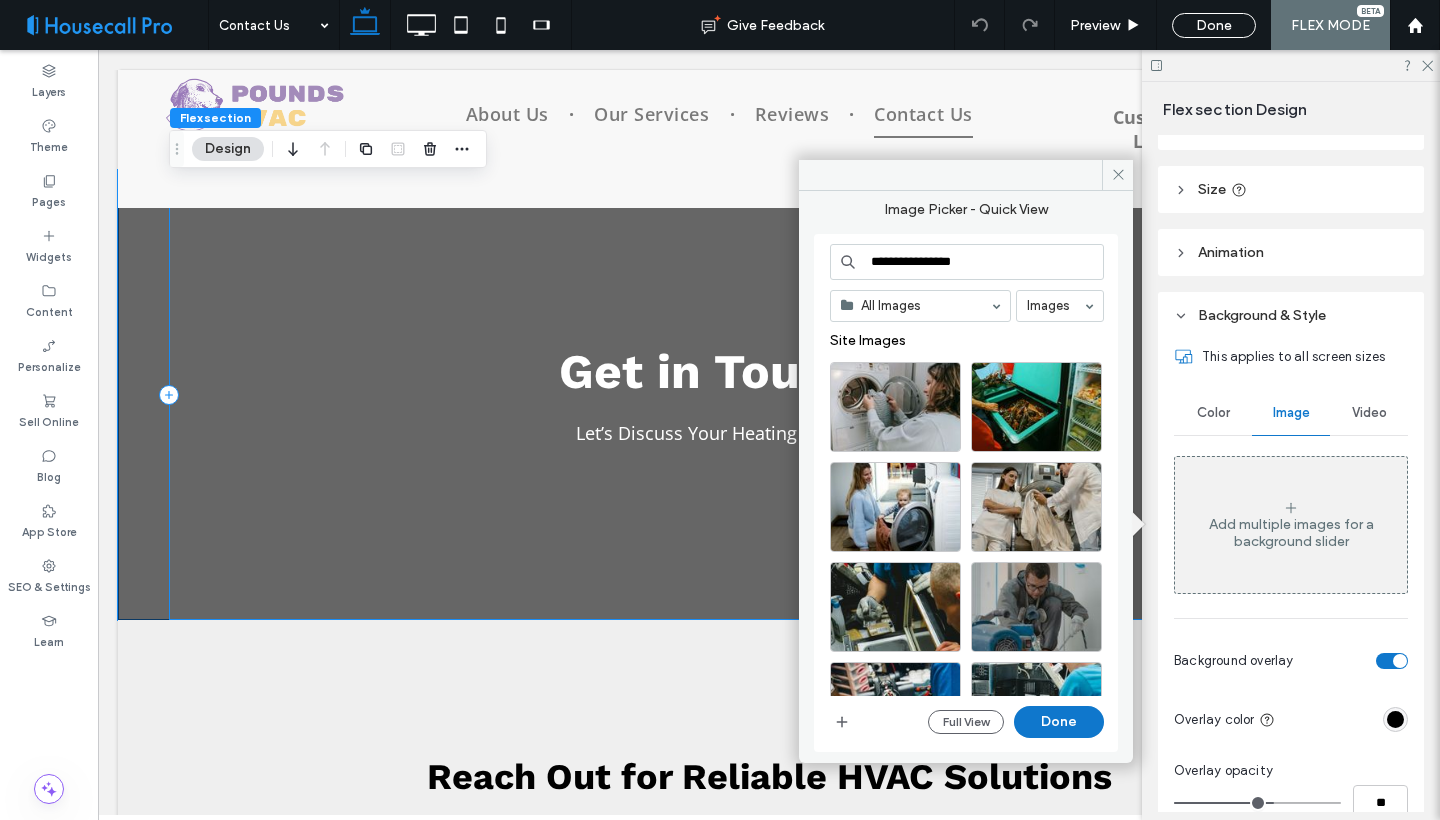 type on "**********" 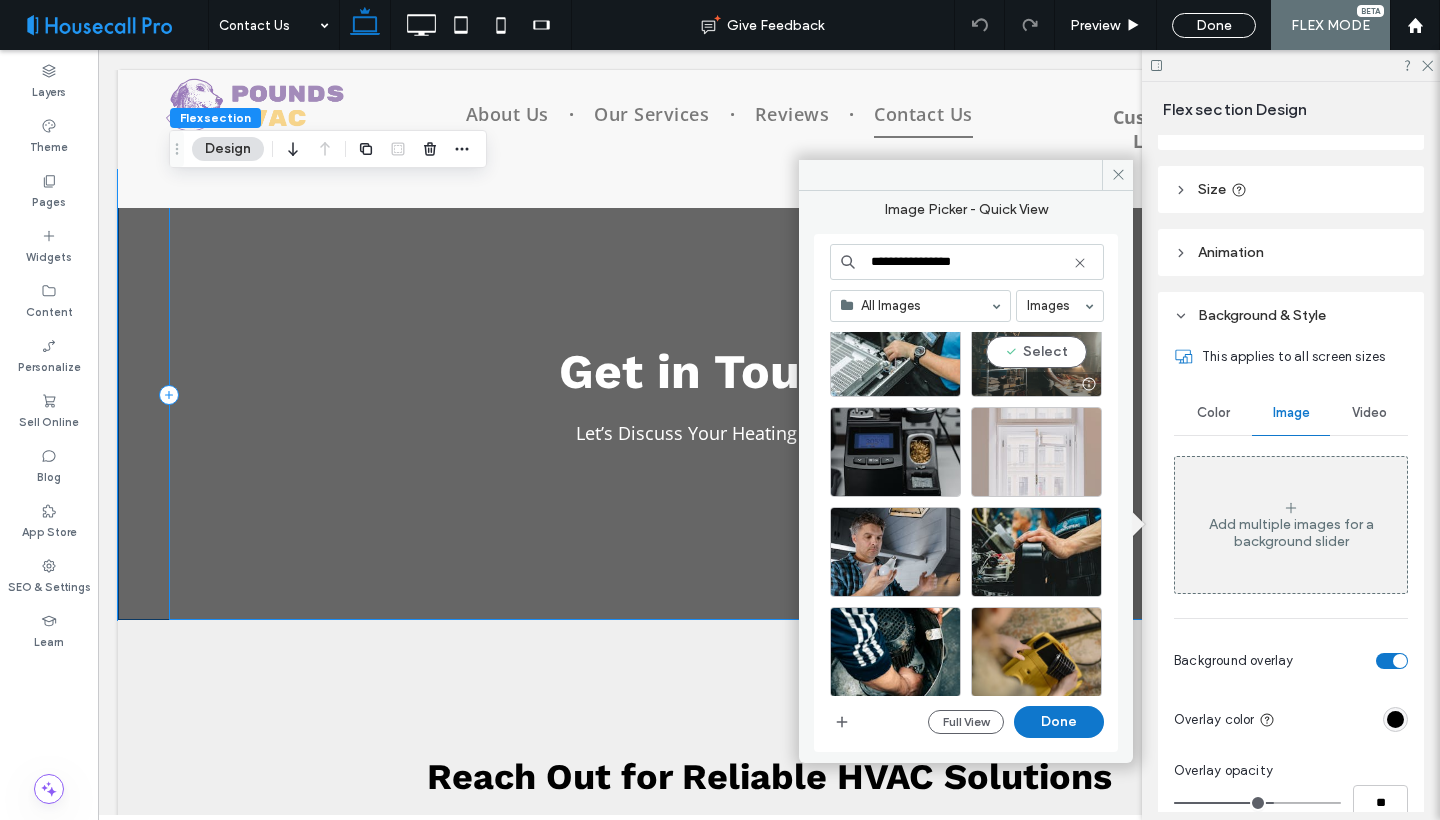 scroll, scrollTop: 1457, scrollLeft: 0, axis: vertical 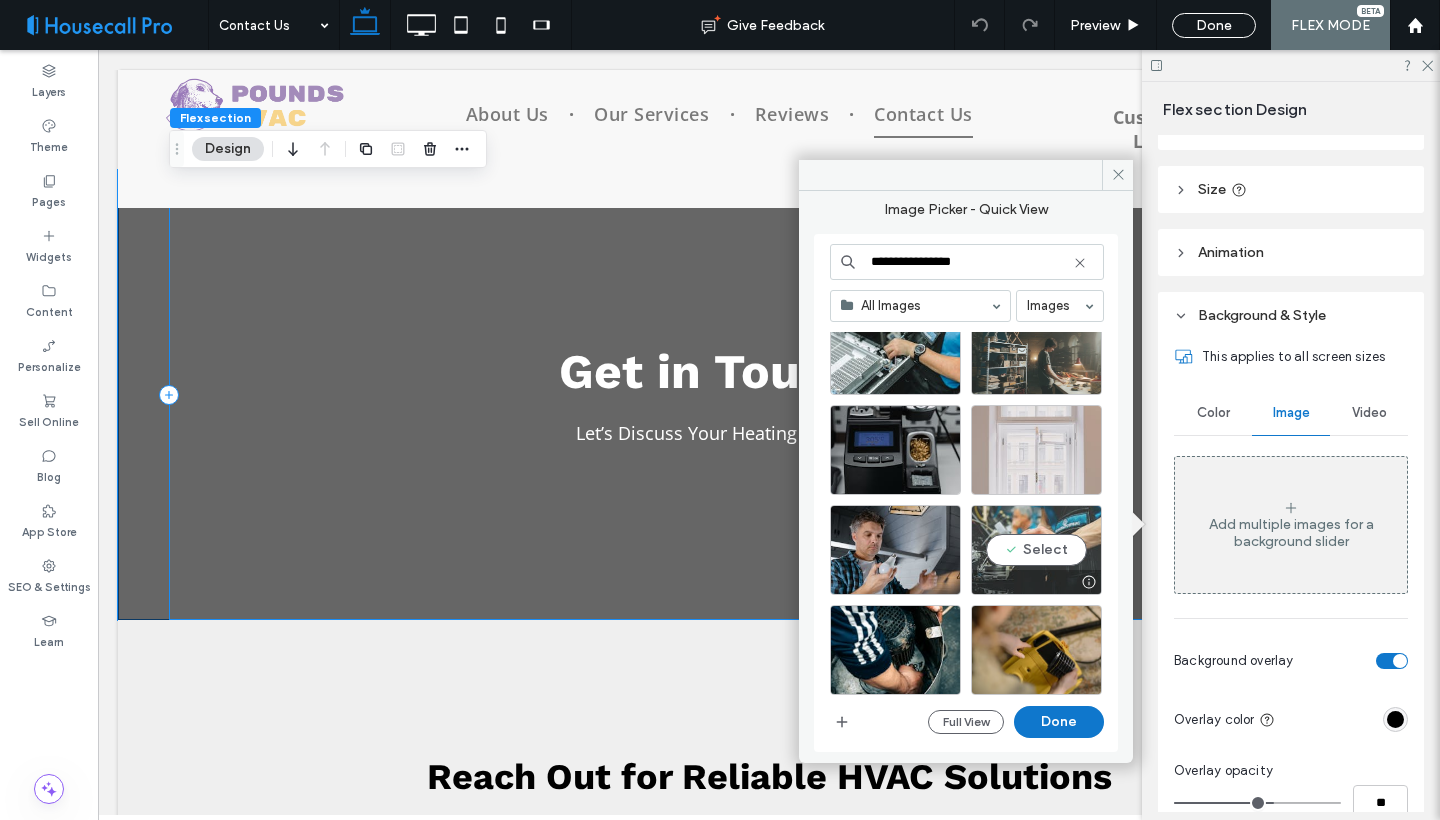 click on "Select" at bounding box center [1036, 550] 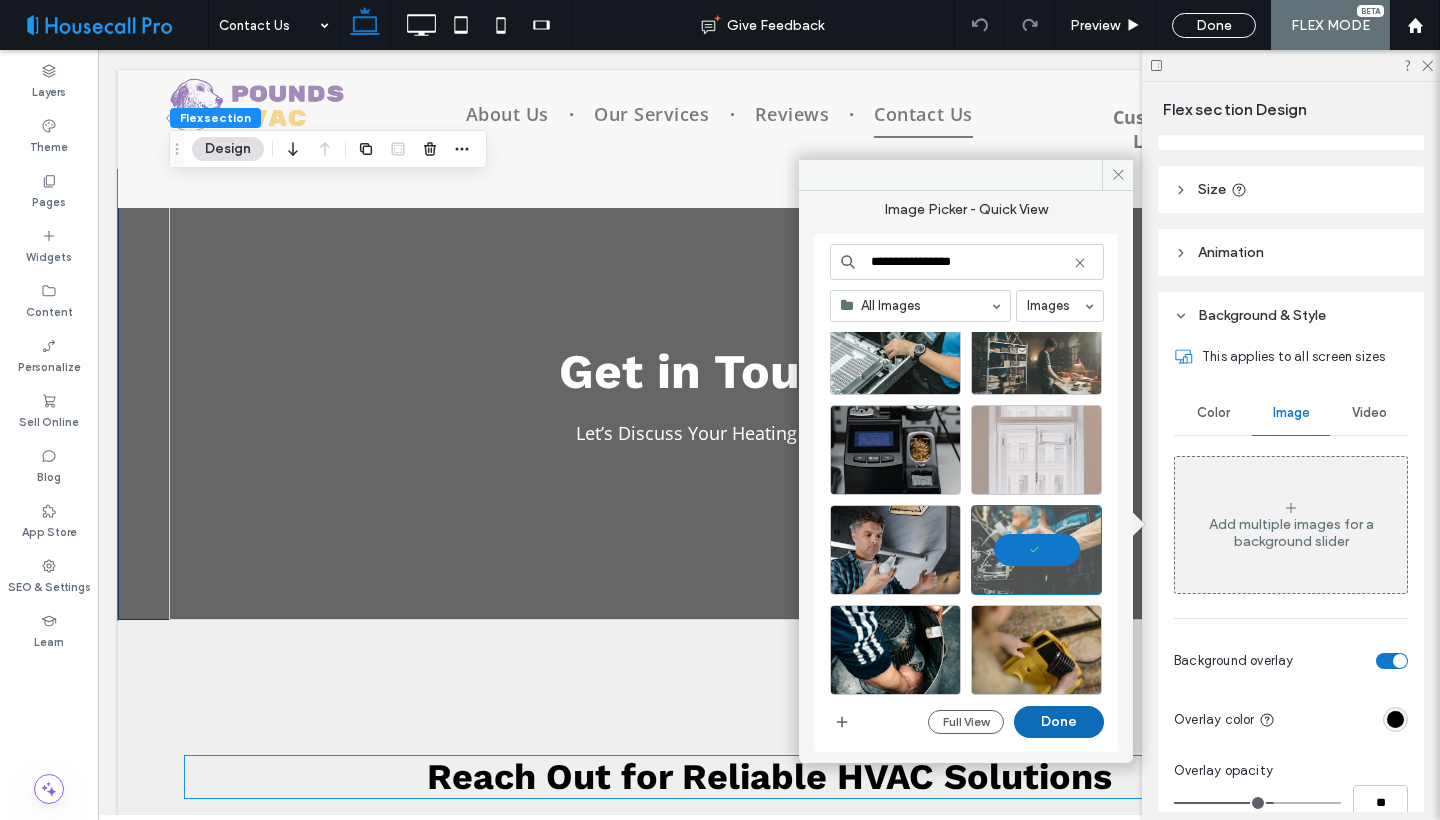 click on "Done" at bounding box center [1059, 722] 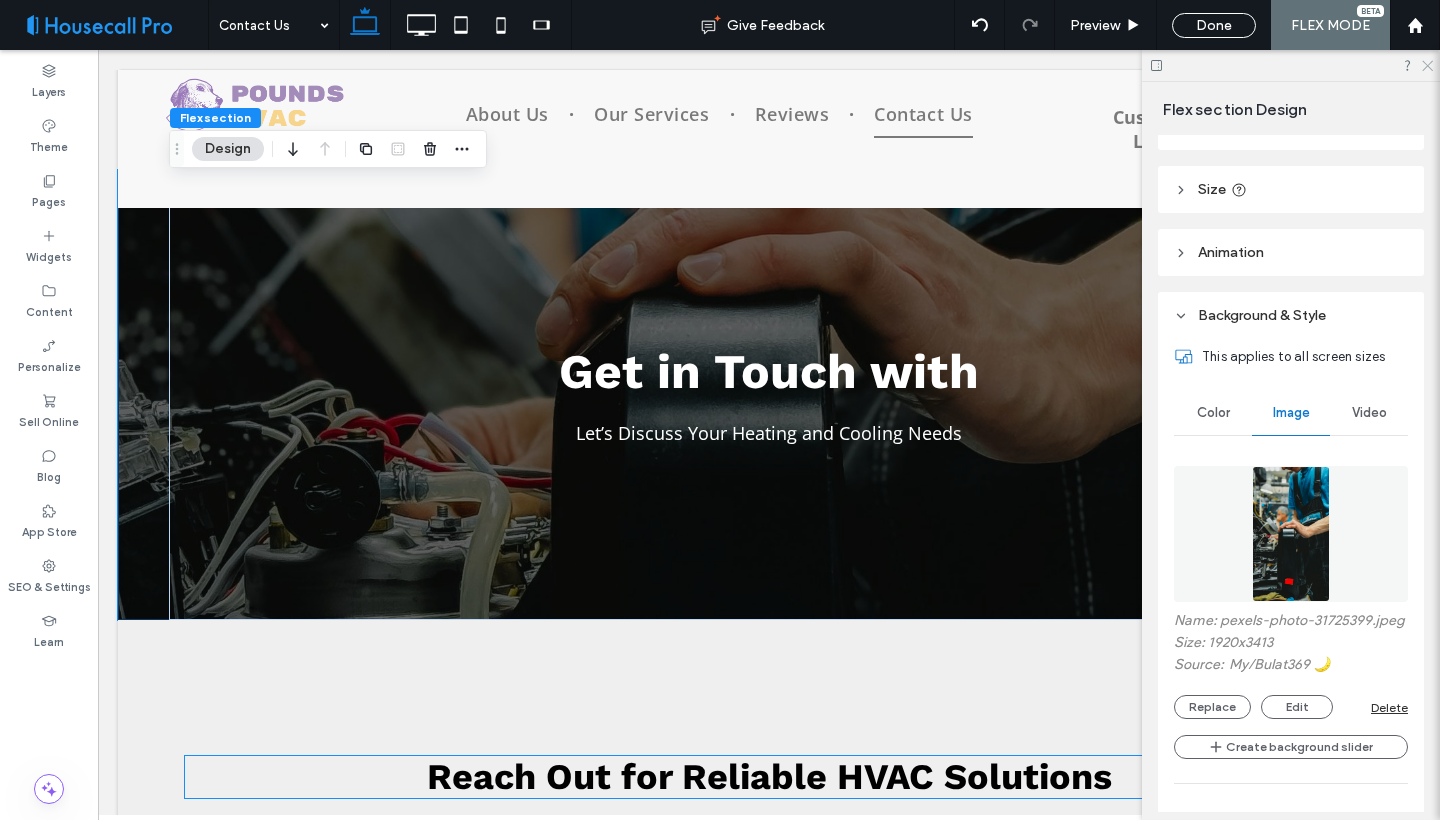 click 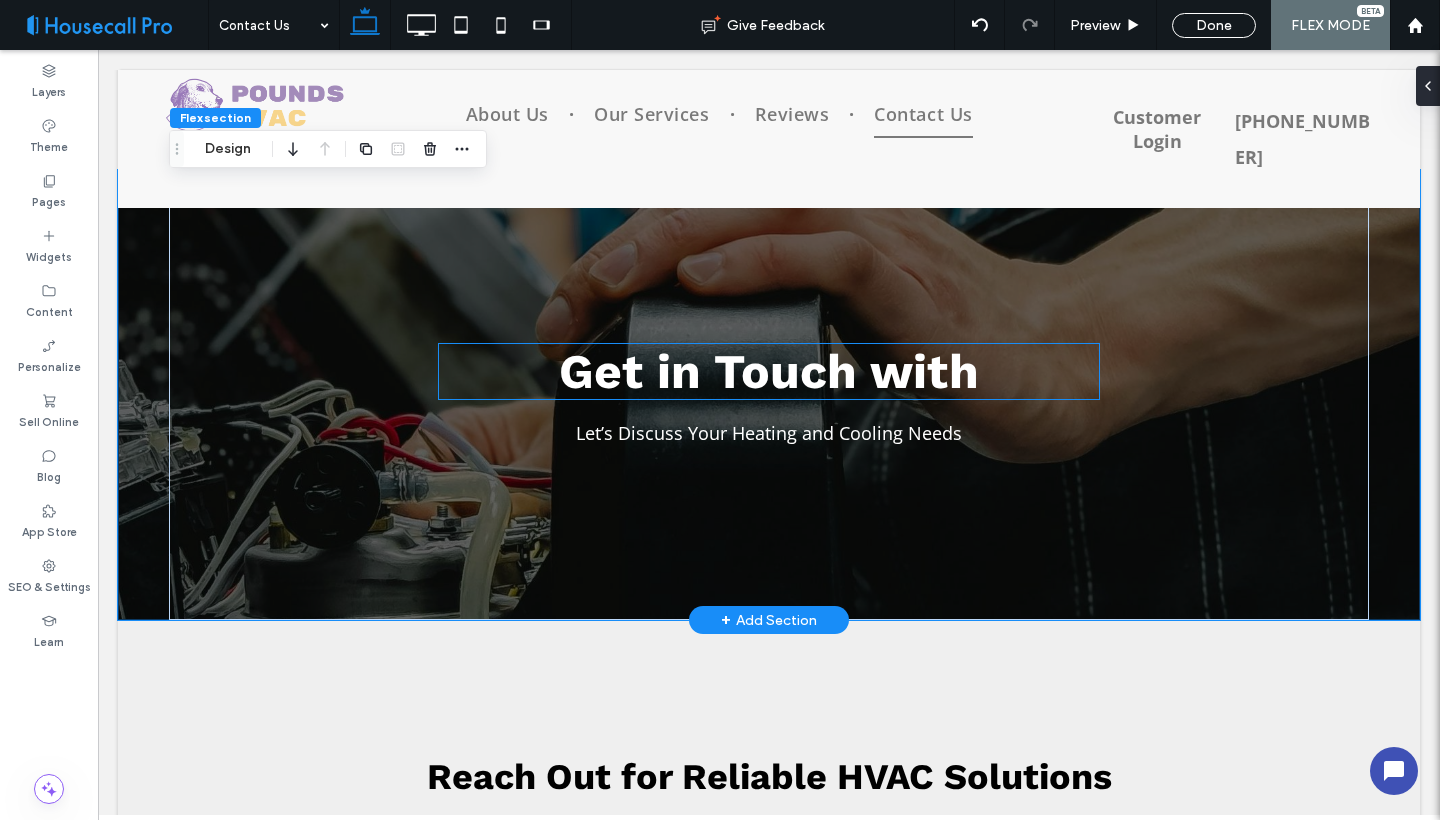 click on "Get in Touch with" at bounding box center (769, 371) 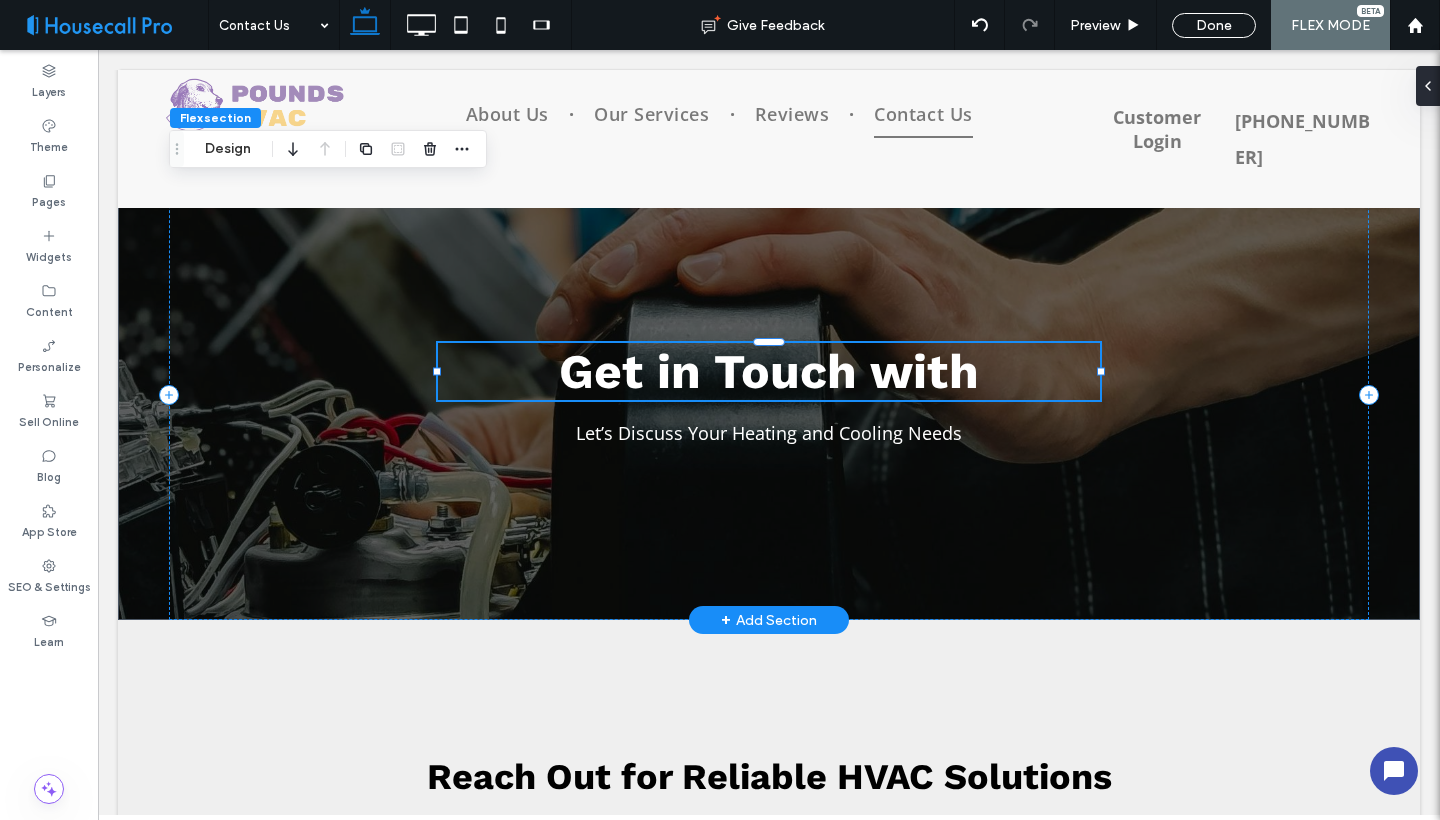 click on "Get in Touch with" at bounding box center [769, 371] 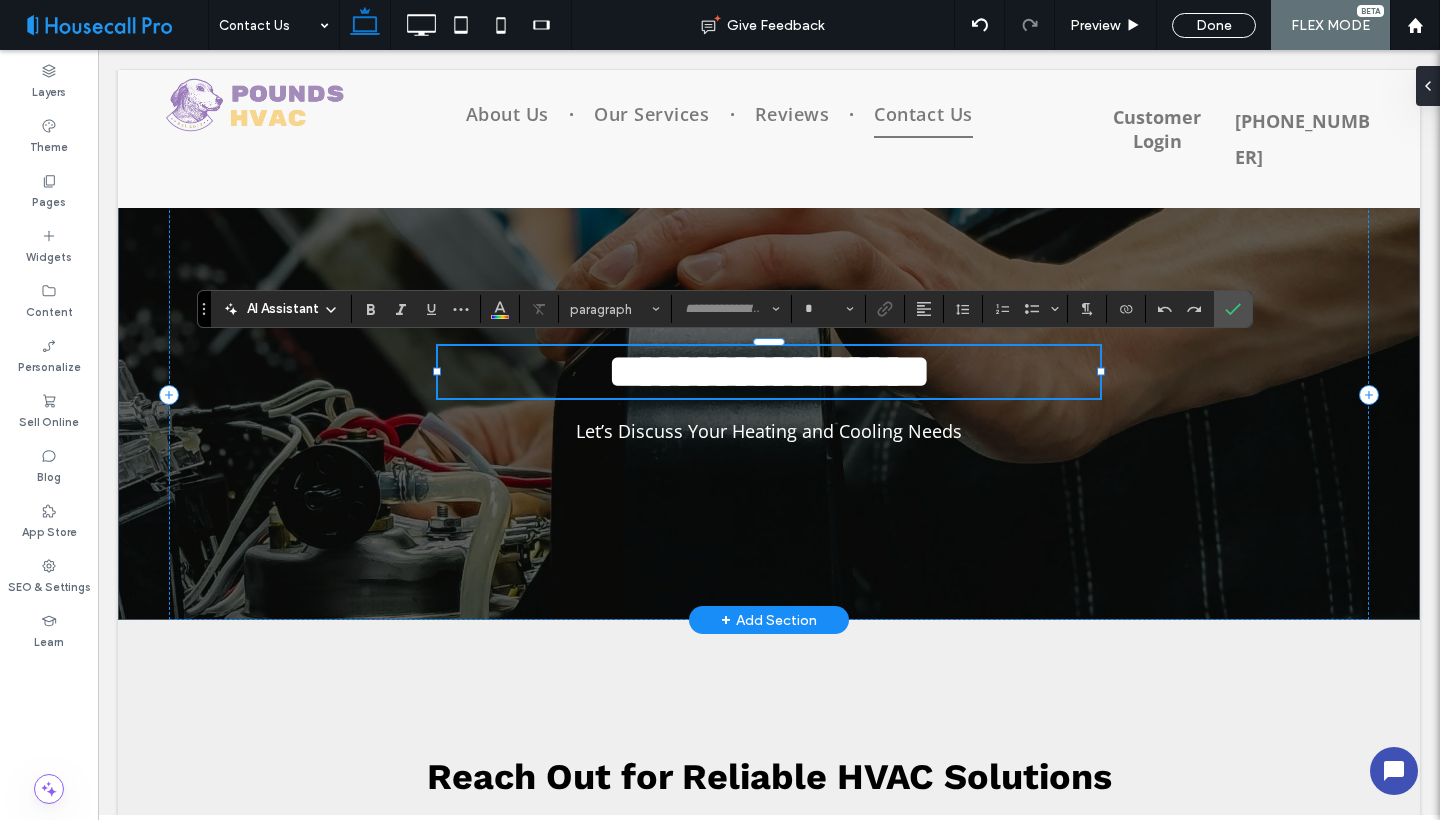 click on "**********" at bounding box center (769, 371) 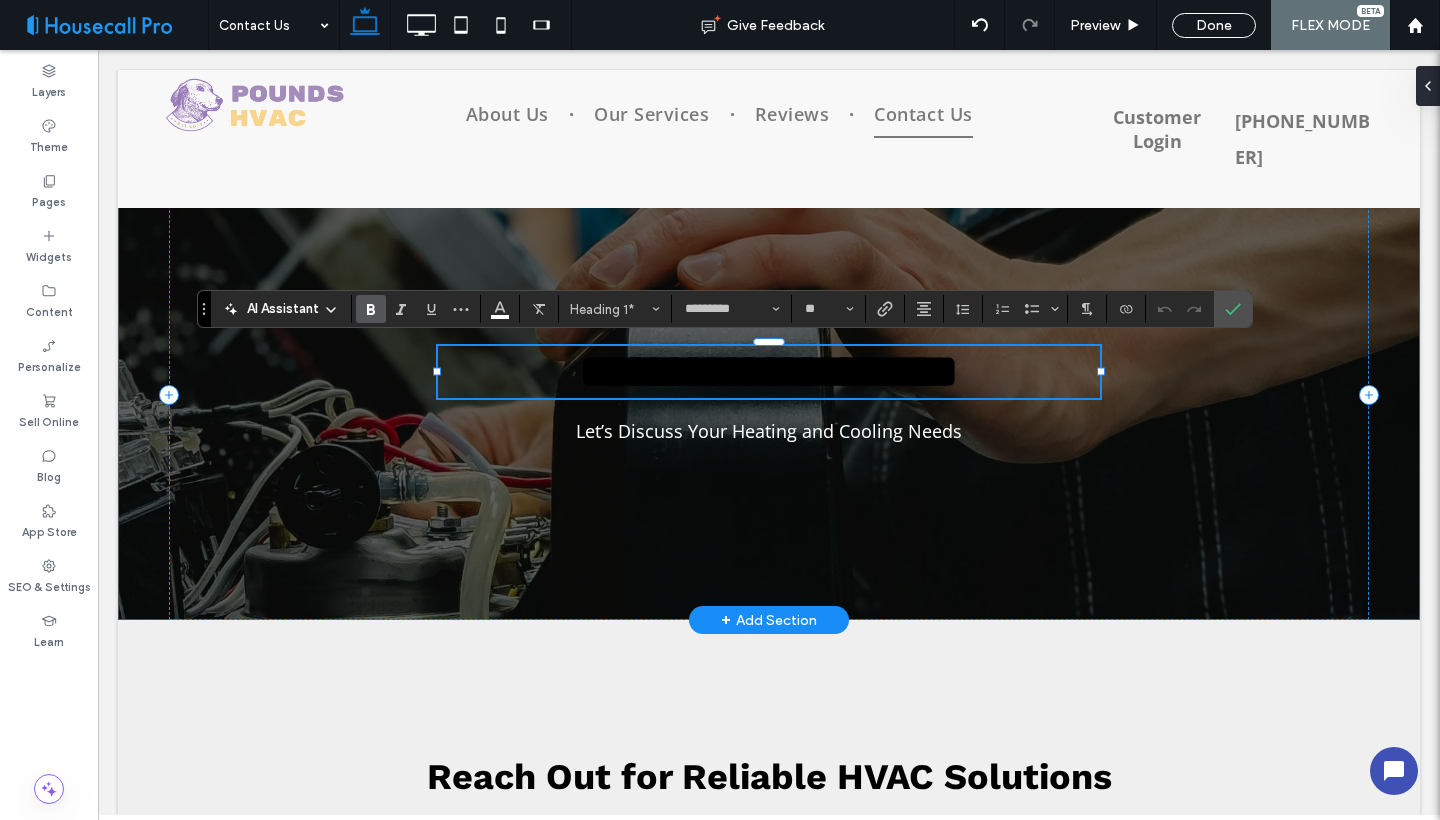 type on "*********" 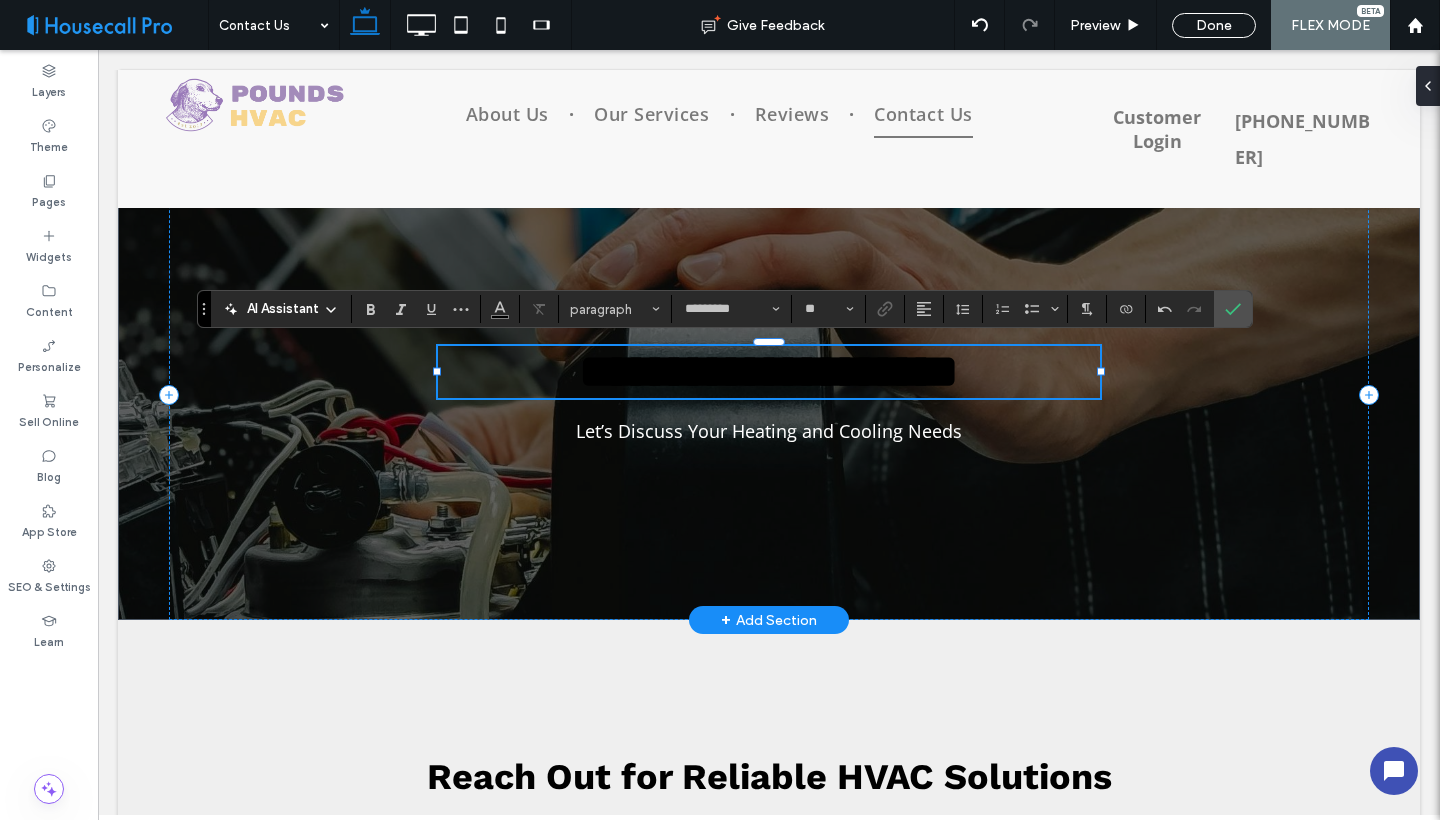 type on "*********" 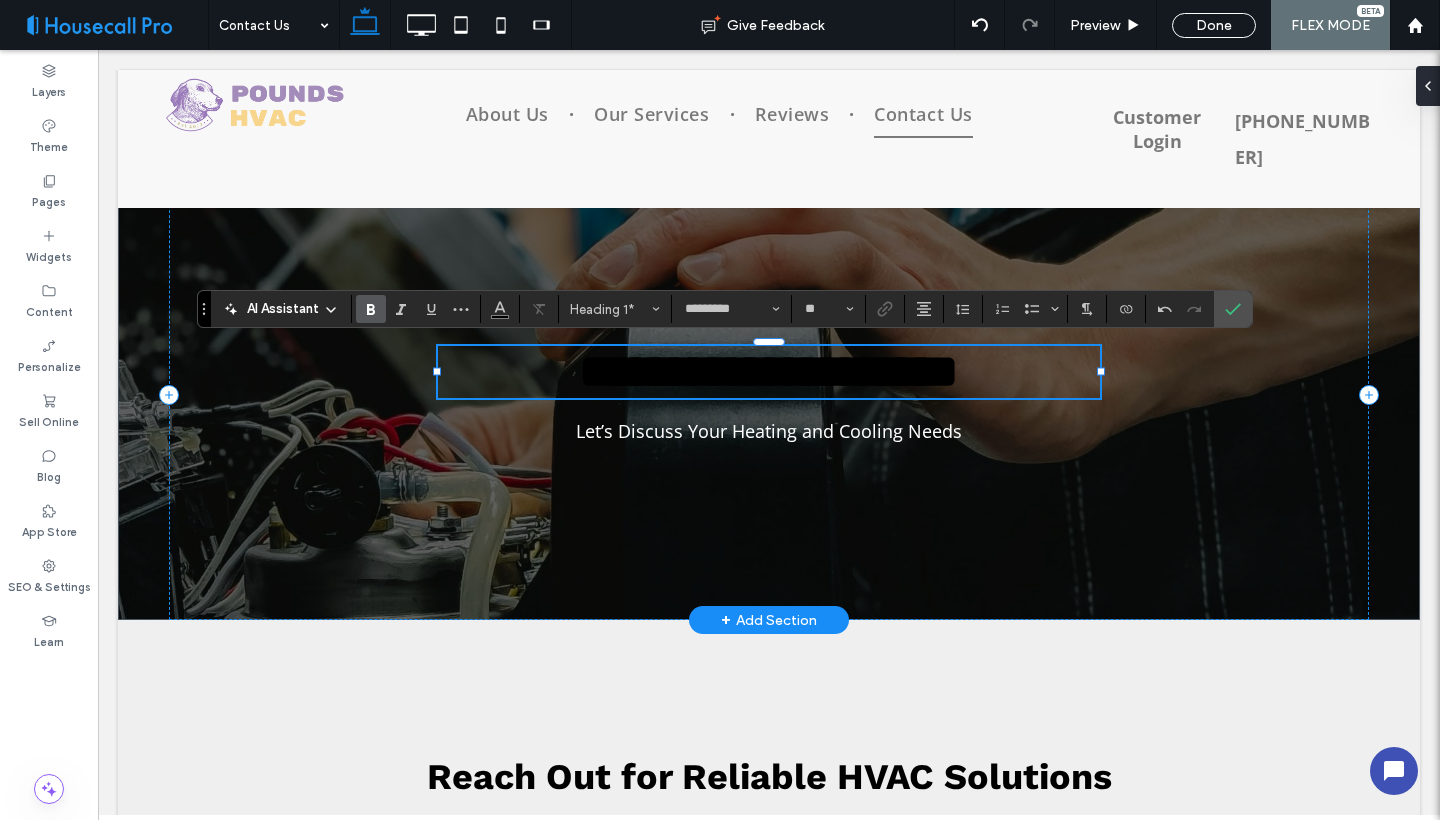 click on "**********" at bounding box center (769, 371) 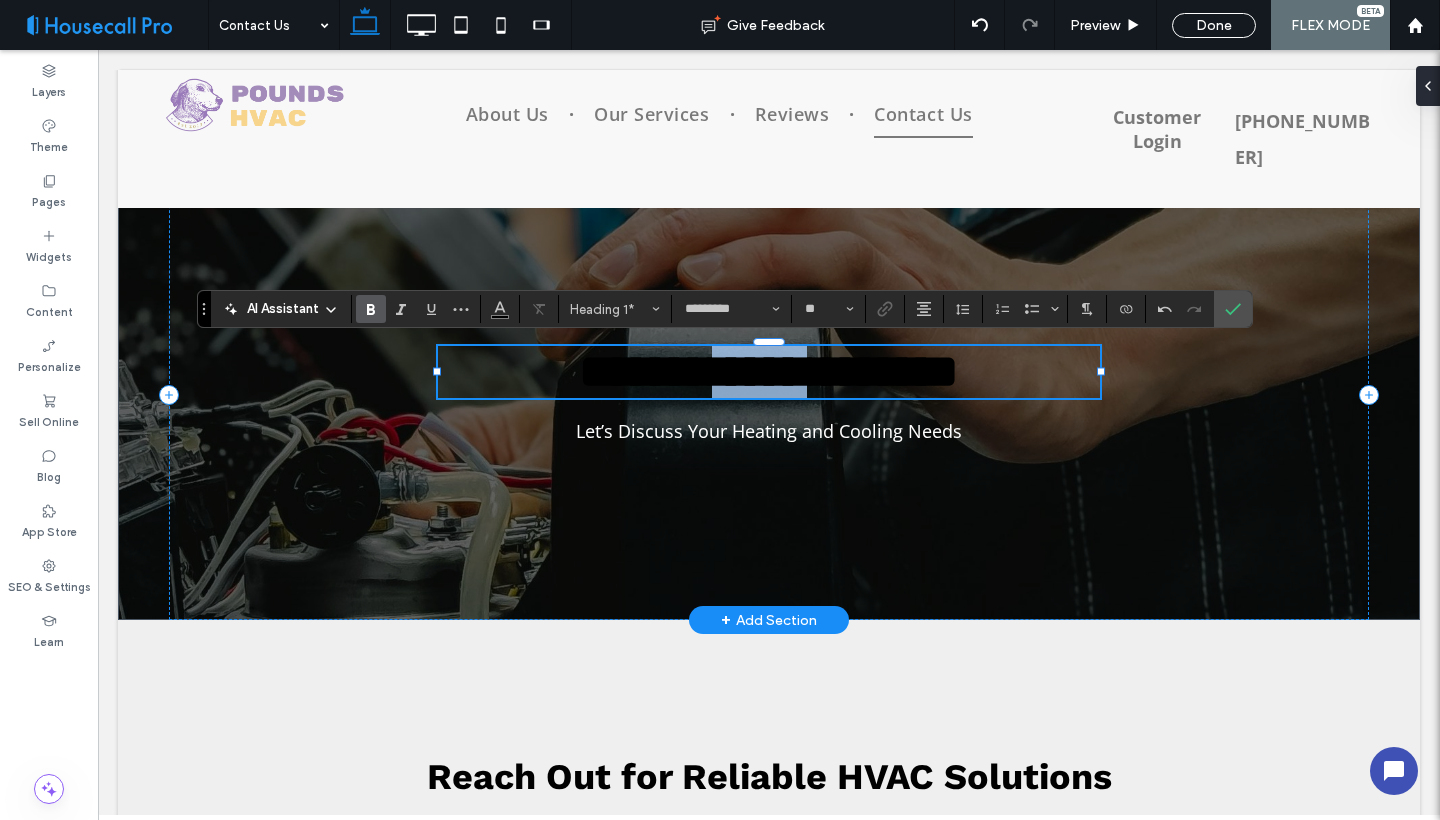 click on "**********" at bounding box center [769, 371] 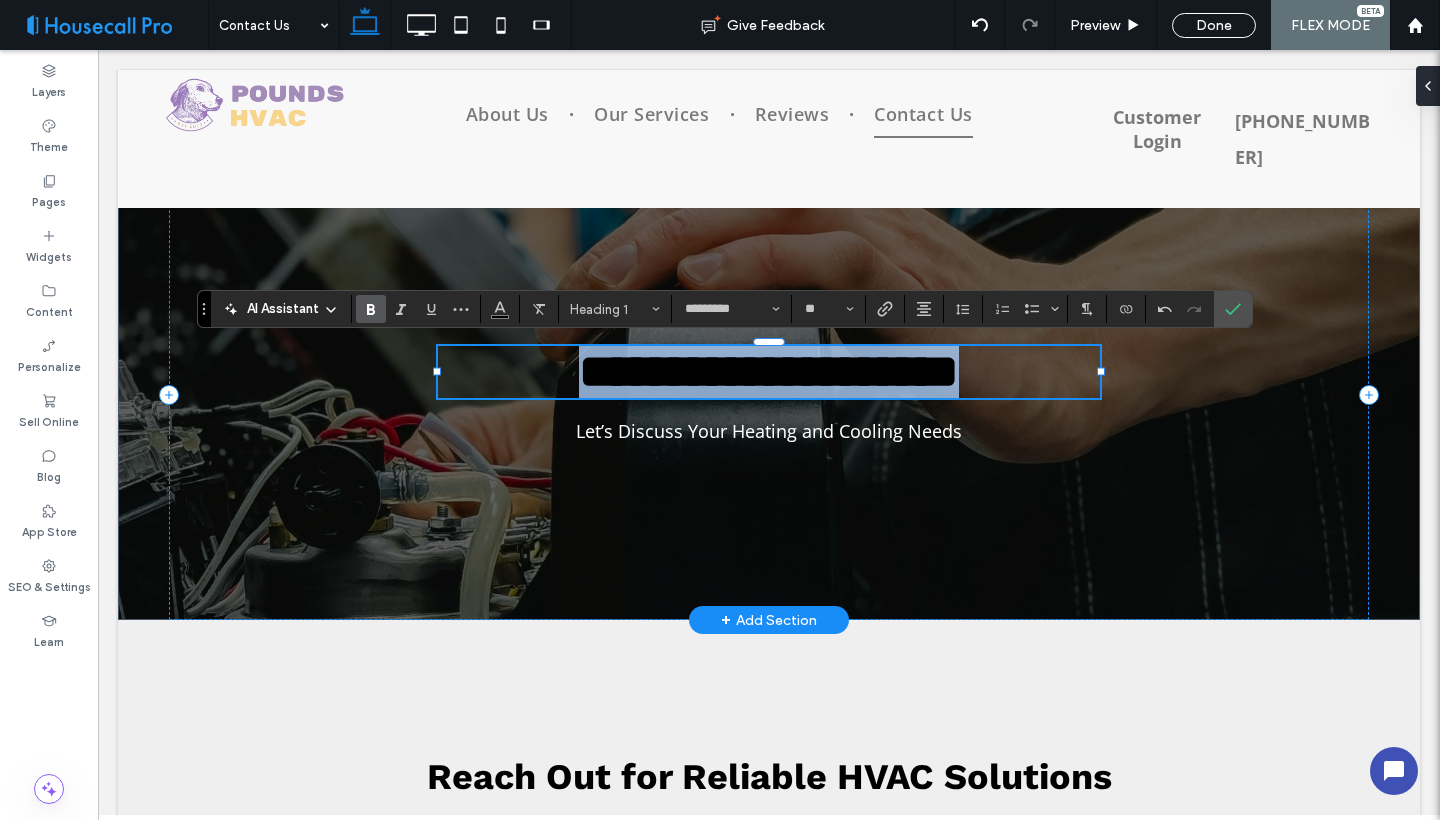 click on "**********" at bounding box center [769, 371] 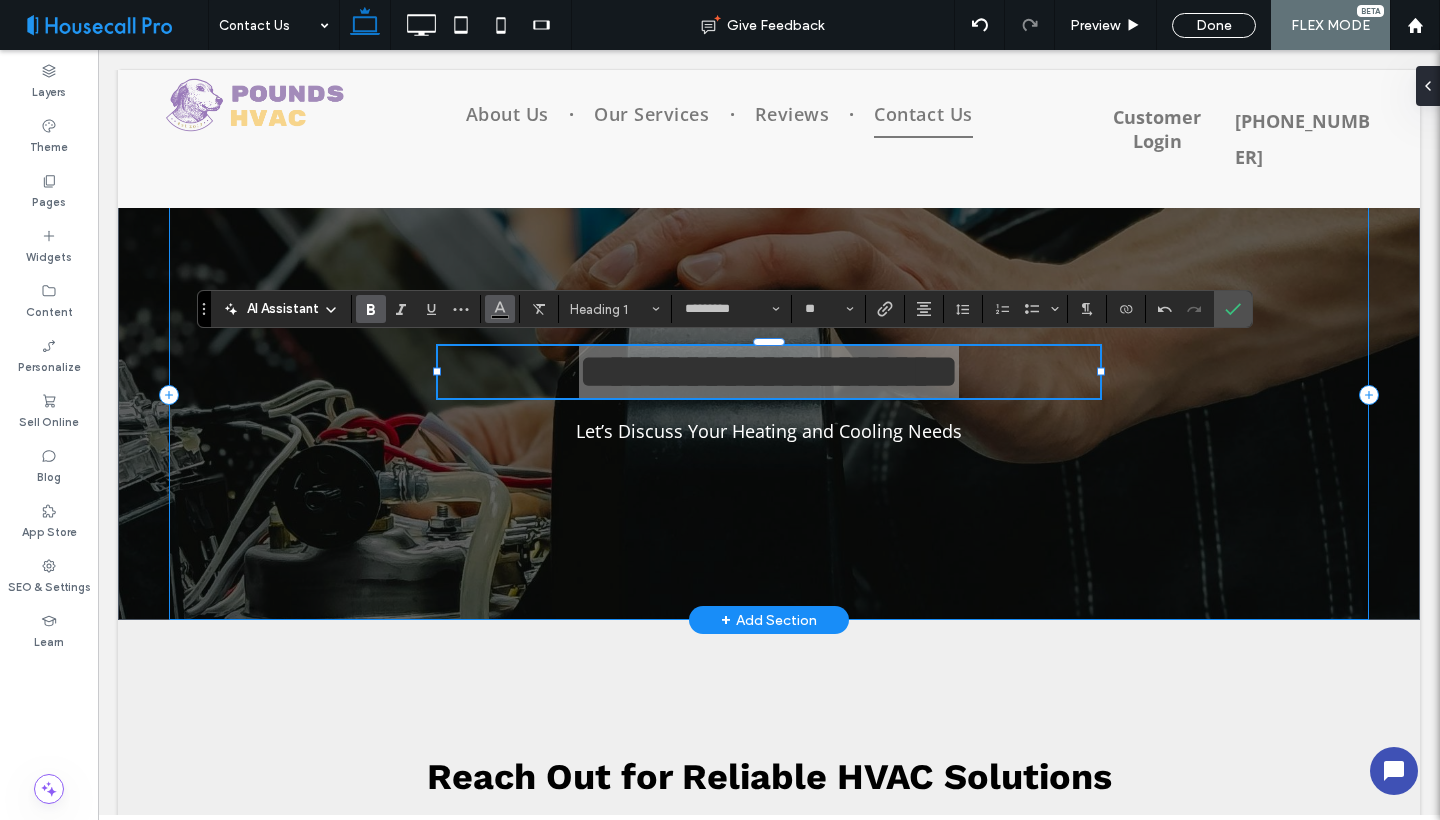 click at bounding box center [500, 307] 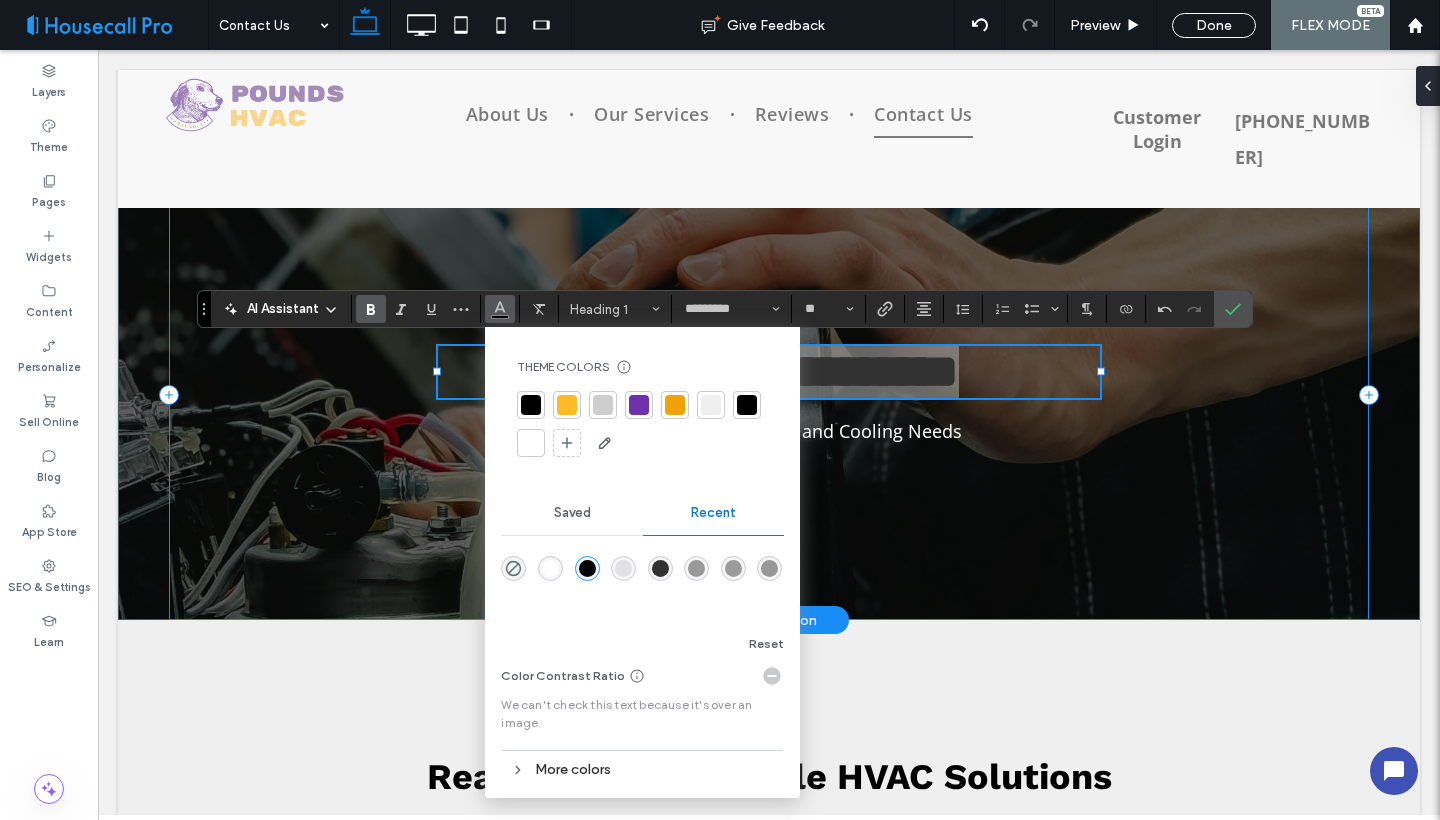 click at bounding box center [531, 443] 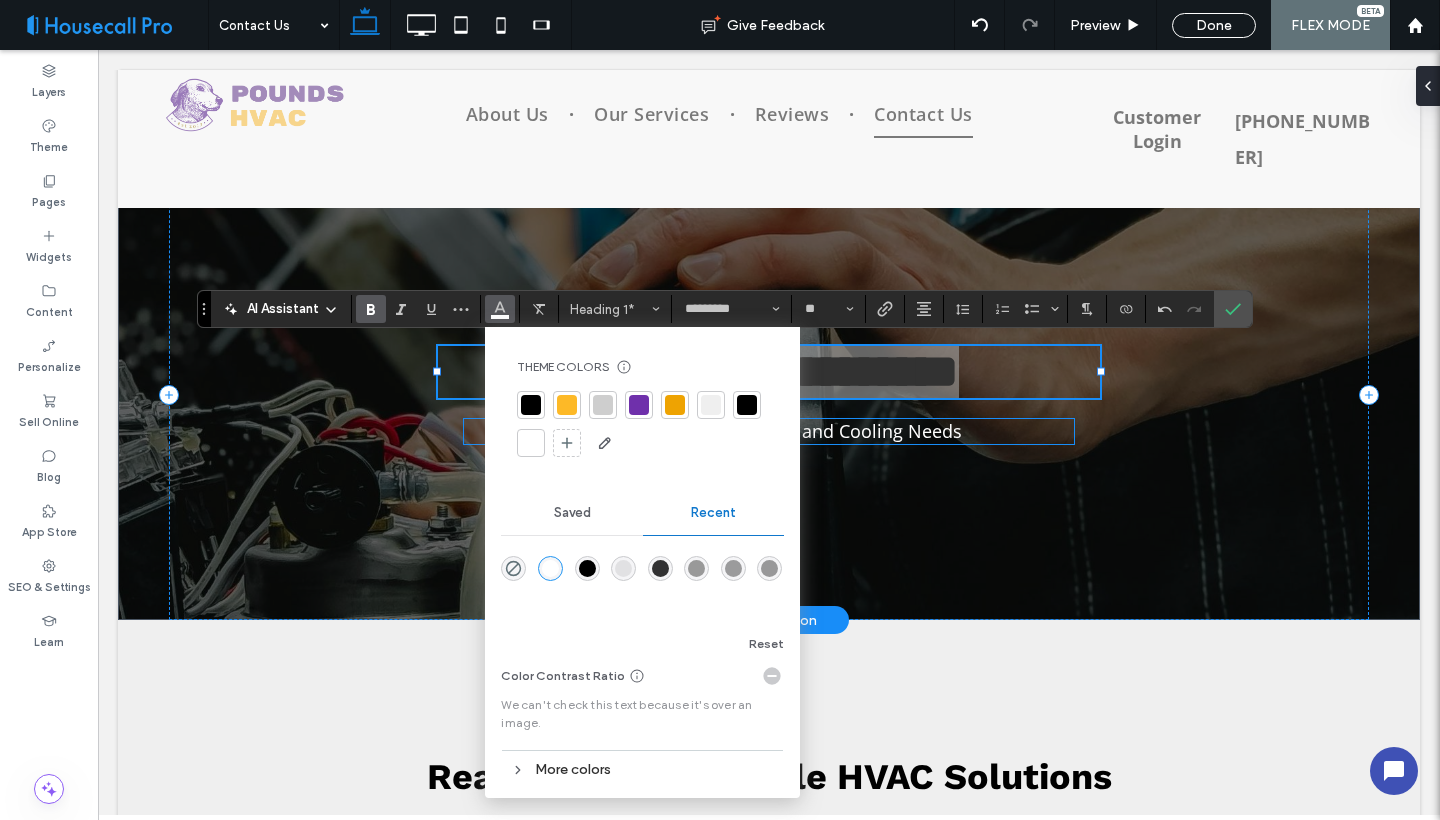 click on "Let’s Discuss Your Heating and Cooling Needs" at bounding box center [769, 431] 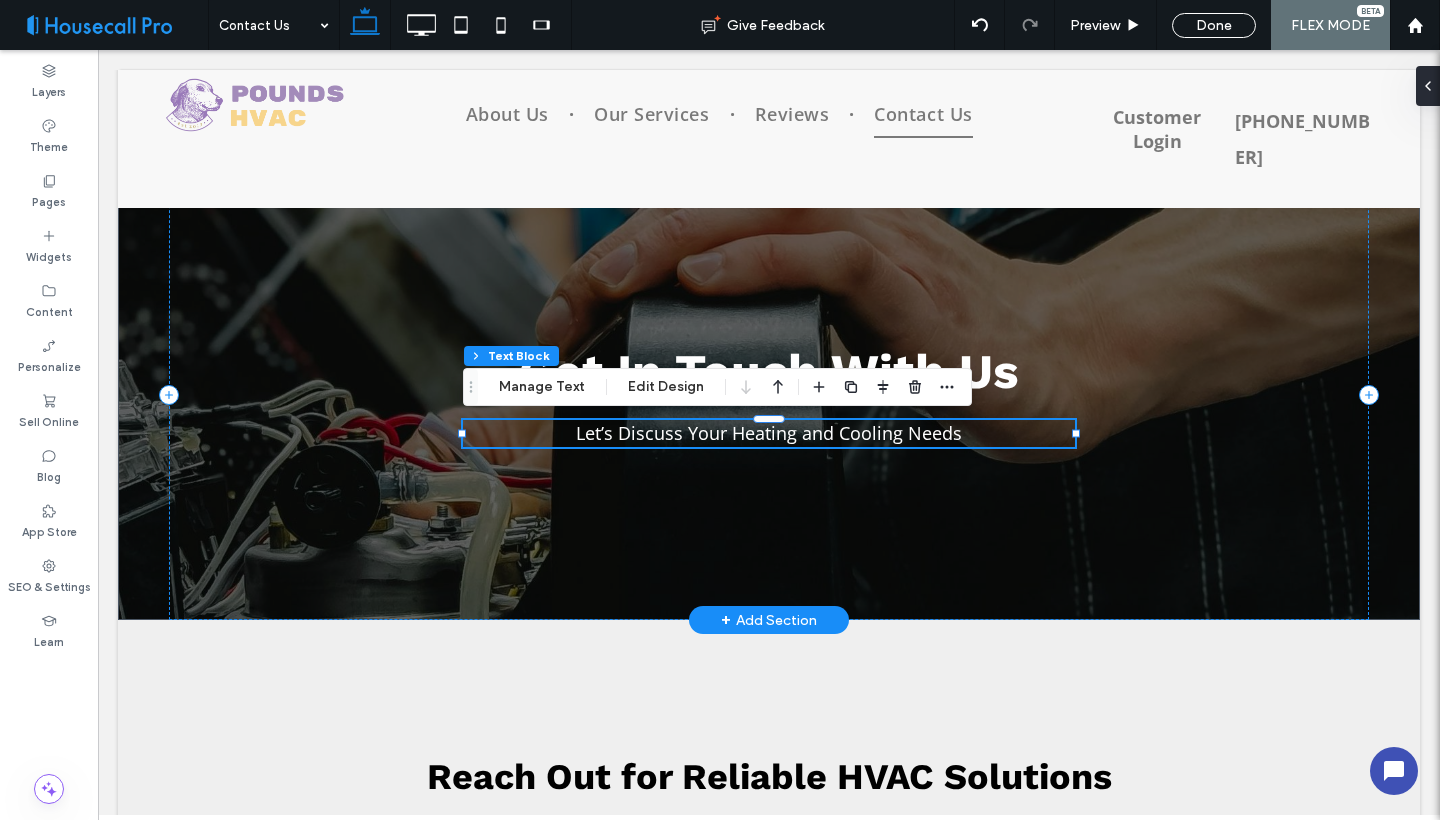 click on "Let’s Discuss Your Heating and Cooling Needs" at bounding box center (769, 433) 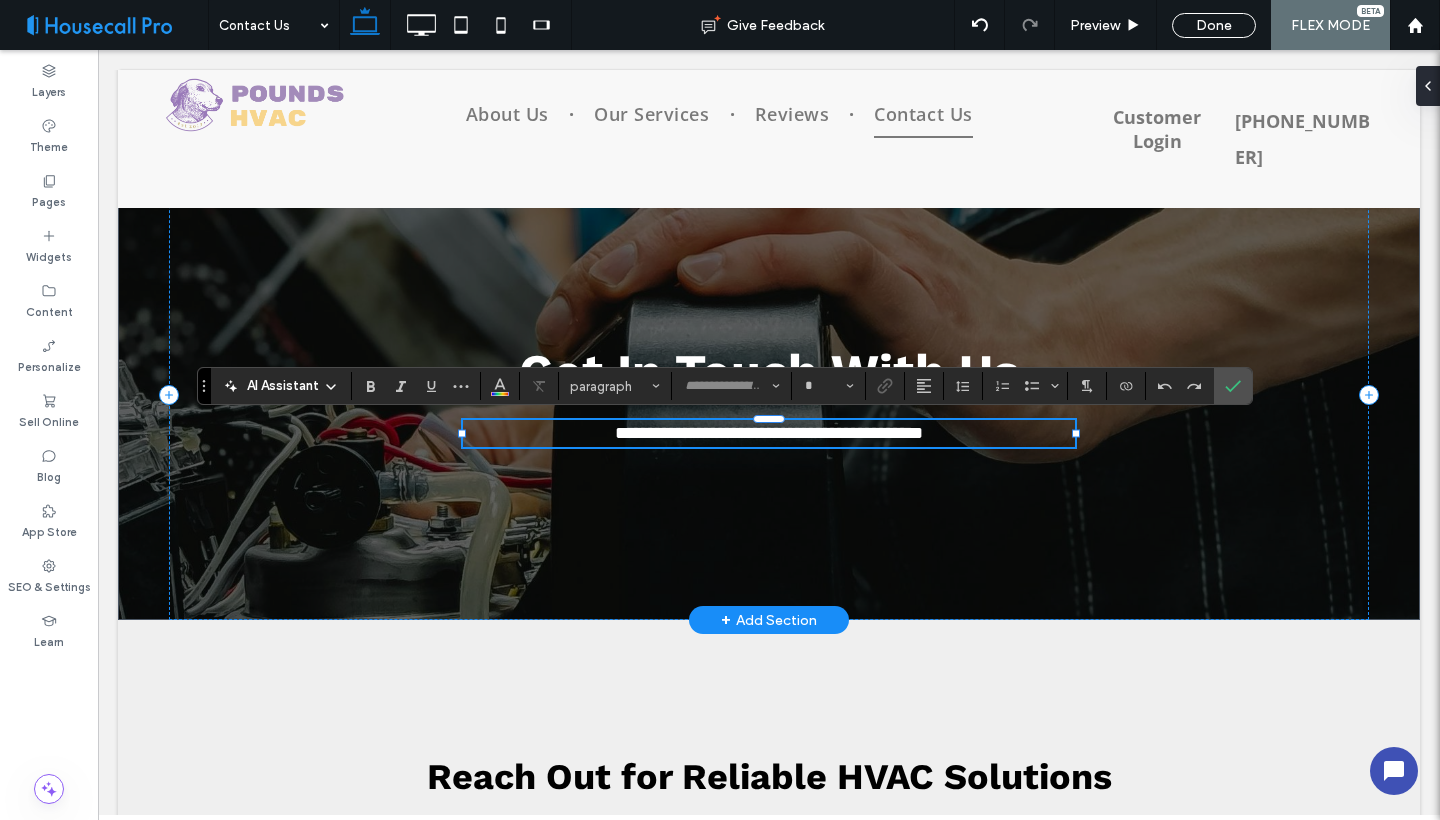 type on "*********" 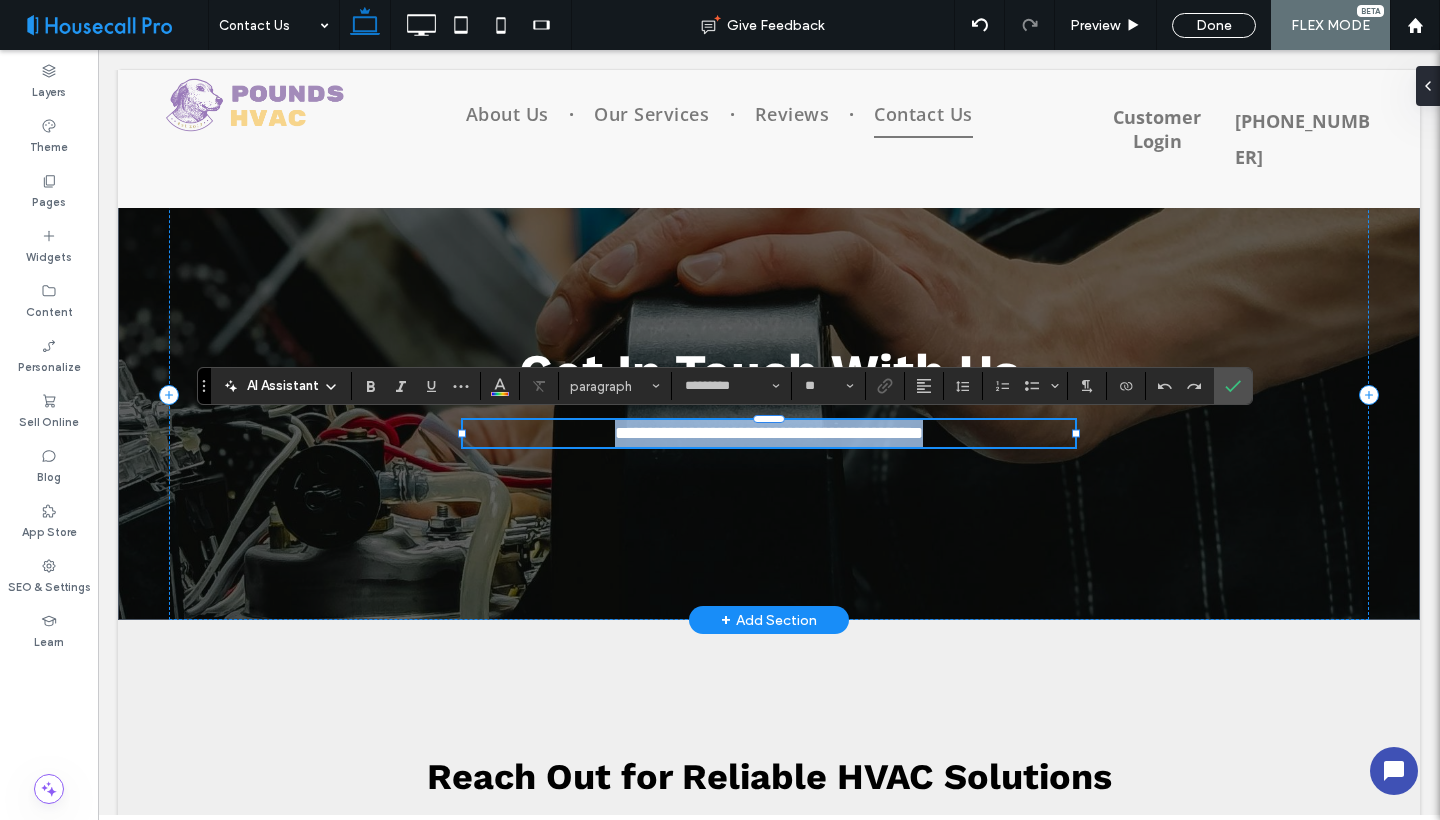 click on "**********" at bounding box center (769, 433) 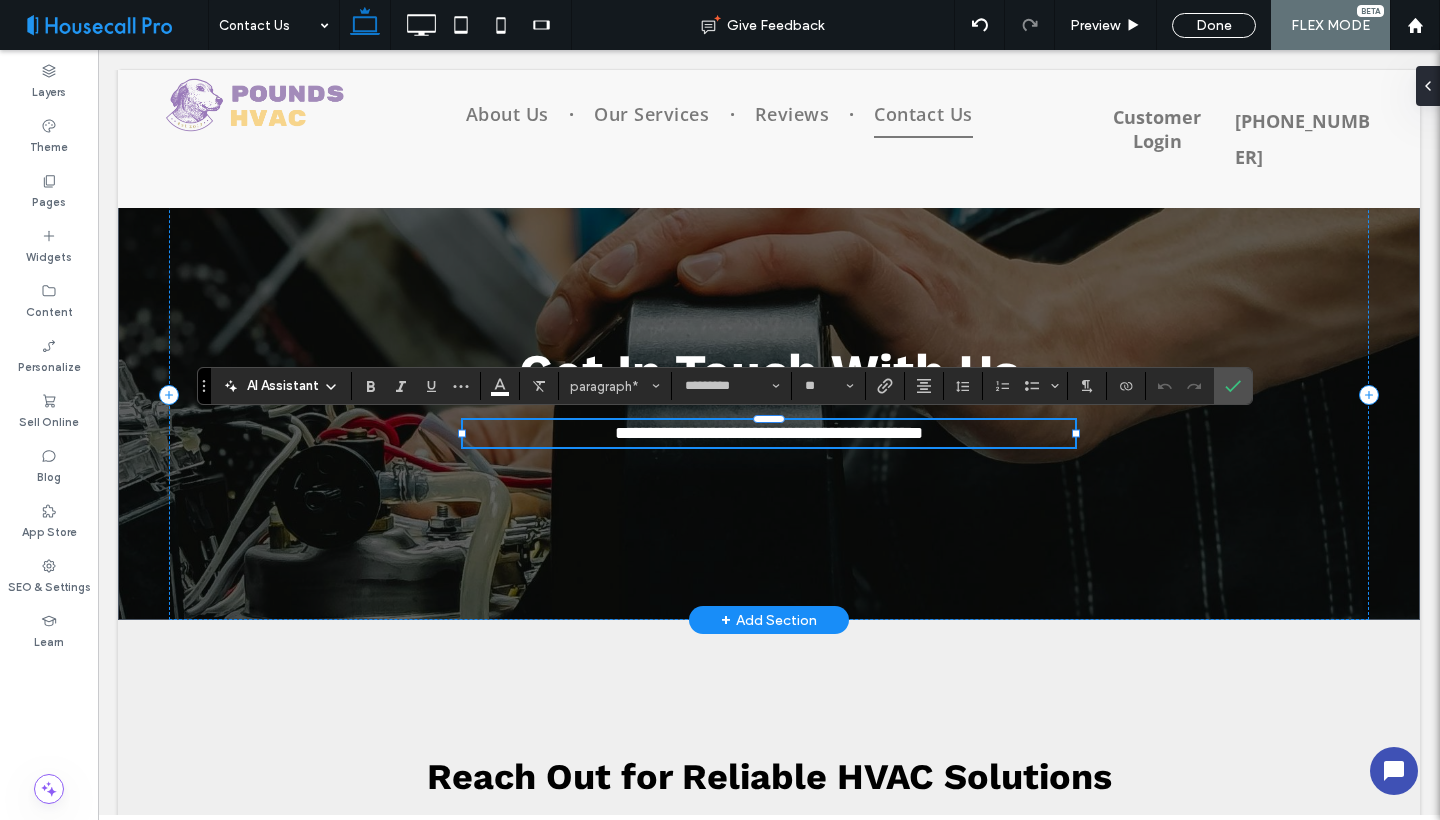 scroll, scrollTop: 13, scrollLeft: 0, axis: vertical 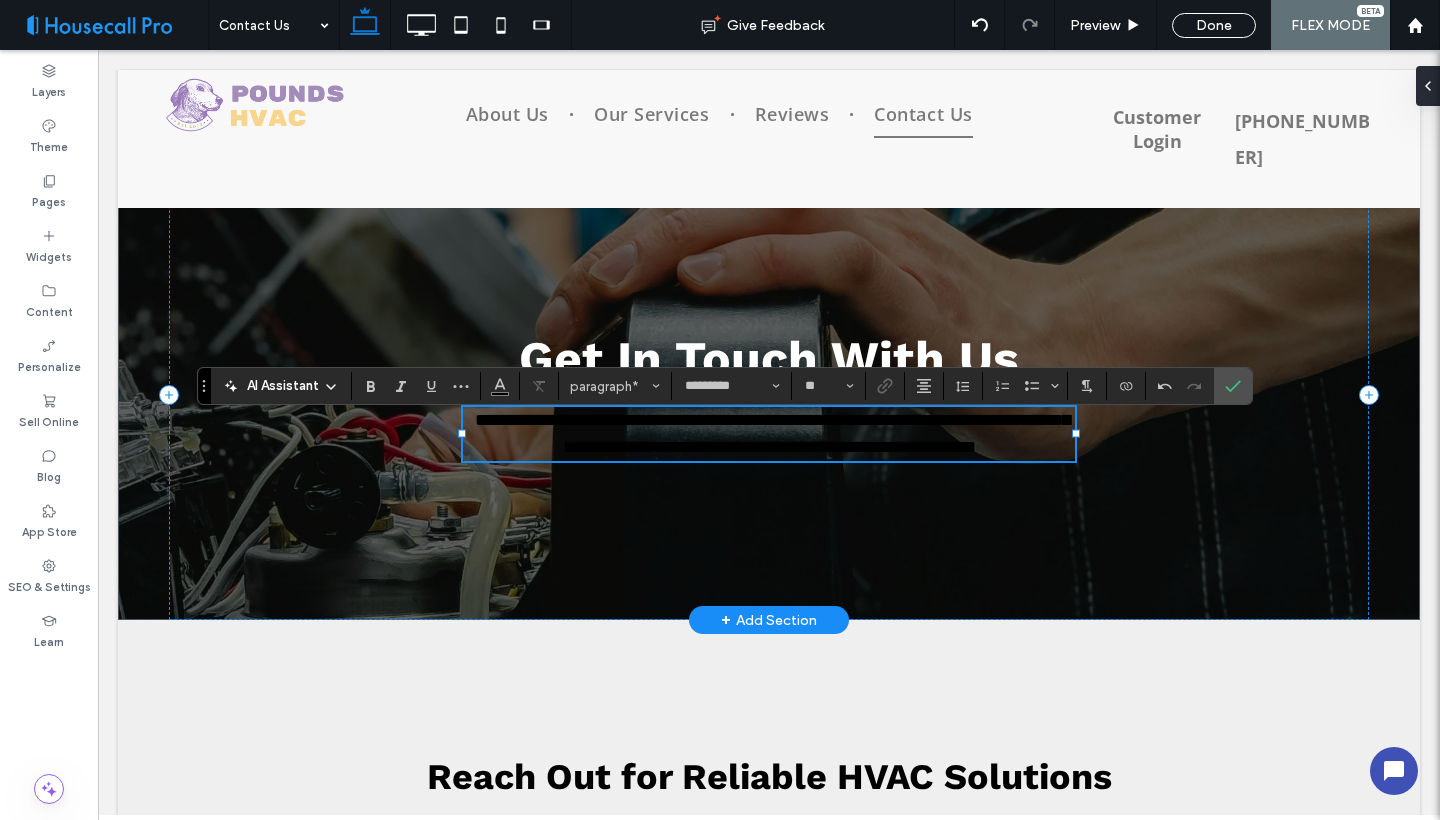 click on "**********" at bounding box center [772, 433] 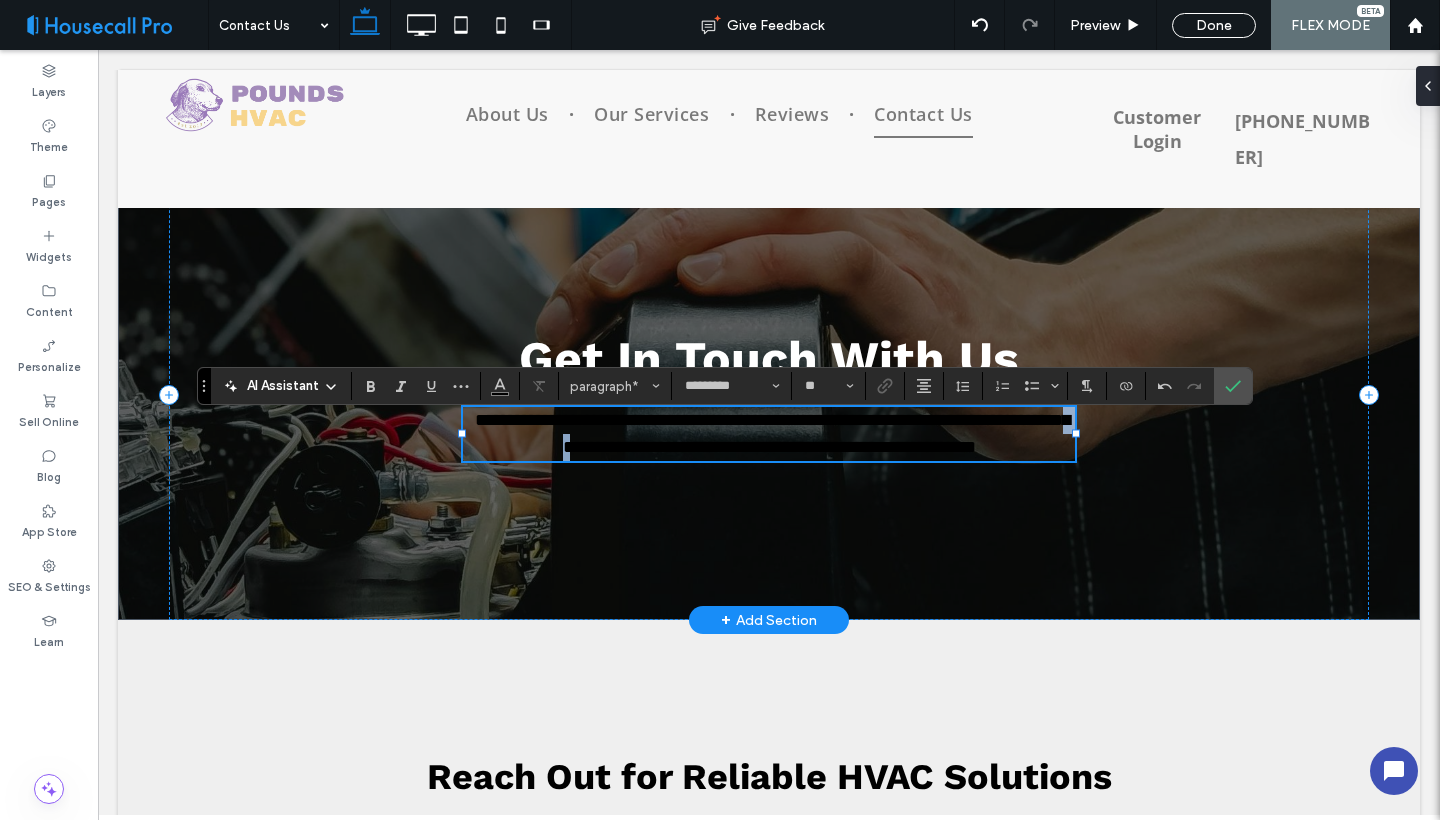 click on "**********" at bounding box center [772, 433] 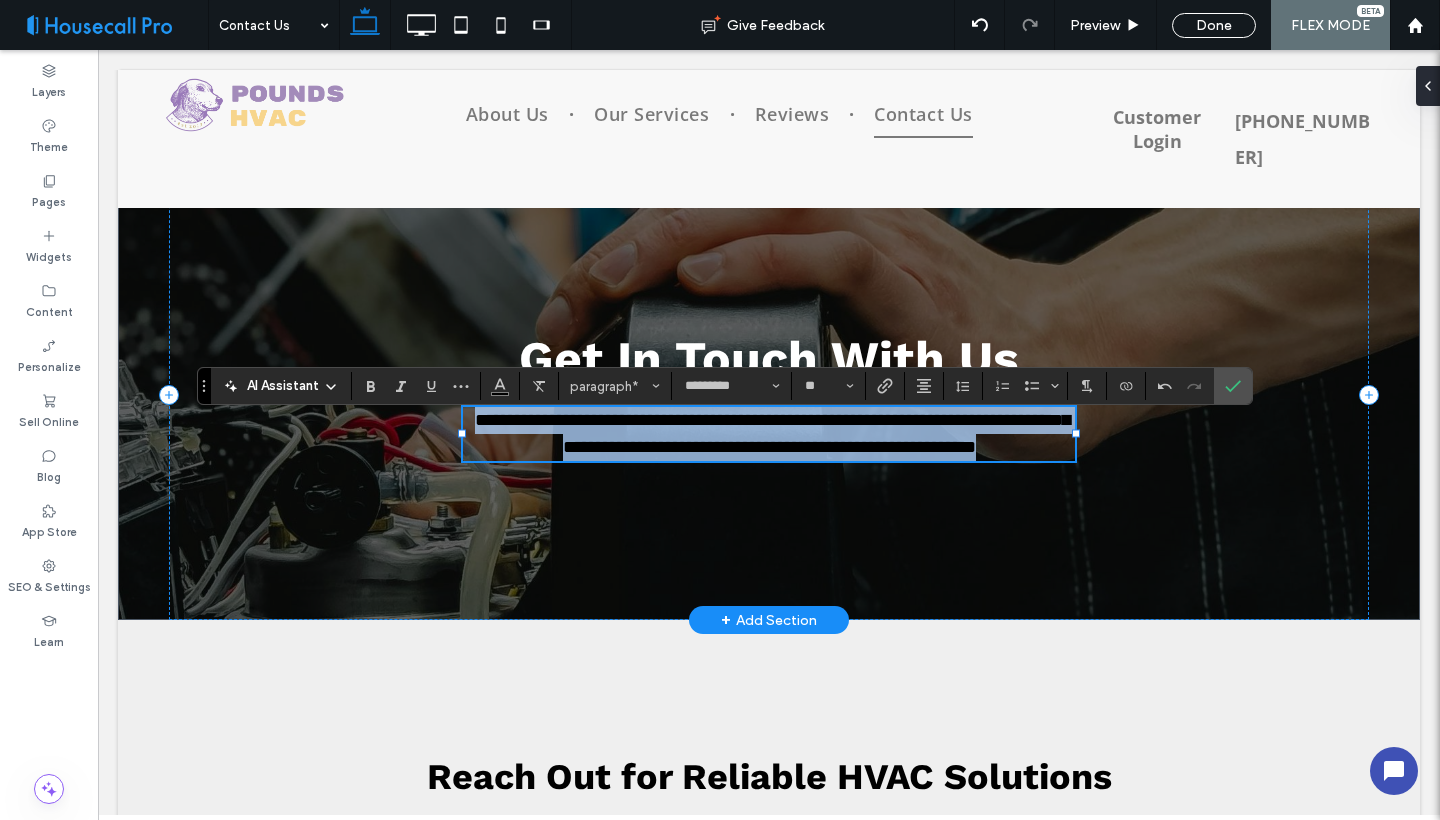 click on "**********" at bounding box center (772, 433) 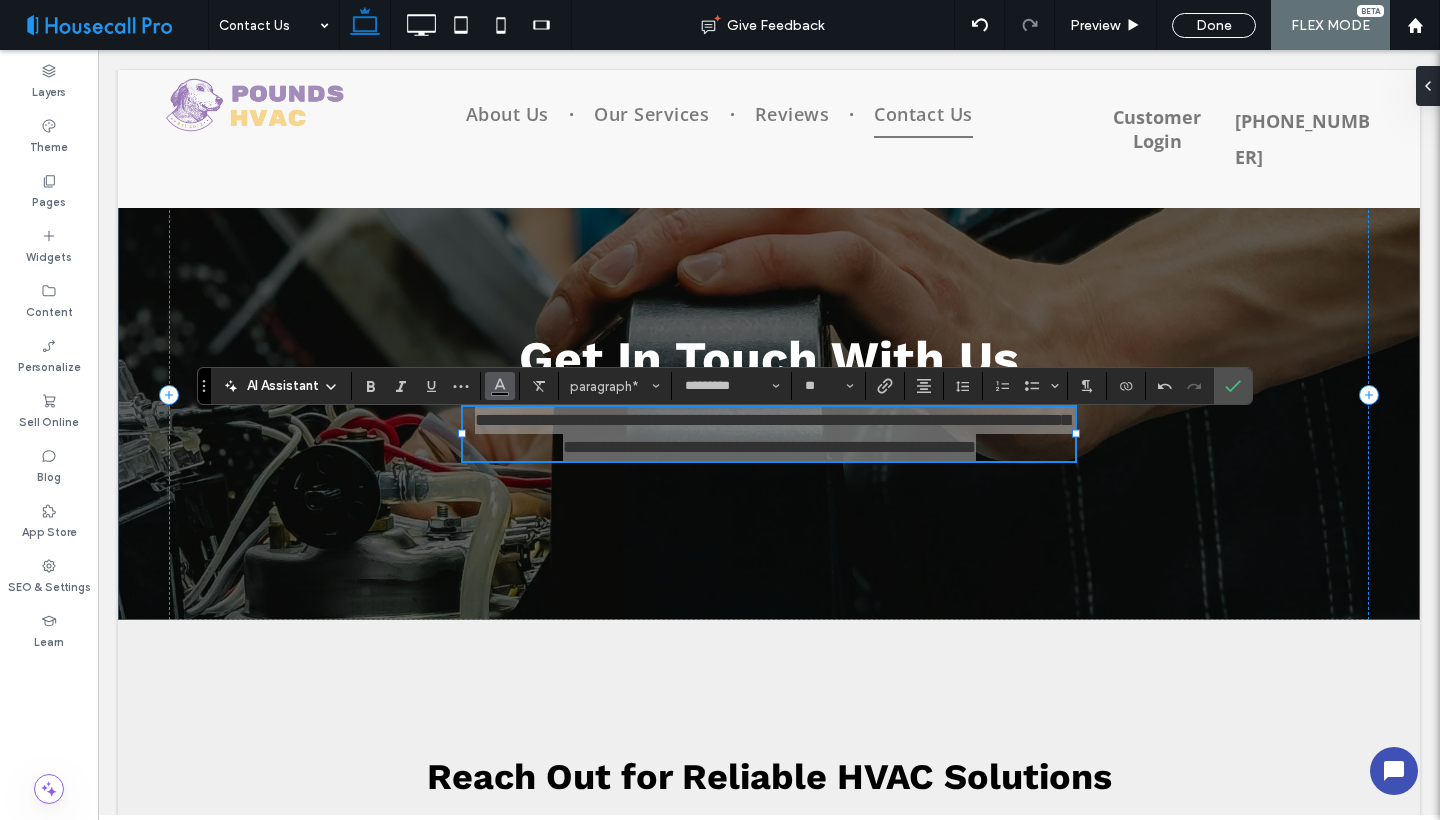 click at bounding box center [500, 386] 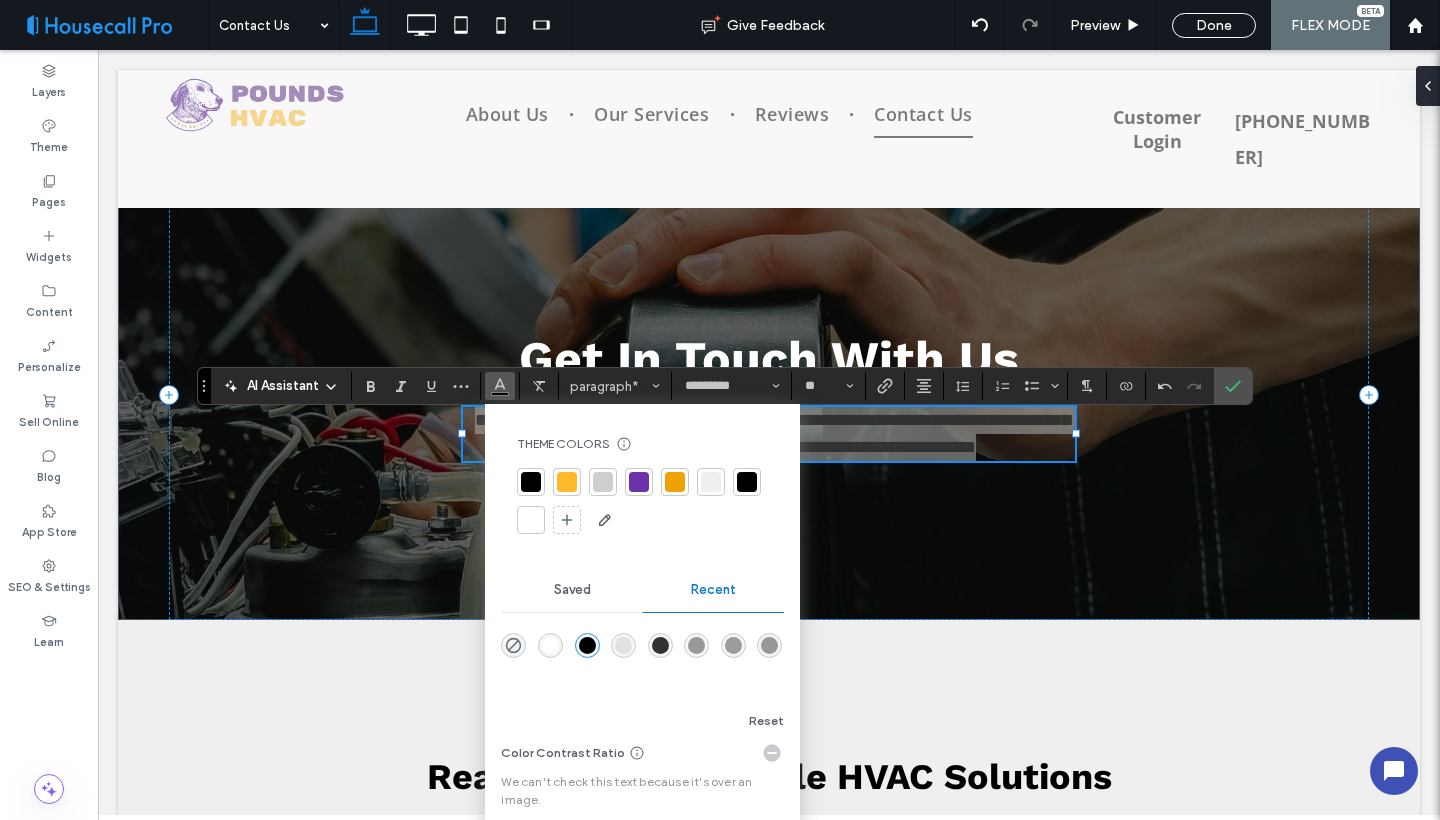 click at bounding box center (531, 520) 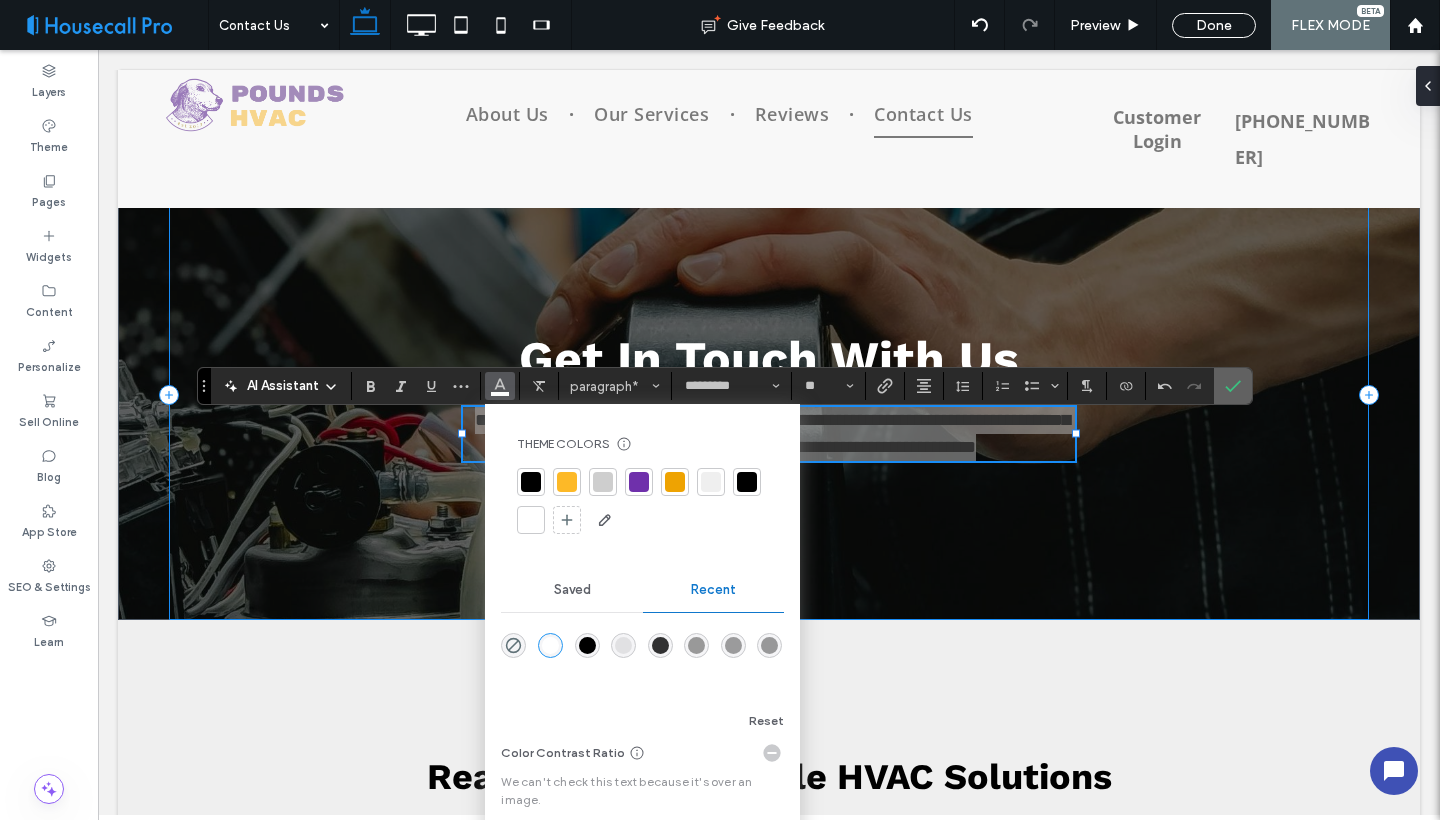 click at bounding box center [1233, 386] 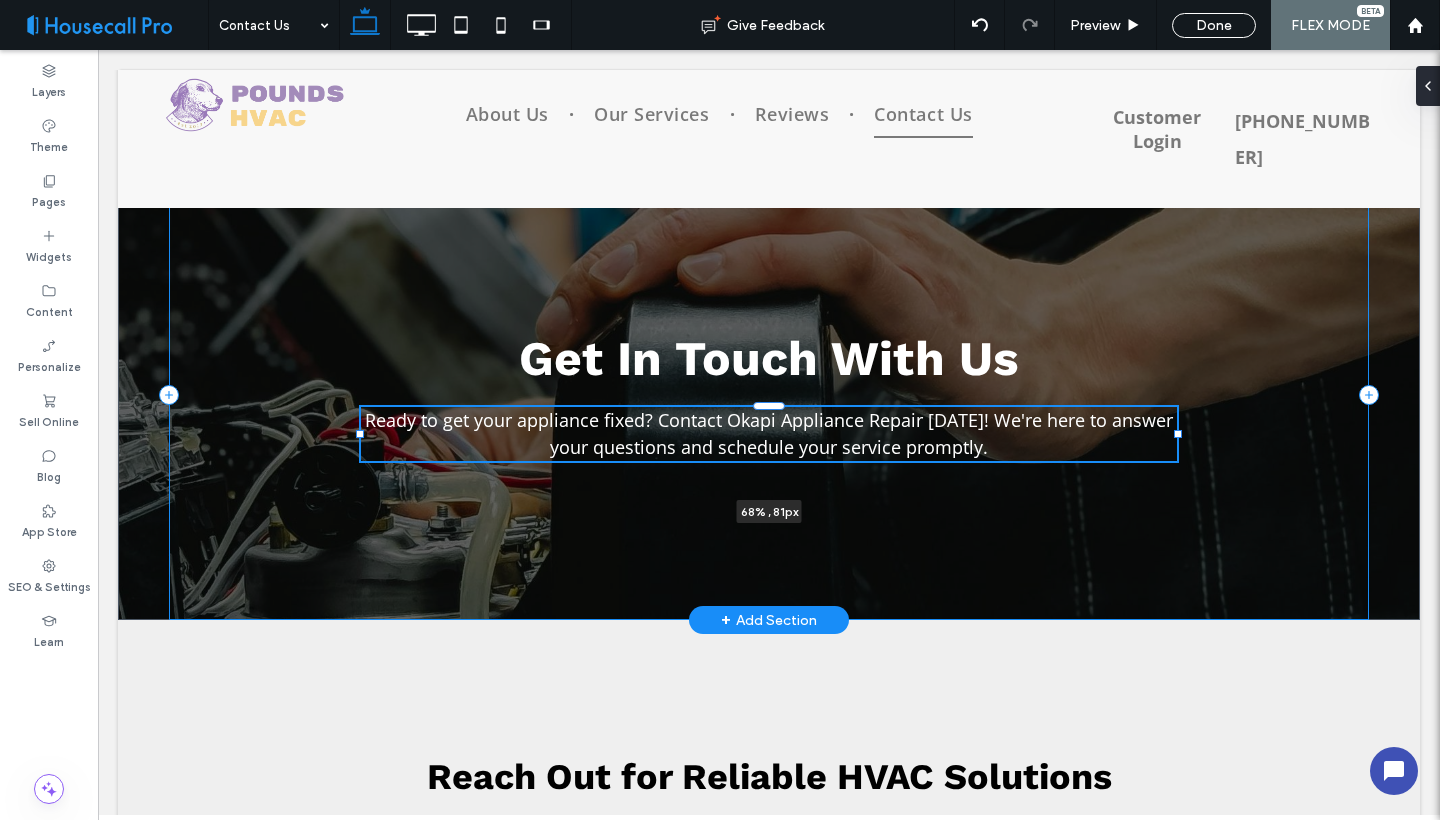 drag, startPoint x: 1076, startPoint y: 433, endPoint x: 1178, endPoint y: 434, distance: 102.0049 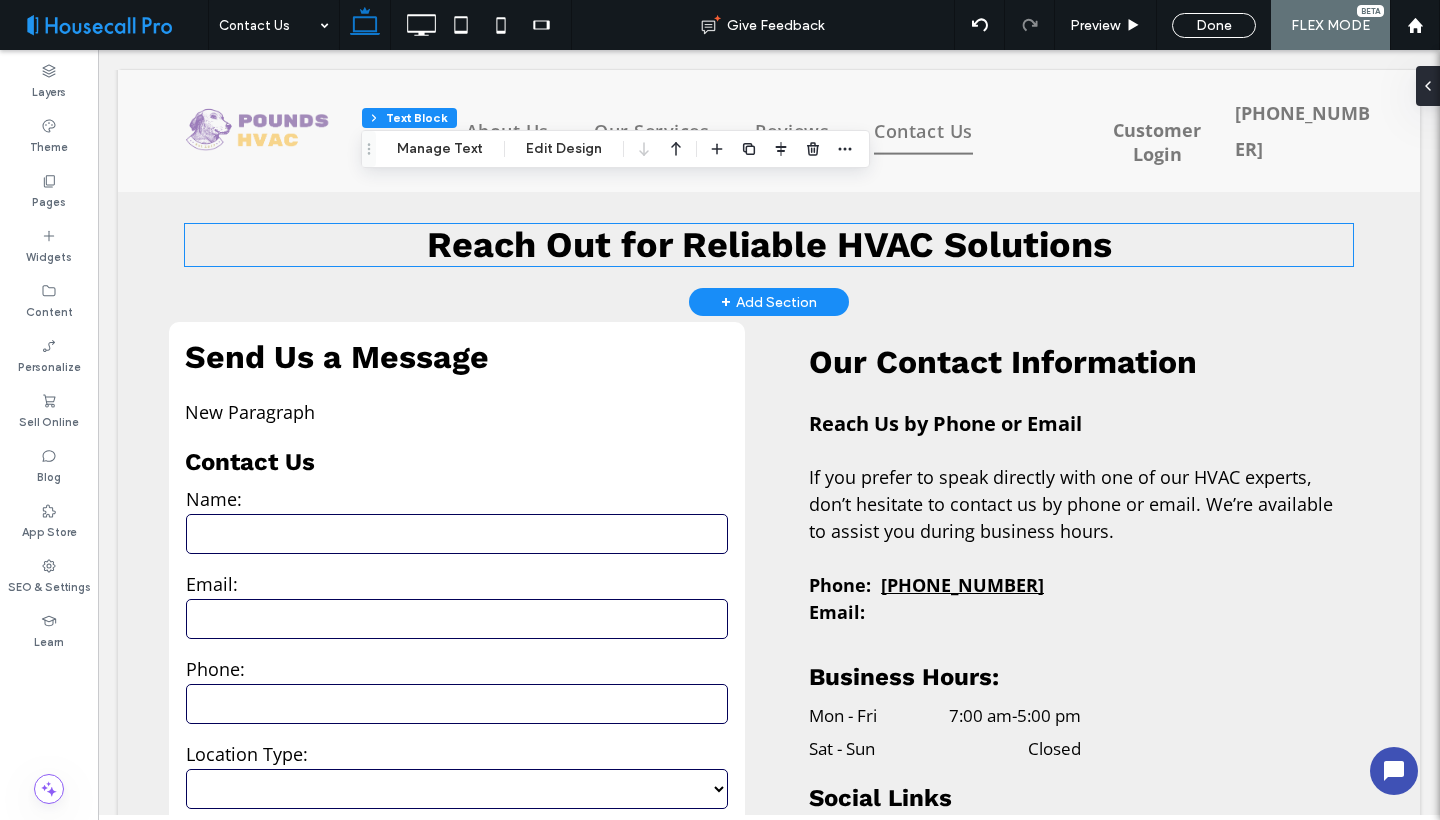 scroll, scrollTop: 536, scrollLeft: 0, axis: vertical 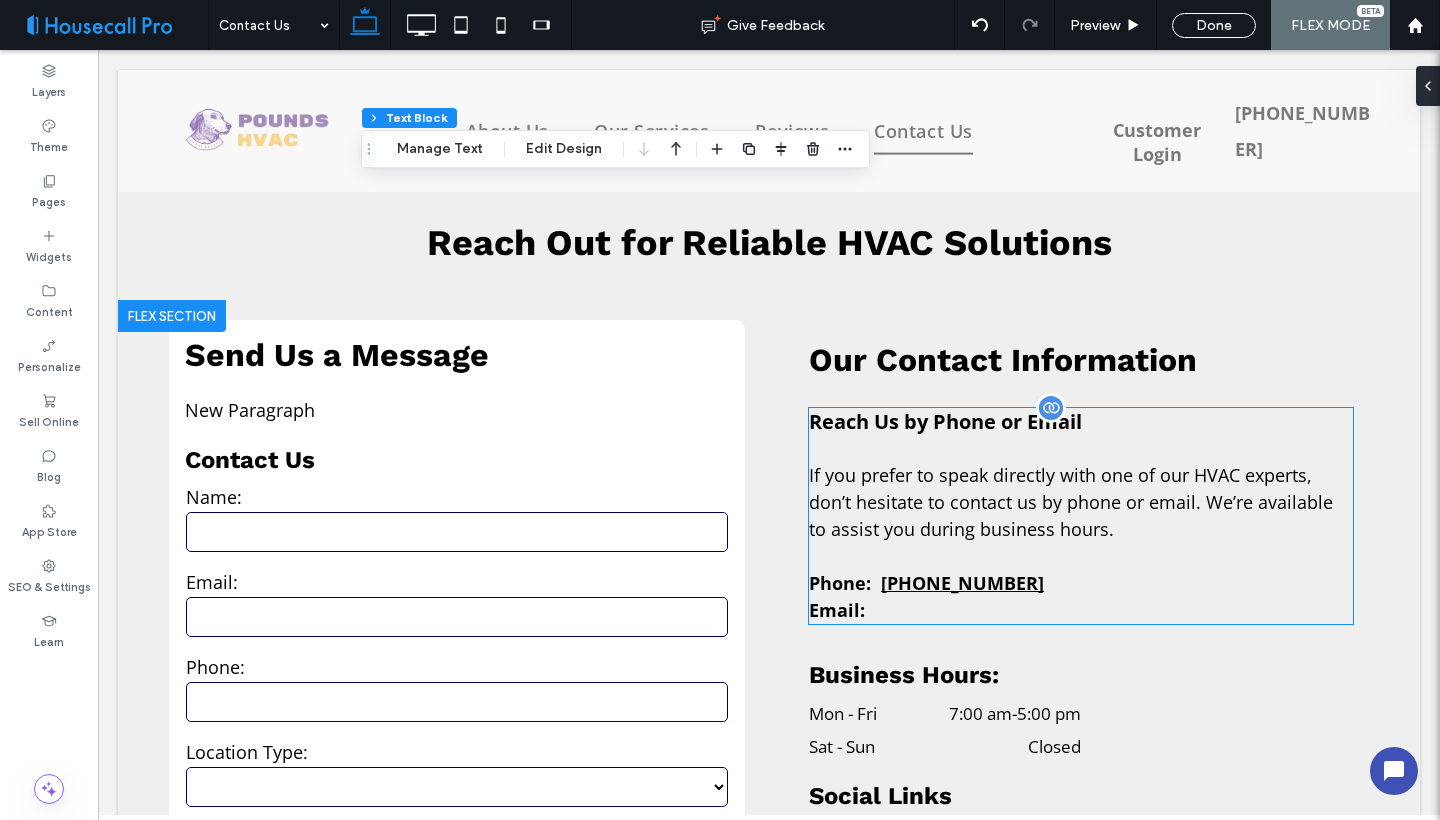 click on "If you prefer to speak directly with one of our HVAC experts, don’t hesitate to contact us by phone or email. We’re available to assist you during business hours." at bounding box center (1071, 502) 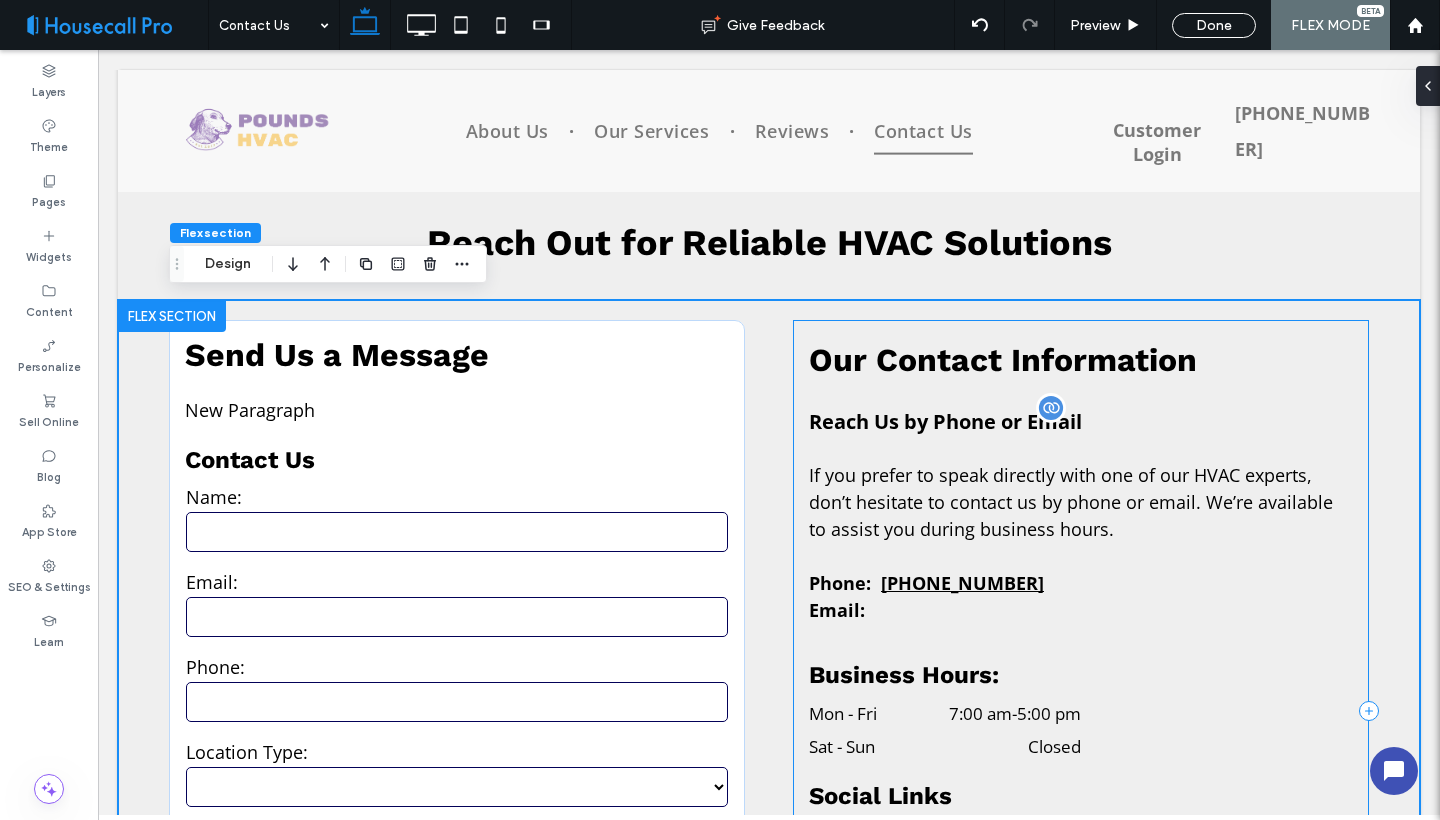 click on "Our Contact Information
Reach Us by Phone or Email If you prefer to speak directly with one of our HVAC experts, don’t hesitate to contact us by phone or email. We’re available to assist you during business hours. Phone:
(551) 554-1155
Email:
Business Hours:
Mon - Fri
7:00 am
-  5:00 pm
Sat - Sun
Closed
Social Links" at bounding box center (1081, 710) 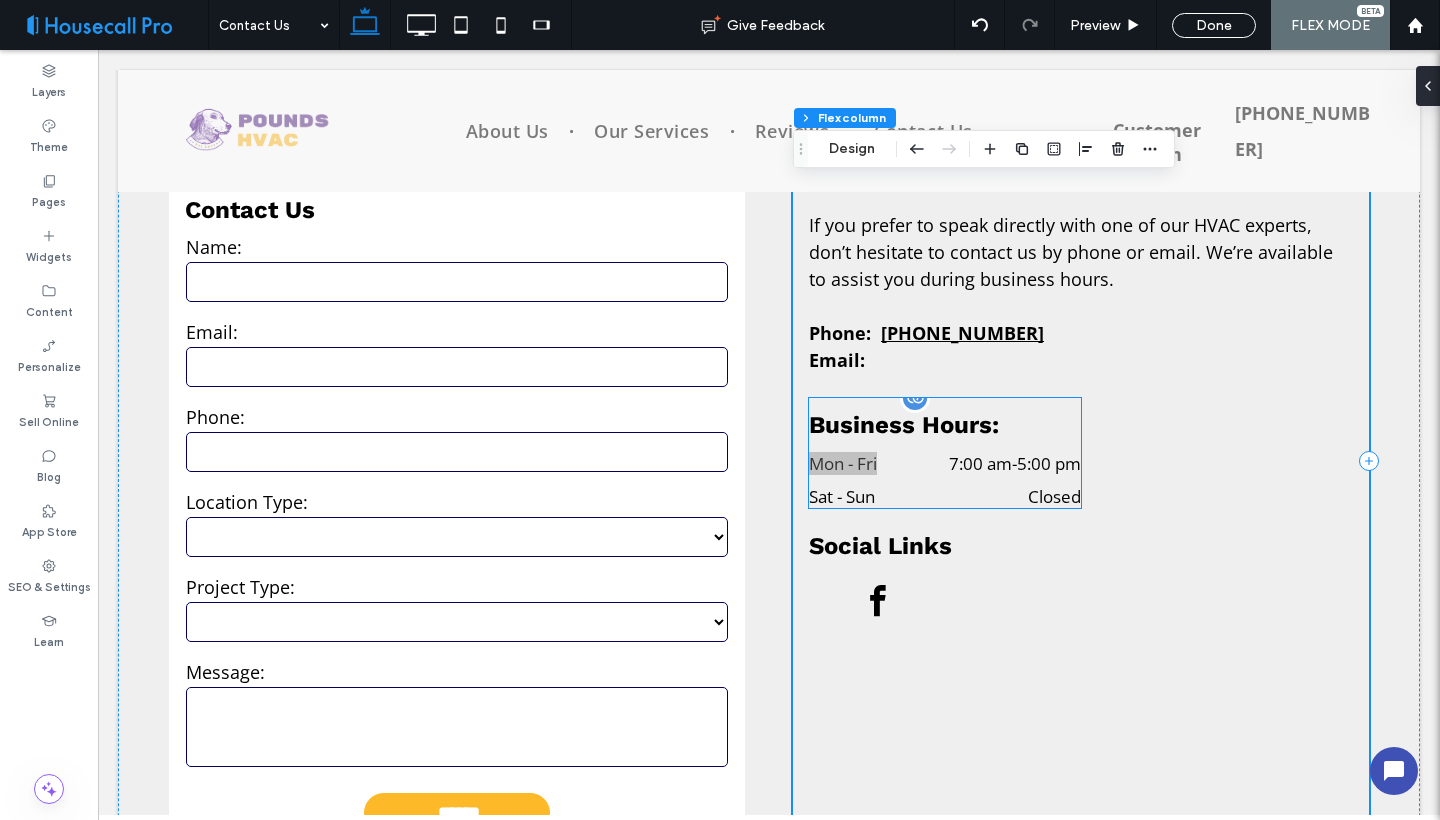 scroll, scrollTop: 698, scrollLeft: 0, axis: vertical 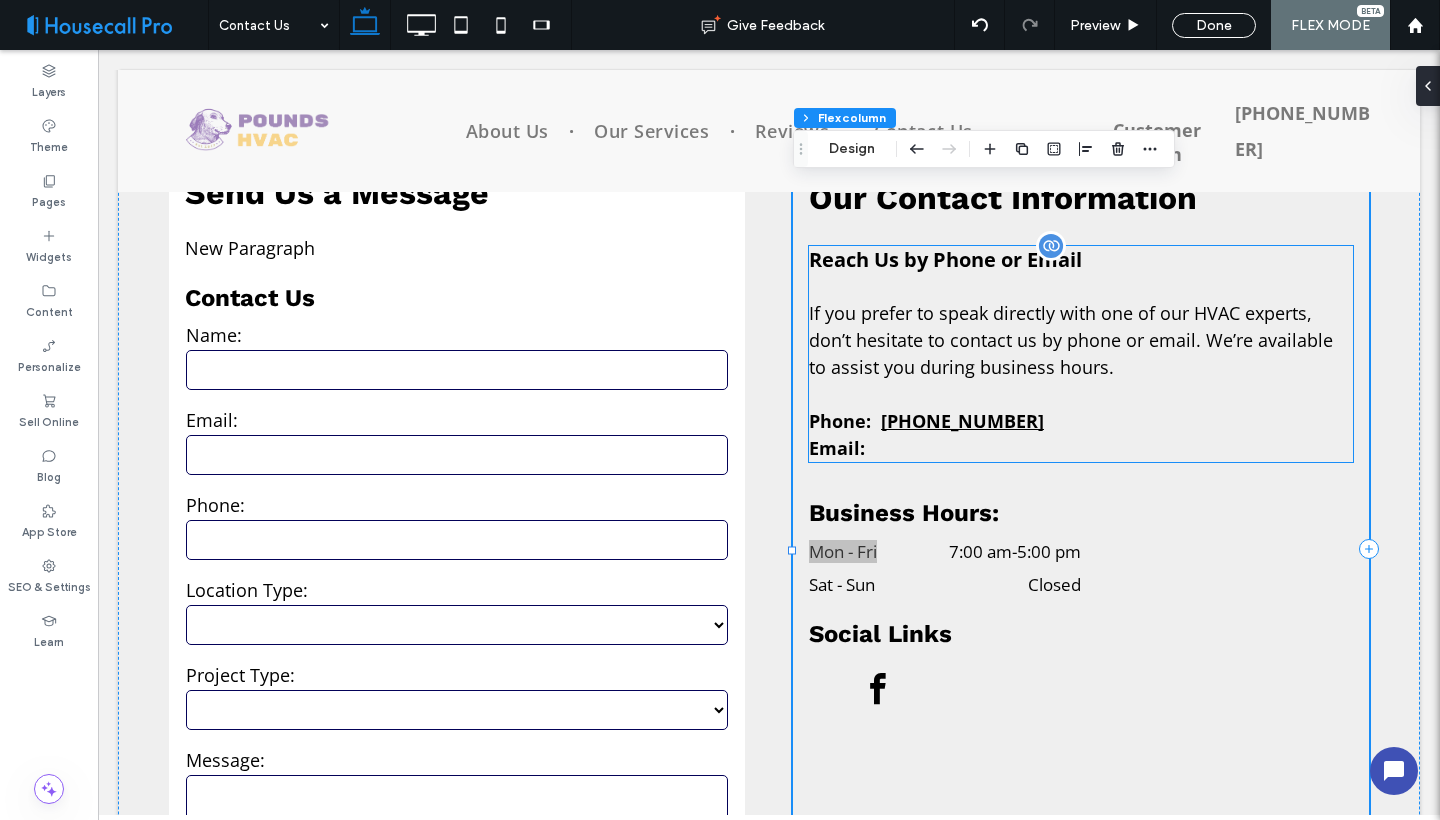 click on "If you prefer to speak directly with one of our HVAC experts, don’t hesitate to contact us by phone or email. We’re available to assist you during business hours." at bounding box center [1071, 340] 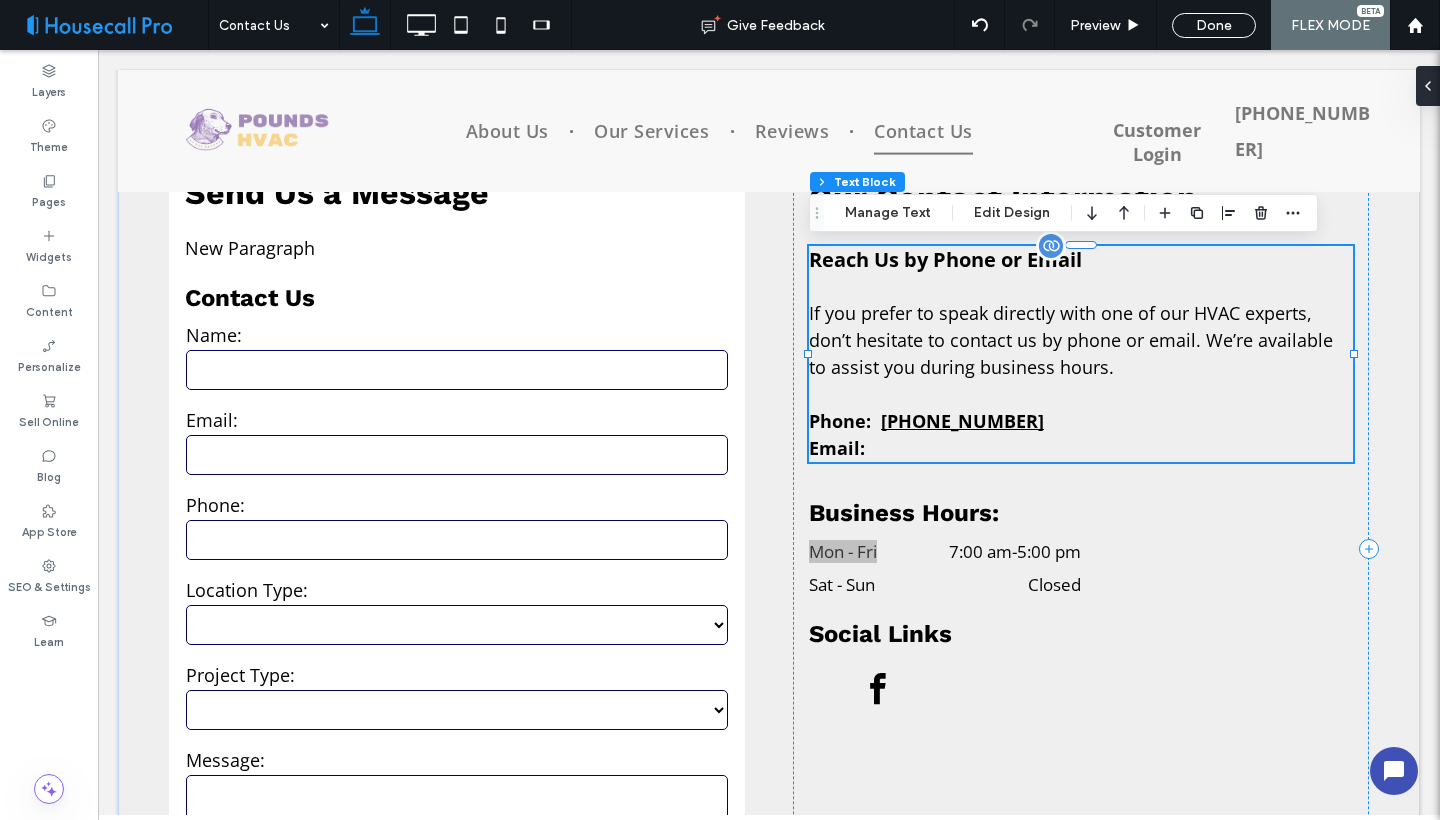 click on "If you prefer to speak directly with one of our HVAC experts, don’t hesitate to contact us by phone or email. We’re available to assist you during business hours." at bounding box center (1071, 340) 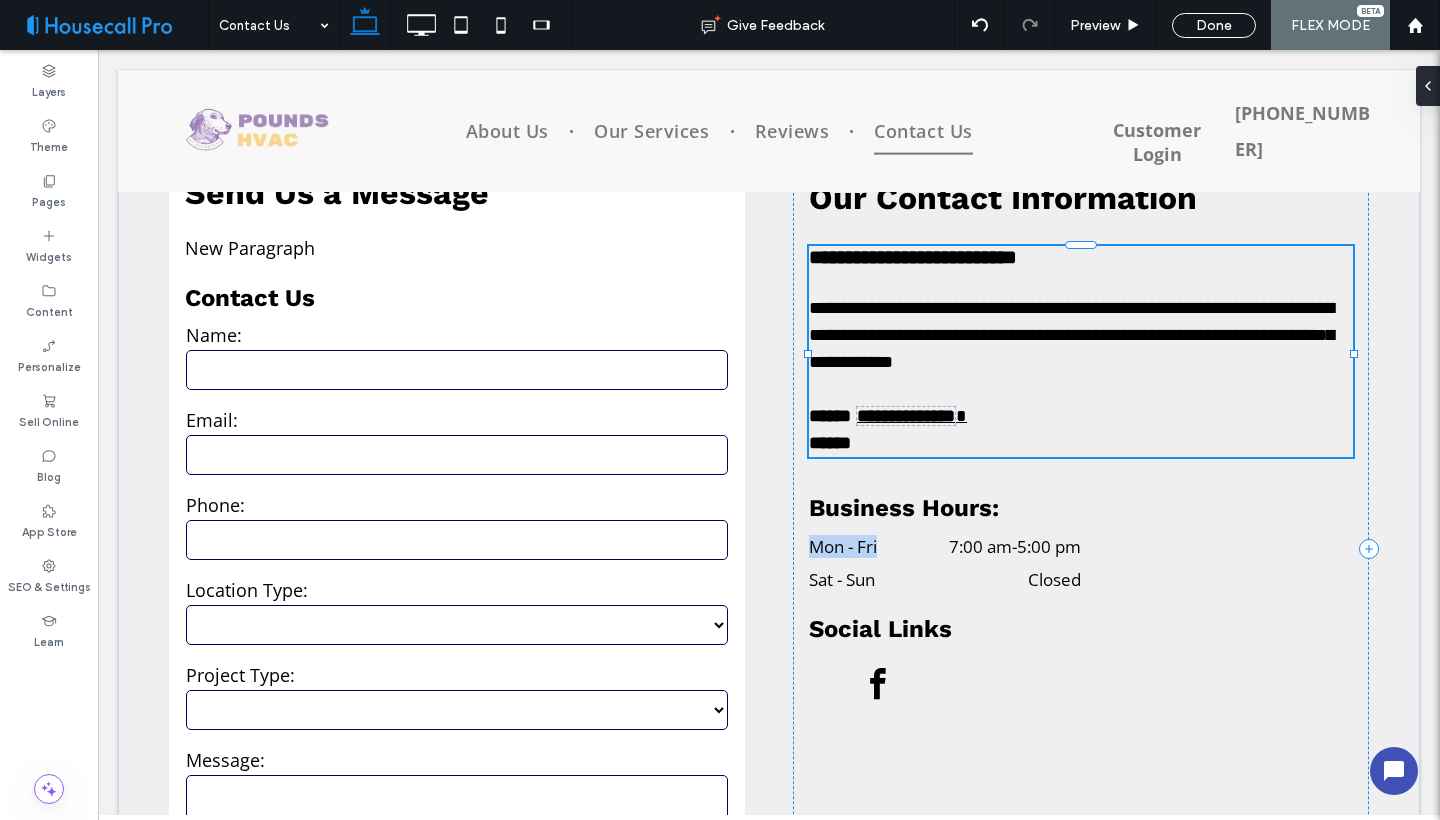 type on "*********" 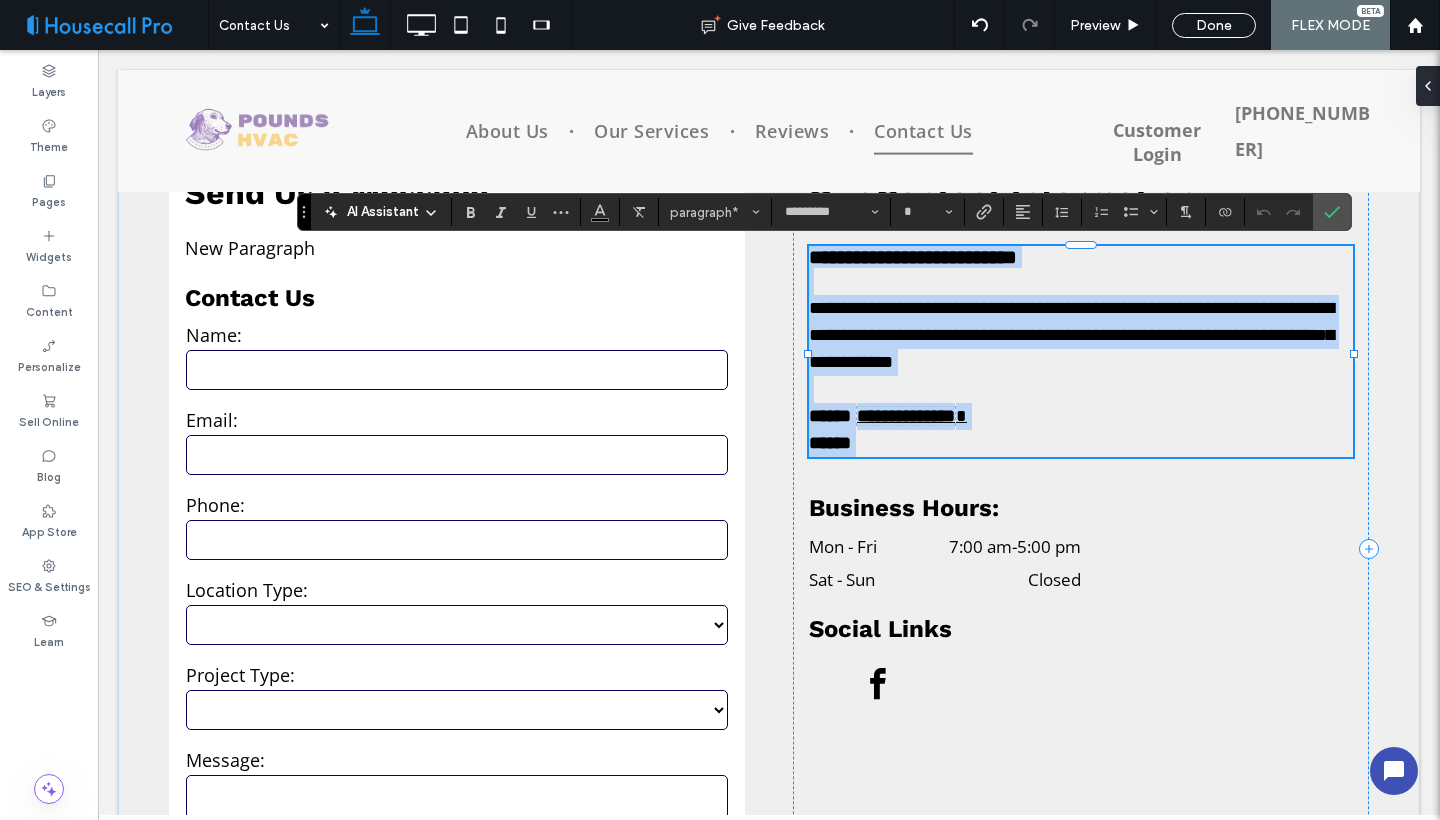 click on "**********" at bounding box center [1071, 335] 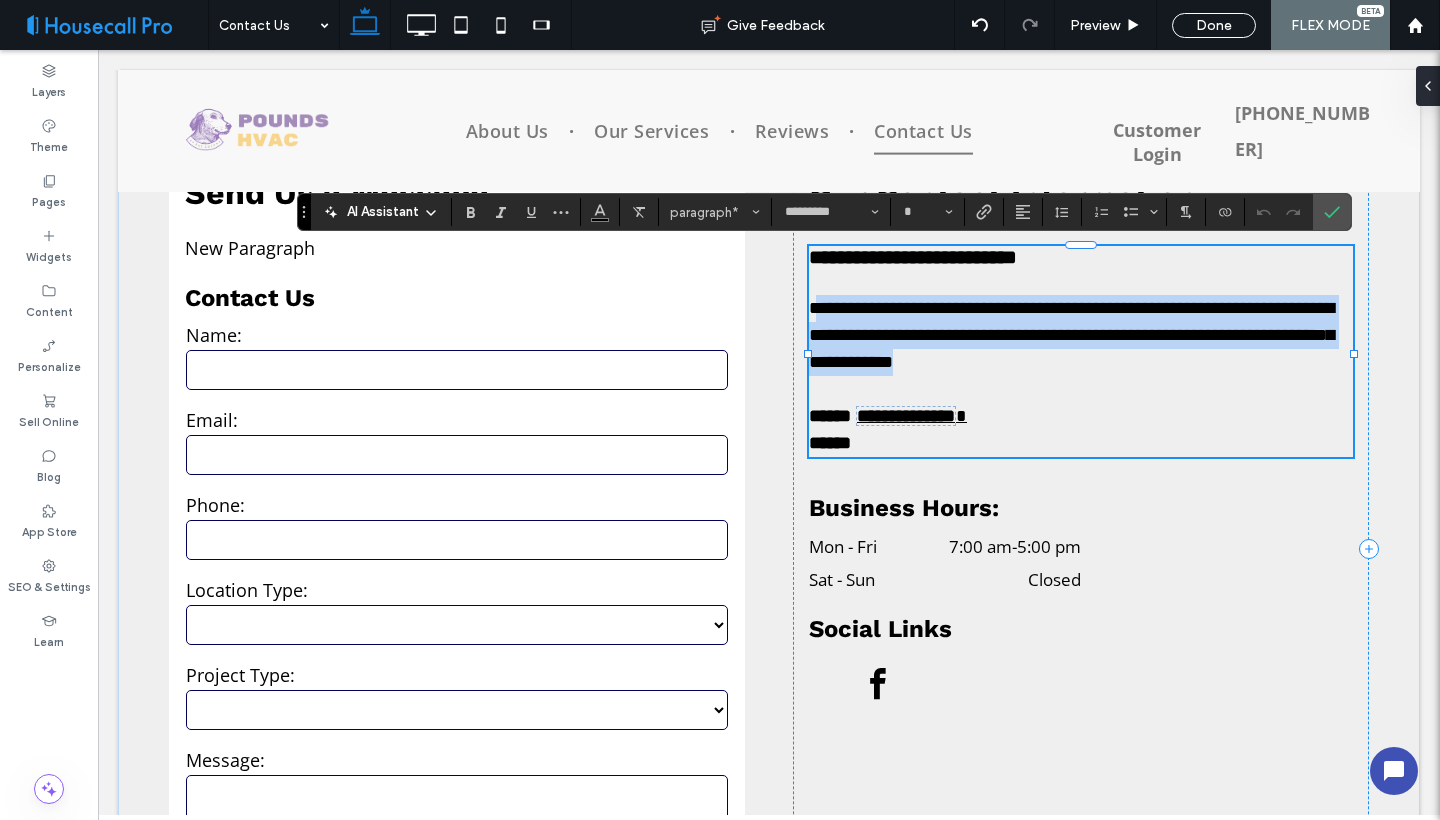 type on "**" 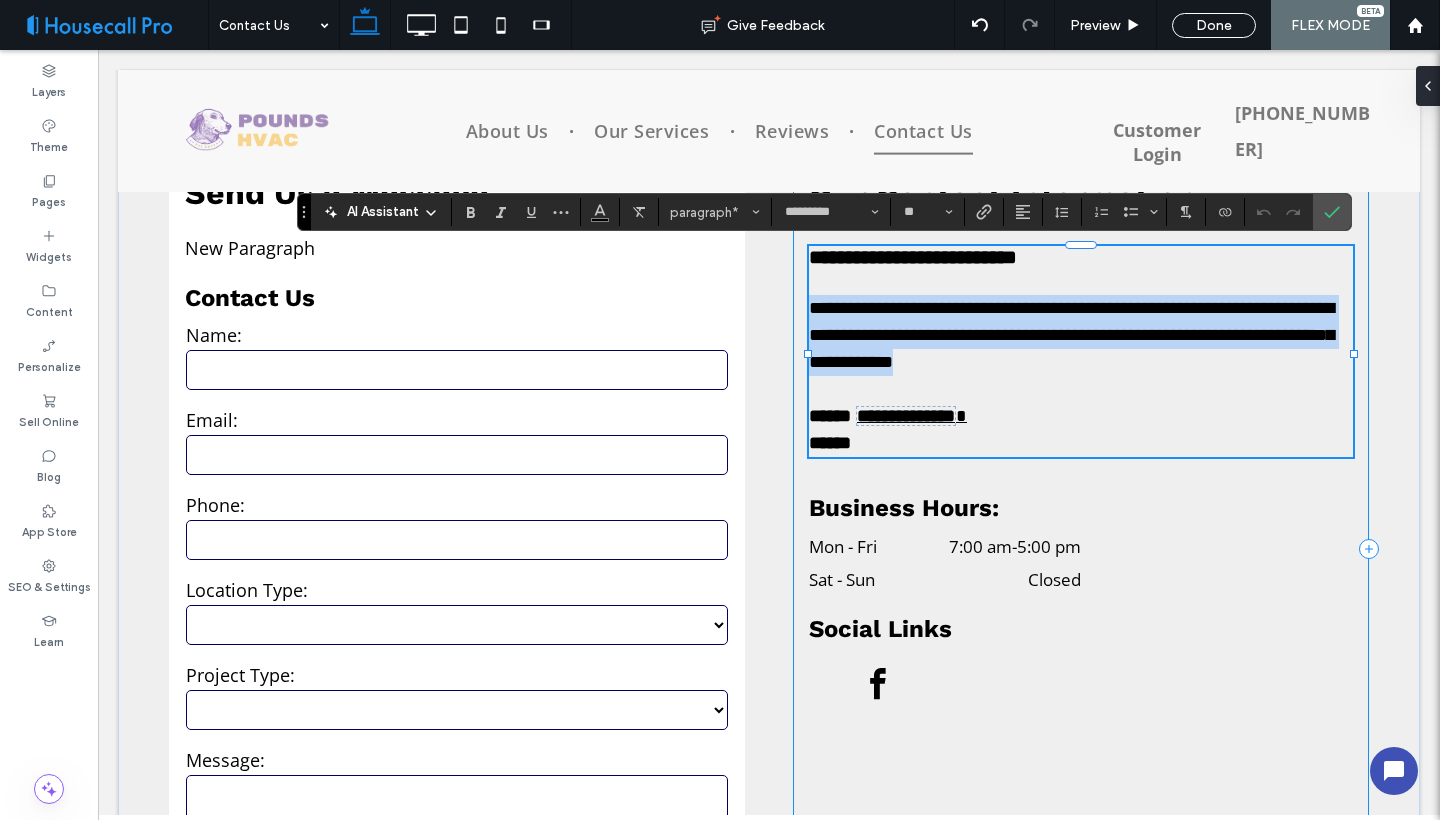drag, startPoint x: 1091, startPoint y: 370, endPoint x: 806, endPoint y: 310, distance: 291.2473 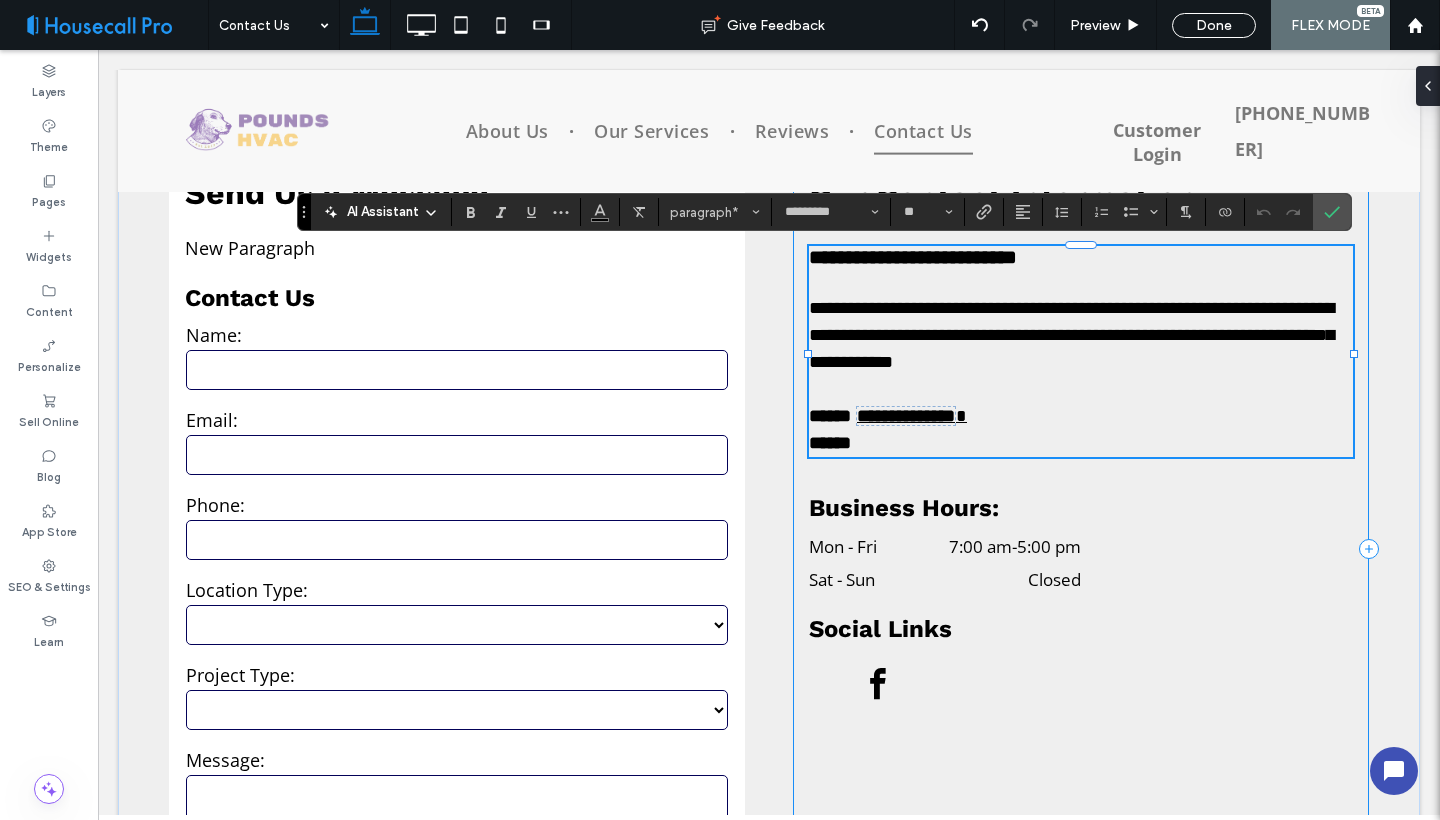 scroll, scrollTop: 13, scrollLeft: 1, axis: both 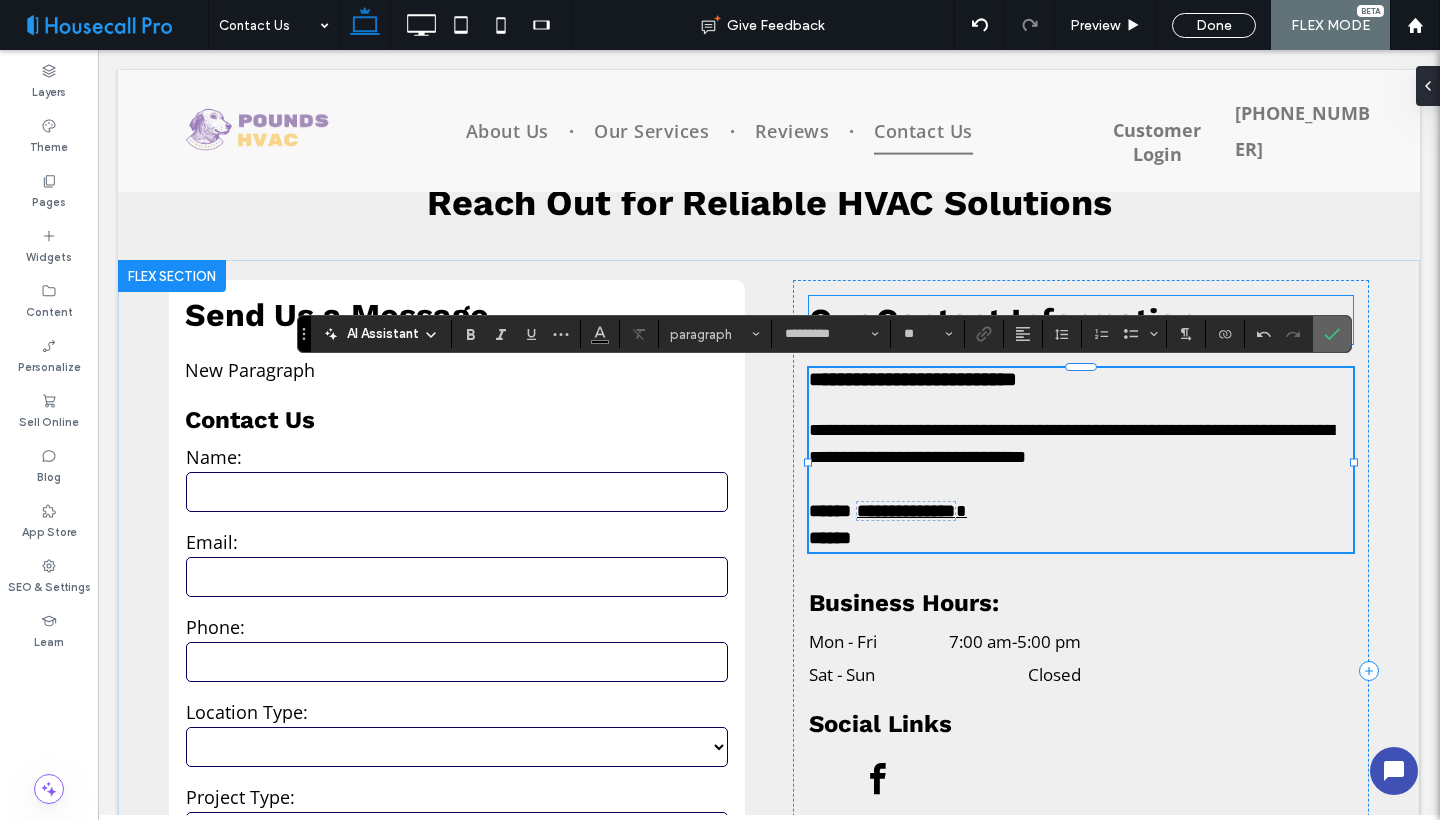 click 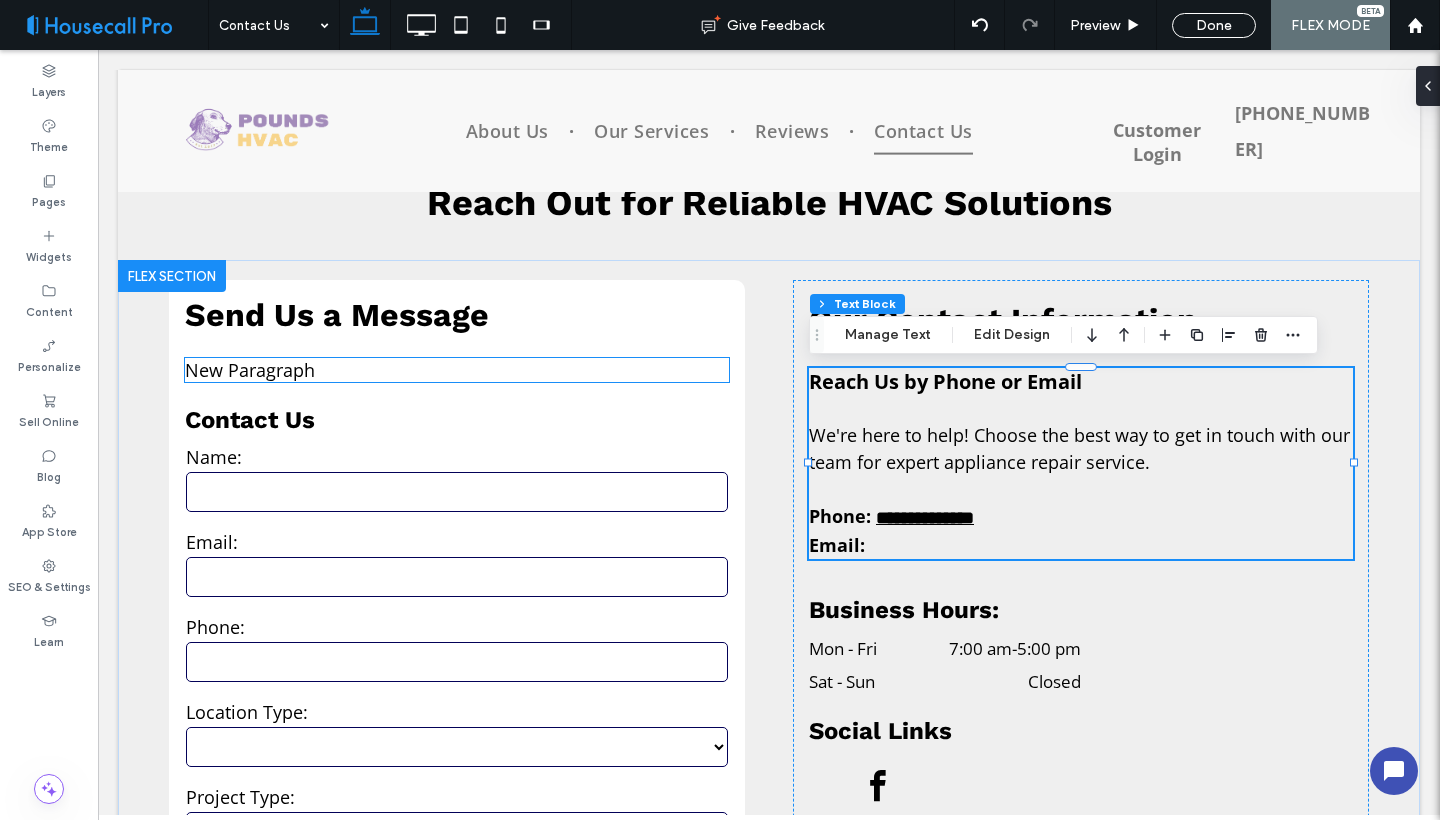click on "New Paragraph" at bounding box center (457, 370) 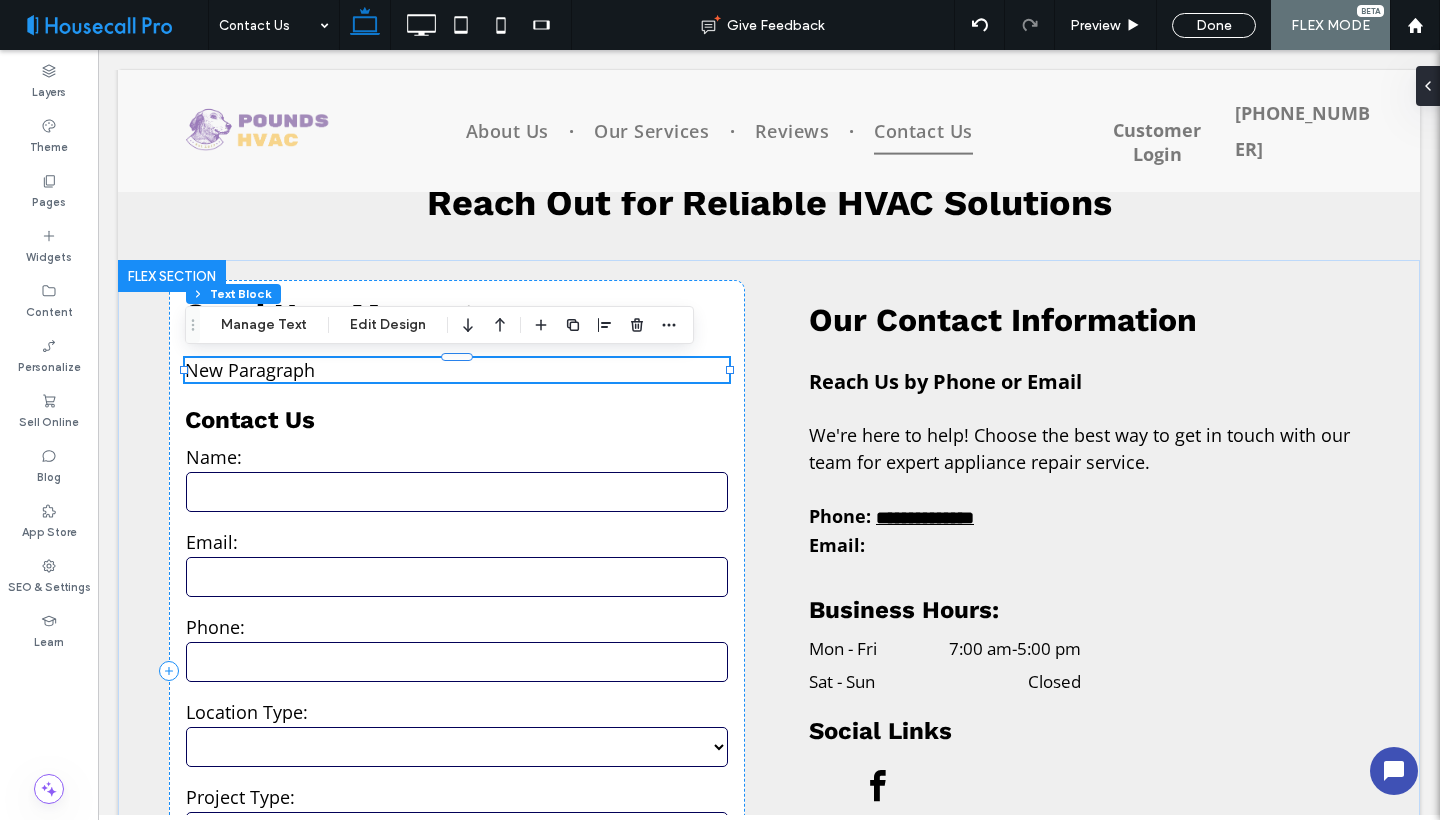 click on "New Paragraph" at bounding box center [457, 370] 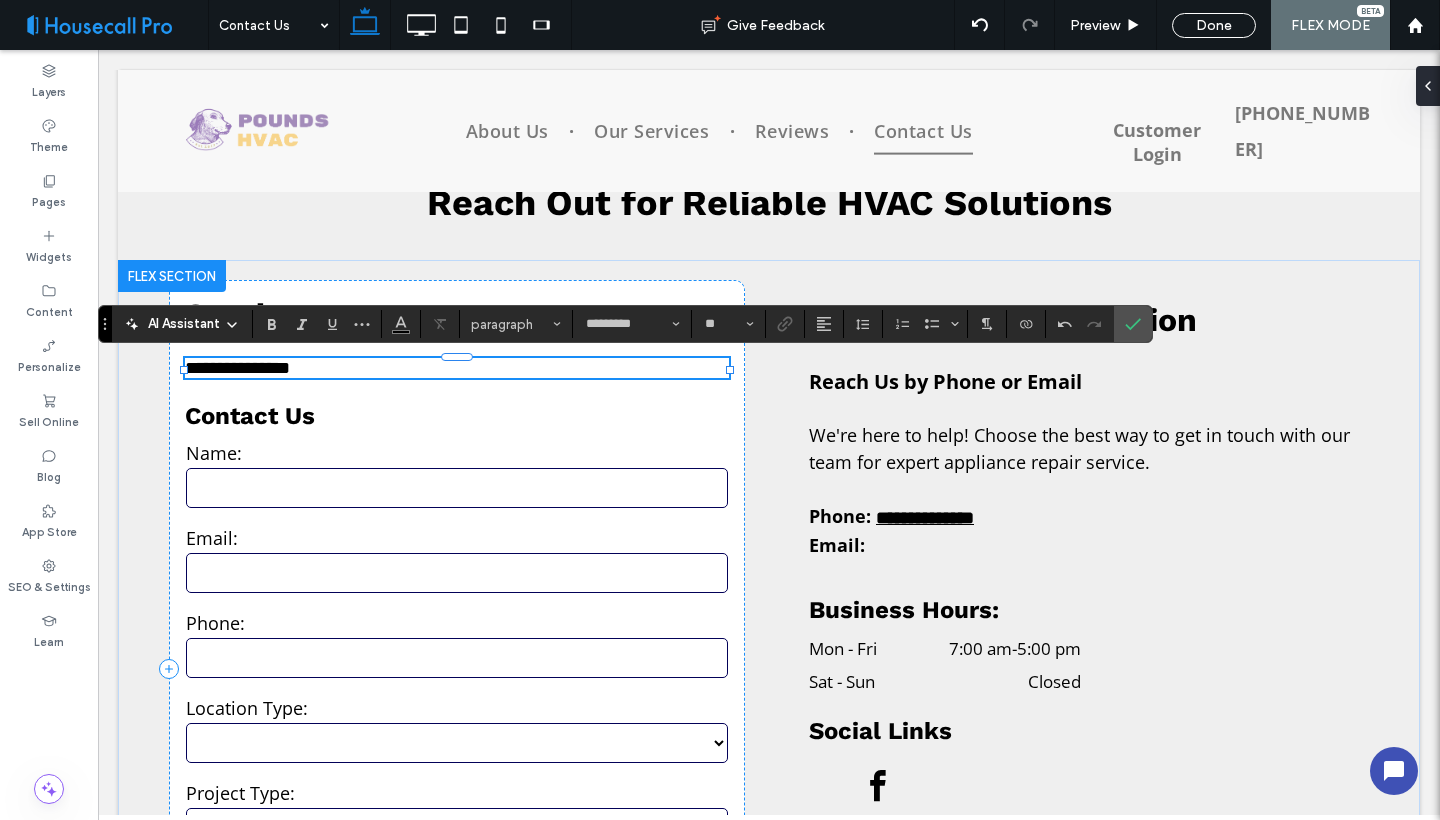 scroll, scrollTop: 13, scrollLeft: 0, axis: vertical 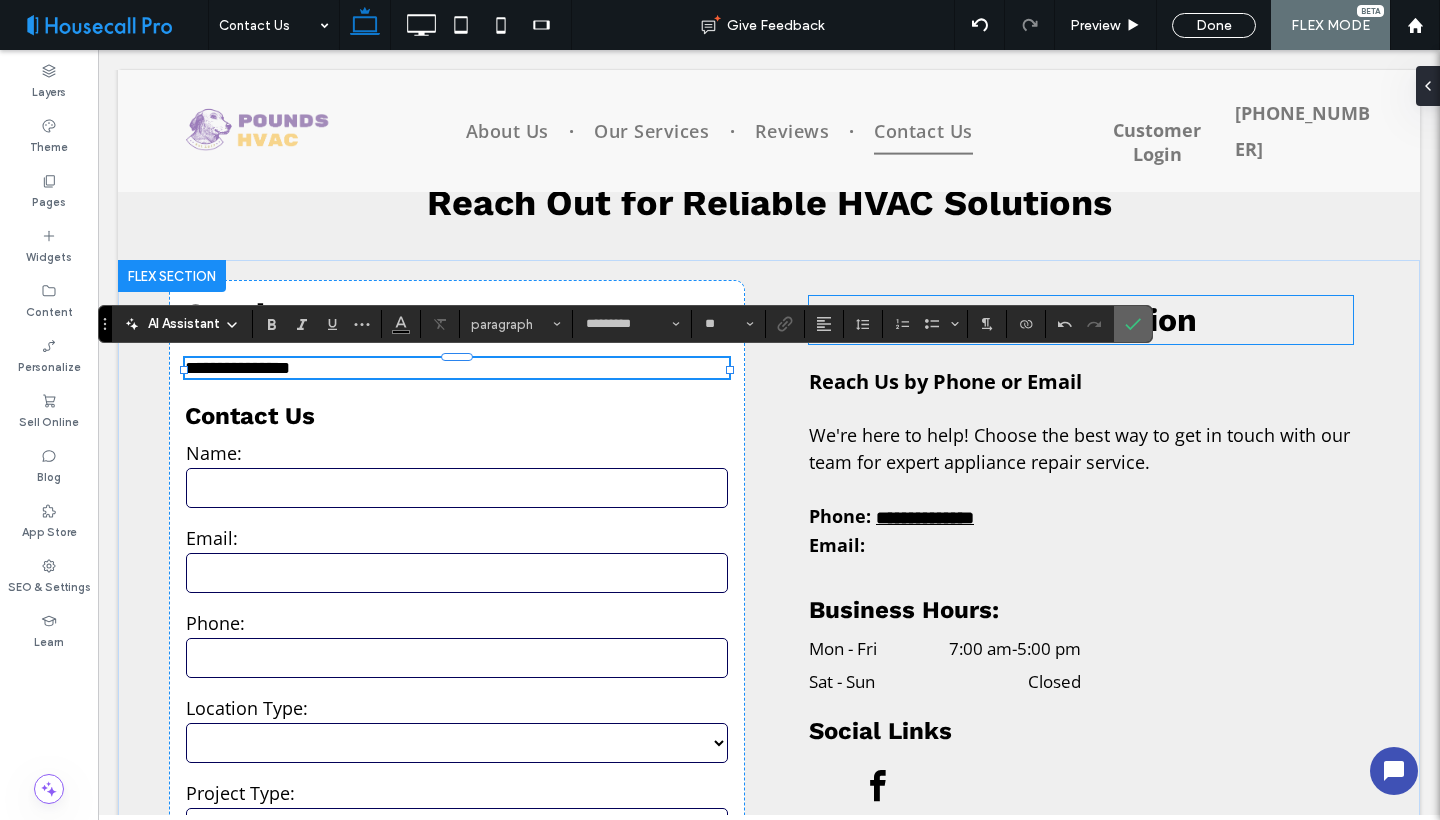 click 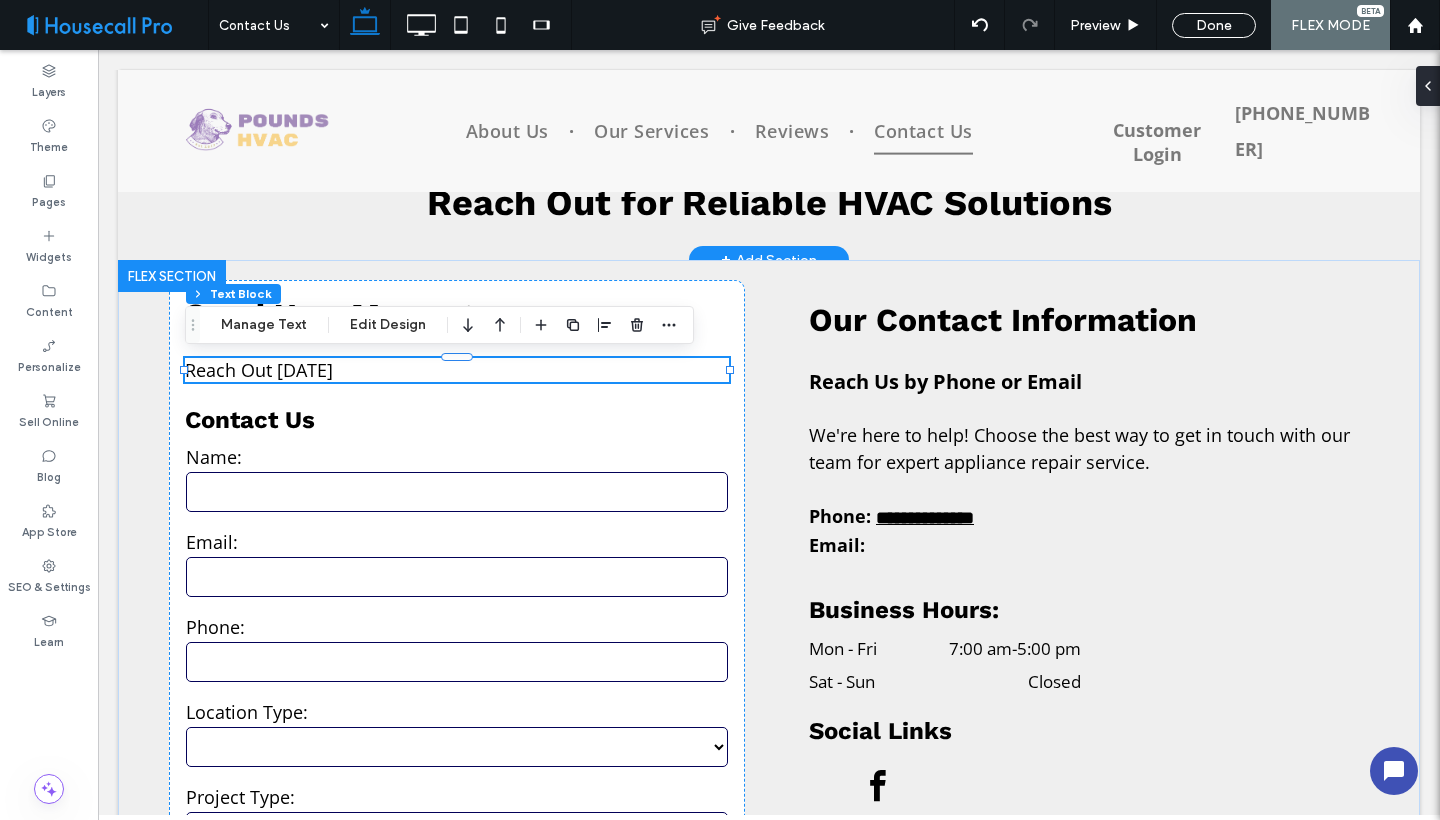 click on "+ Add Section" at bounding box center (769, 260) 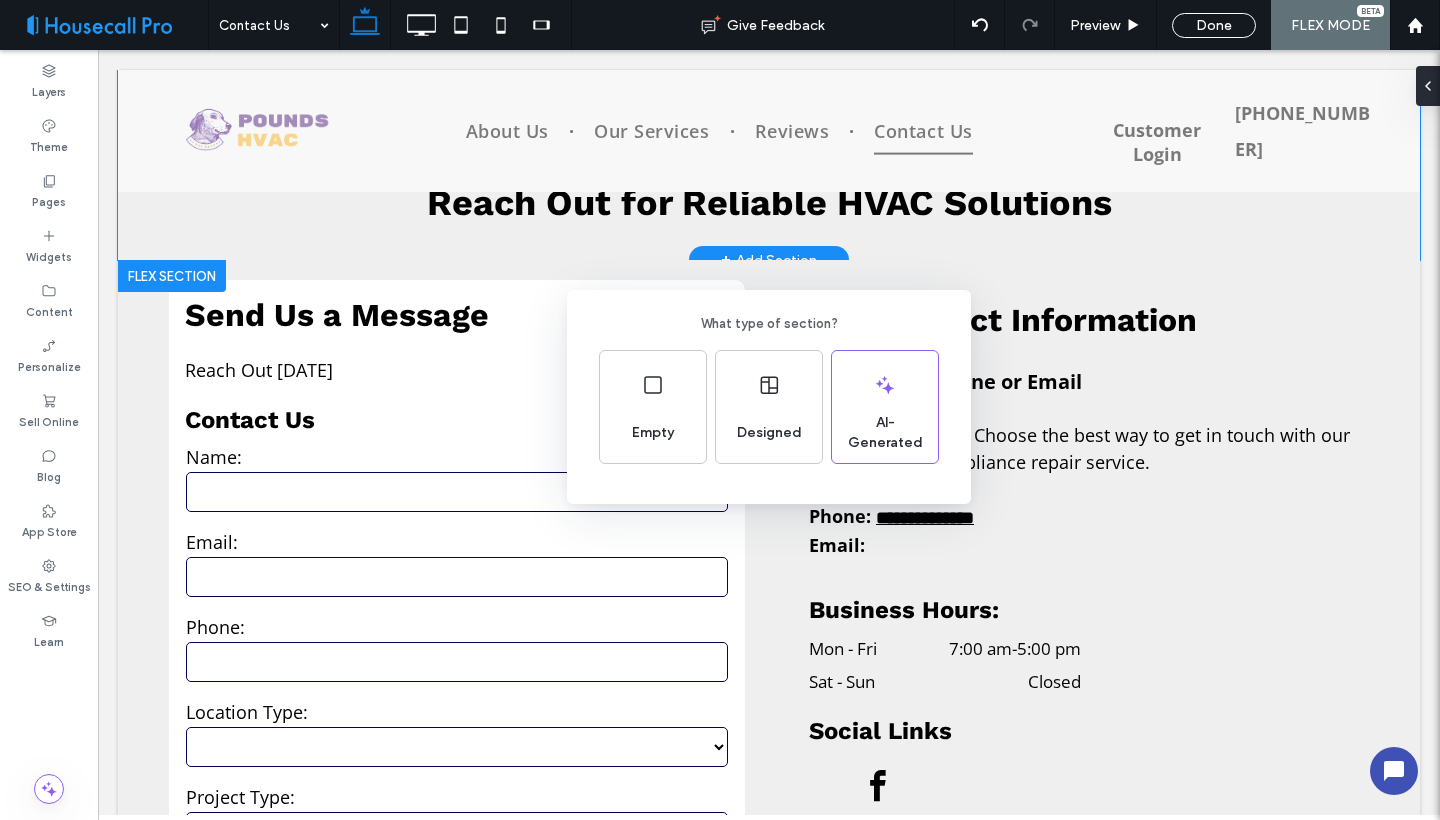 click on "What type of section? Empty Designed AI-Generated" at bounding box center [720, 459] 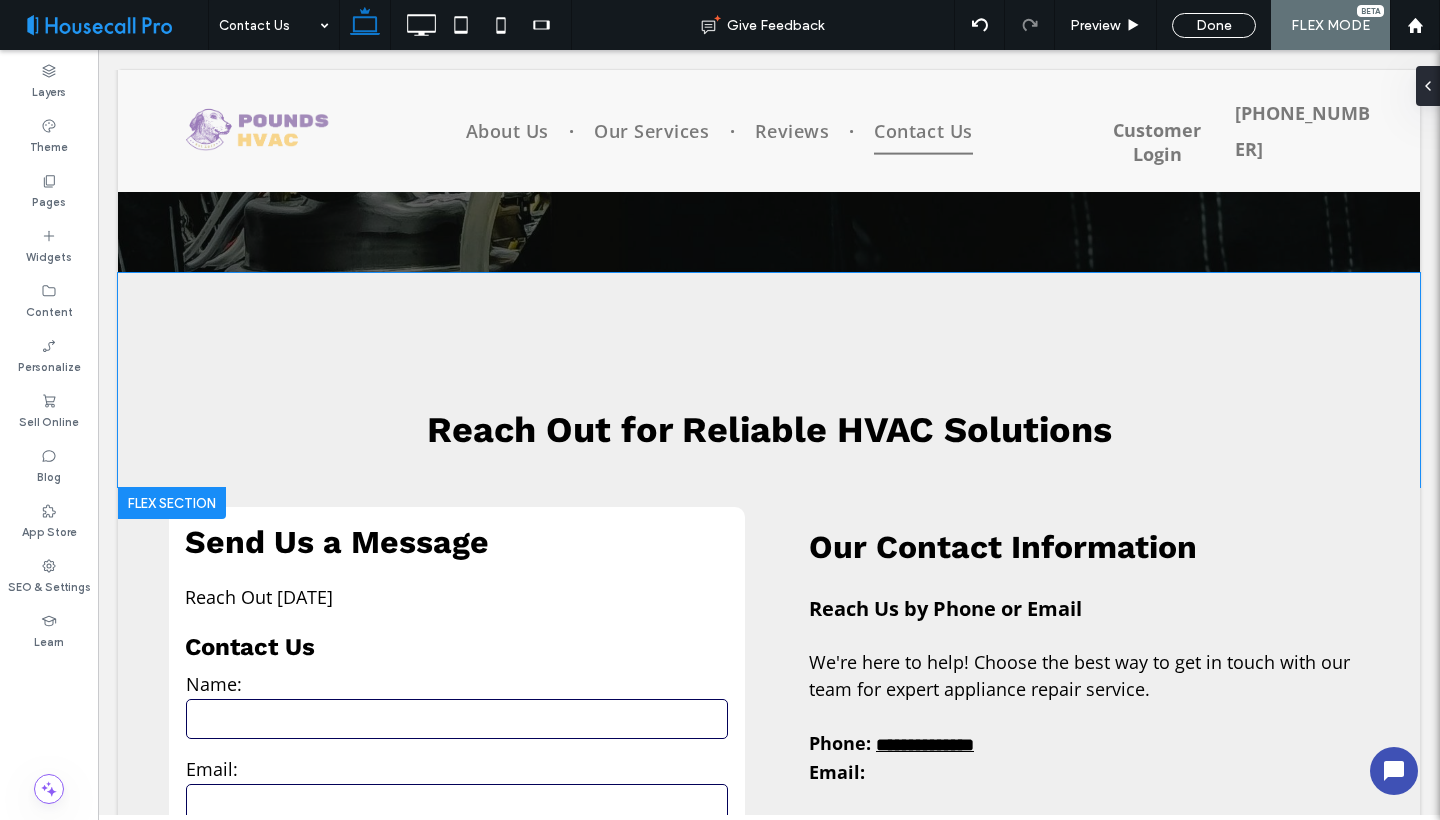 scroll, scrollTop: 273, scrollLeft: 0, axis: vertical 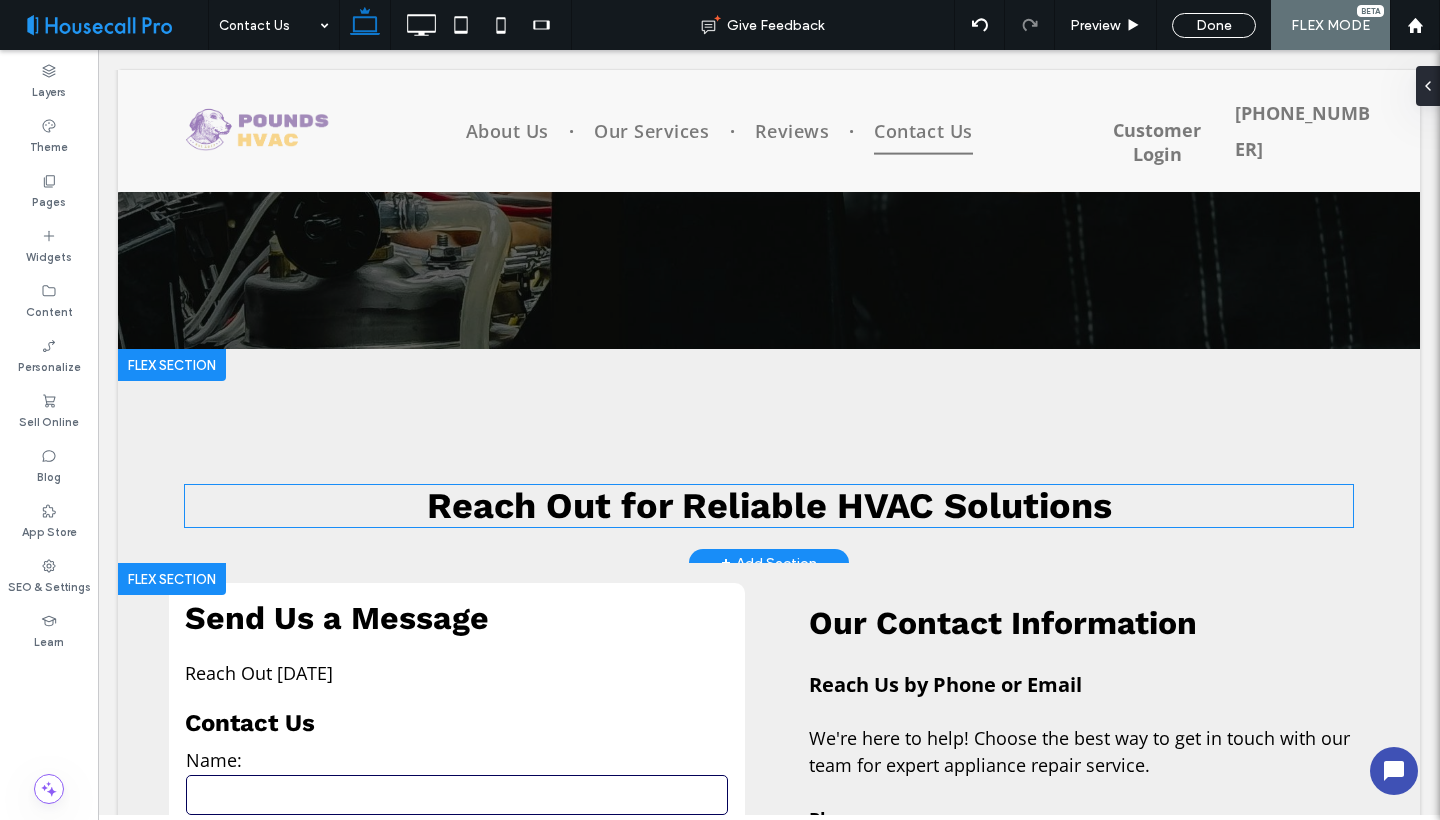 click on "Reach Out for Reliable HVAC Solutions" at bounding box center (769, 506) 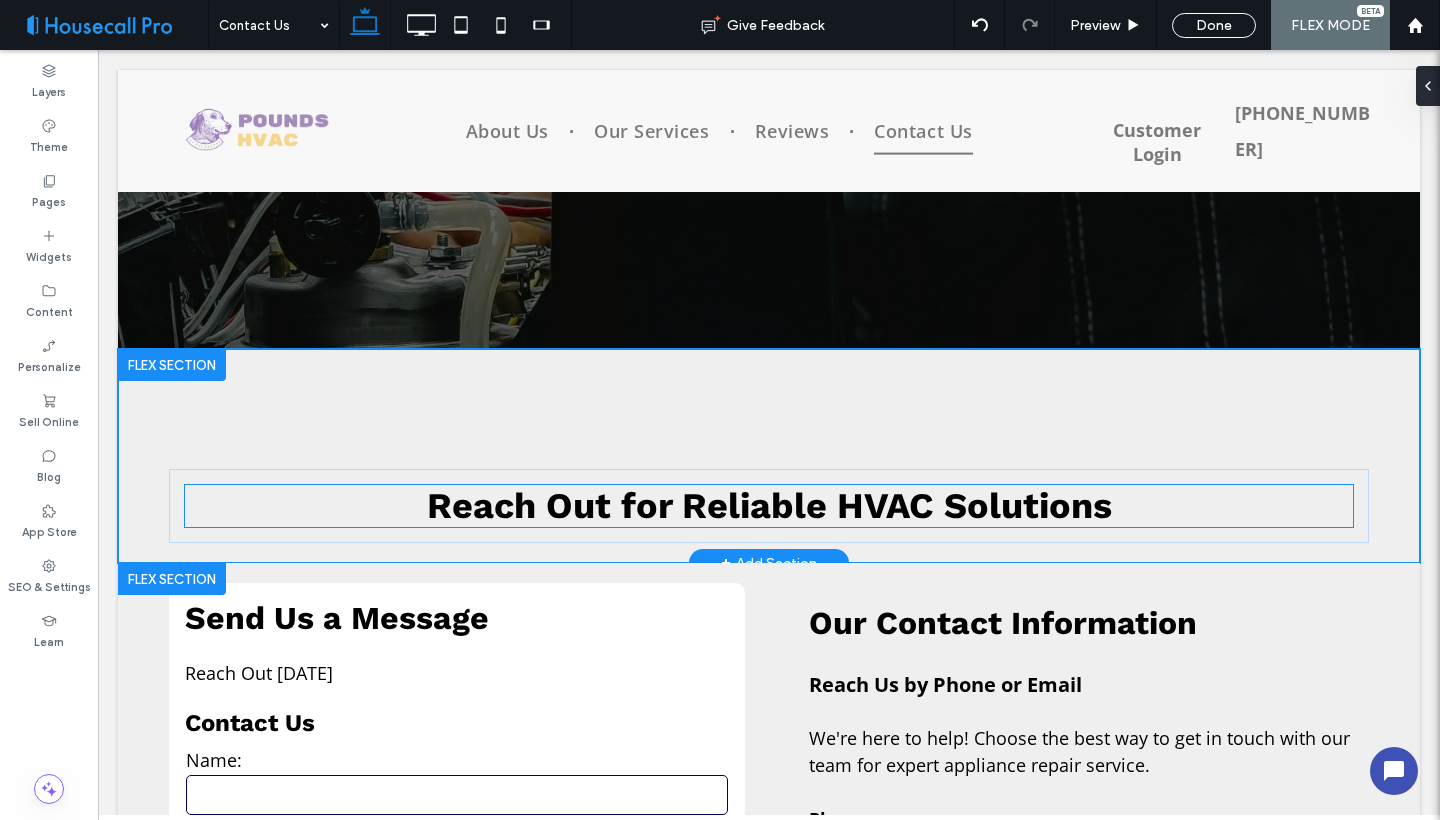 click on "Reach Out for Reliable HVAC Solutions" at bounding box center (769, 506) 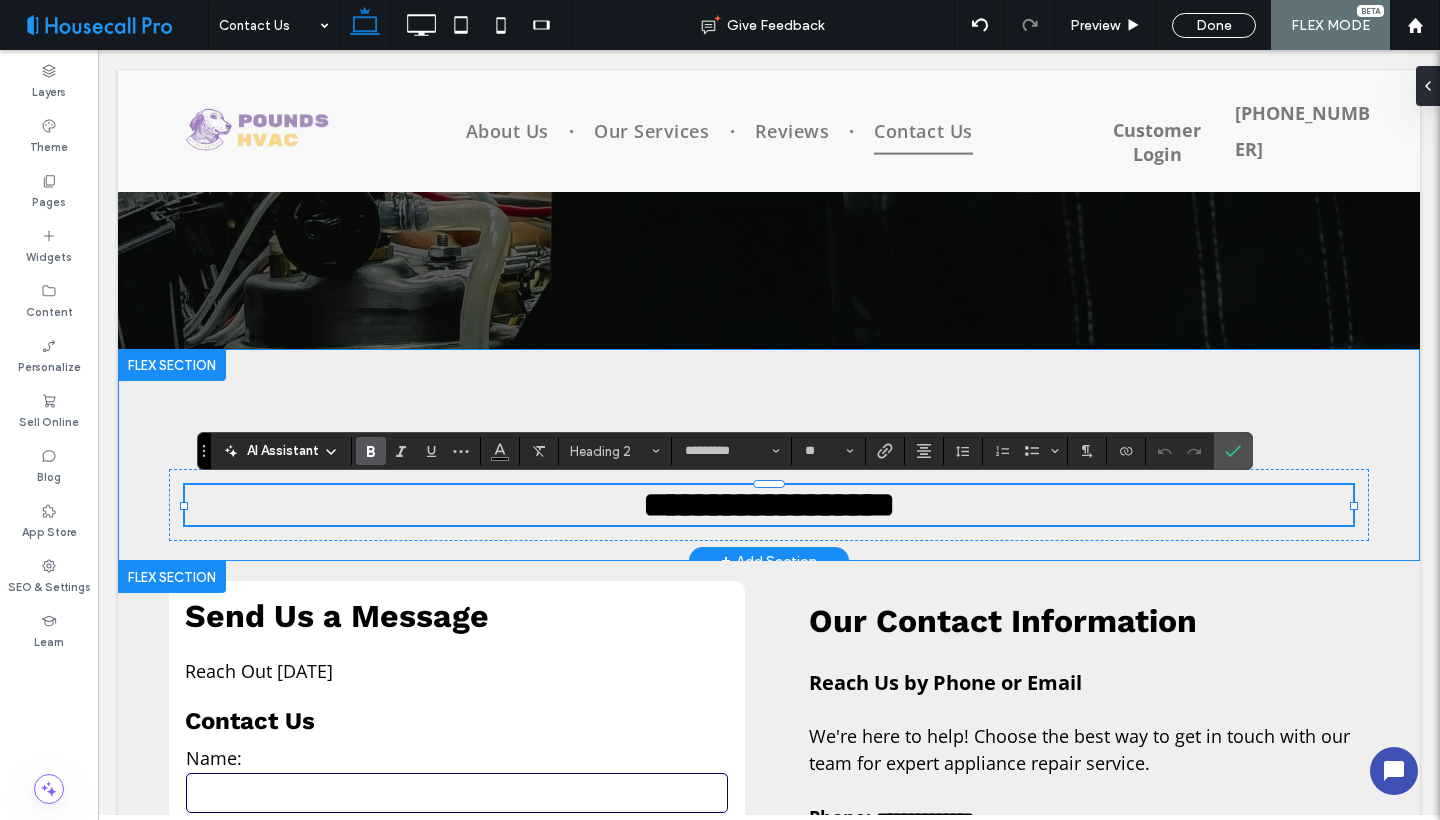 type on "*********" 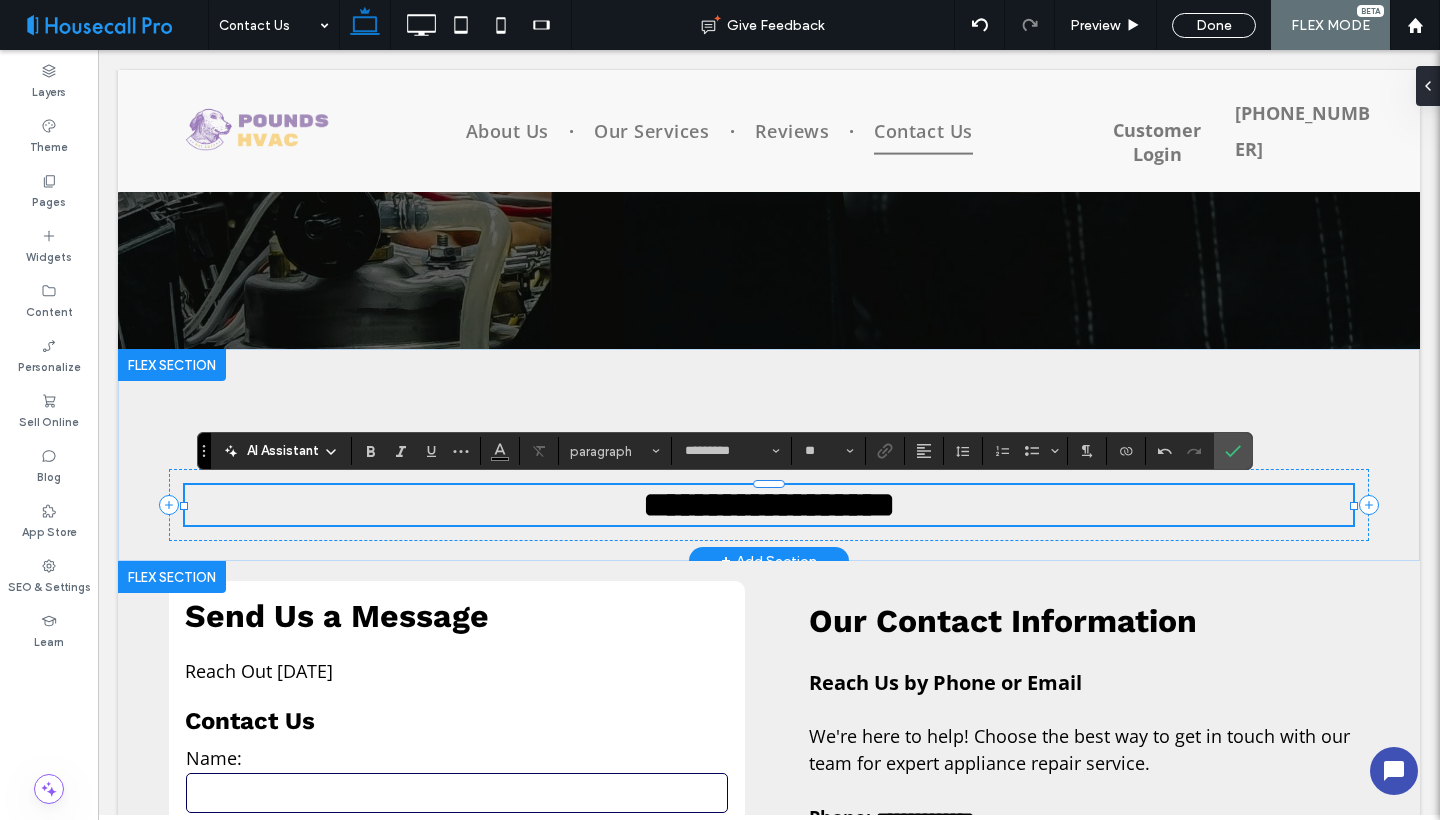 type on "*********" 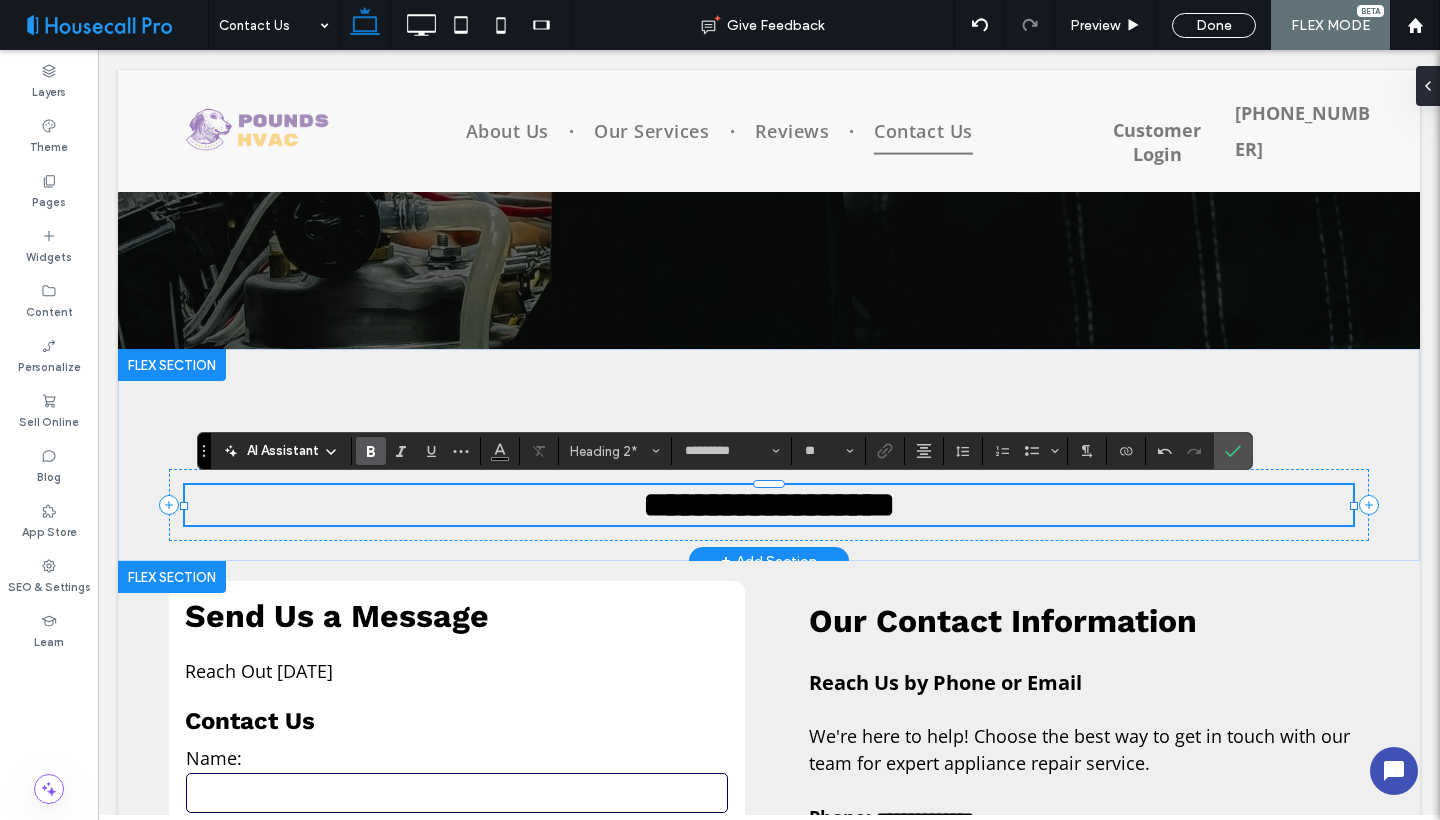 click on "**********" at bounding box center (769, 505) 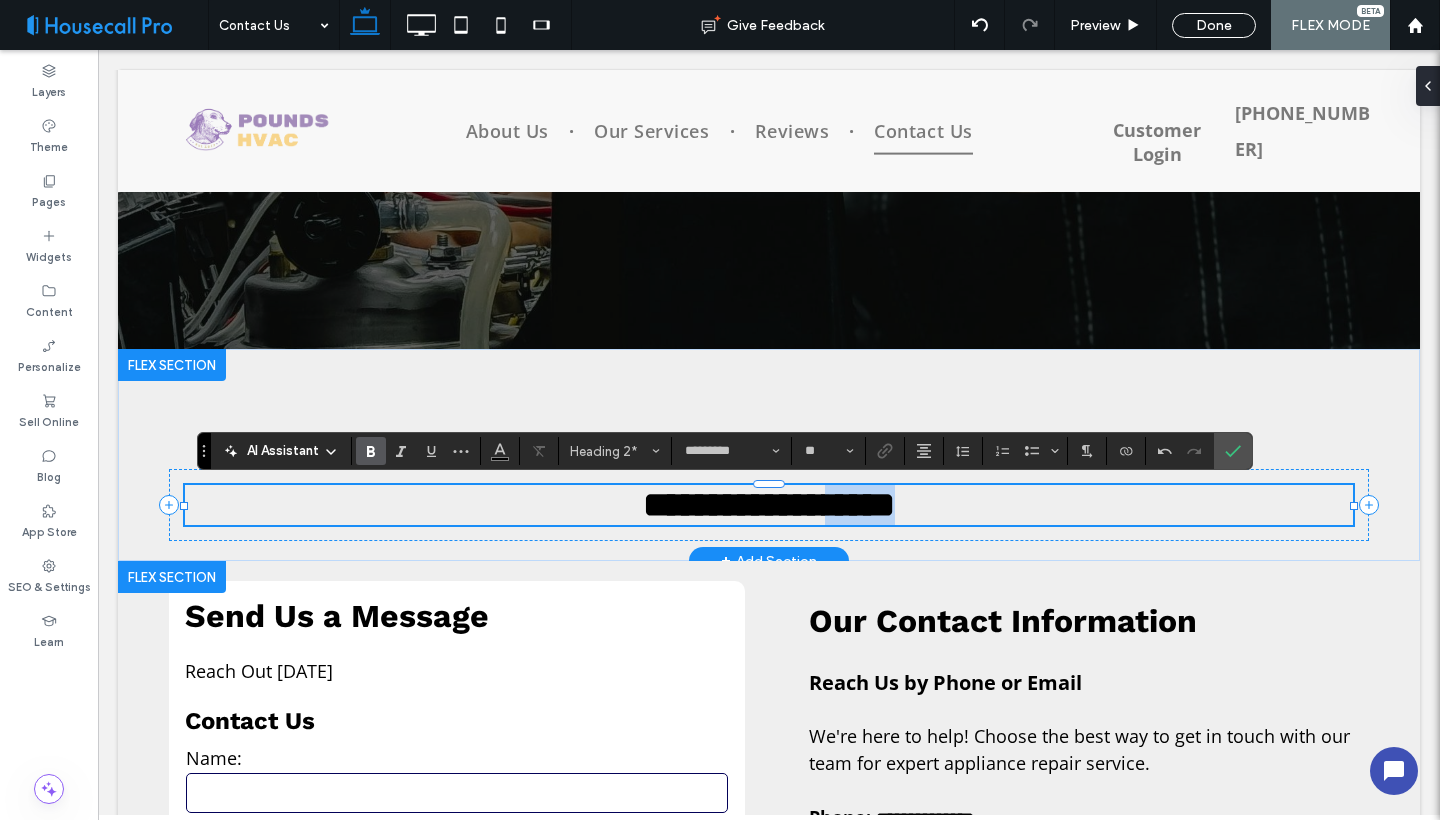 click on "**********" at bounding box center (769, 505) 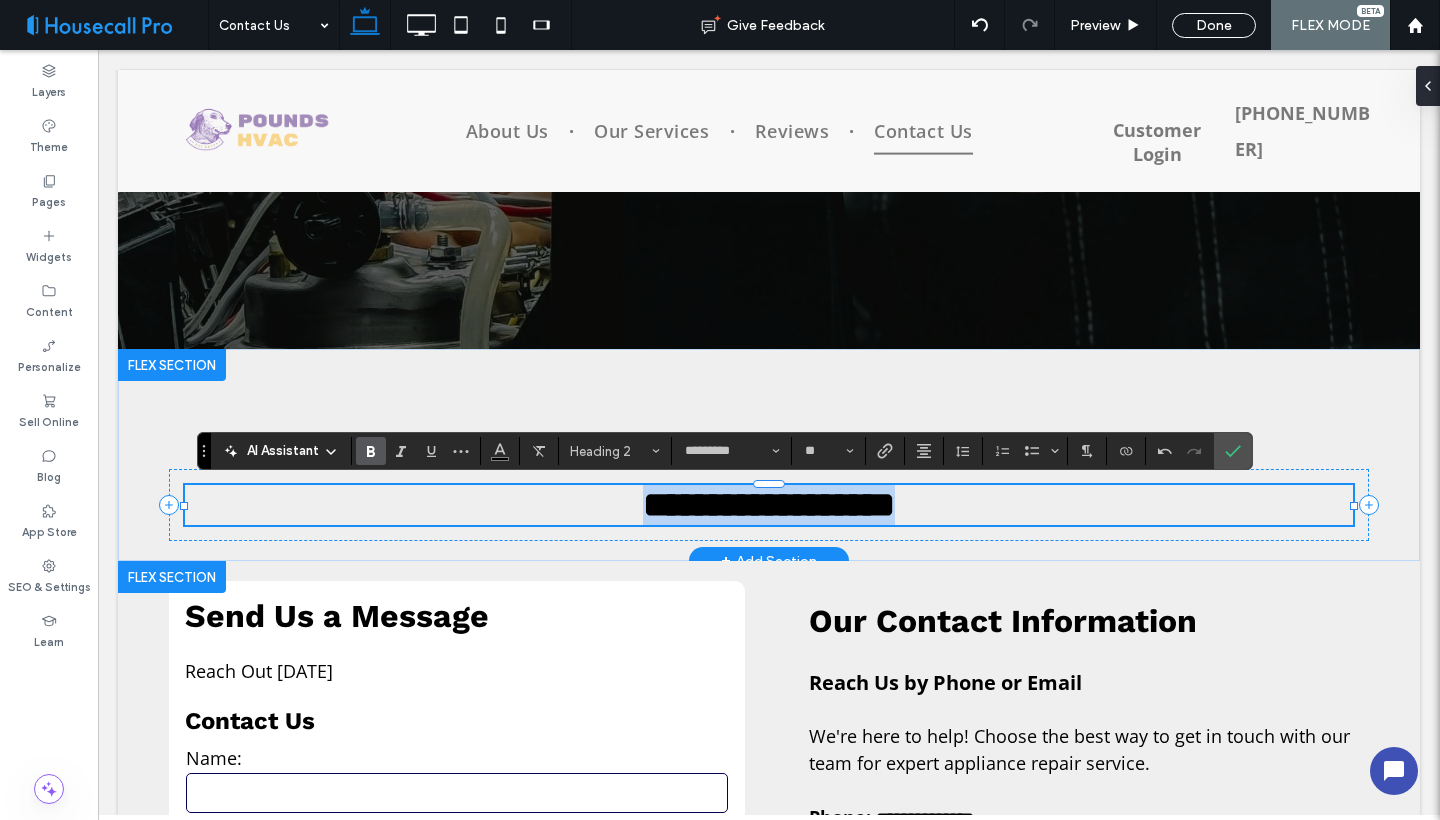 click on "**********" at bounding box center (769, 505) 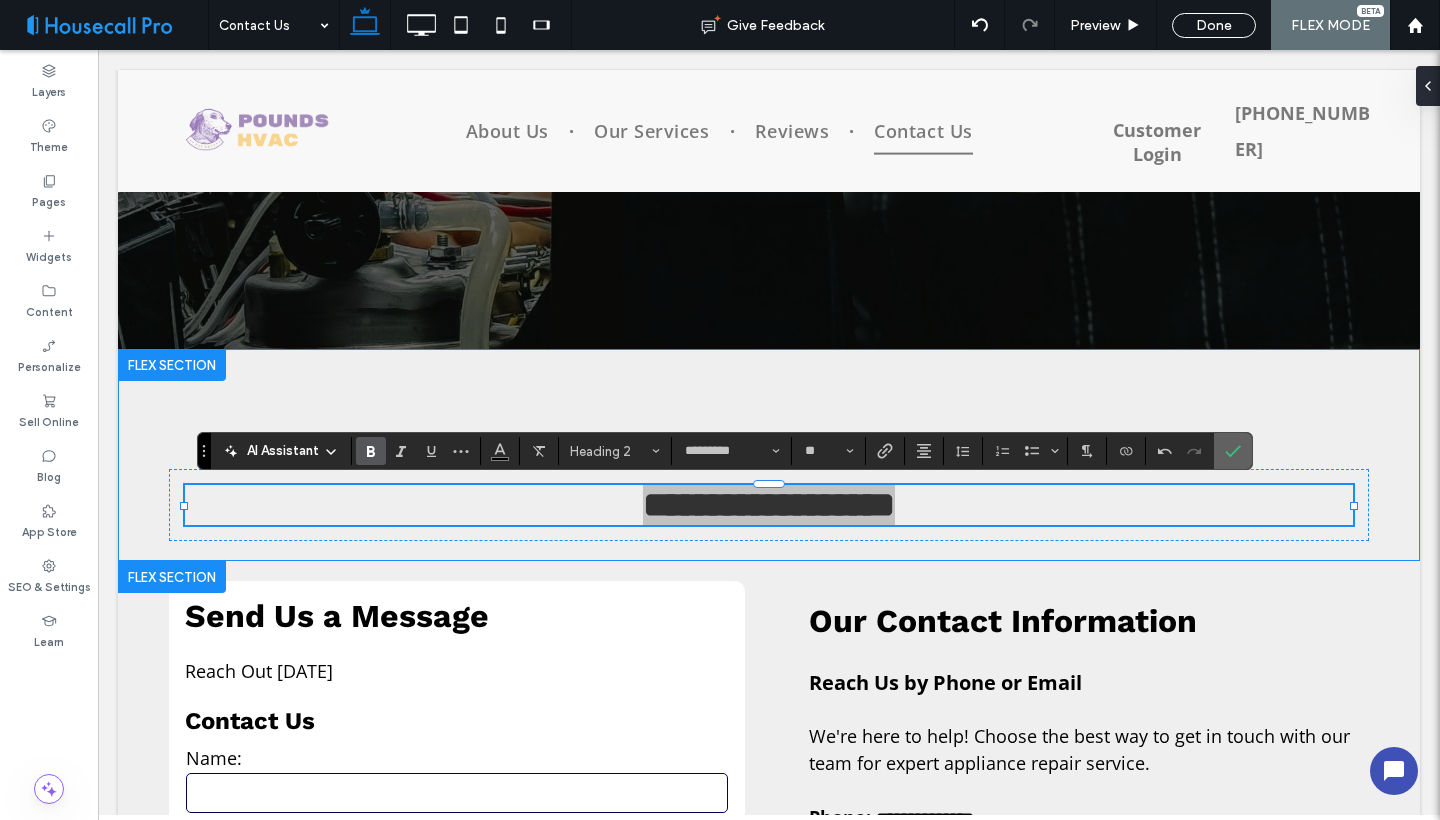 click at bounding box center [1233, 451] 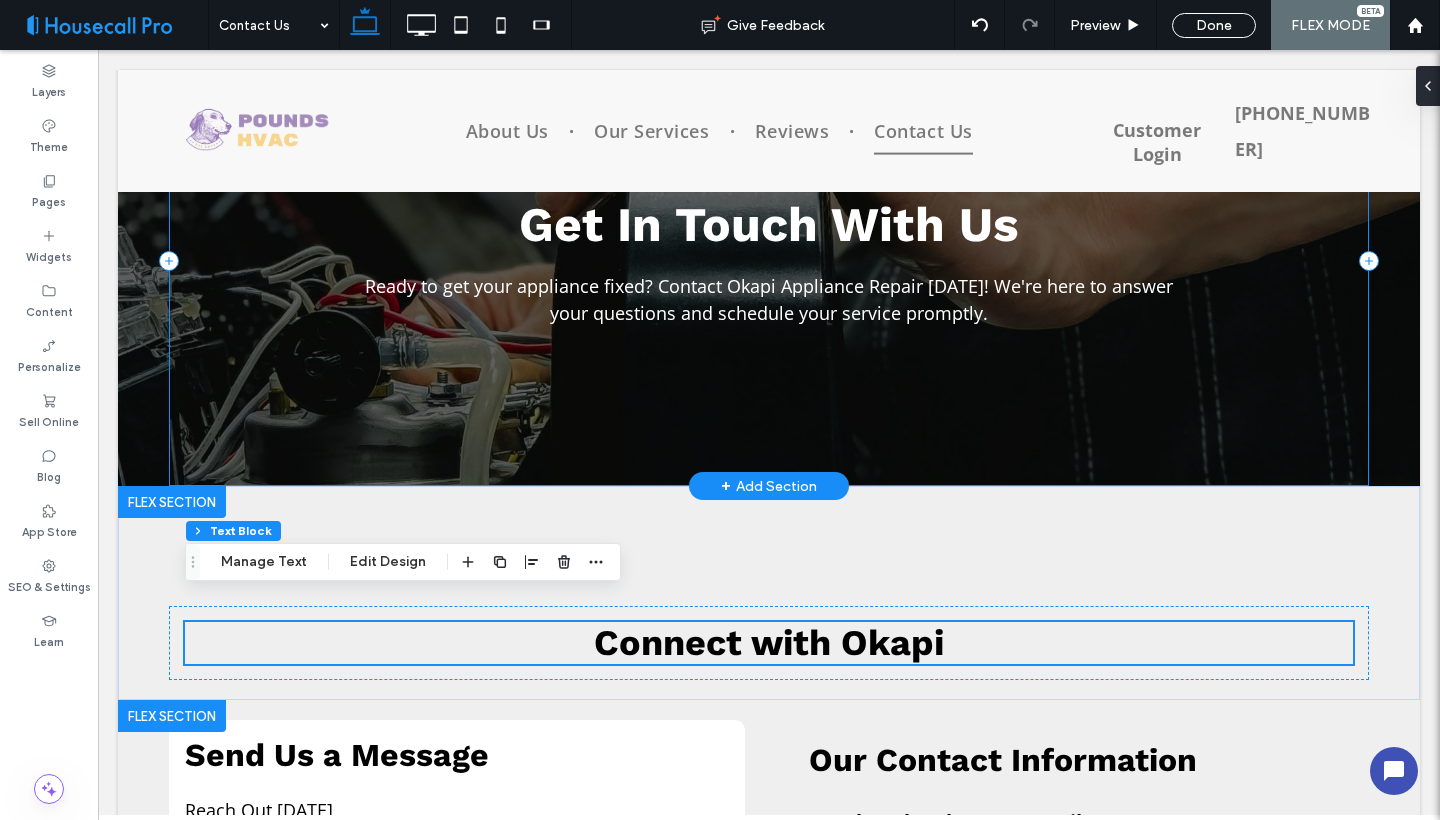 scroll, scrollTop: 163, scrollLeft: 0, axis: vertical 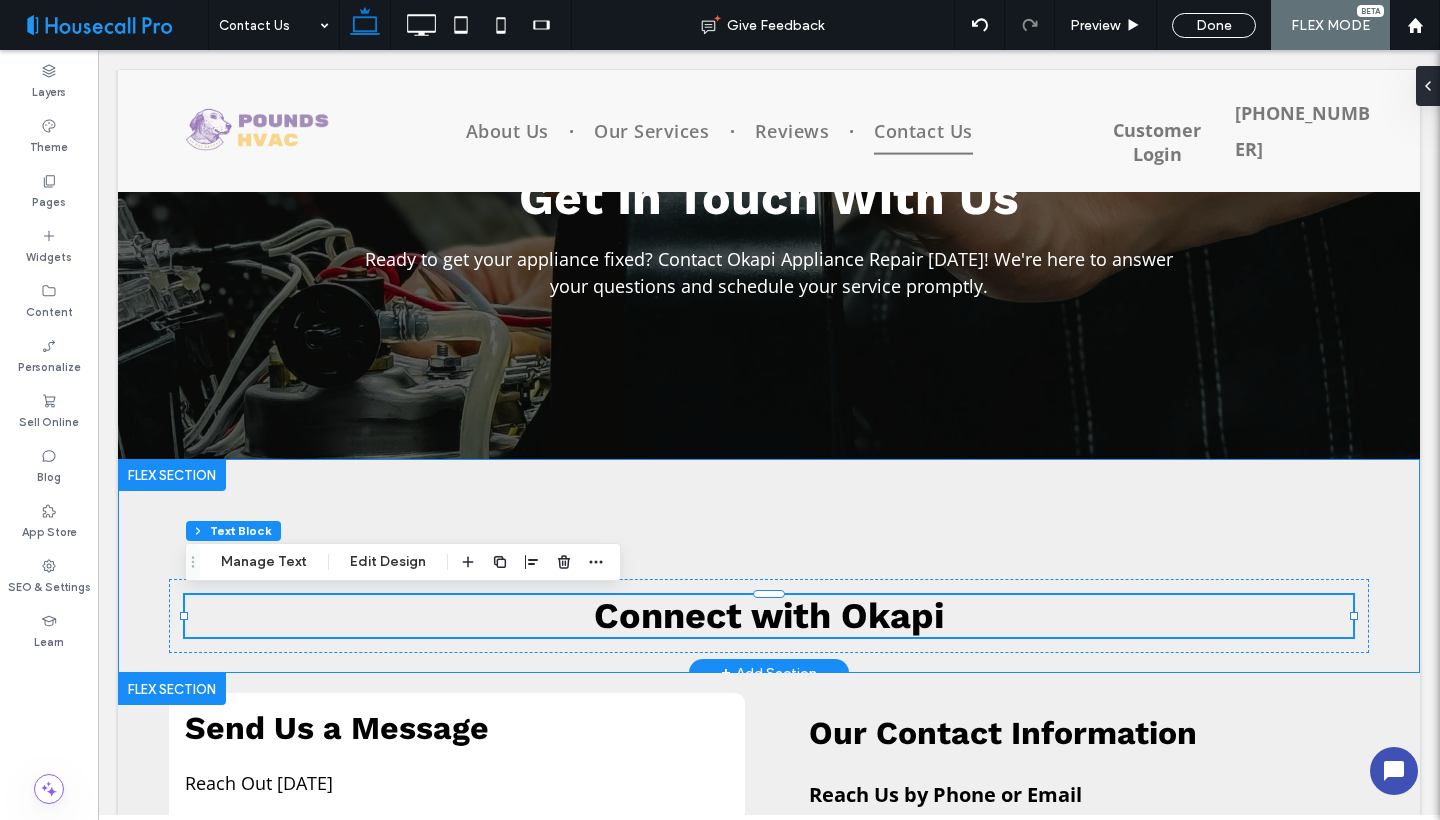 click on "Connect with Okapi" at bounding box center (769, 566) 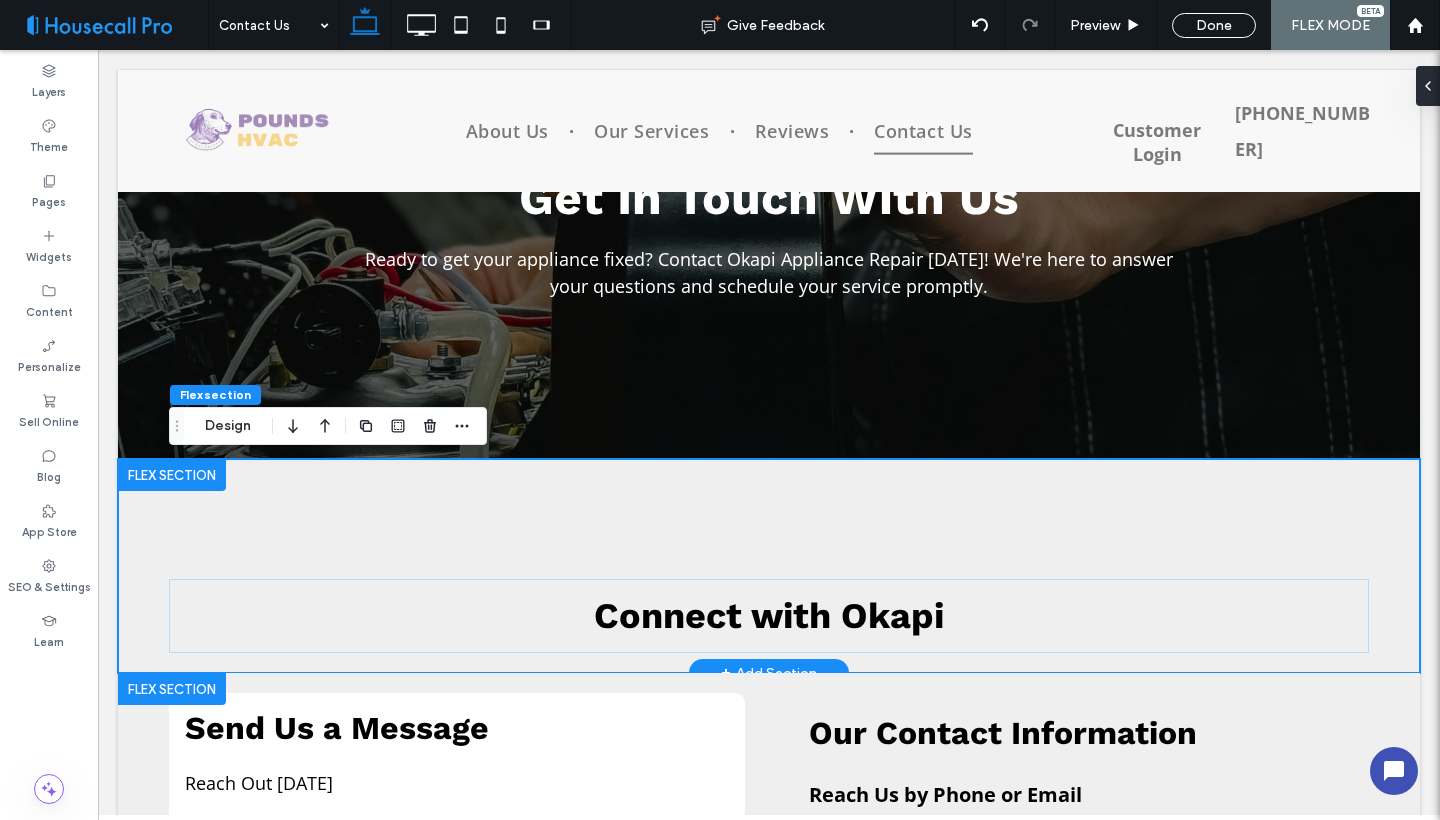 drag, startPoint x: 771, startPoint y: 585, endPoint x: 766, endPoint y: 531, distance: 54.230988 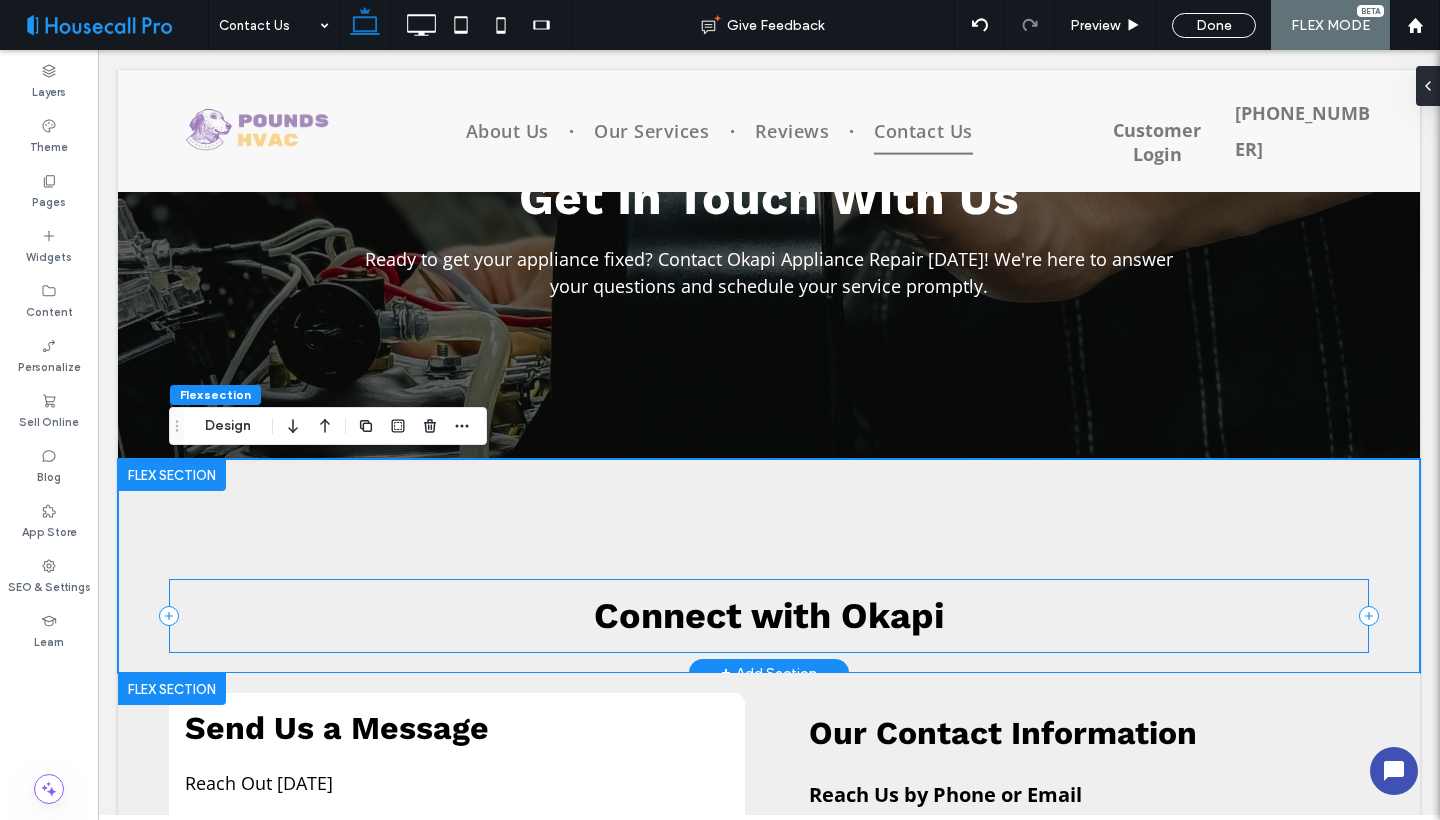 click on "Connect with Okapi" at bounding box center (769, 616) 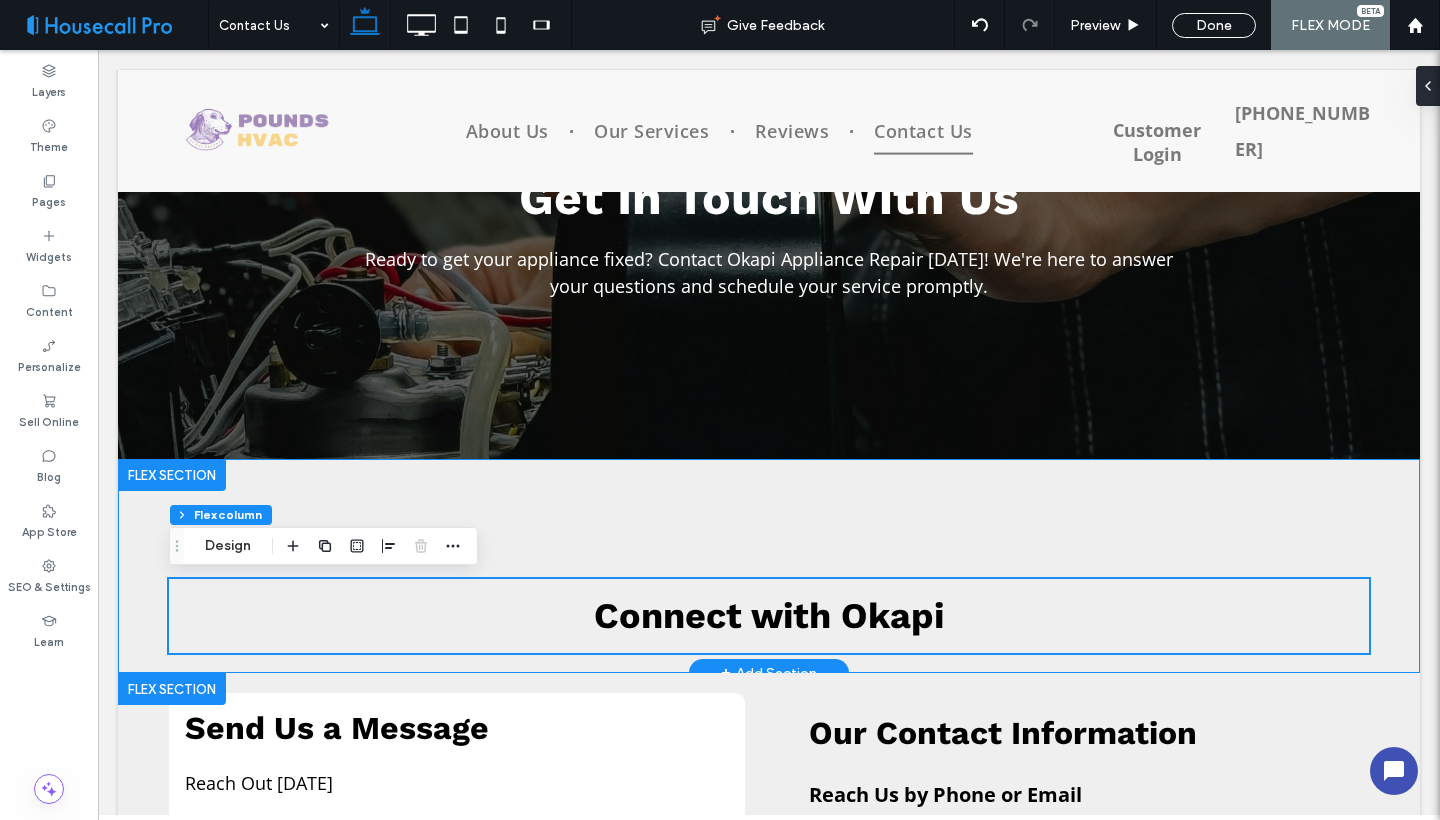 click on "Connect with Okapi" at bounding box center (769, 566) 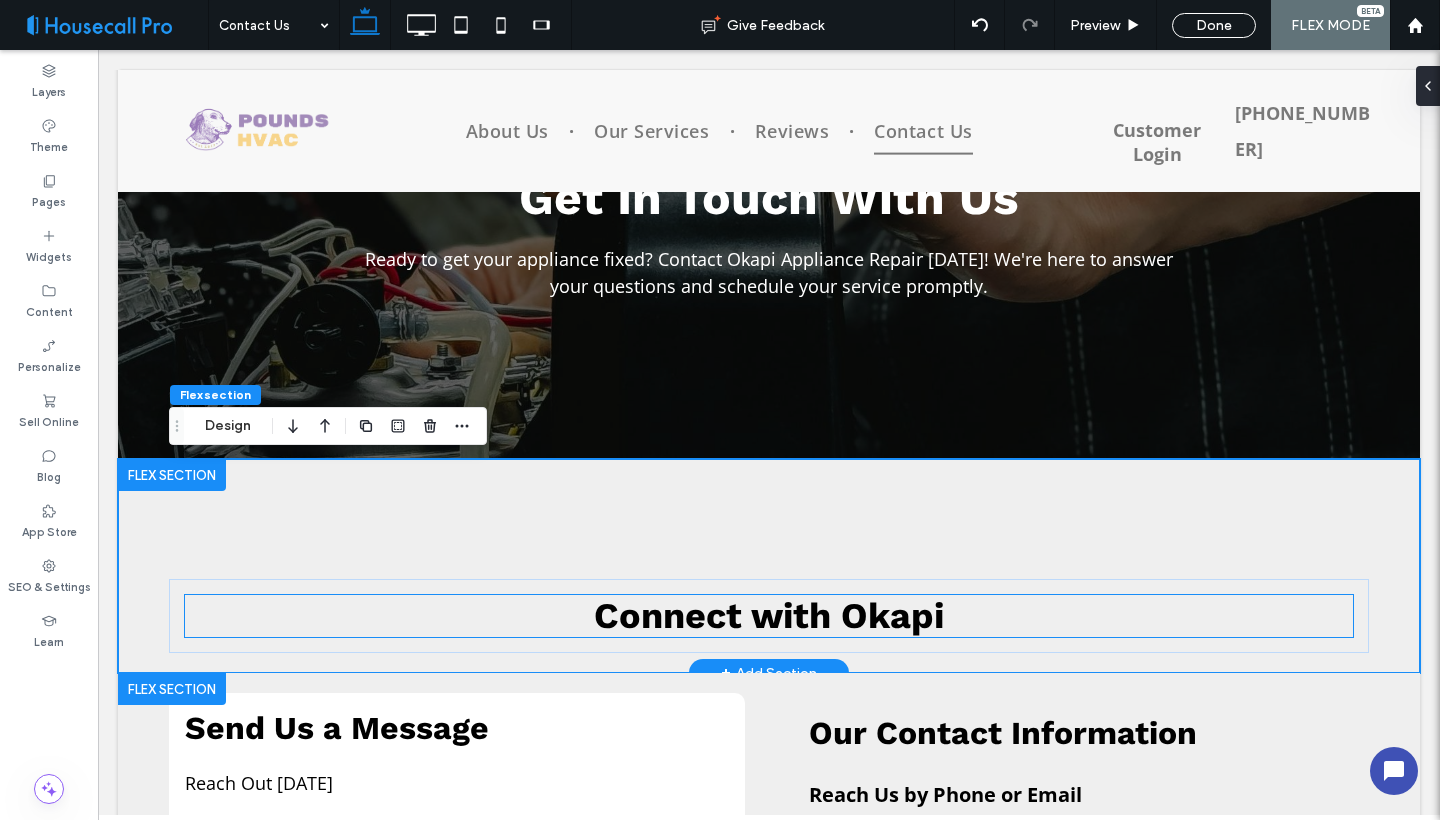 click on "Connect with Okapi" at bounding box center (769, 616) 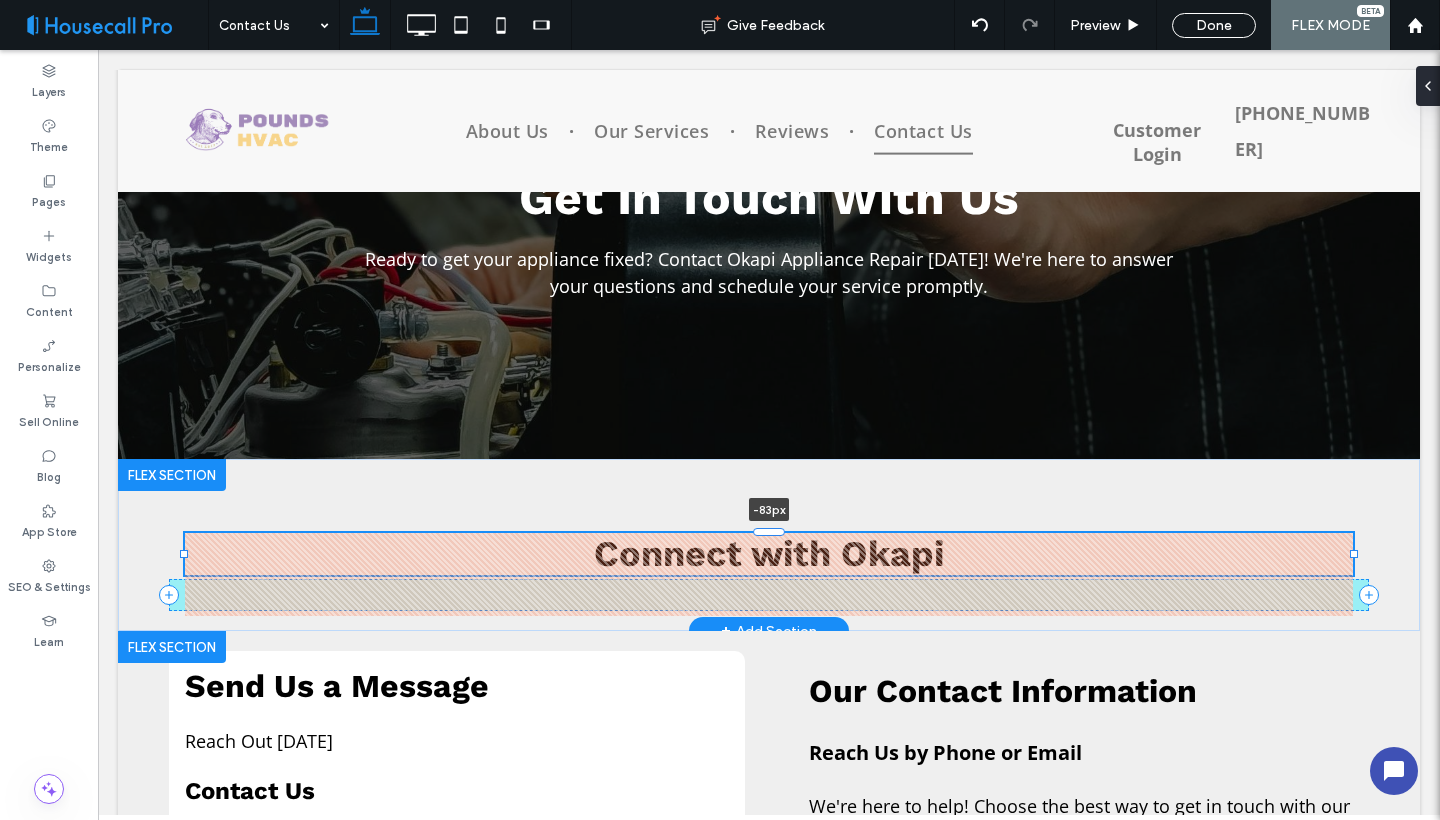 drag, startPoint x: 780, startPoint y: 593, endPoint x: 781, endPoint y: 512, distance: 81.00617 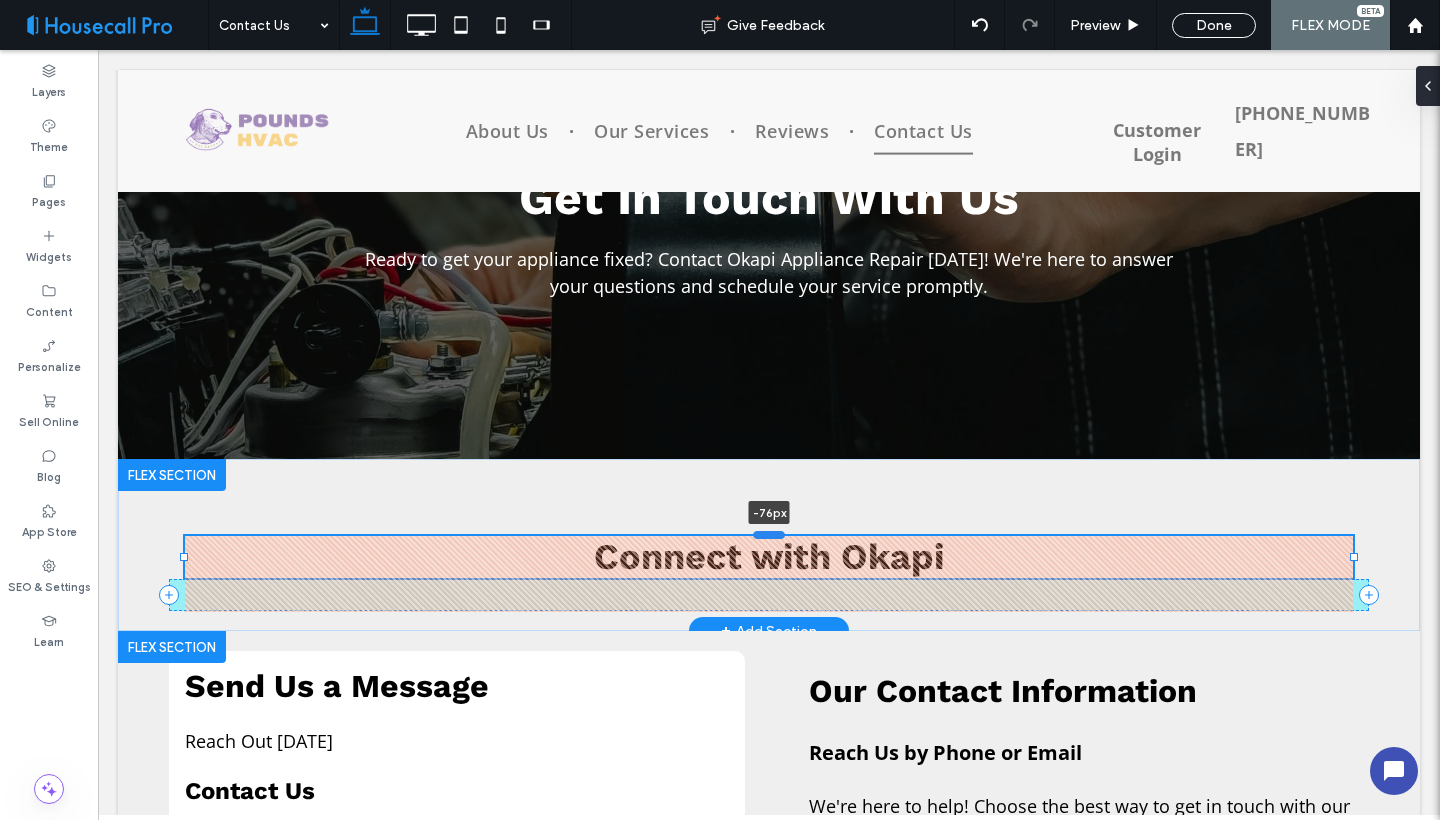 click at bounding box center (769, 535) 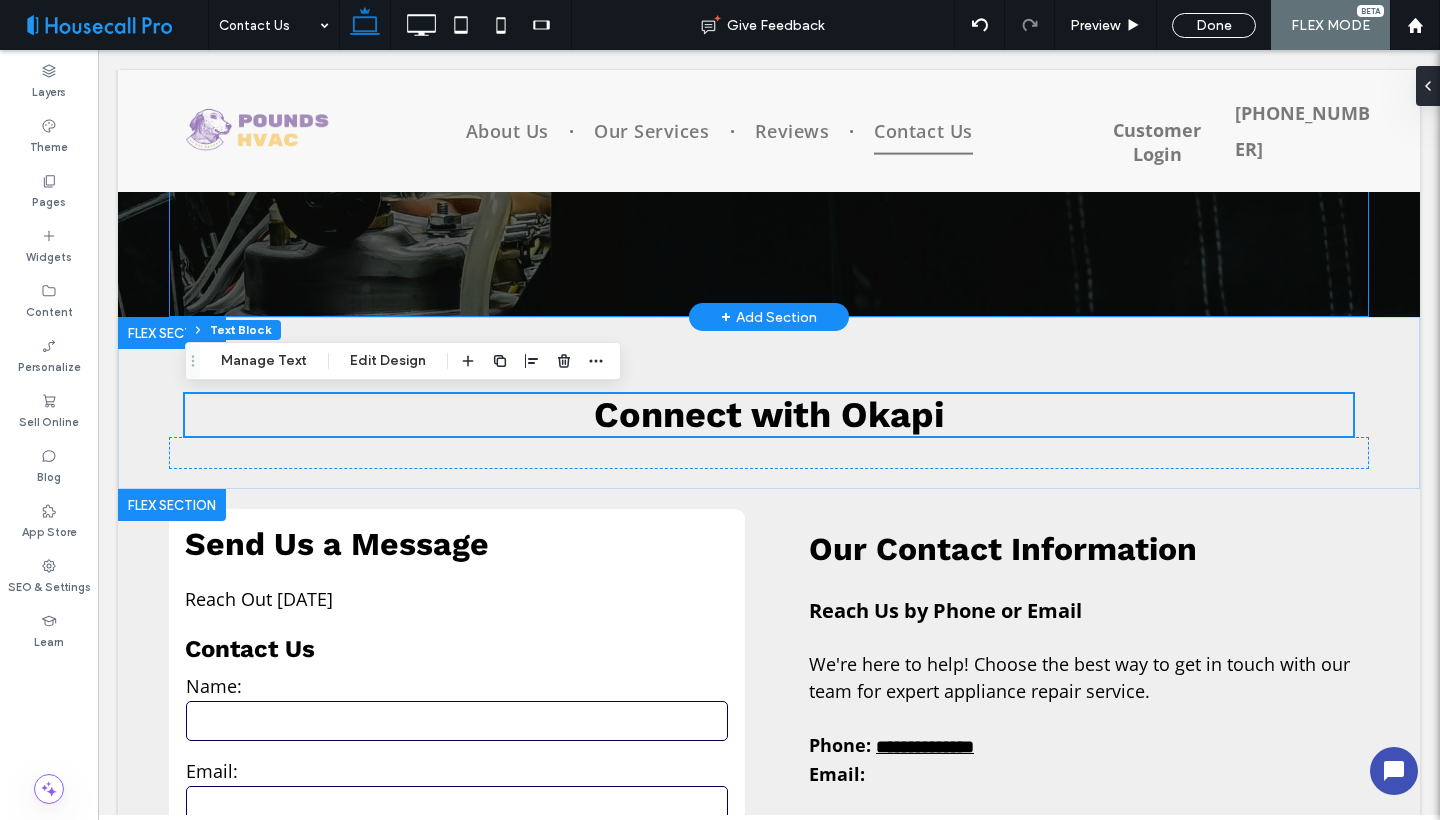 scroll, scrollTop: 336, scrollLeft: 0, axis: vertical 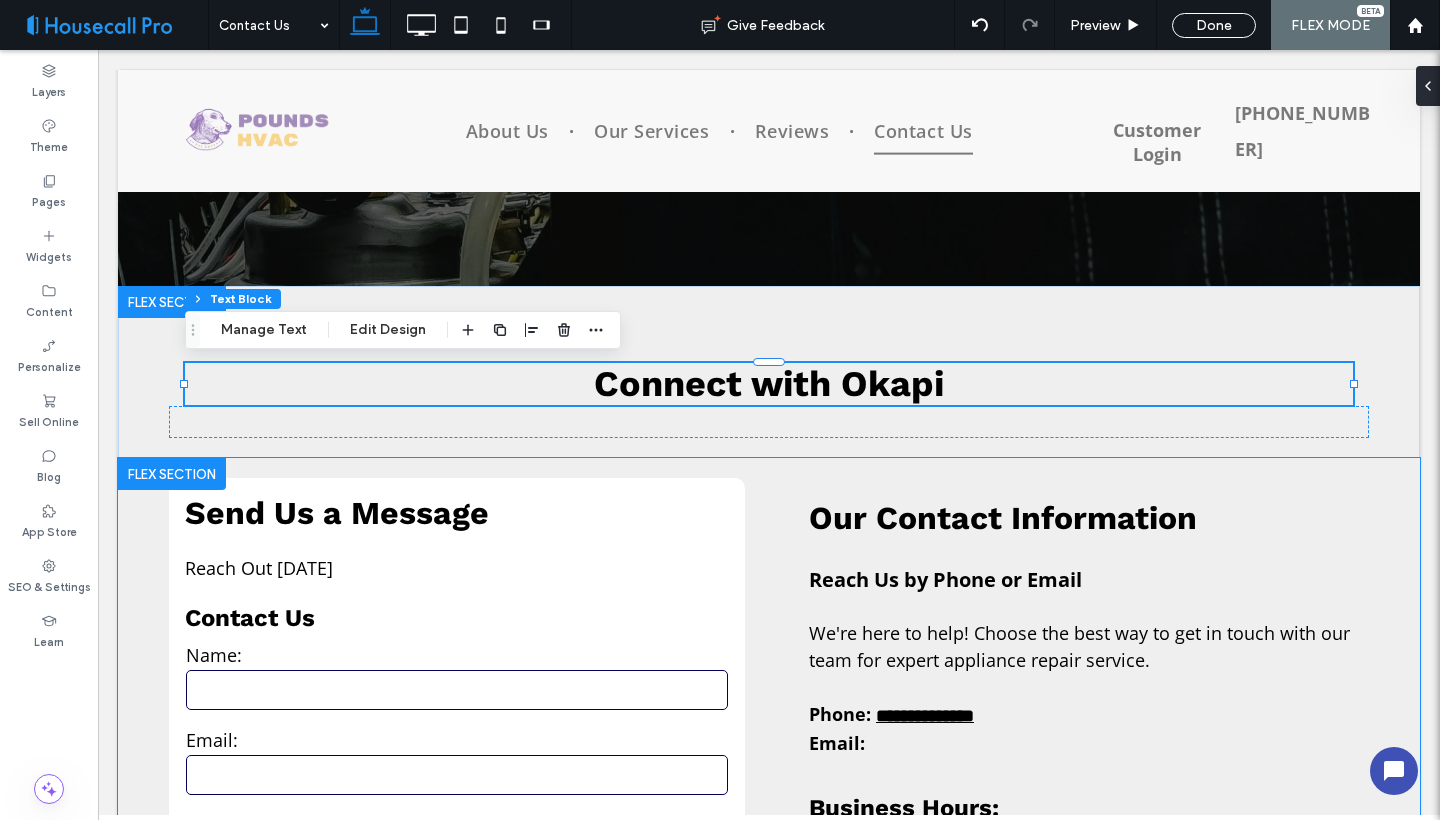 click on "**********" at bounding box center (769, 898) 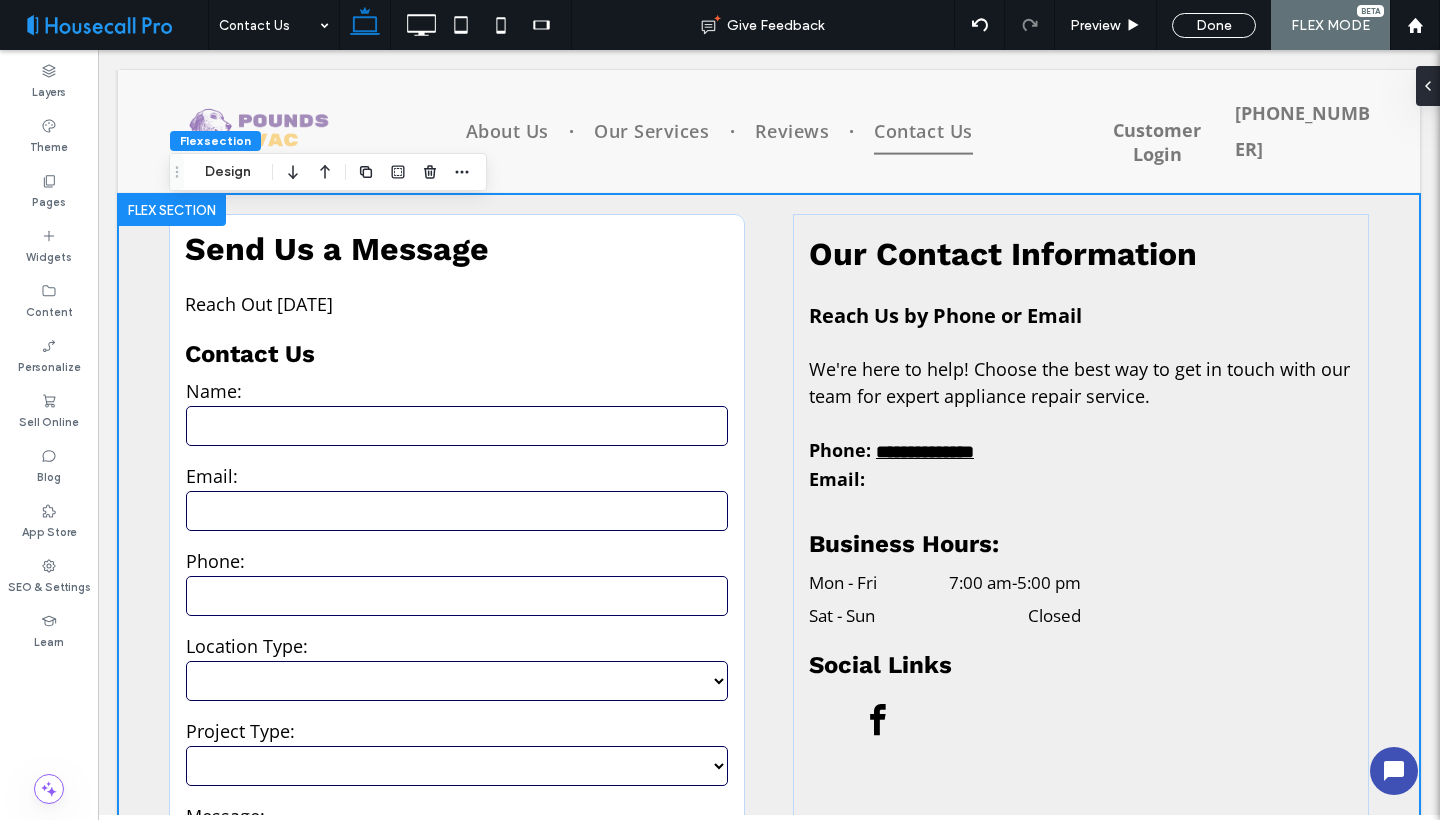 scroll, scrollTop: 589, scrollLeft: 0, axis: vertical 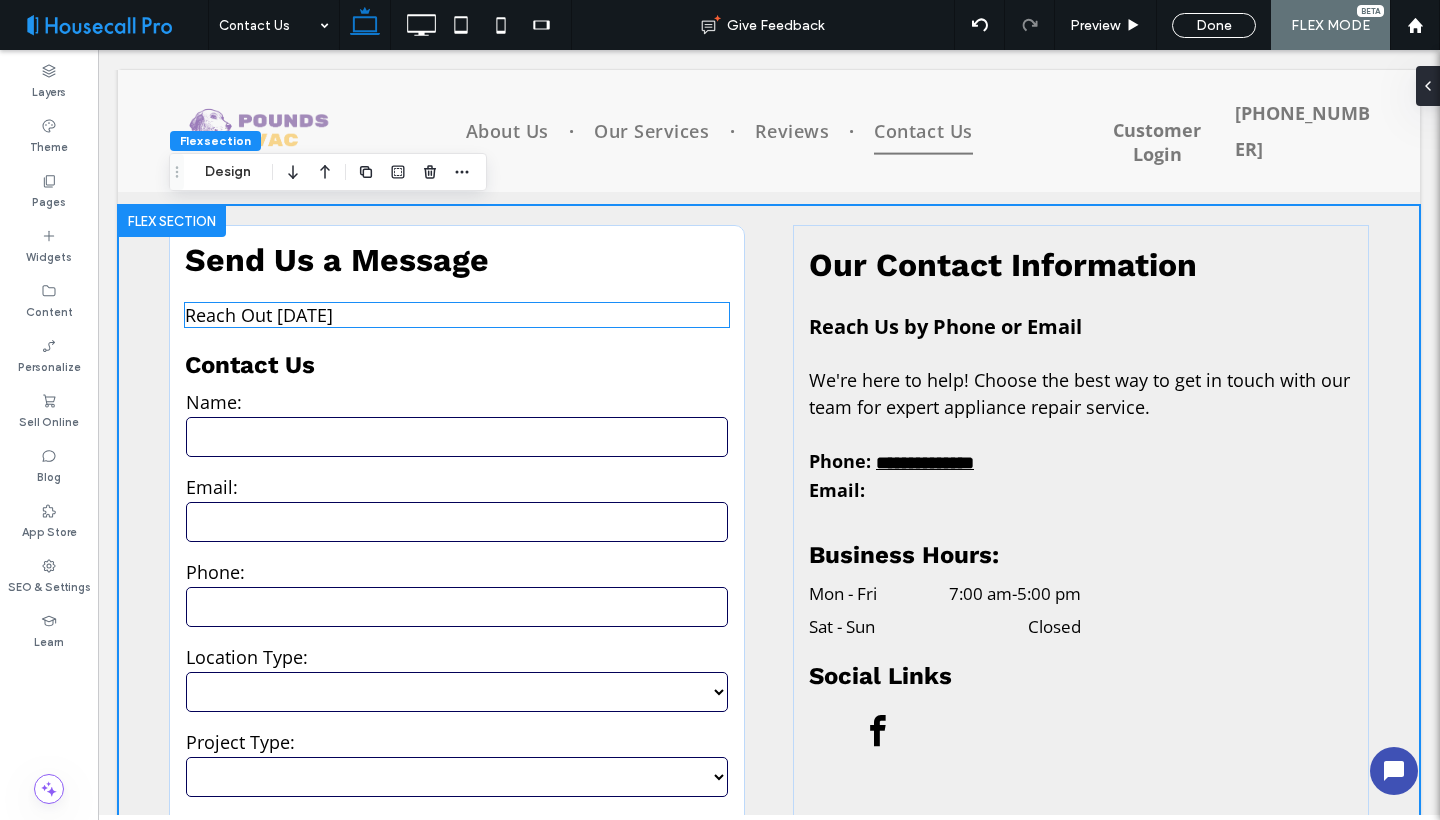 click on "Reach Out [DATE]" at bounding box center (457, 315) 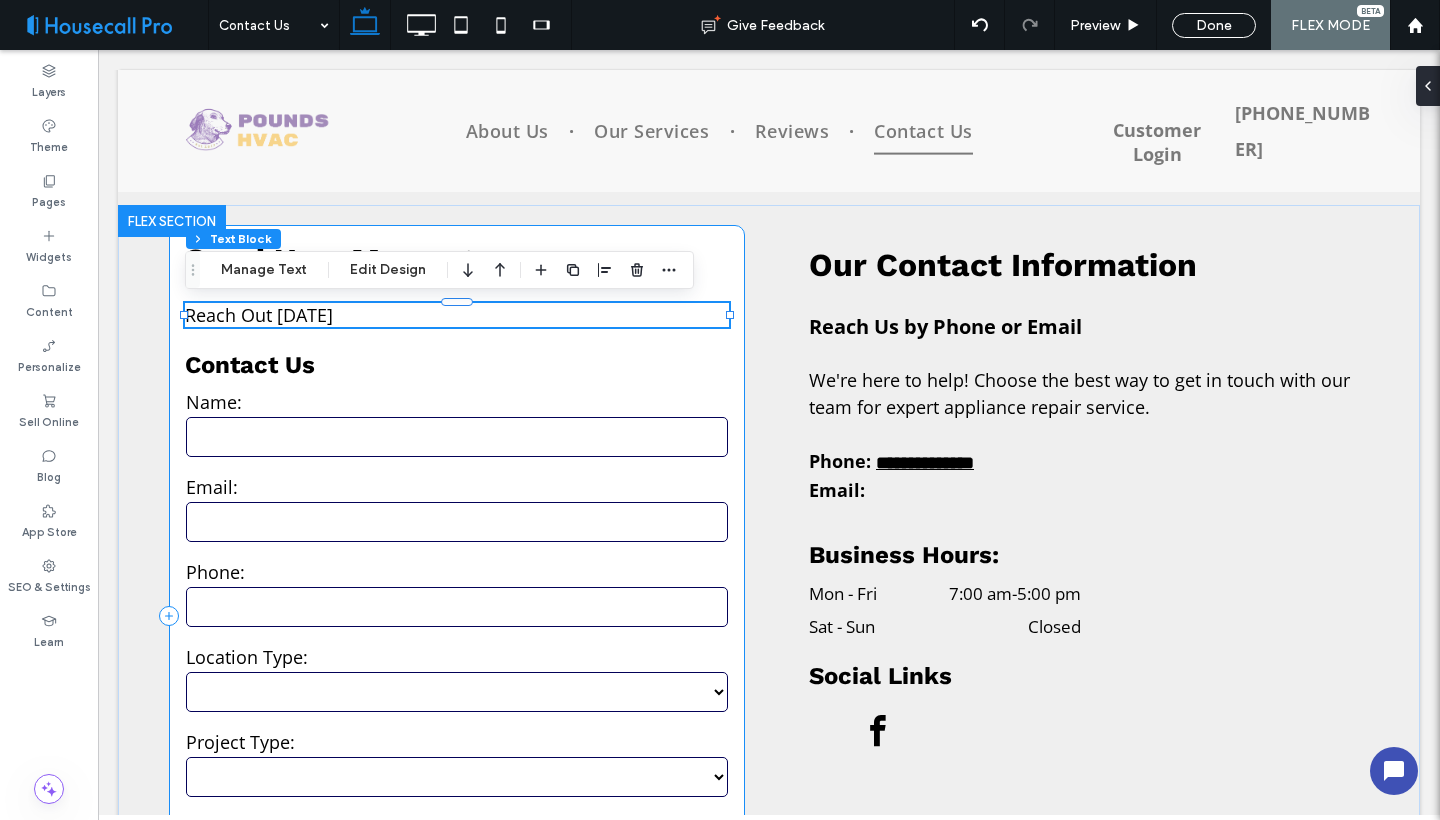 click on "**********" at bounding box center [457, 615] 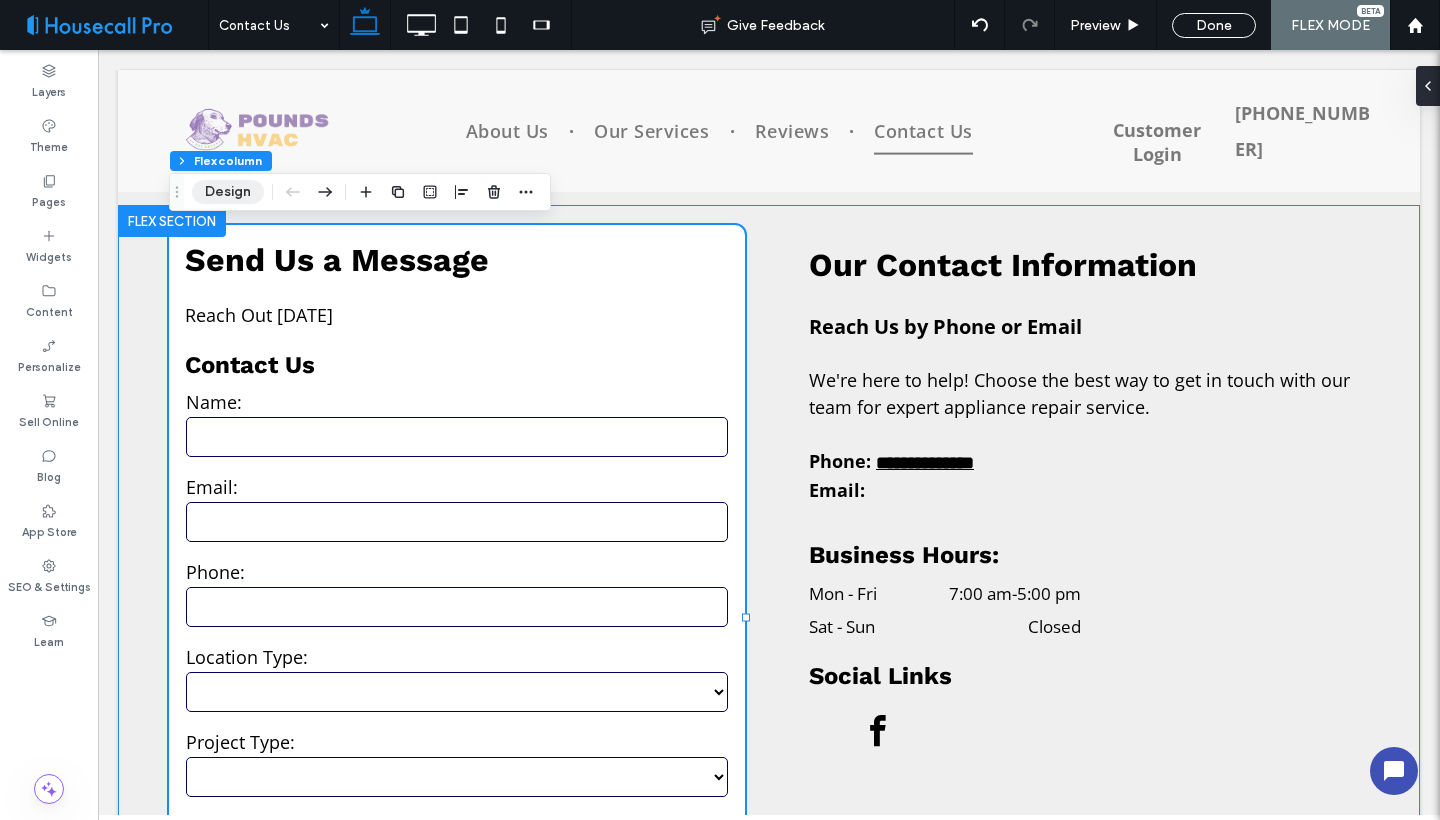 click on "Design" at bounding box center [228, 192] 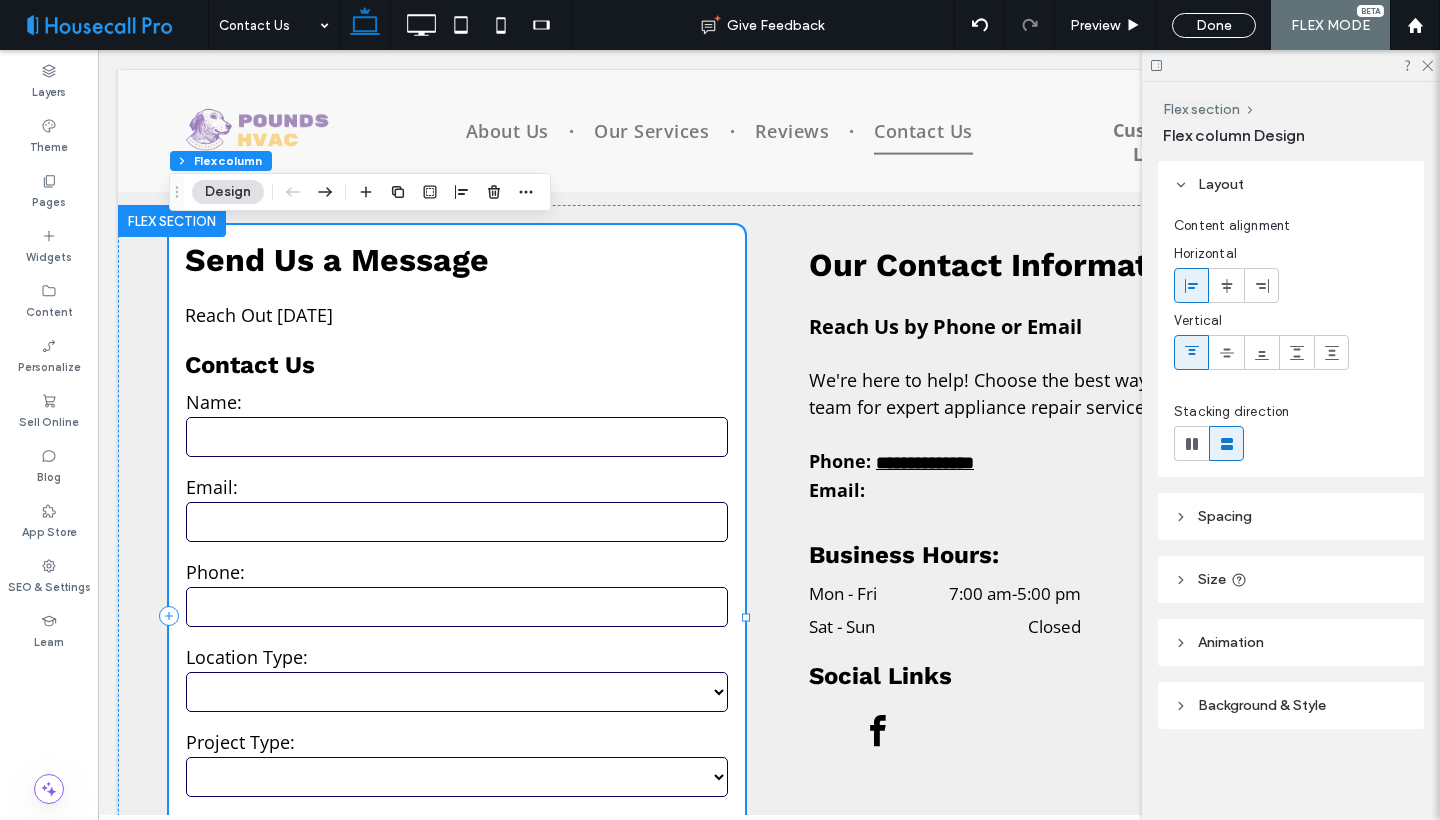 click on "**********" at bounding box center [457, 615] 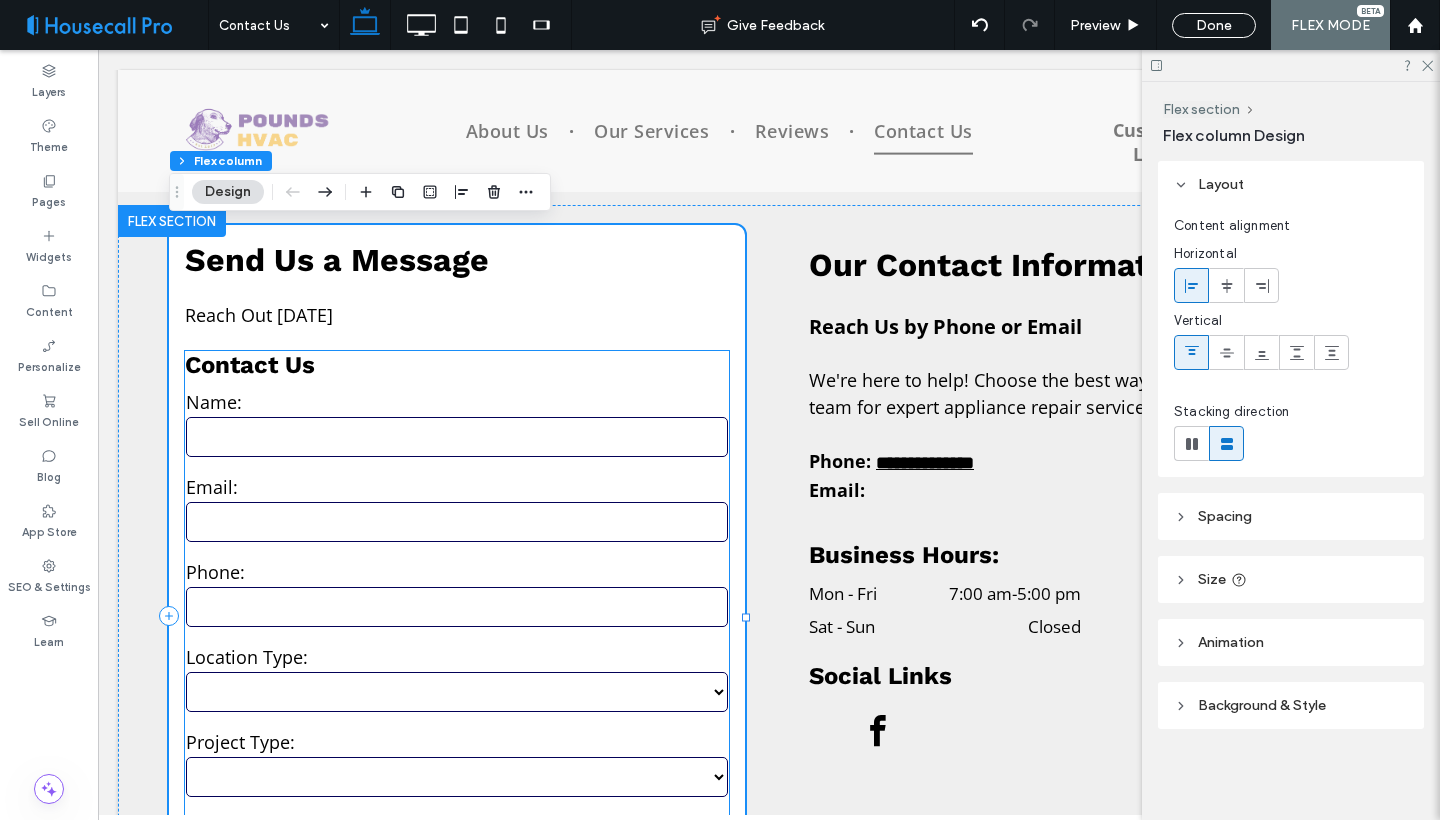 click on "Name:" at bounding box center [457, 402] 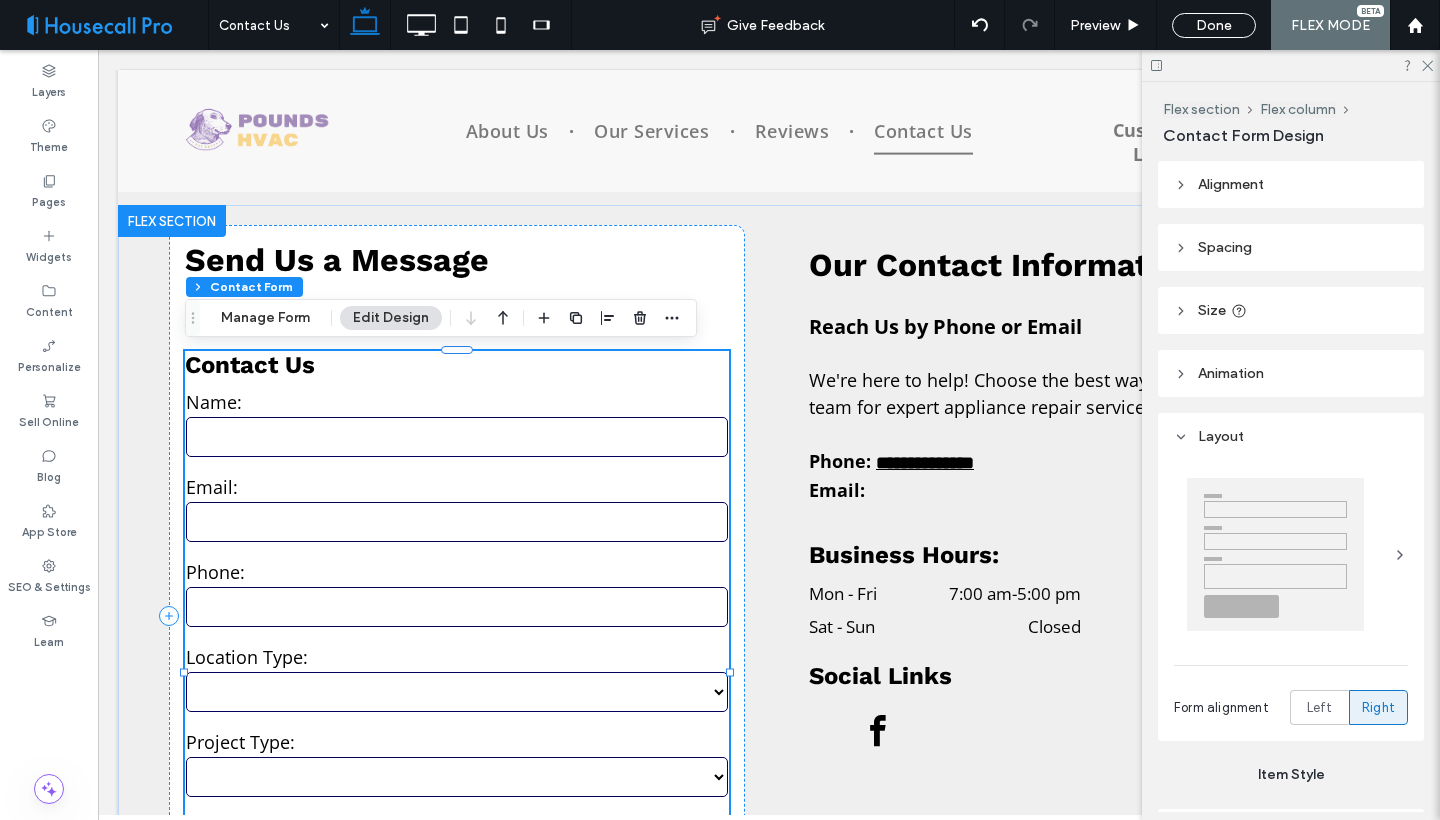 type on "*" 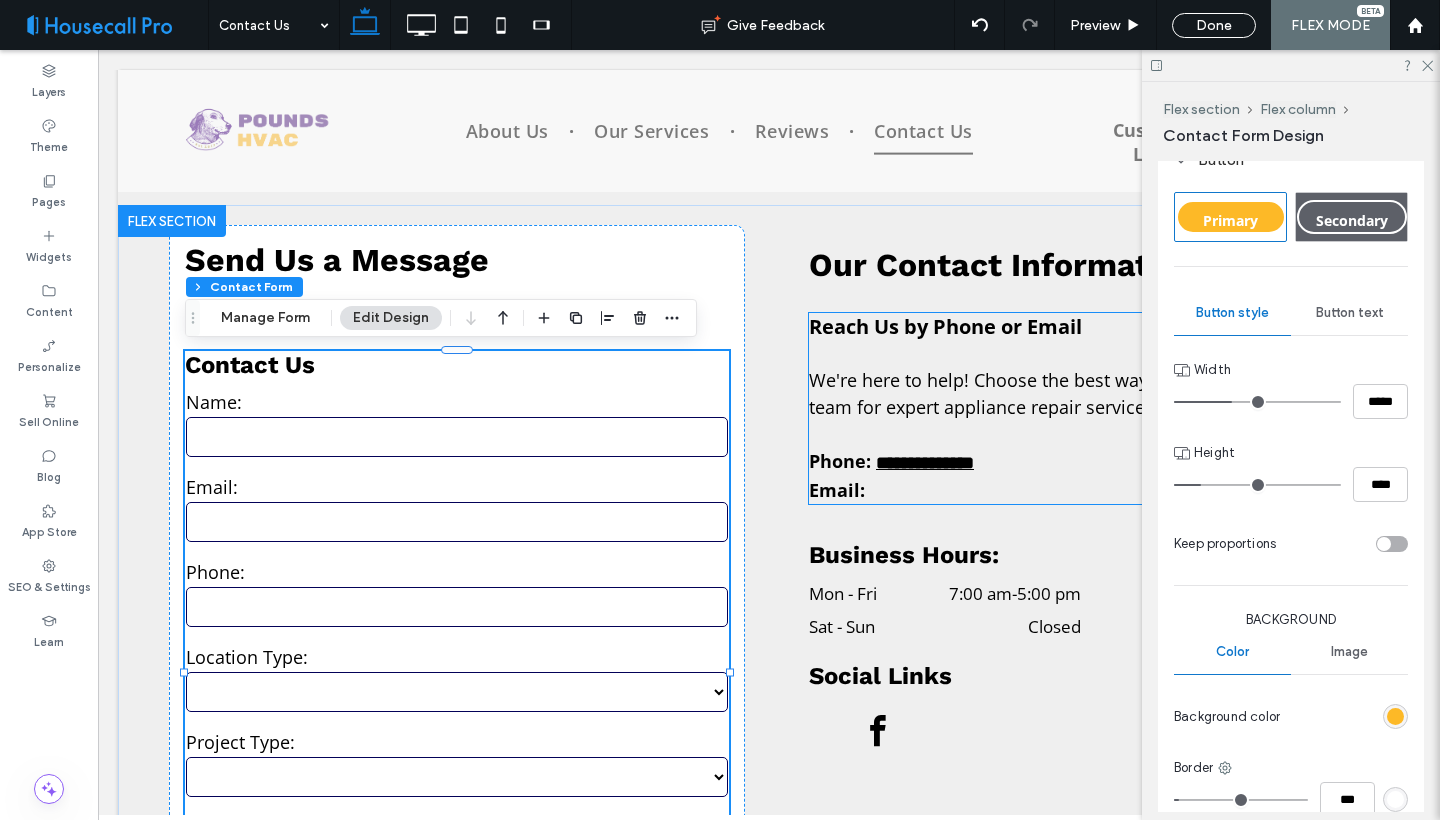 scroll, scrollTop: 1049, scrollLeft: 0, axis: vertical 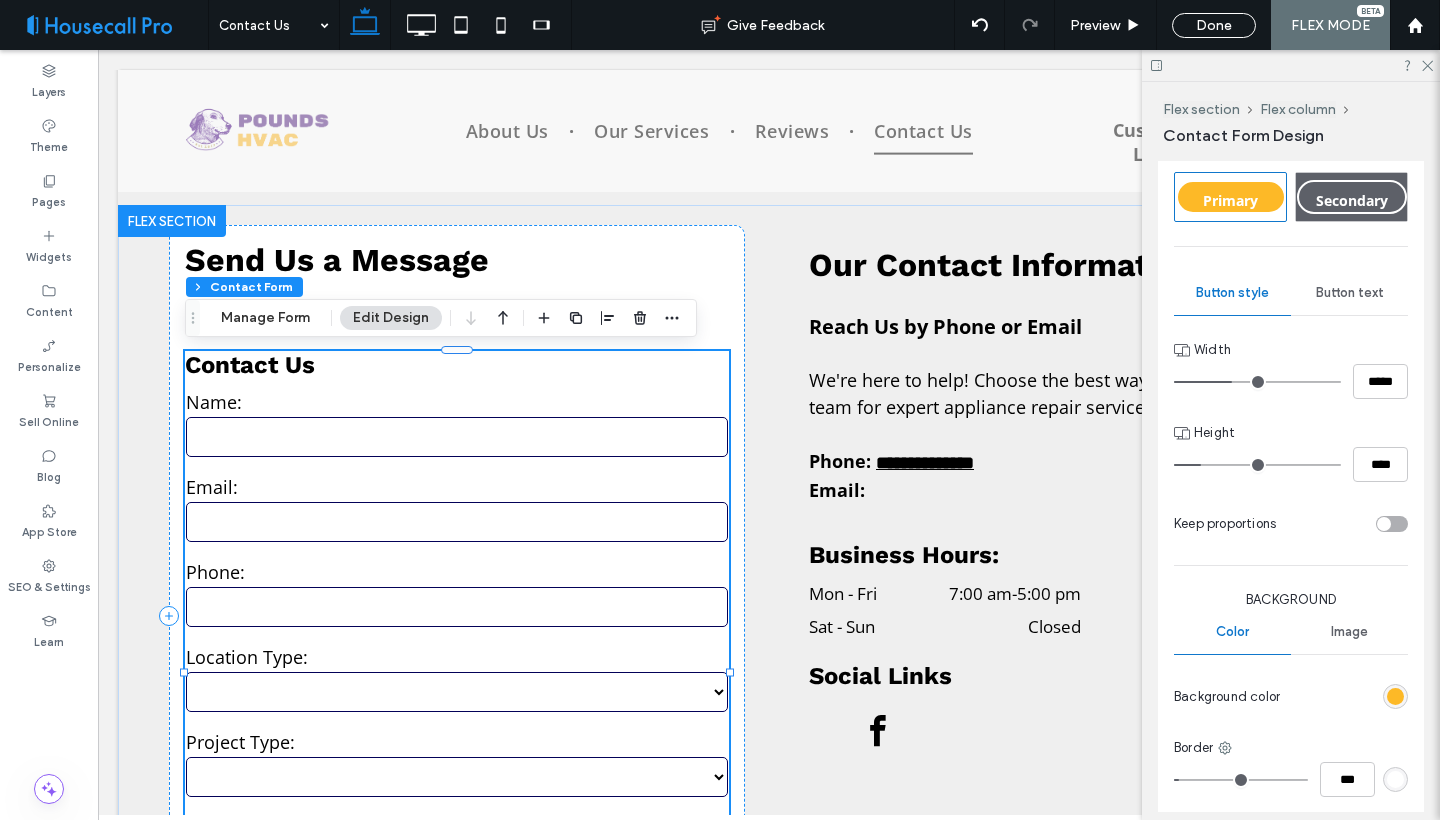 click on "**********" at bounding box center [457, 670] 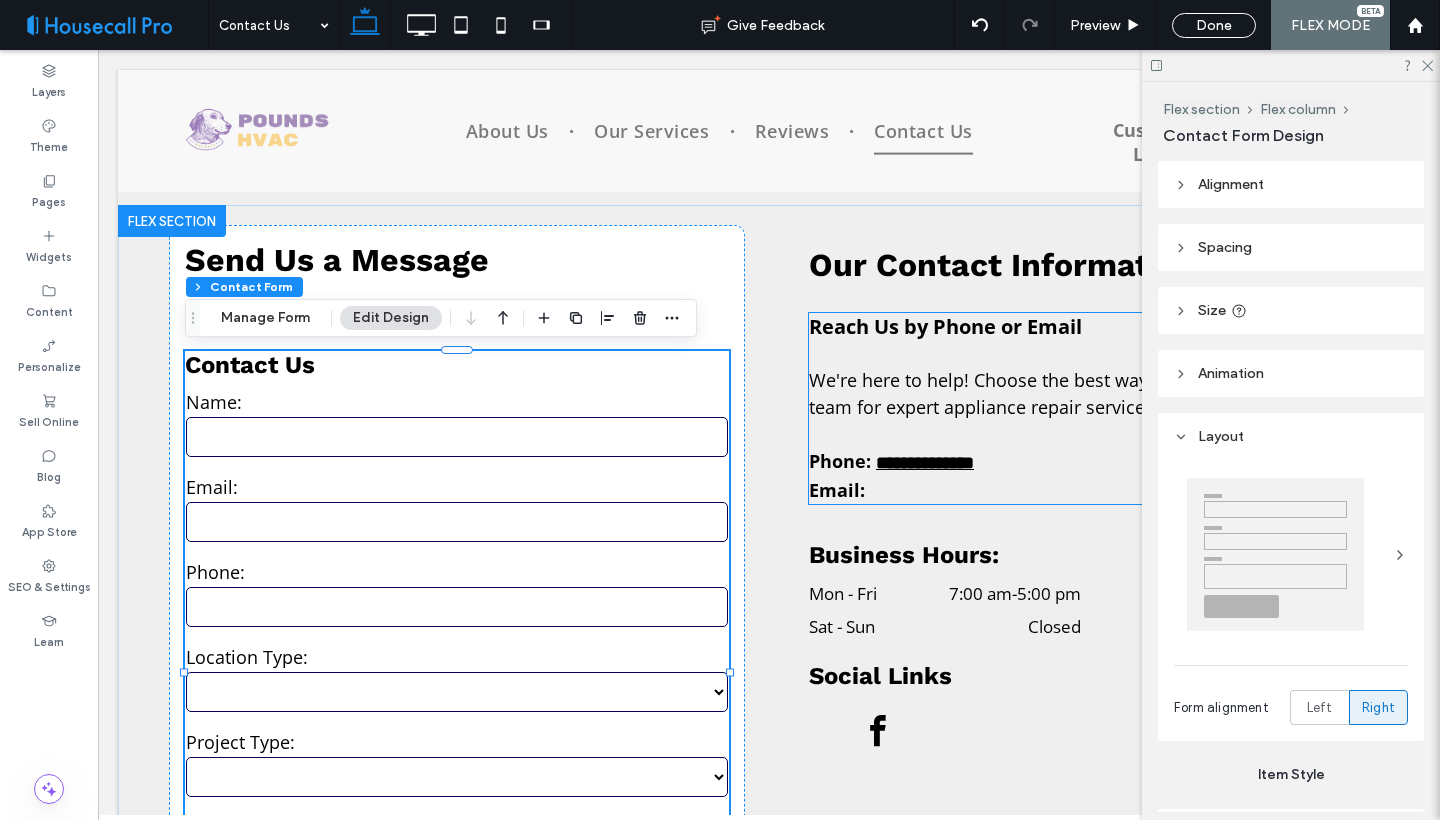 scroll, scrollTop: 0, scrollLeft: 0, axis: both 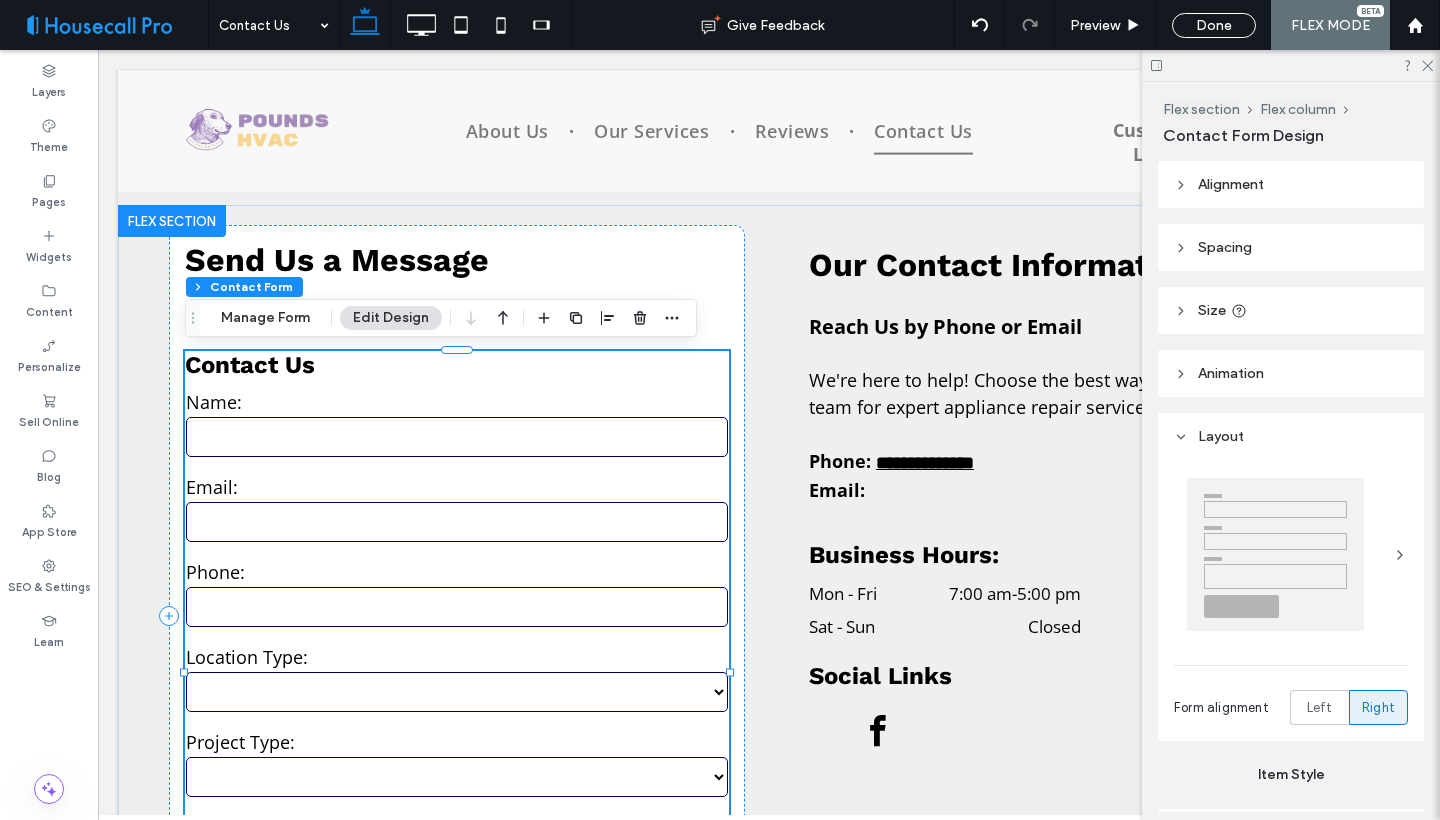 click on "Name:" at bounding box center (457, 402) 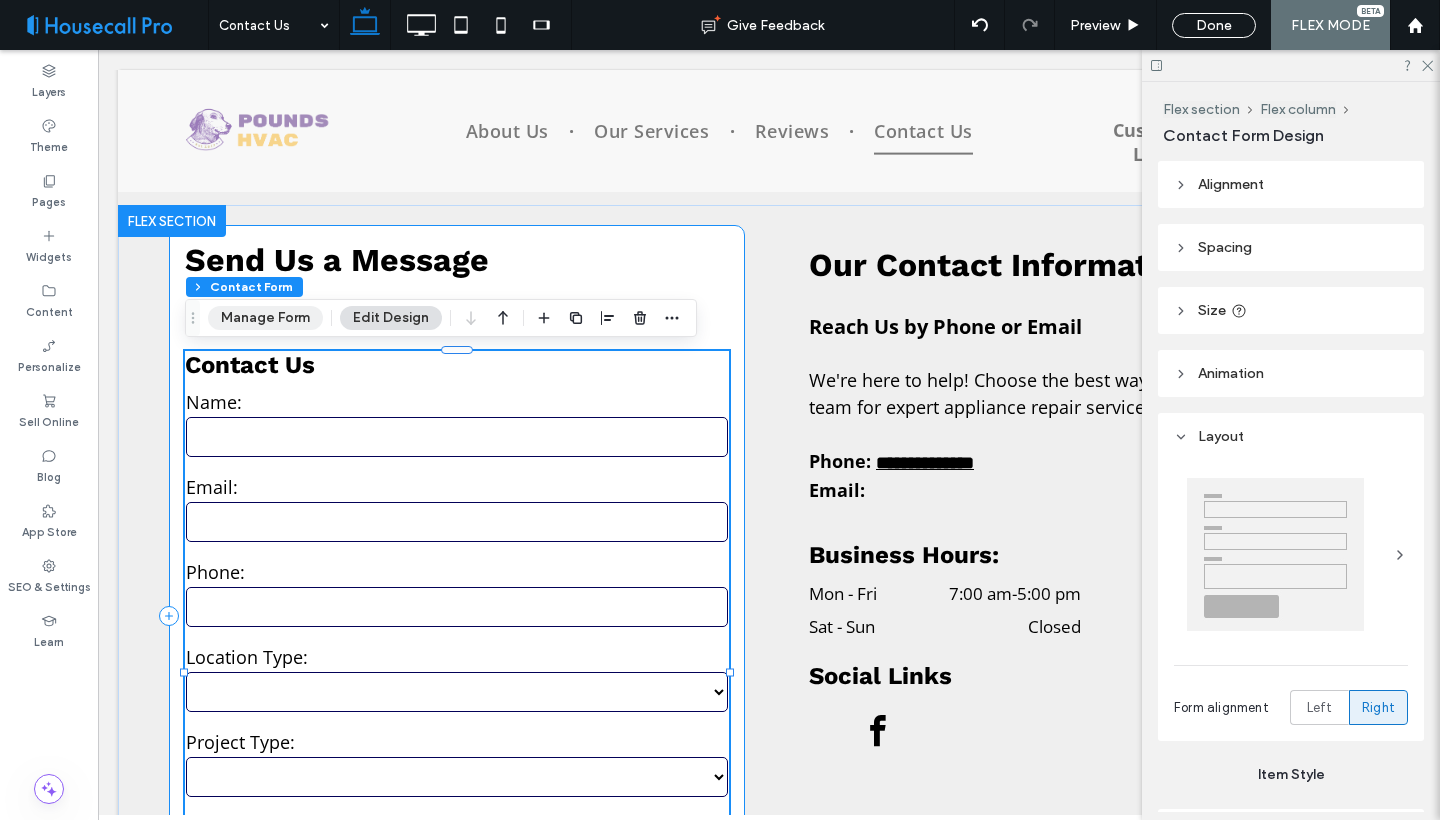 click on "Manage Form" at bounding box center [265, 318] 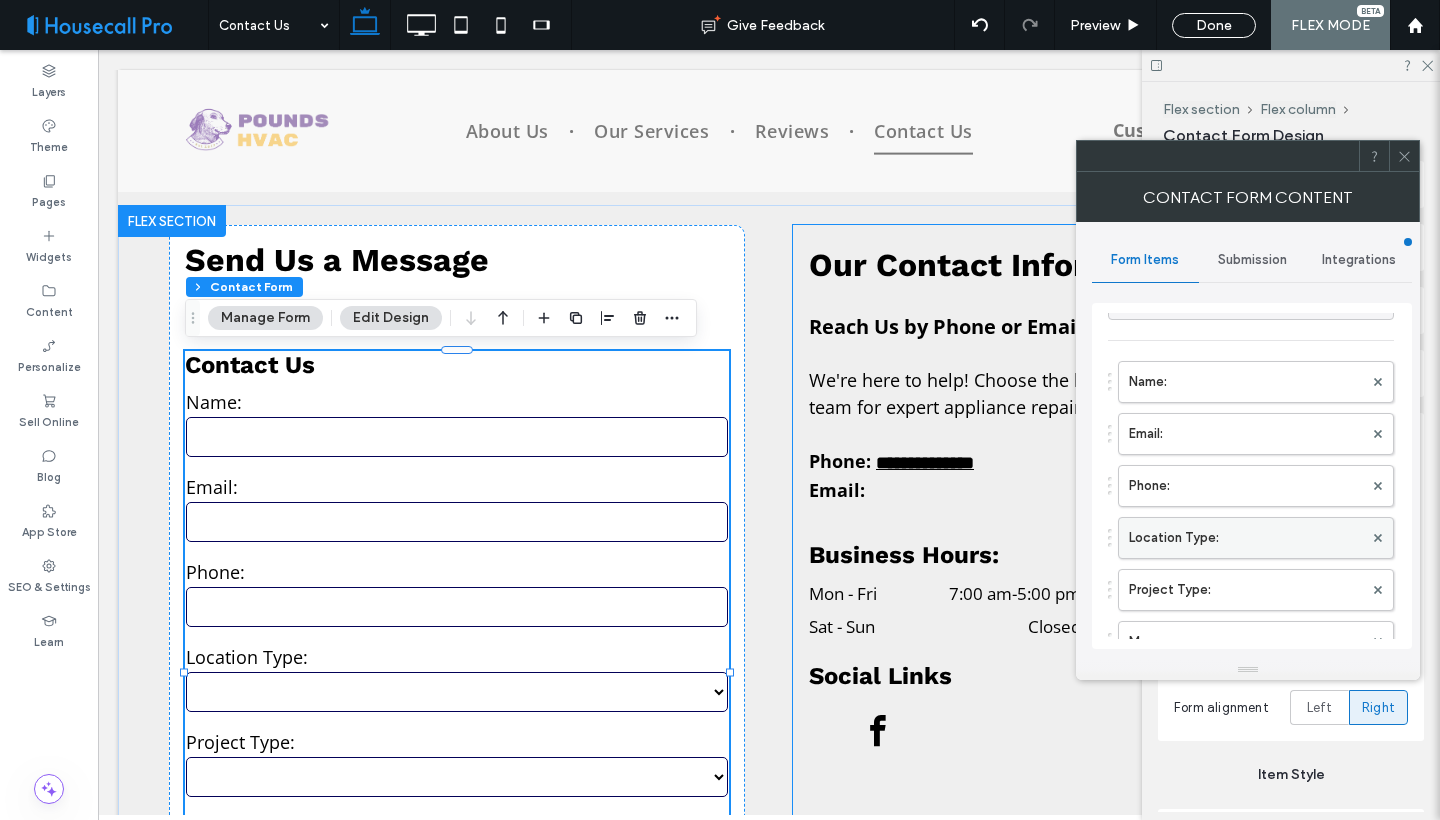 scroll, scrollTop: 26, scrollLeft: 0, axis: vertical 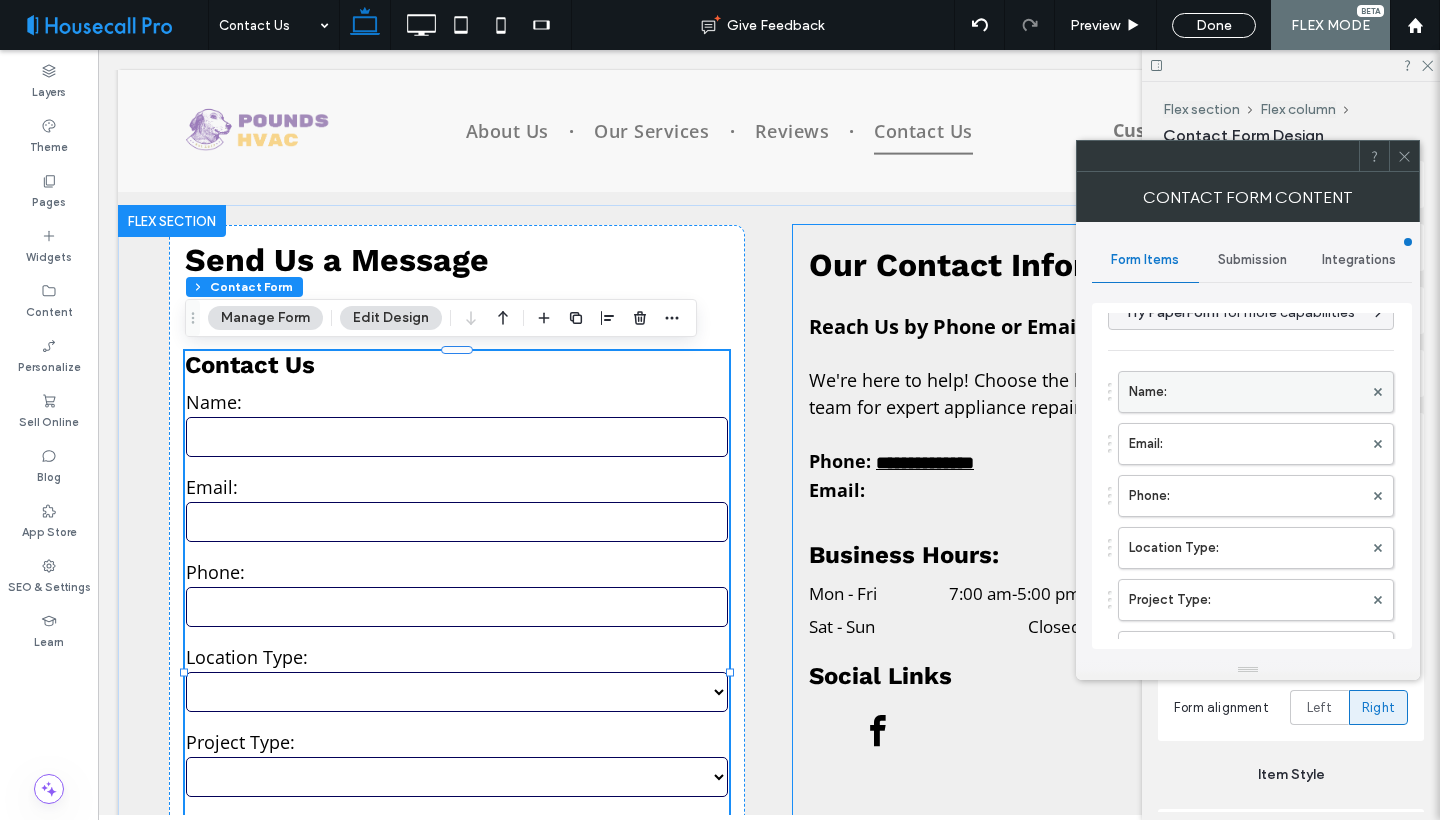 click on "Name:" at bounding box center (1246, 392) 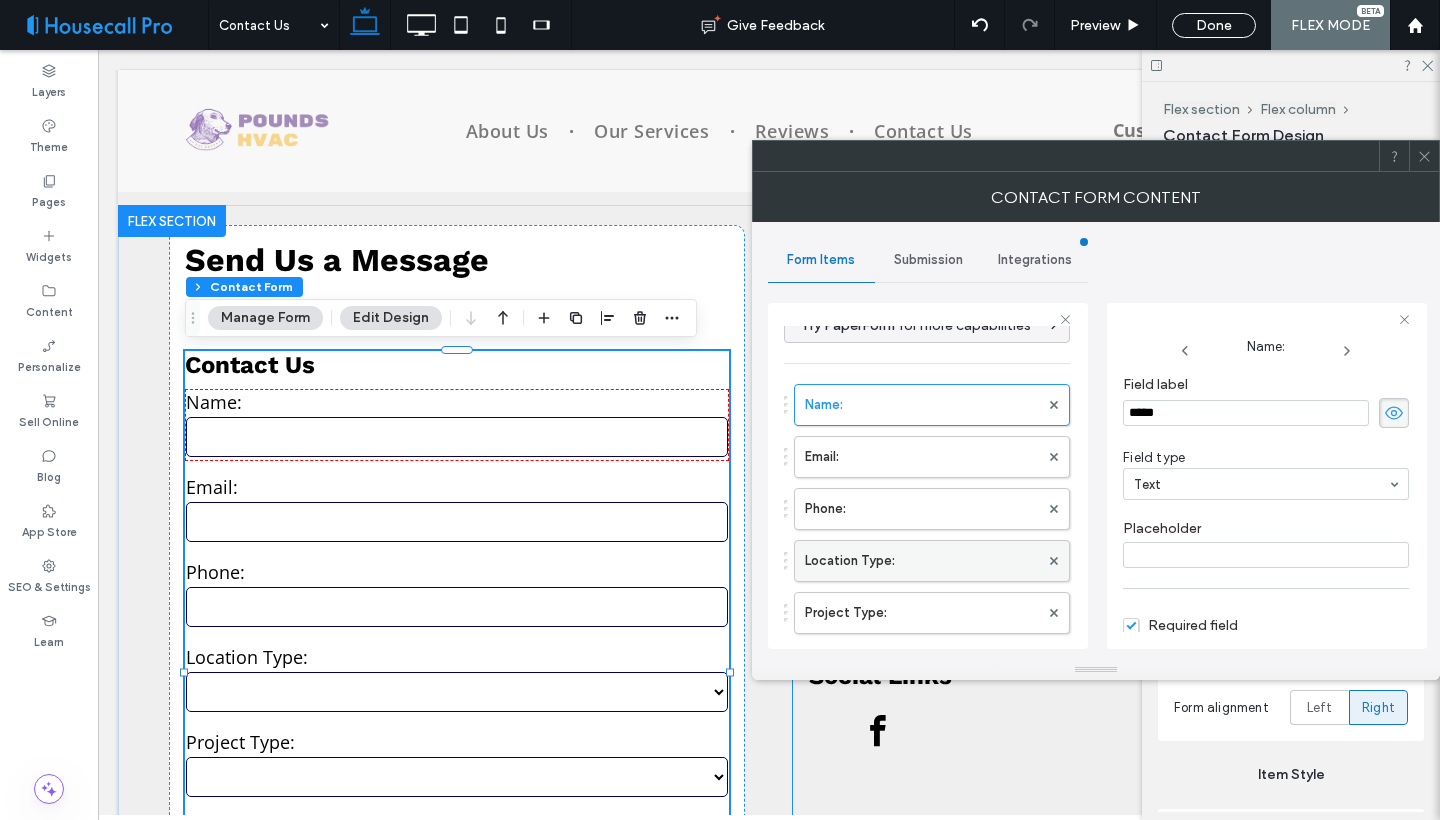click on "Location Type:" at bounding box center [922, 561] 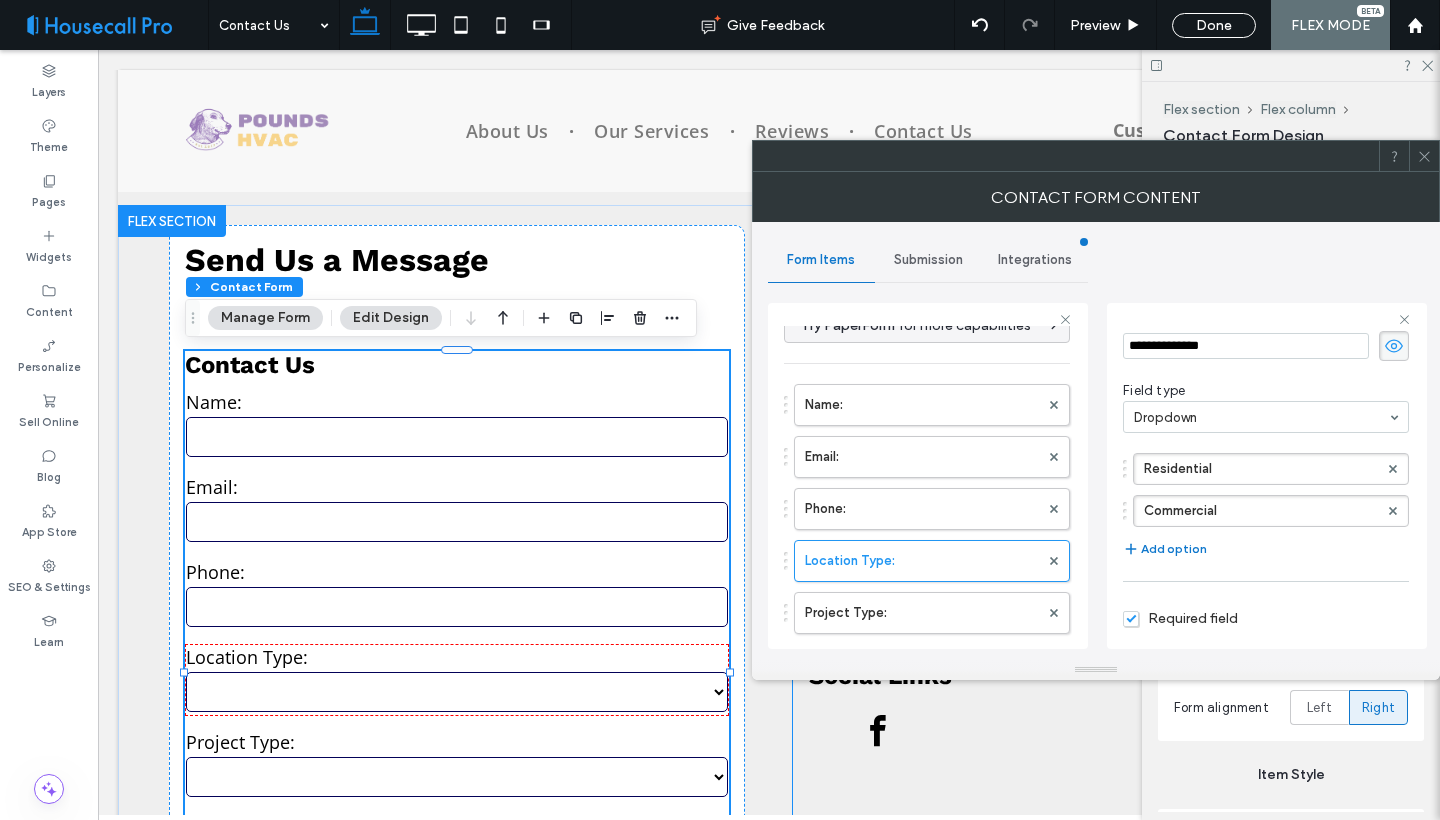 scroll, scrollTop: 71, scrollLeft: 0, axis: vertical 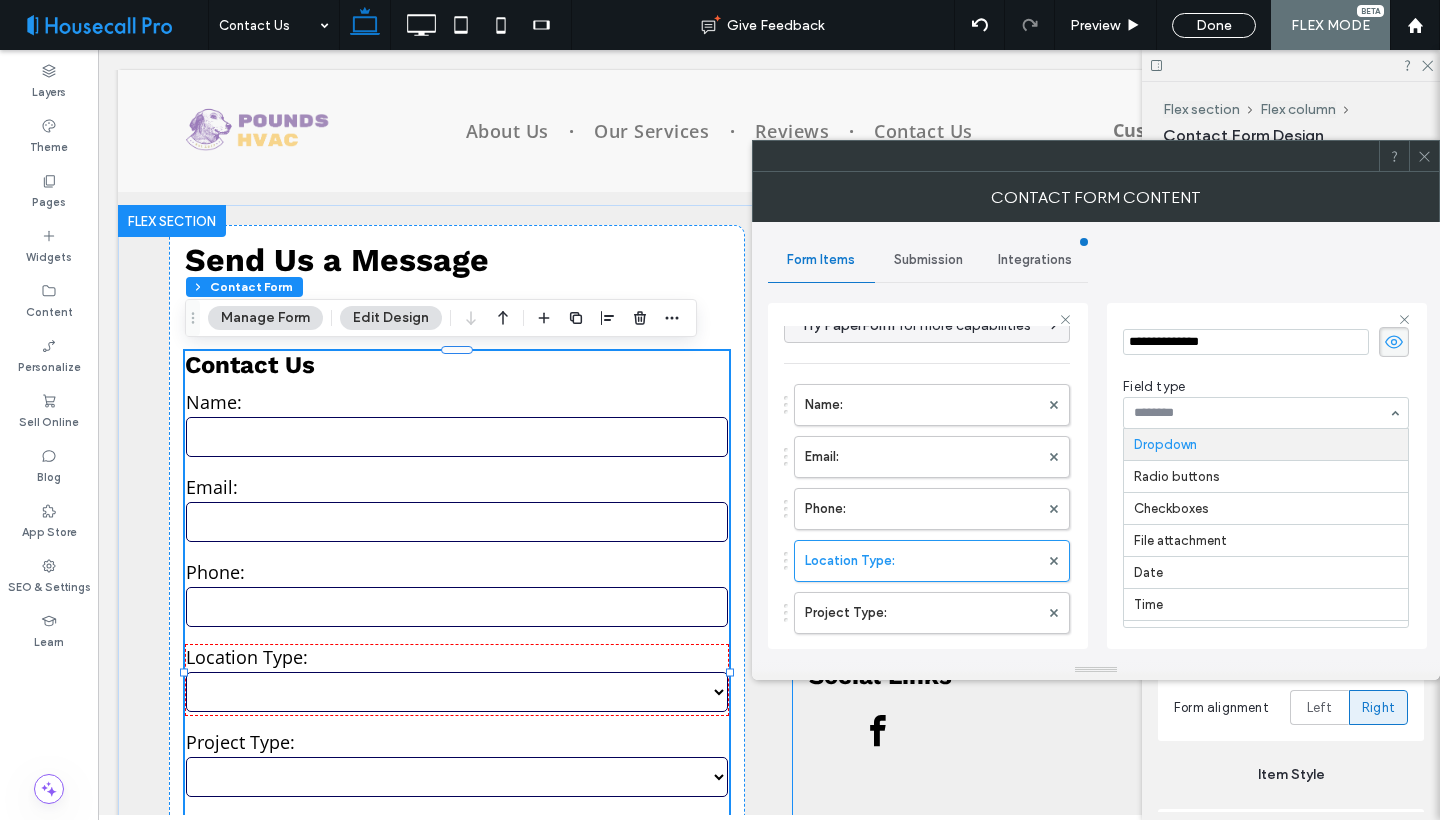 click on "Field type" at bounding box center (1262, 387) 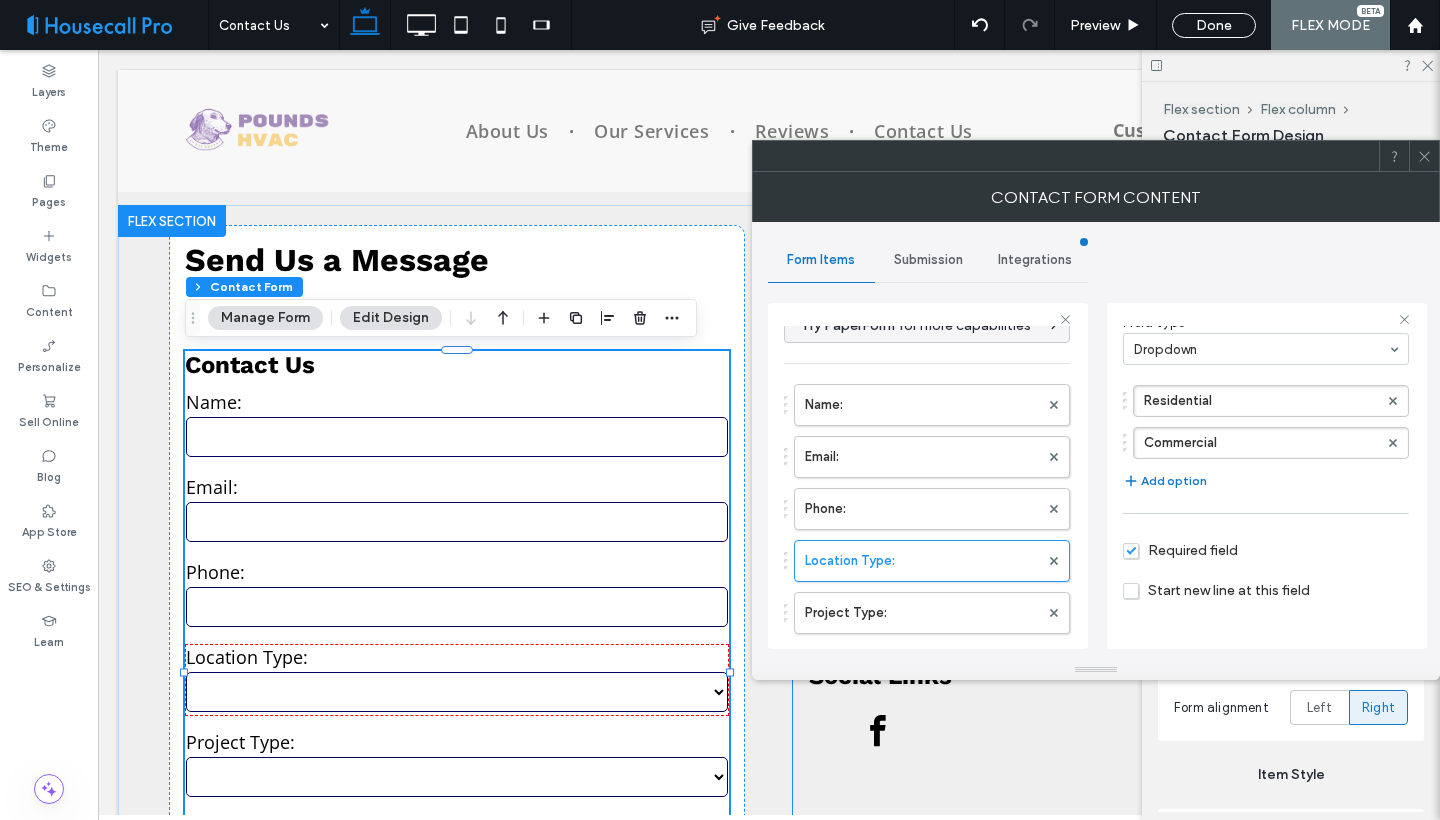 scroll, scrollTop: 183, scrollLeft: 0, axis: vertical 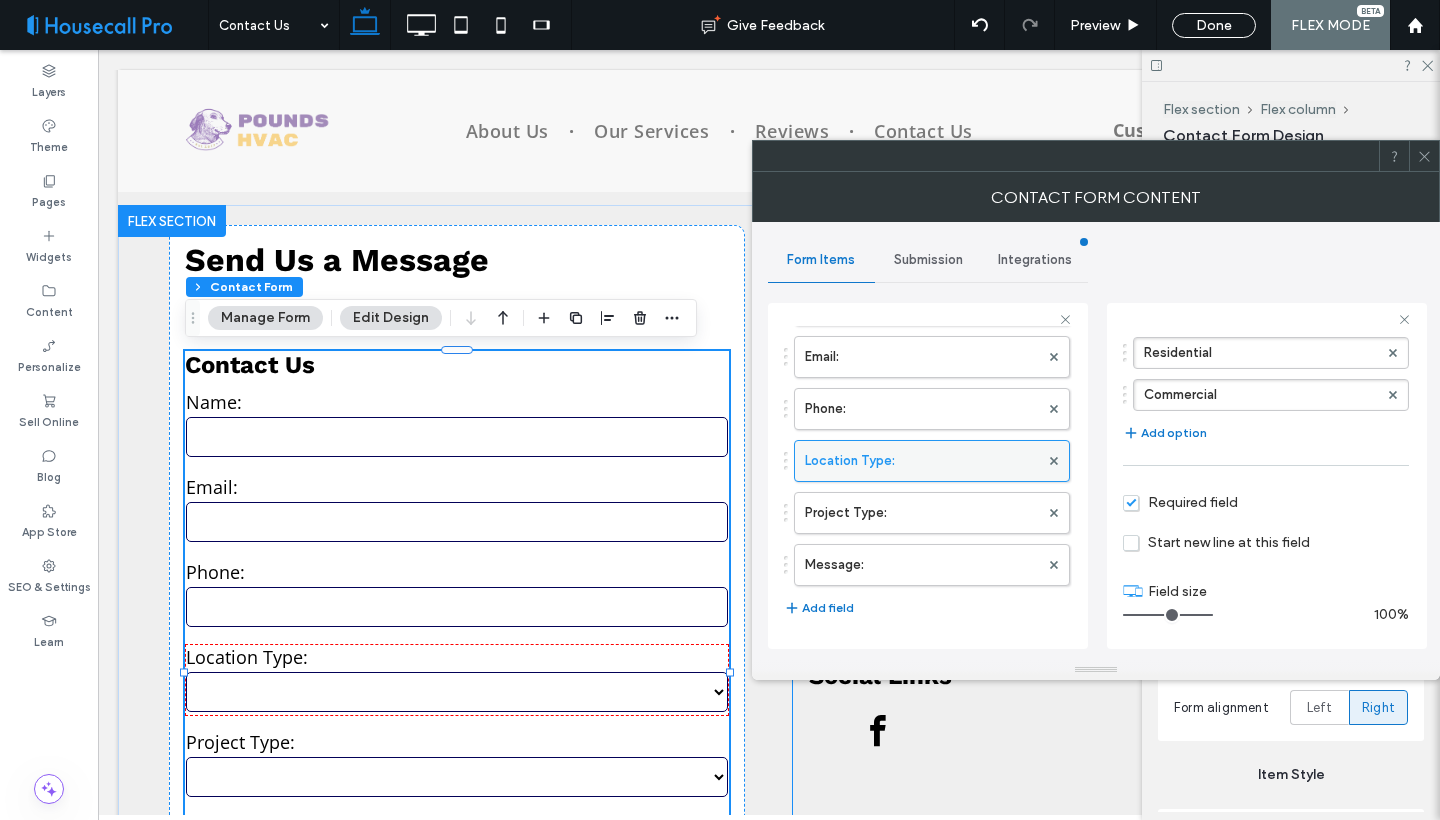 click on "Location Type:" at bounding box center (922, 461) 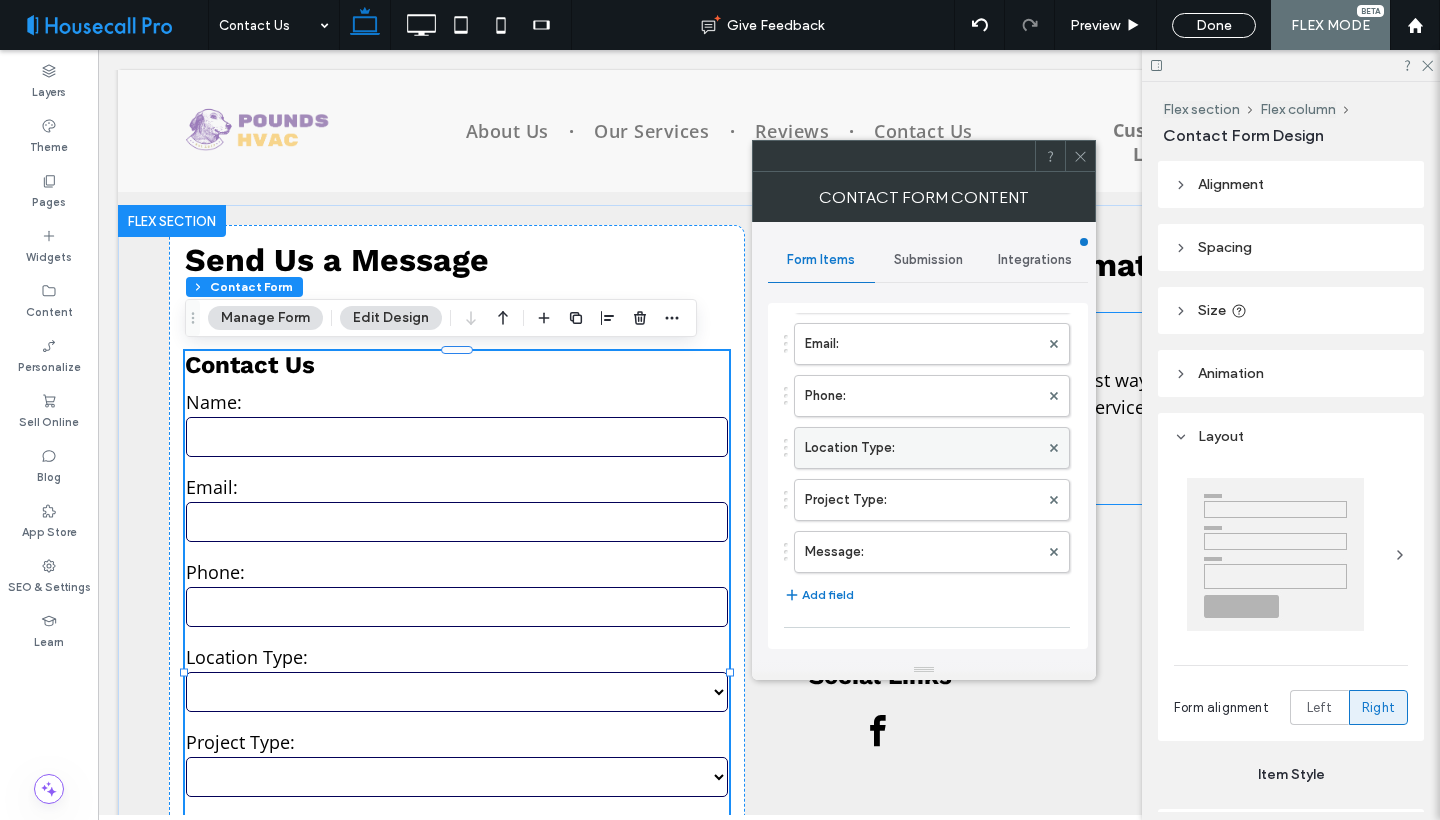 click on "Location Type:" at bounding box center [922, 448] 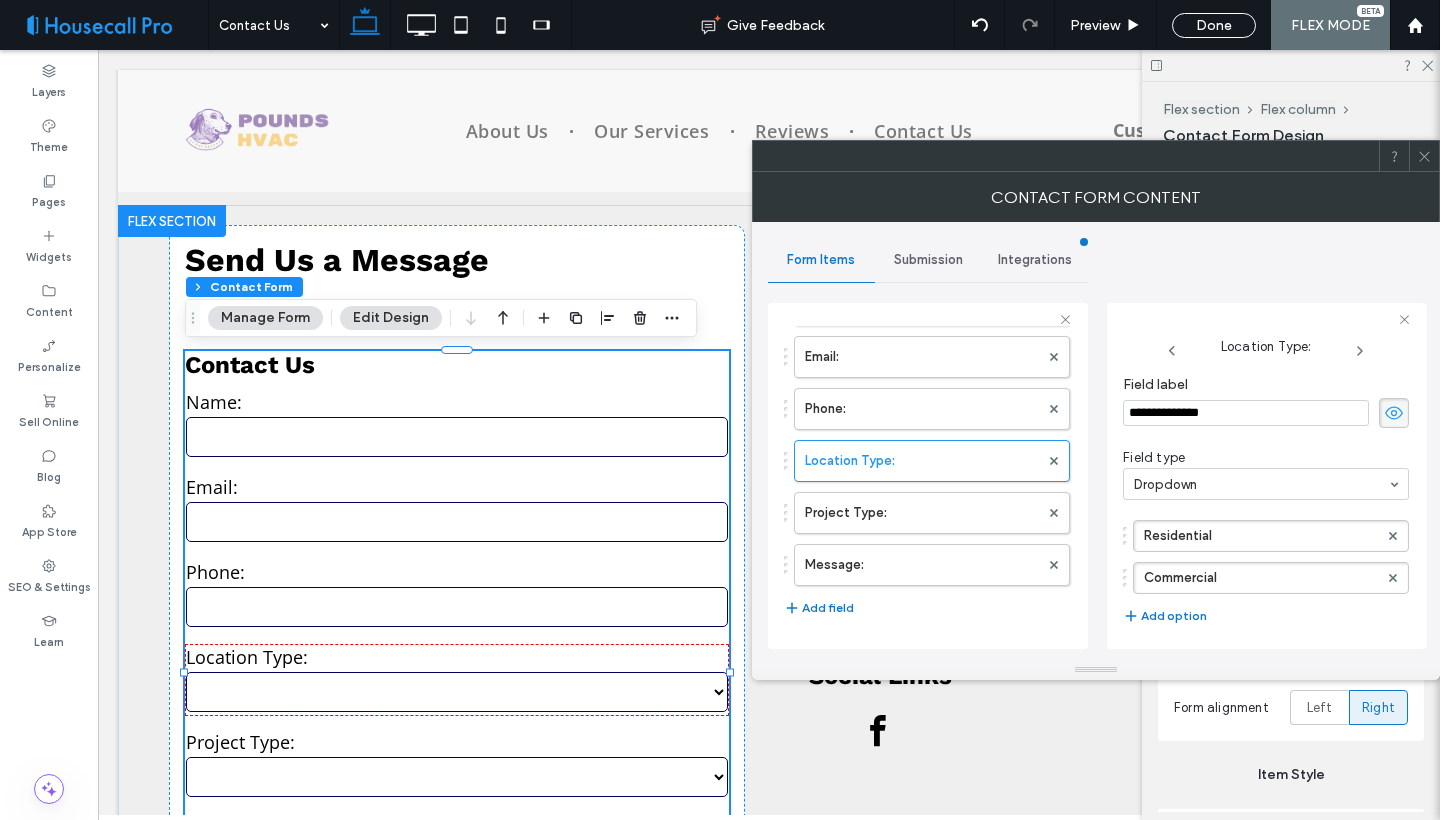 click on "**********" at bounding box center [1246, 413] 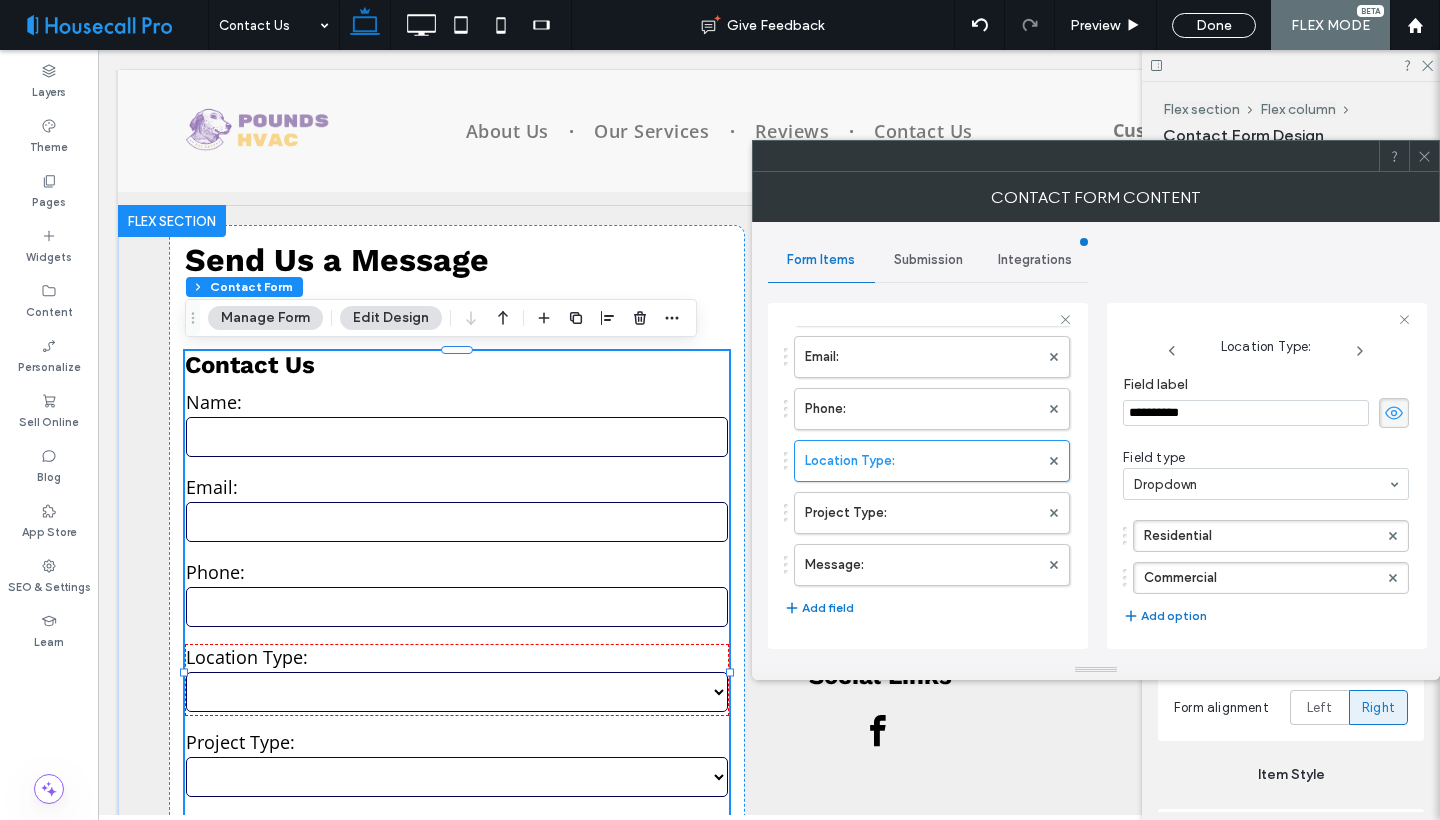 type on "*********" 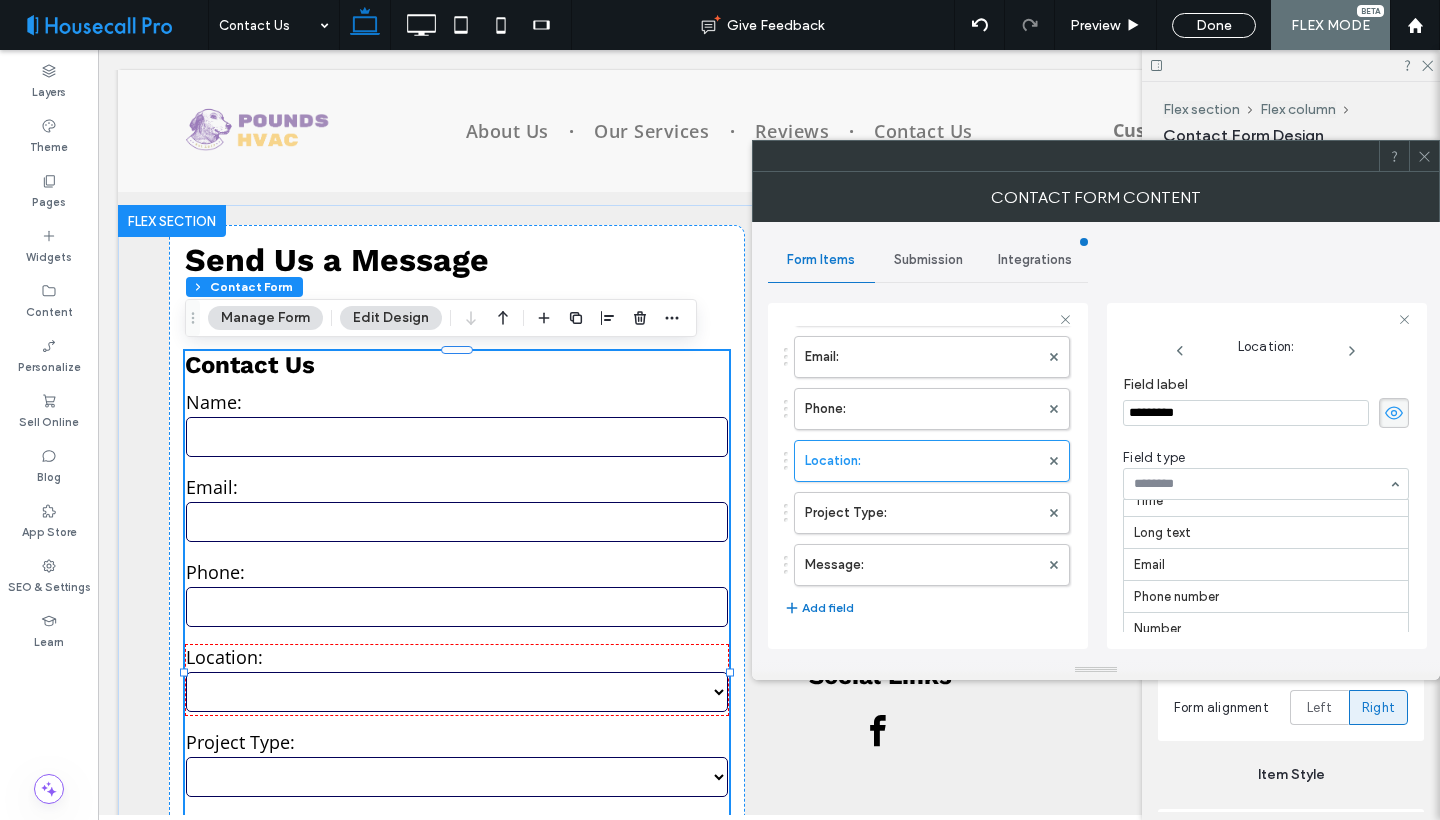 scroll, scrollTop: 208, scrollLeft: 0, axis: vertical 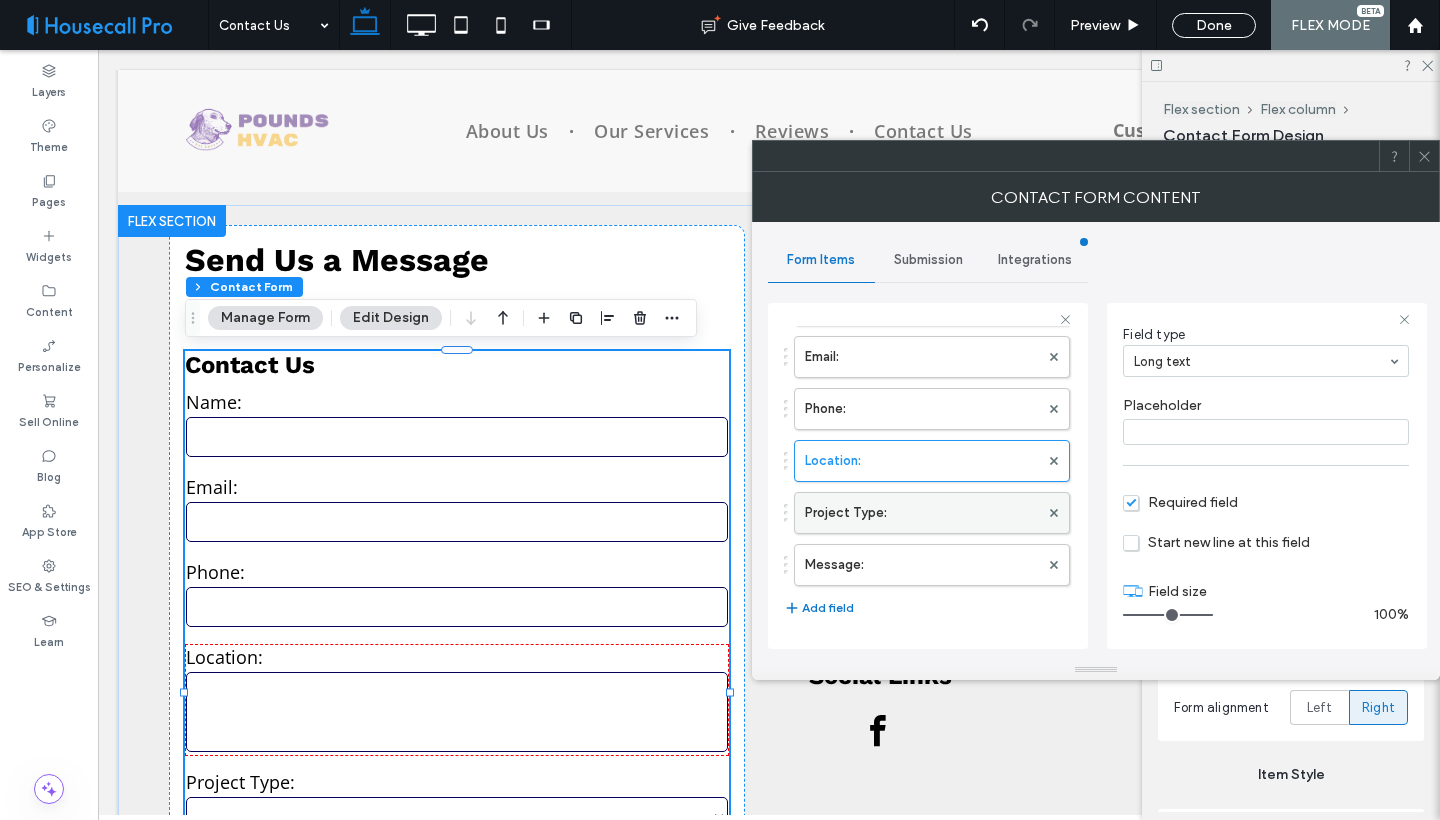 click on "Project Type:" at bounding box center (922, 513) 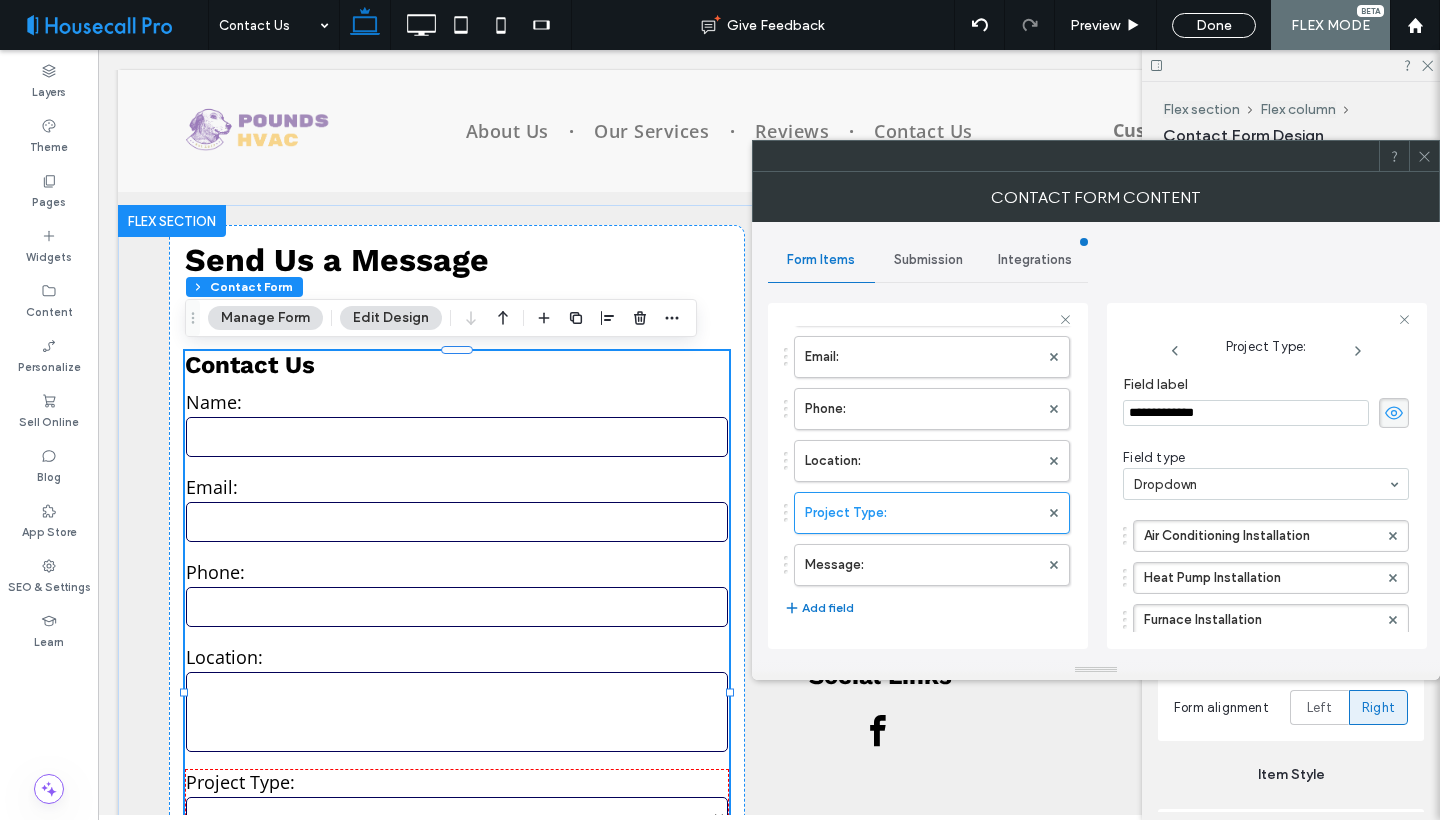 scroll, scrollTop: 0, scrollLeft: 0, axis: both 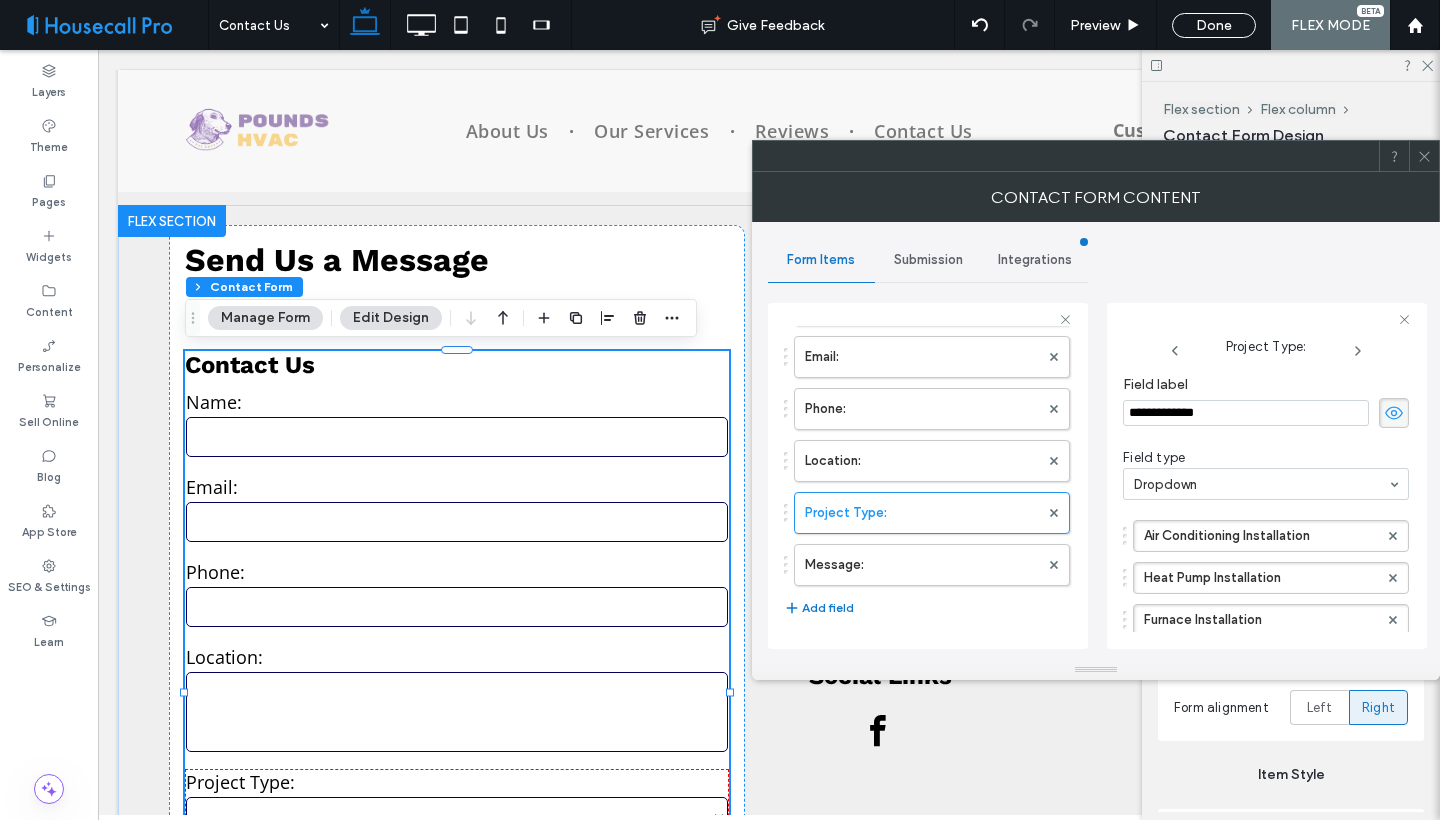 click on "**********" at bounding box center (1246, 413) 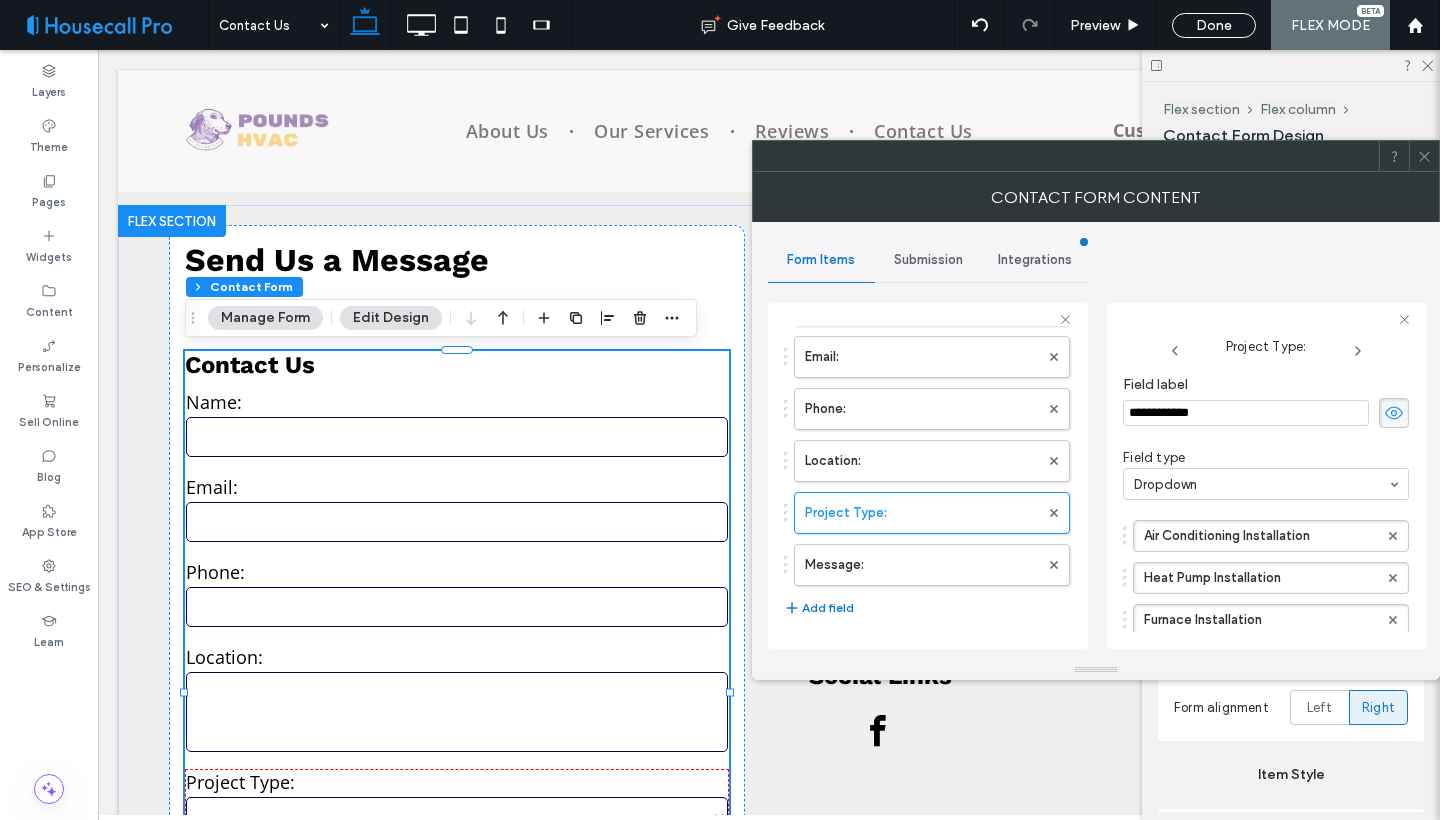 type on "**********" 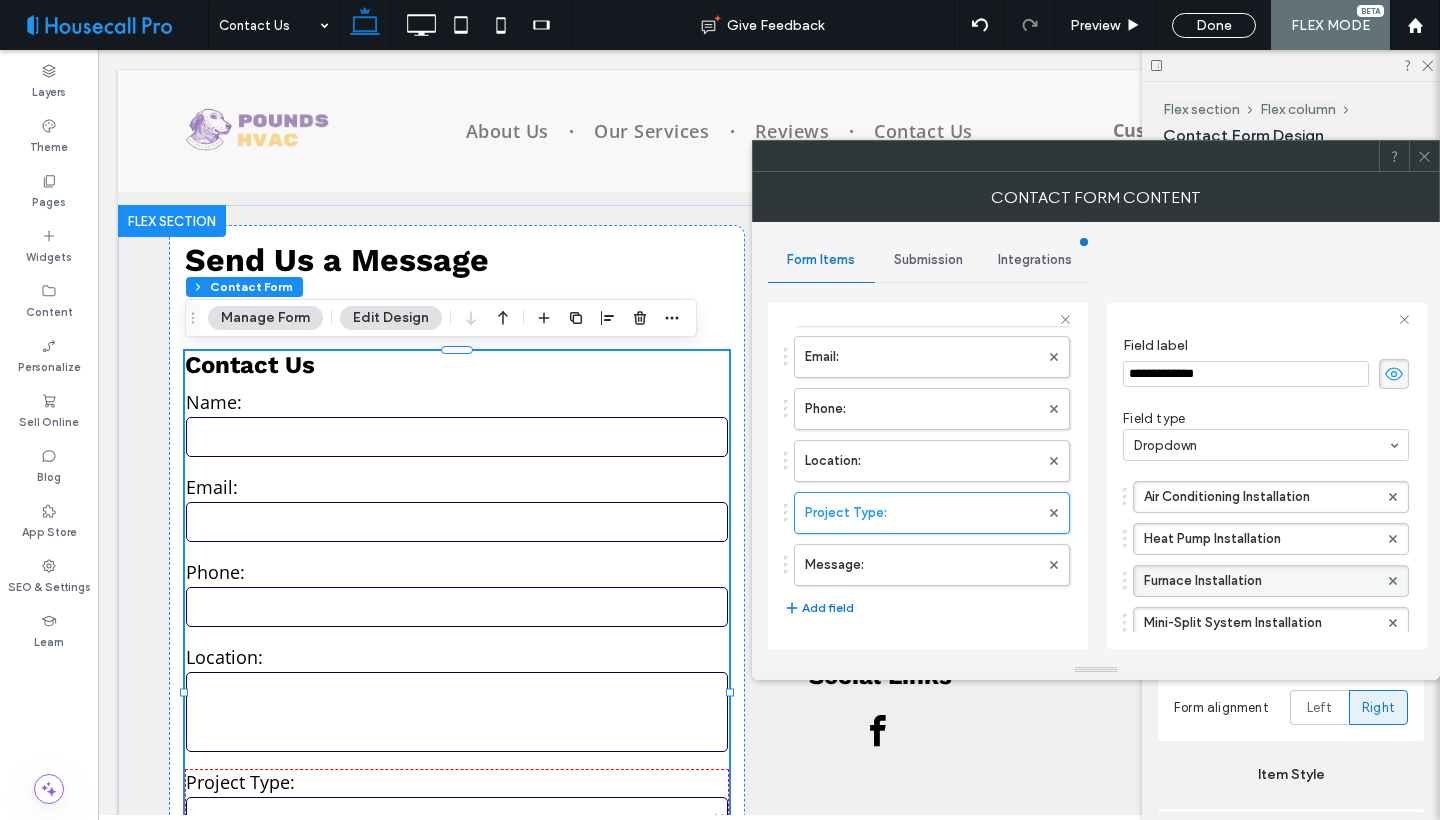 scroll, scrollTop: 40, scrollLeft: 0, axis: vertical 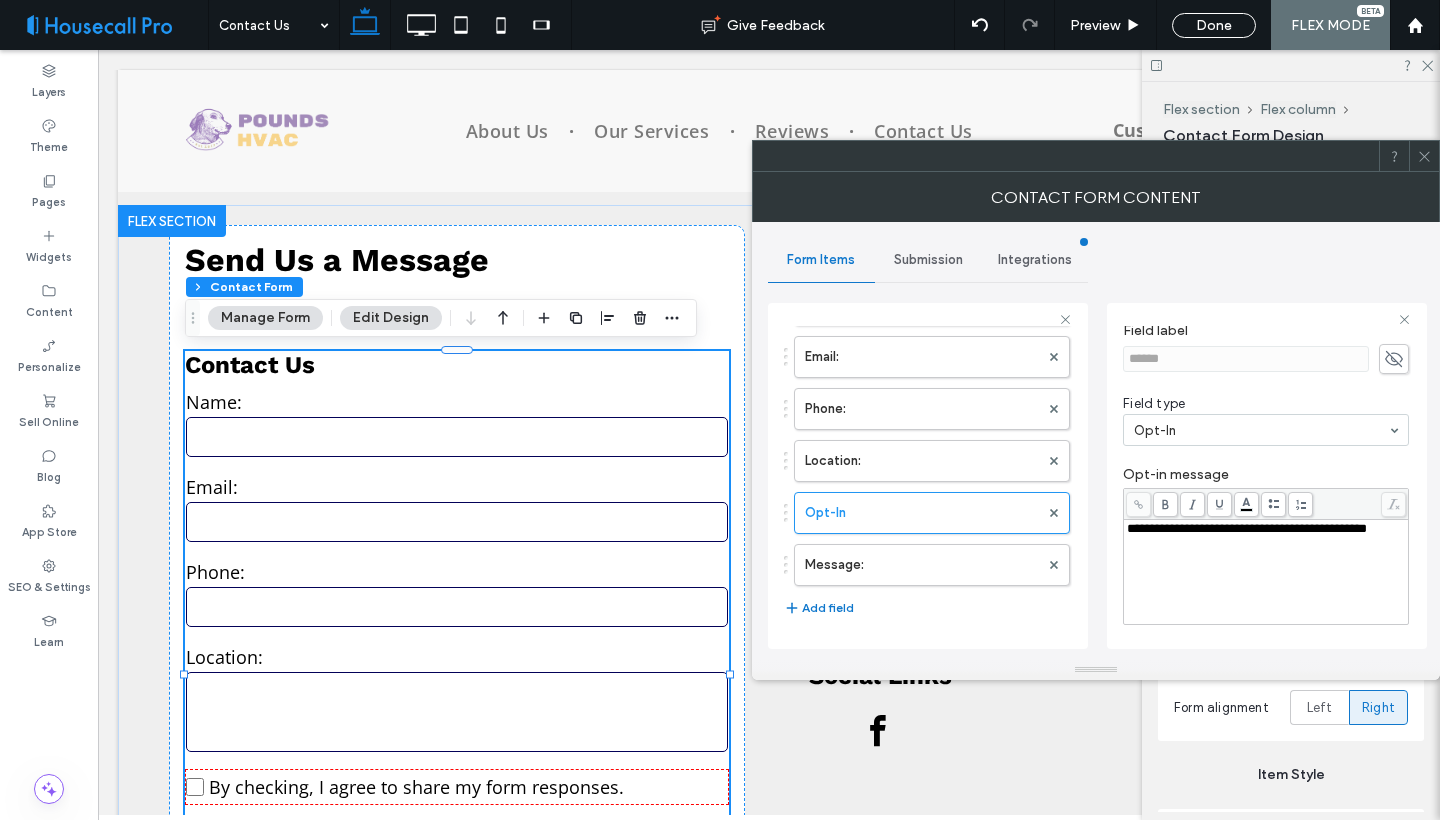 click at bounding box center [1261, 430] 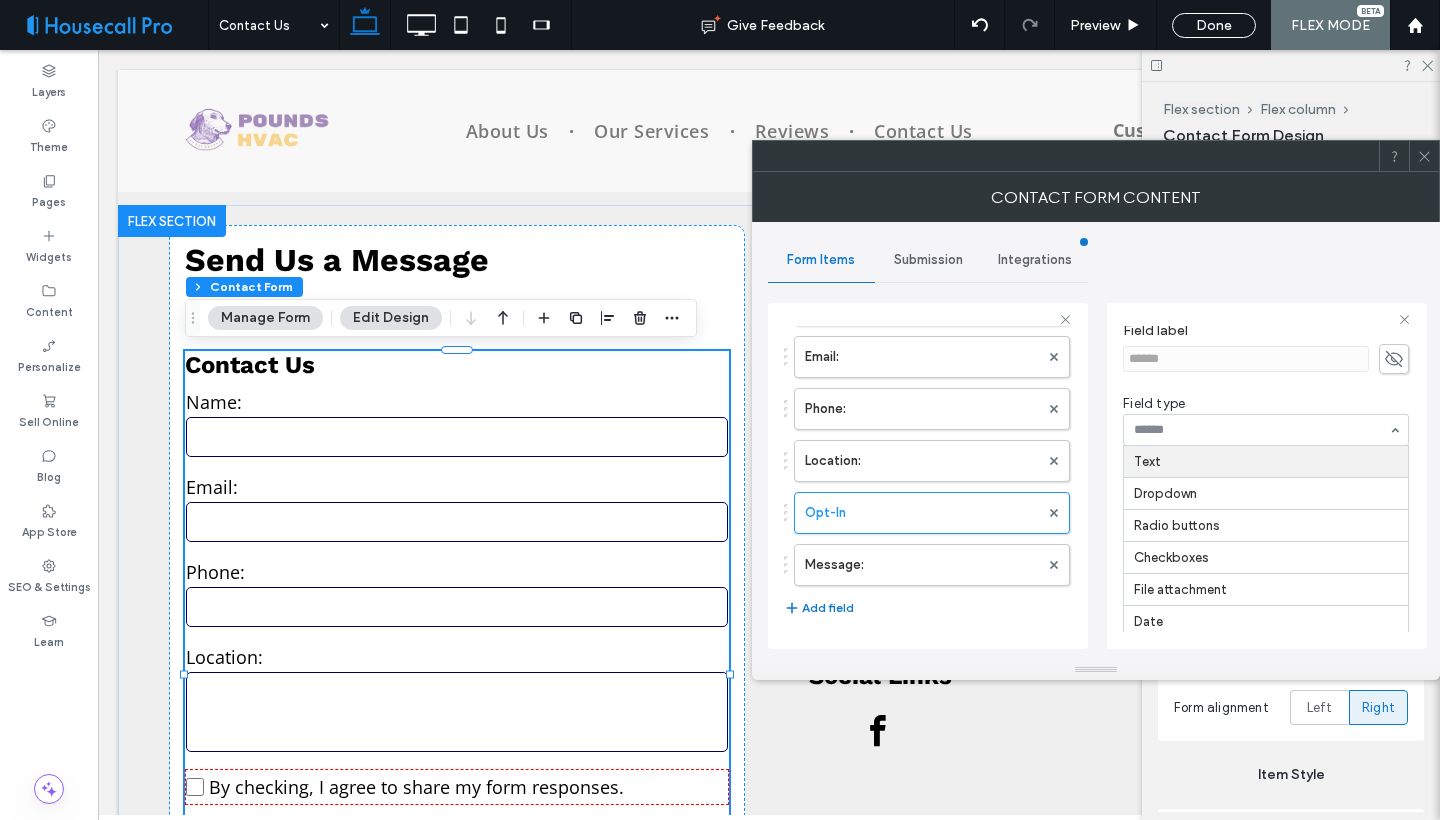 scroll, scrollTop: 0, scrollLeft: 0, axis: both 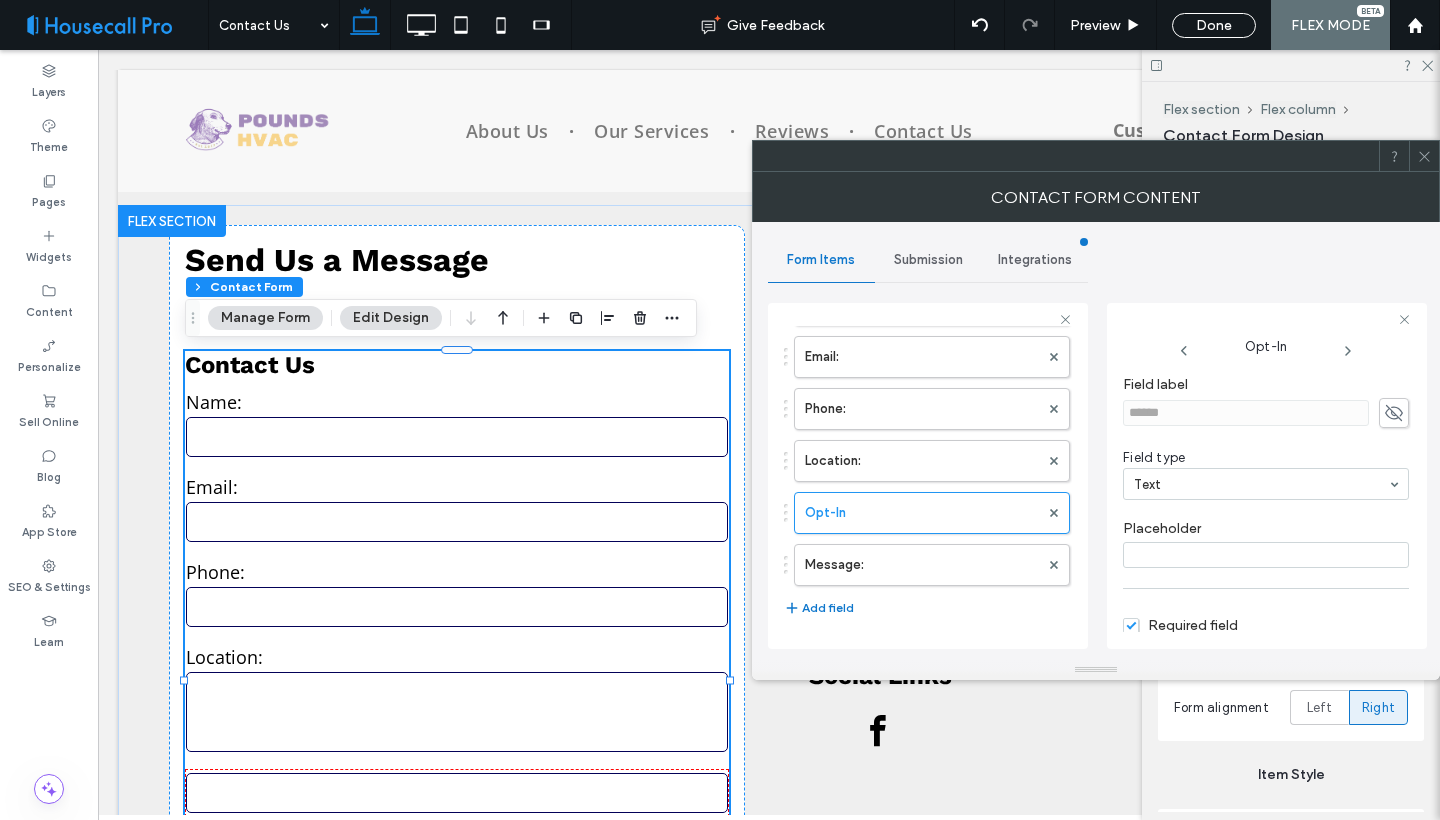 click 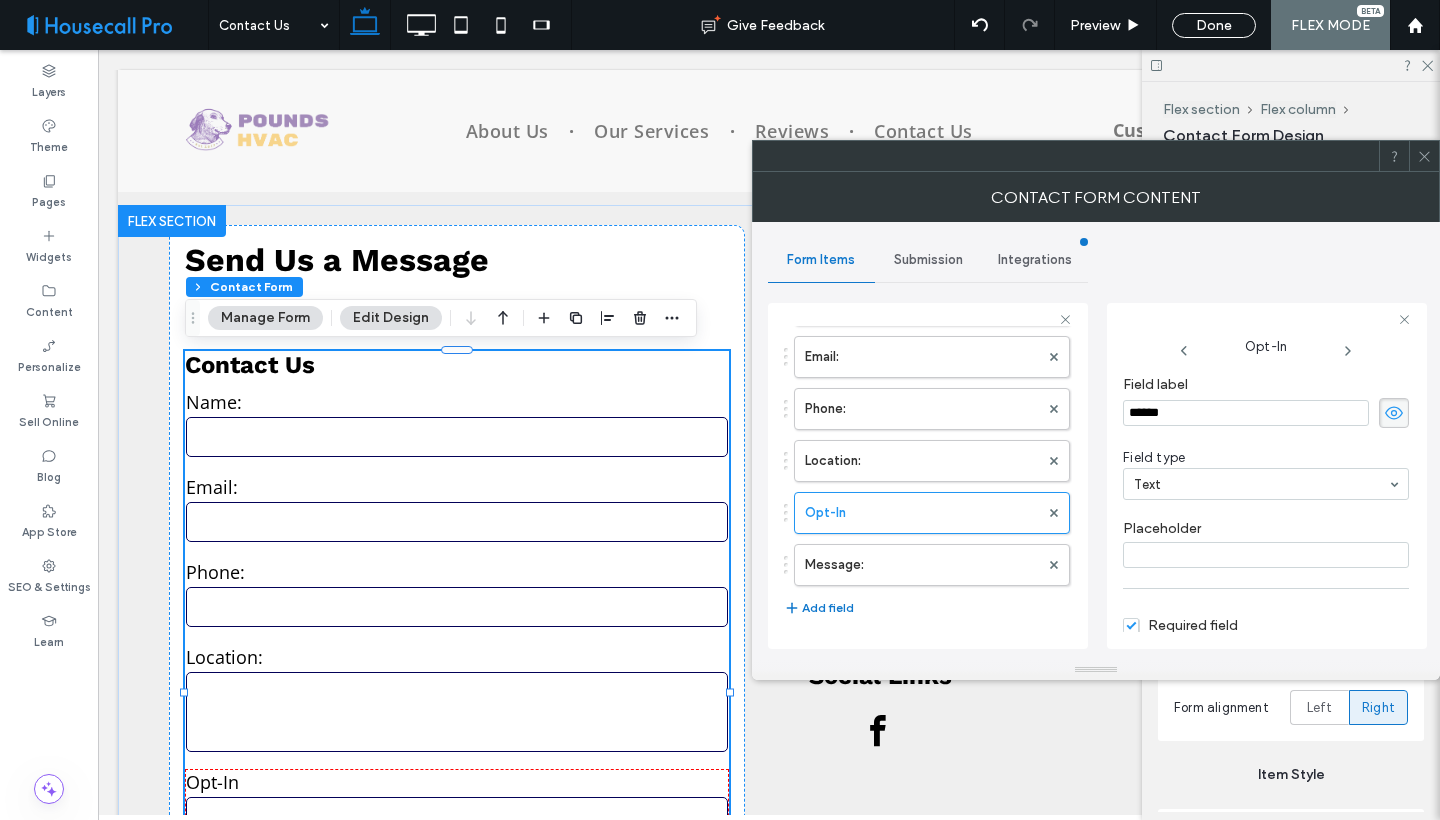 click on "******" at bounding box center [1246, 413] 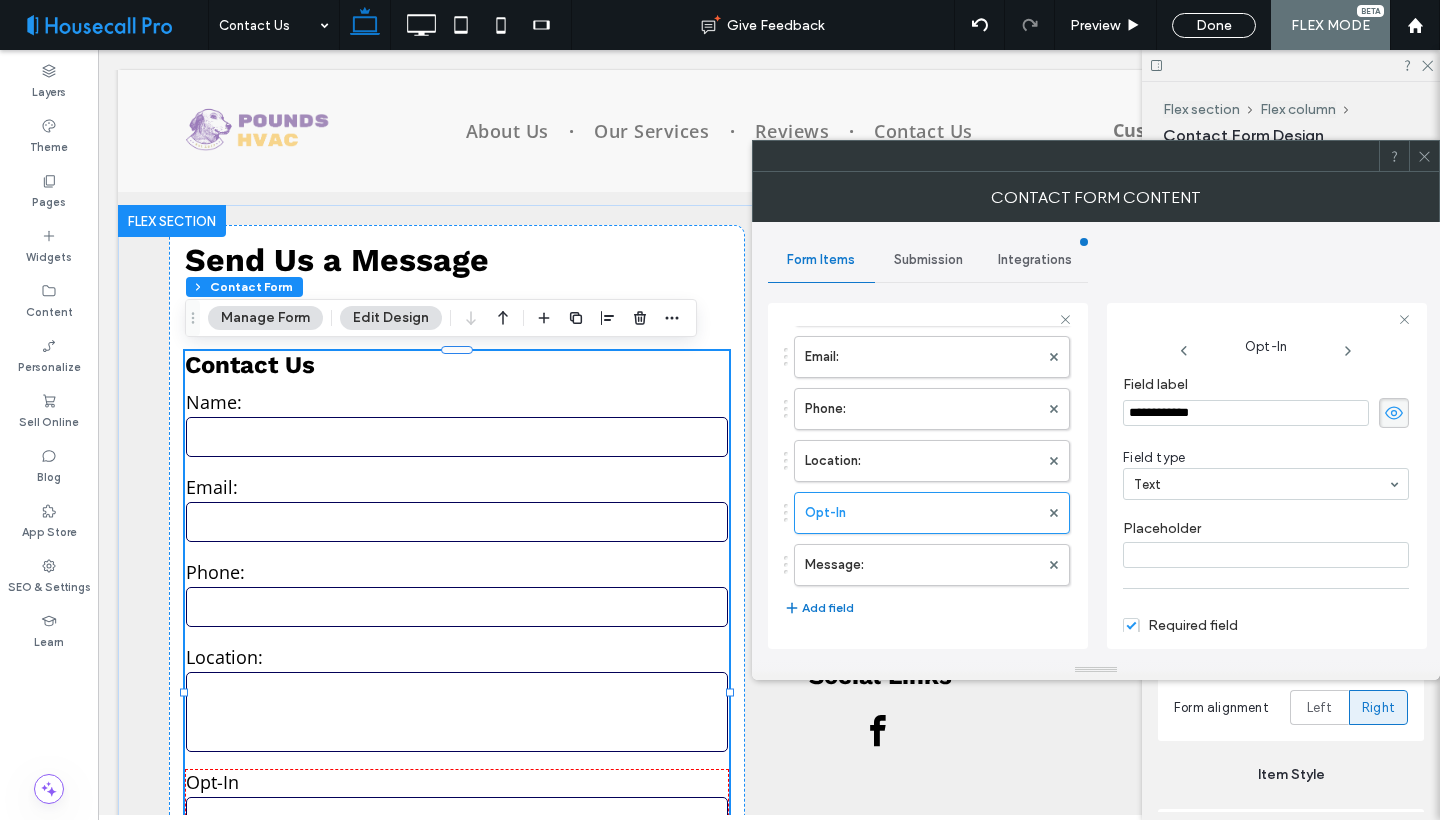 type on "**********" 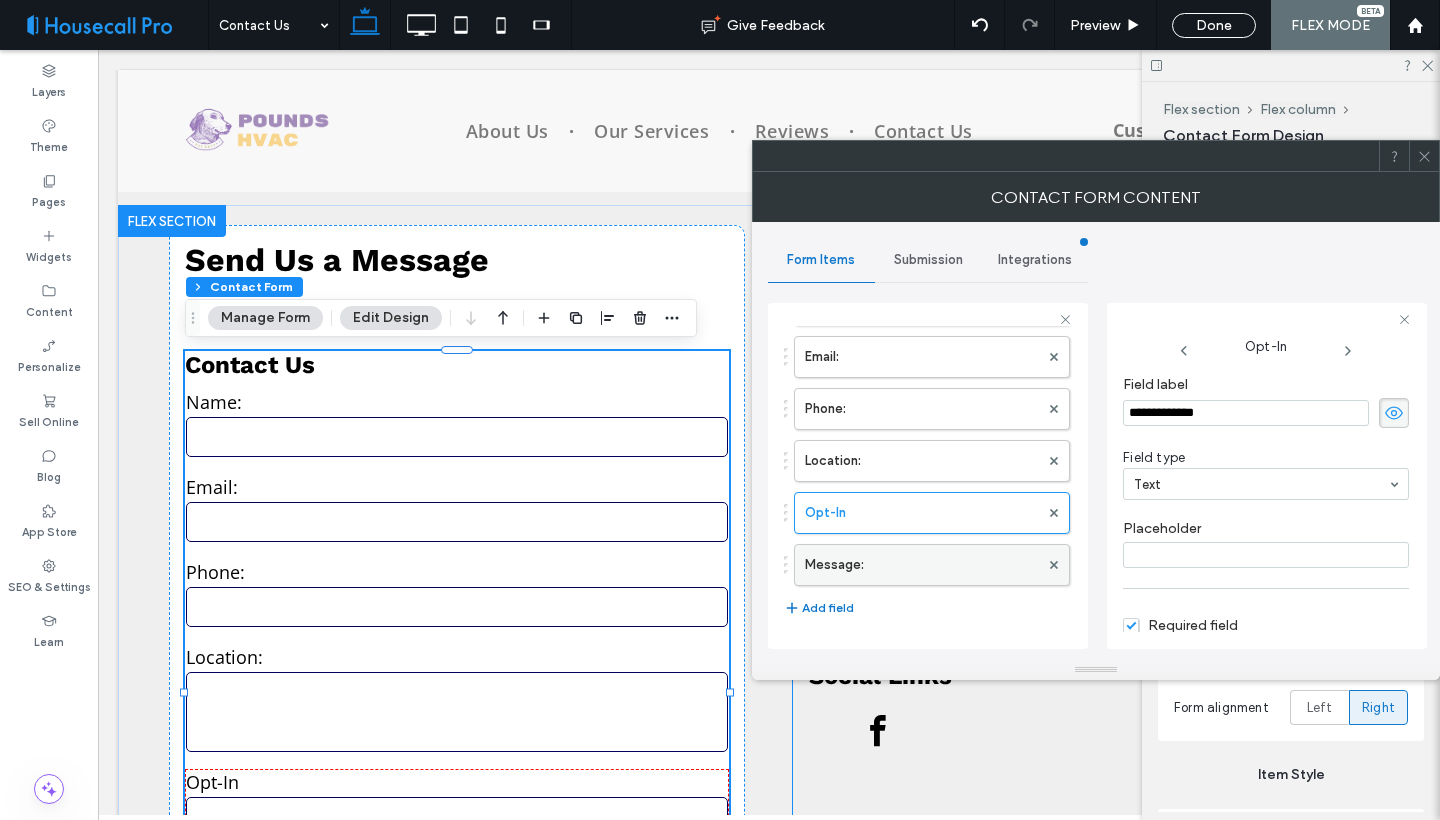 click on "Message:" at bounding box center (922, 565) 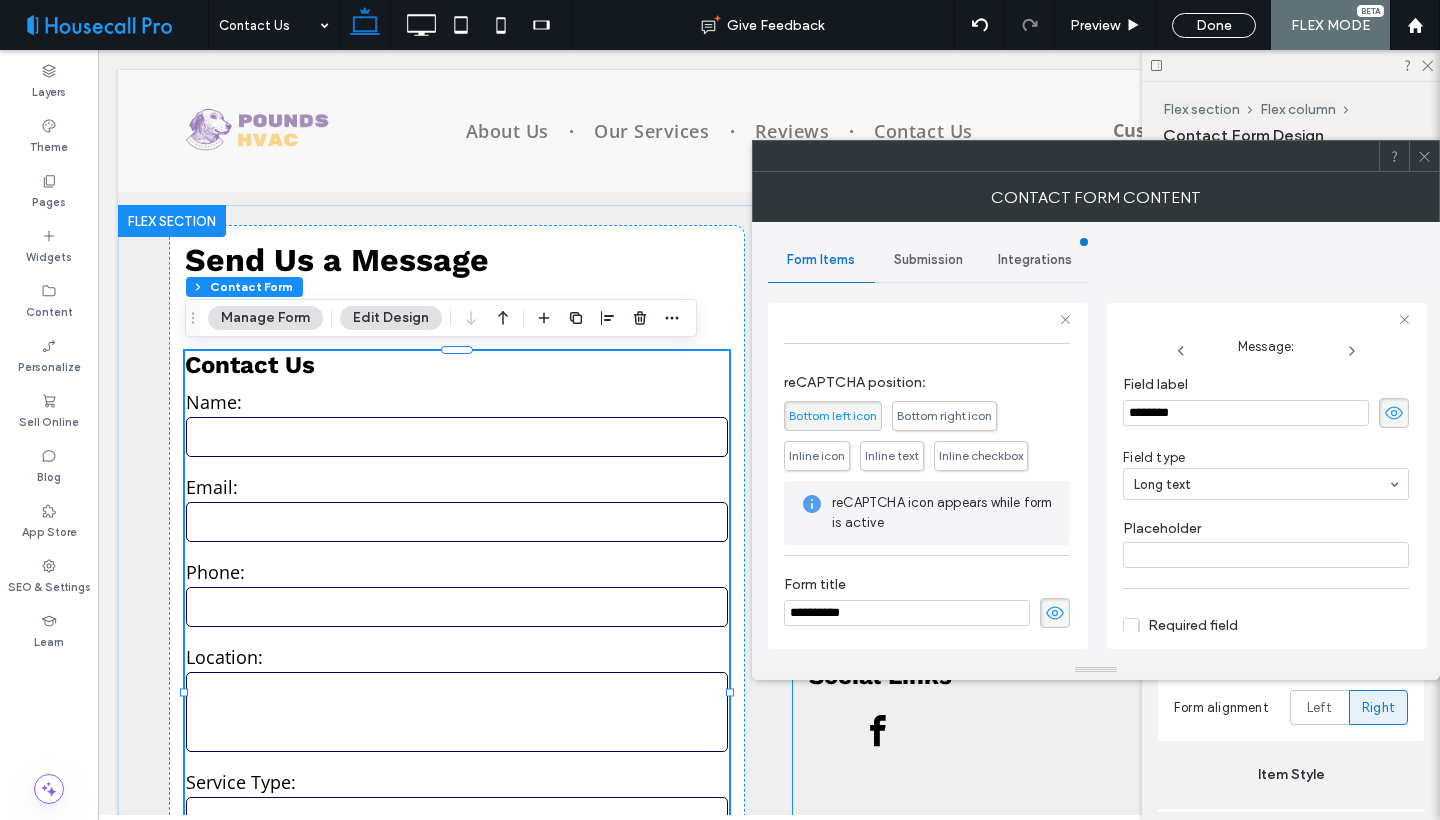 scroll, scrollTop: 513, scrollLeft: 0, axis: vertical 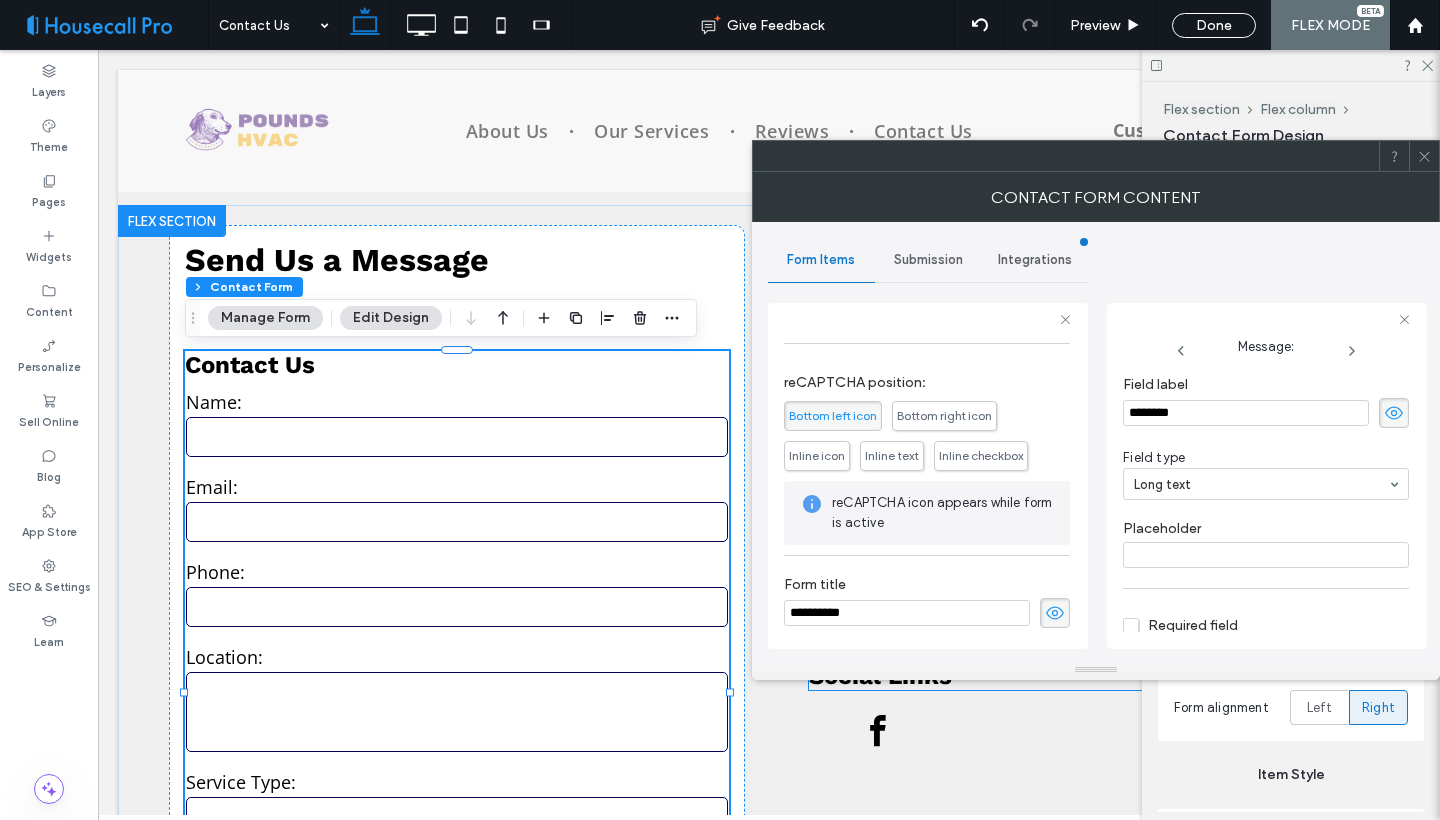click at bounding box center (1424, 156) 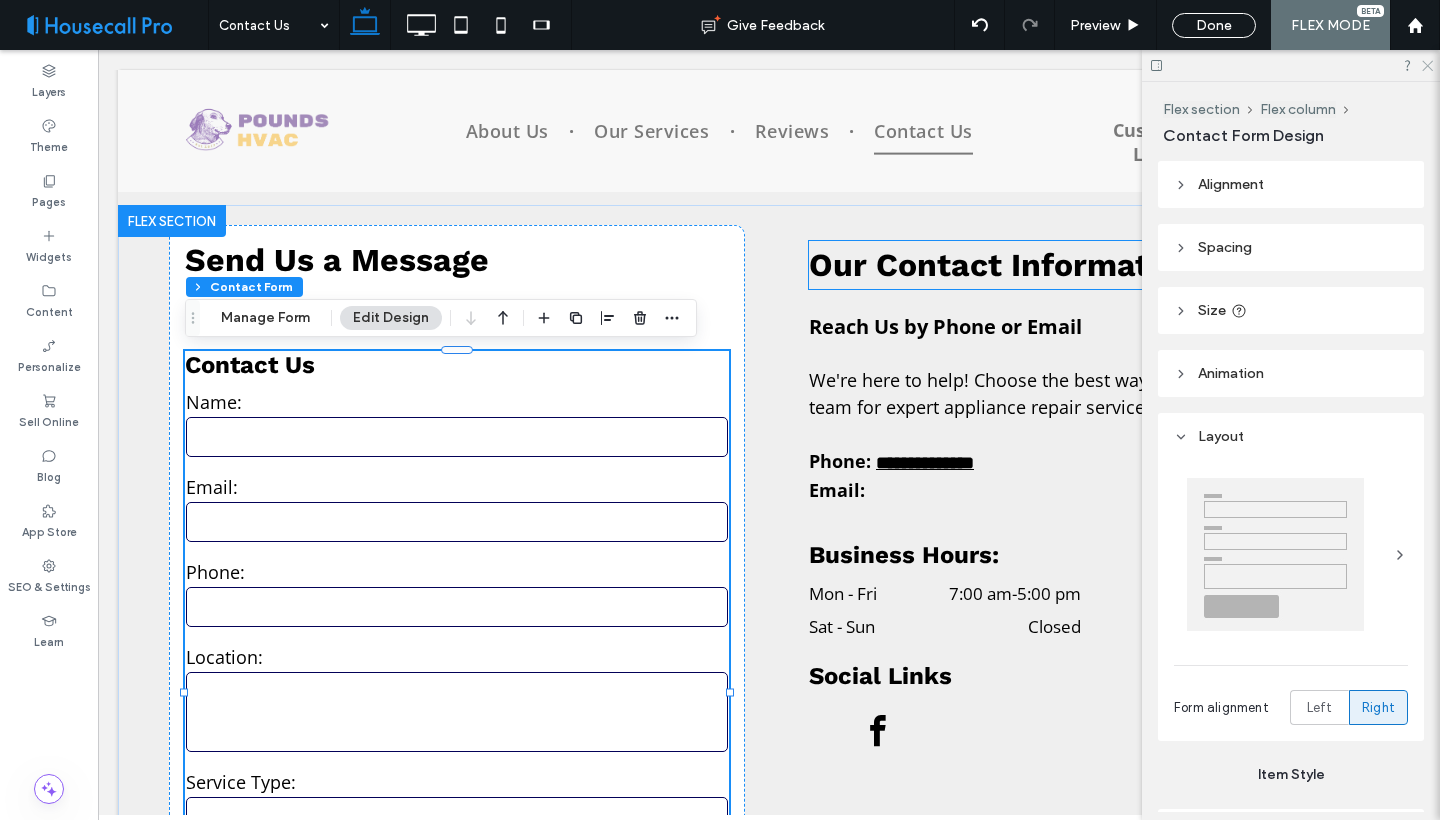 click 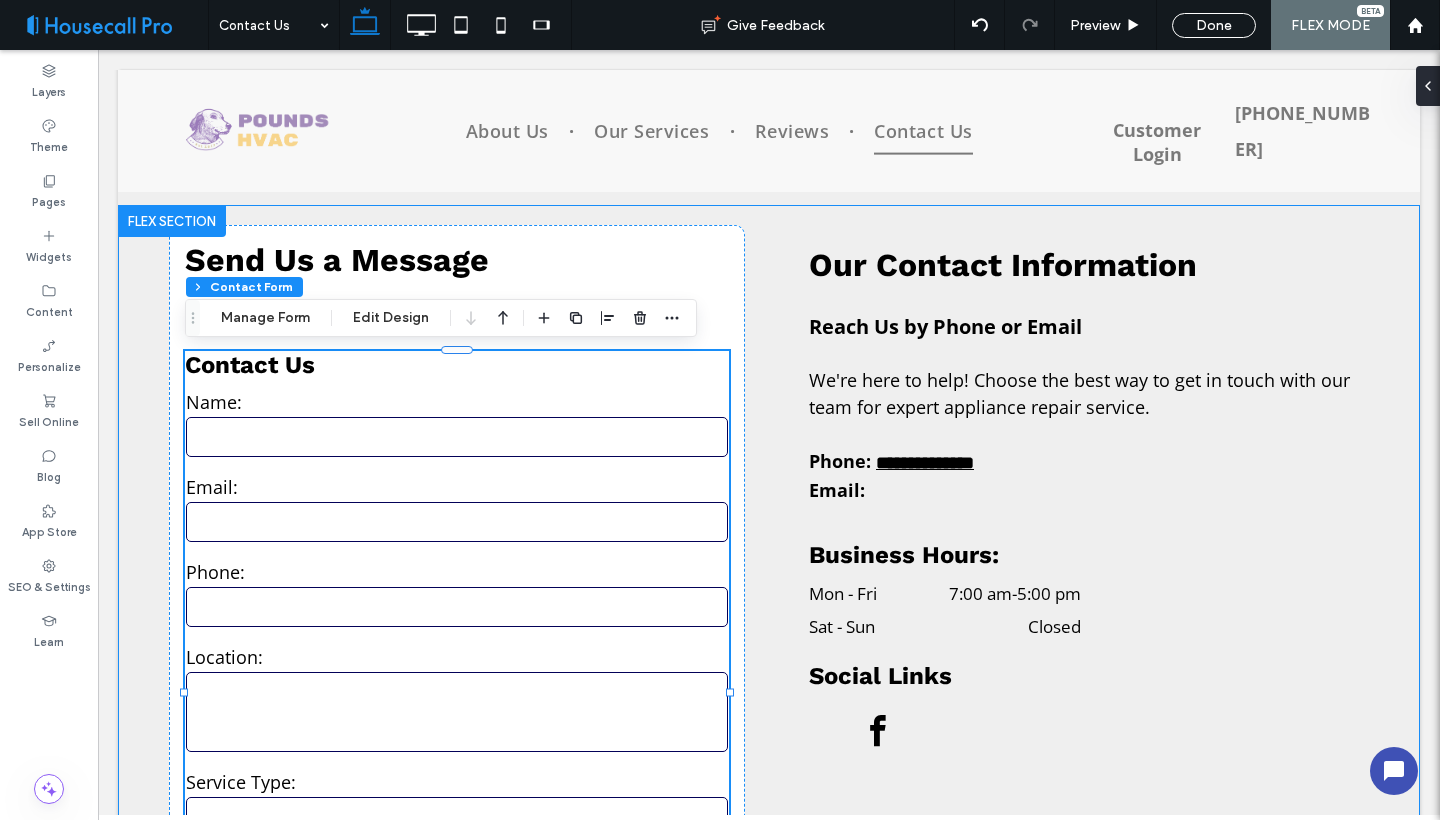 click on "**********" at bounding box center [769, 665] 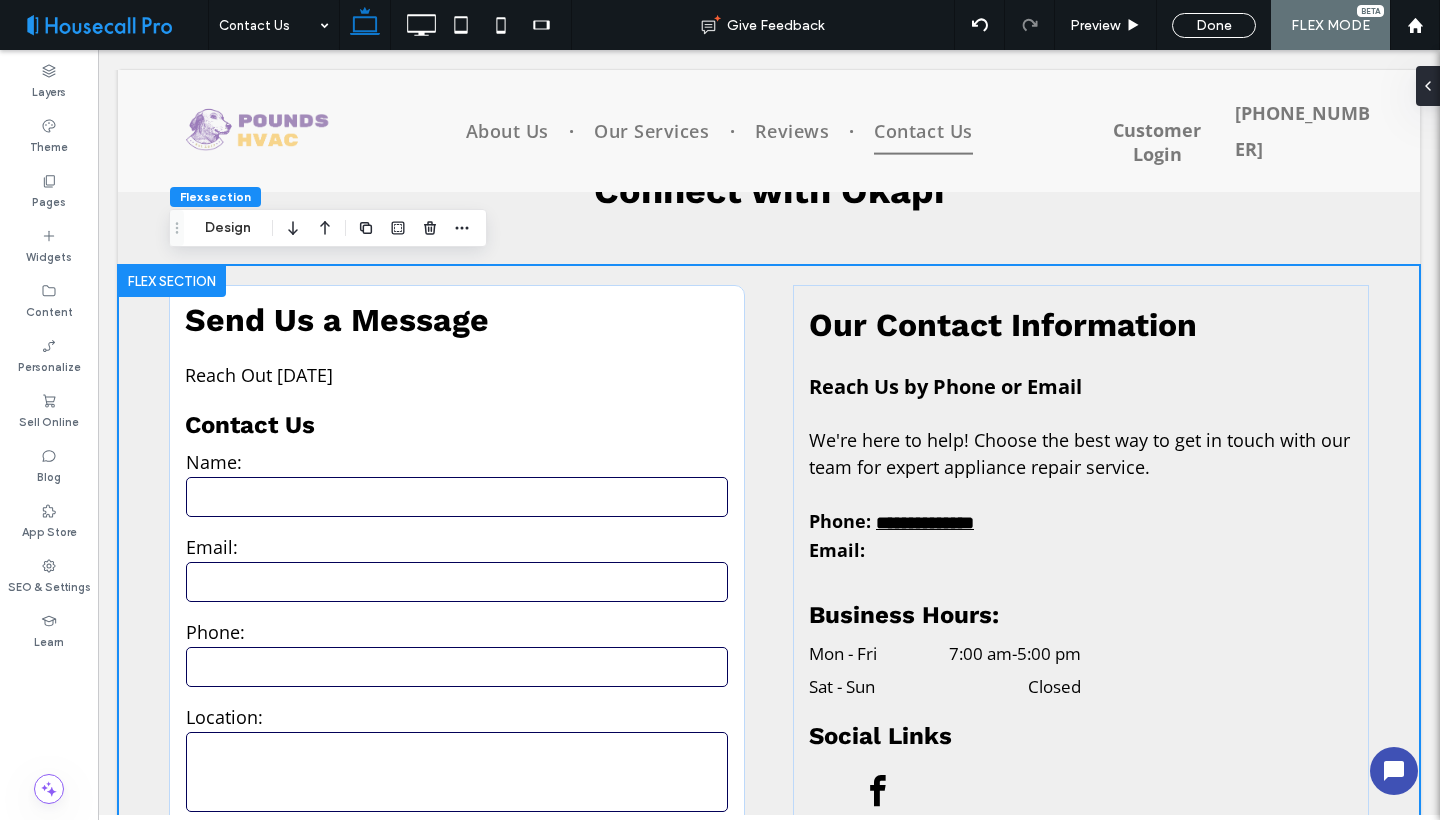scroll, scrollTop: 533, scrollLeft: 0, axis: vertical 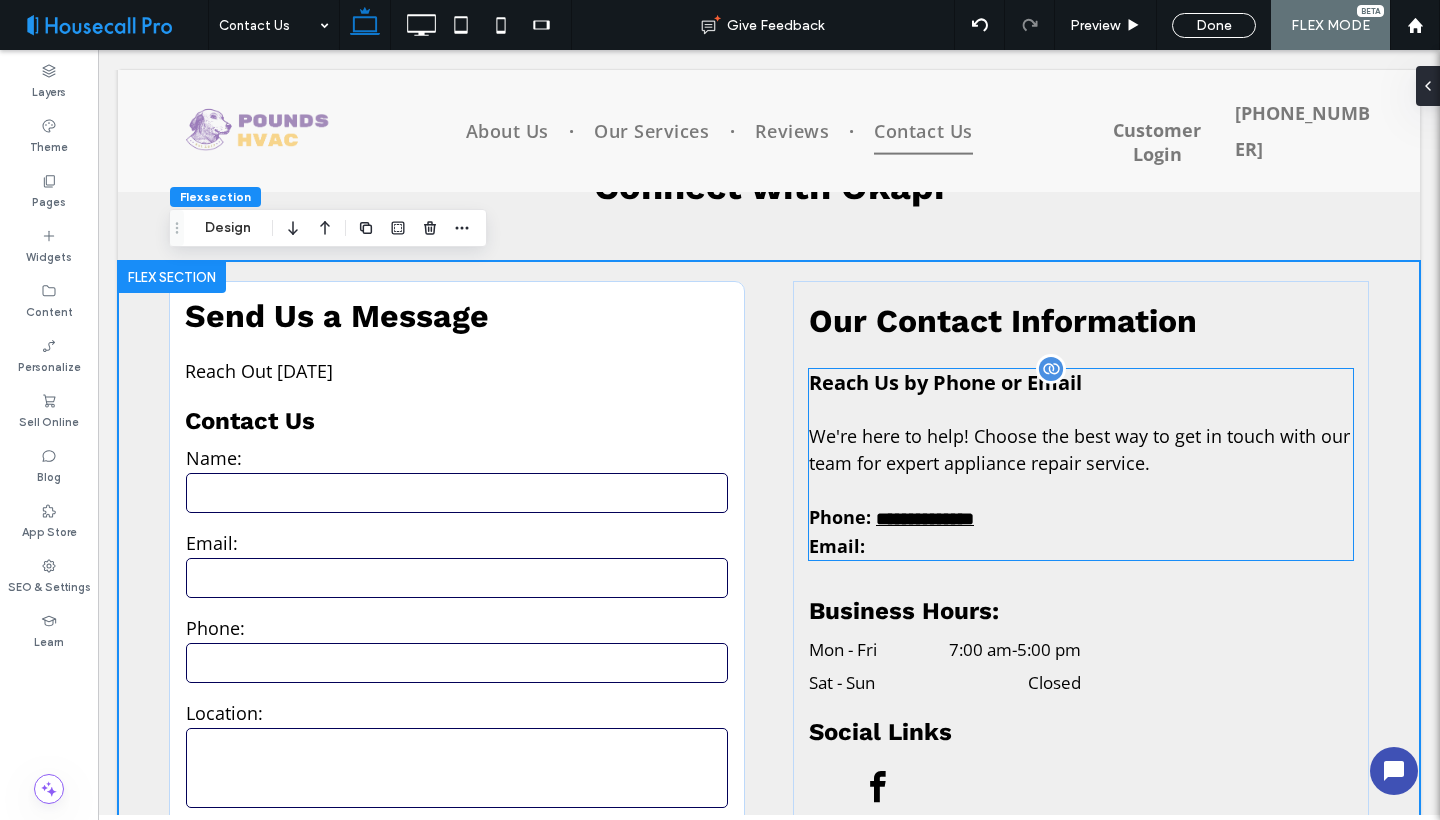 click on "Email:" at bounding box center (1081, 546) 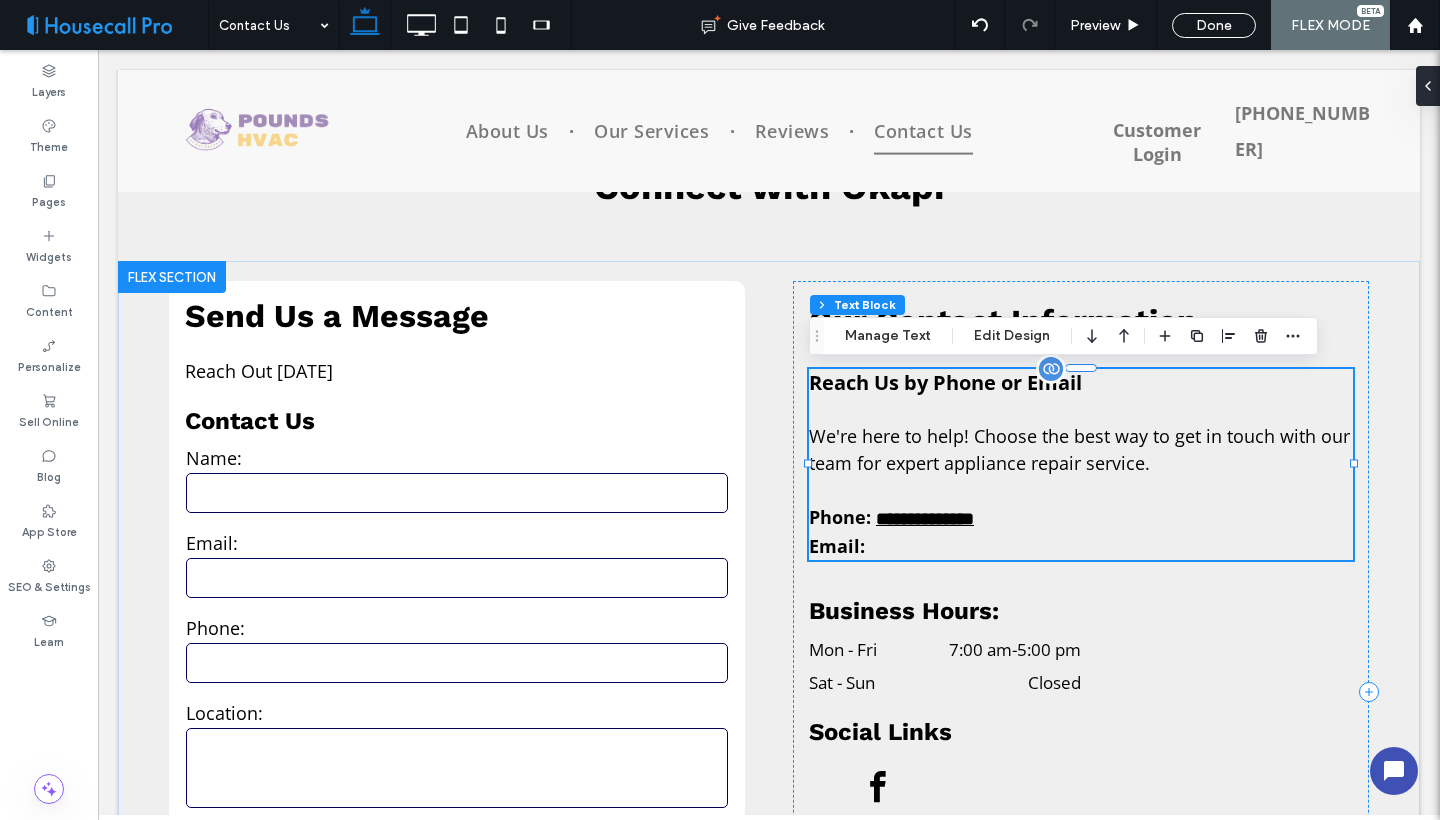 click on "Email:" at bounding box center (1081, 546) 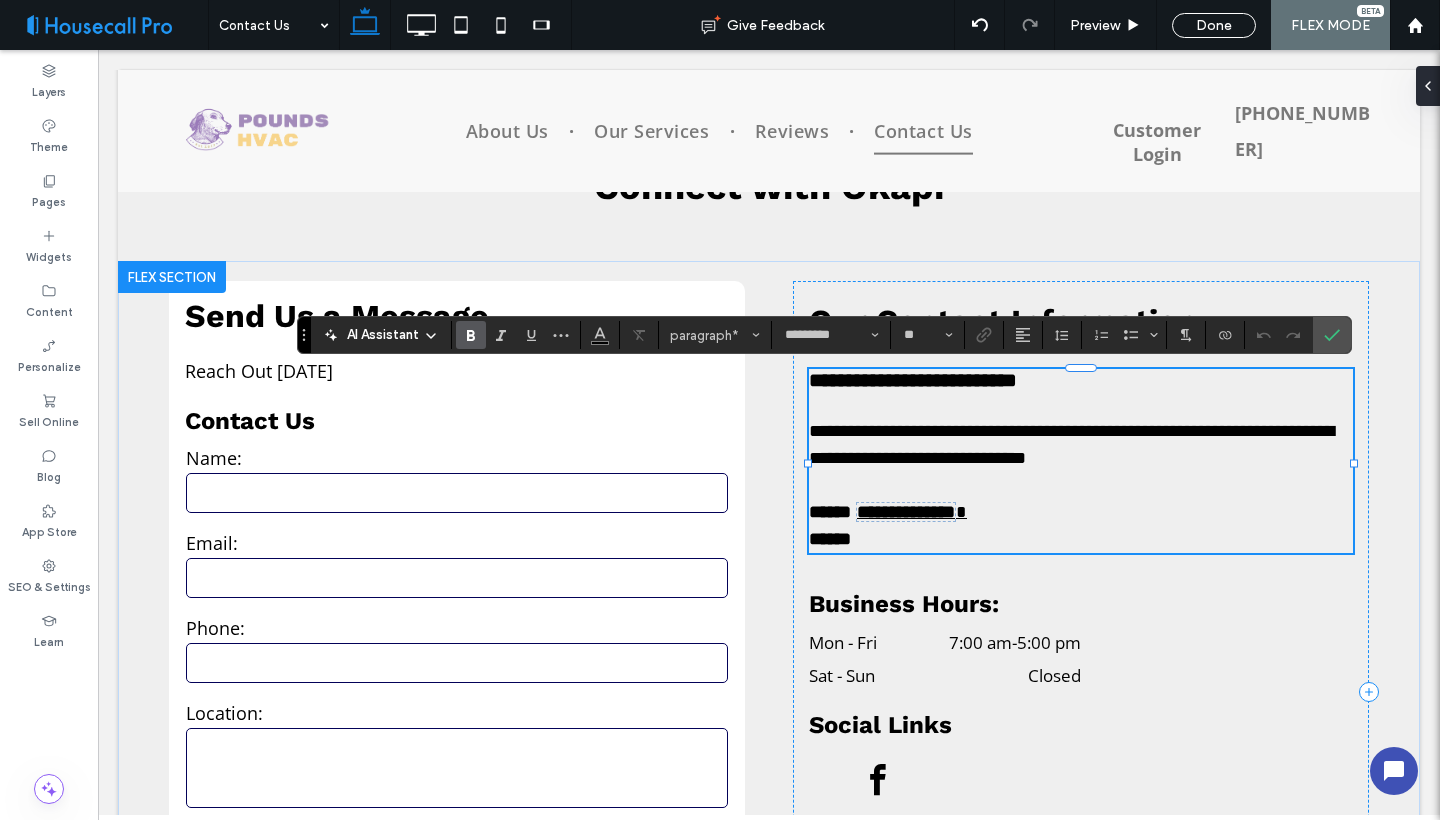 type 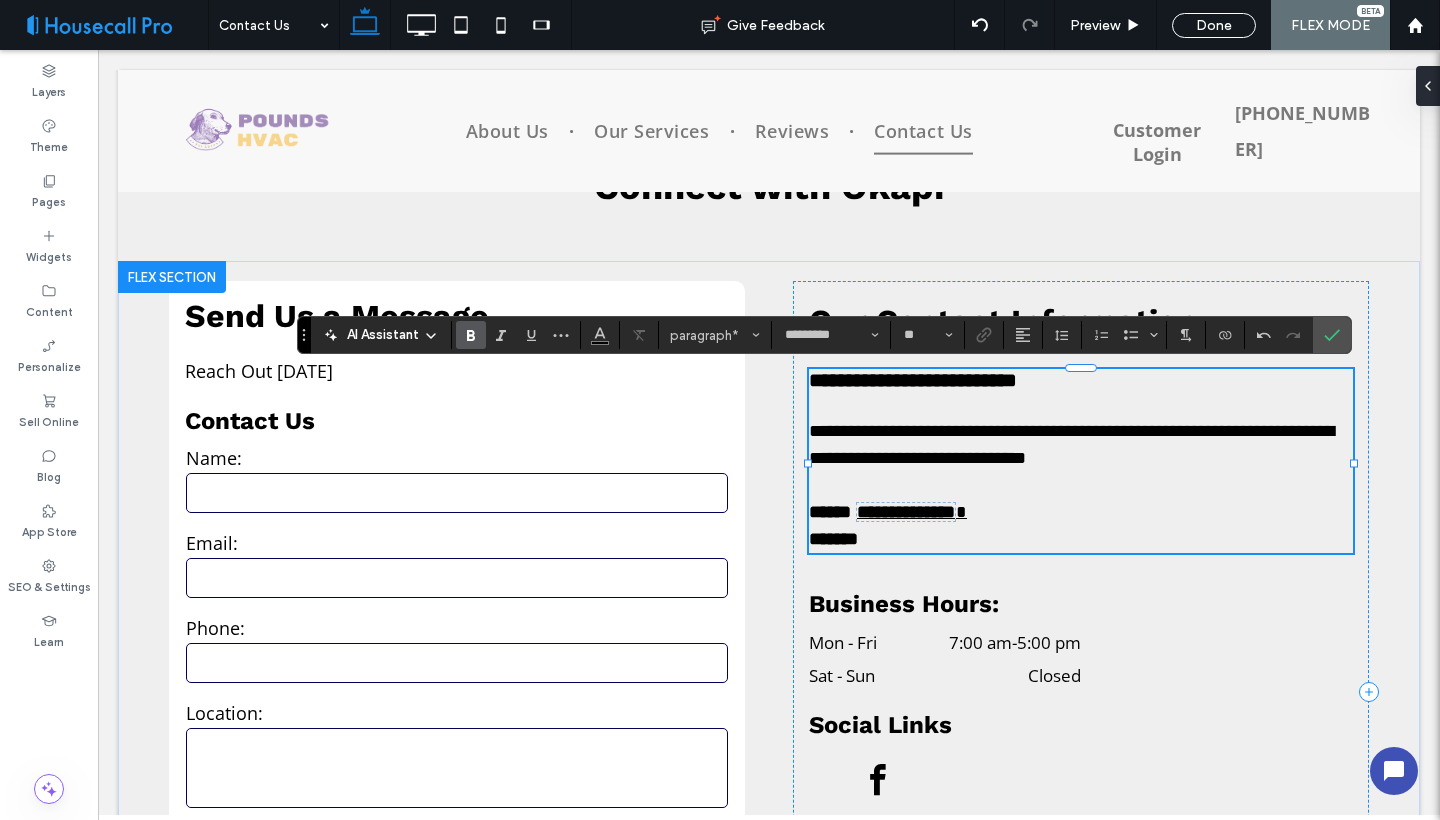 click on "**********" at bounding box center (1081, 512) 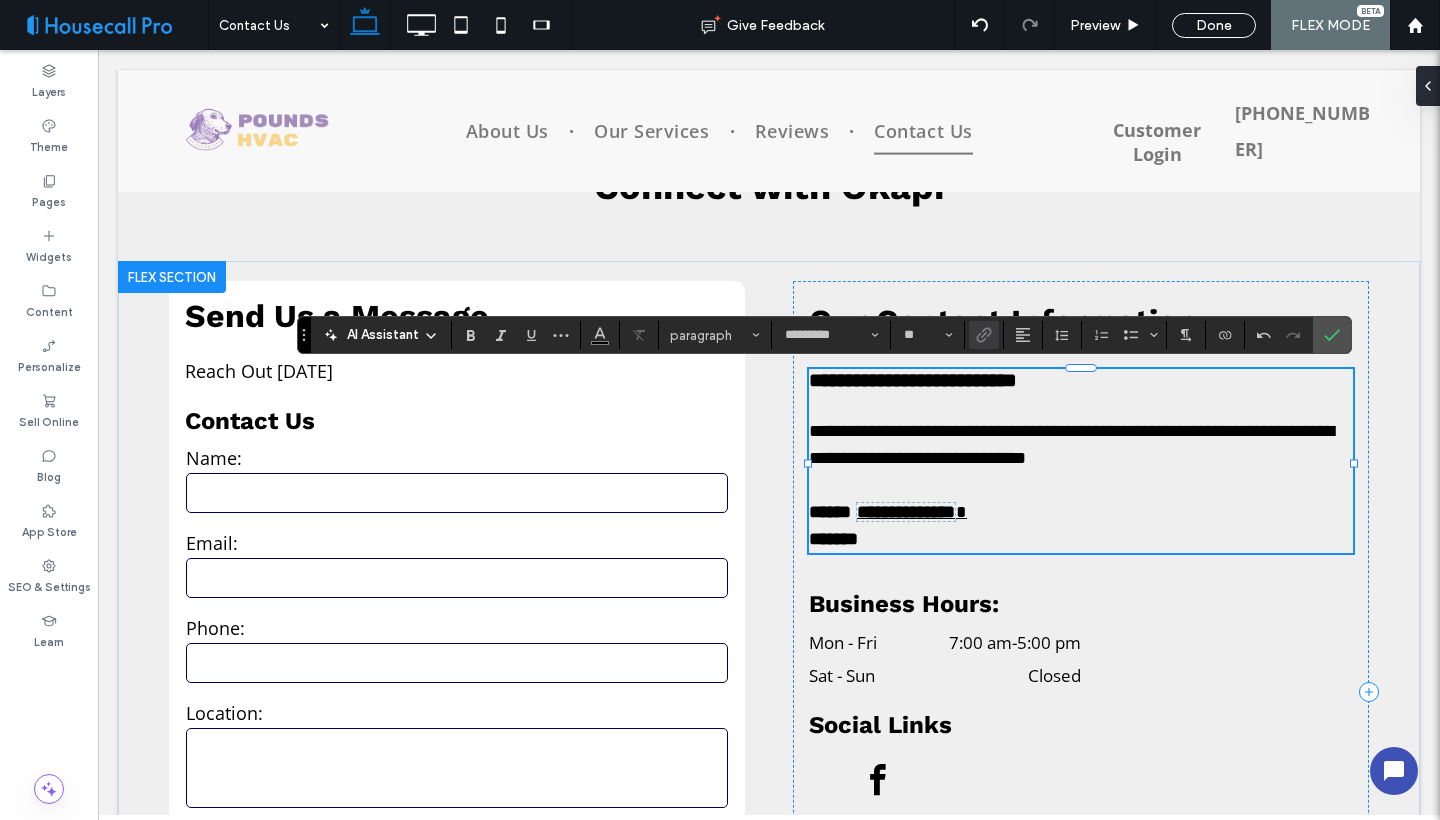 click on "**********" at bounding box center (1081, 512) 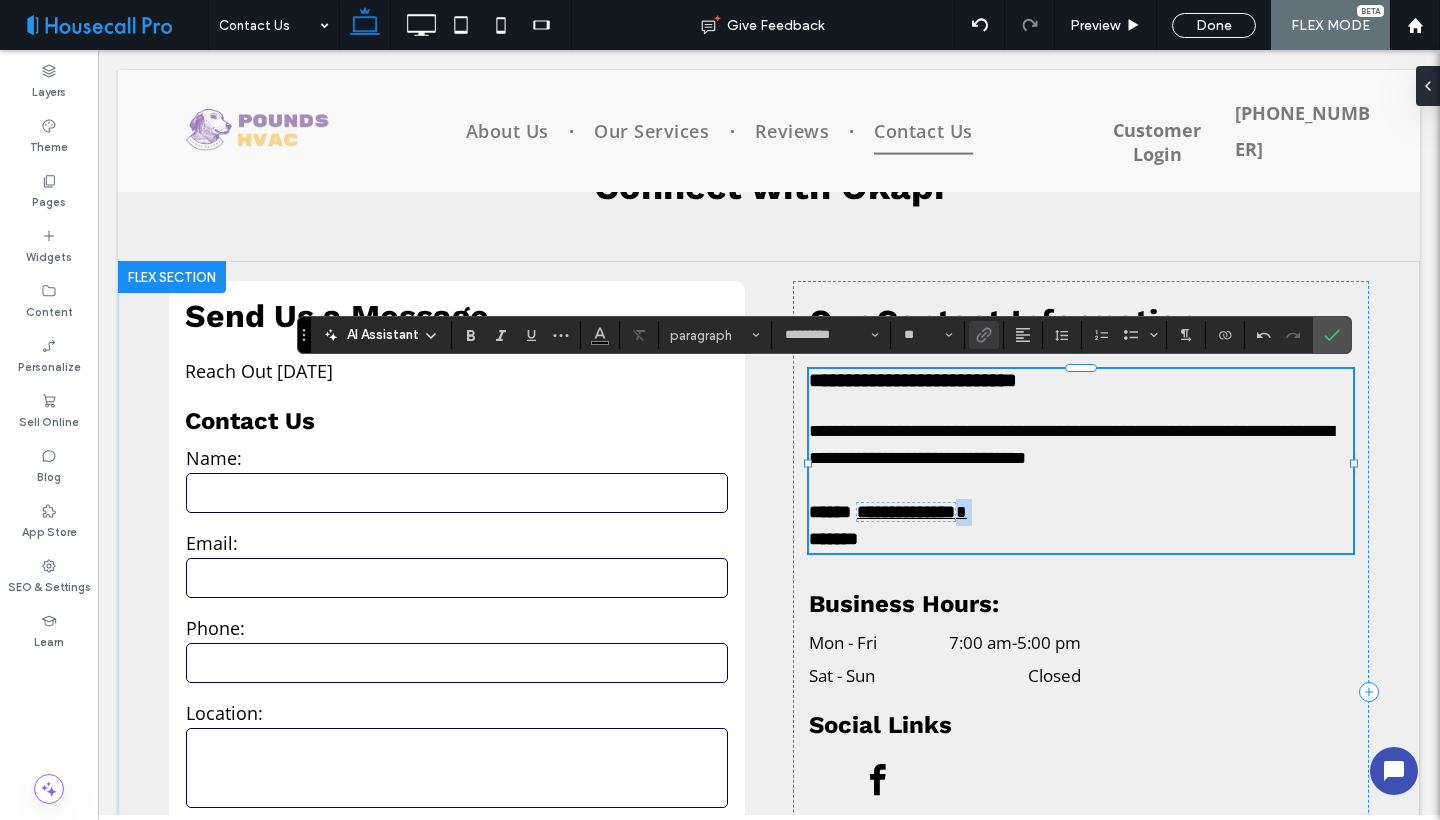 click on "**********" at bounding box center (1081, 512) 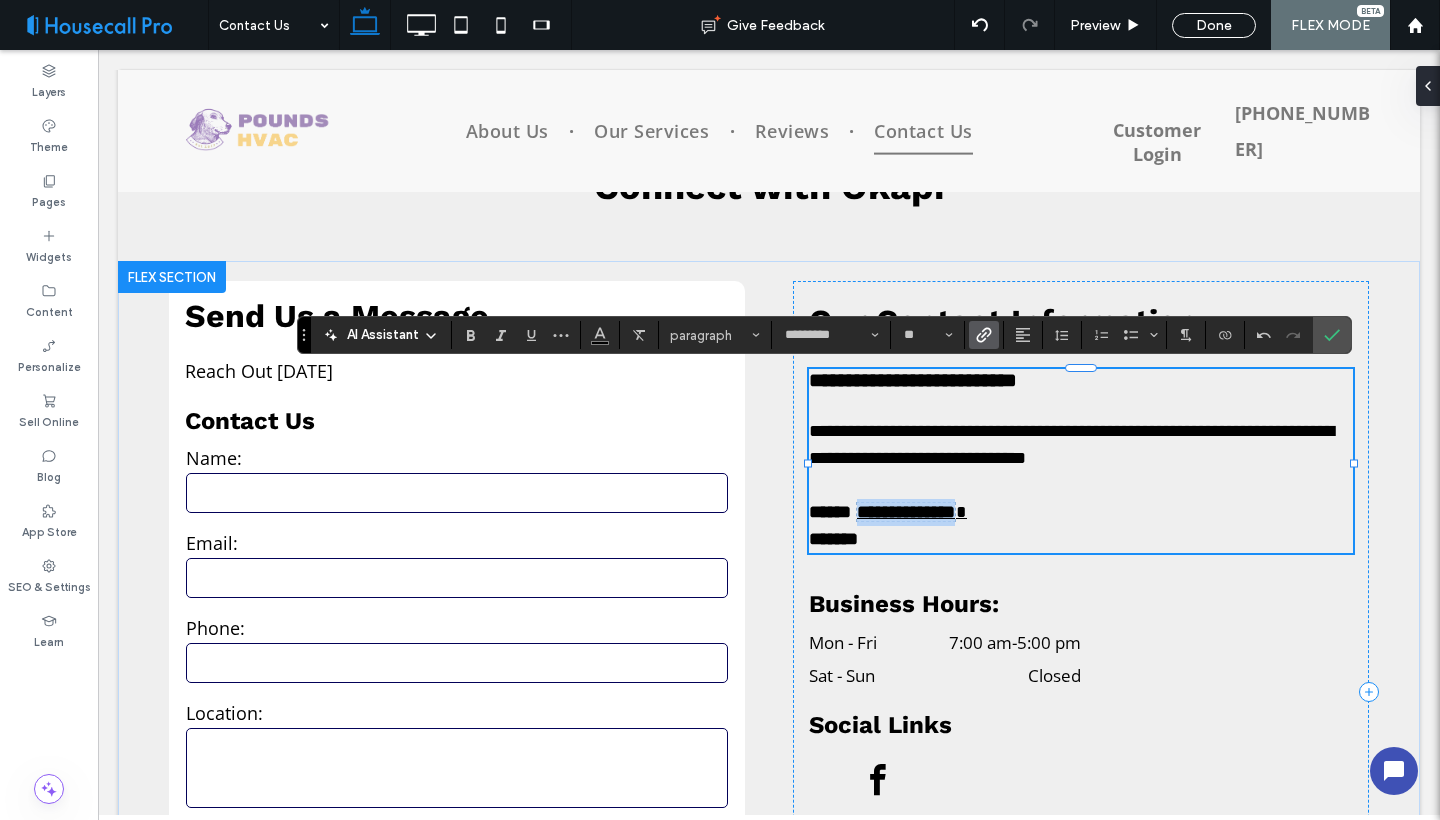 click on "**********" at bounding box center [906, 512] 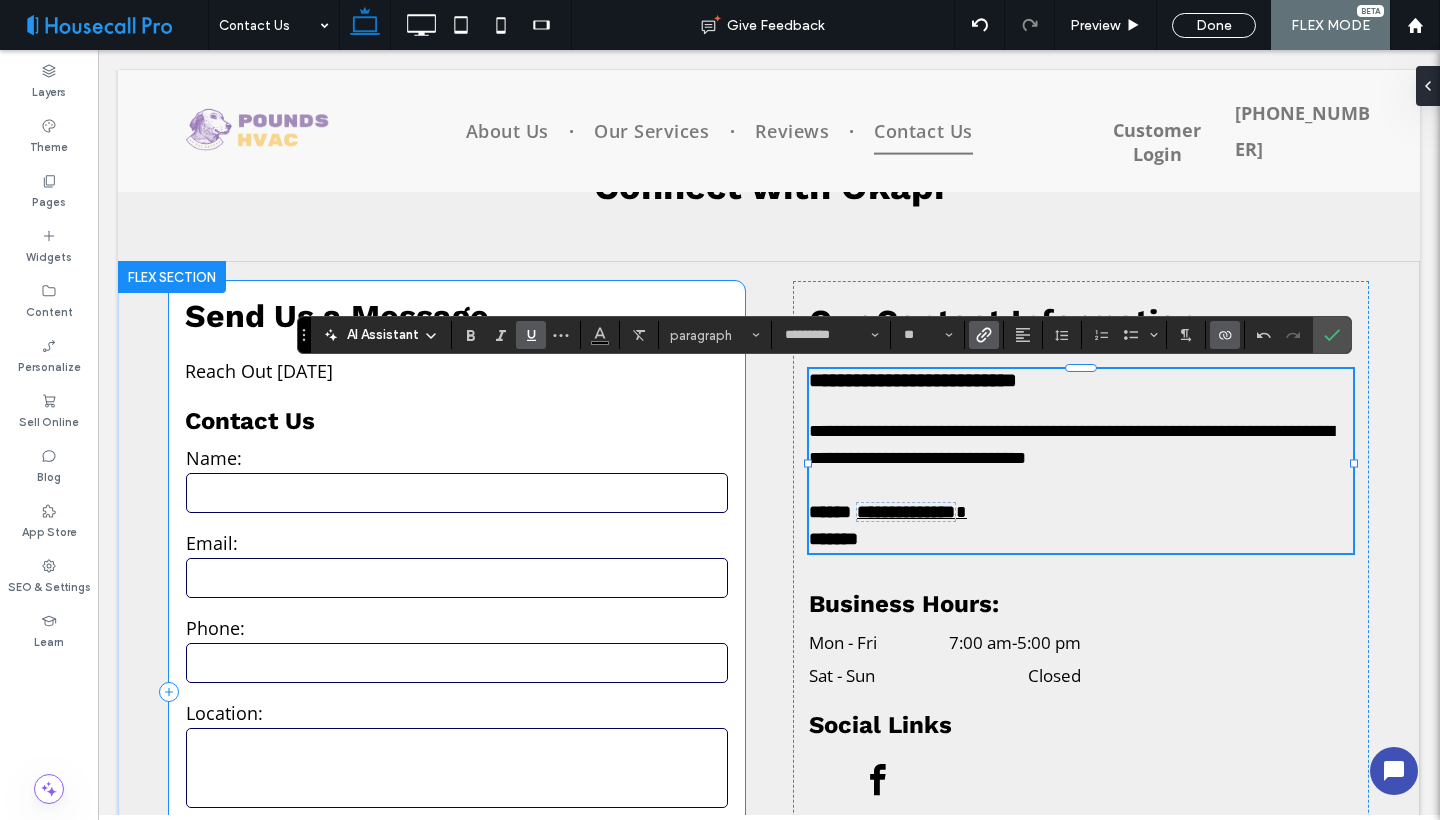 click 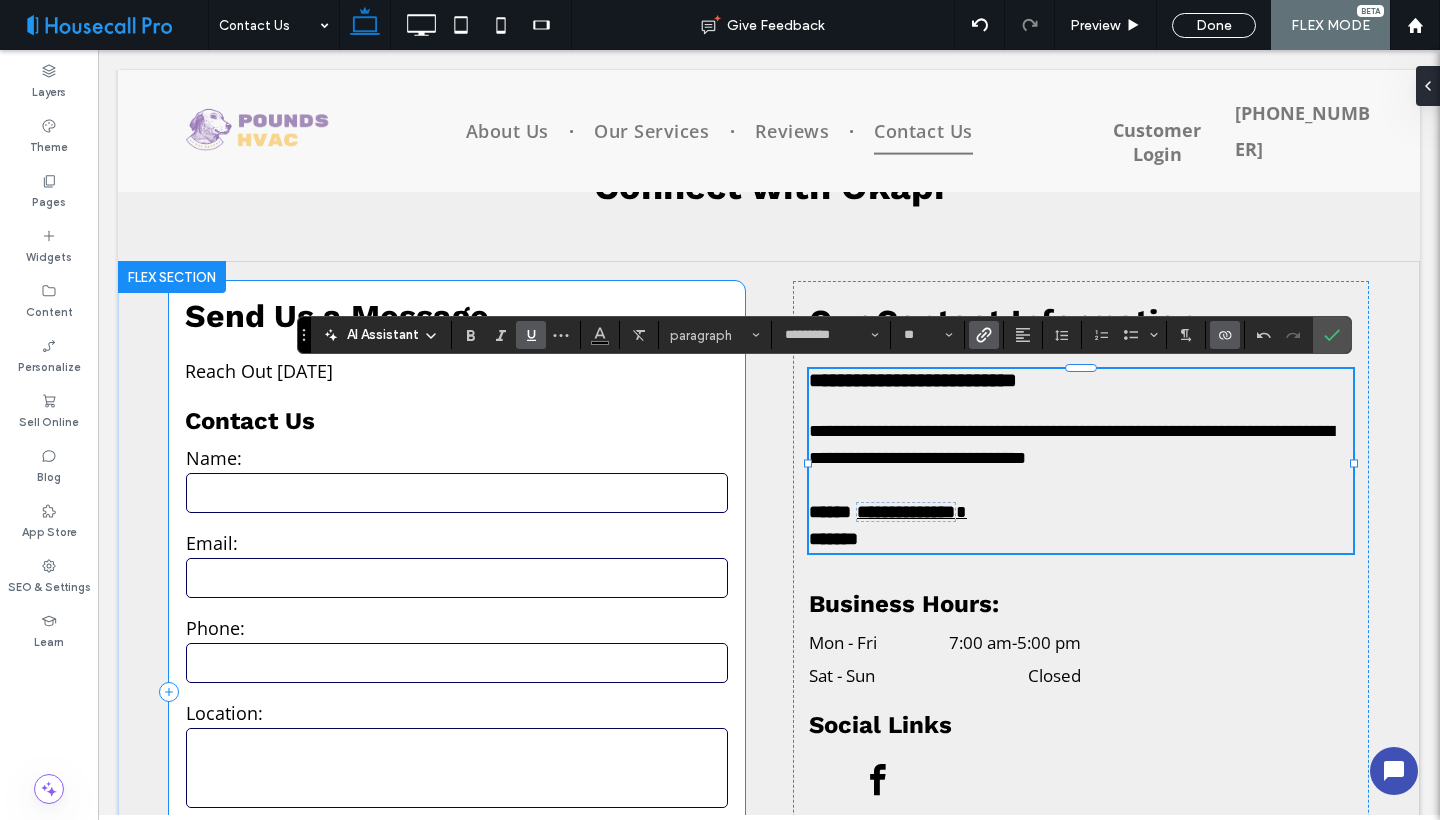 click 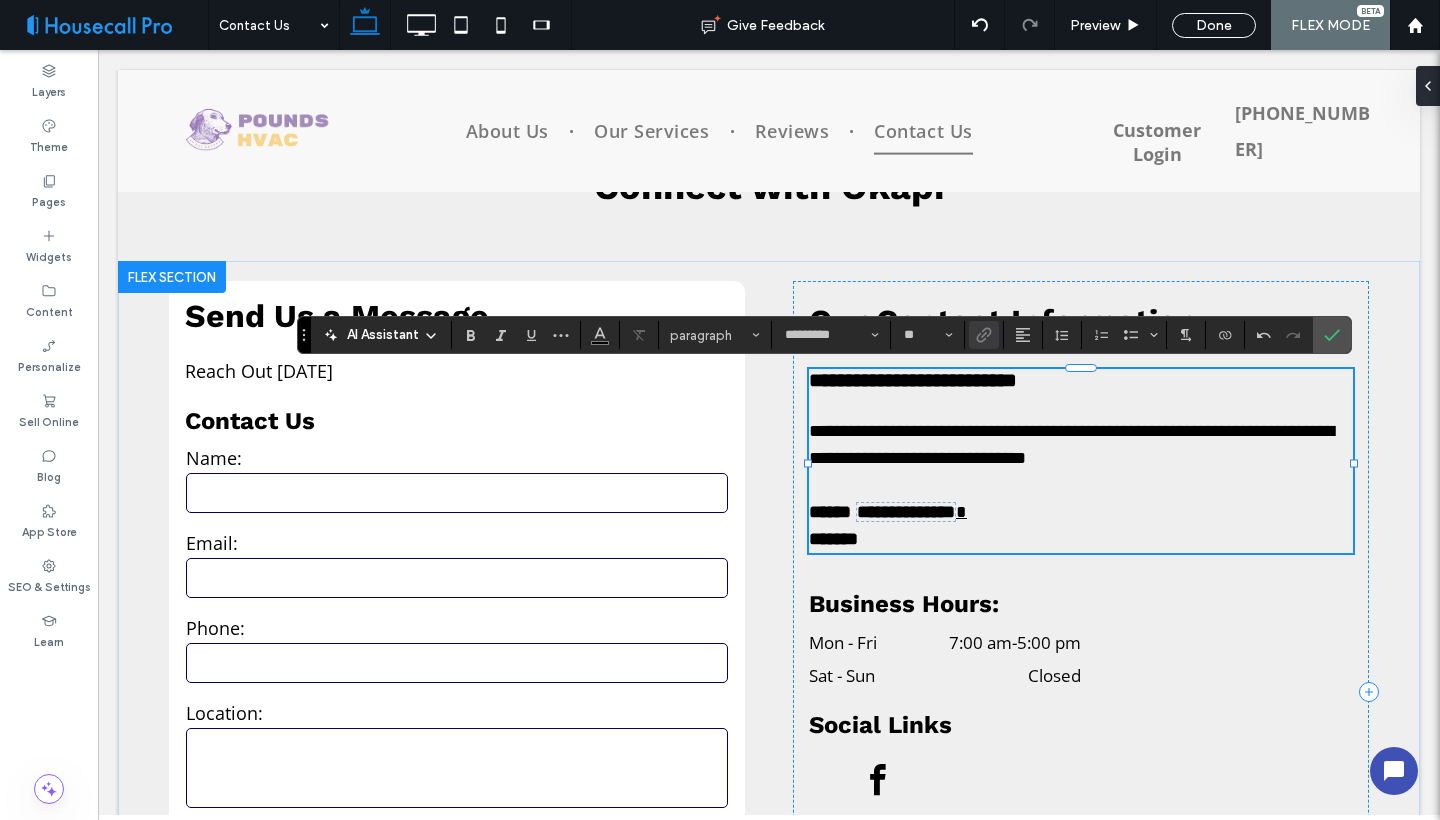 click on "**********" at bounding box center (1081, 512) 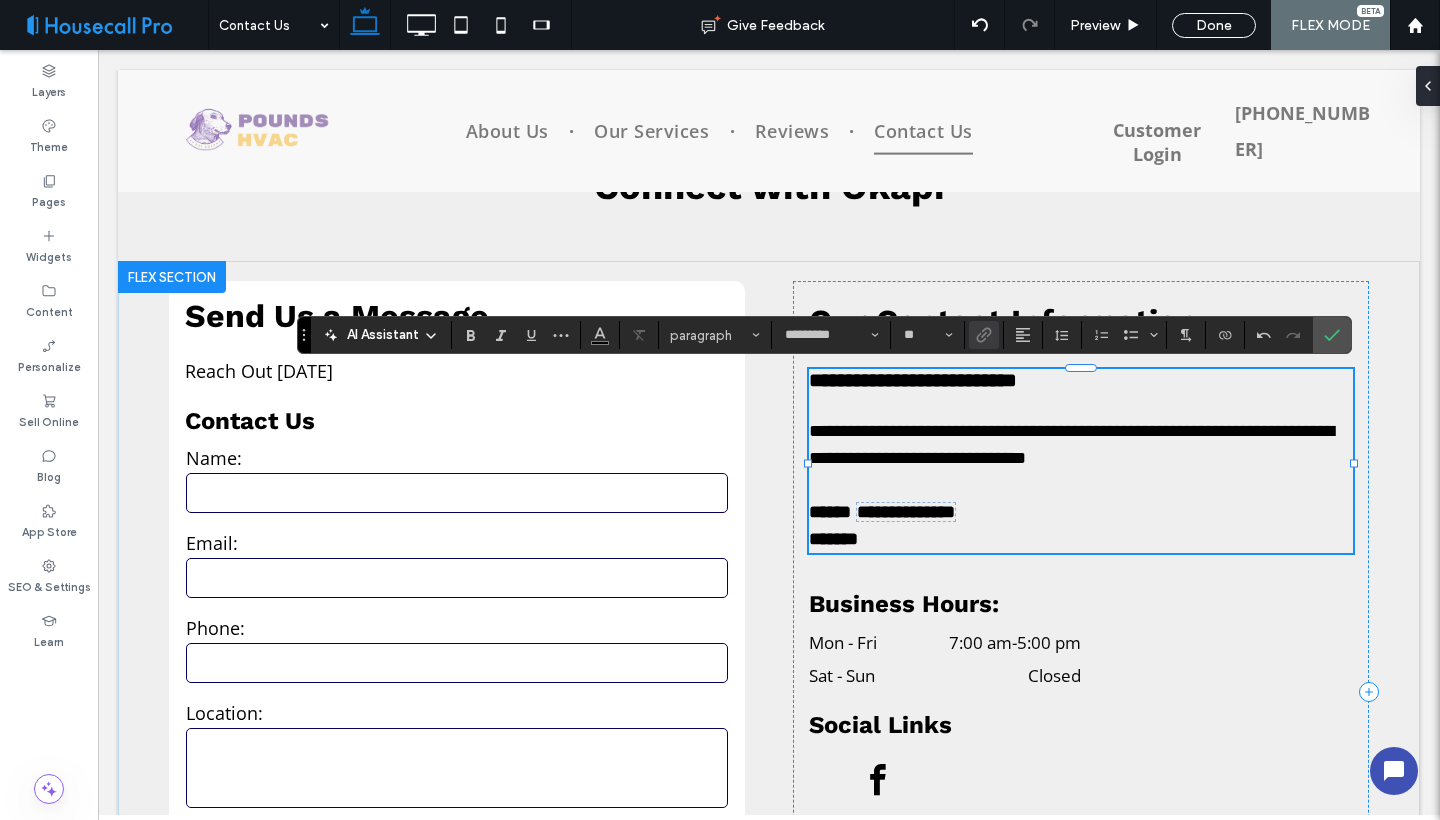 click on "******" at bounding box center [1081, 539] 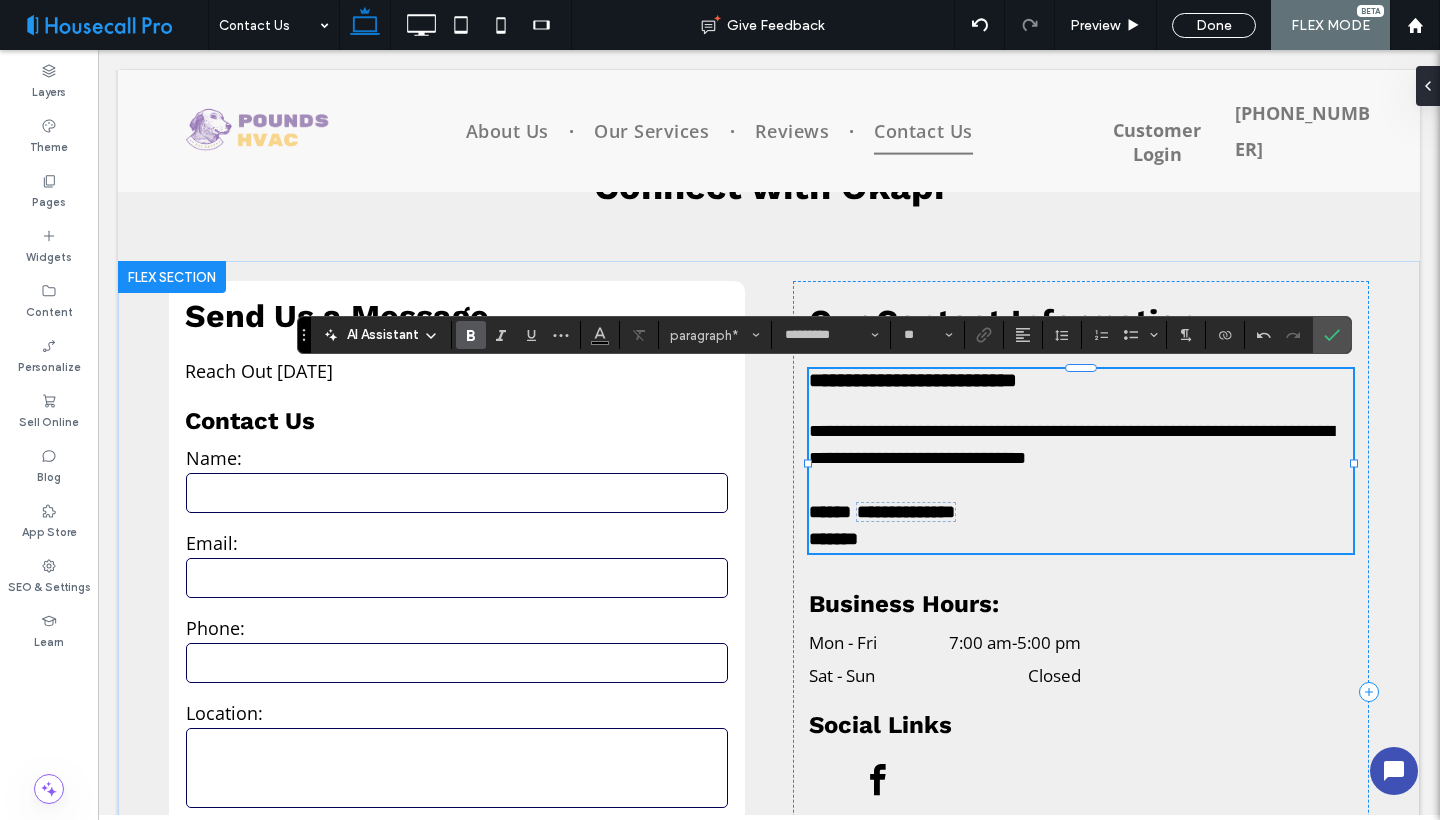 click on "******" at bounding box center [1081, 539] 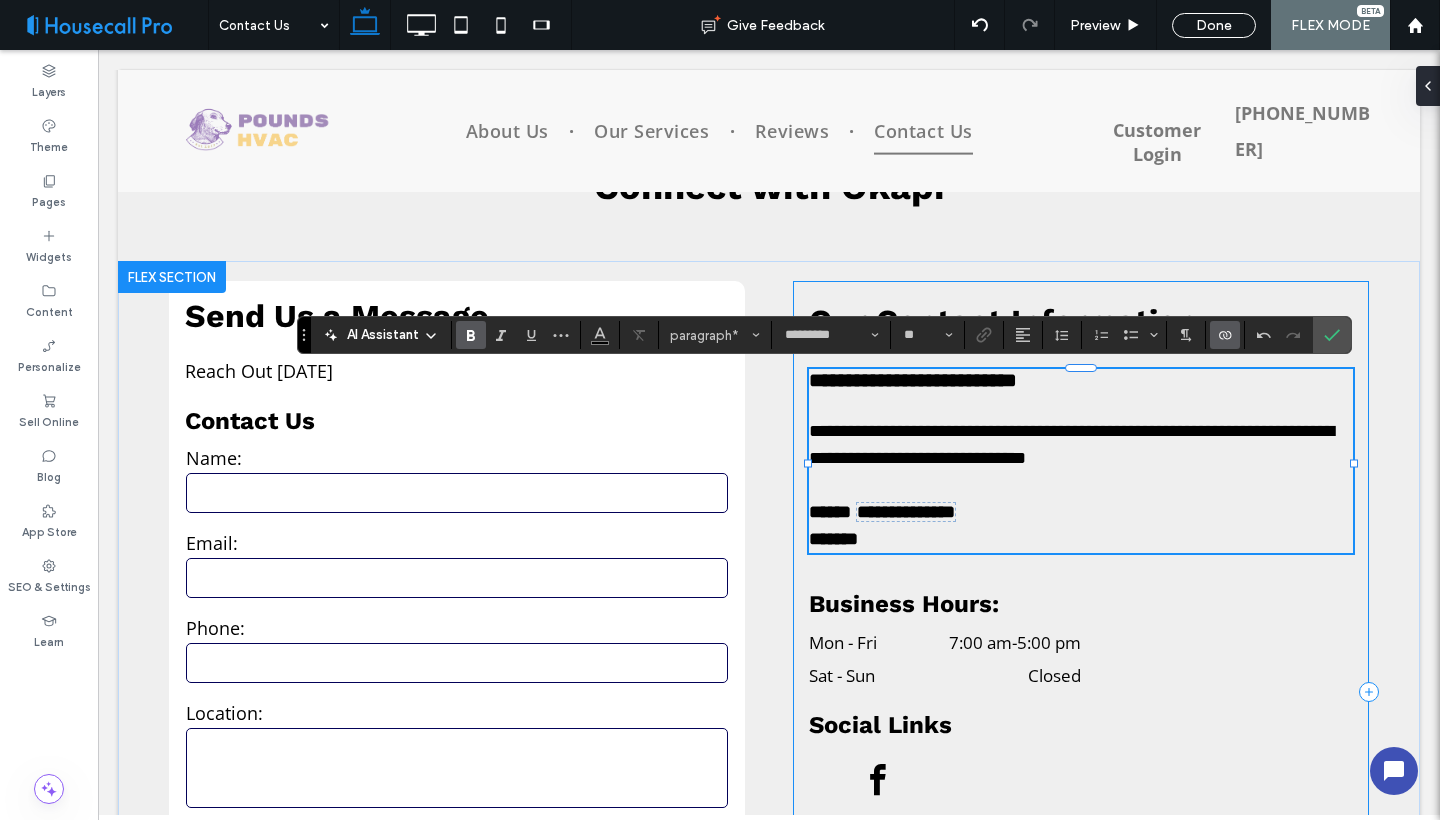 click 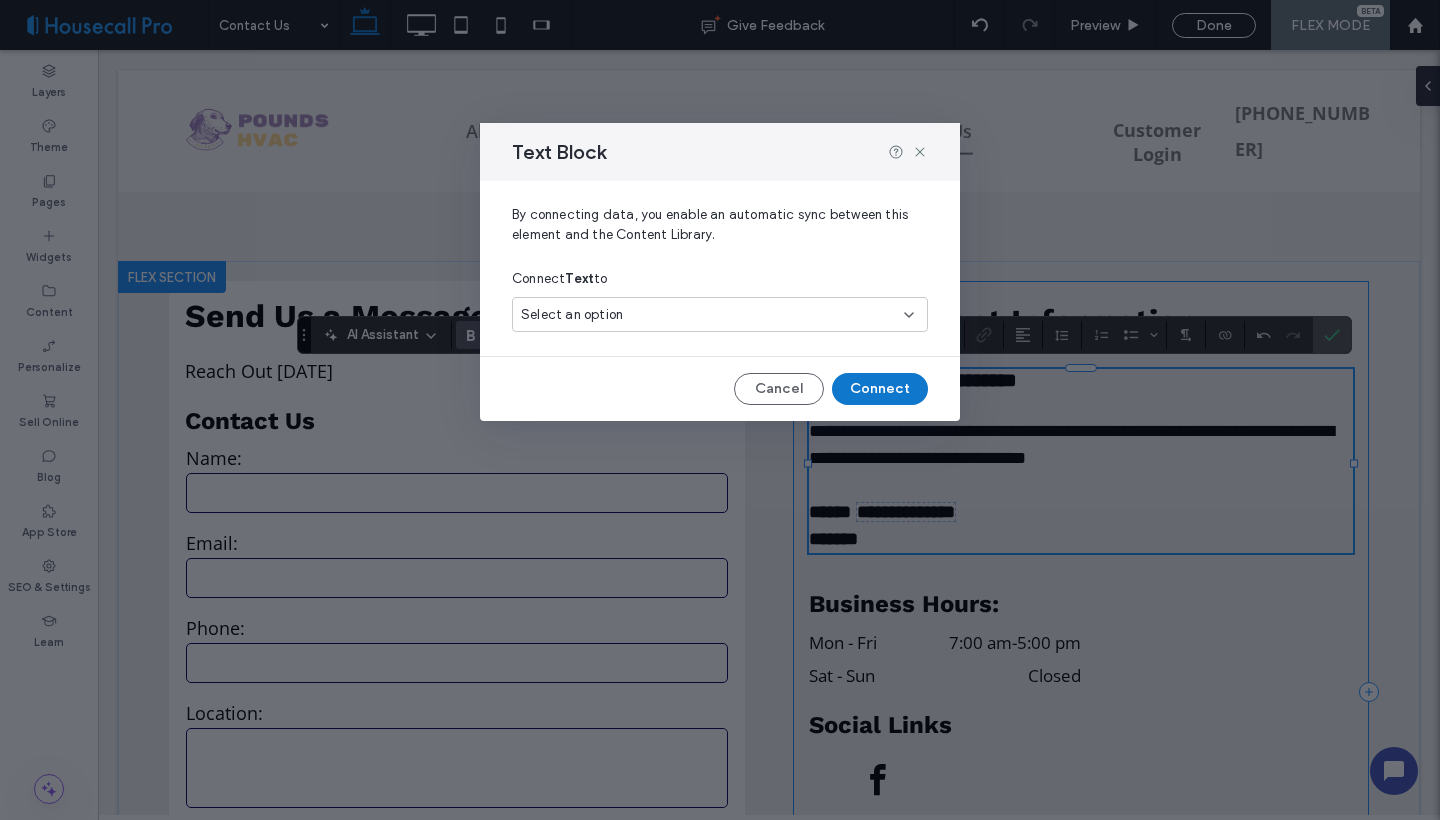 click on "Select an option" at bounding box center (708, 315) 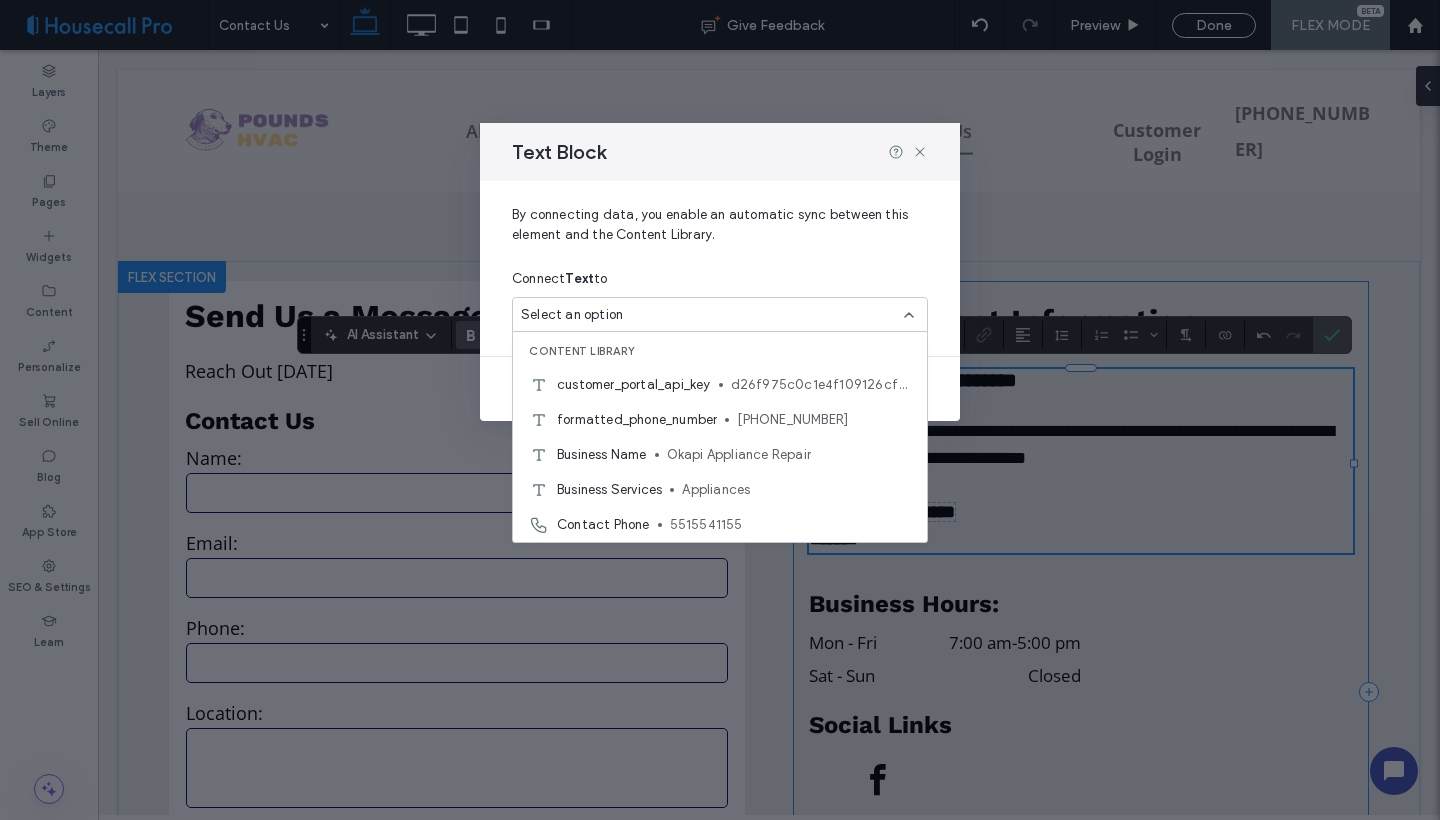 click 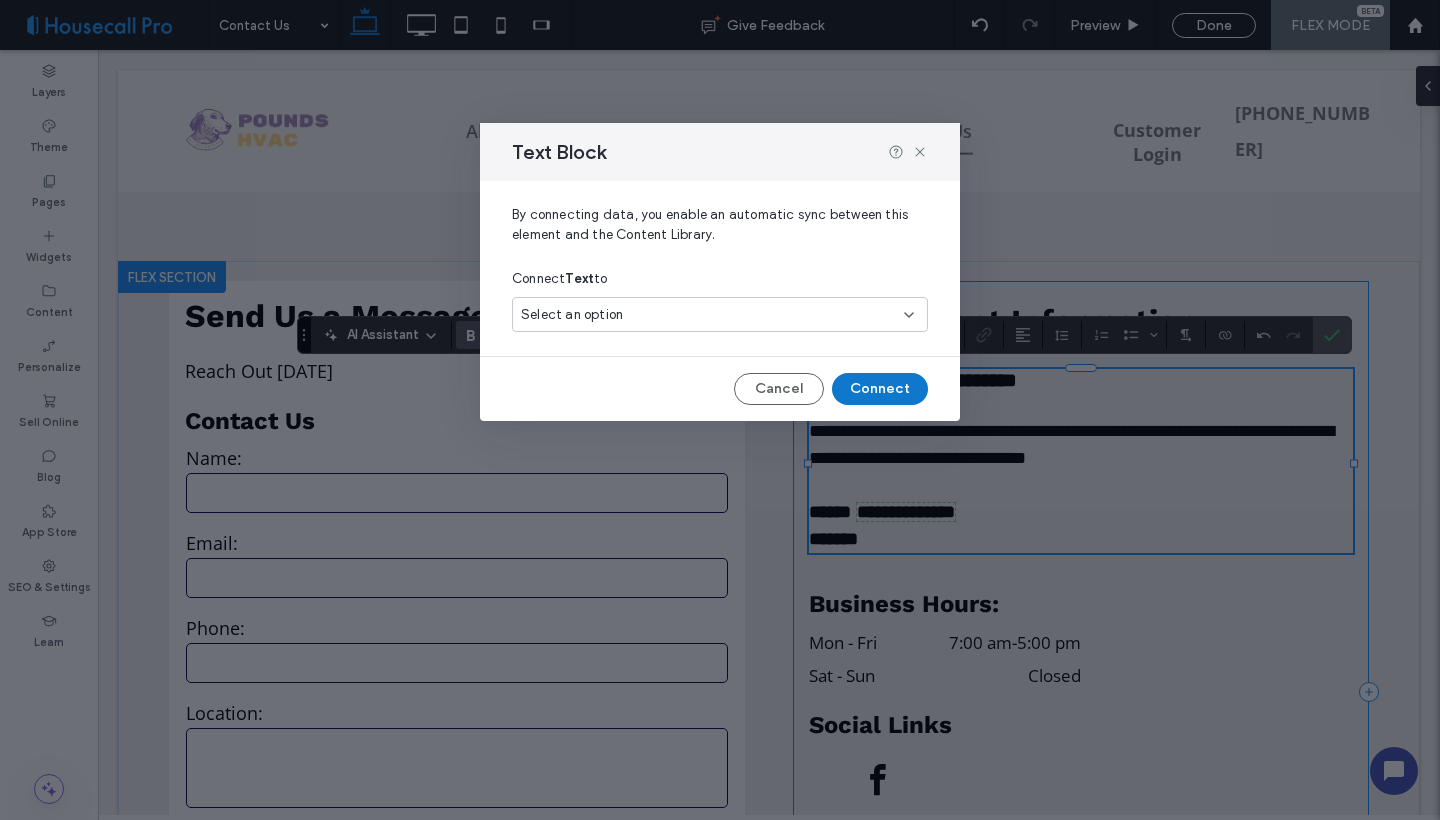 click on "Text Block" at bounding box center (720, 152) 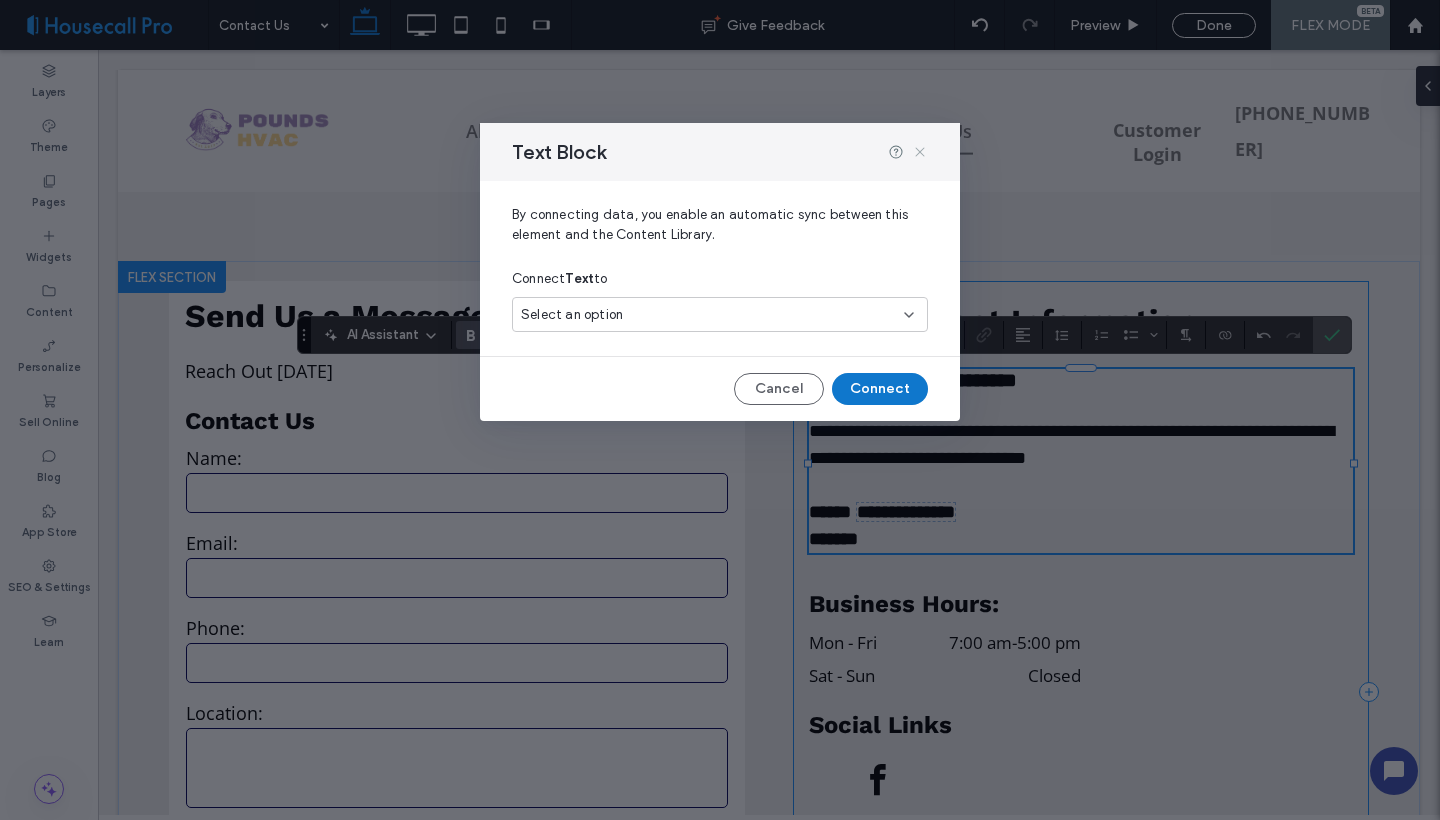 click 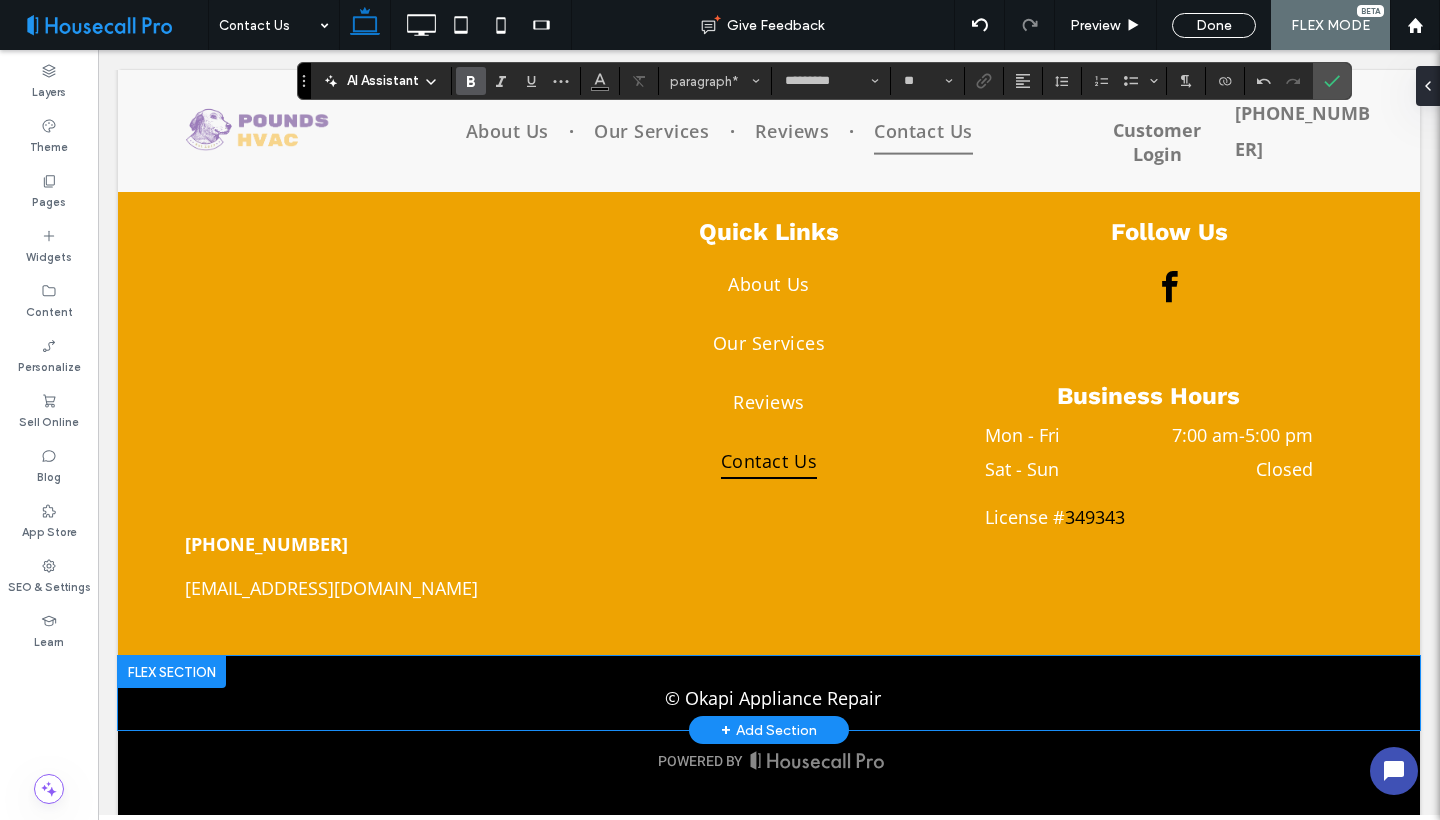 scroll, scrollTop: 1583, scrollLeft: 0, axis: vertical 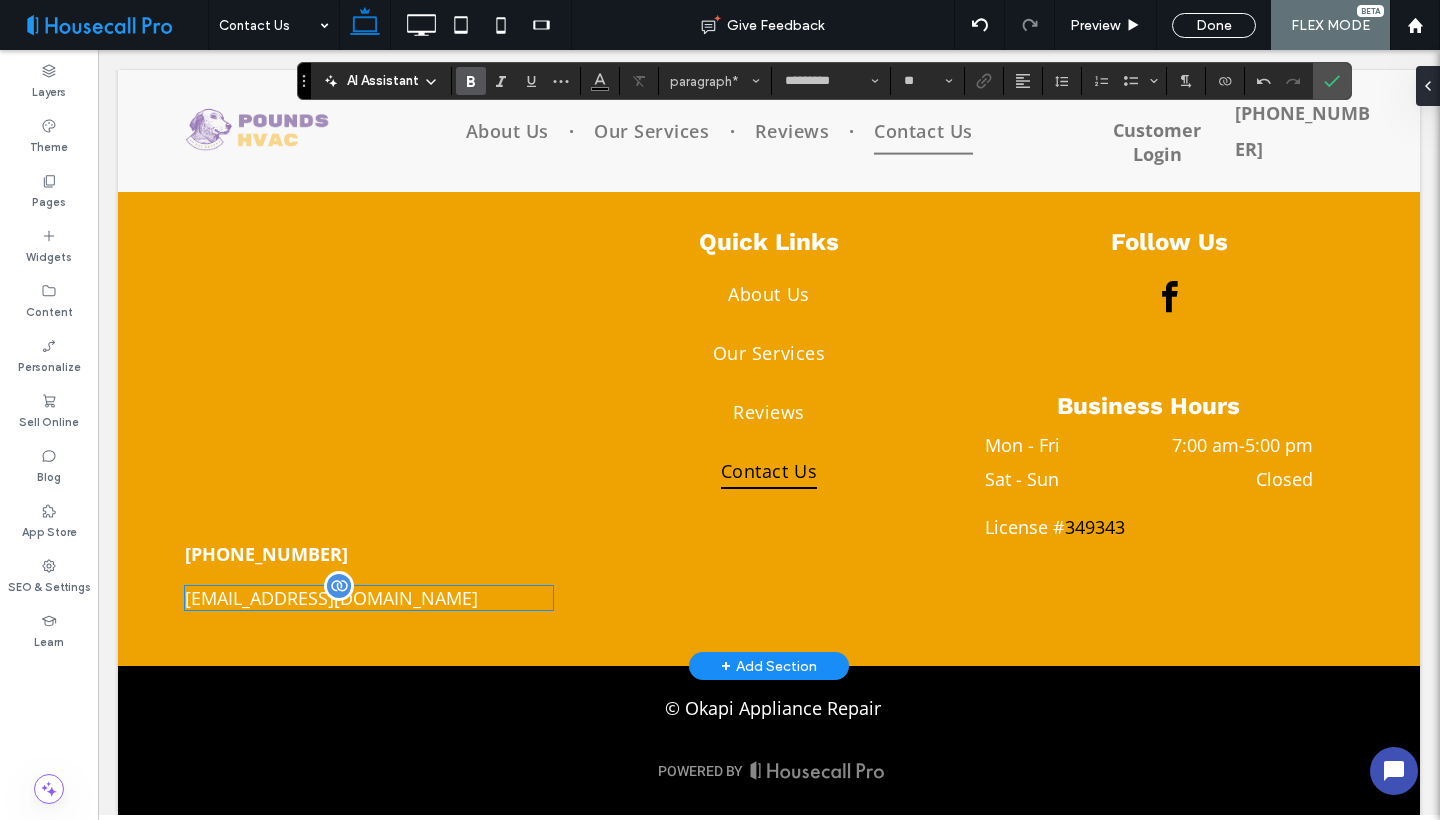 click on "okapiappliancerepair@yahoo.com" at bounding box center [369, 598] 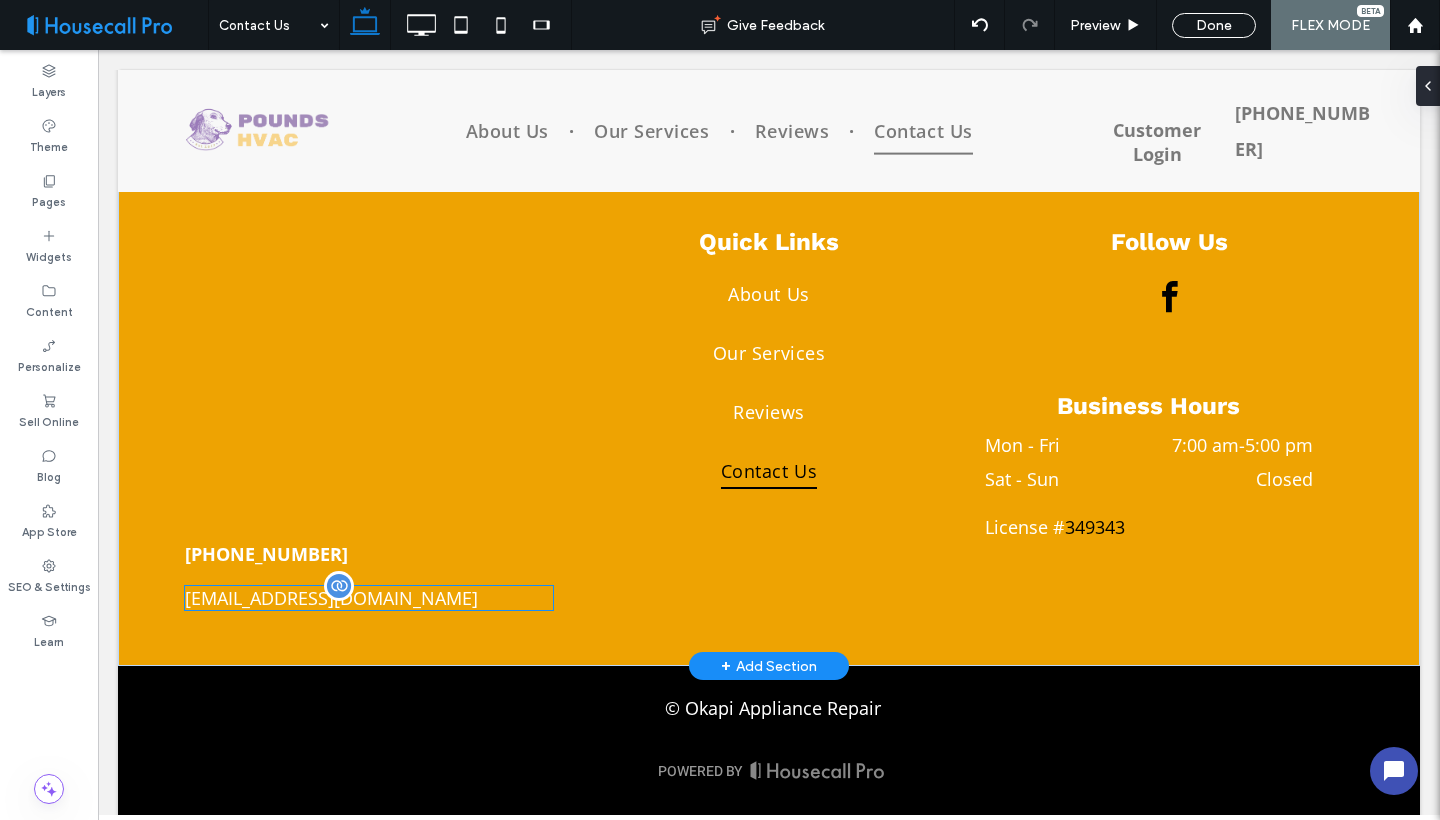 click on "okapiappliancerepair@yahoo.com" at bounding box center [369, 598] 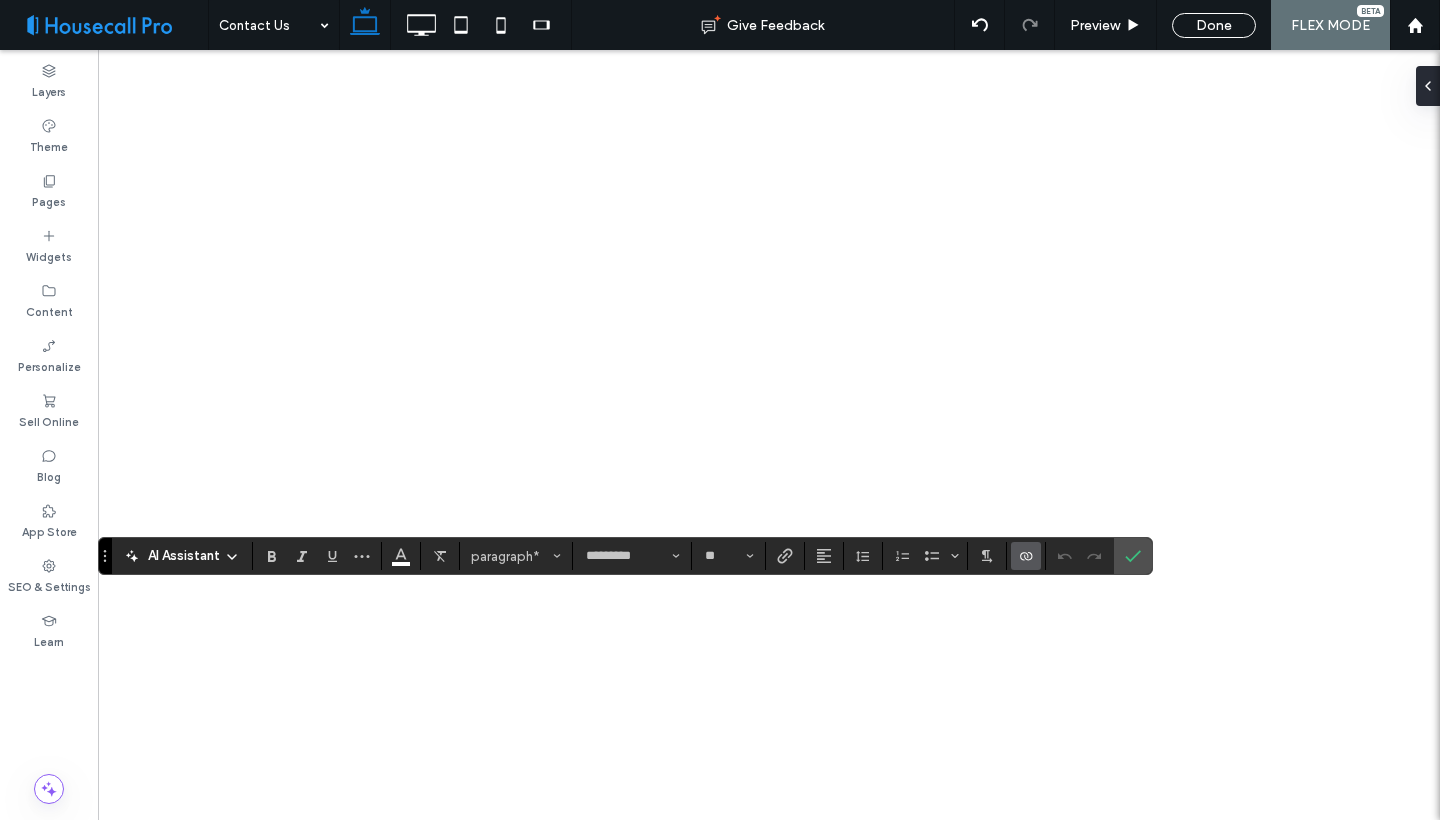scroll, scrollTop: 0, scrollLeft: 0, axis: both 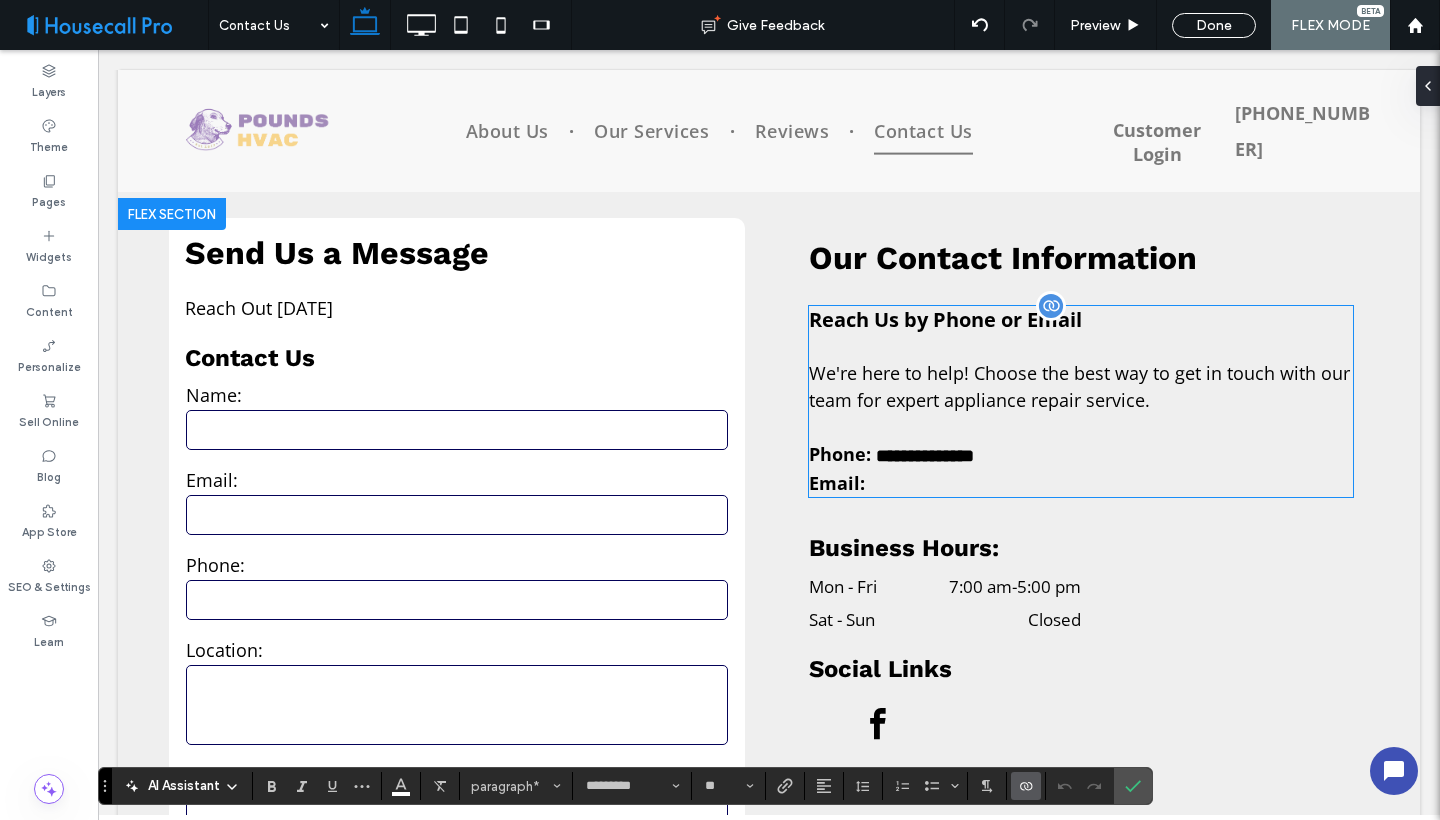 click on "Email:" at bounding box center [1081, 483] 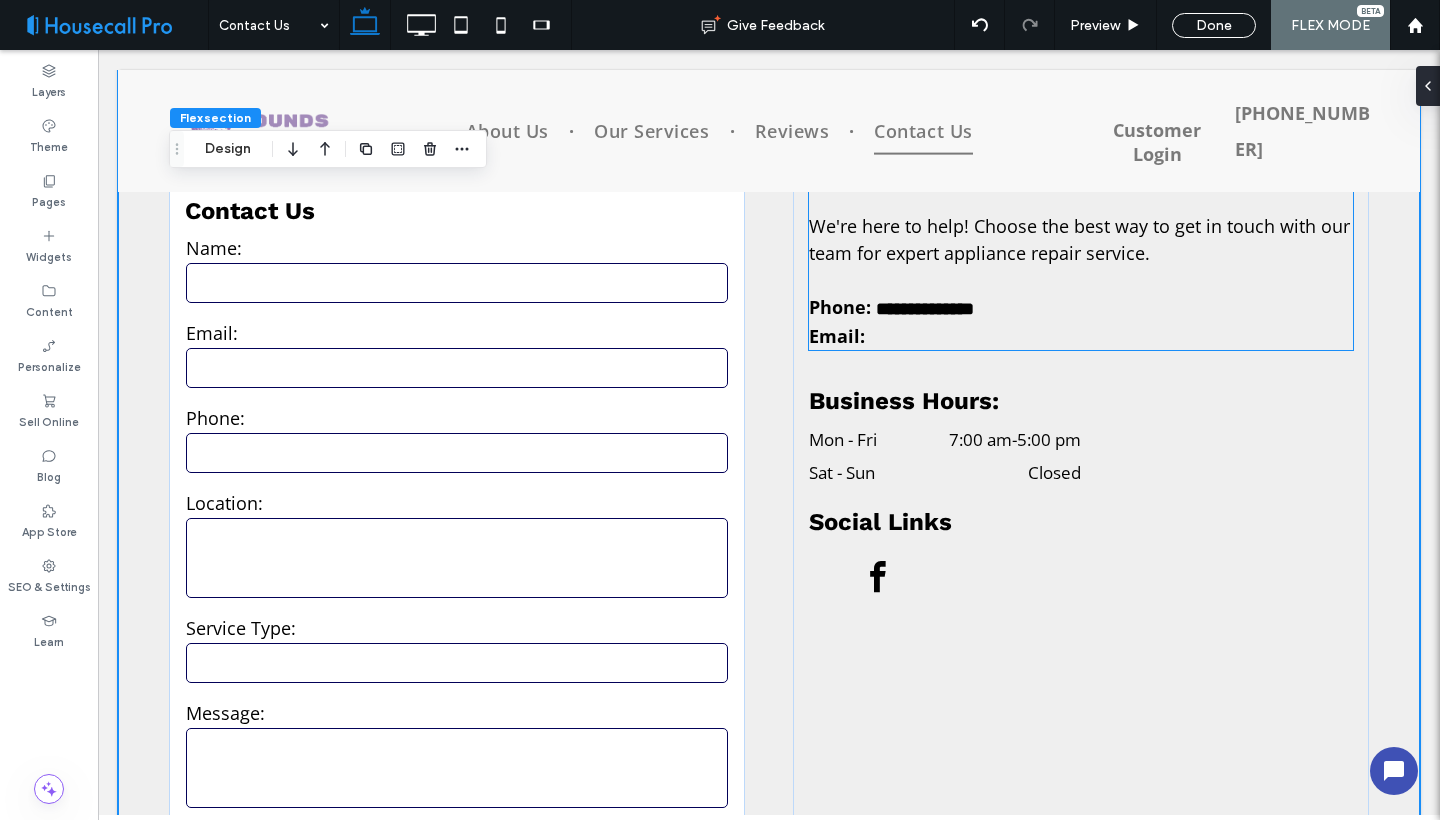 scroll, scrollTop: 744, scrollLeft: 0, axis: vertical 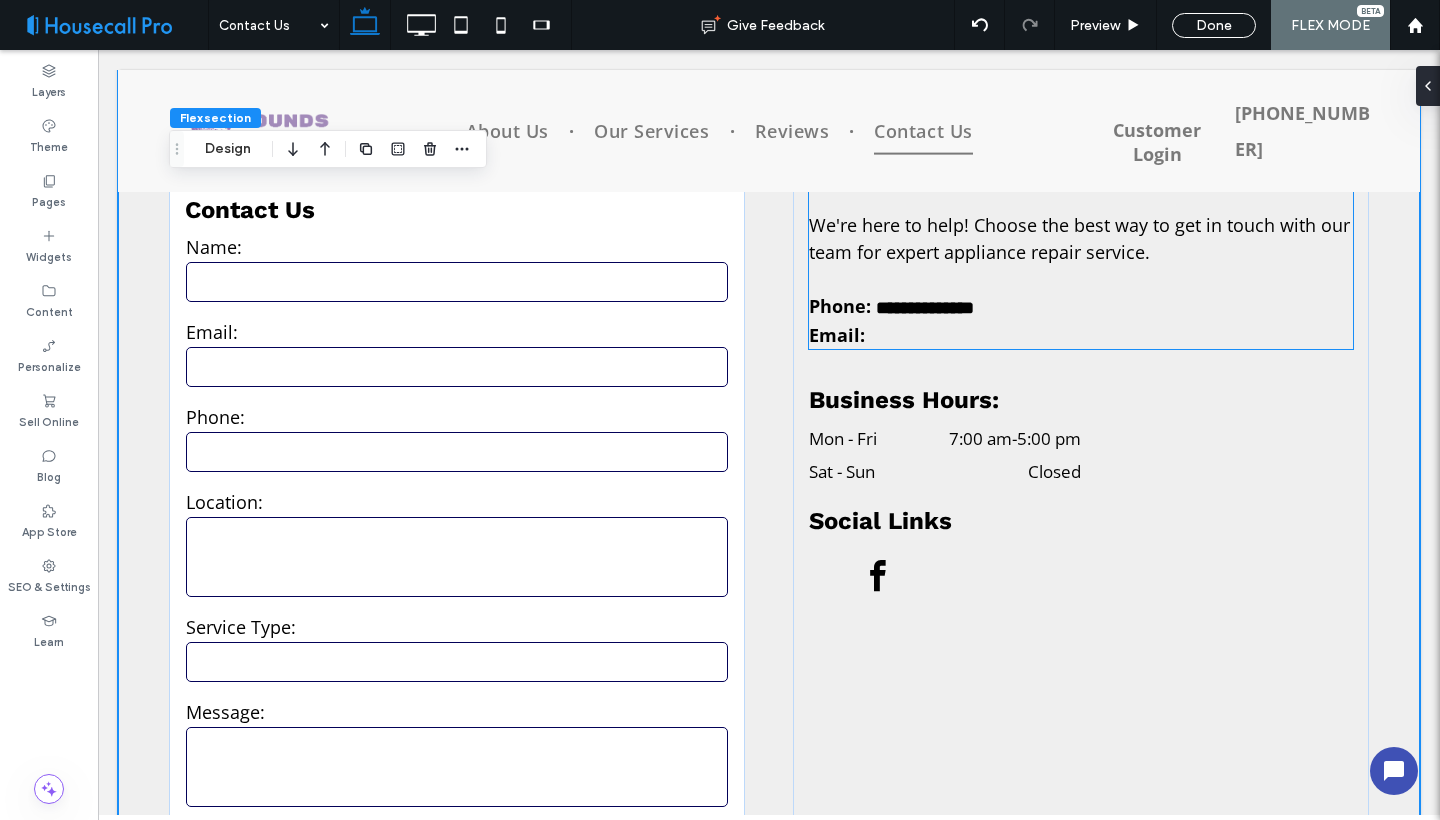 click on "Email:" at bounding box center [1081, 335] 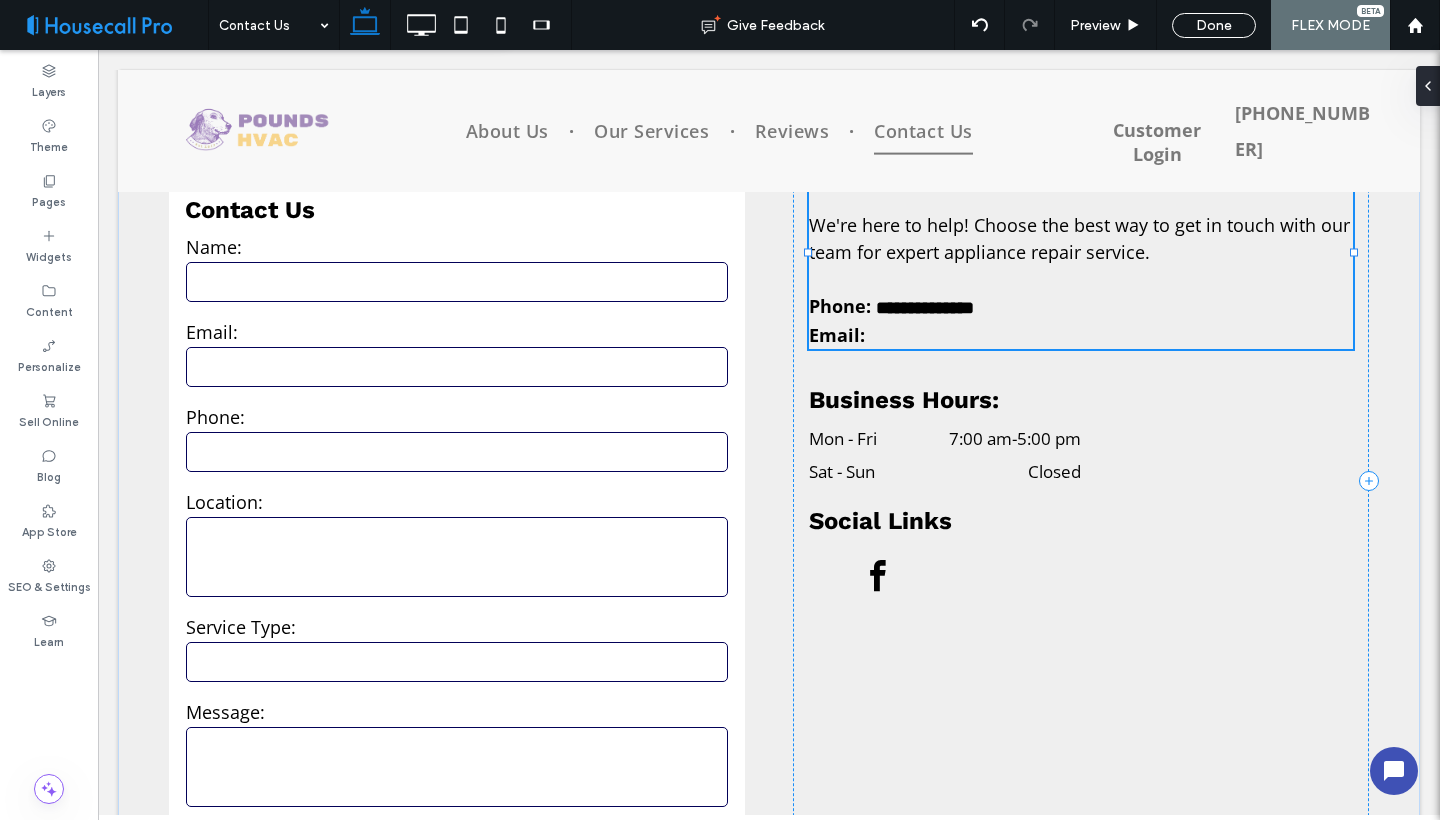 click on "Email:" at bounding box center [1081, 335] 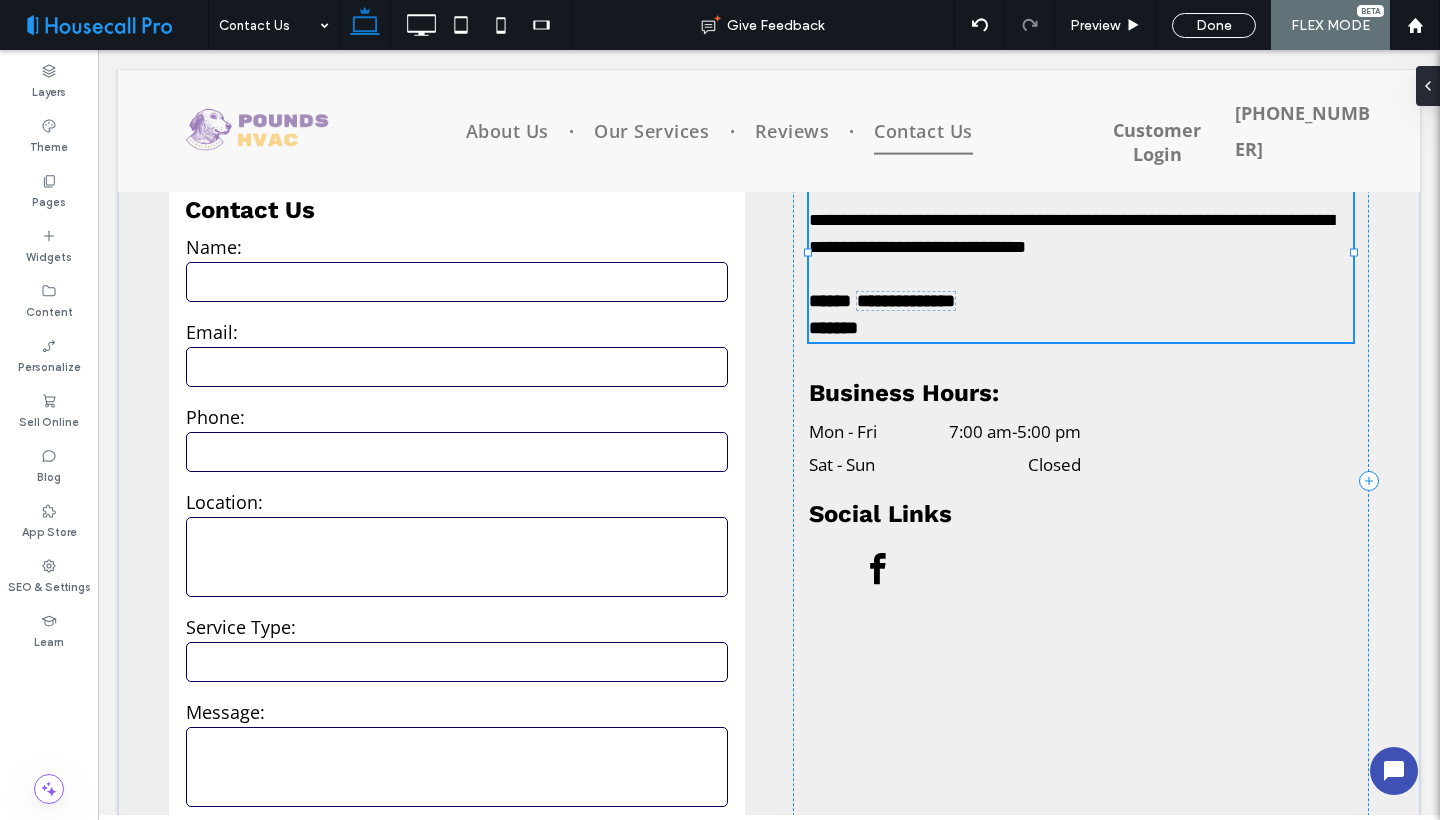 type on "*********" 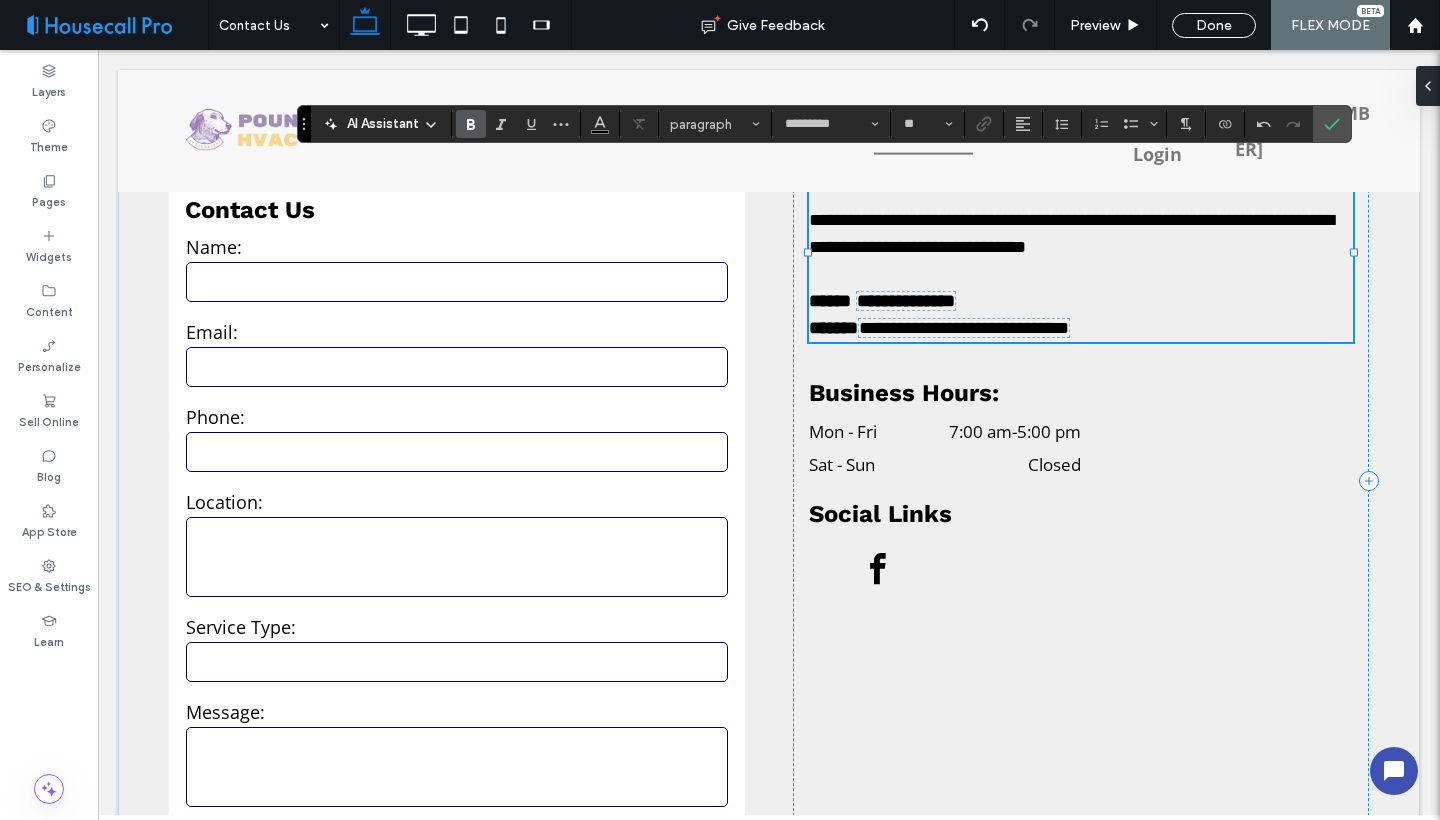 click 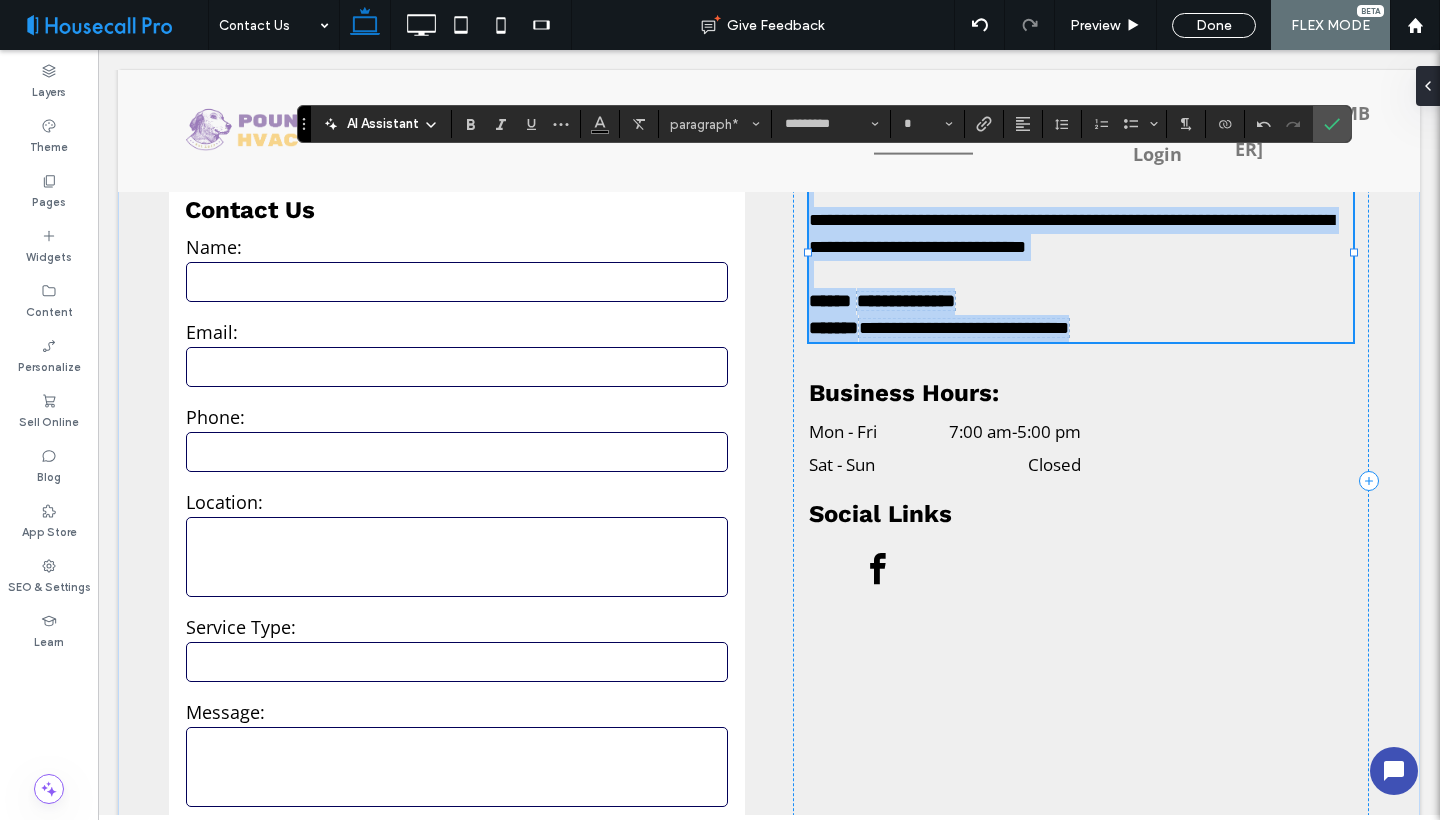 drag, startPoint x: 1177, startPoint y: 333, endPoint x: 809, endPoint y: 328, distance: 368.03397 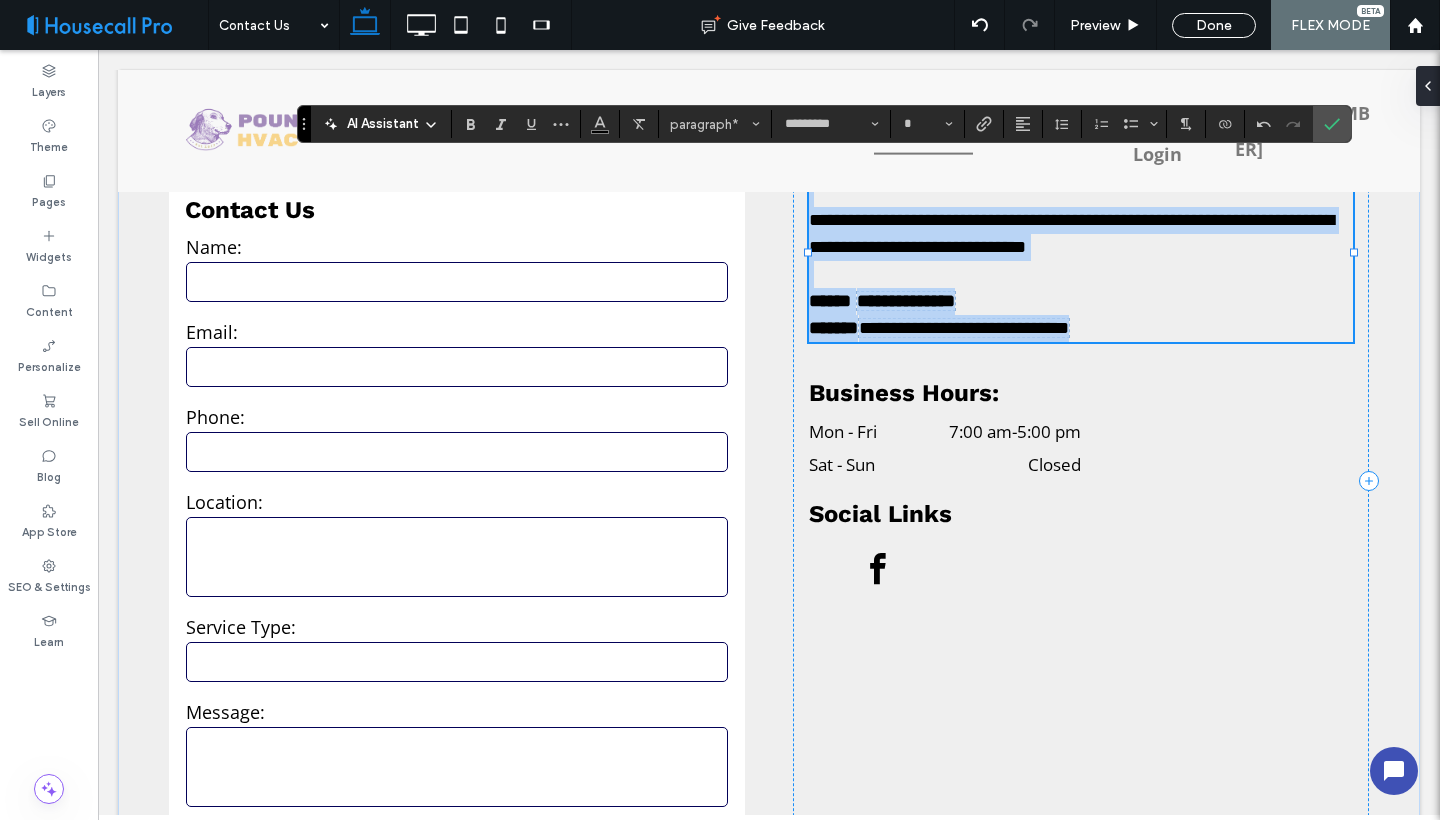 click on "**********" at bounding box center [964, 328] 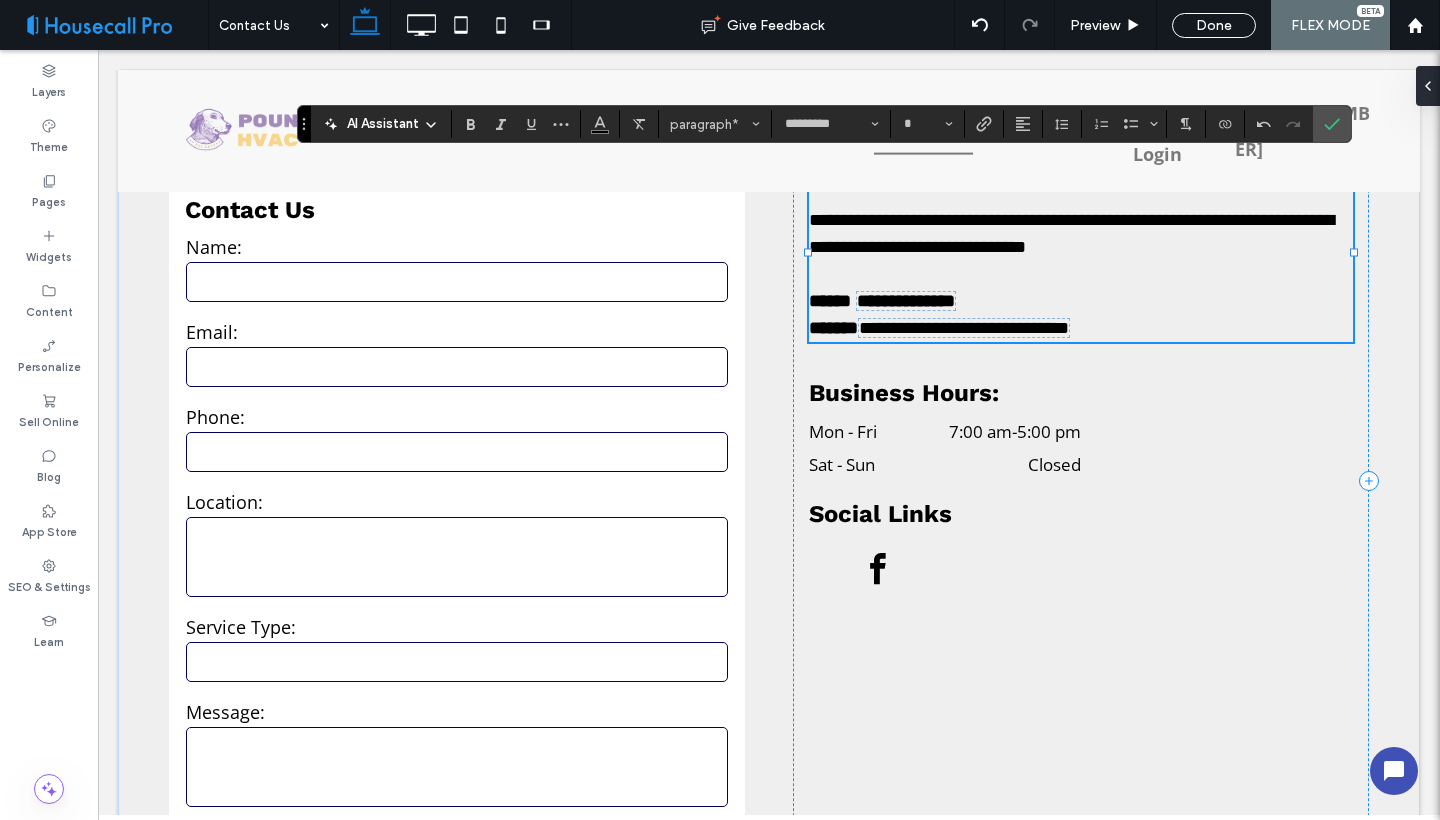 type on "**" 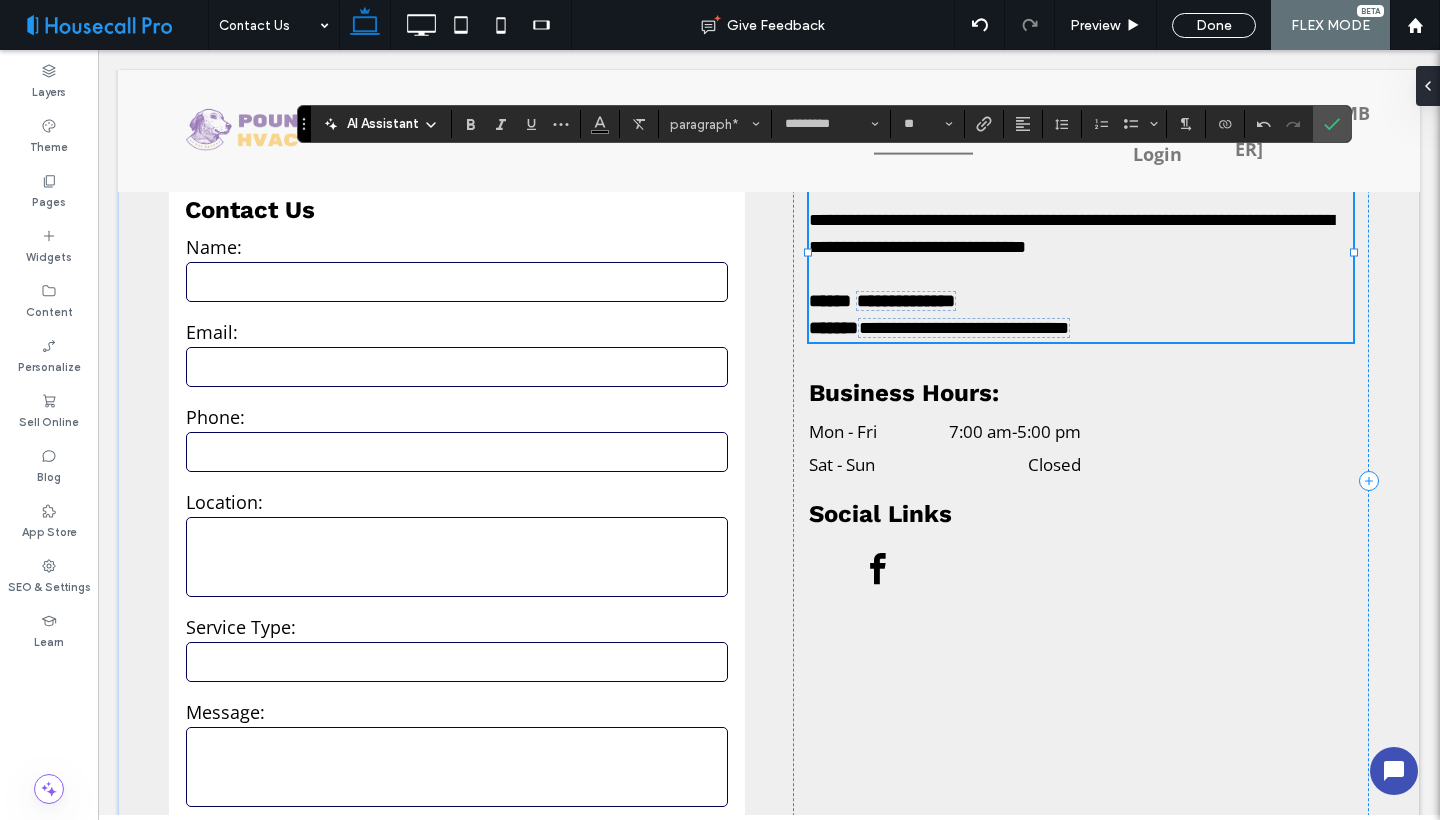 click on "**********" at bounding box center (964, 328) 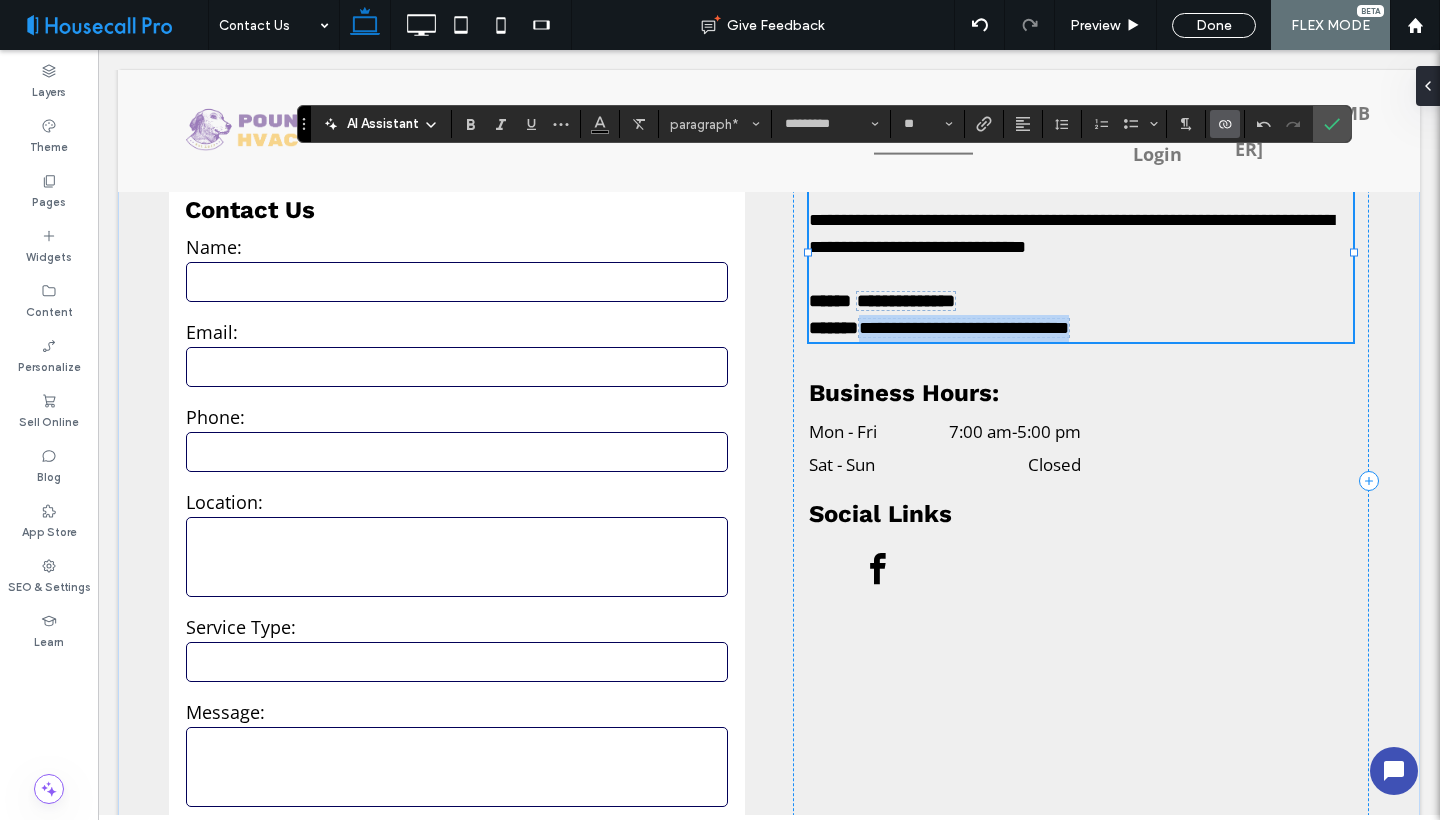 click on "**********" at bounding box center [964, 328] 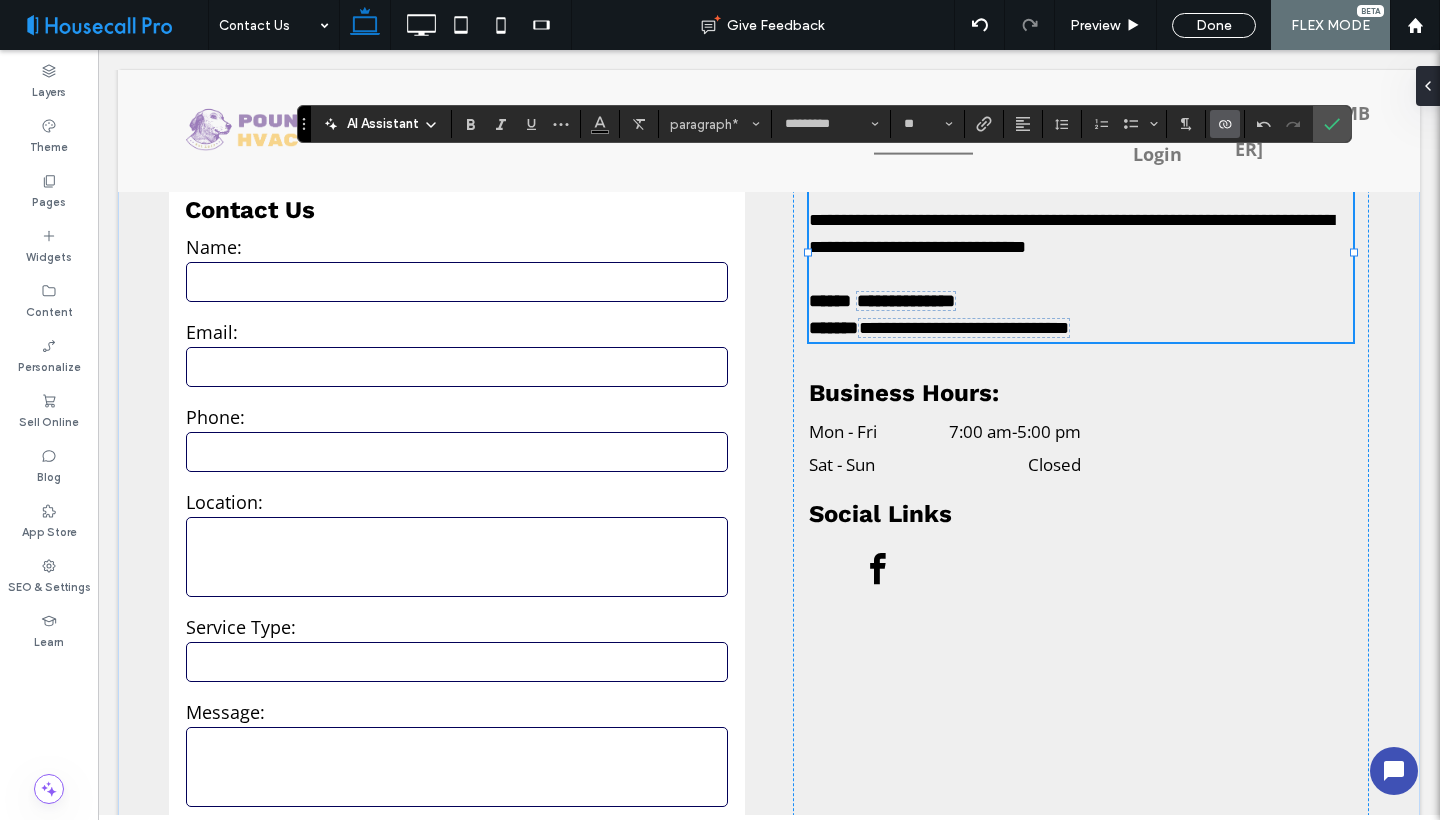 scroll, scrollTop: 0, scrollLeft: 0, axis: both 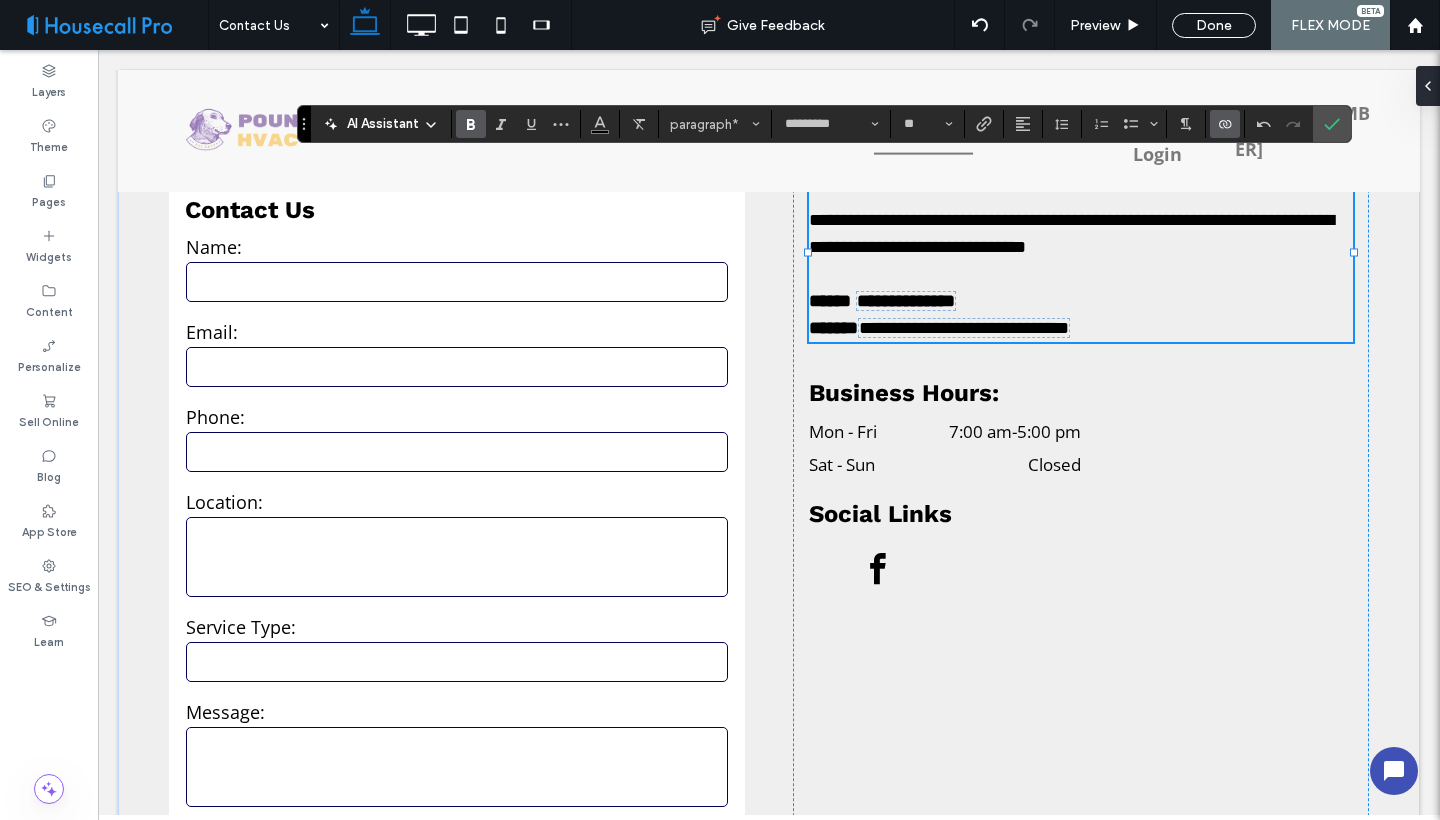 click 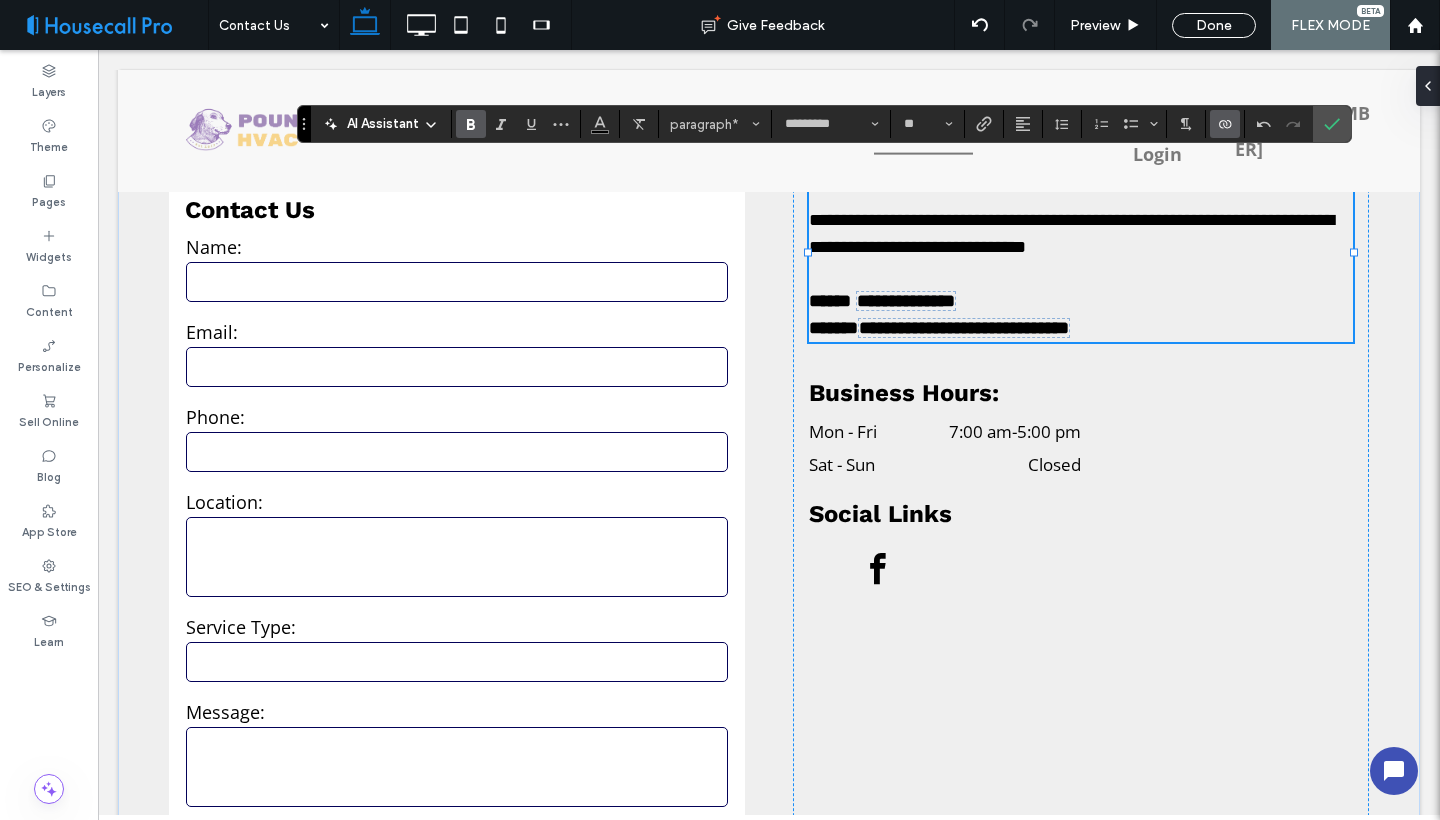 click 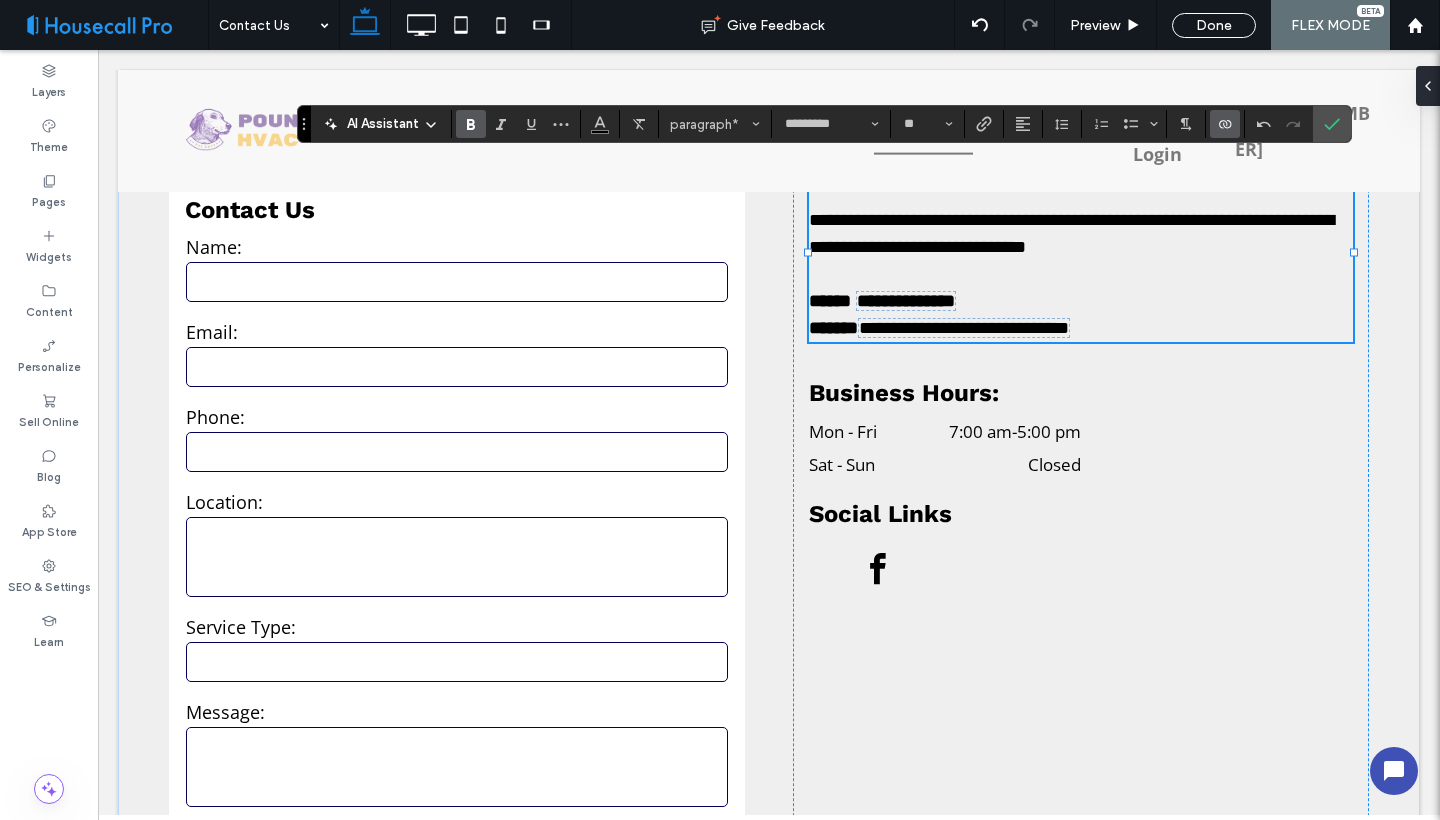 click 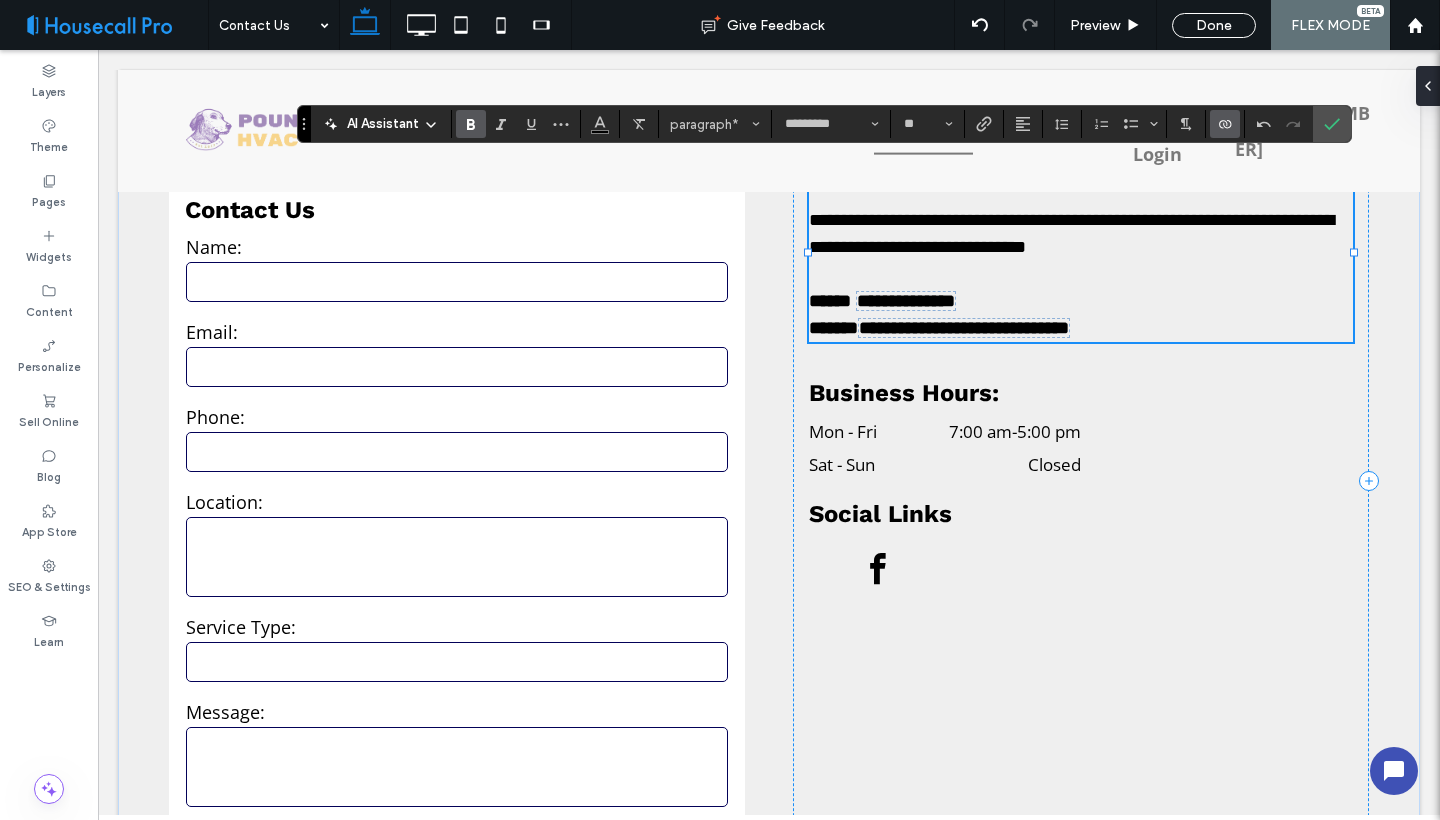 click on "**********" at bounding box center [1081, 328] 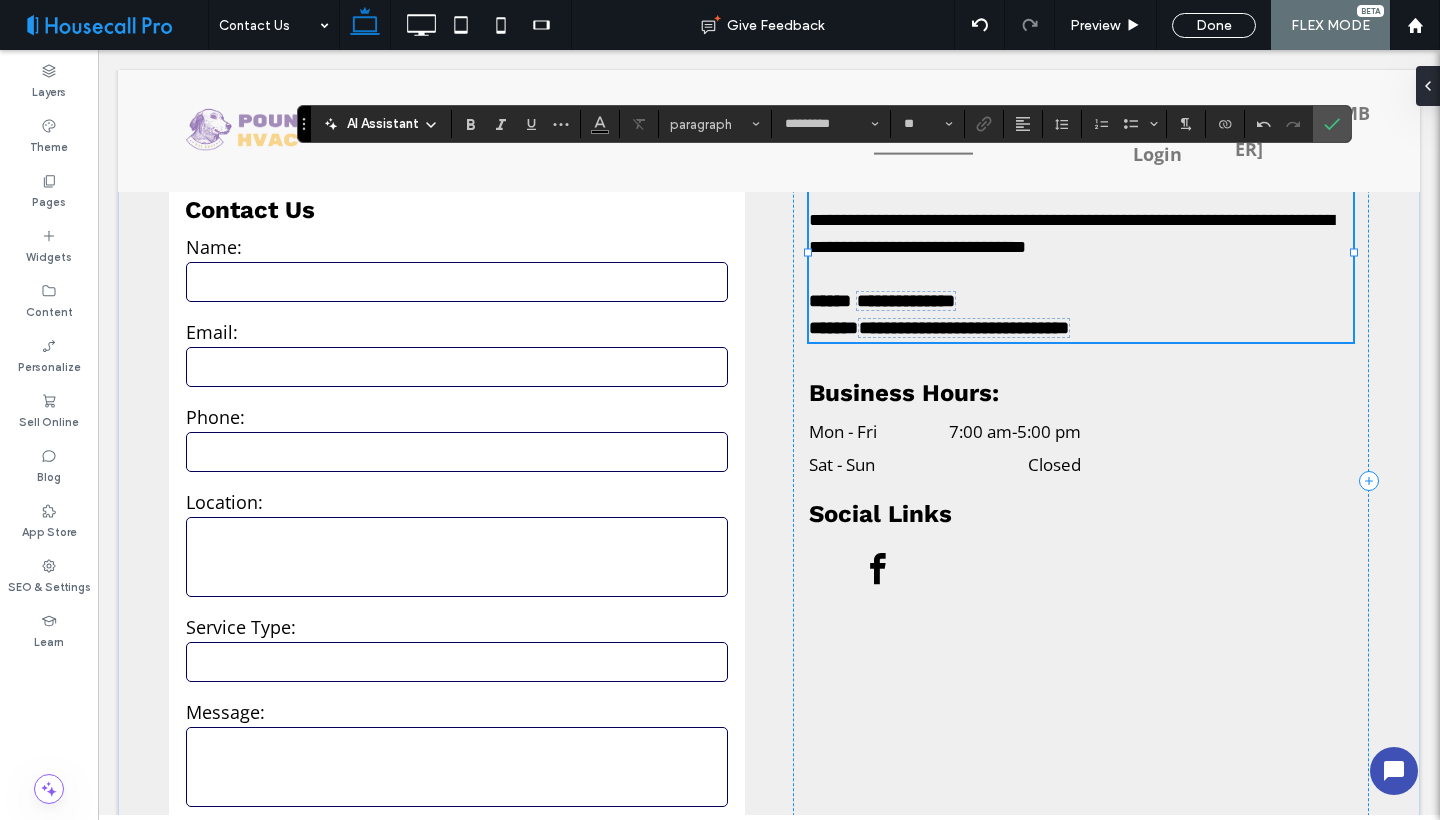 click on "**********" at bounding box center (964, 328) 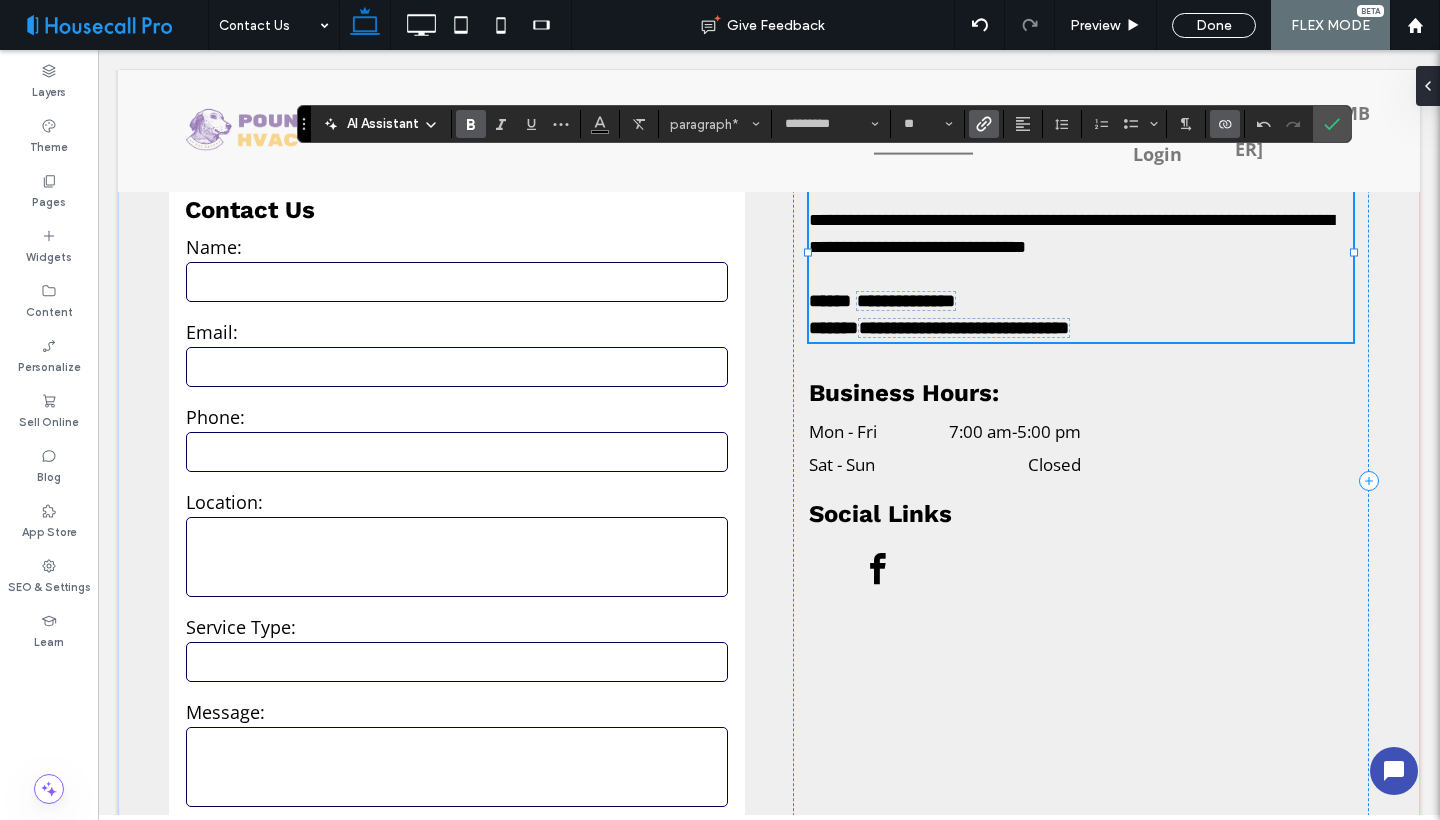 click 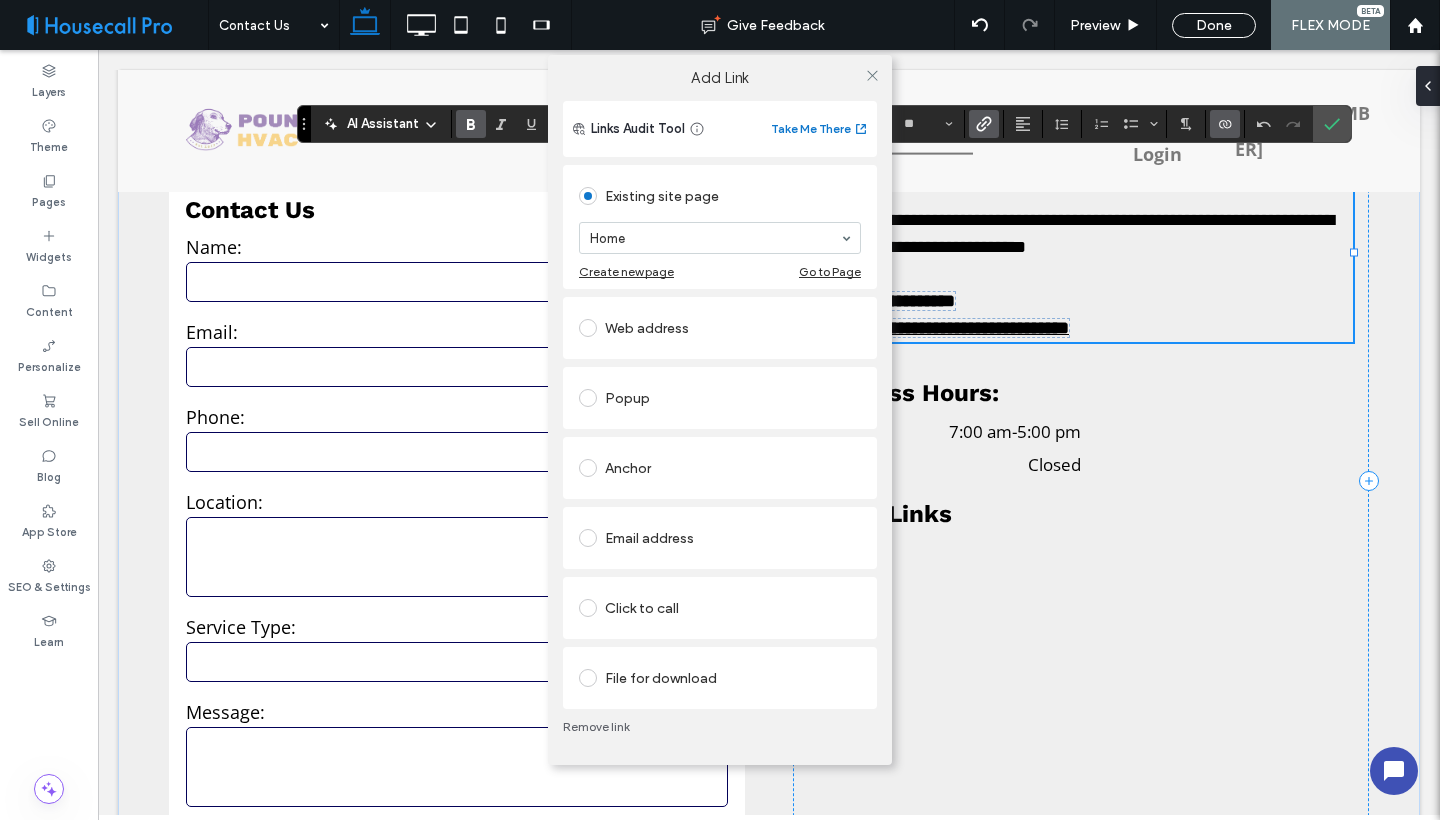 click on "Email address" at bounding box center (720, 538) 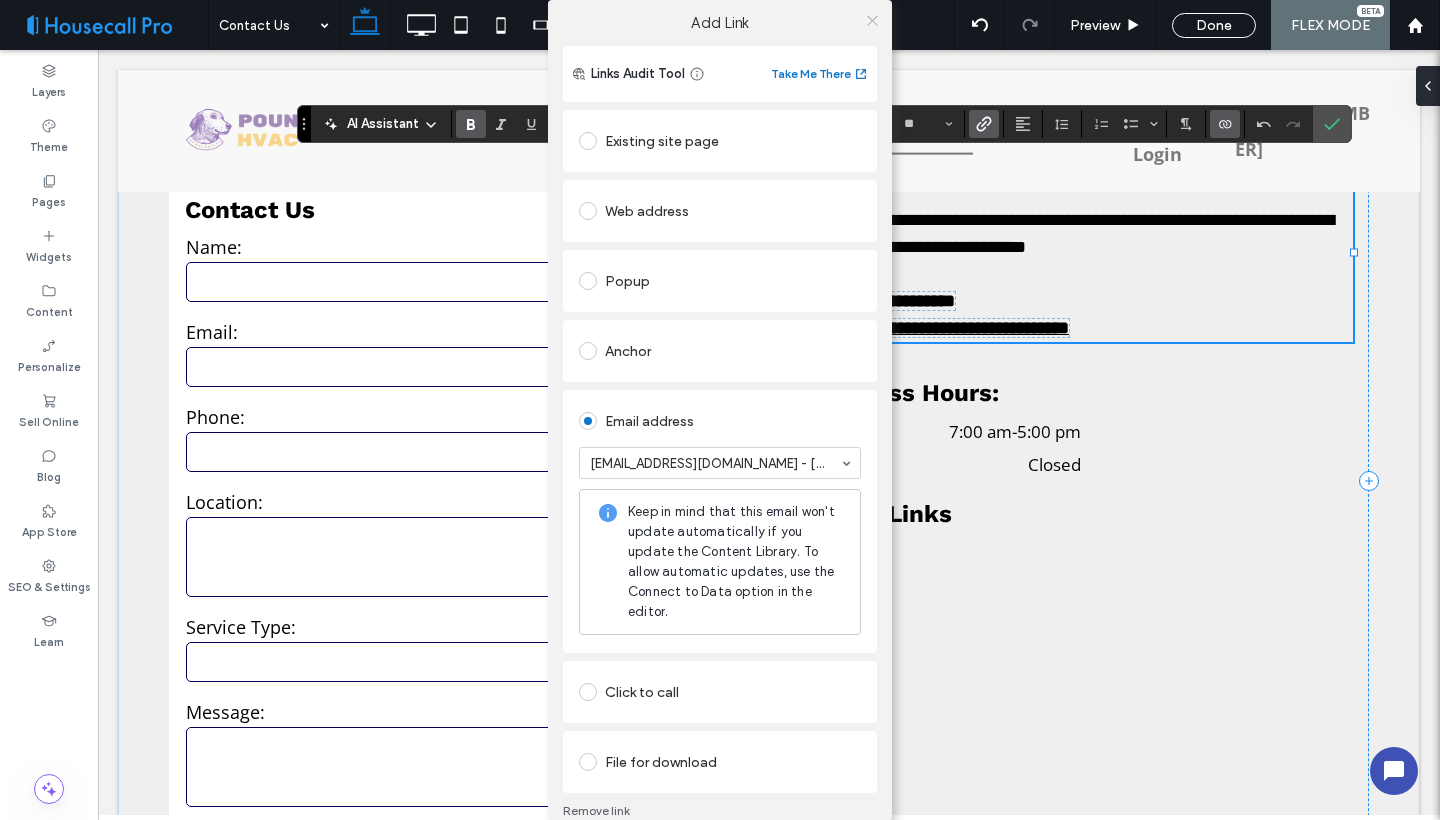 scroll, scrollTop: 0, scrollLeft: 0, axis: both 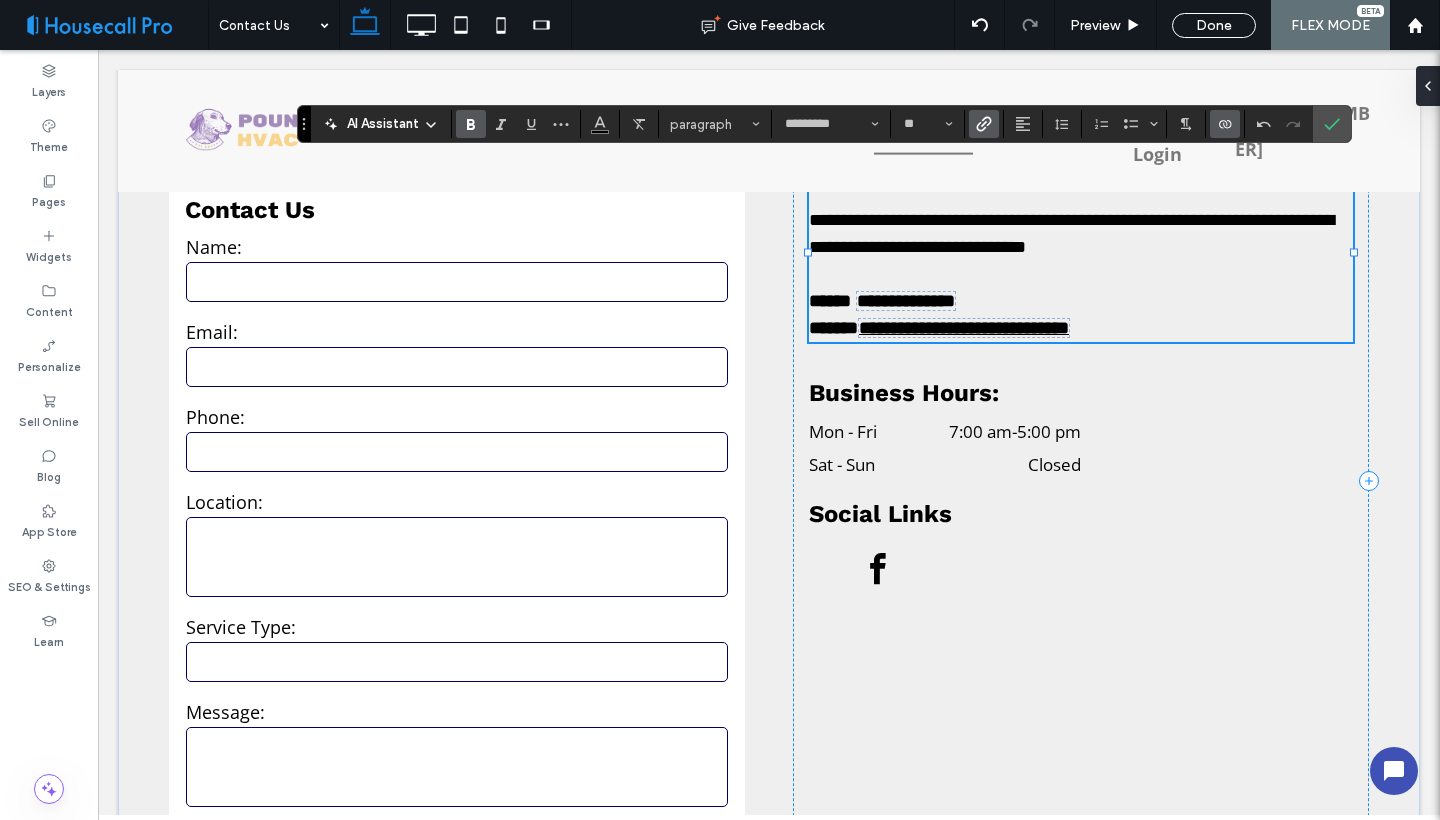 click on "**********" at bounding box center [906, 301] 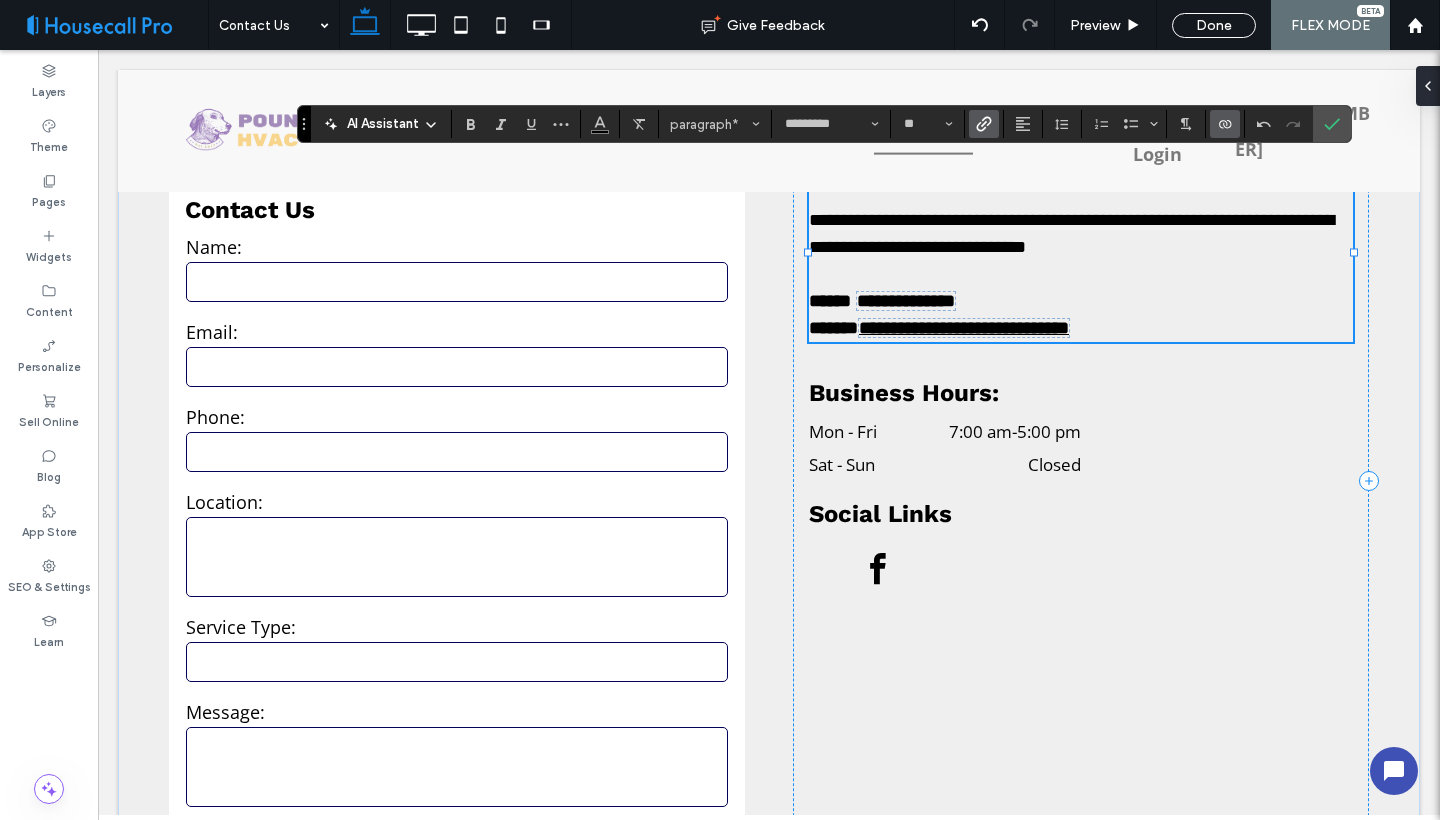 click 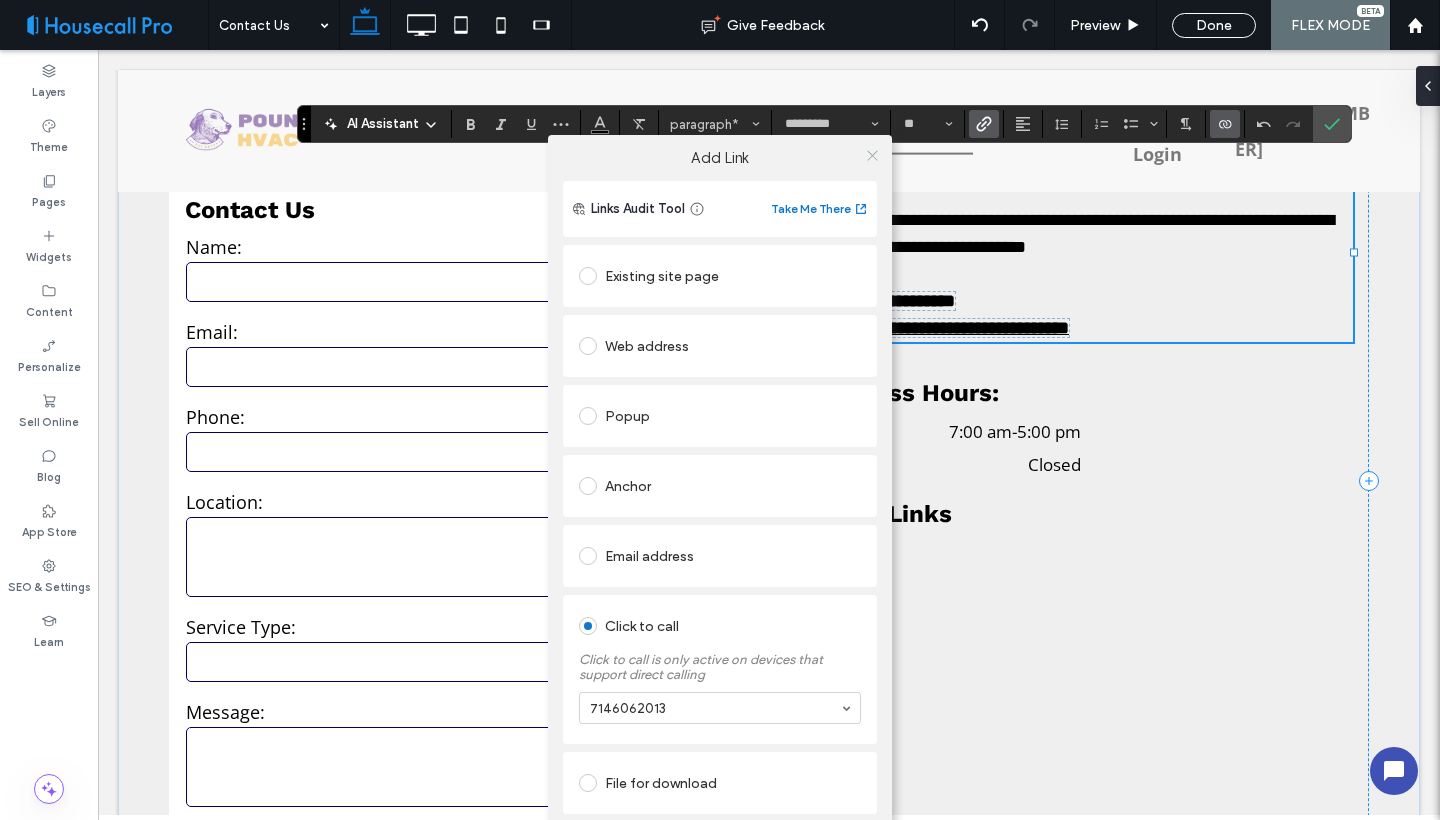 click 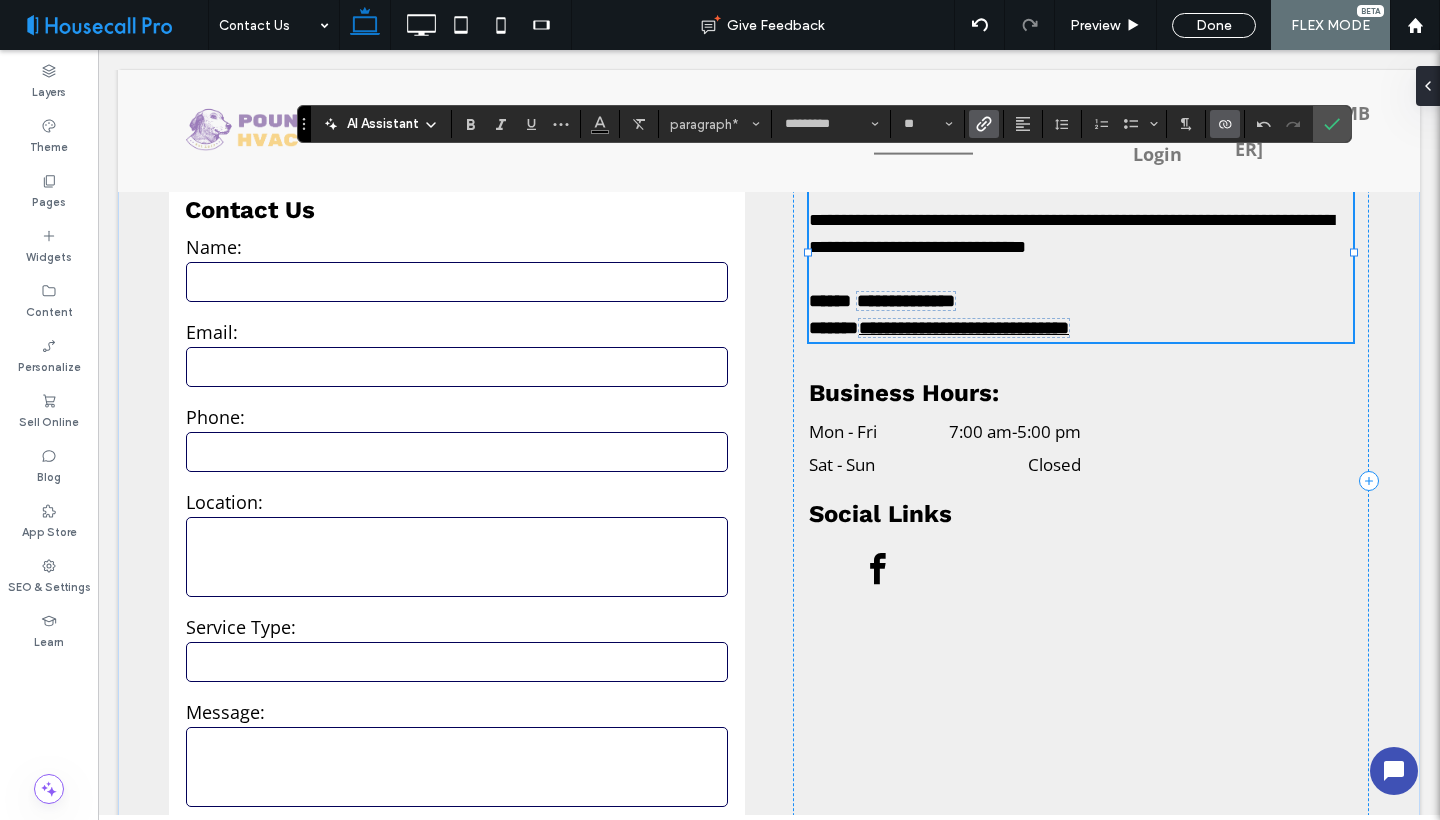 click 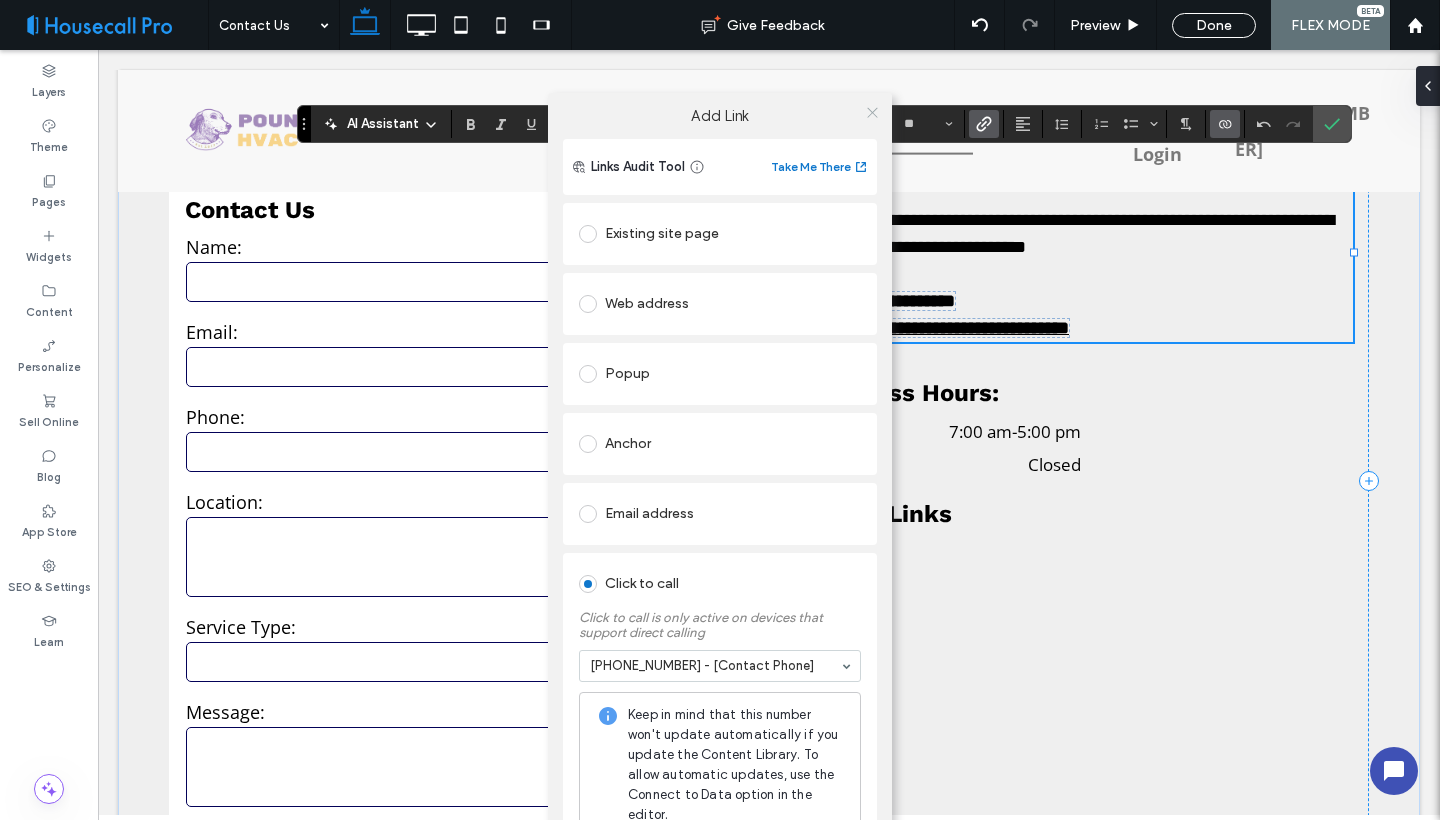 scroll, scrollTop: 0, scrollLeft: 0, axis: both 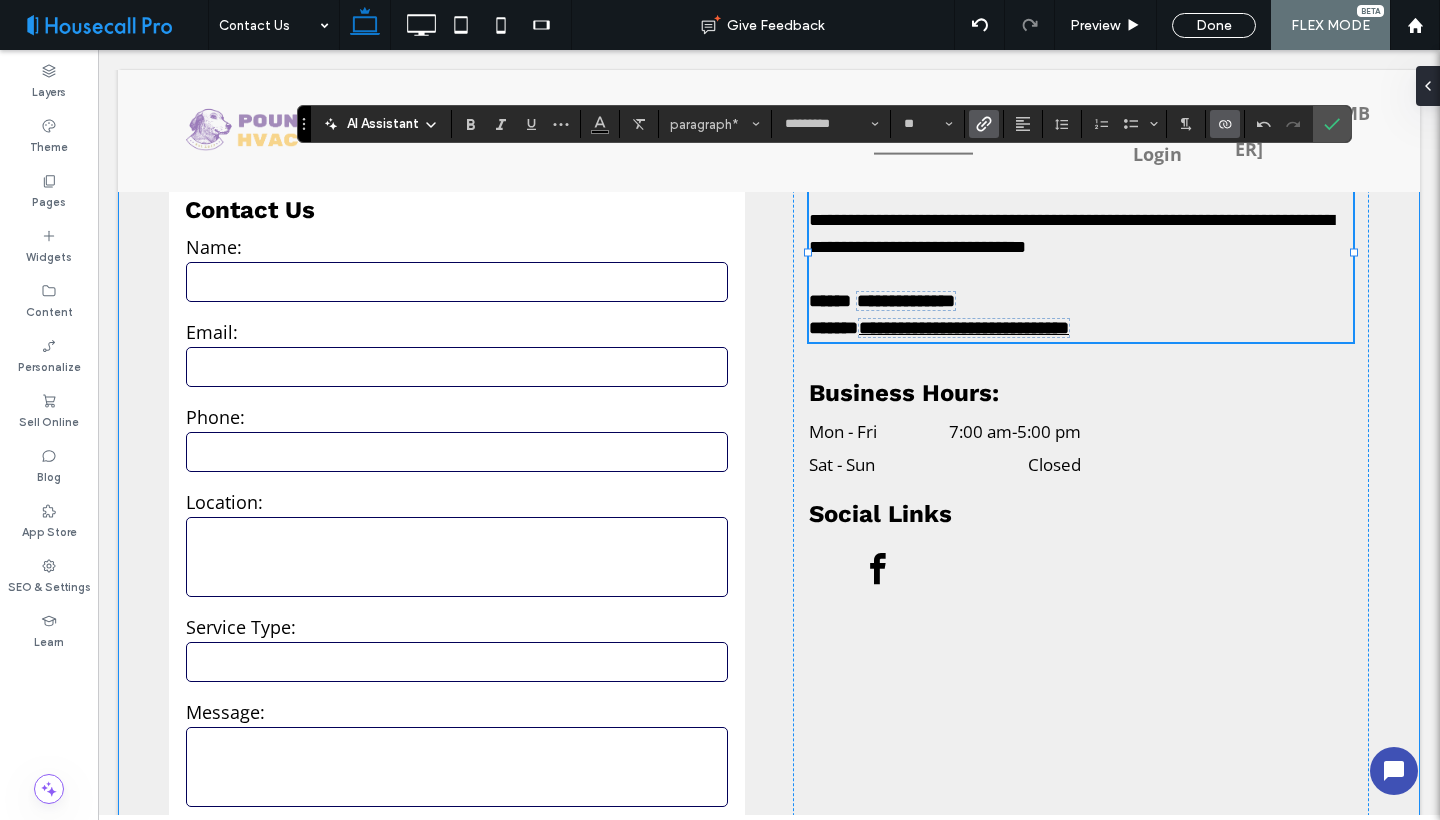 click on "**********" at bounding box center (769, 510) 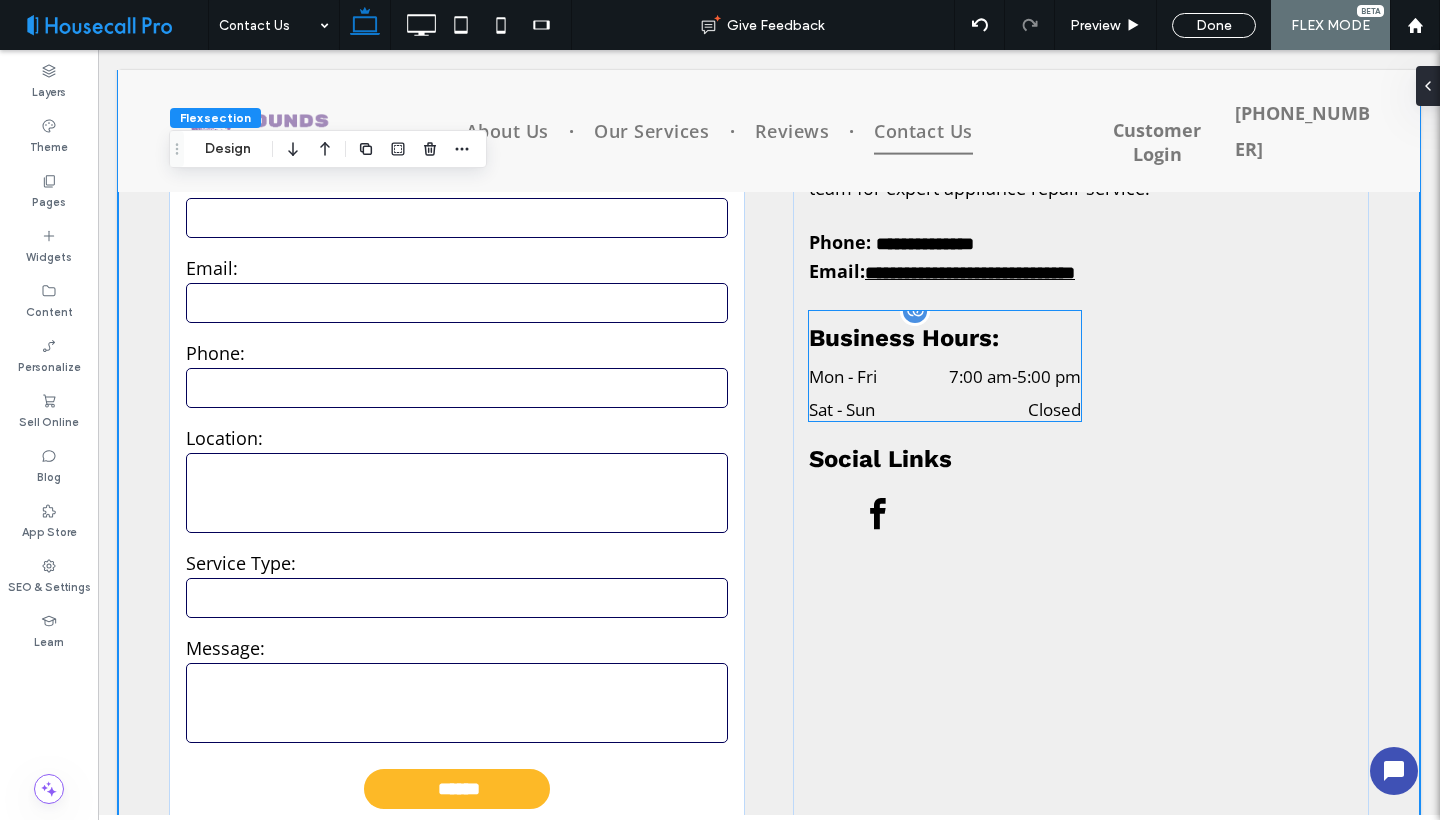scroll, scrollTop: 805, scrollLeft: 0, axis: vertical 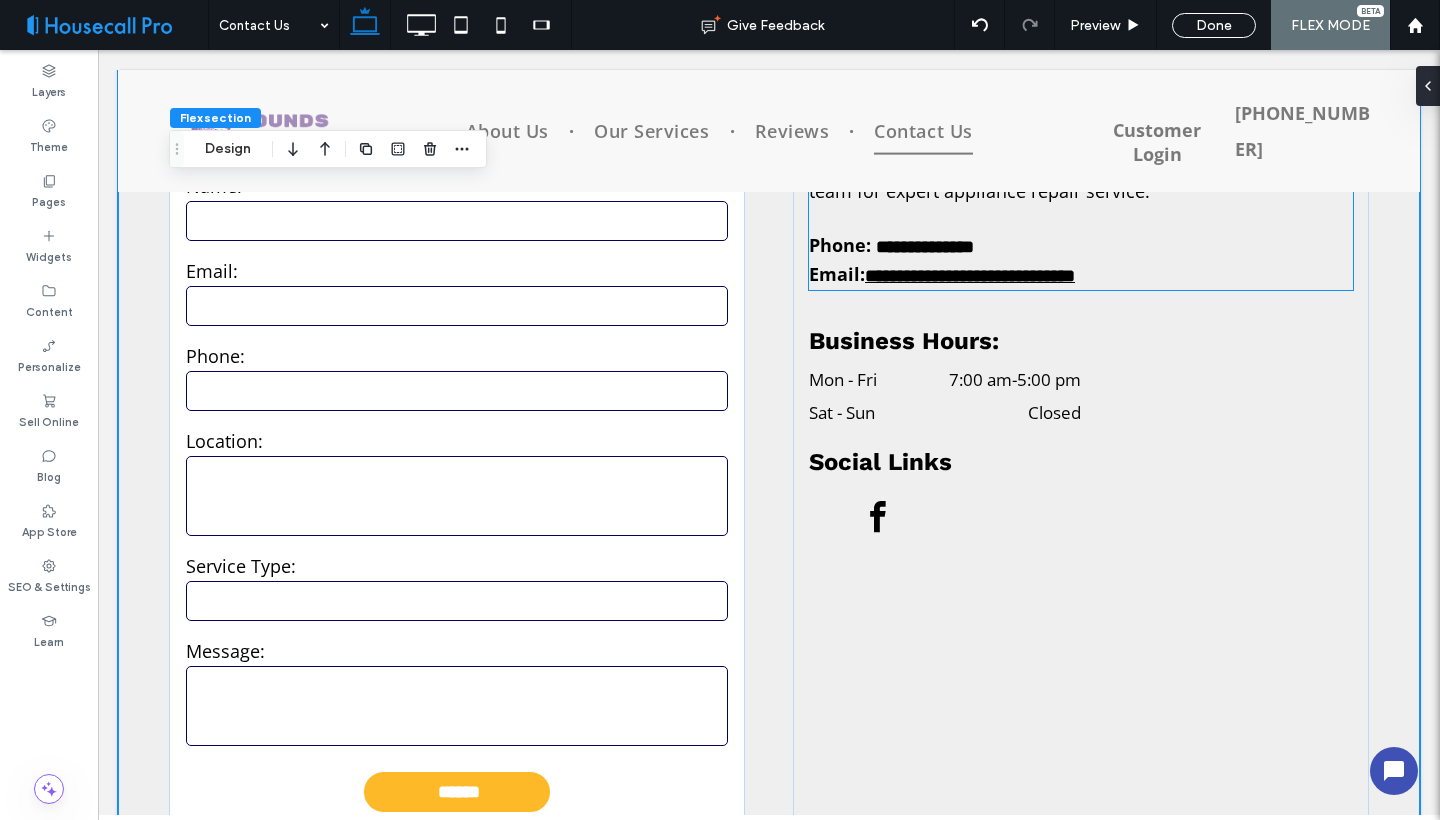 click on "**********" at bounding box center [970, 276] 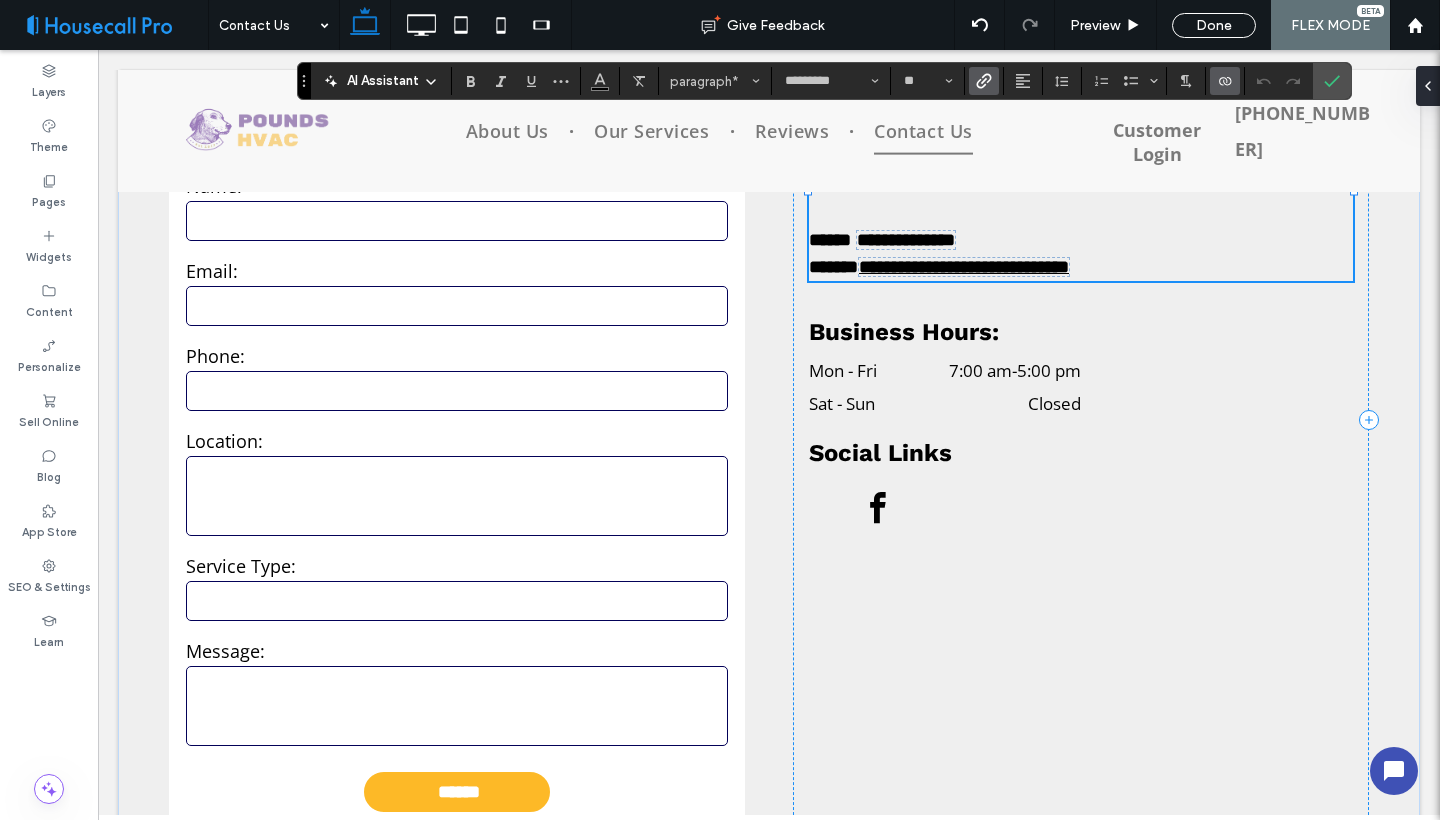 click on "**********" at bounding box center (964, 267) 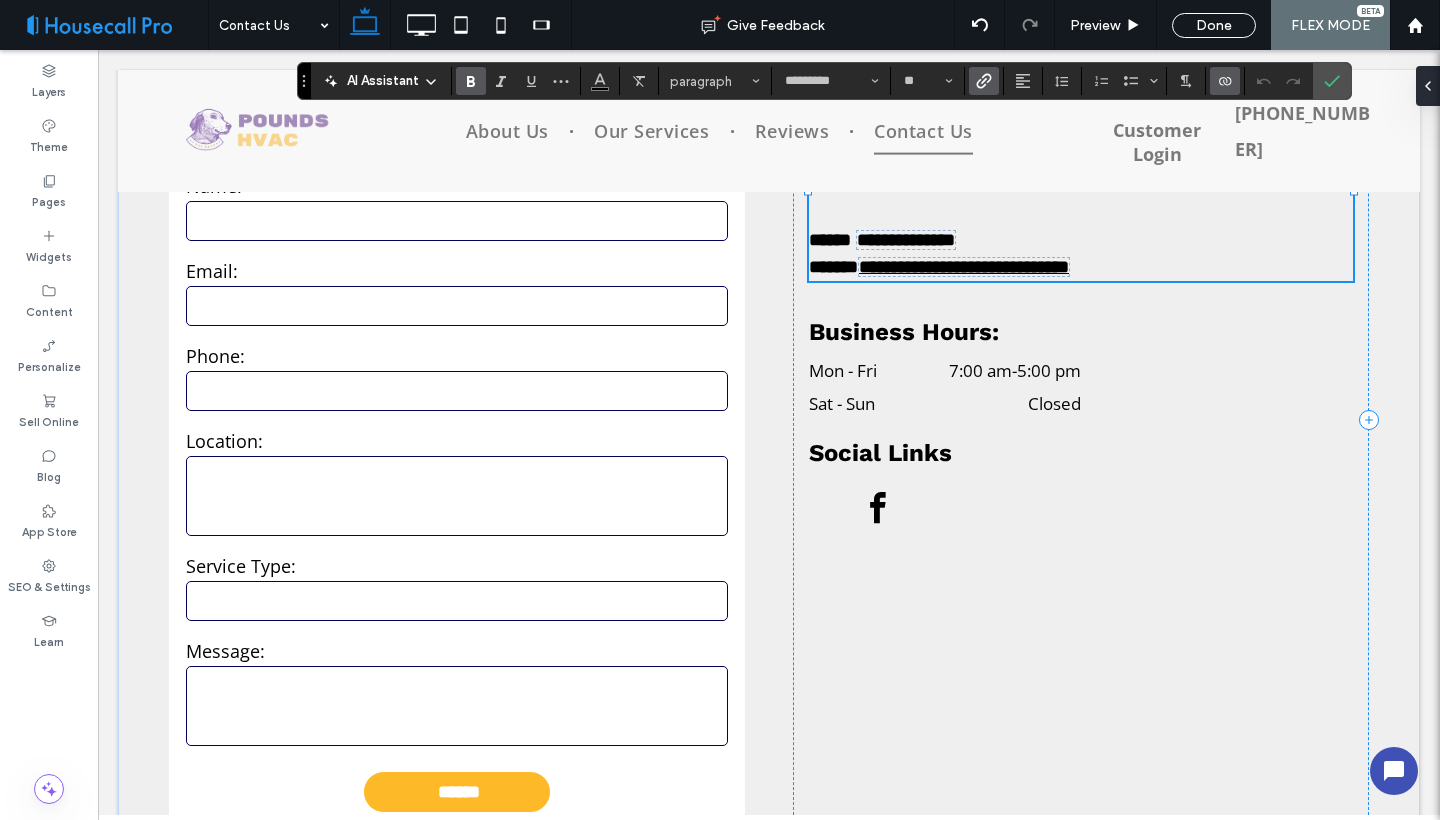 click on "**********" at bounding box center [964, 267] 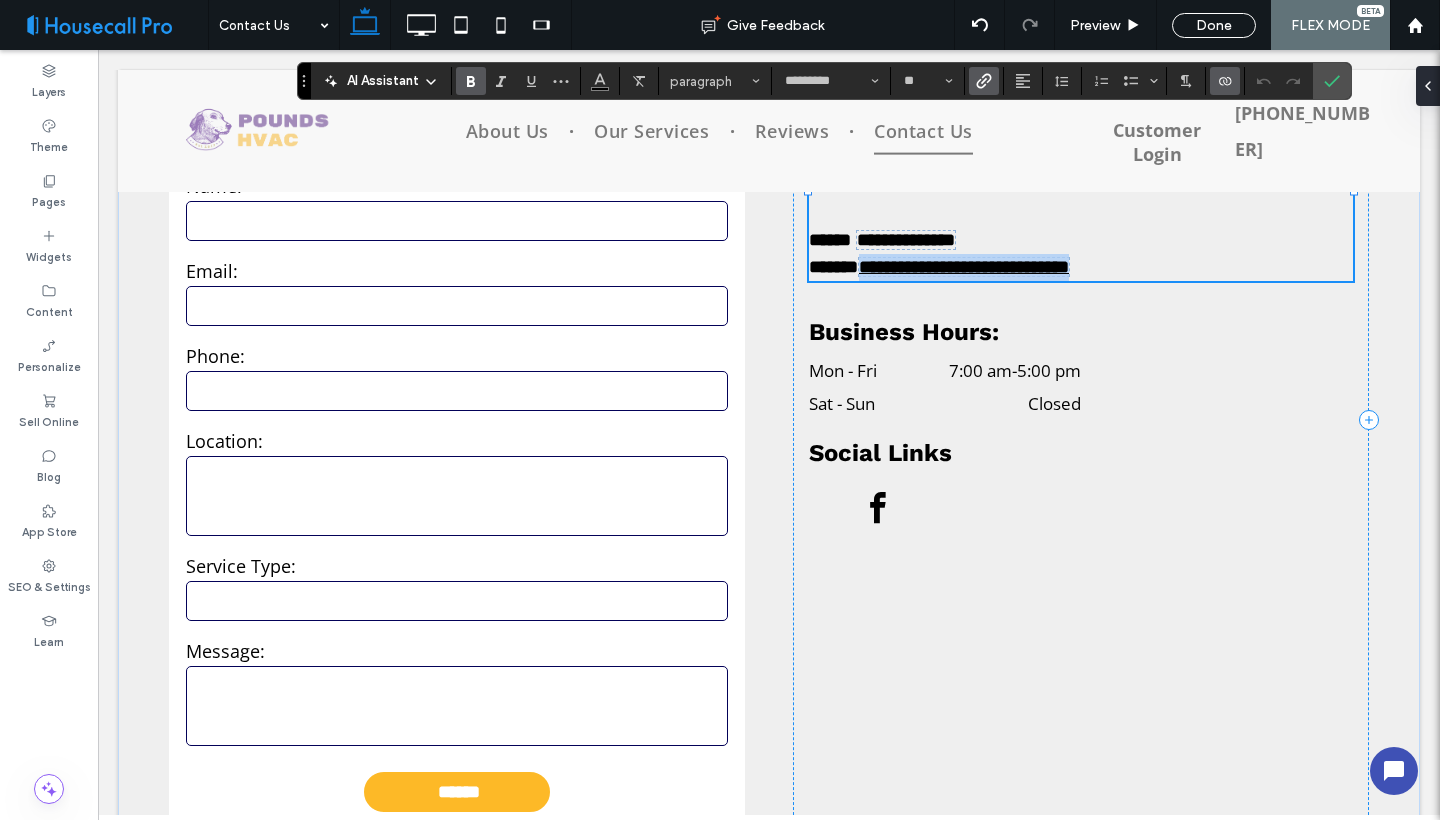 click on "**********" at bounding box center (964, 267) 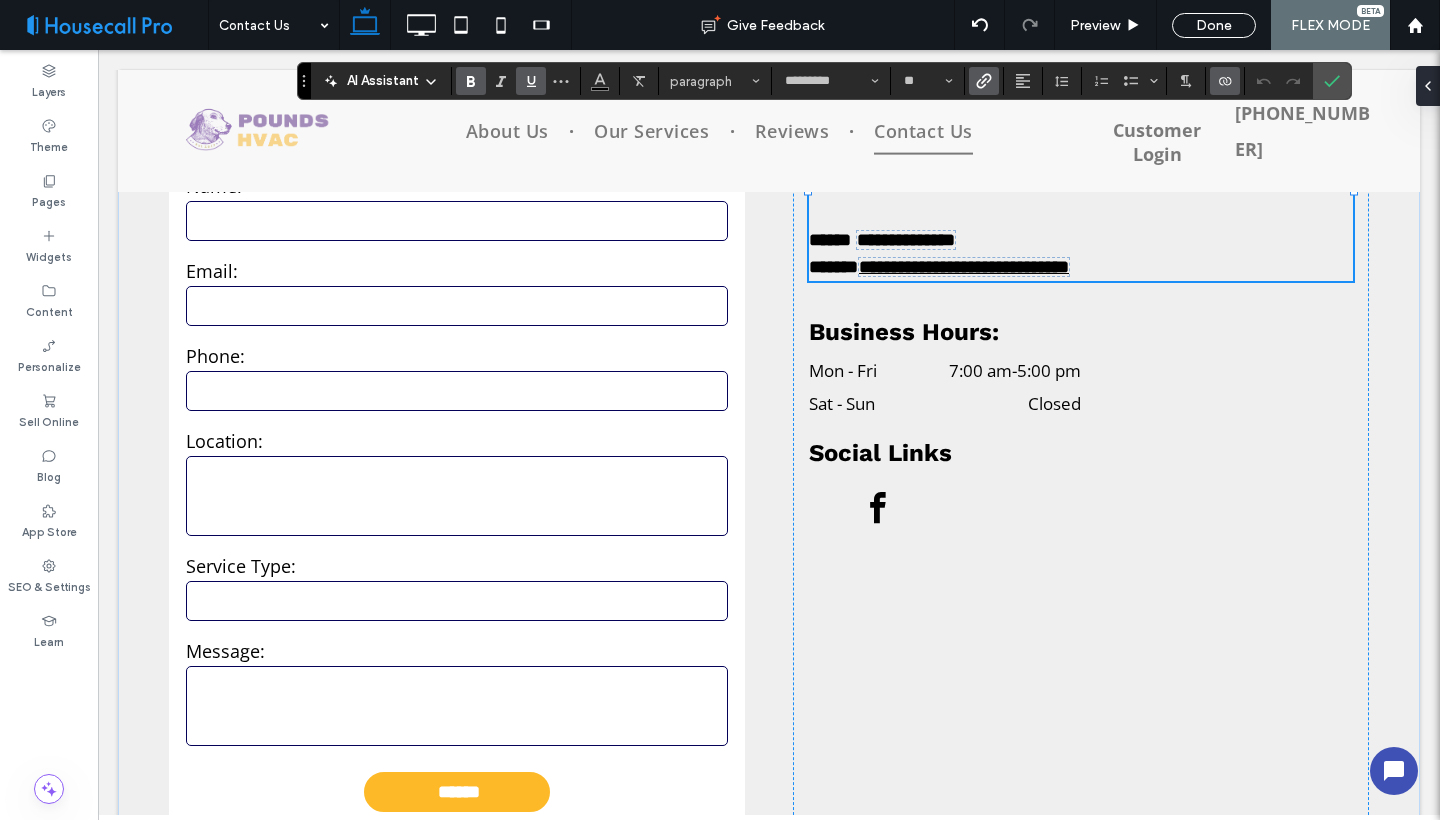click 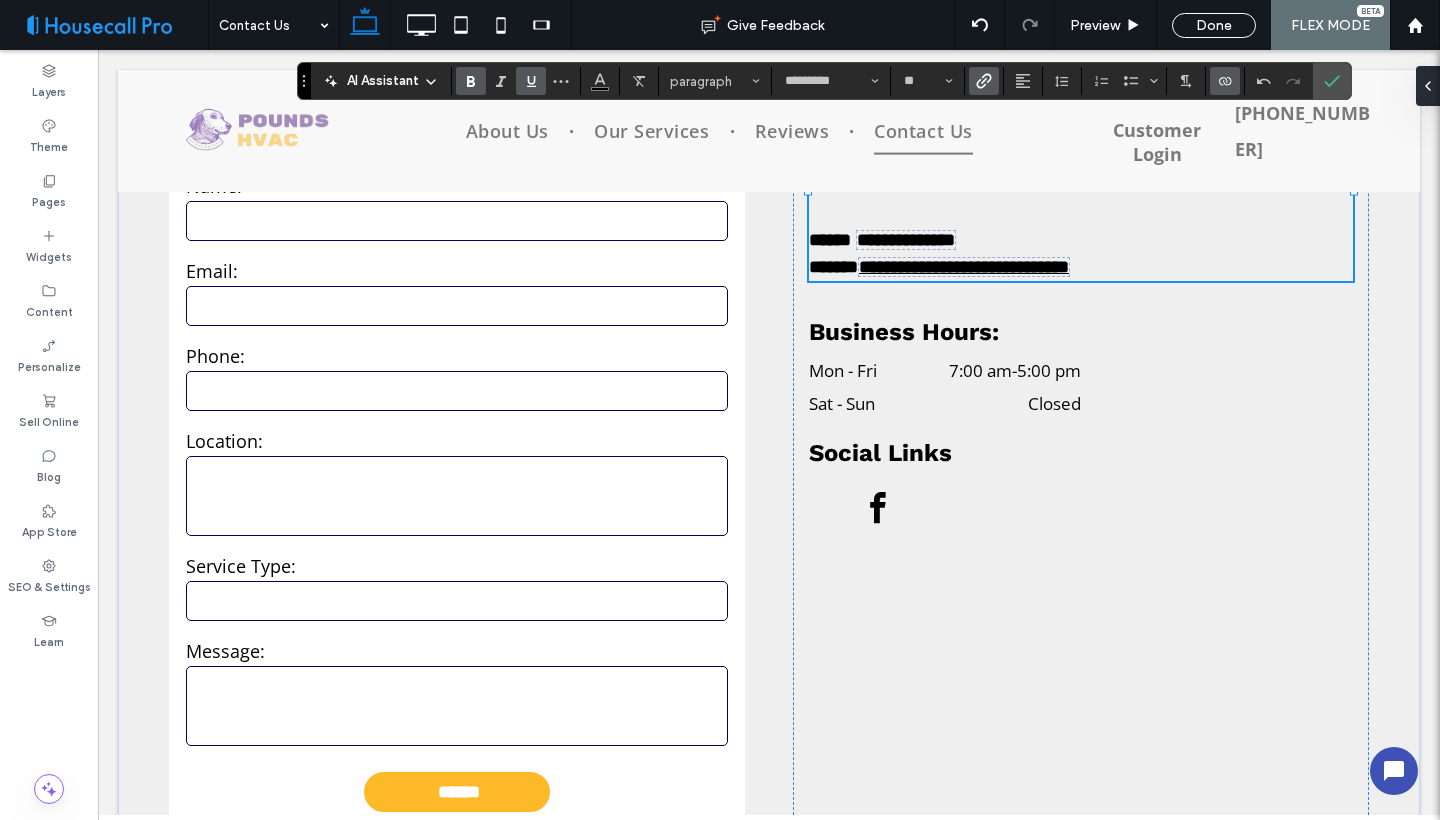 click 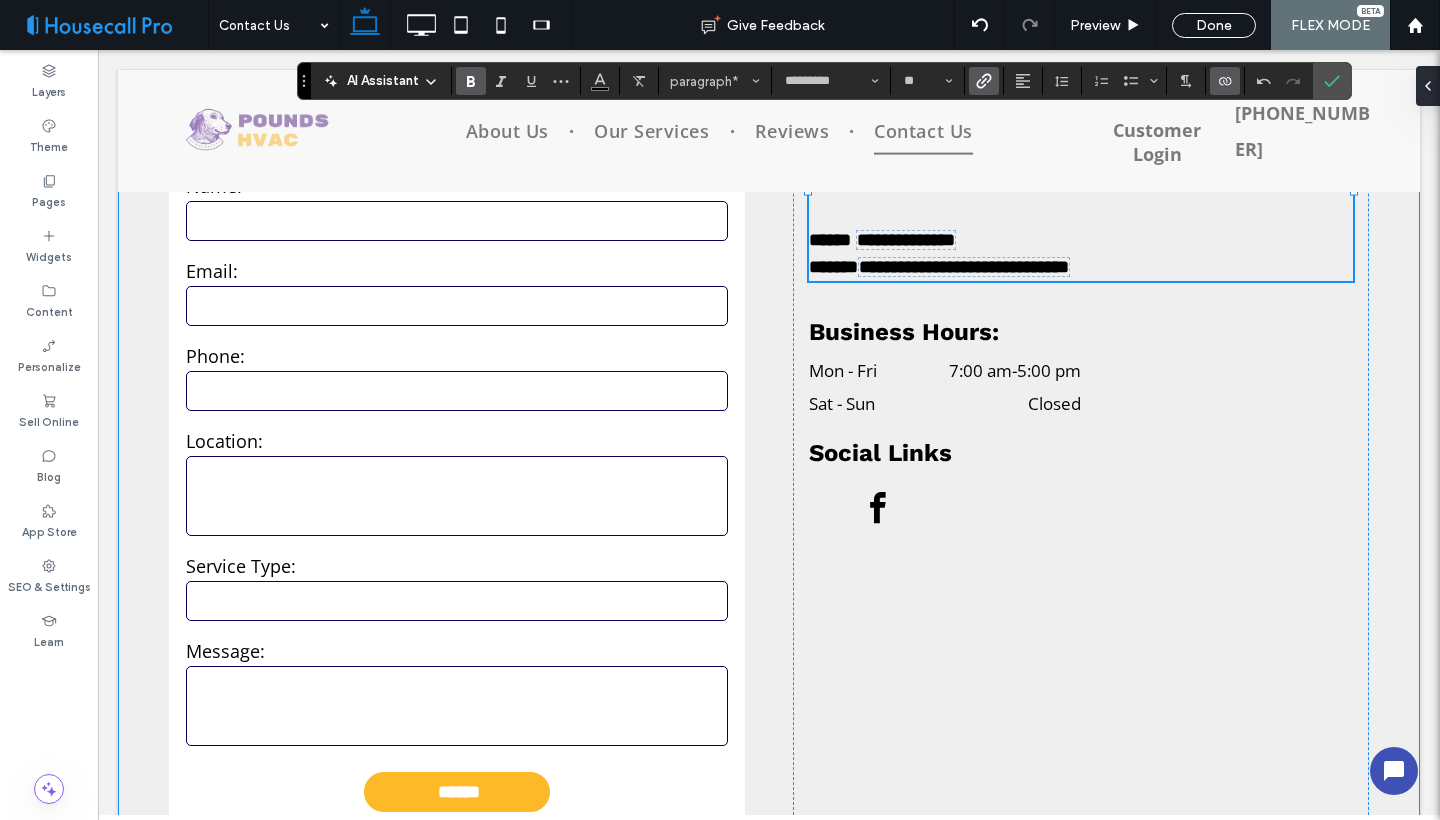 click on "**********" at bounding box center [769, 449] 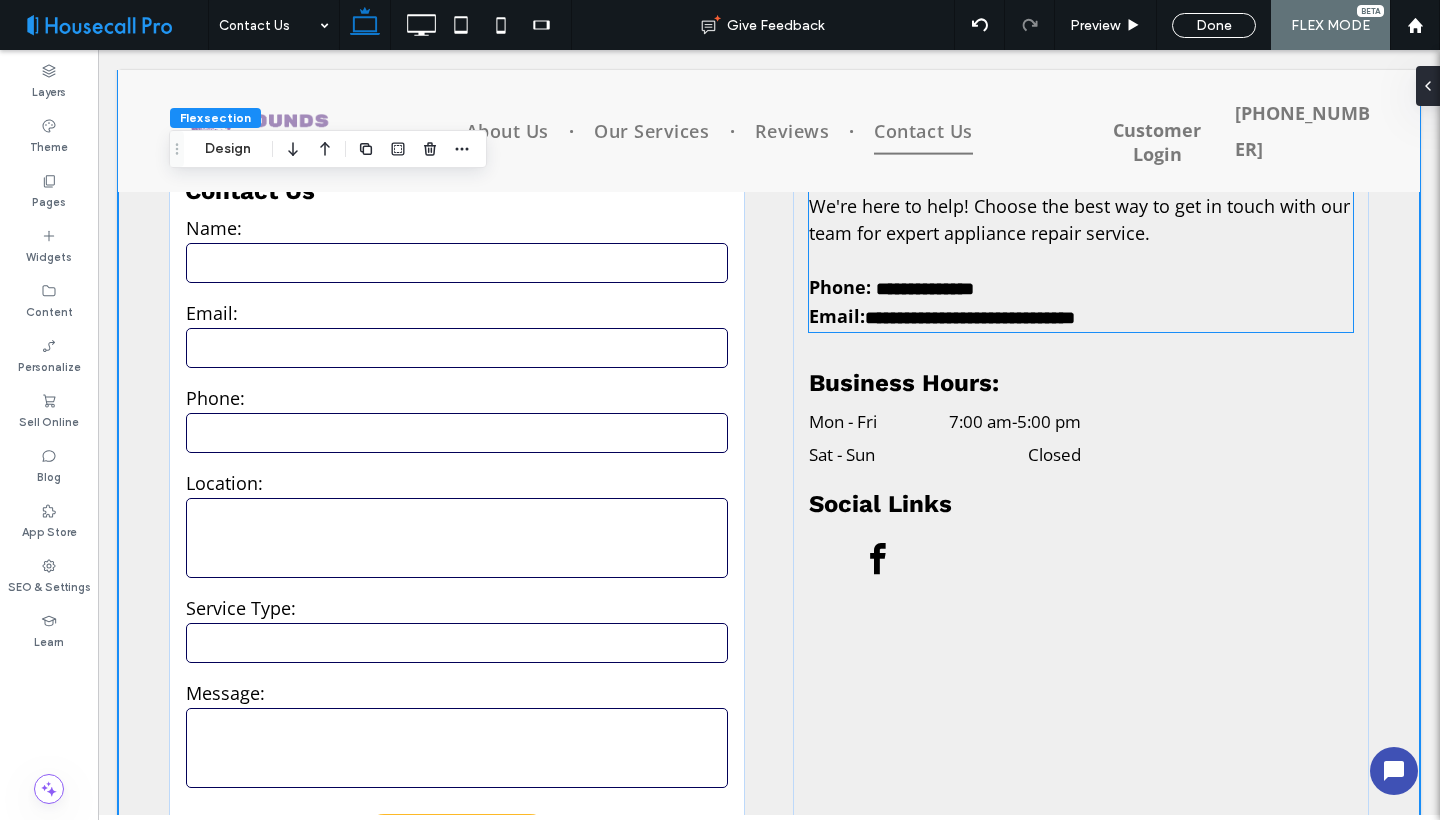 scroll, scrollTop: 785, scrollLeft: 0, axis: vertical 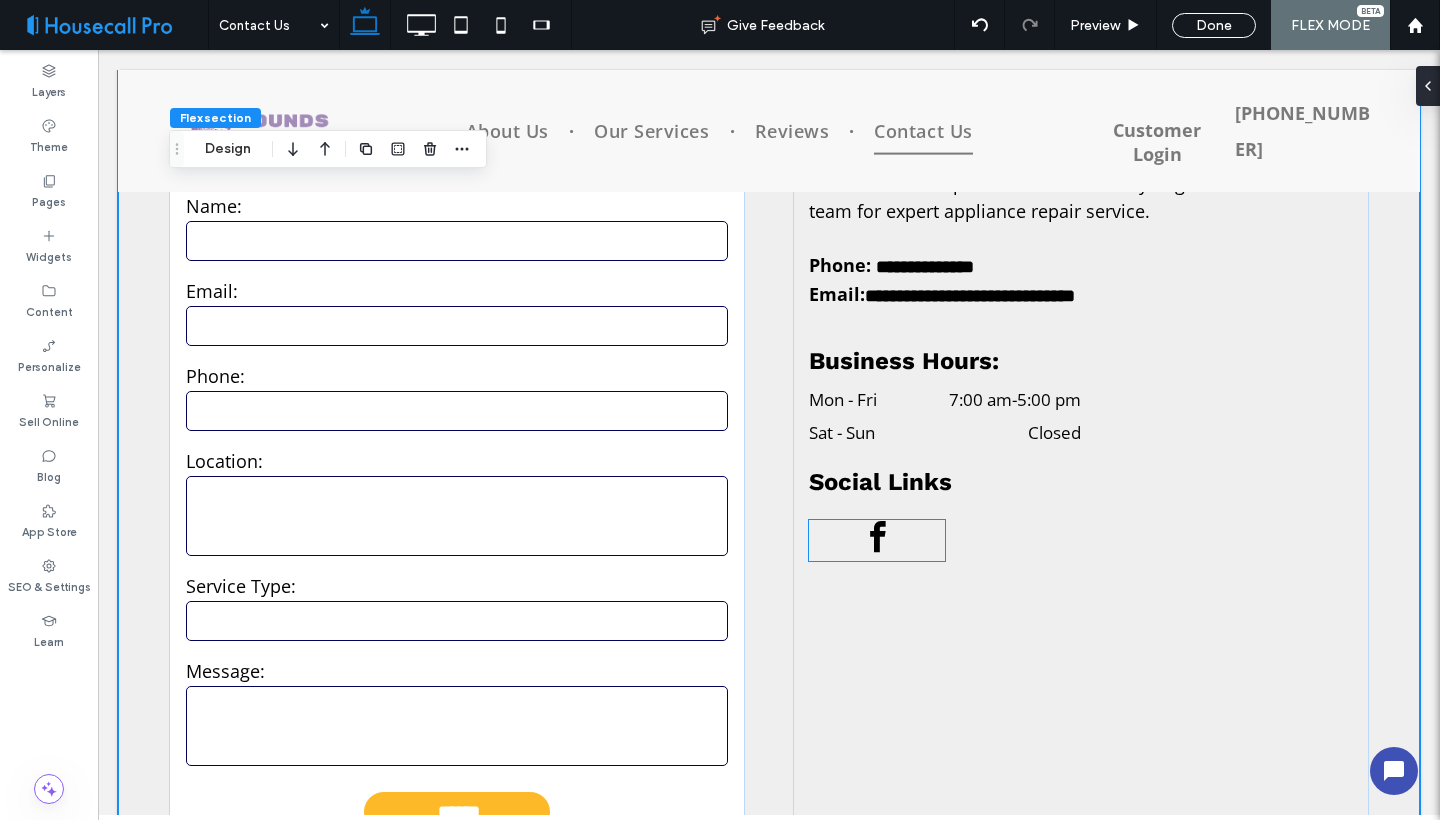 click at bounding box center [877, 538] 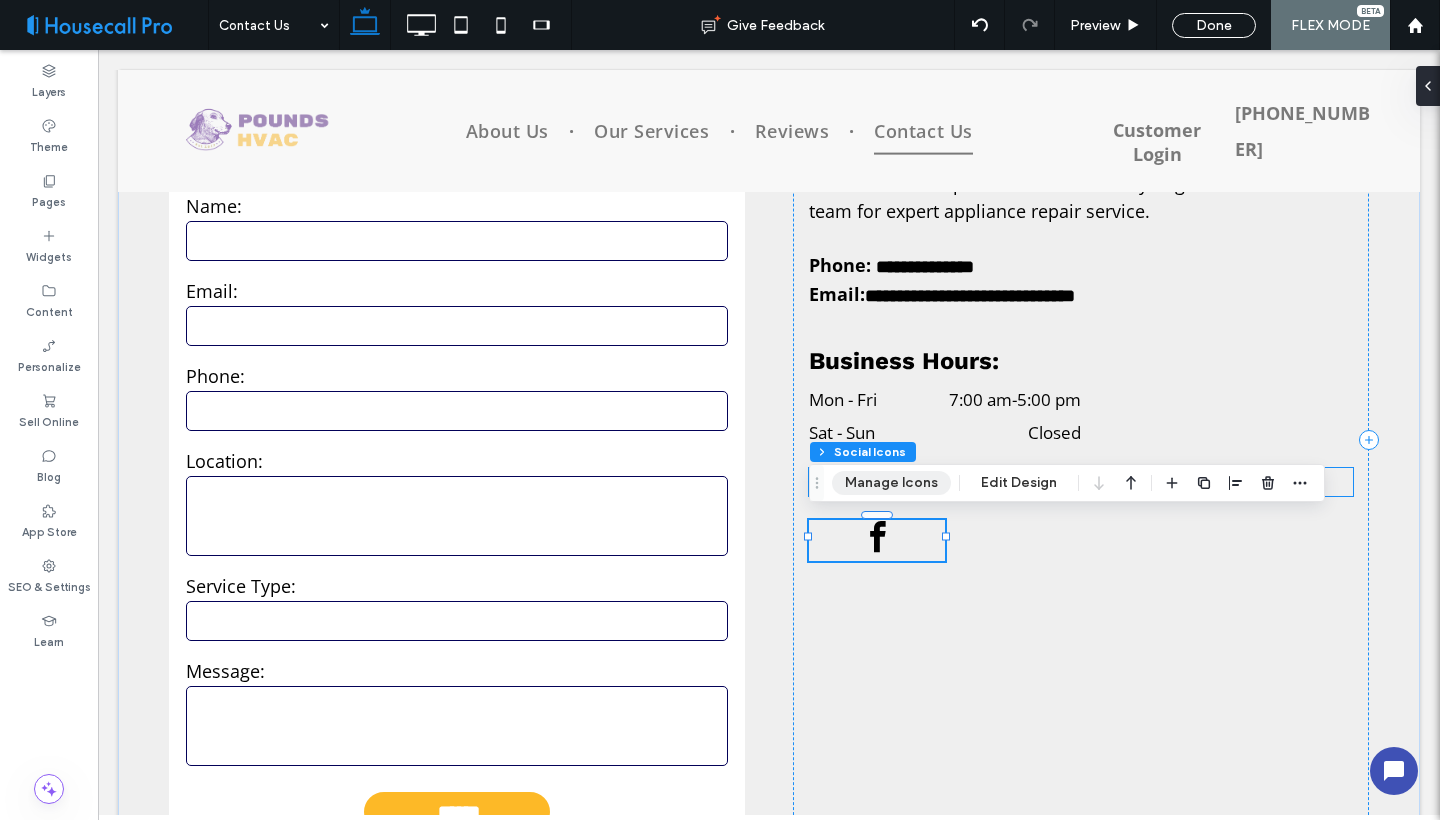 click on "Manage Icons" at bounding box center (891, 483) 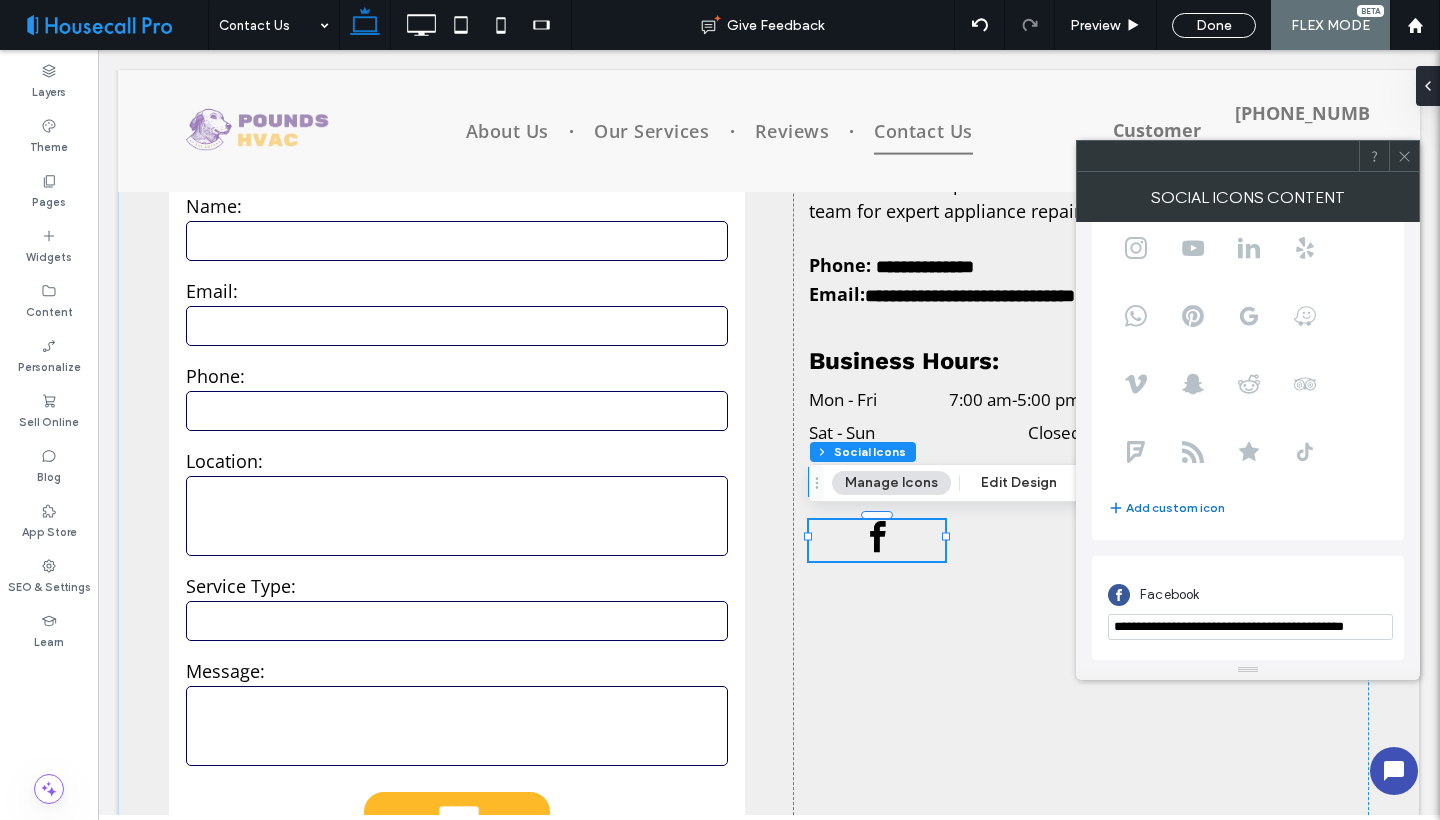 scroll, scrollTop: 137, scrollLeft: 0, axis: vertical 